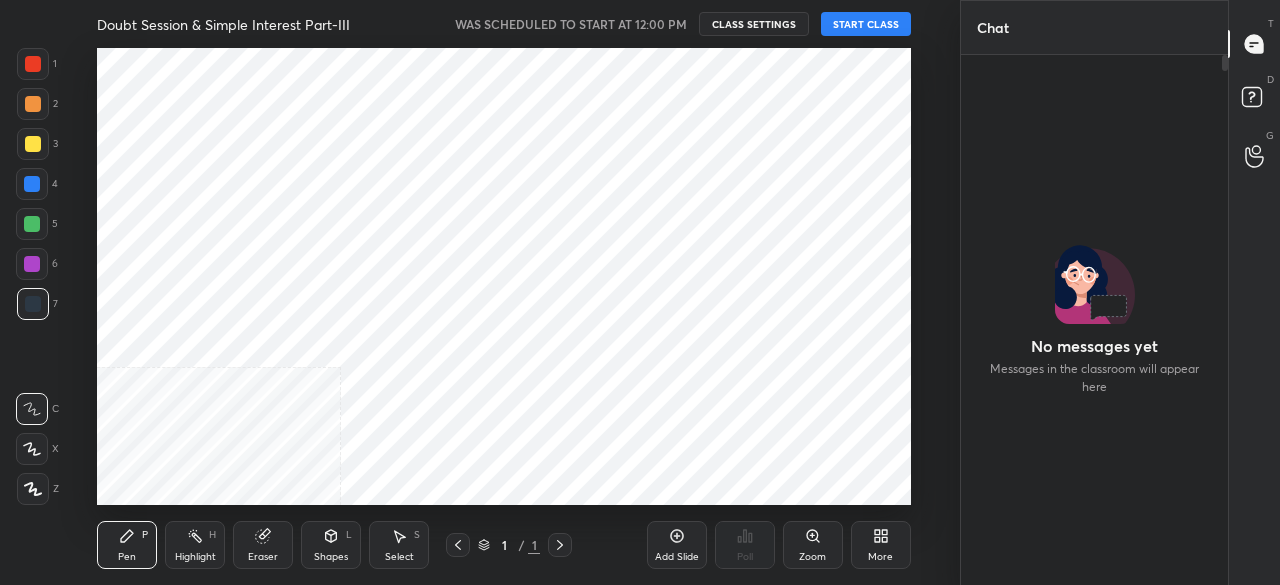 scroll, scrollTop: 0, scrollLeft: 0, axis: both 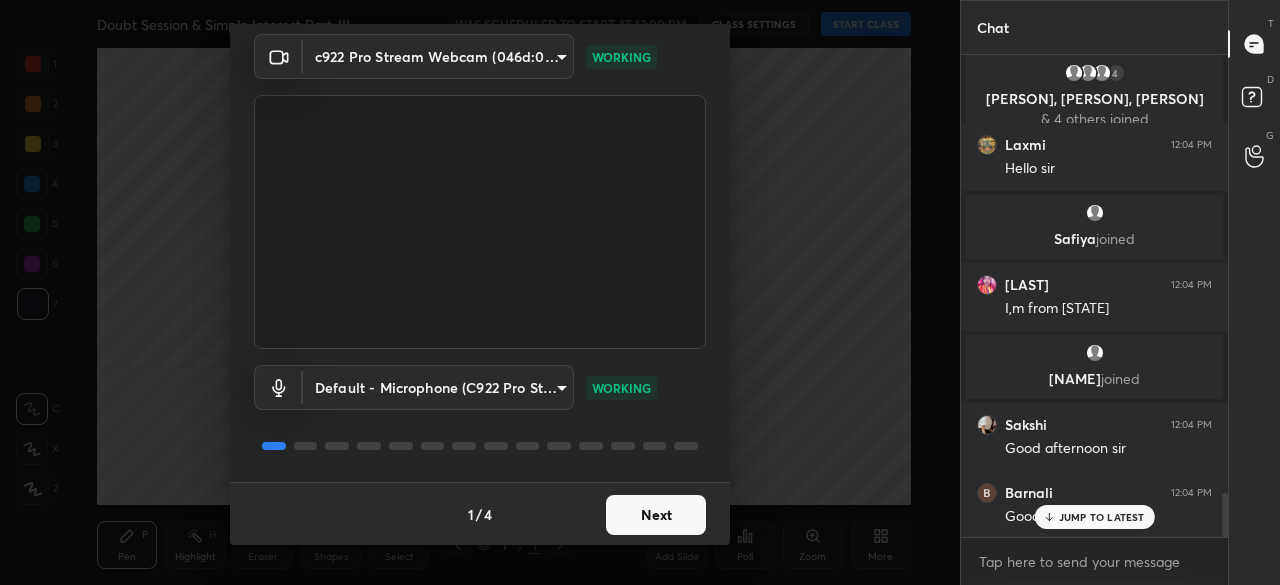 click on "Next" at bounding box center (656, 515) 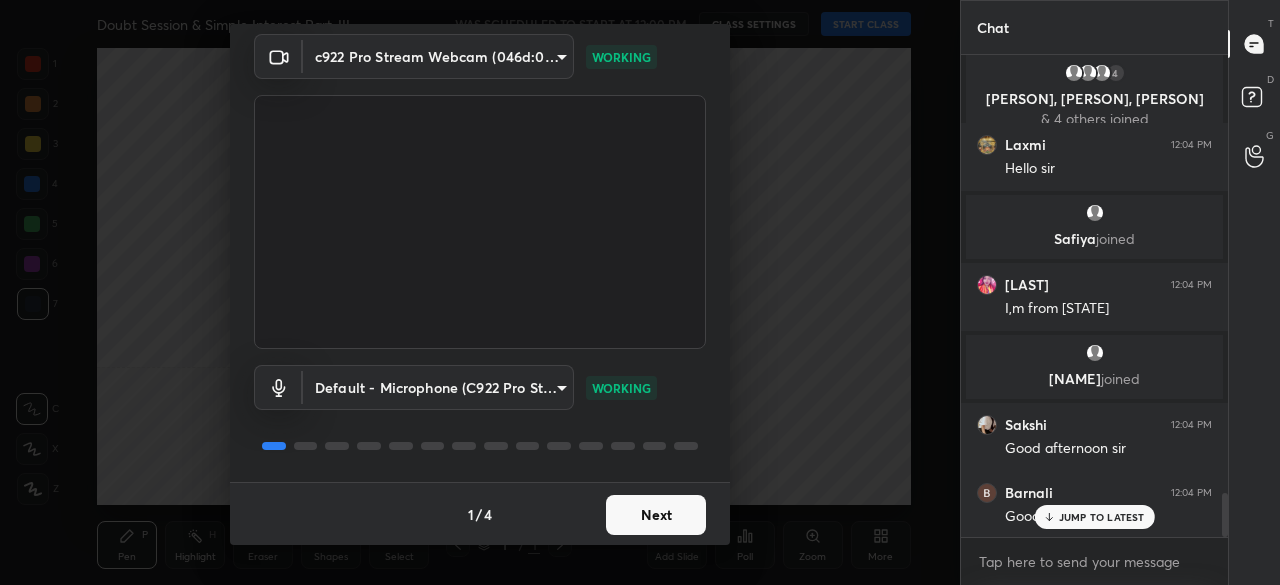 scroll, scrollTop: 0, scrollLeft: 0, axis: both 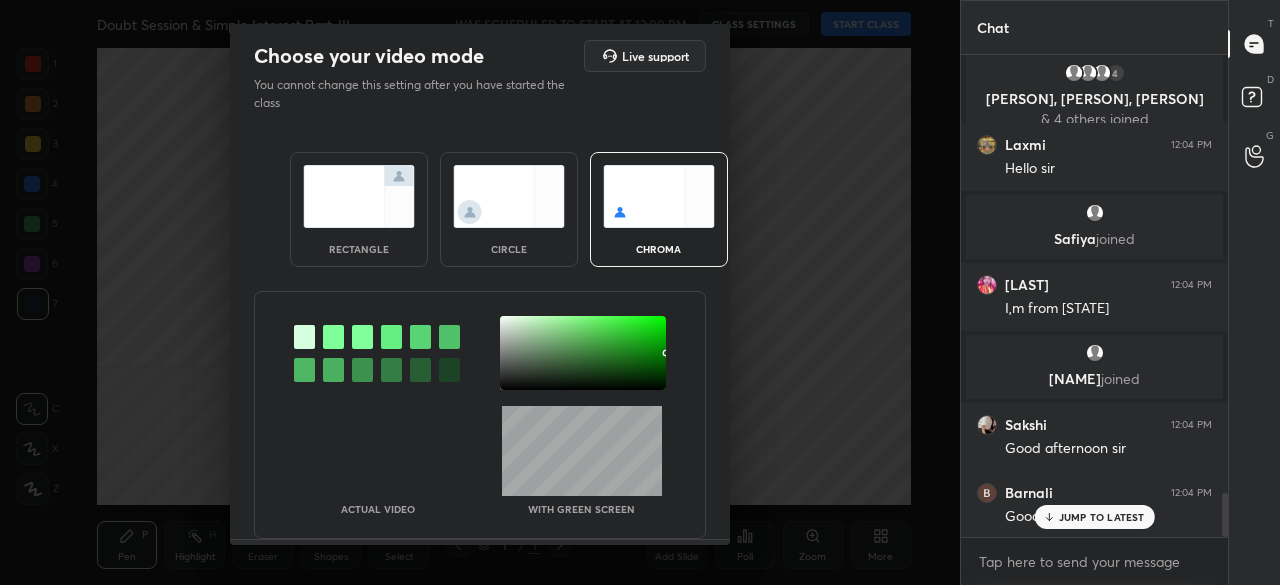 click at bounding box center (583, 353) 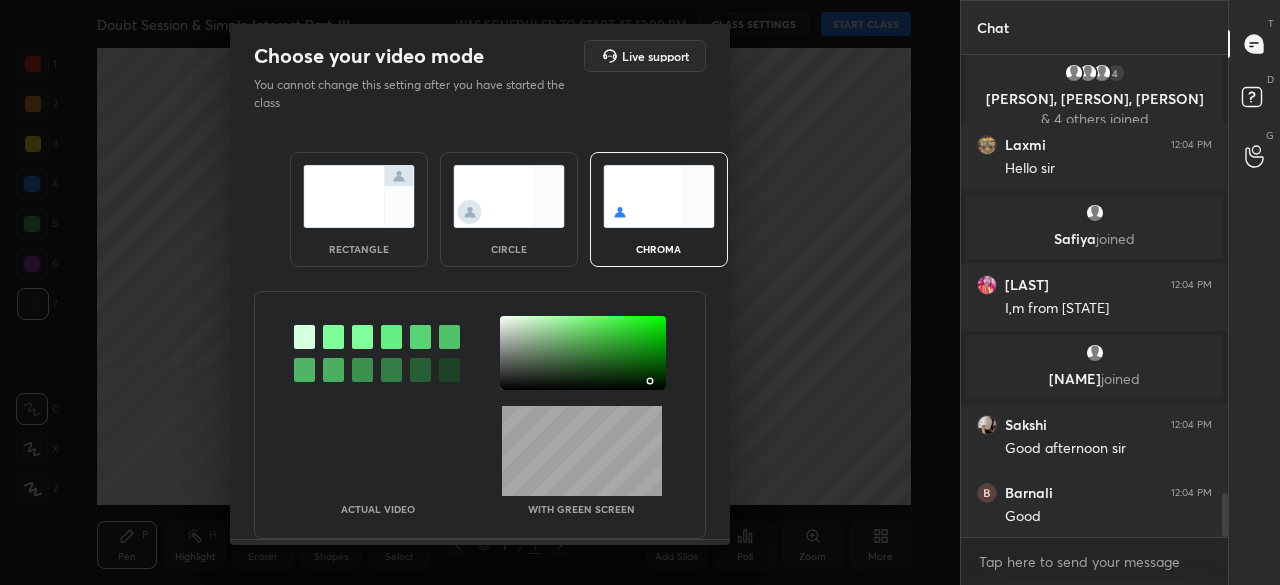scroll, scrollTop: 4952, scrollLeft: 0, axis: vertical 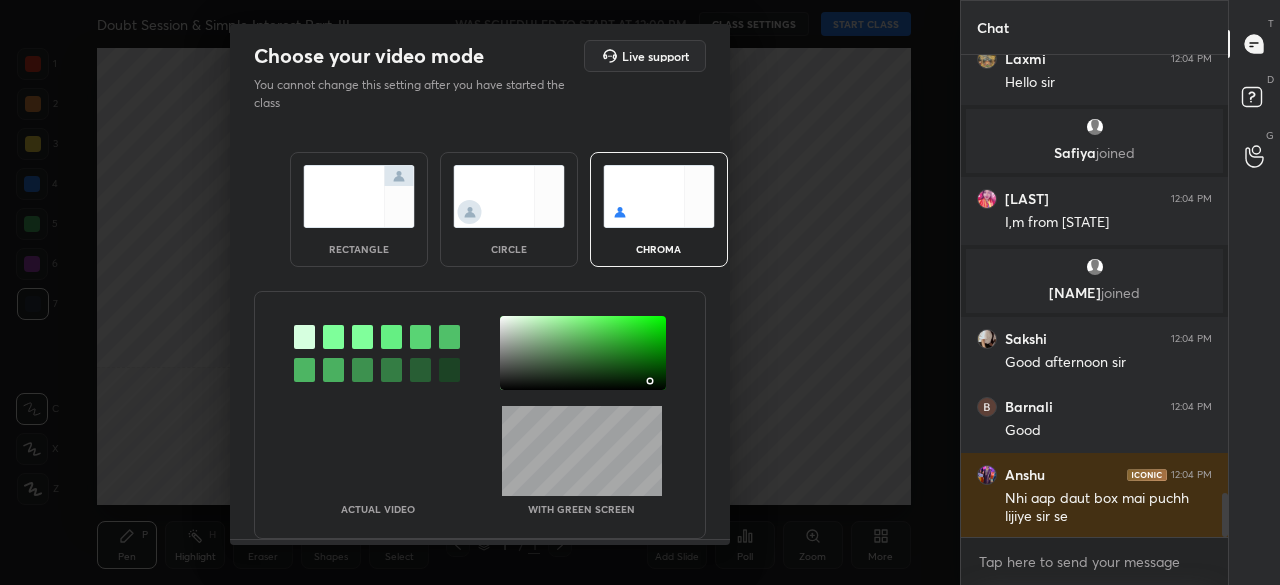 click at bounding box center (652, 383) 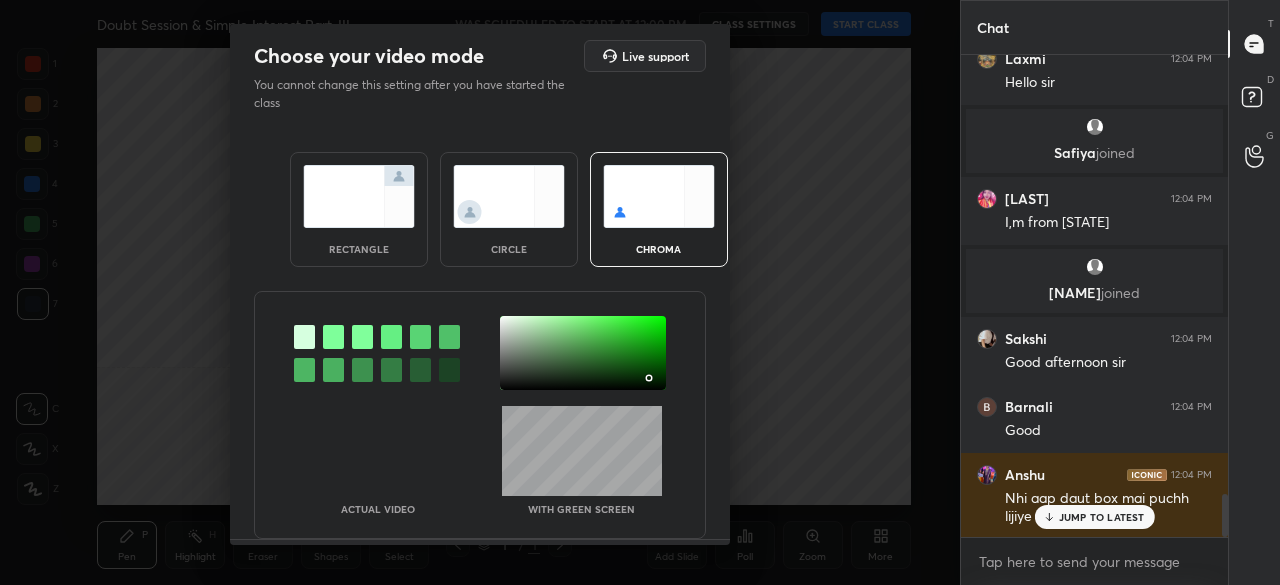 click at bounding box center (651, 380) 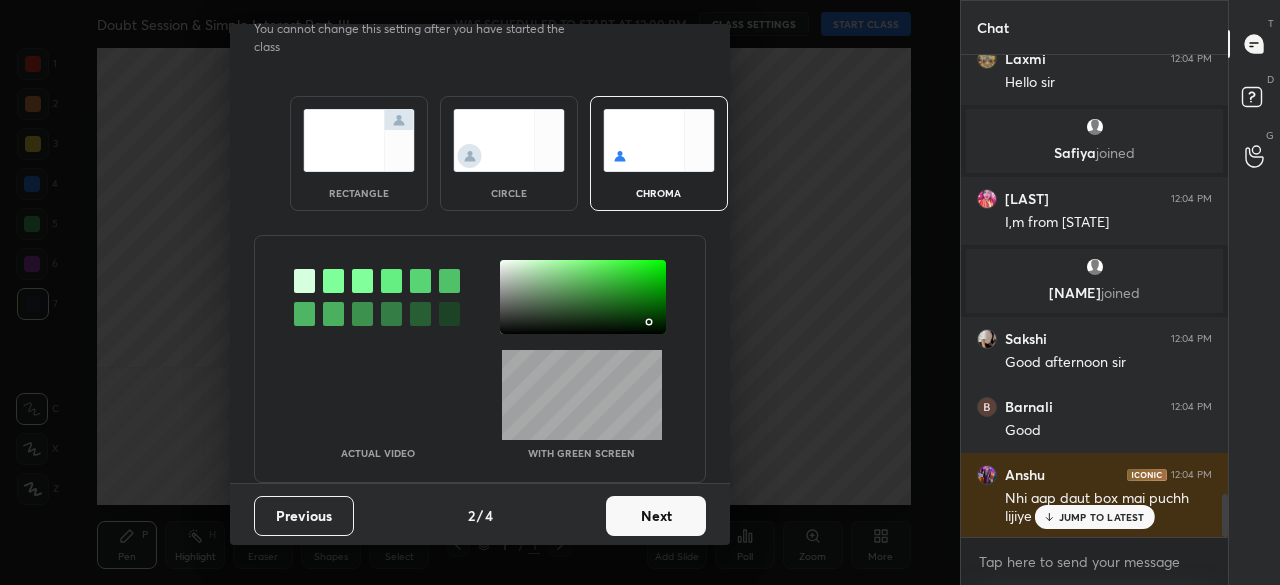 scroll, scrollTop: 5024, scrollLeft: 0, axis: vertical 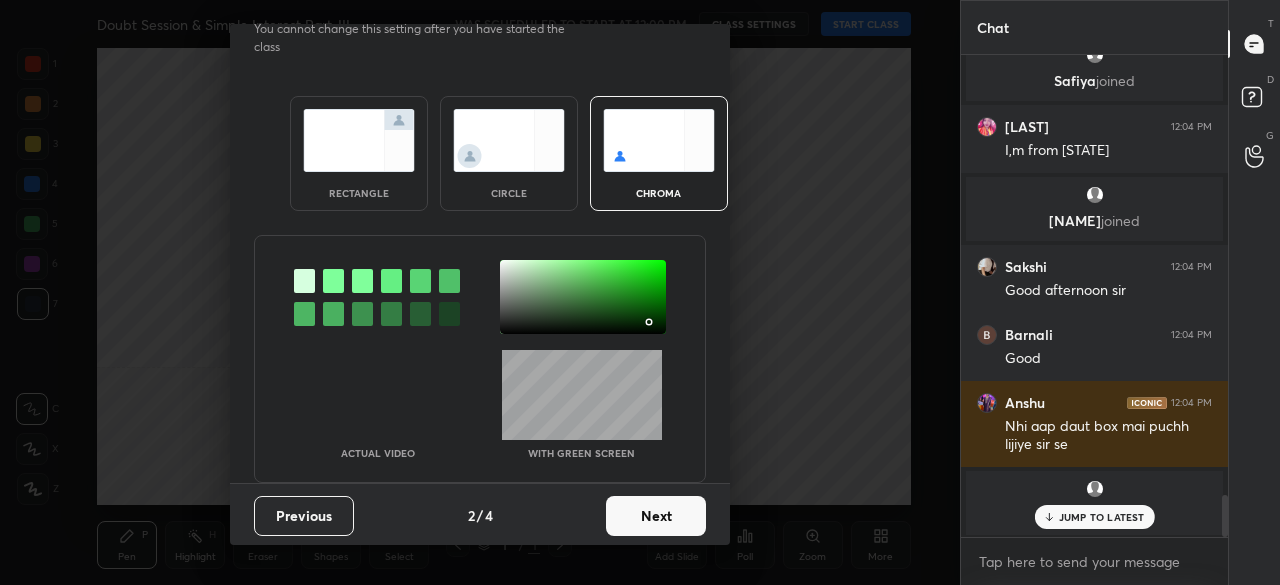 click on "Next" at bounding box center (656, 516) 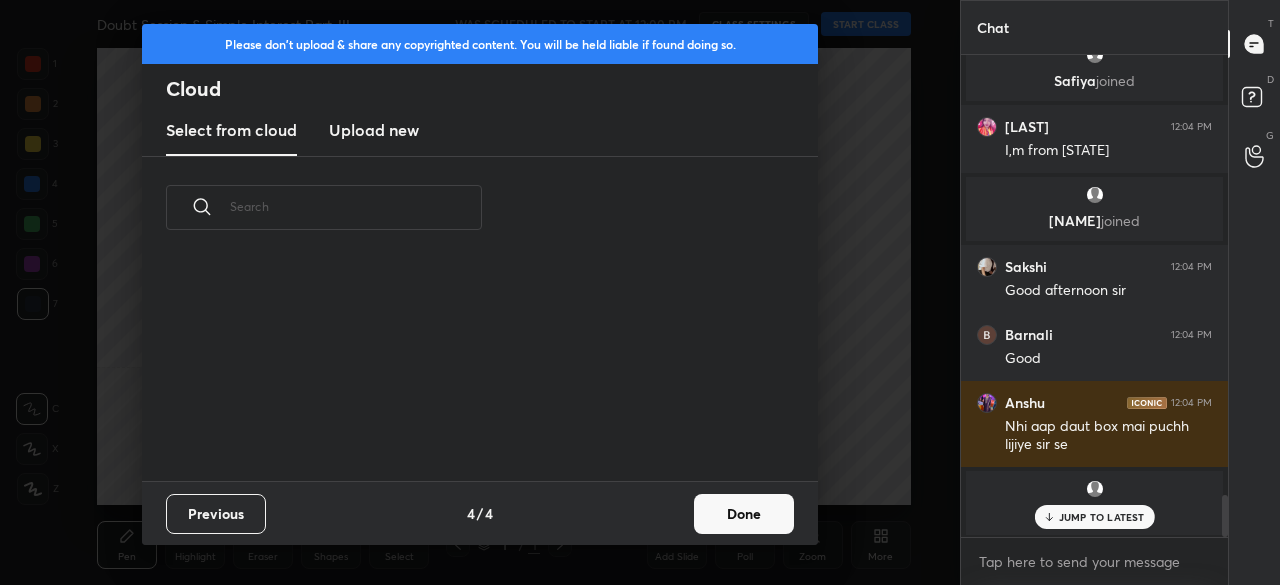 scroll, scrollTop: 0, scrollLeft: 0, axis: both 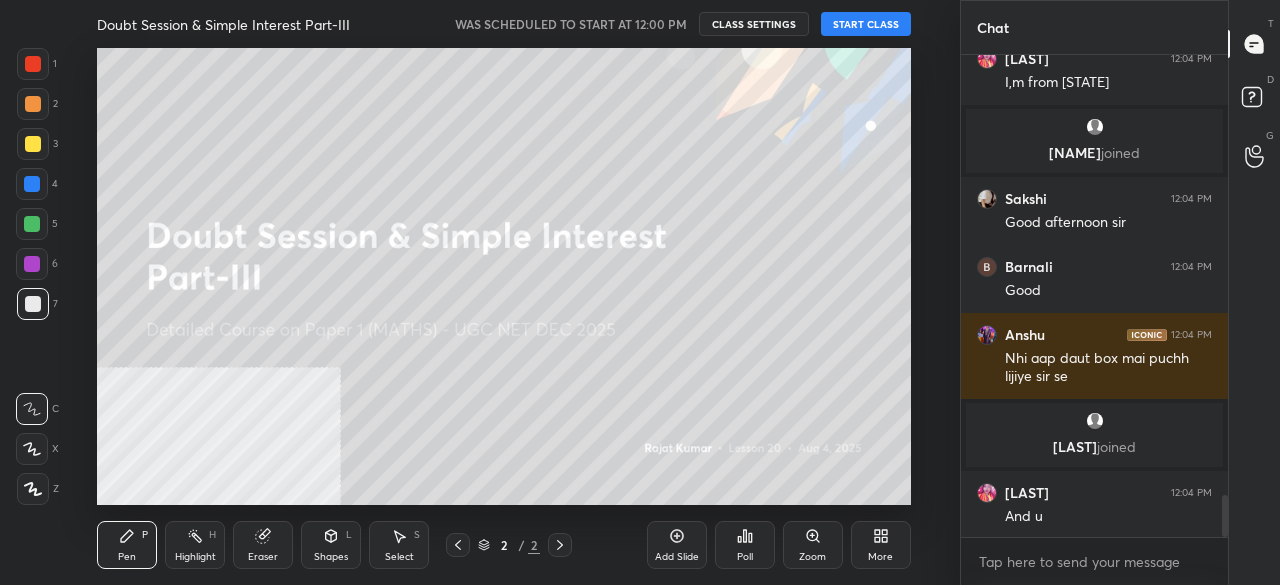 click on "START CLASS" at bounding box center [866, 24] 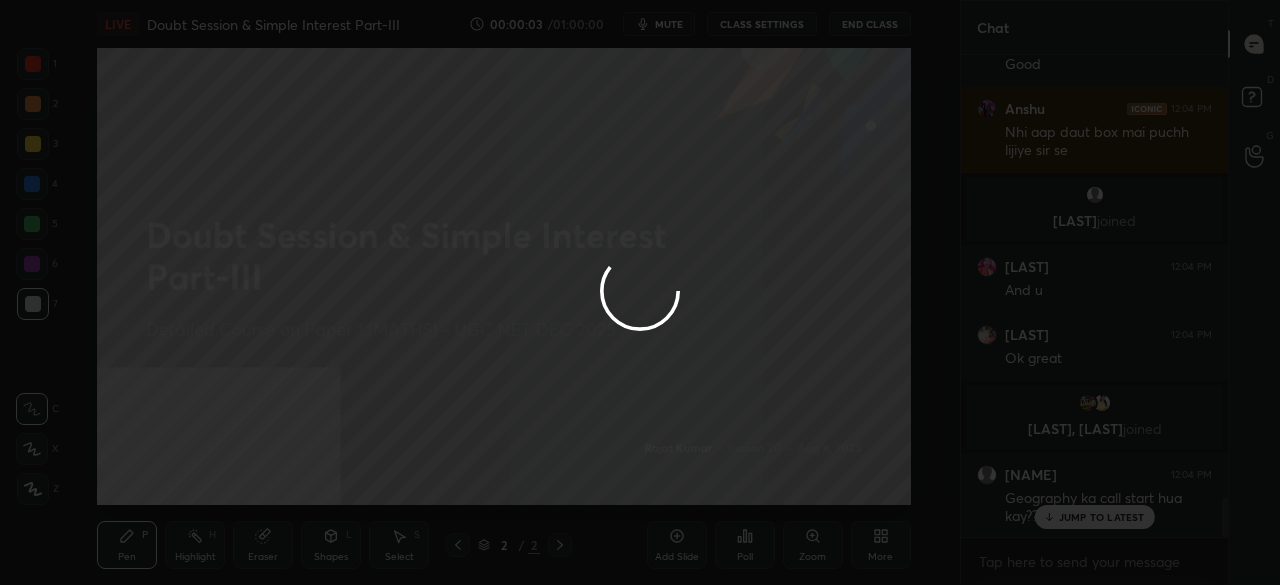 scroll, scrollTop: 5390, scrollLeft: 0, axis: vertical 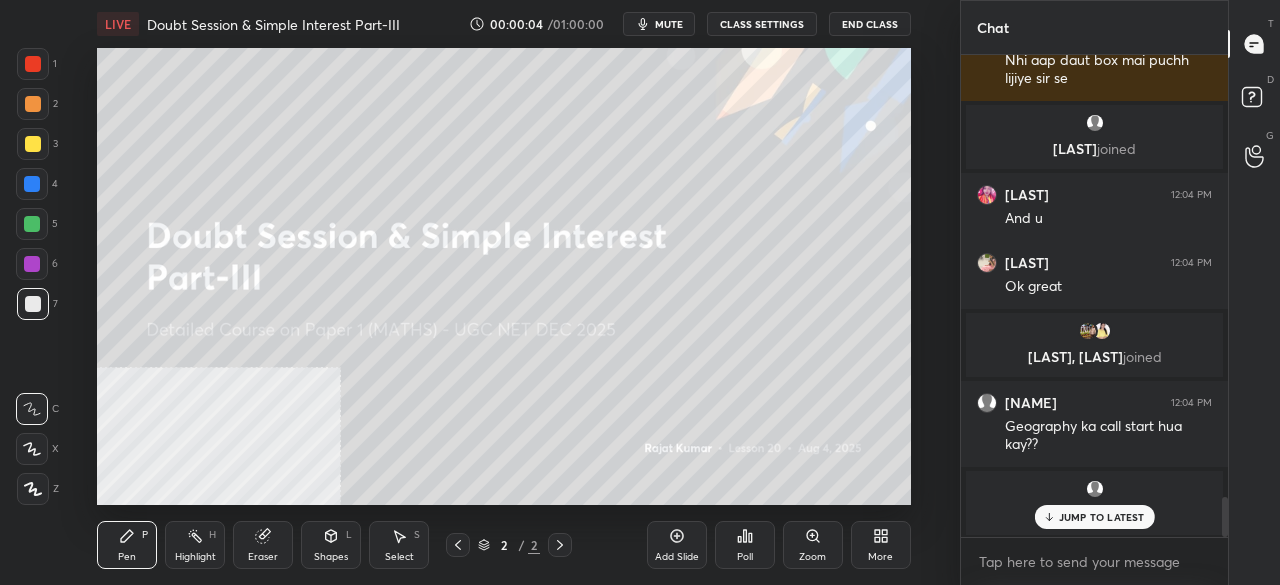 click 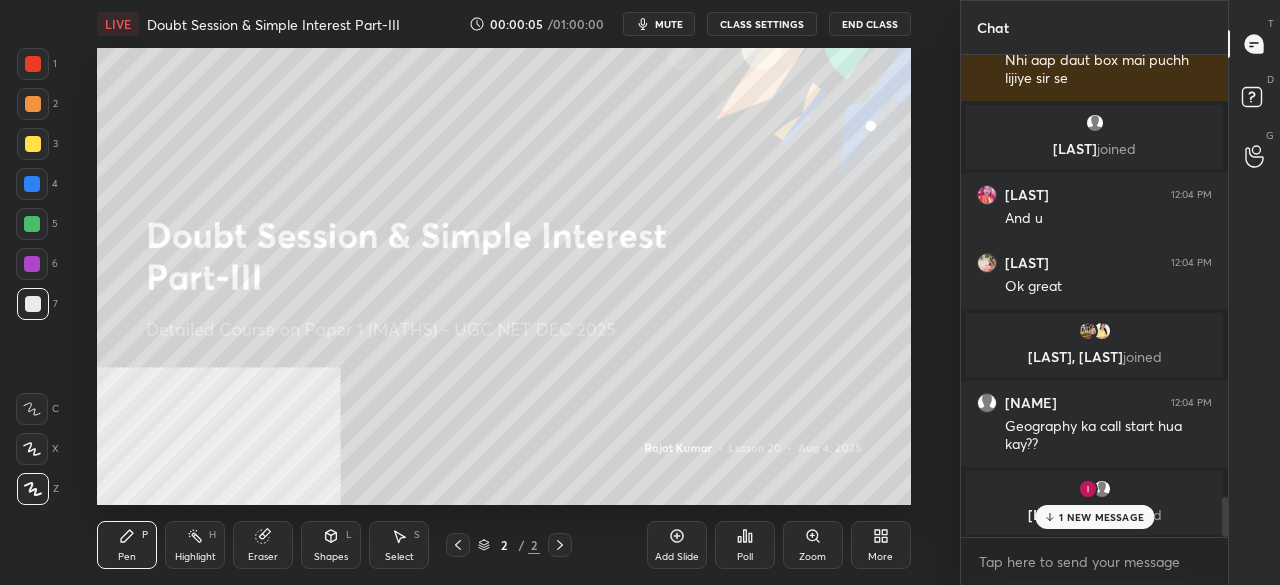 click 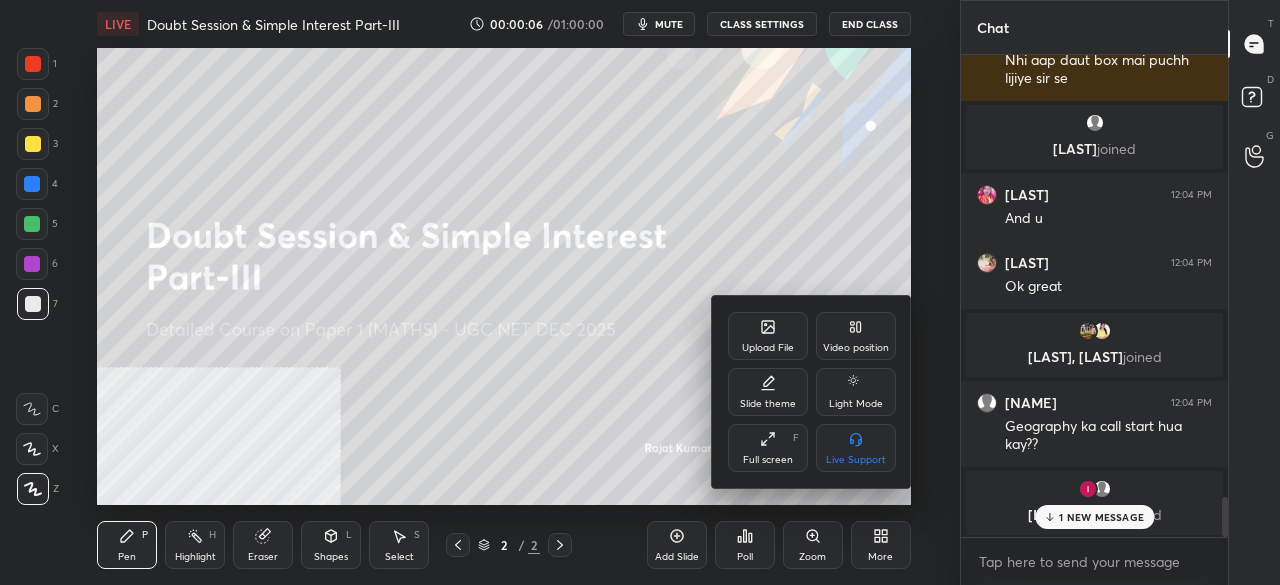 drag, startPoint x: 845, startPoint y: 327, endPoint x: 862, endPoint y: 397, distance: 72.03471 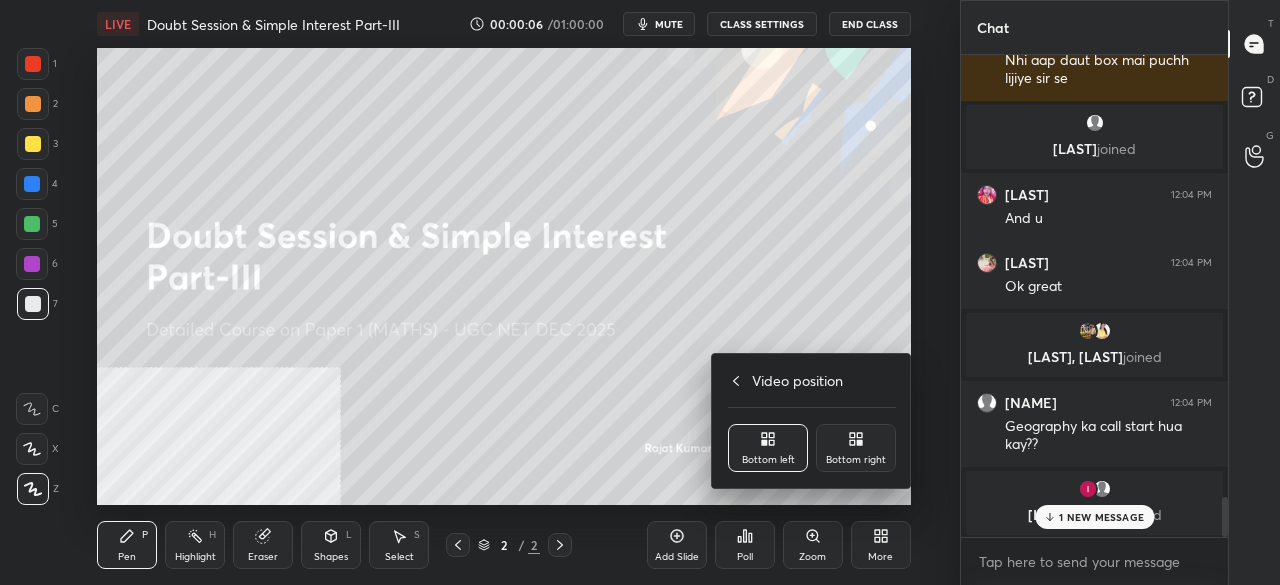 drag, startPoint x: 865, startPoint y: 446, endPoint x: 859, endPoint y: 459, distance: 14.3178215 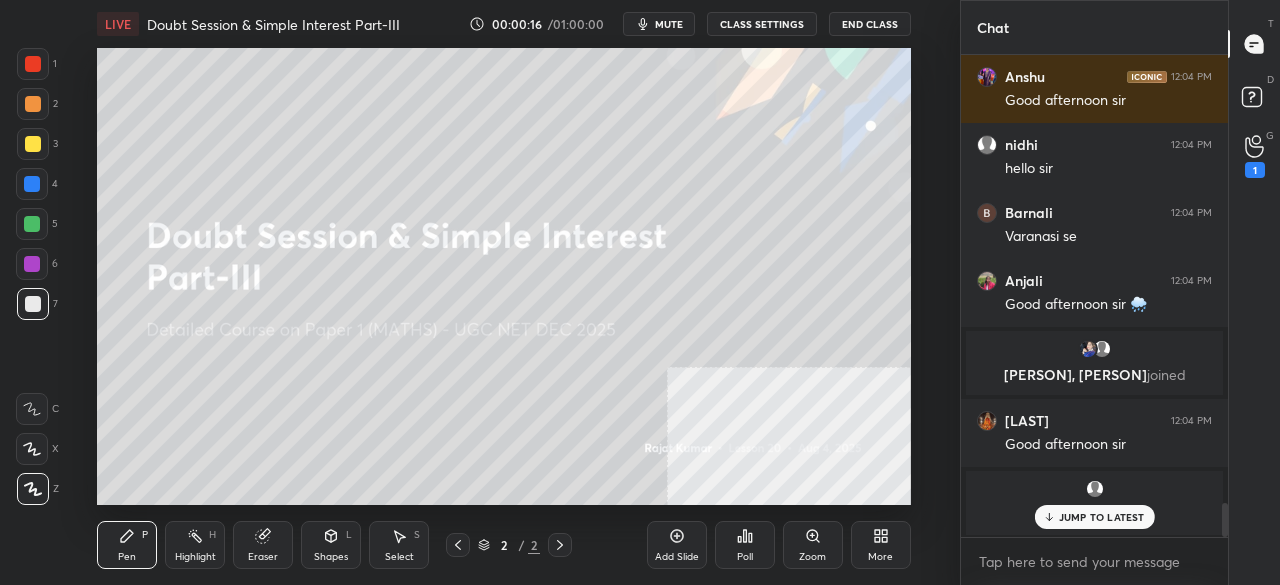 scroll, scrollTop: 6398, scrollLeft: 0, axis: vertical 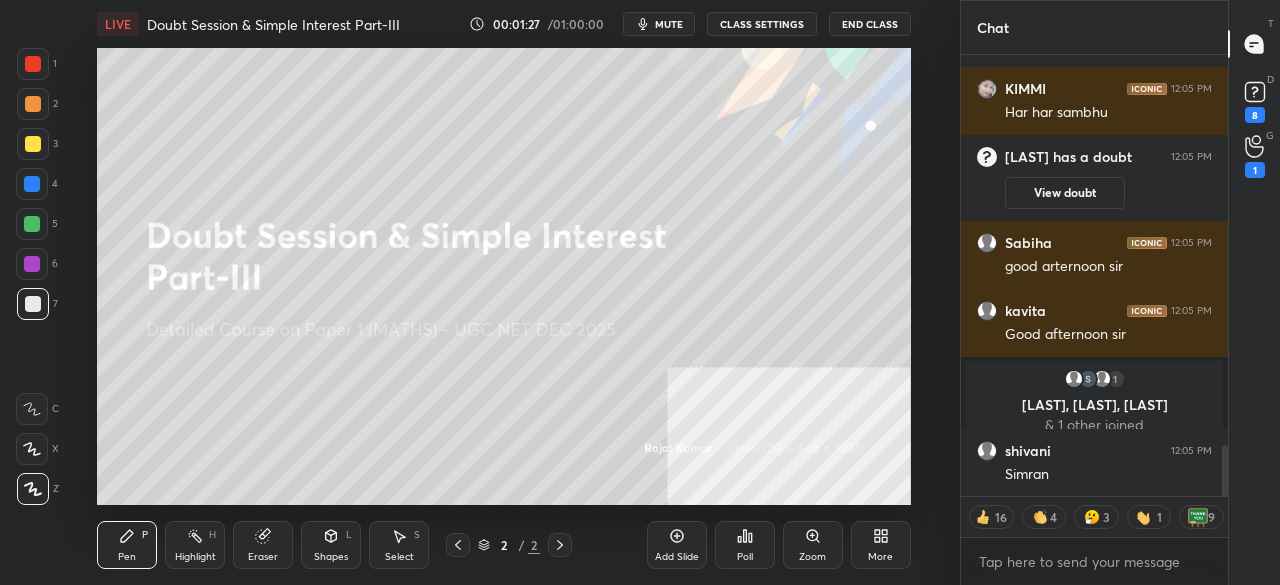 click at bounding box center [33, 64] 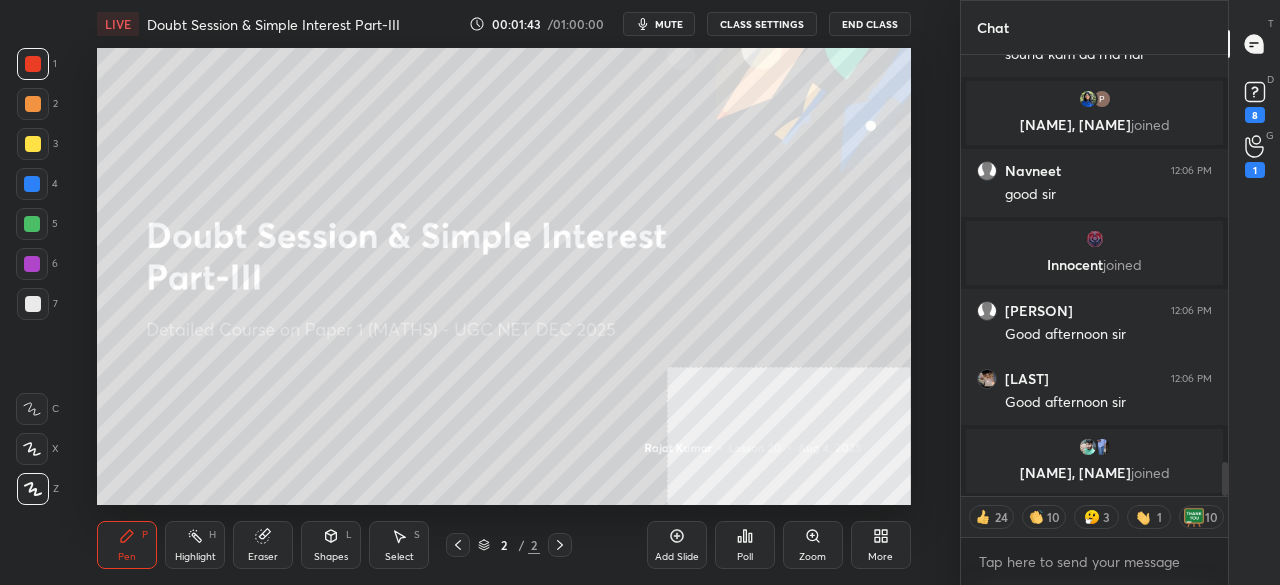 click on "More" at bounding box center [881, 545] 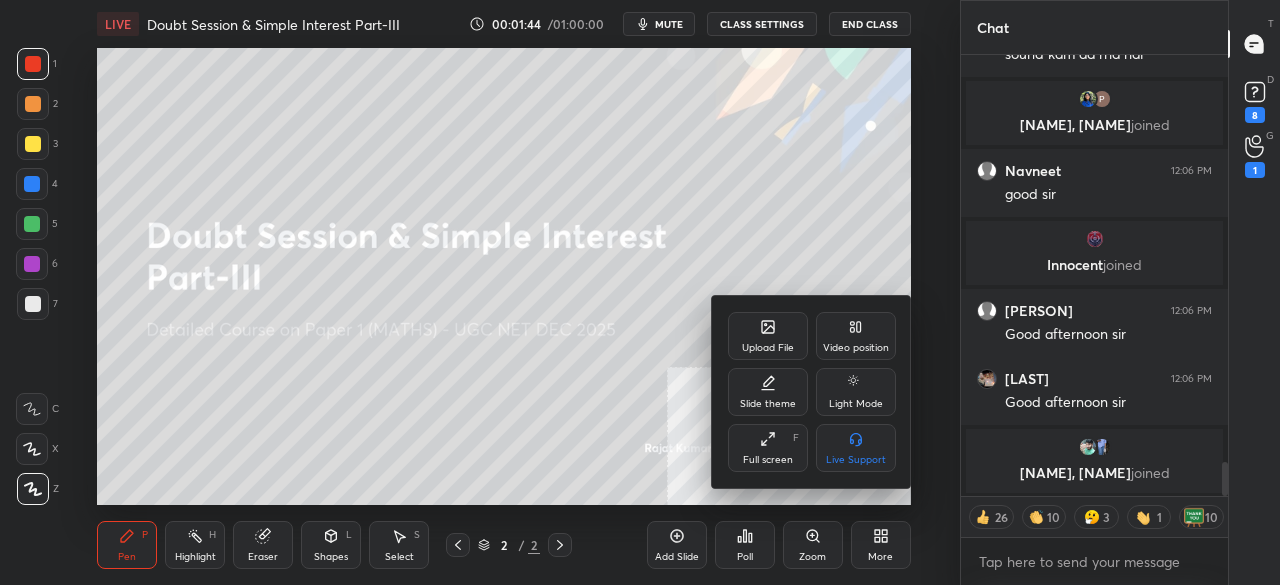 click on "Full screen" at bounding box center [768, 460] 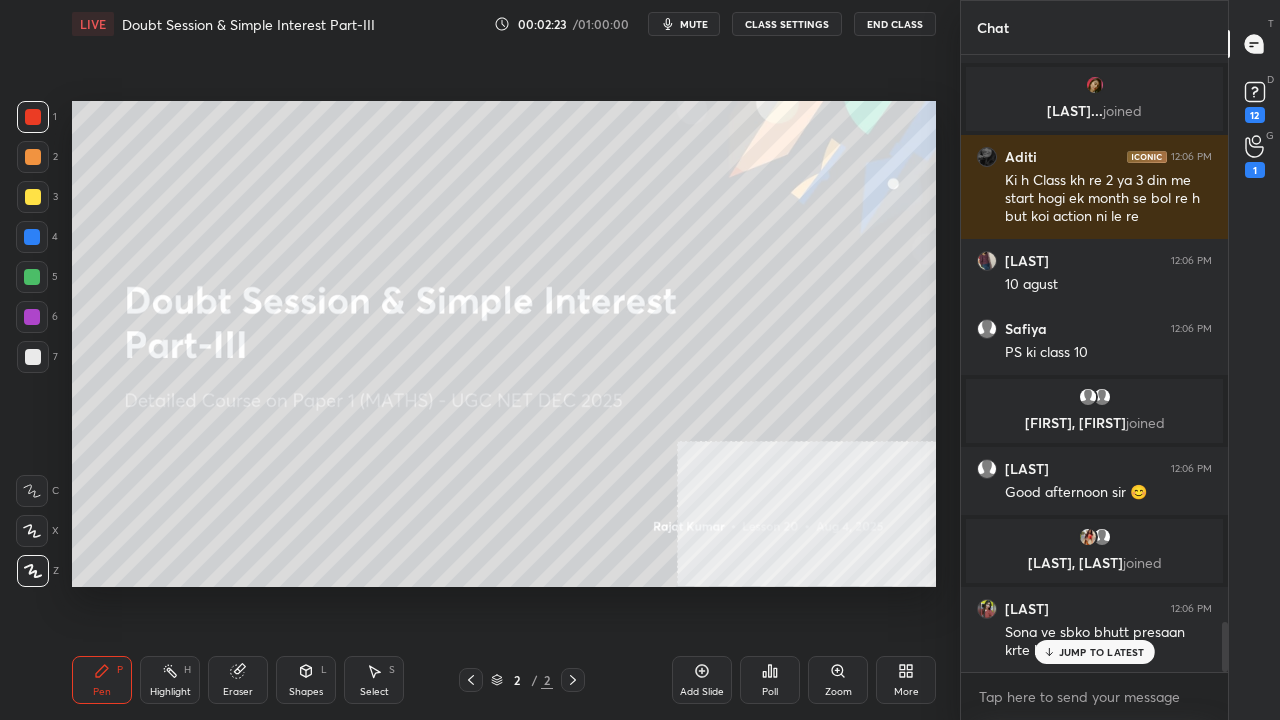 click on "Shapes" at bounding box center [306, 692] 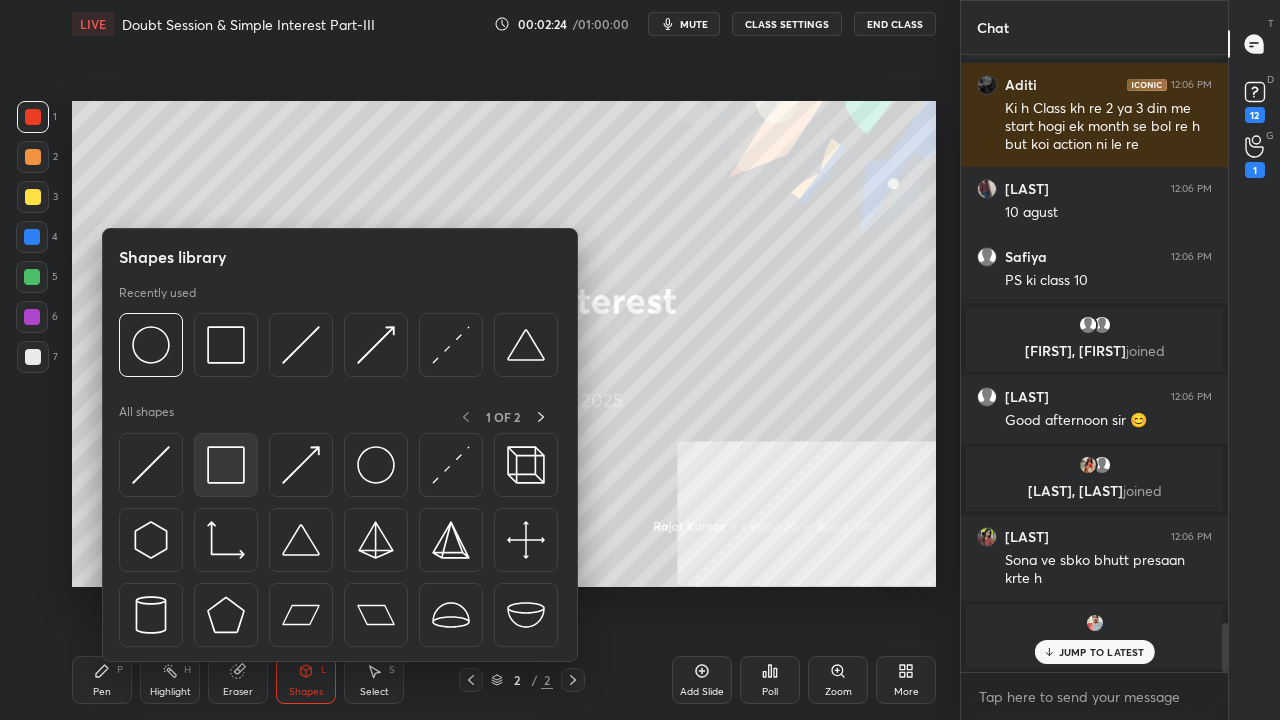 click at bounding box center (226, 465) 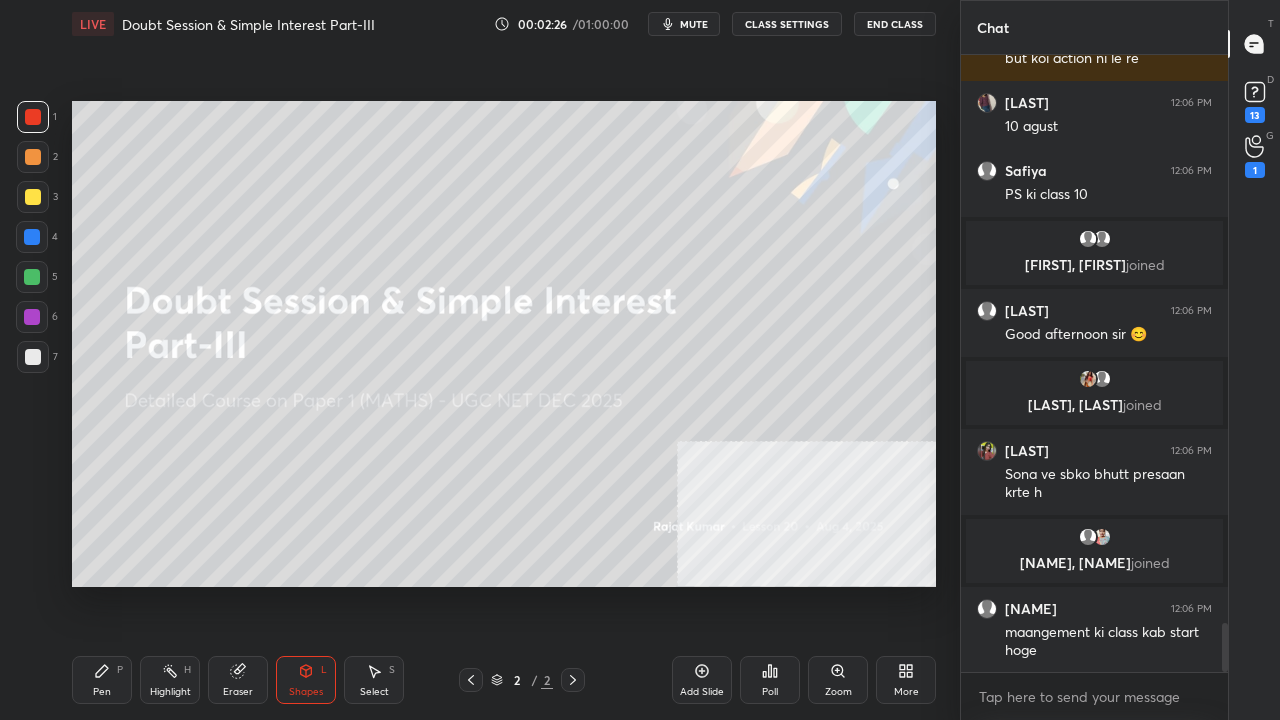click on "Pen P" at bounding box center [102, 680] 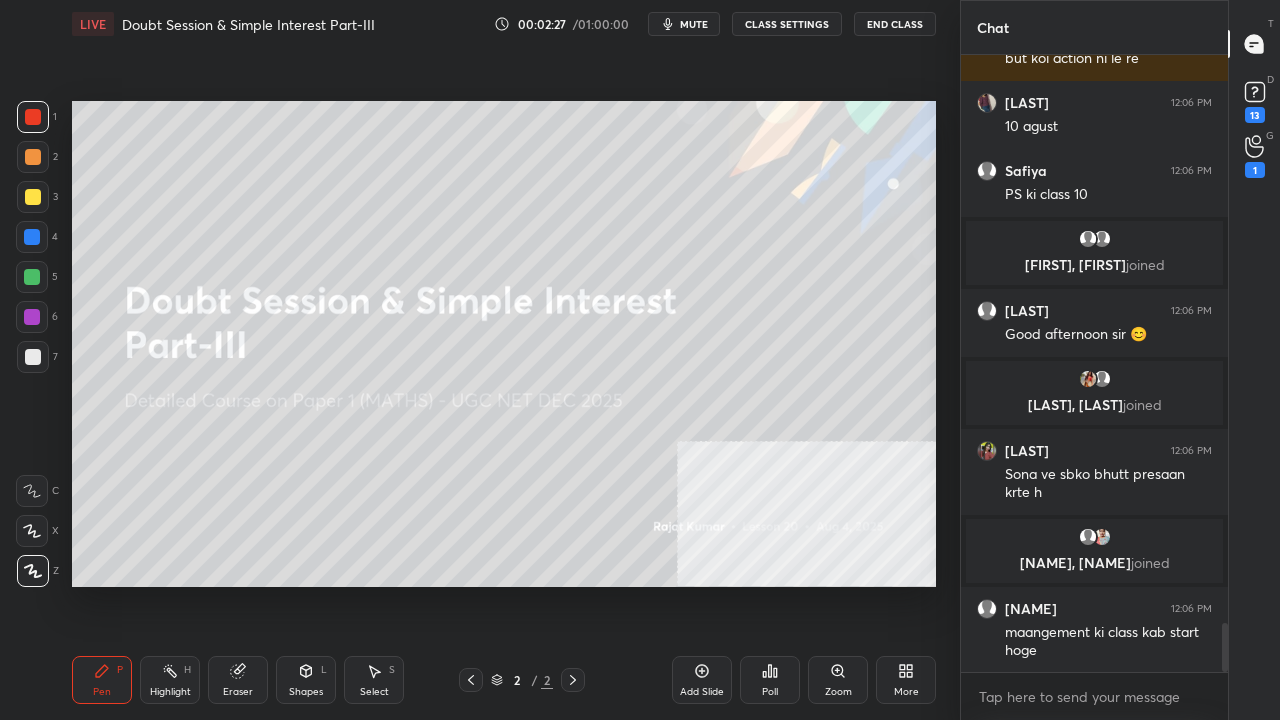 click on "More" at bounding box center (906, 680) 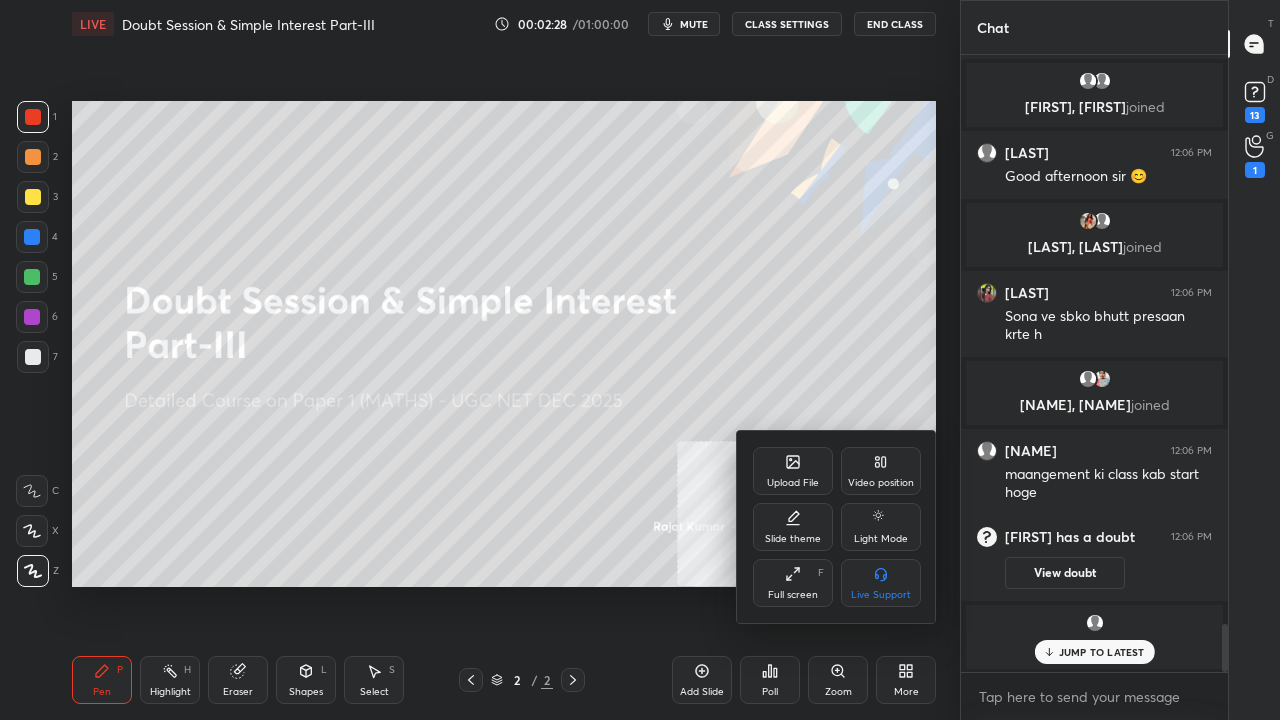 click on "Upload File" at bounding box center [793, 471] 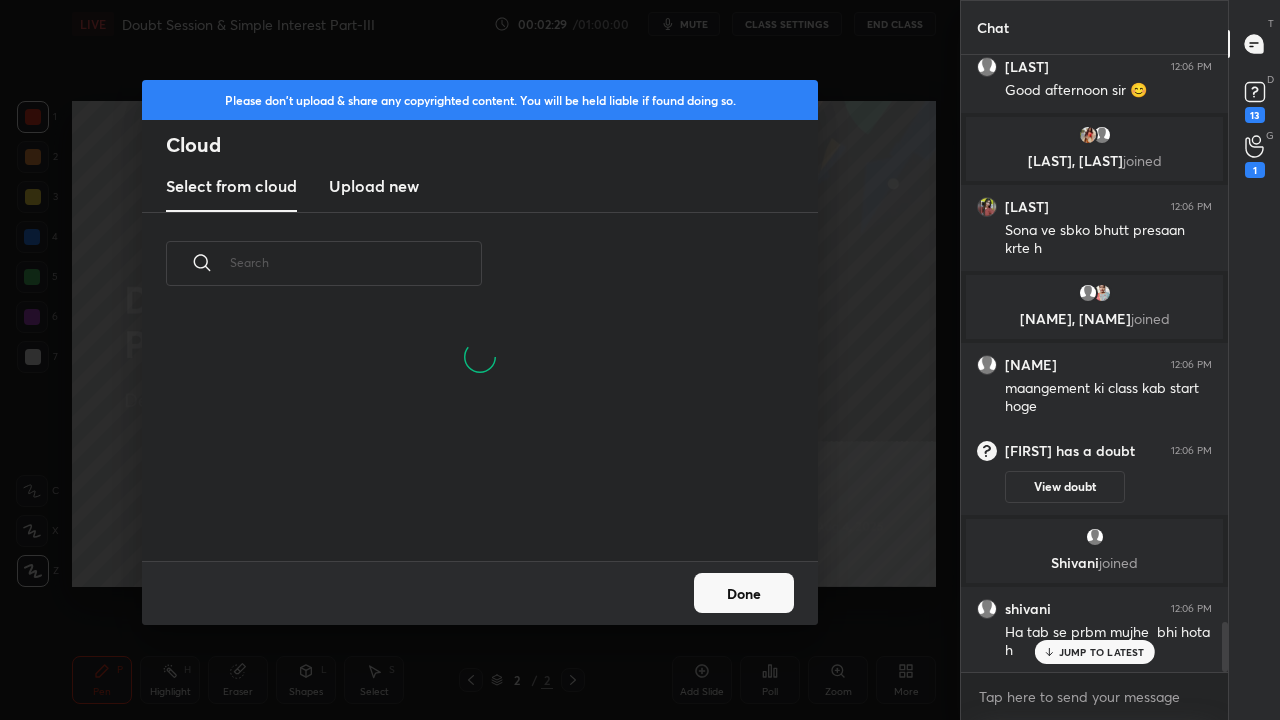 click on "Upload new" at bounding box center (374, 186) 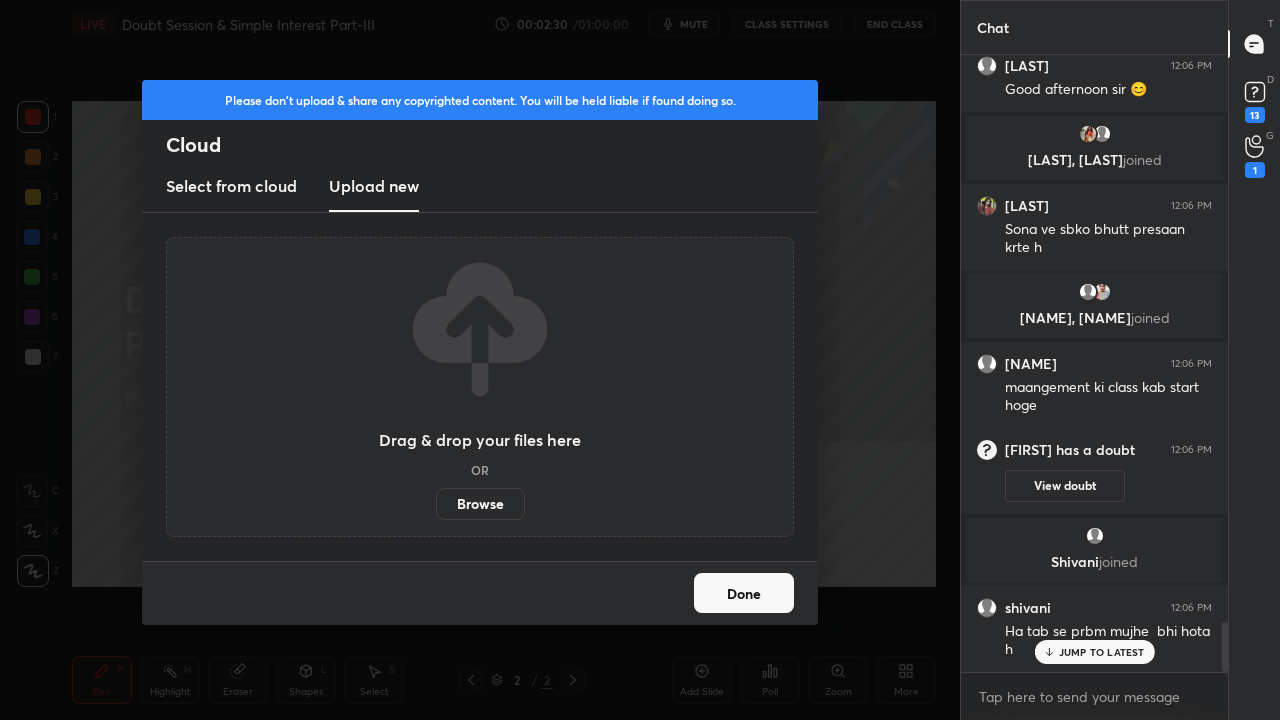 click on "Browse" at bounding box center (480, 504) 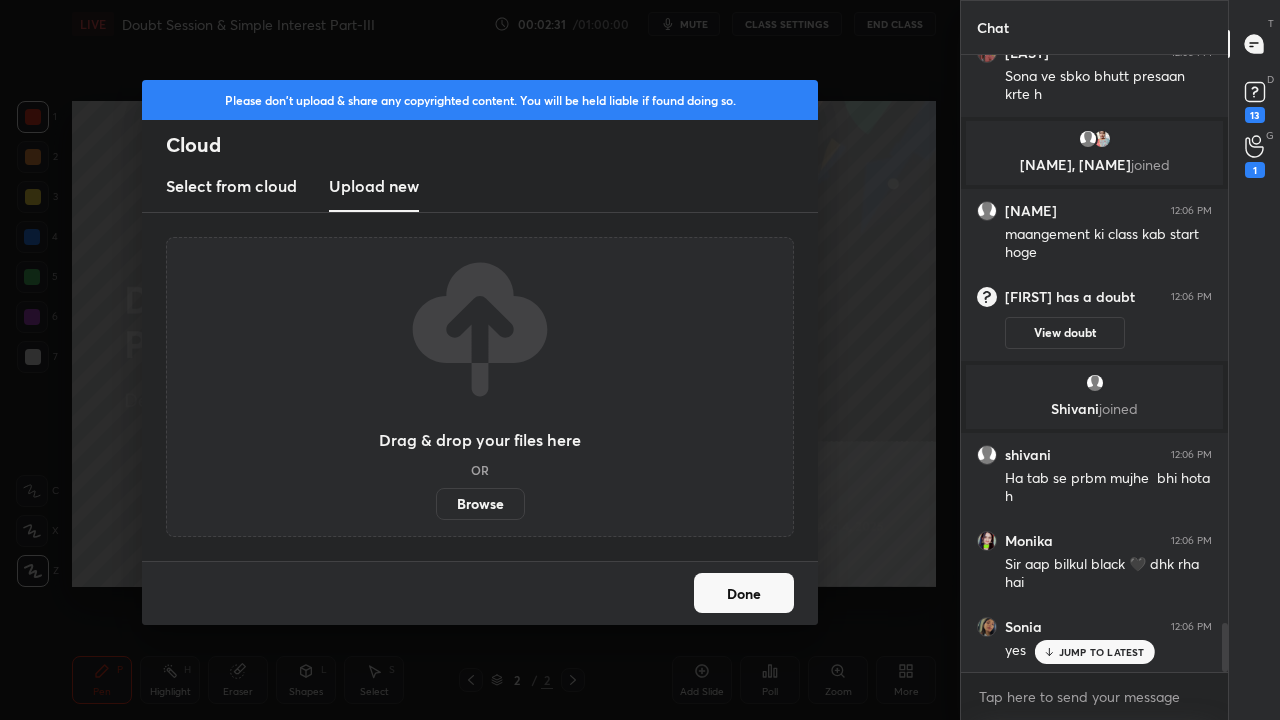 click on "Browse" at bounding box center (480, 504) 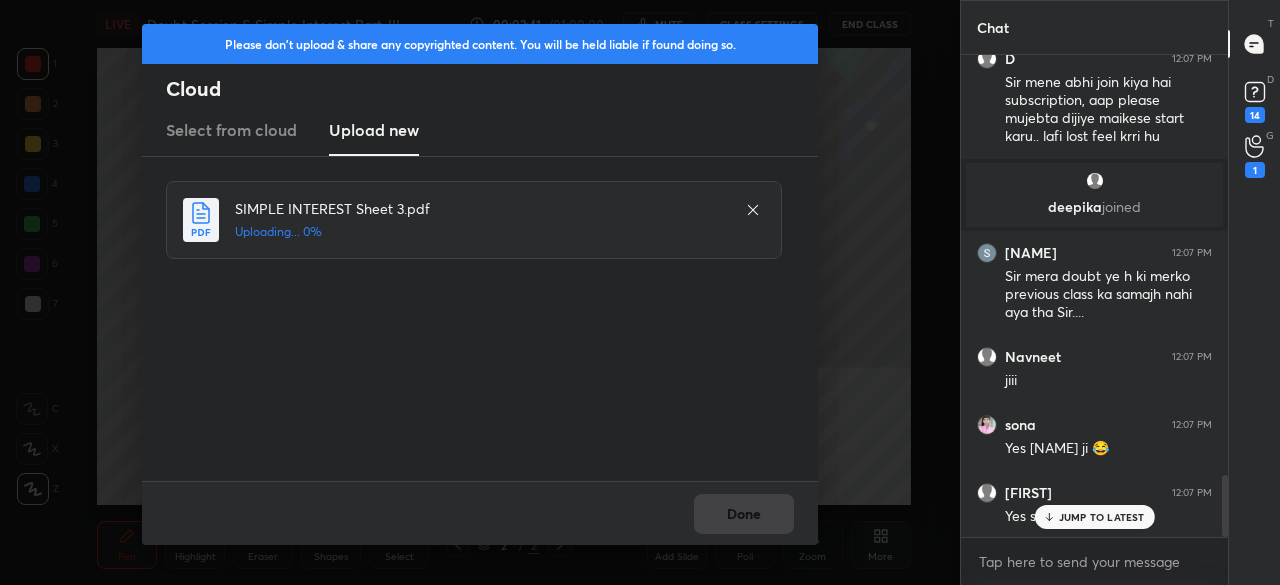 click on "JUMP TO LATEST" at bounding box center [1094, 517] 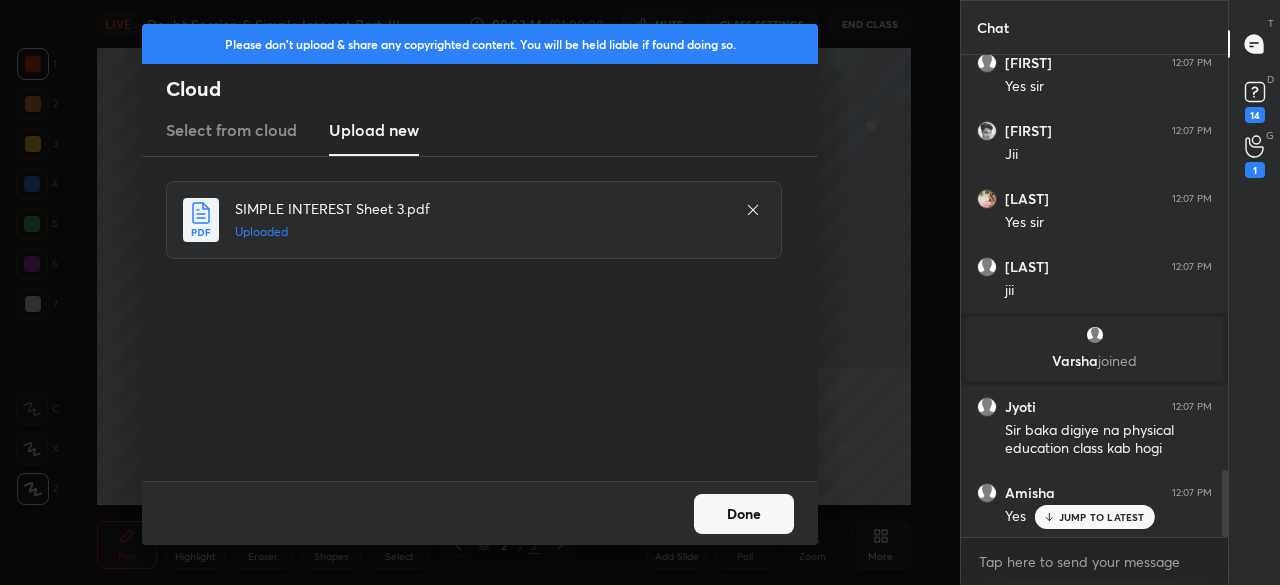 click on "Done" at bounding box center (744, 514) 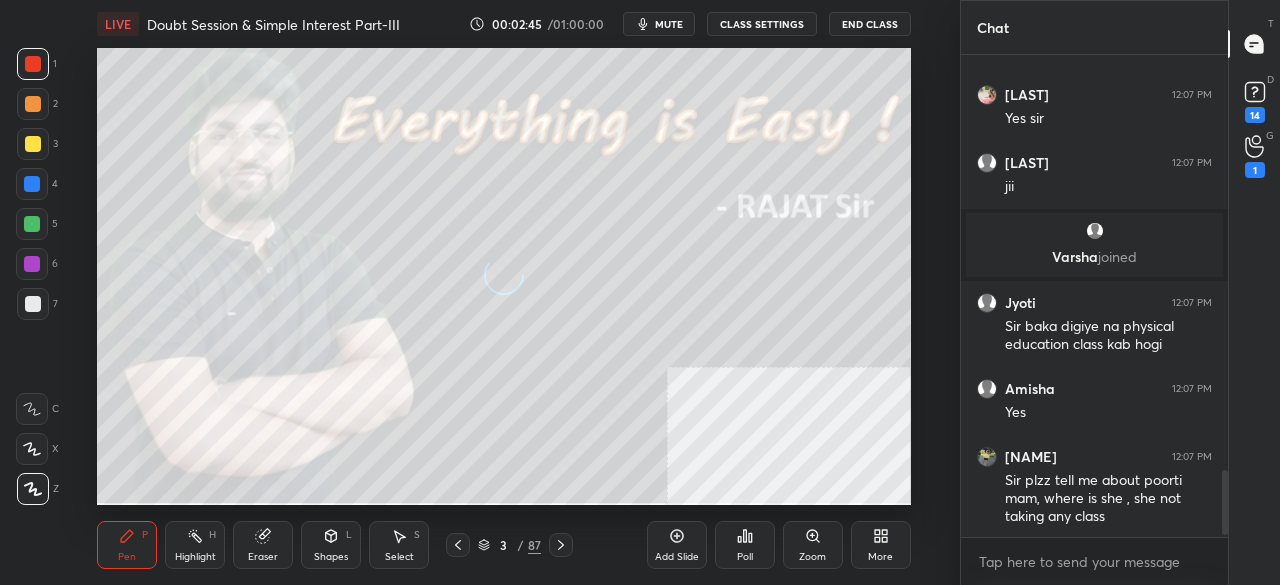 click on "More" at bounding box center (880, 557) 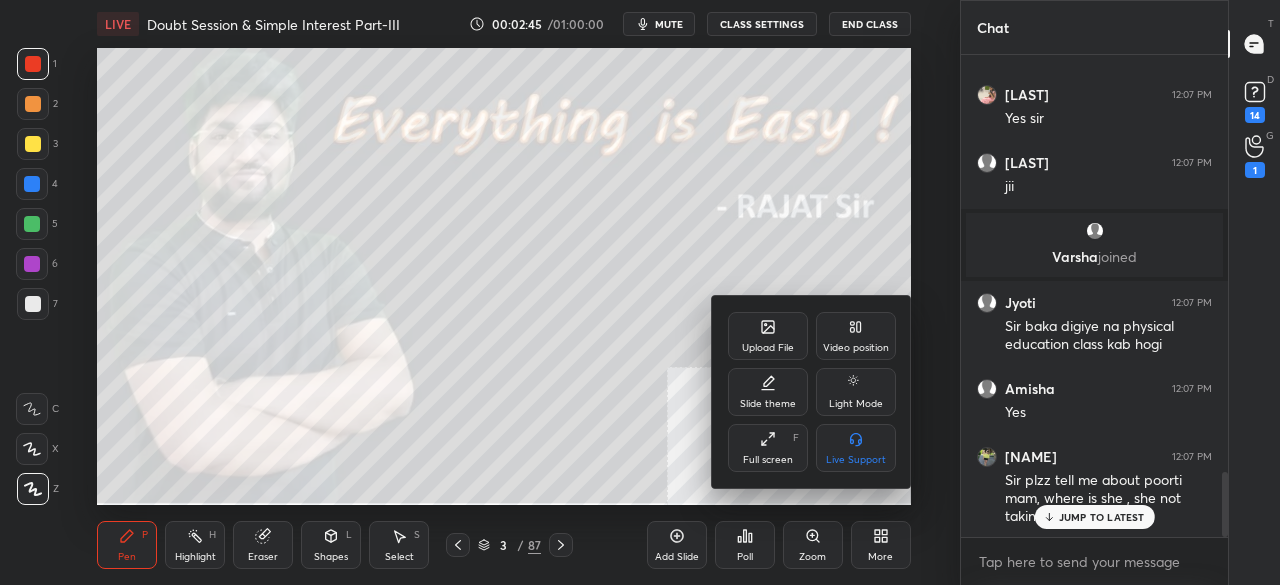 click on "Full screen F" at bounding box center [768, 448] 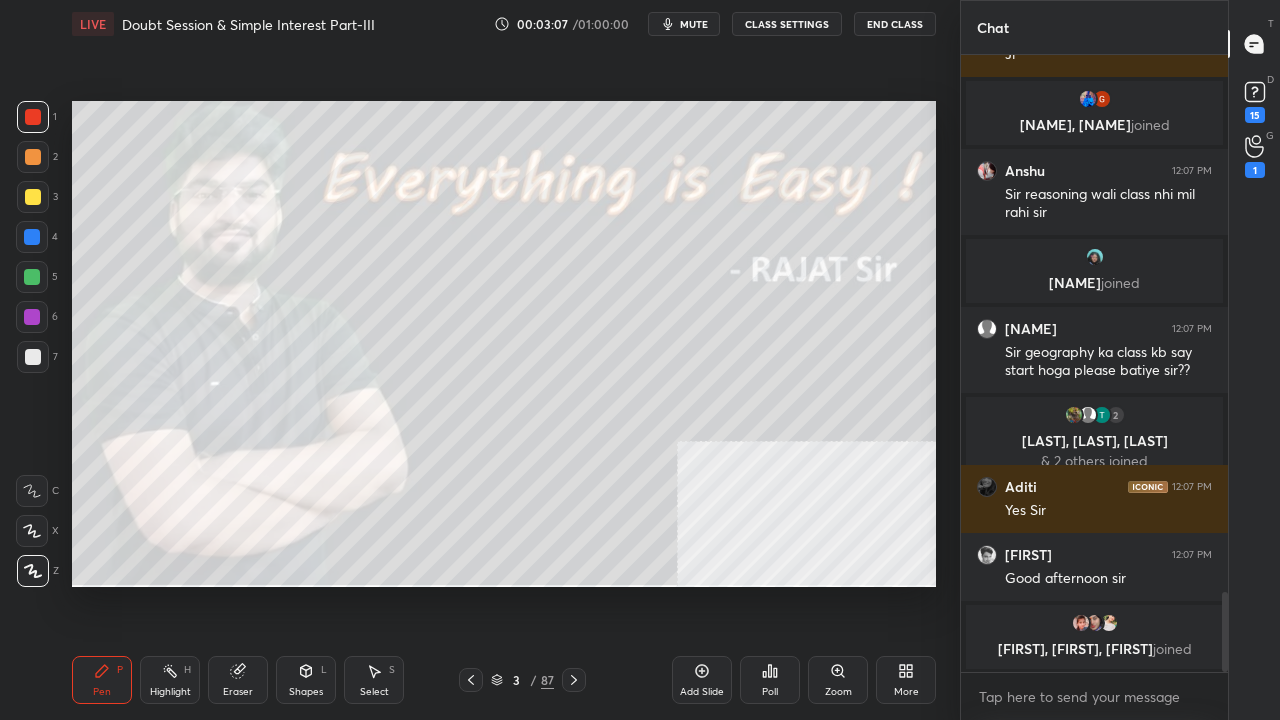 click on "[LAST], [LAST], [LAST]  joined" at bounding box center (1094, 649) 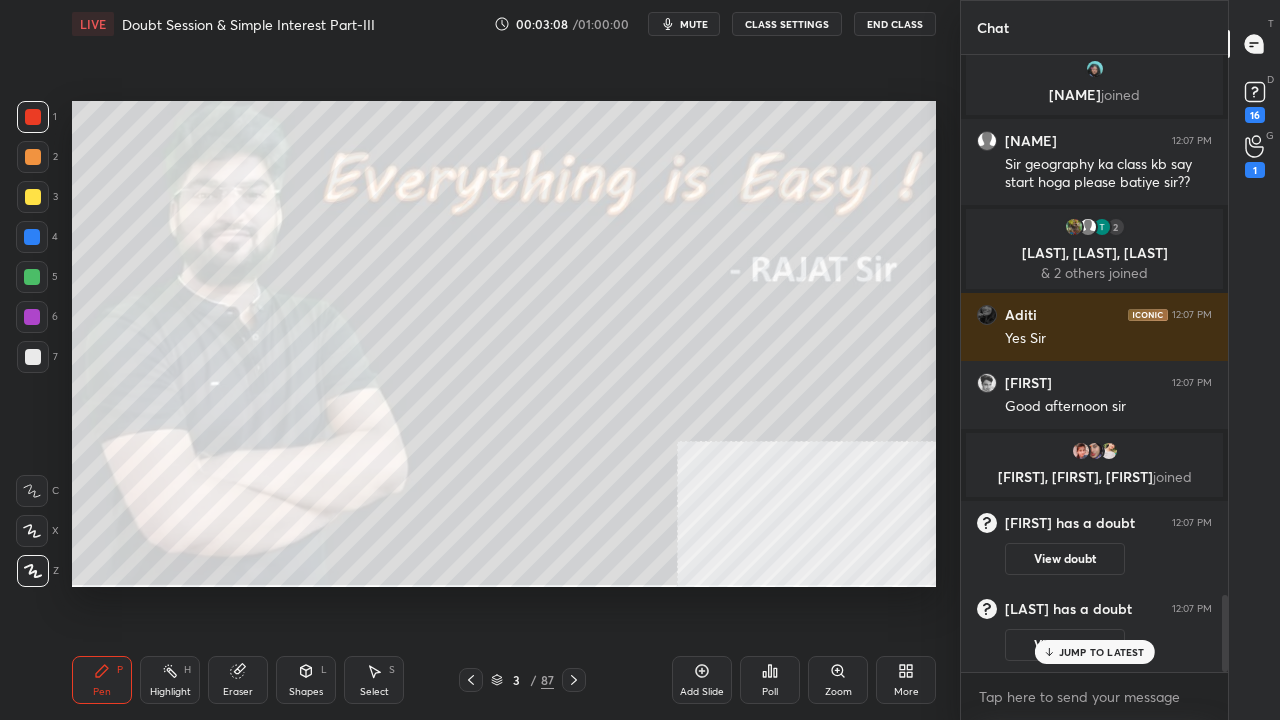 click on "Setting up your live class Poll for   secs No correct answer Start poll" at bounding box center [504, 344] 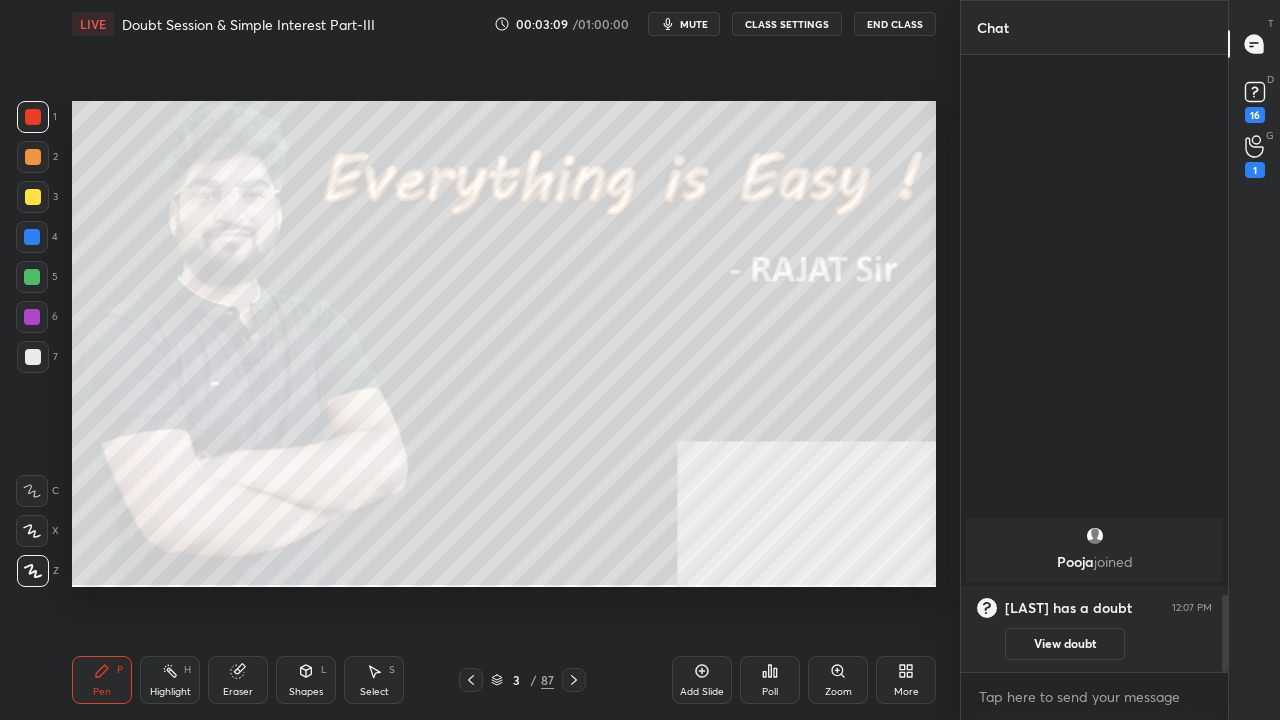 click on "3" at bounding box center [517, 680] 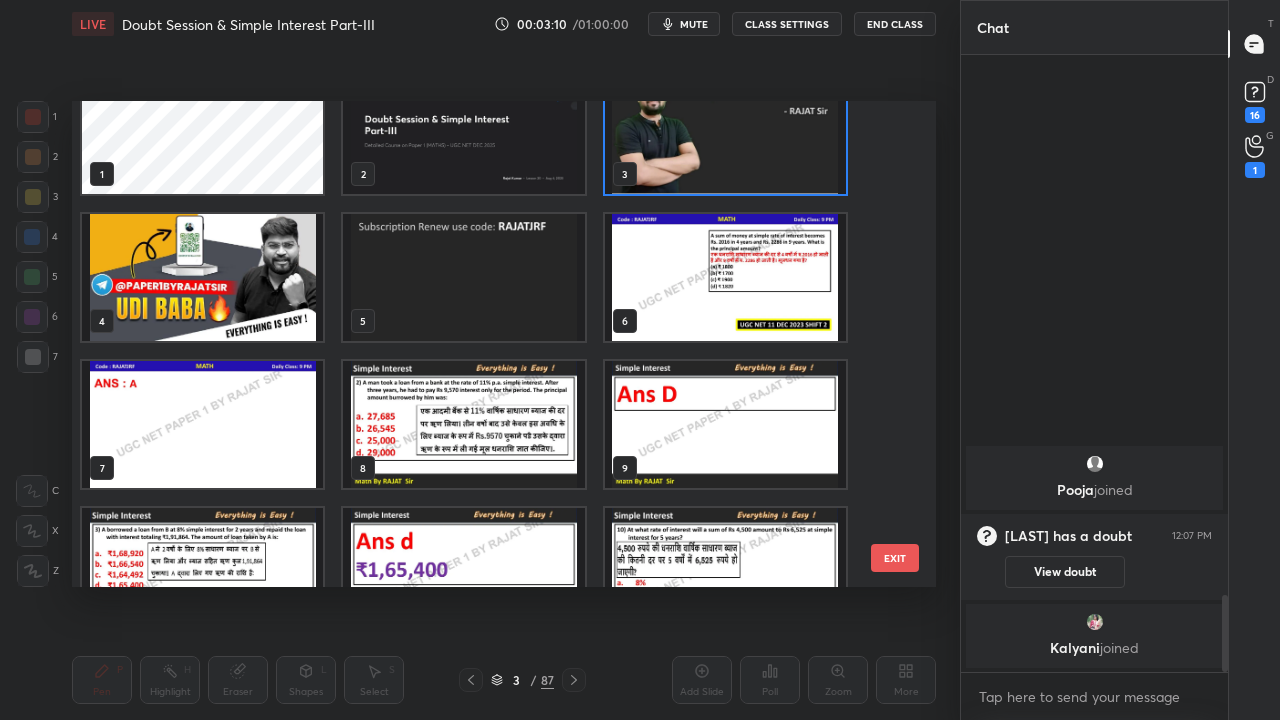 click at bounding box center [463, 277] 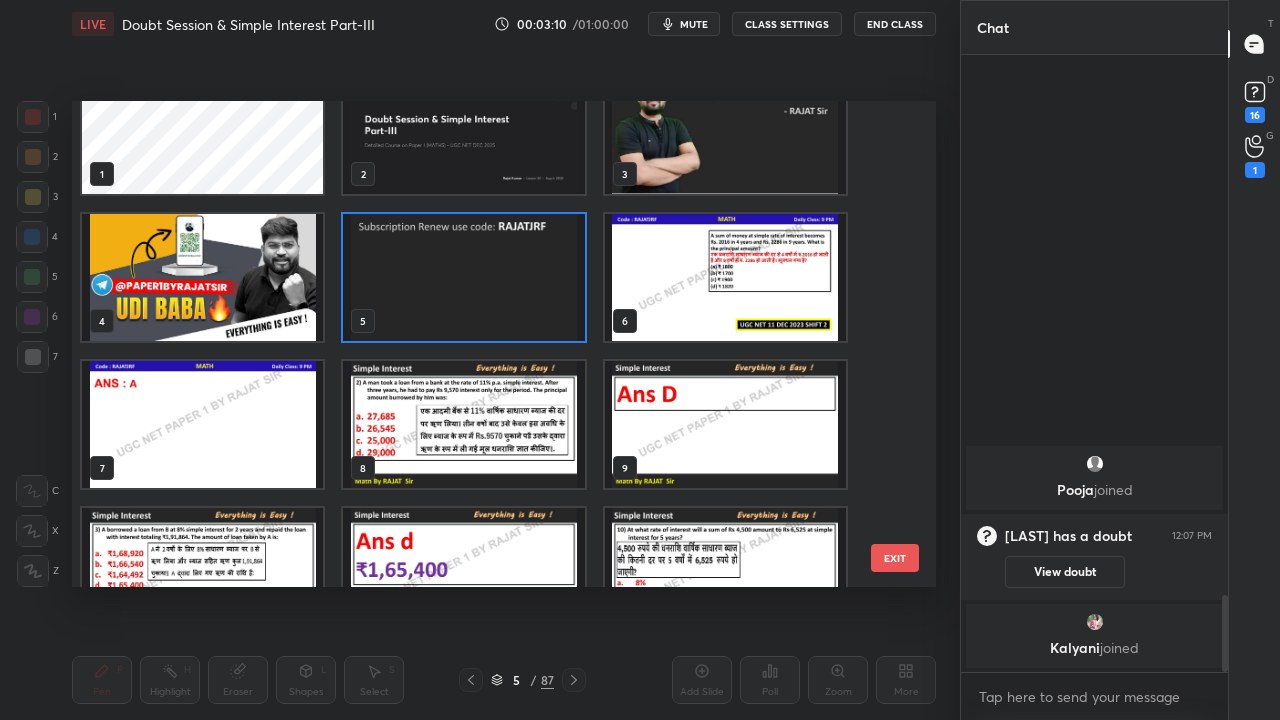 click at bounding box center (463, 277) 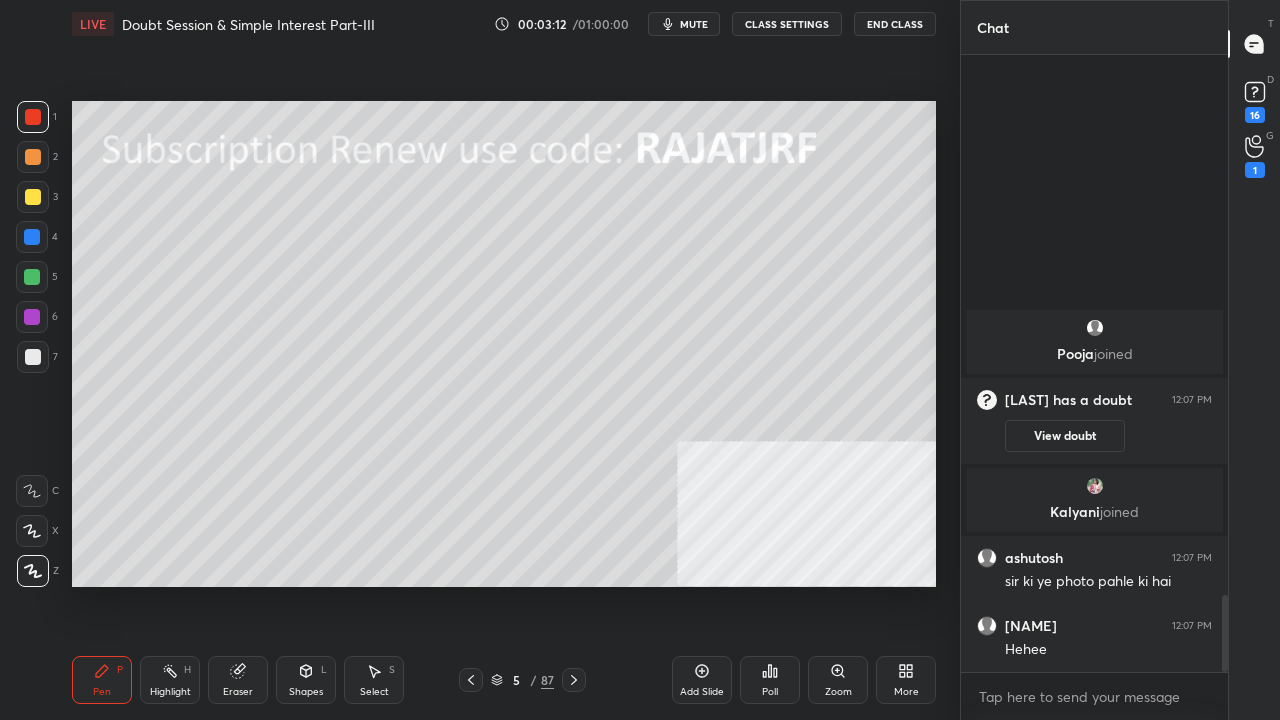 click 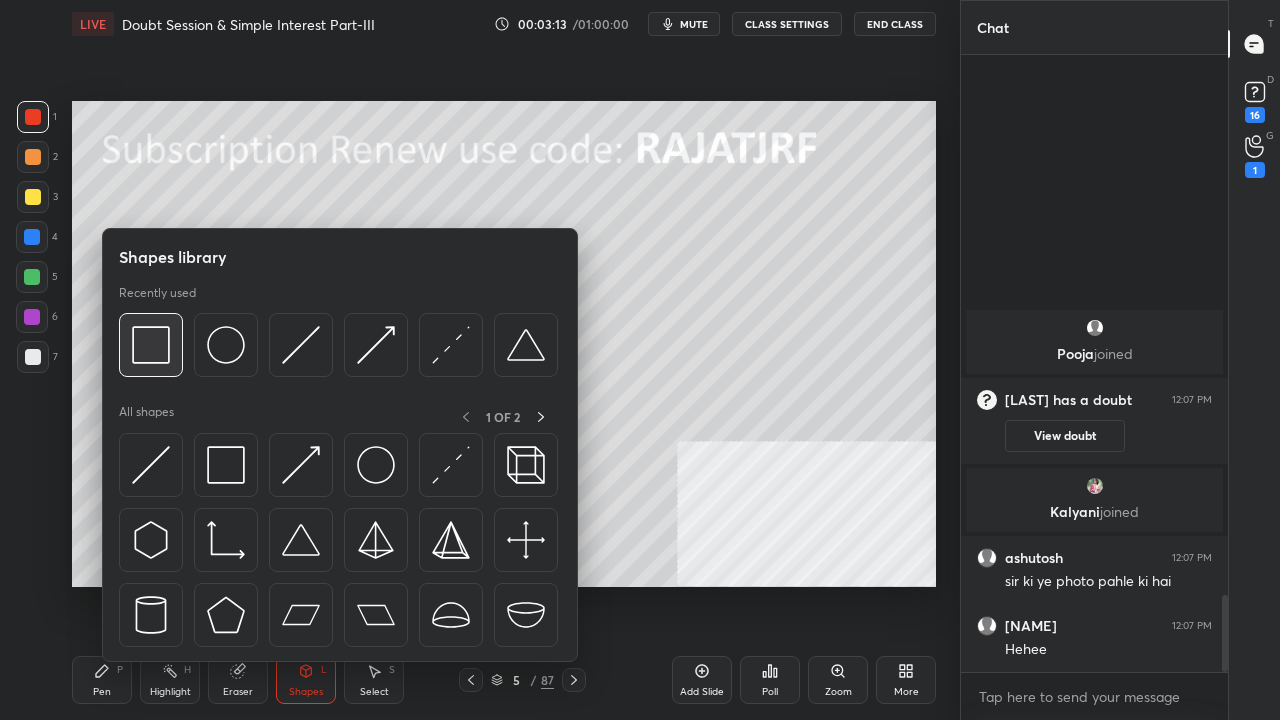 click at bounding box center (151, 345) 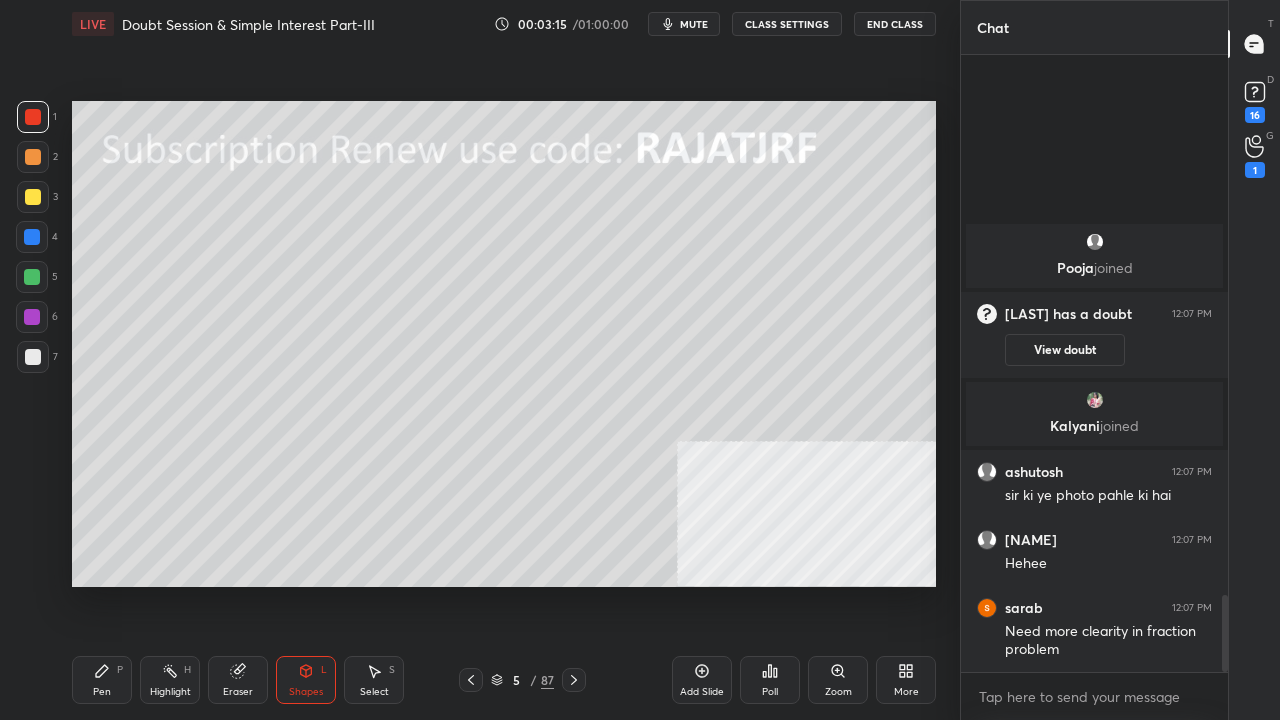click at bounding box center [32, 237] 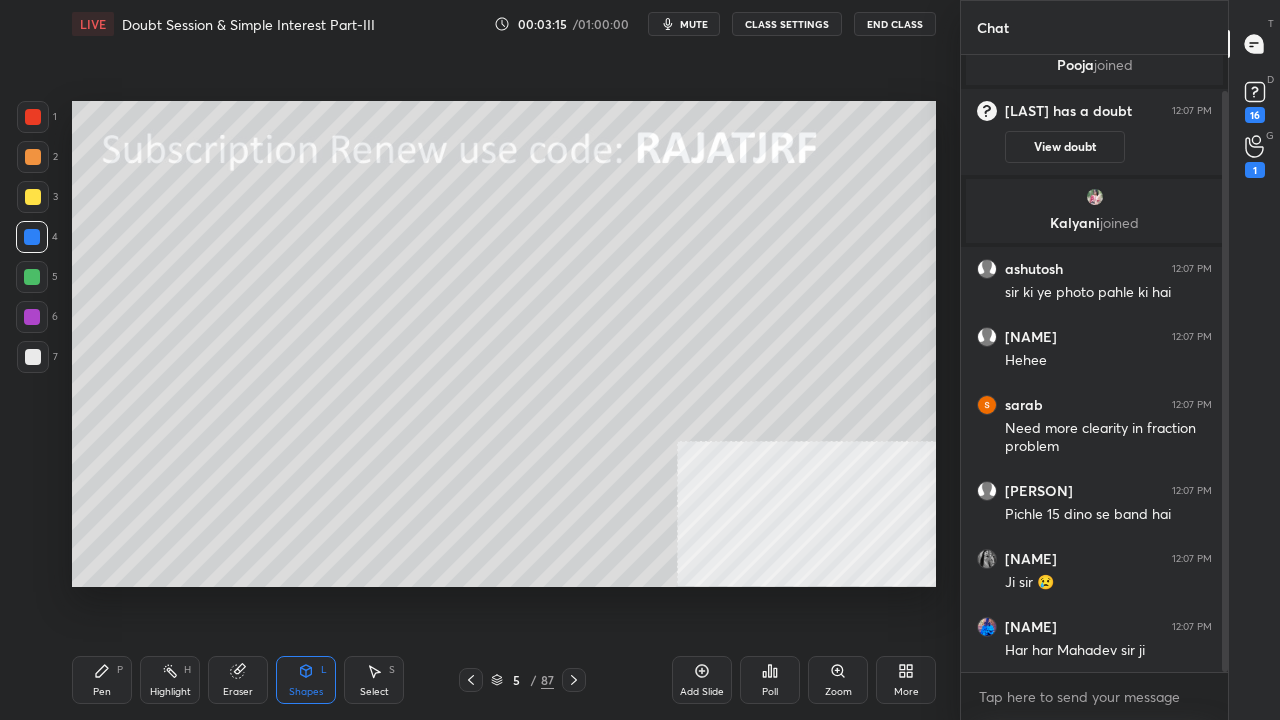 drag, startPoint x: 34, startPoint y: 196, endPoint x: 71, endPoint y: 185, distance: 38.600517 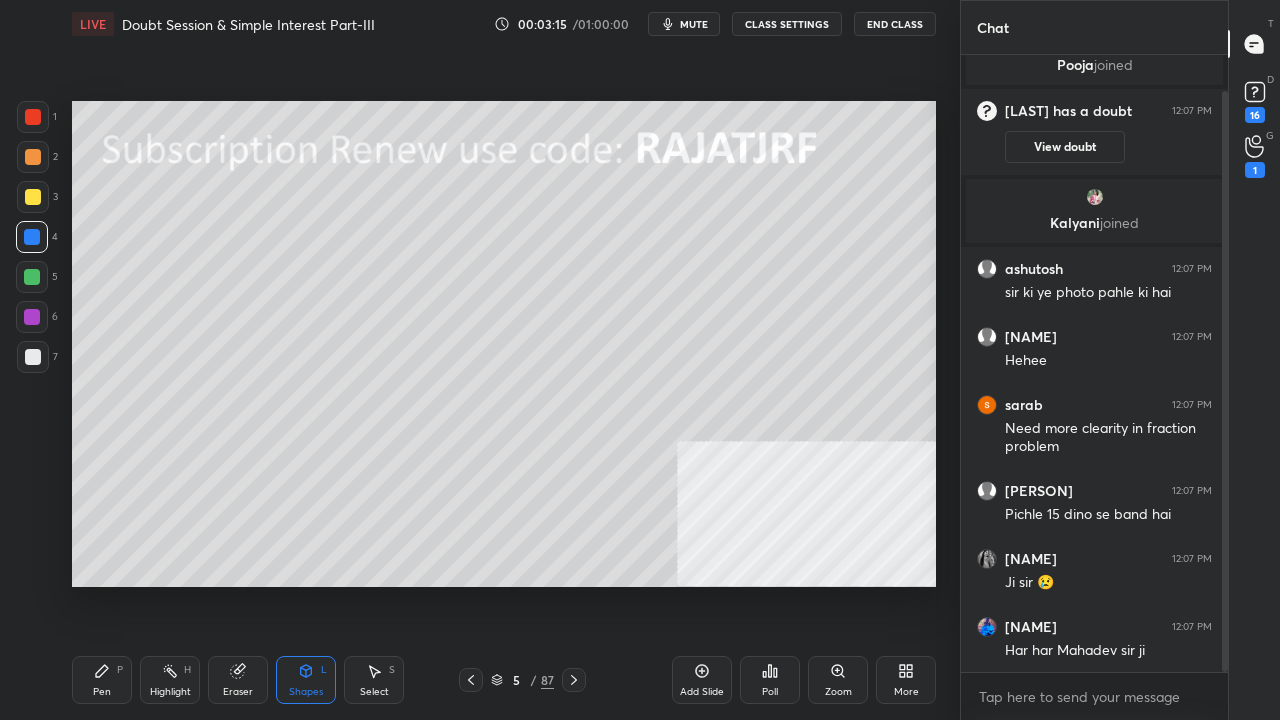 click at bounding box center [33, 197] 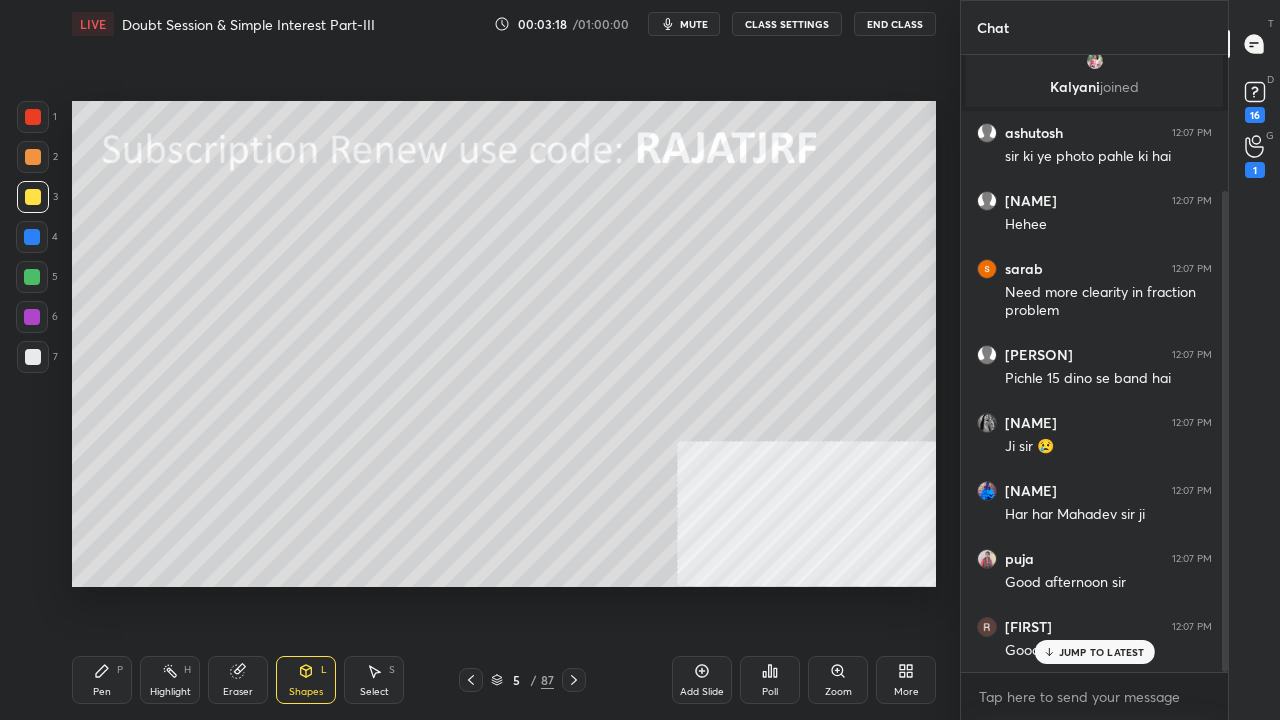 click 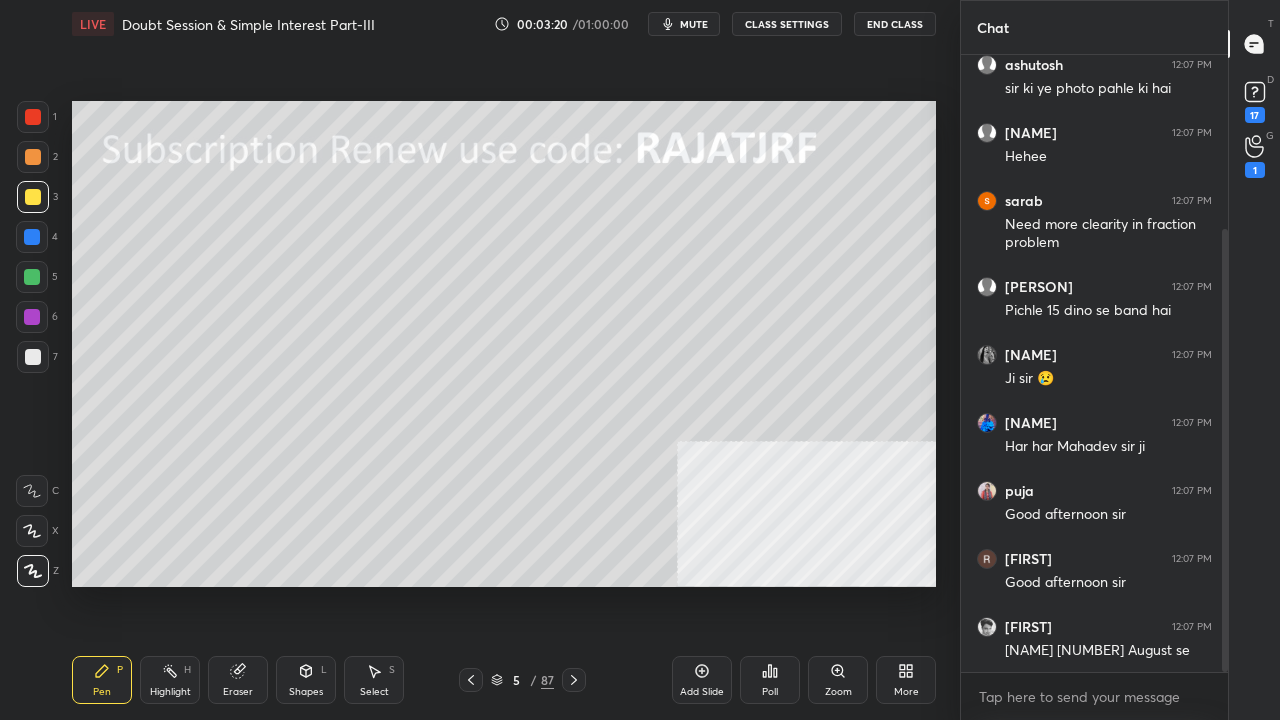 drag, startPoint x: 525, startPoint y: 684, endPoint x: 530, endPoint y: 670, distance: 14.866069 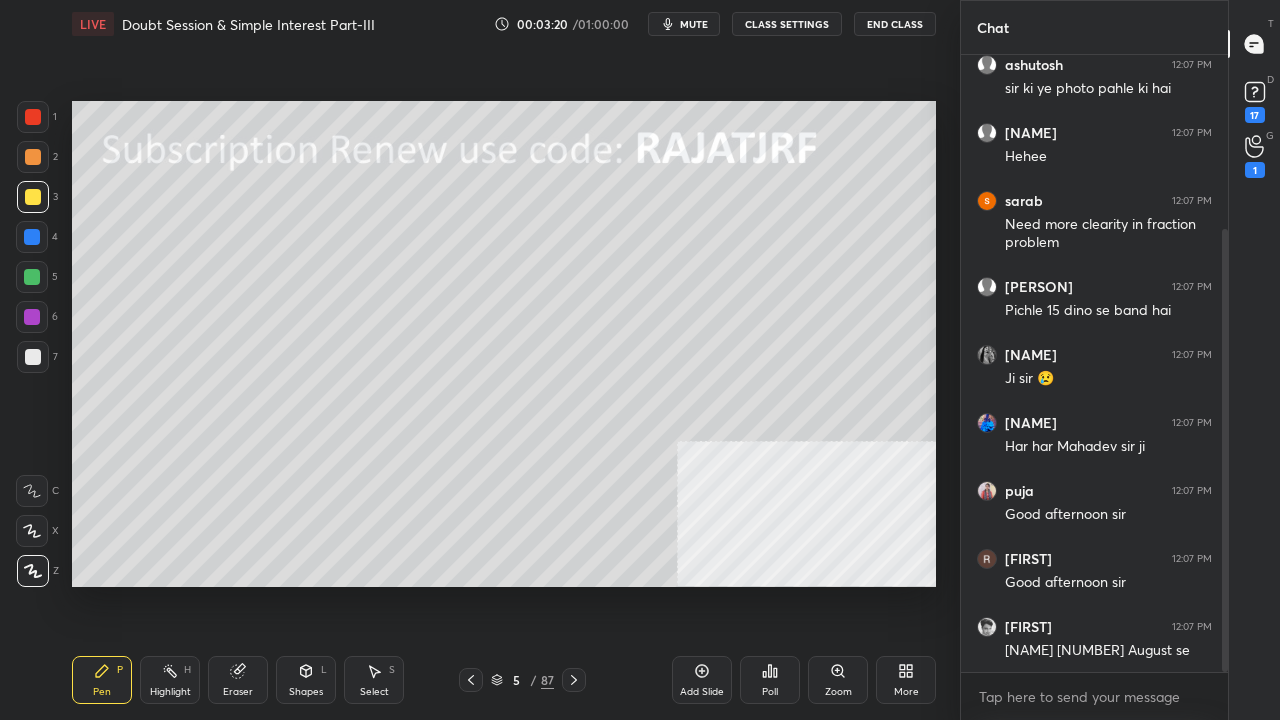 click on "[NUMBER] / [NUMBER]" at bounding box center [522, 680] 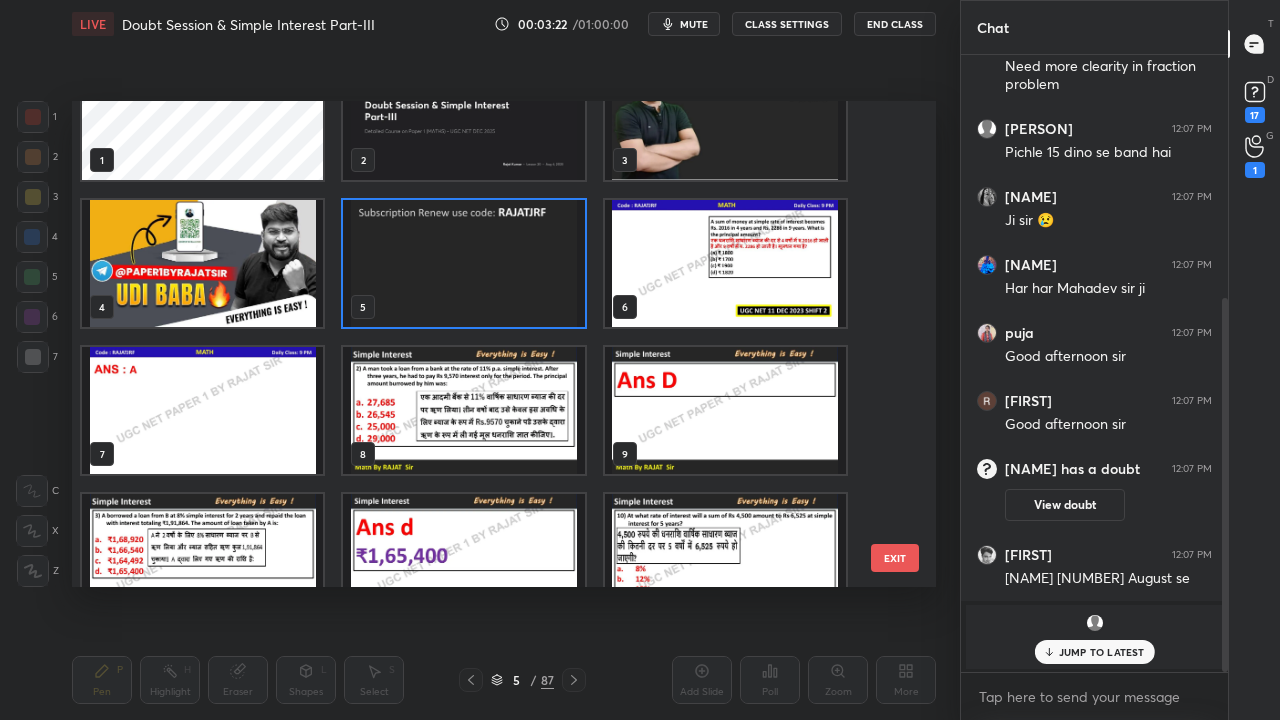 click at bounding box center (463, 263) 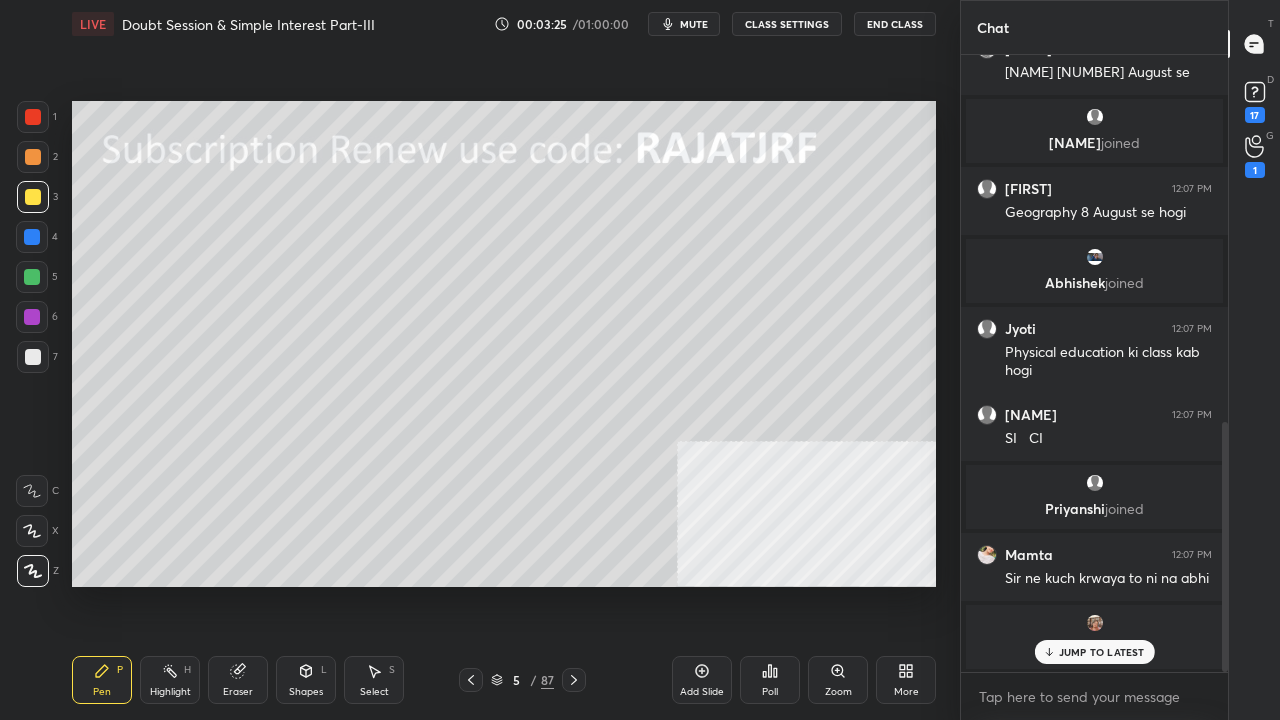 drag, startPoint x: 708, startPoint y: 676, endPoint x: 766, endPoint y: 669, distance: 58.420887 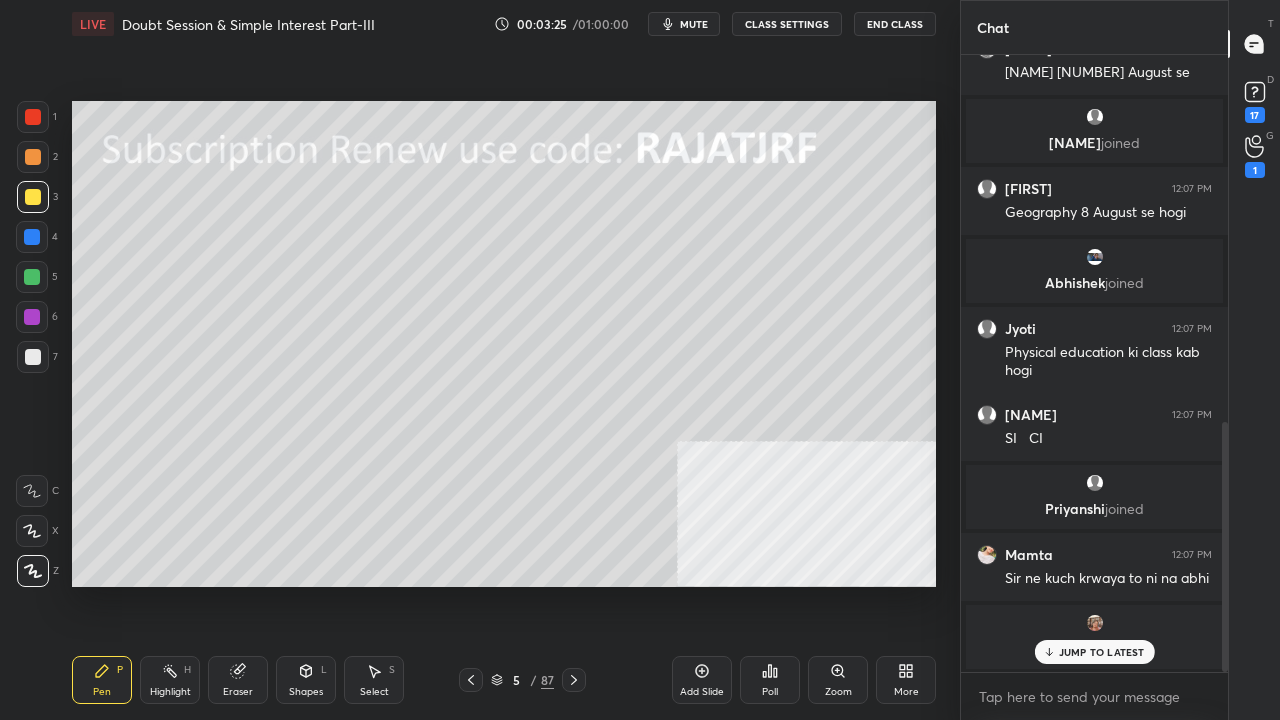 click on "Add Slide" at bounding box center (702, 680) 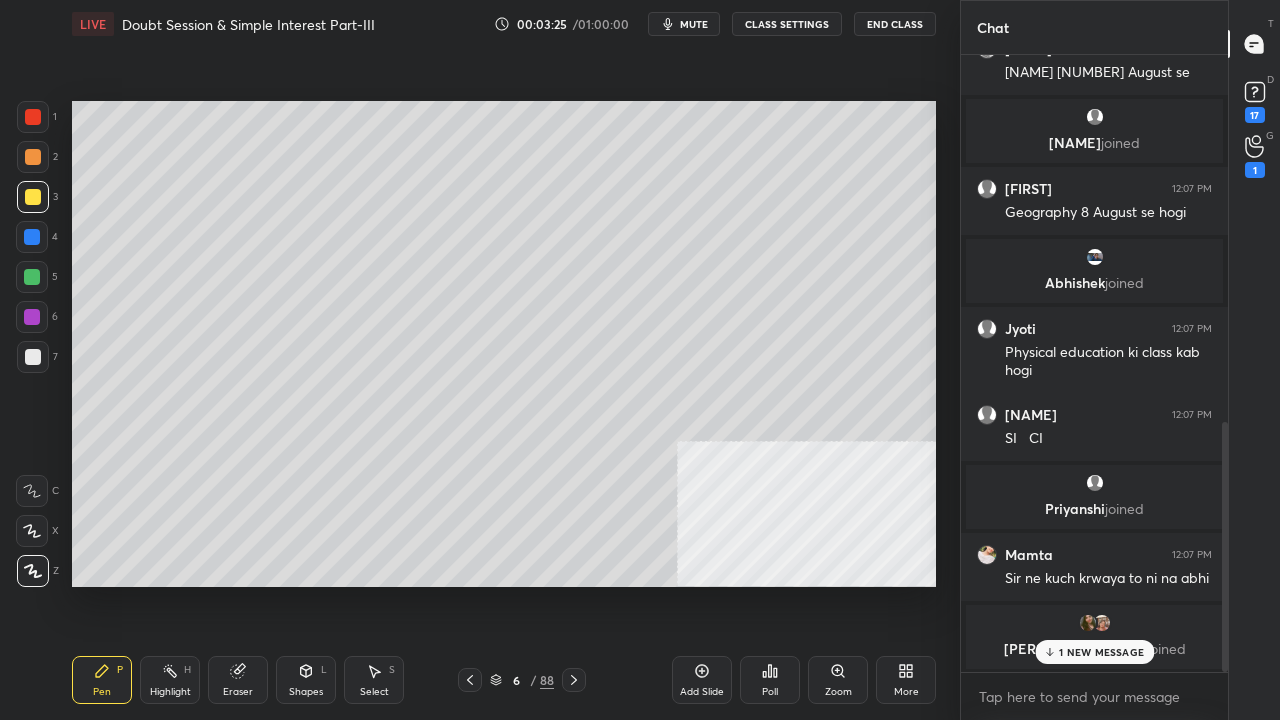 click 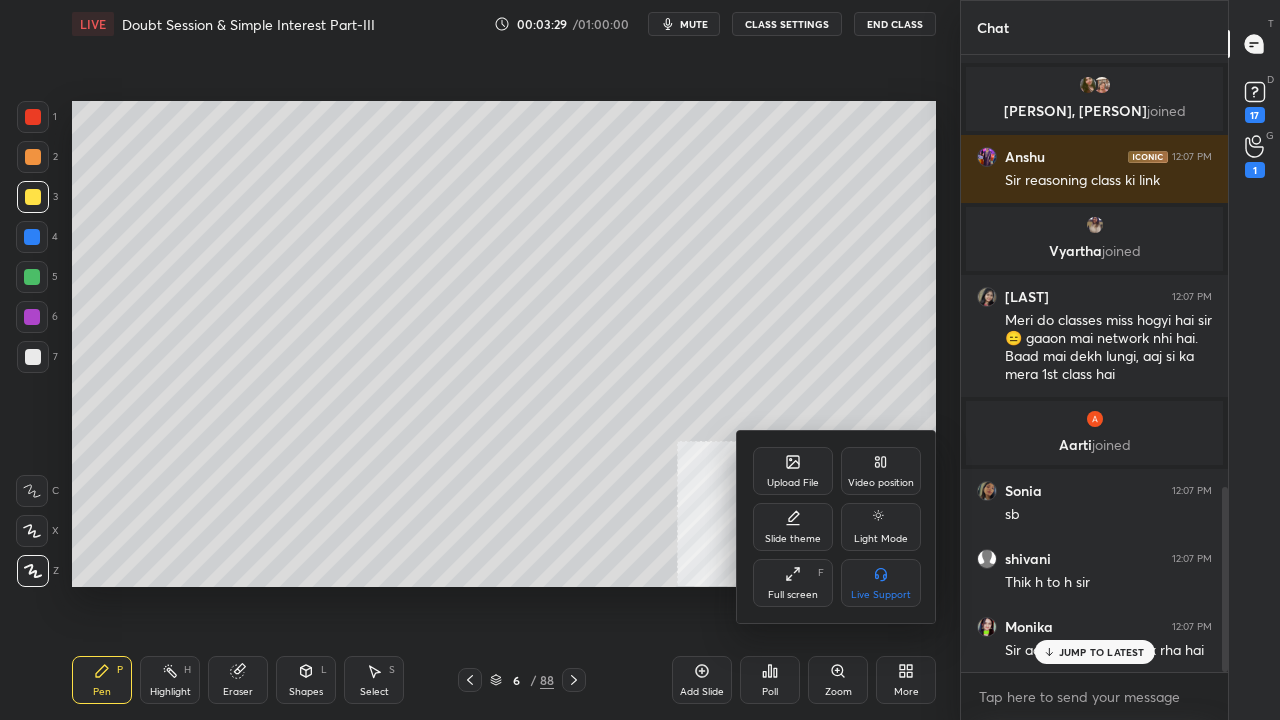 click 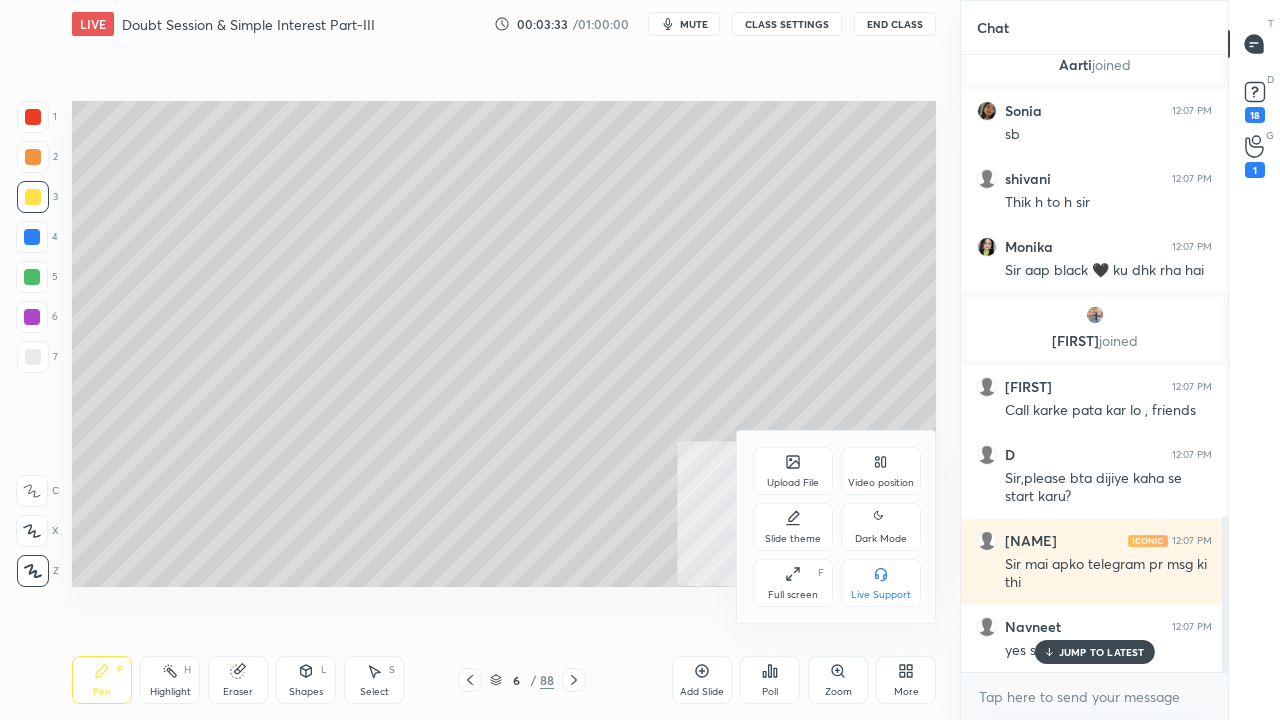 click on "Slide theme" at bounding box center (793, 539) 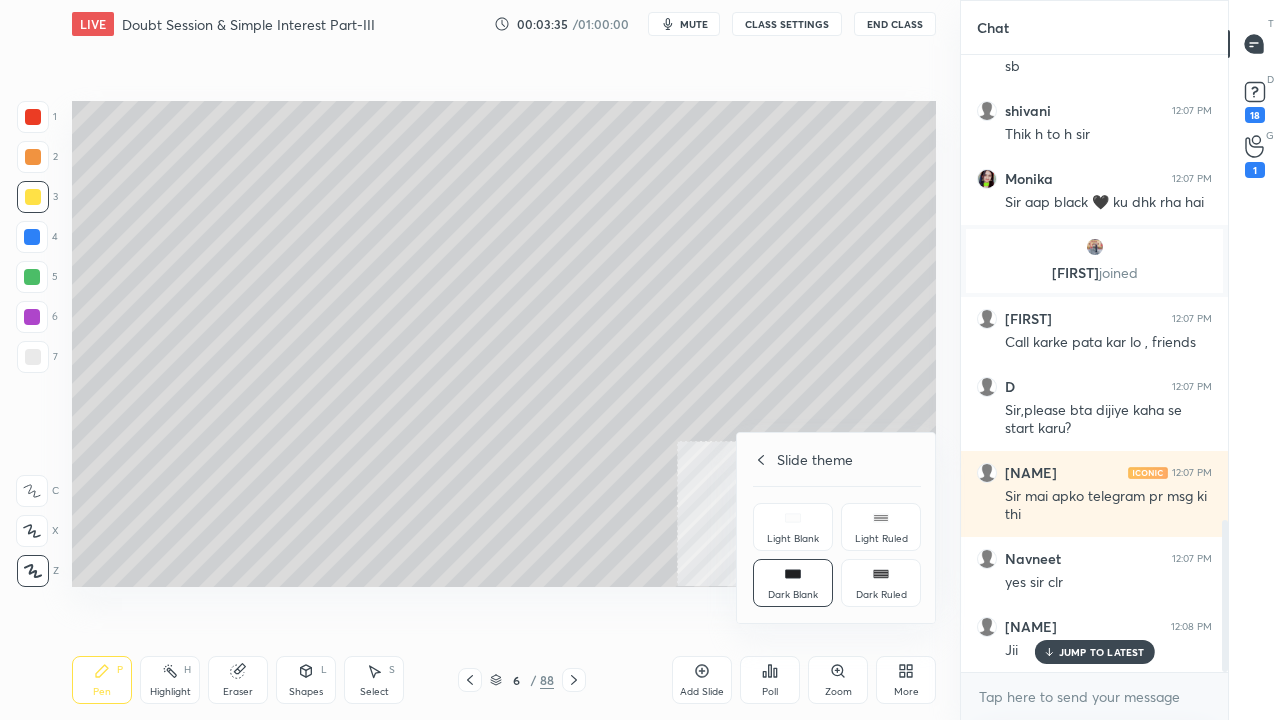 click on "Light Blank" at bounding box center (793, 527) 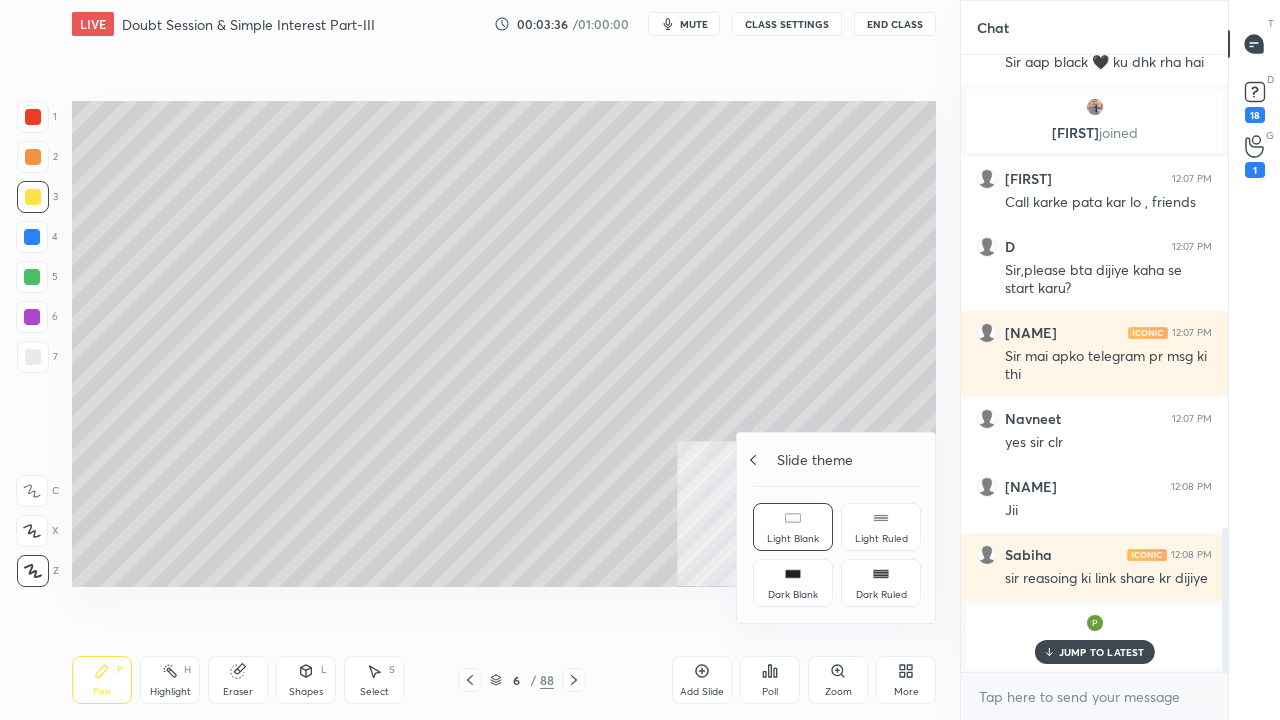 click on "Slide theme" at bounding box center (837, 459) 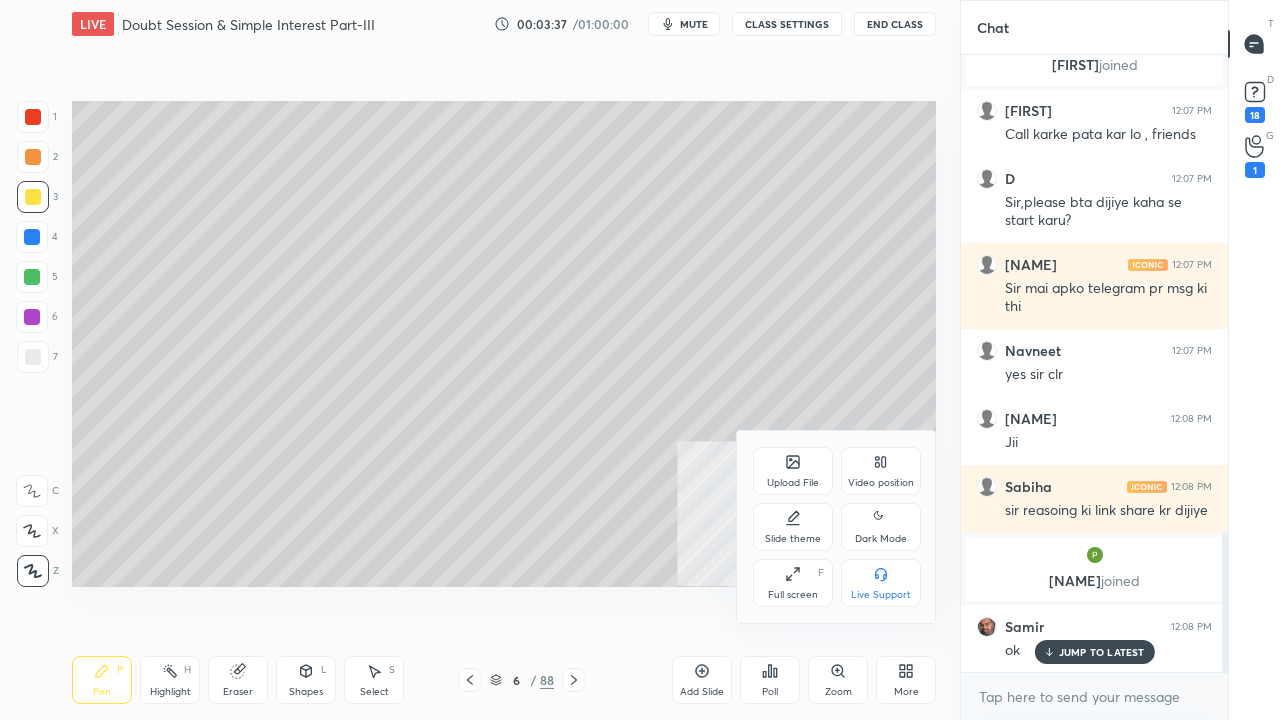 click at bounding box center [640, 360] 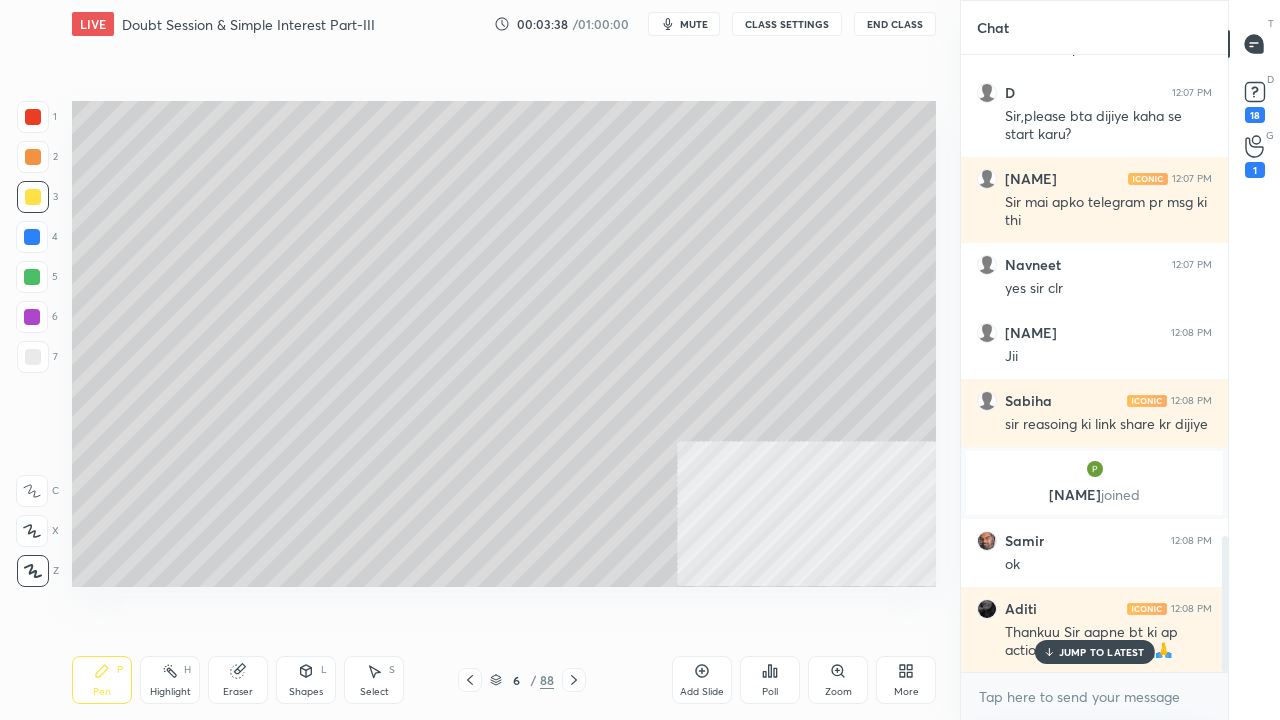click 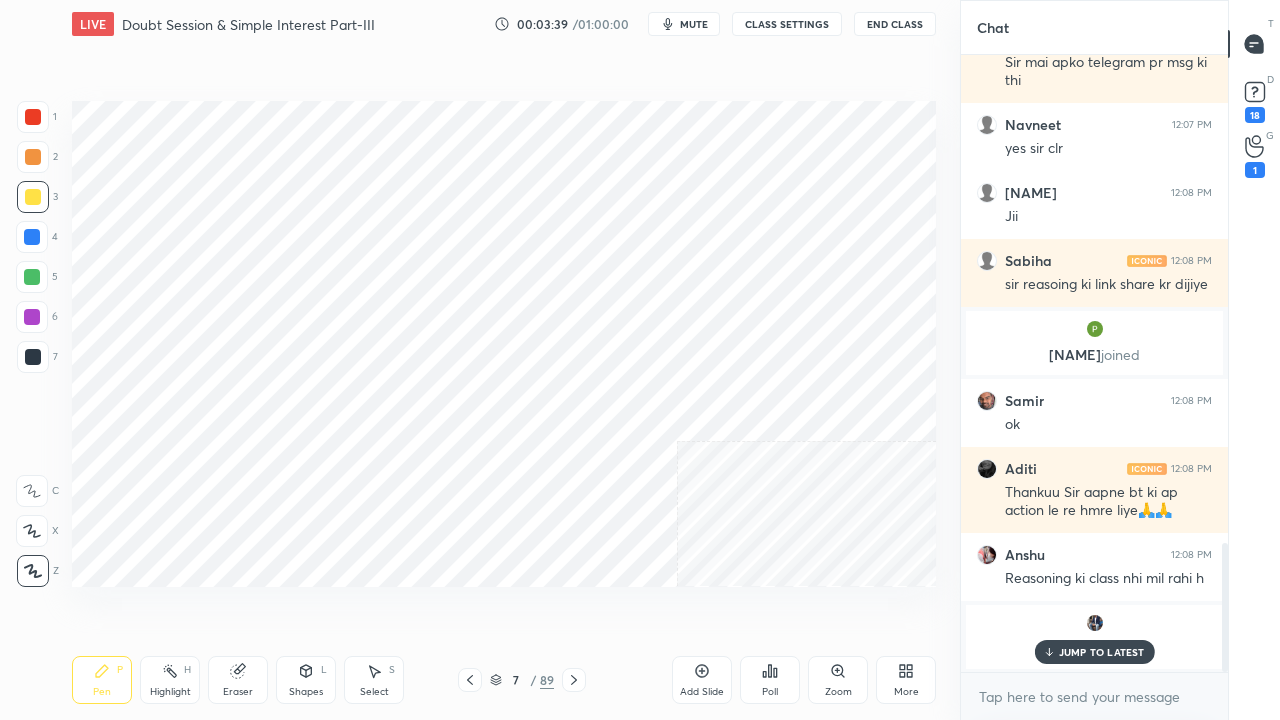 click on "More" at bounding box center (906, 680) 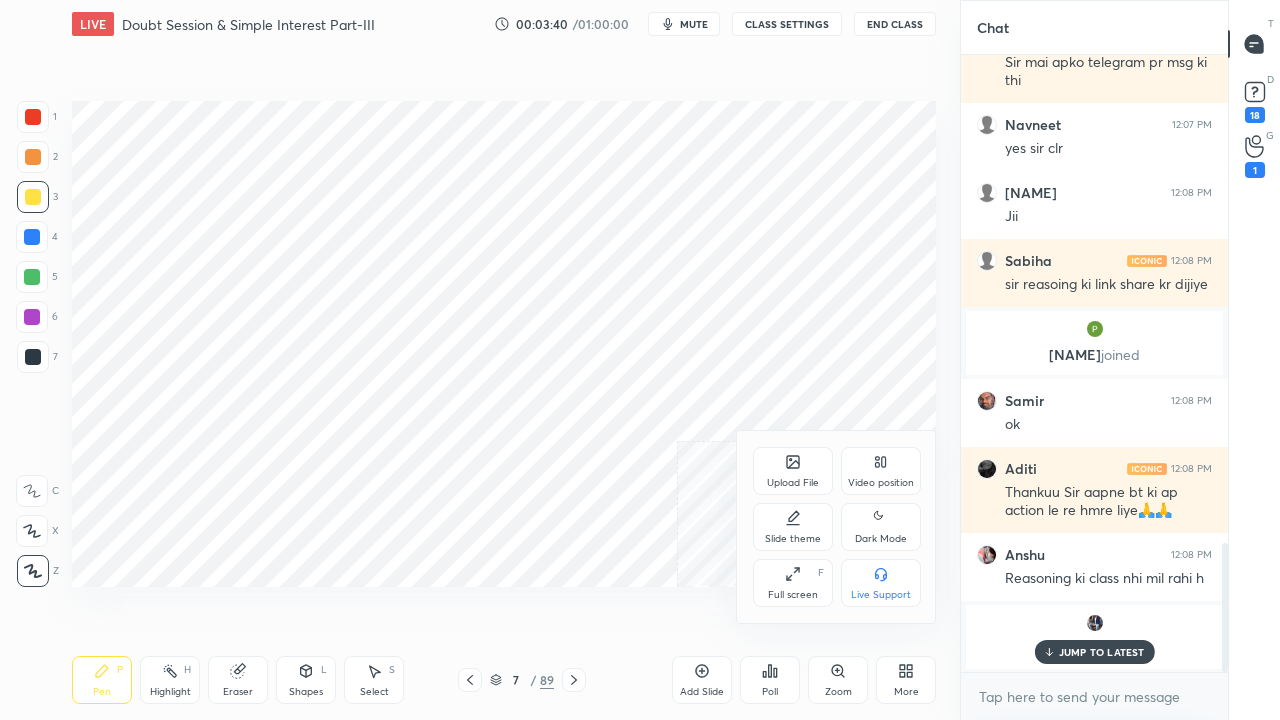 click on "Full screen F" at bounding box center [793, 583] 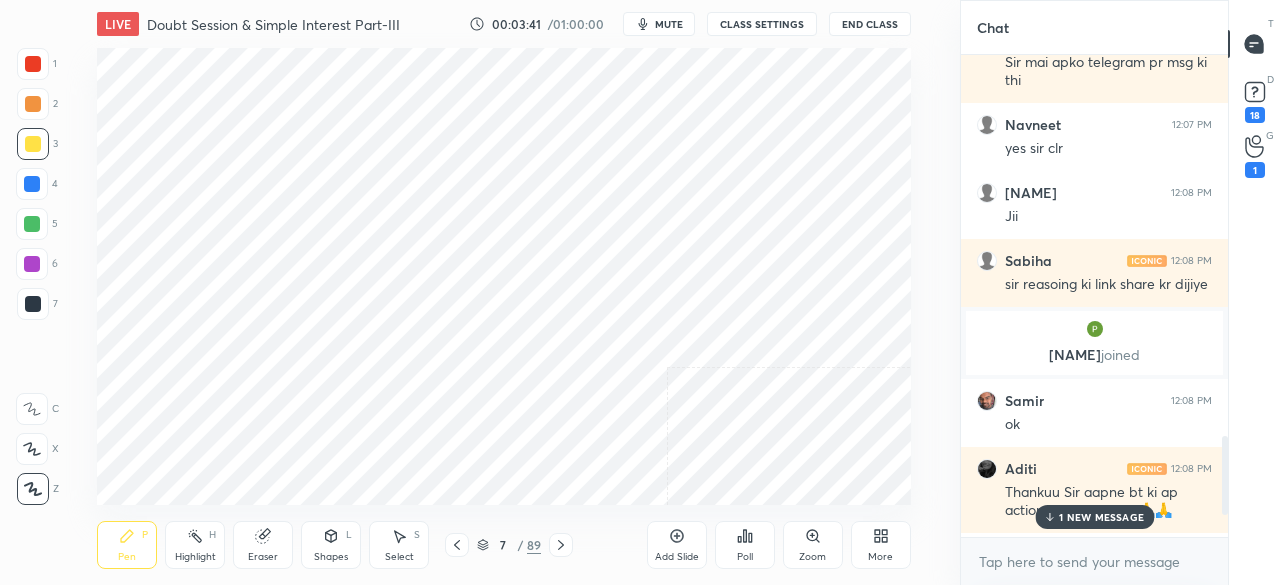 click on "More" at bounding box center (881, 545) 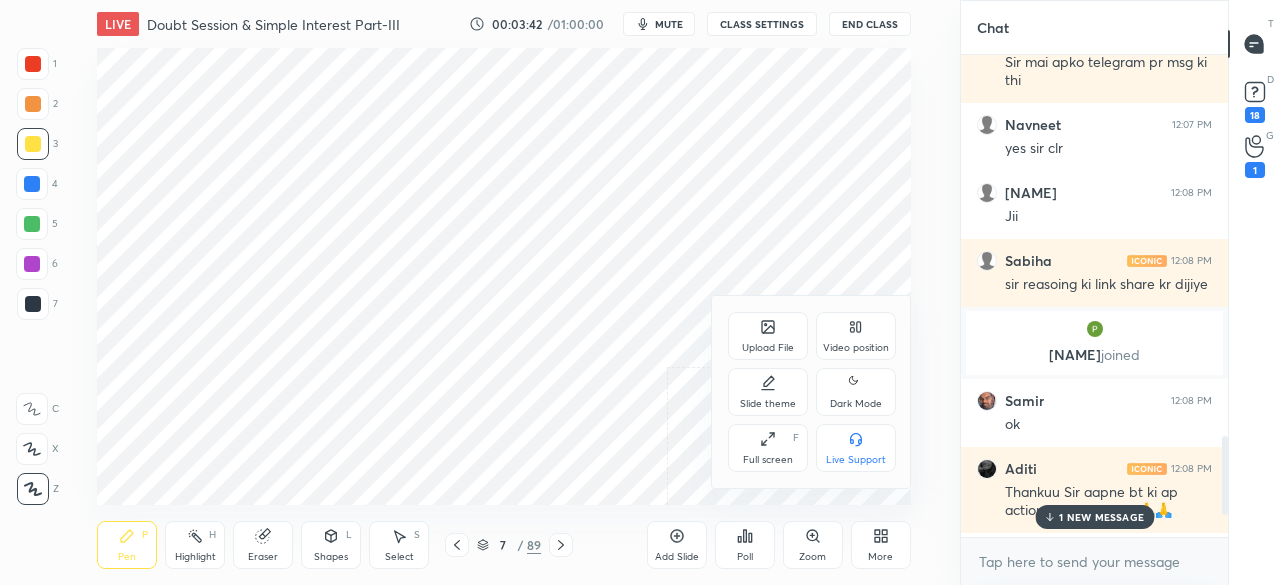 click on "Full screen F" at bounding box center (768, 448) 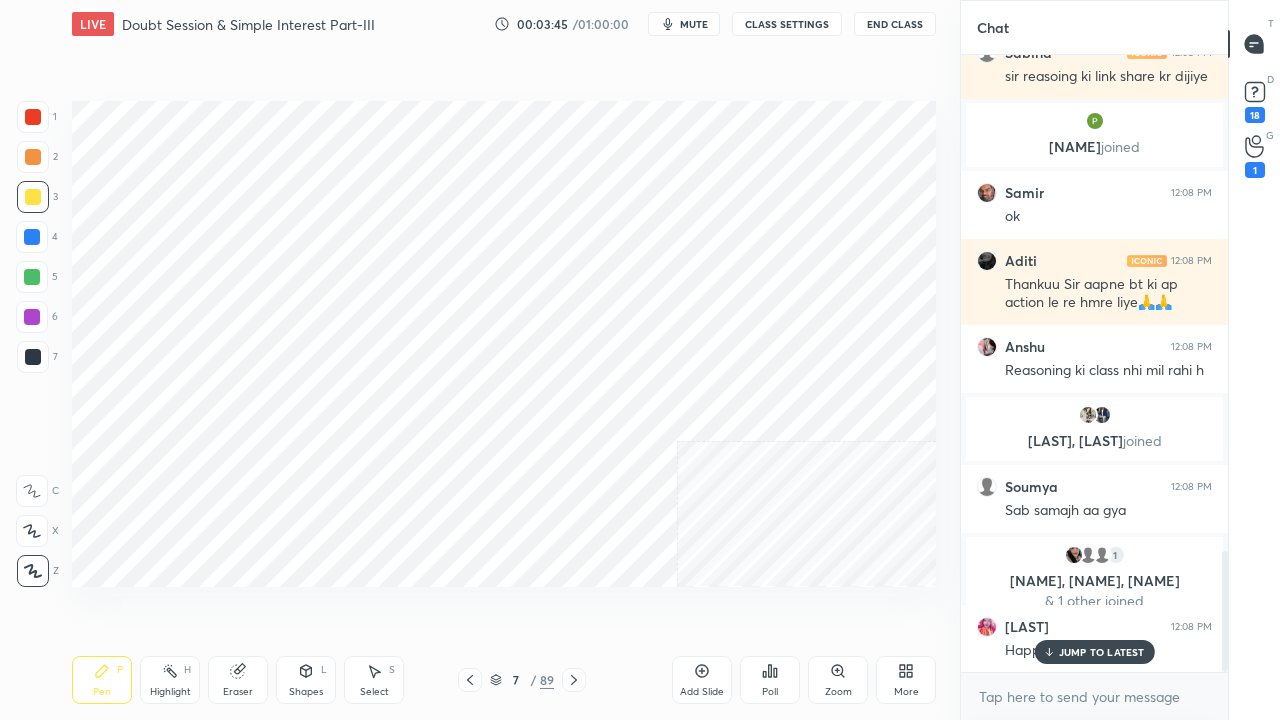 click on "More" at bounding box center [906, 680] 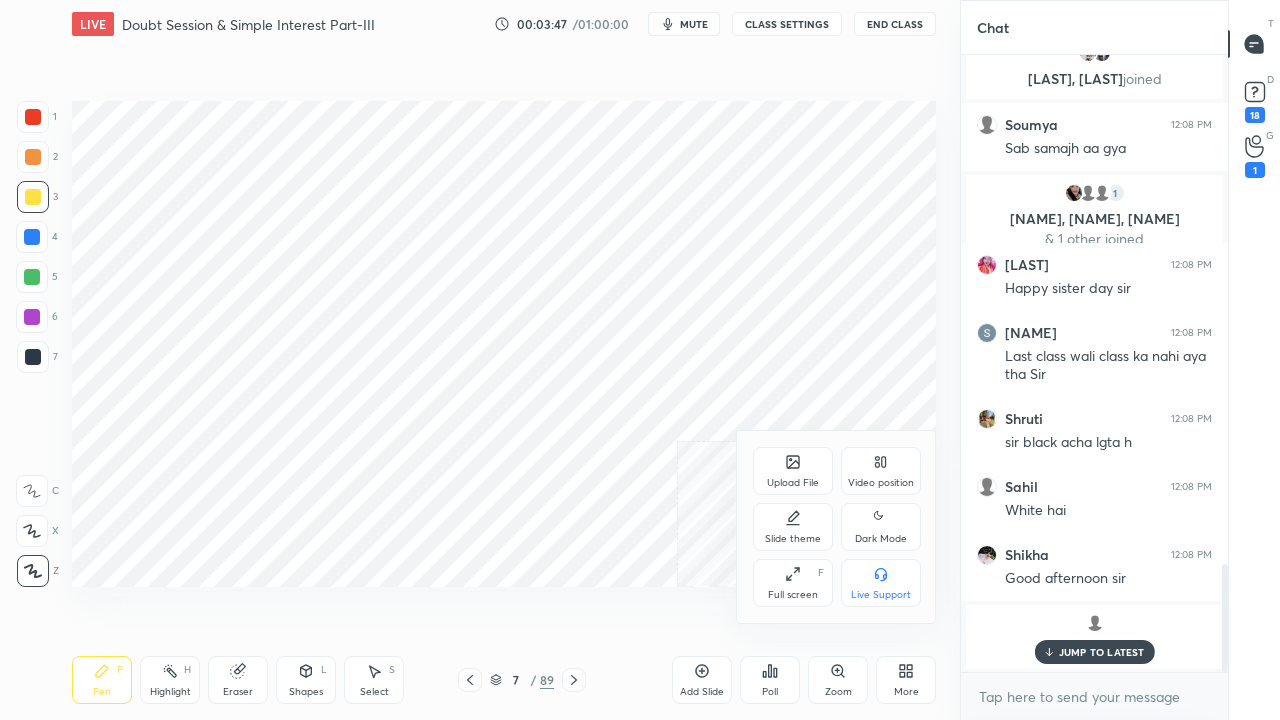 click on "Slide theme" at bounding box center (793, 539) 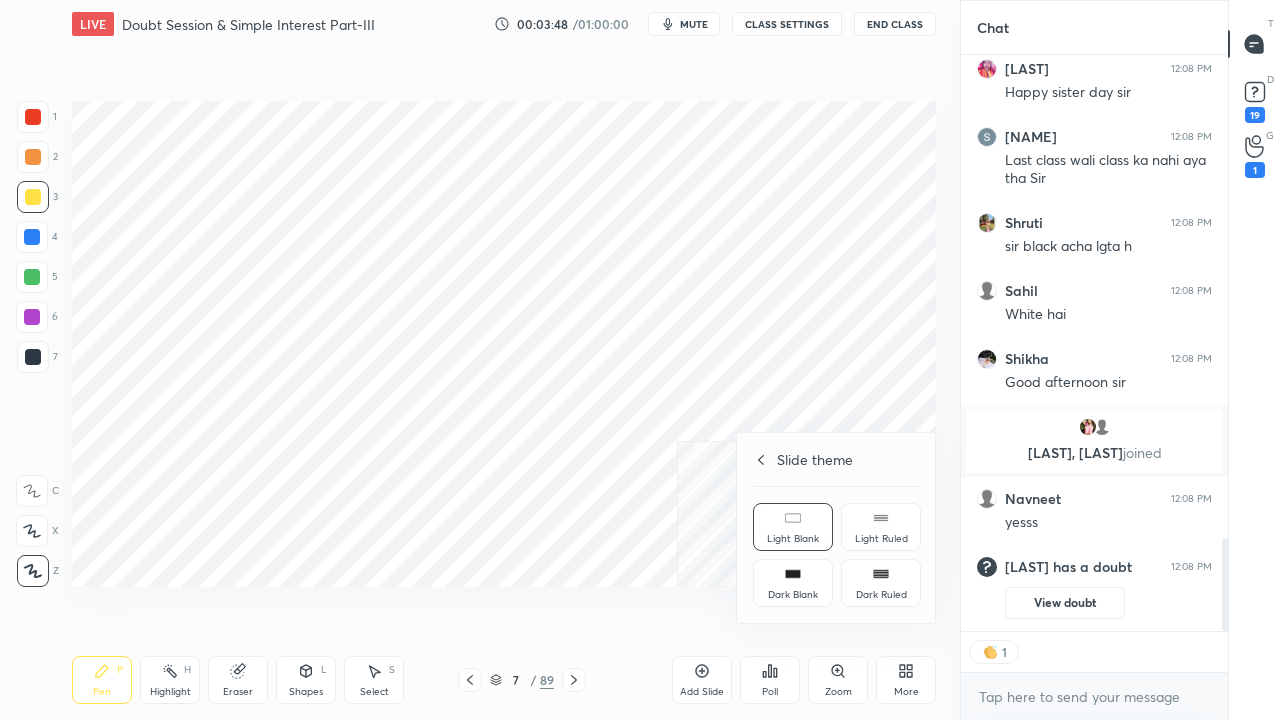click on "Dark Blank" at bounding box center (793, 583) 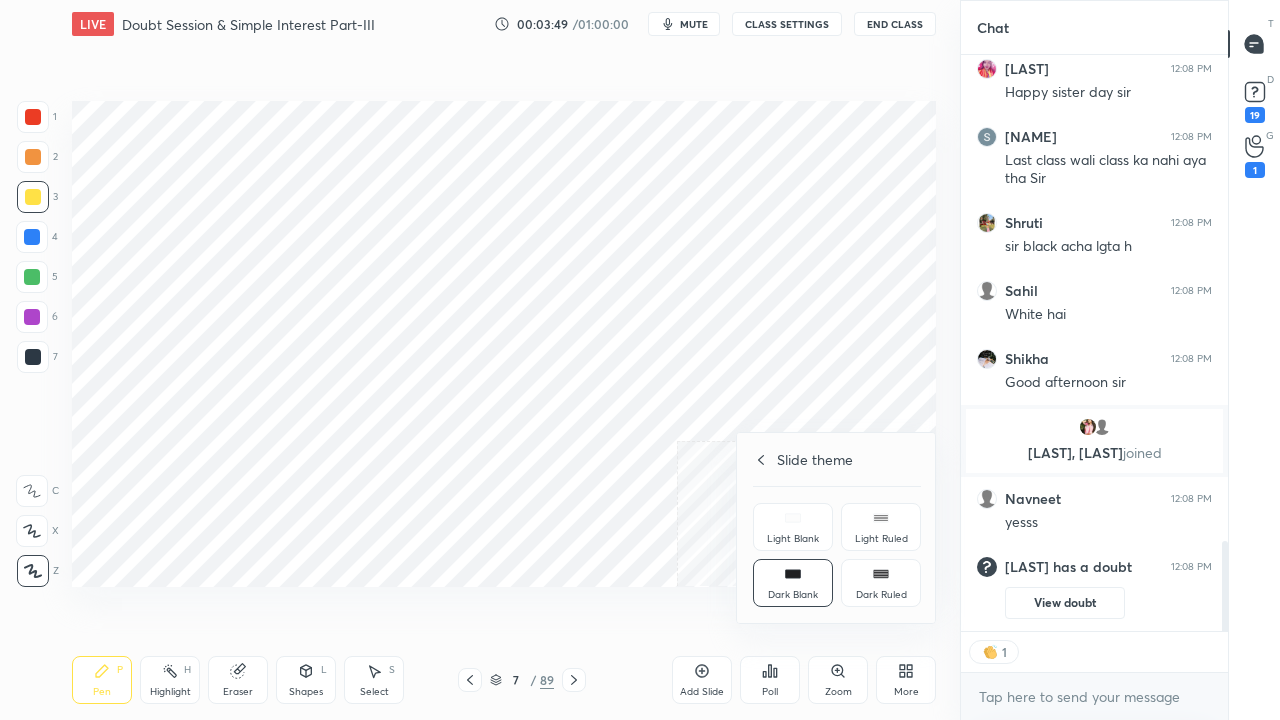 click 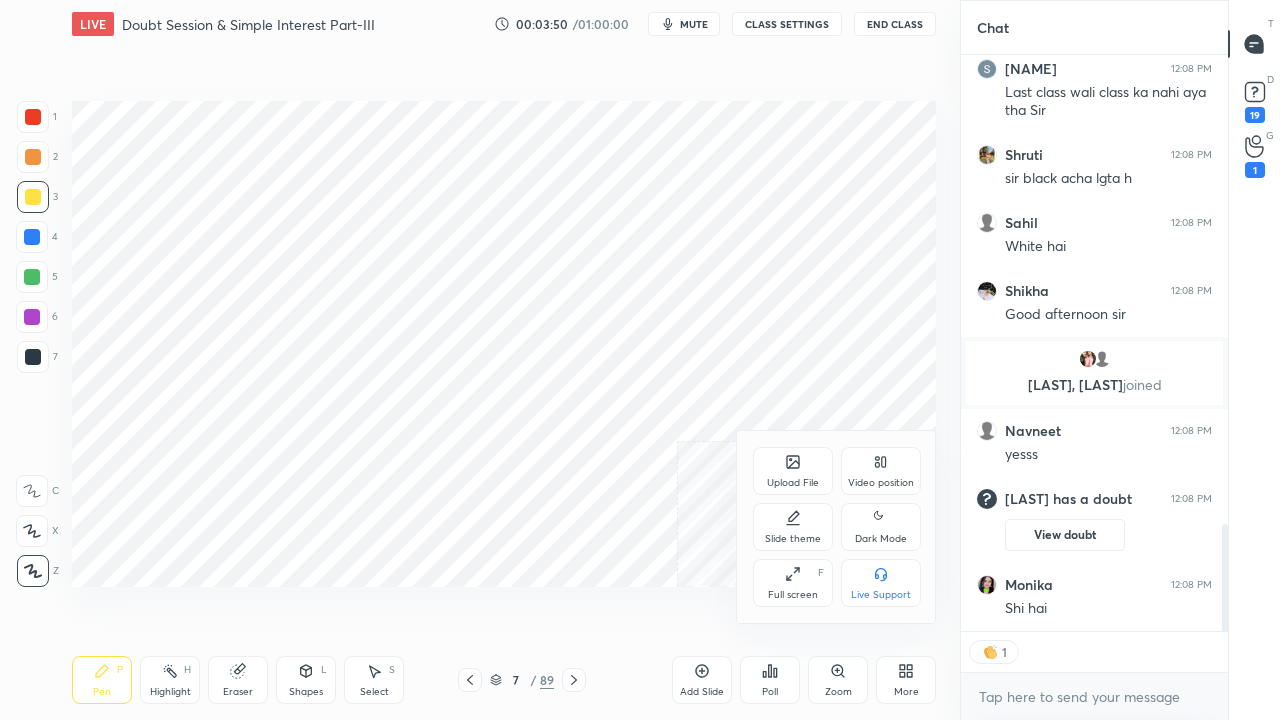 click at bounding box center (640, 360) 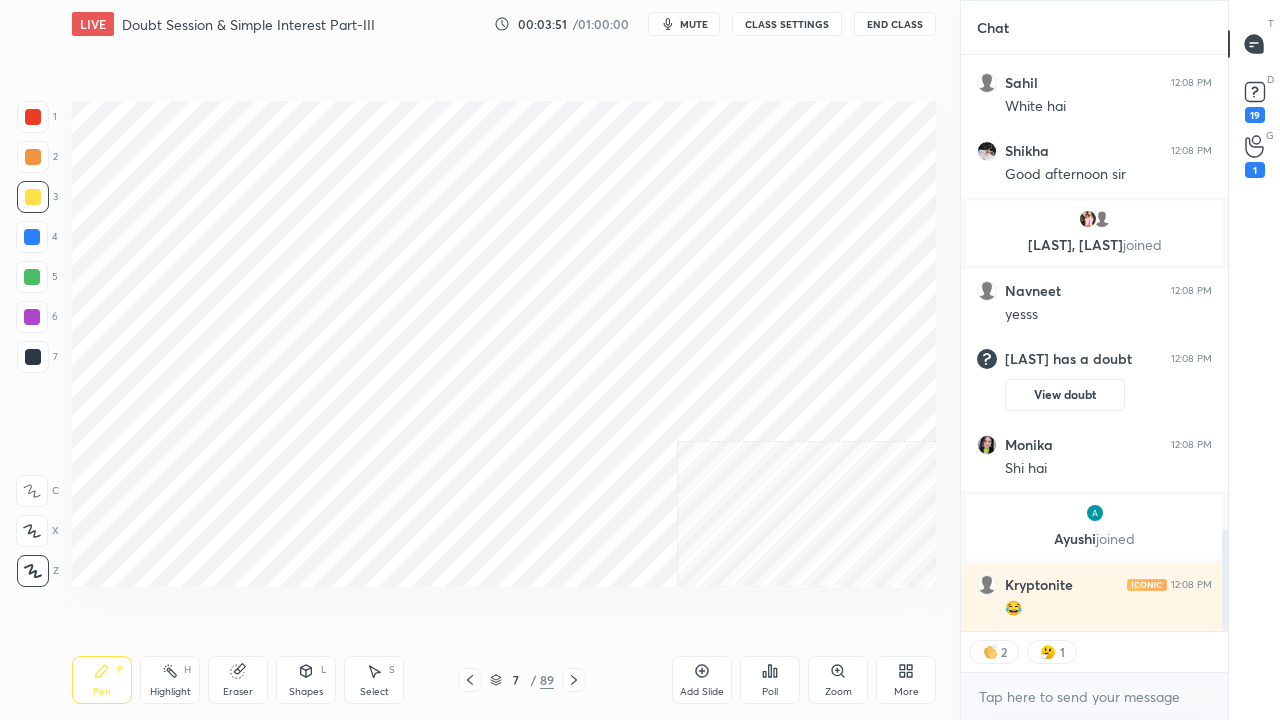 click on "Add Slide" at bounding box center (702, 680) 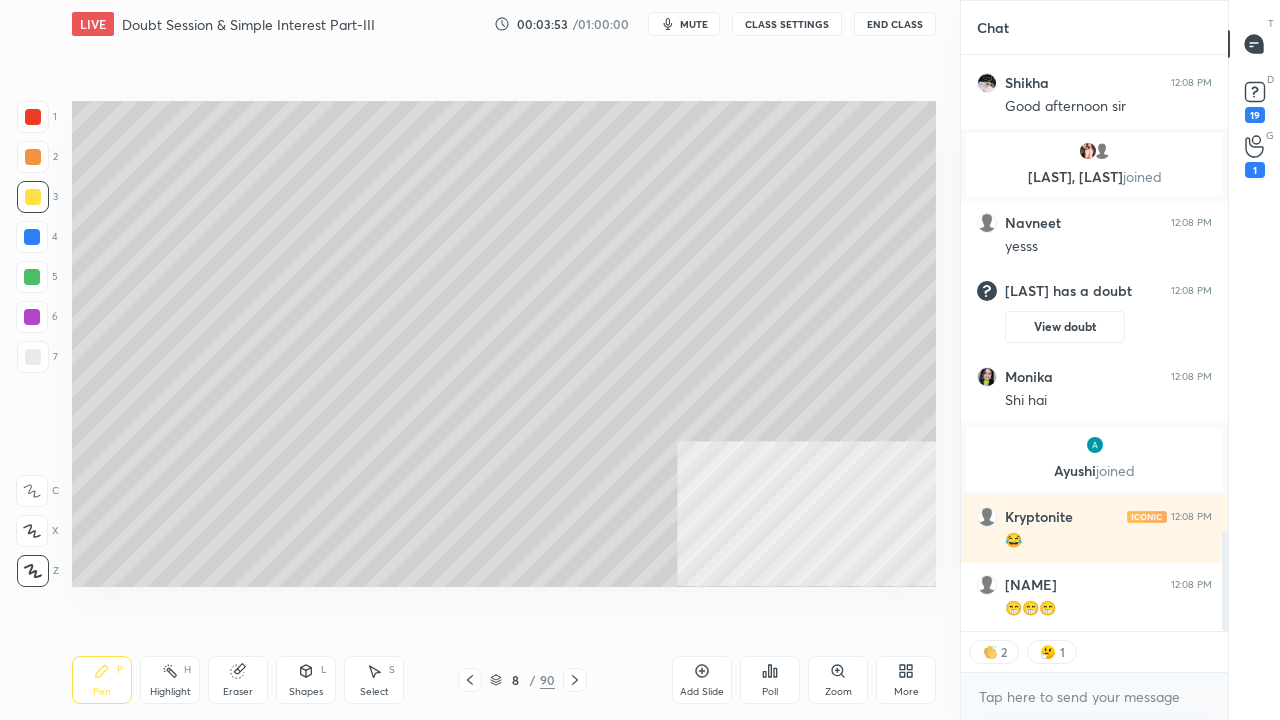 click on "More" at bounding box center (906, 680) 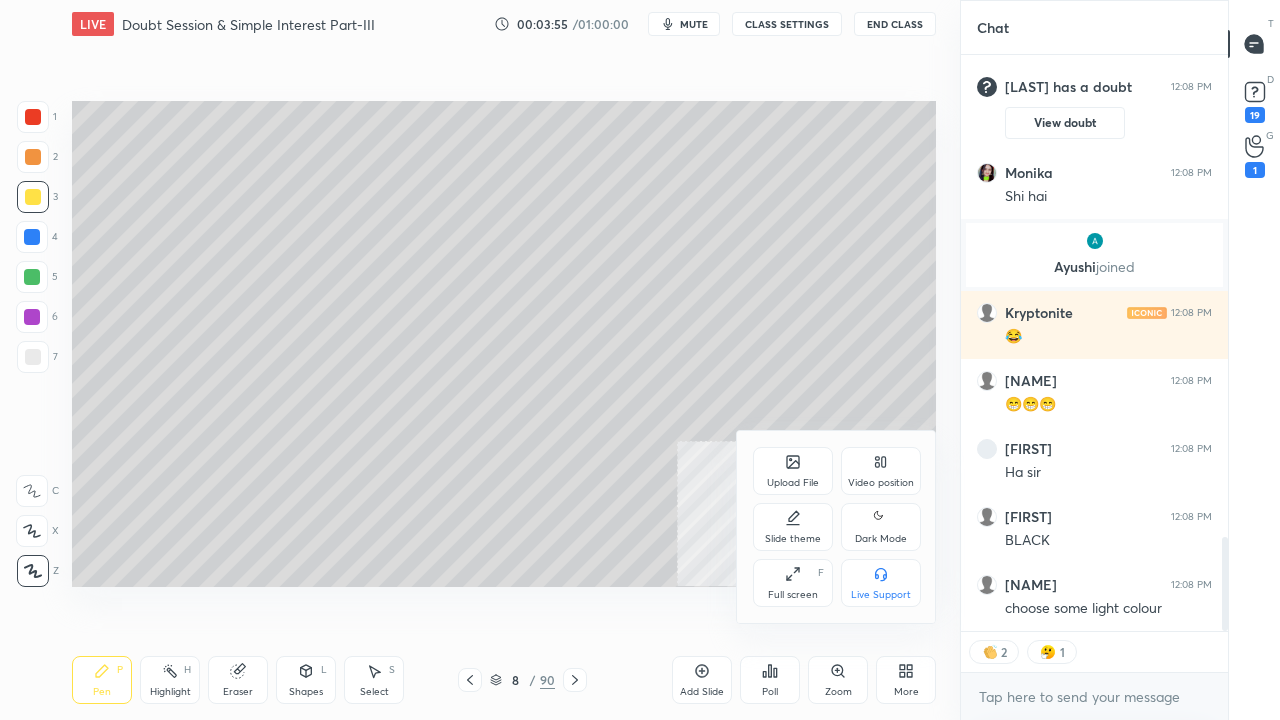 click on "Dark Mode" at bounding box center [881, 539] 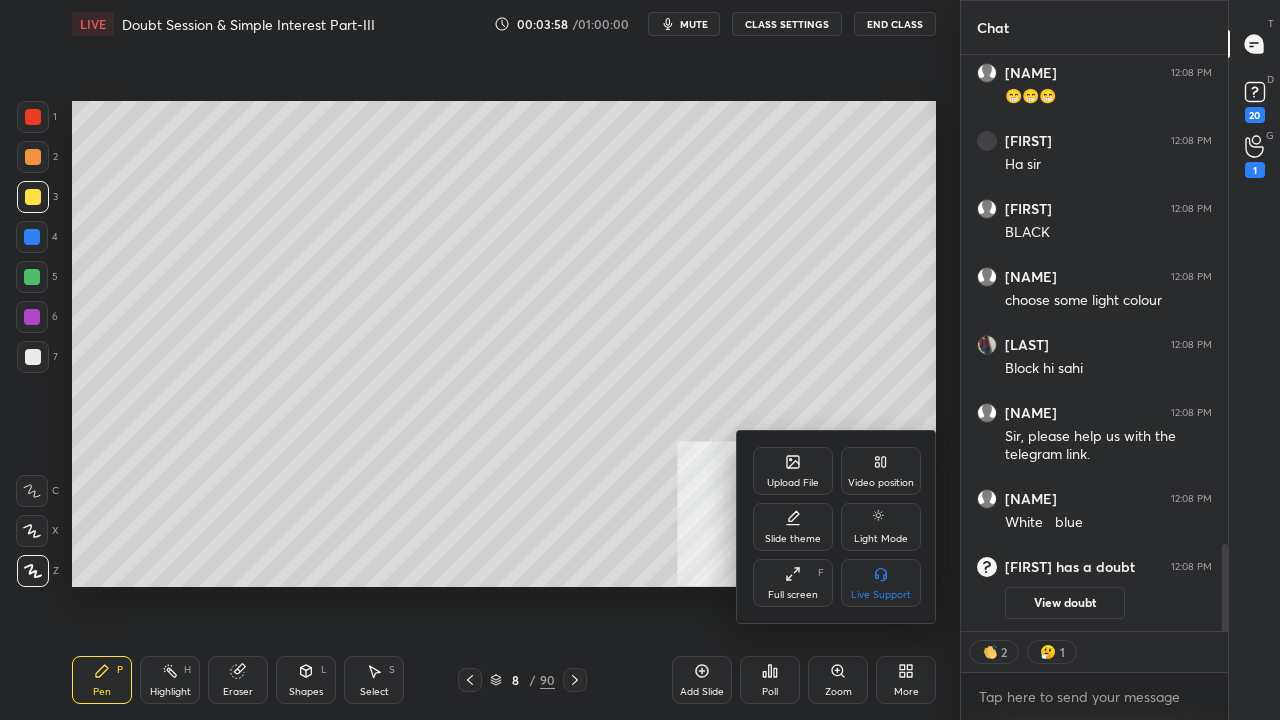 click on "Slide theme" at bounding box center [793, 539] 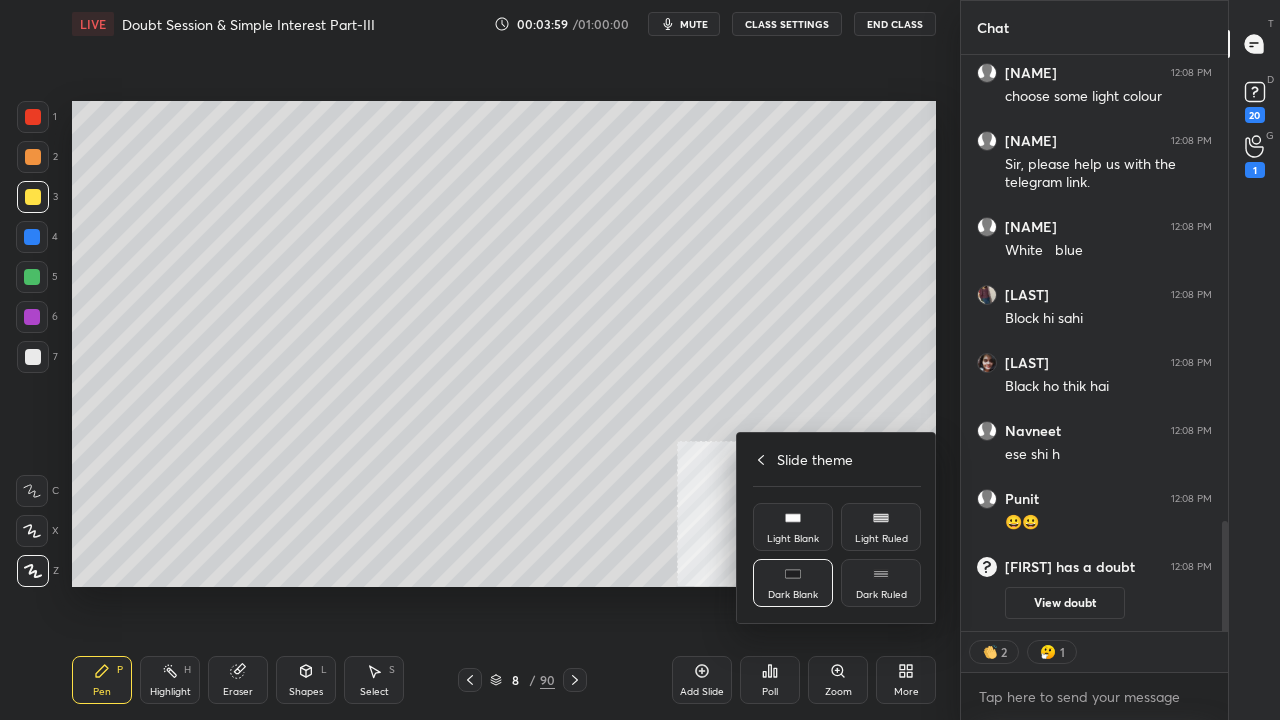 click on "Light Blank" at bounding box center (793, 527) 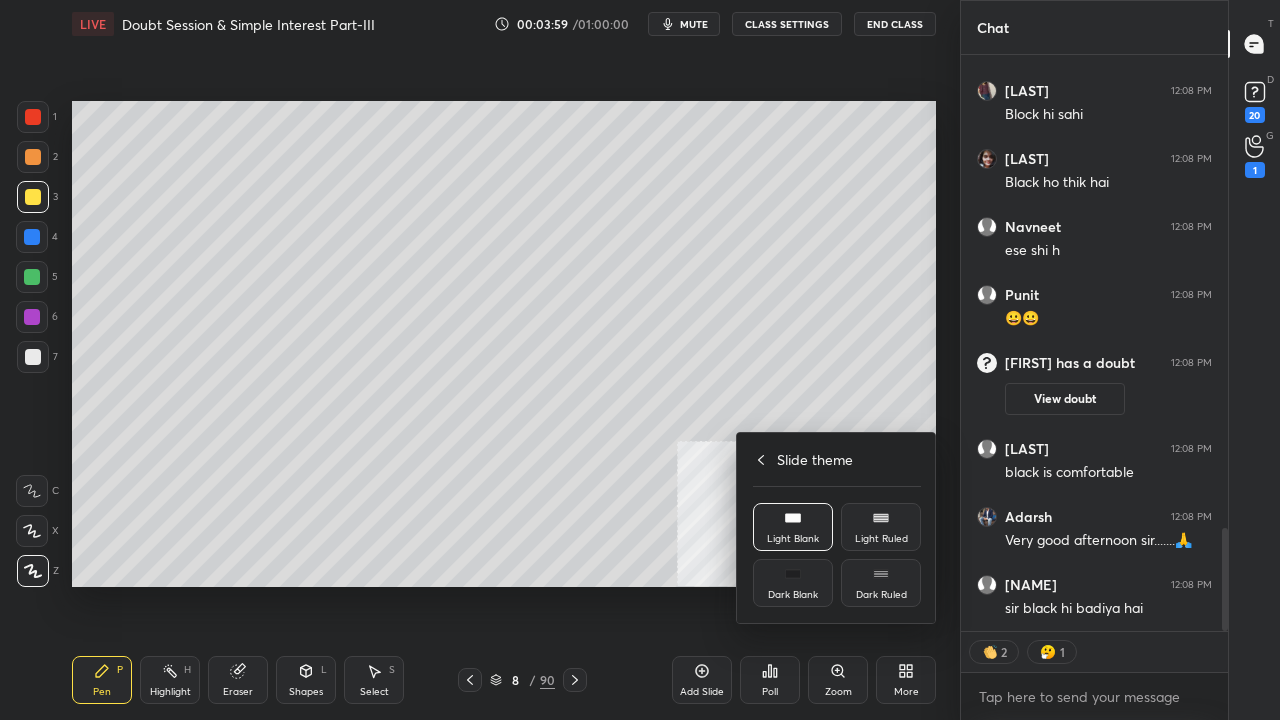 click on "Slide theme Light Blank Light Ruled Dark Blank Dark Ruled" at bounding box center (837, 528) 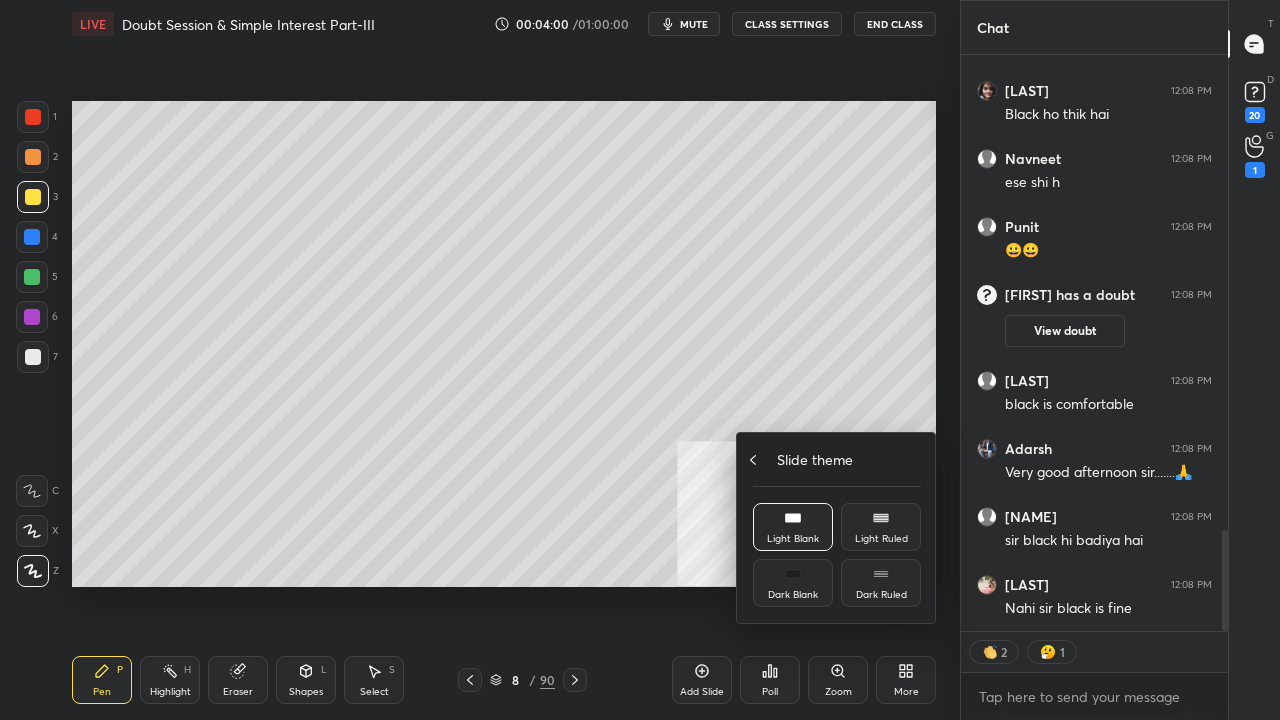 click 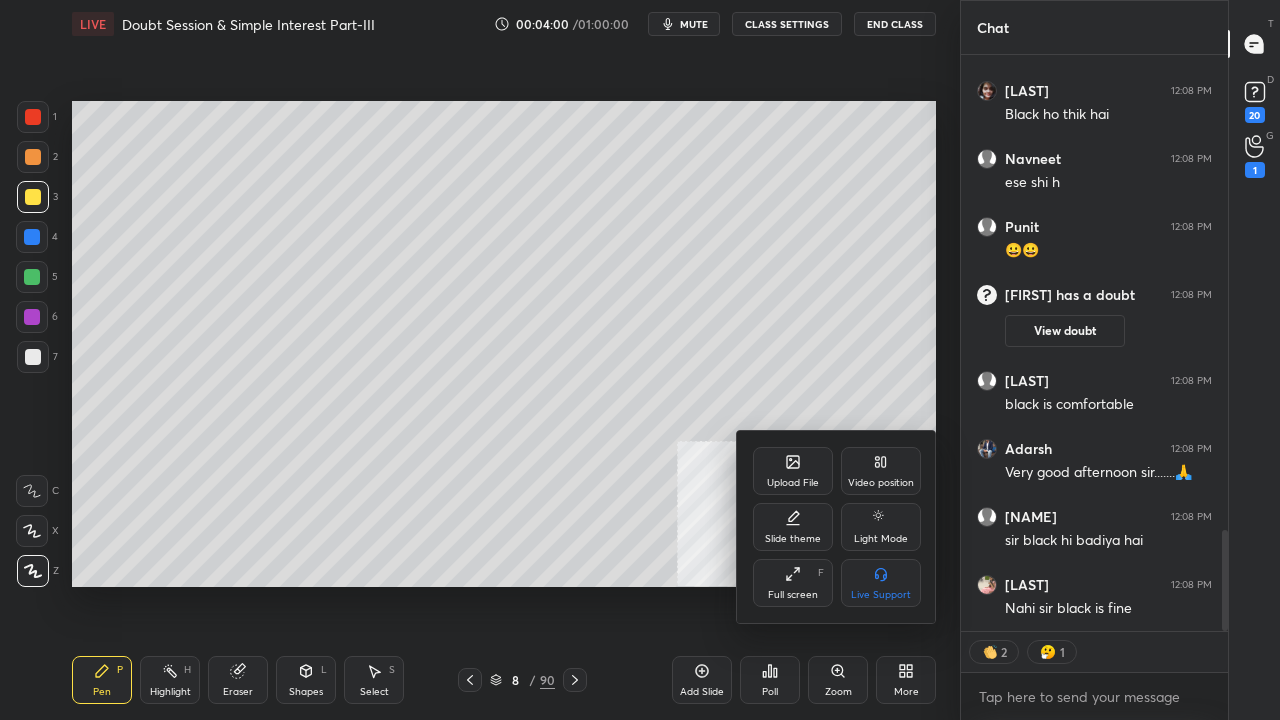 click at bounding box center [640, 360] 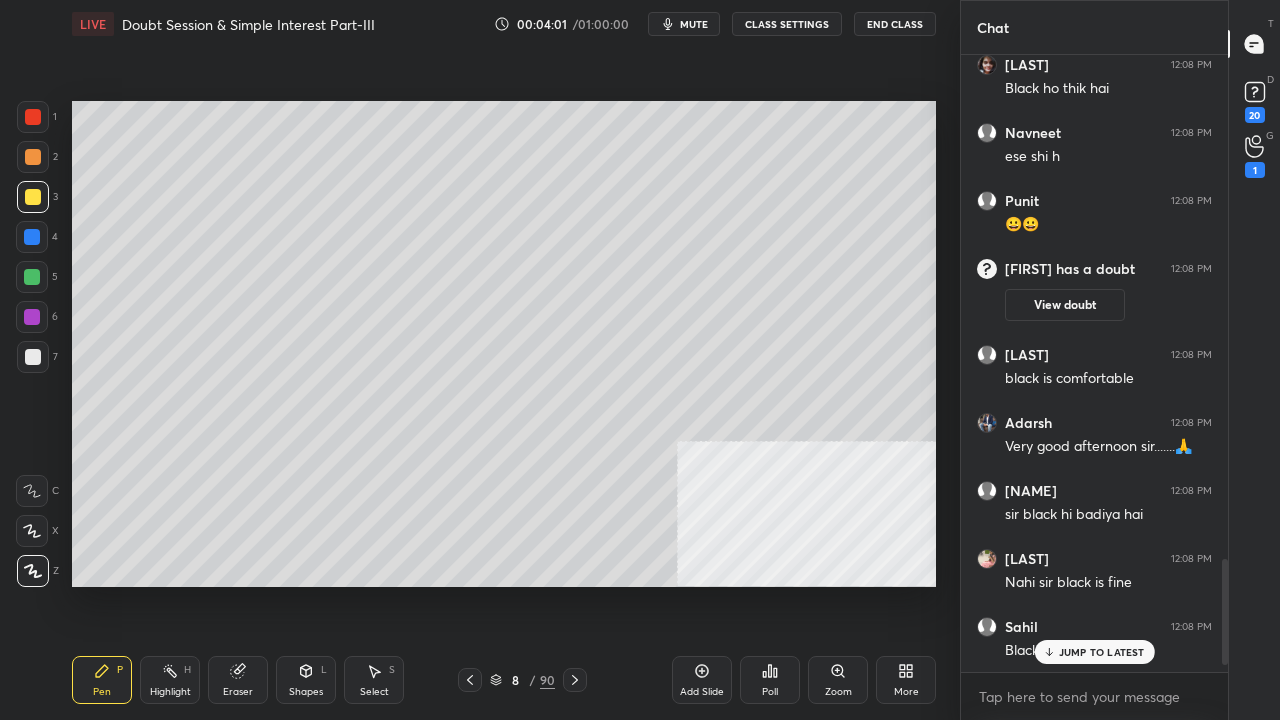click on "Add Slide" at bounding box center (702, 680) 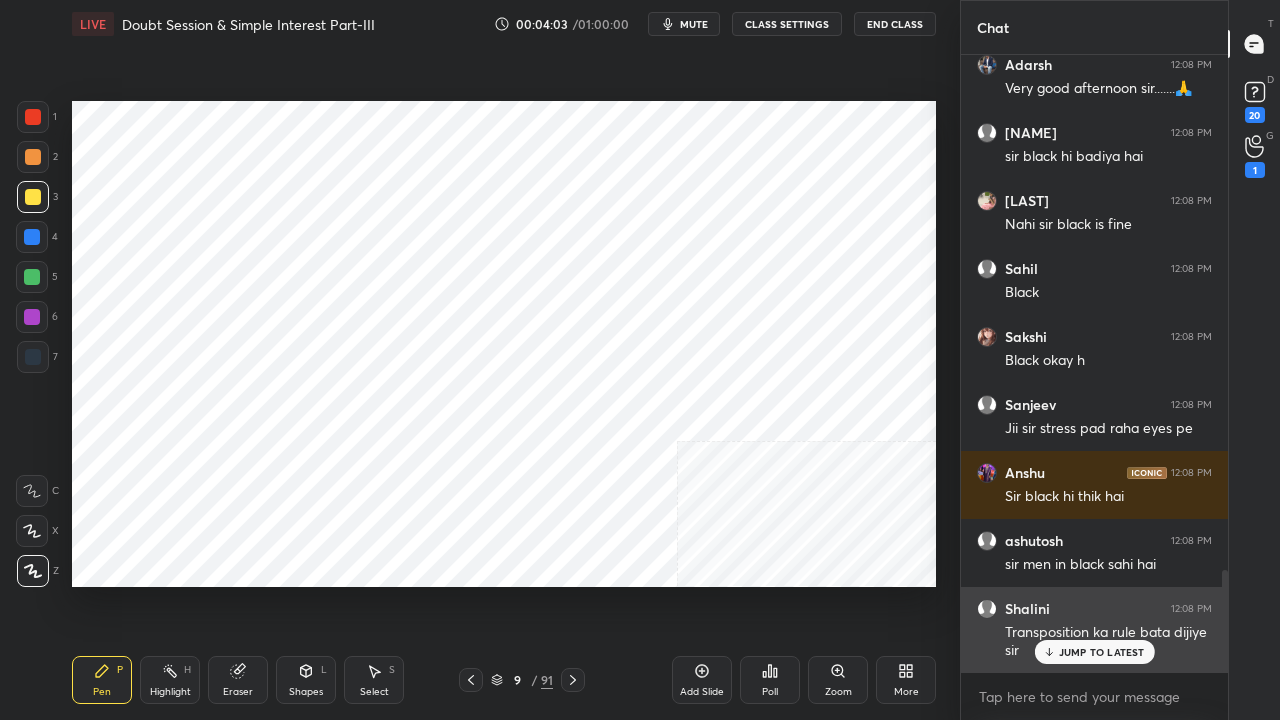 drag, startPoint x: 1091, startPoint y: 650, endPoint x: 1067, endPoint y: 636, distance: 27.784887 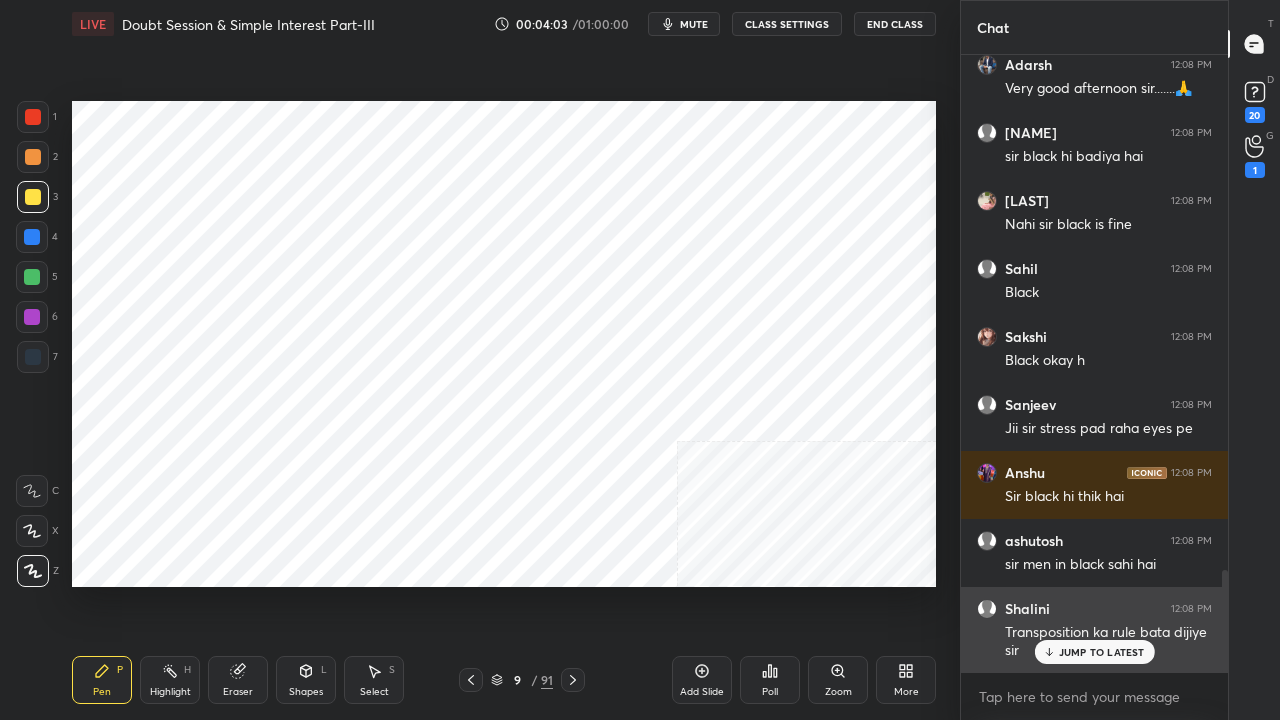 click on "JUMP TO LATEST" at bounding box center (1102, 652) 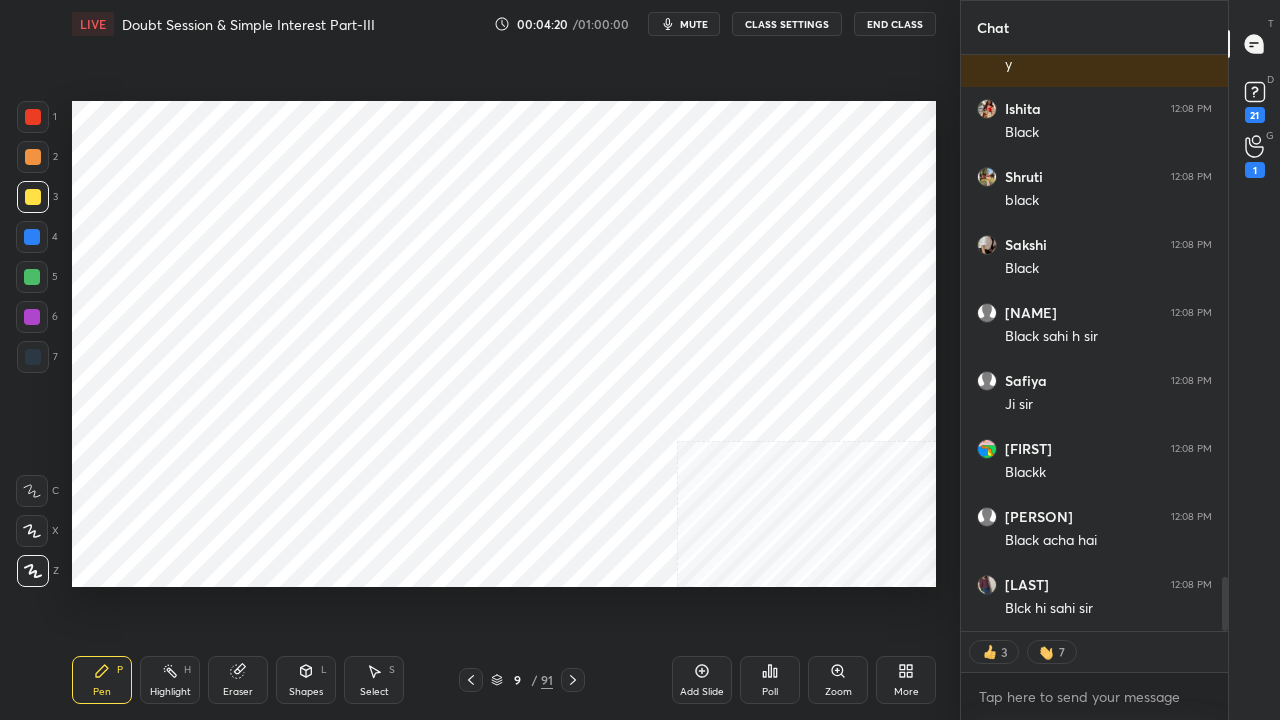 click 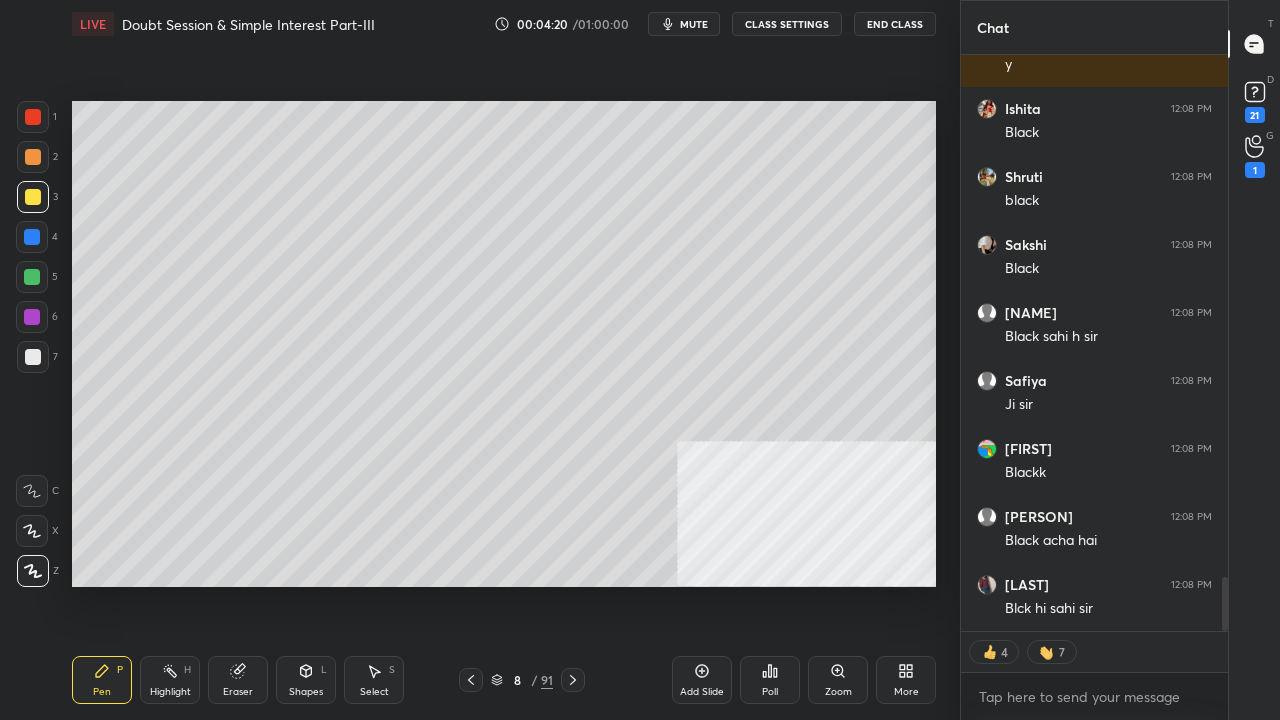 click 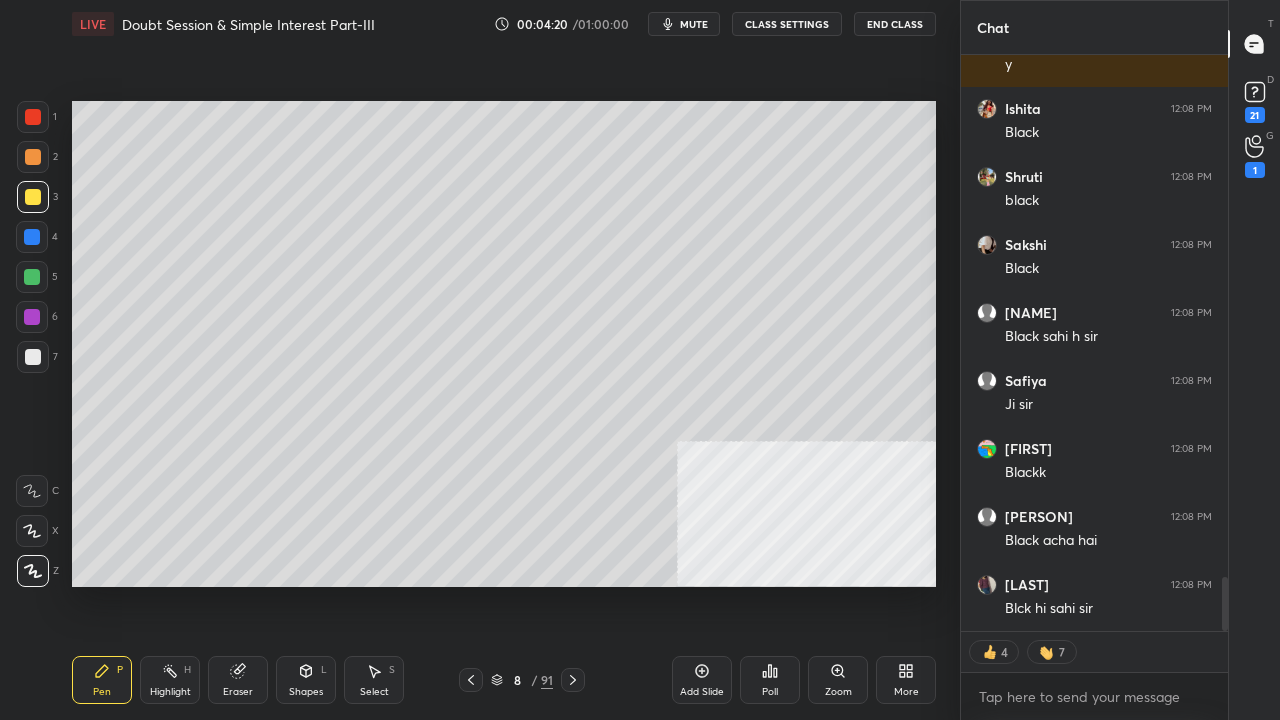 click 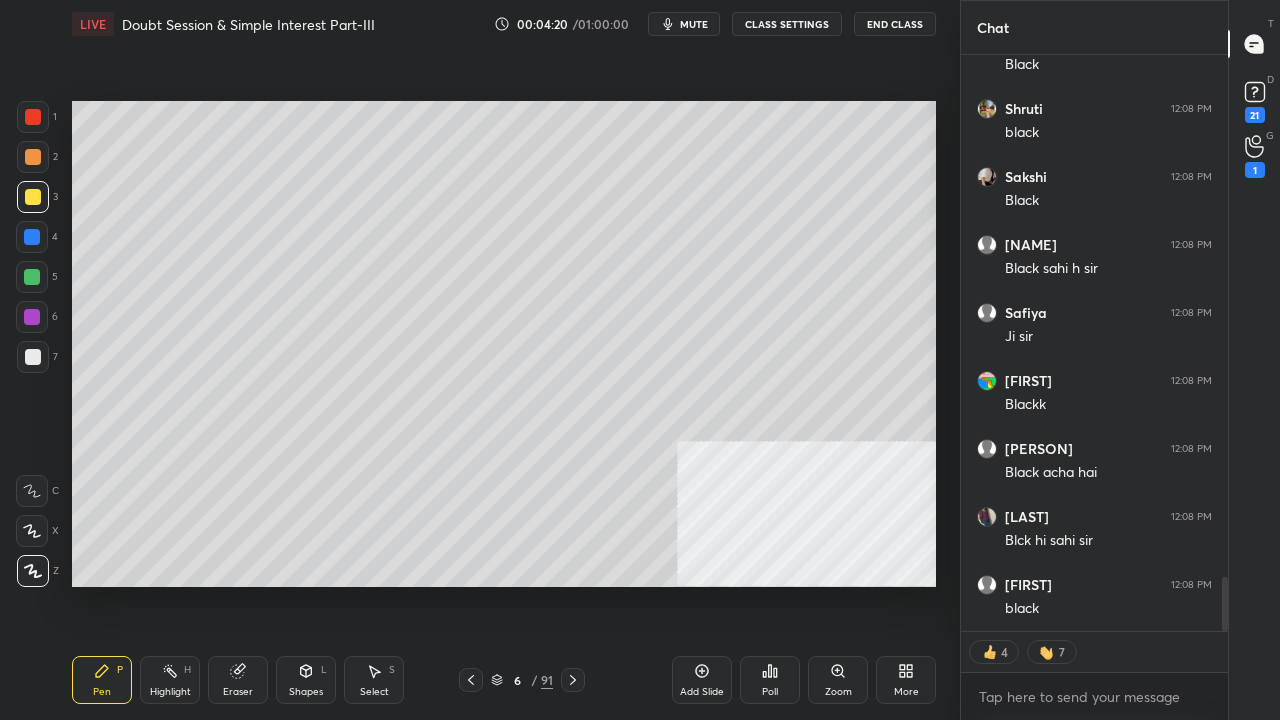 click 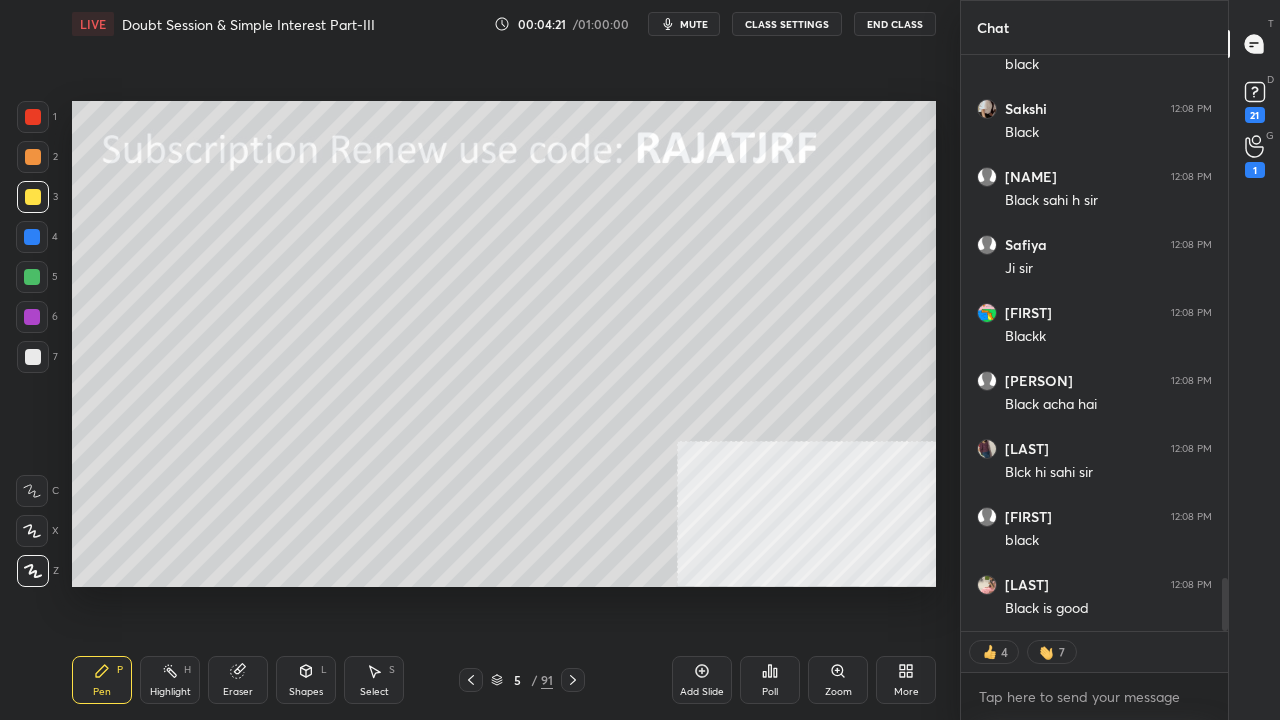 click 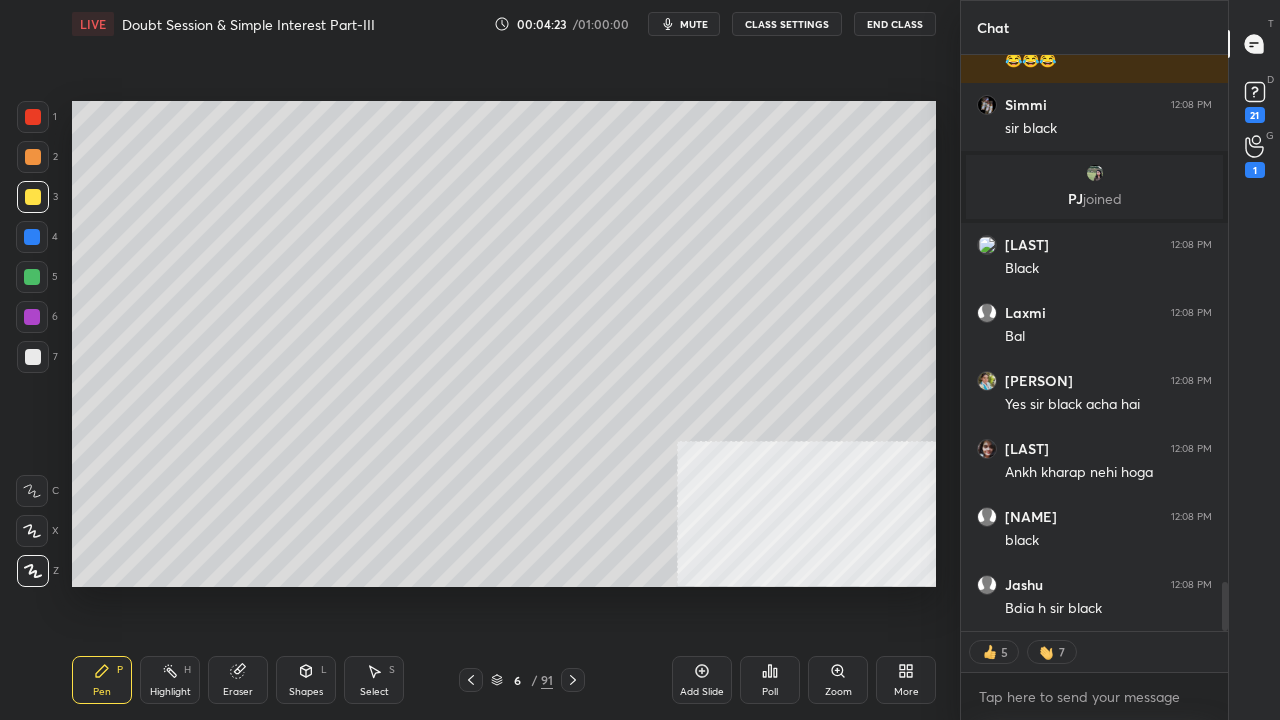 click at bounding box center (32, 237) 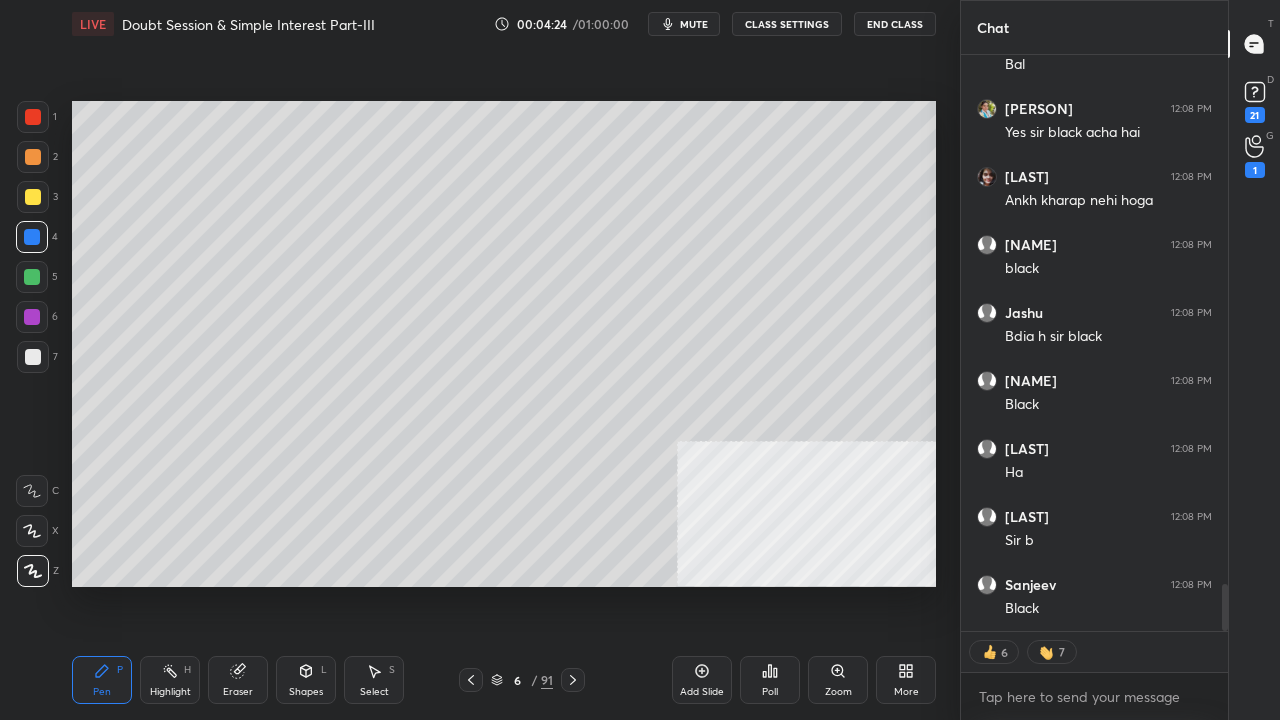 click at bounding box center (33, 117) 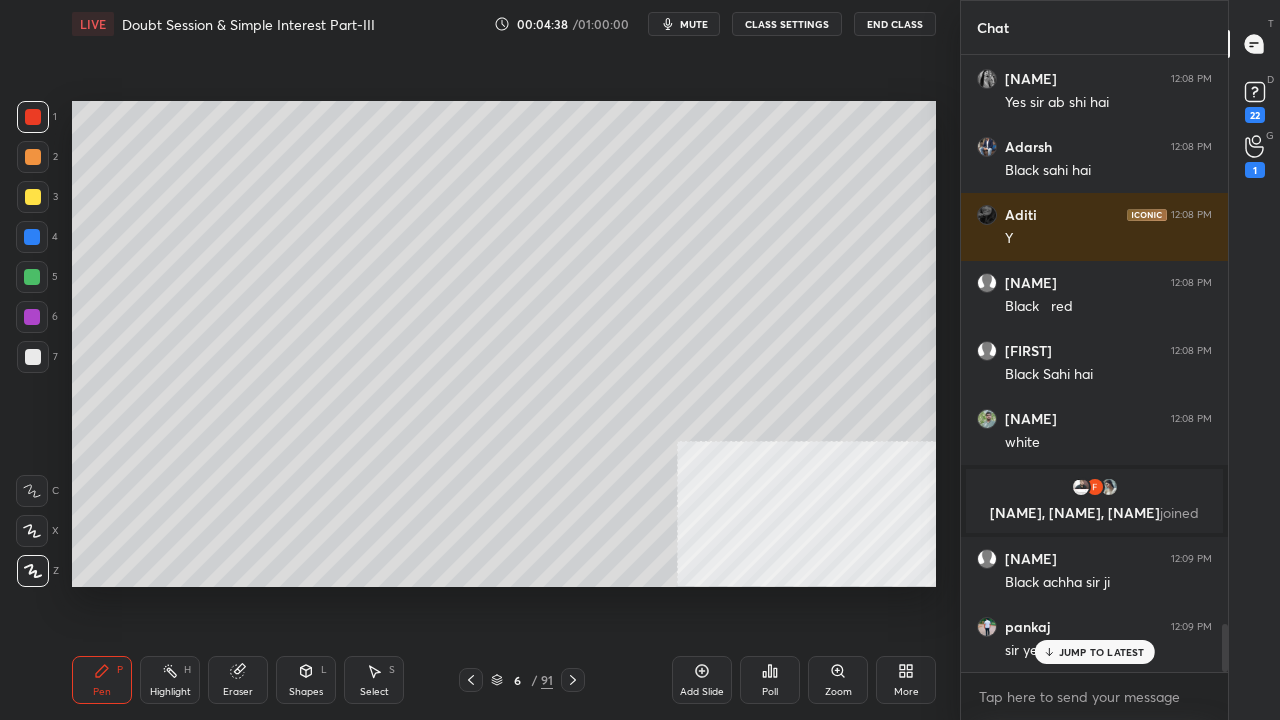 click on "Shapes L" at bounding box center [306, 680] 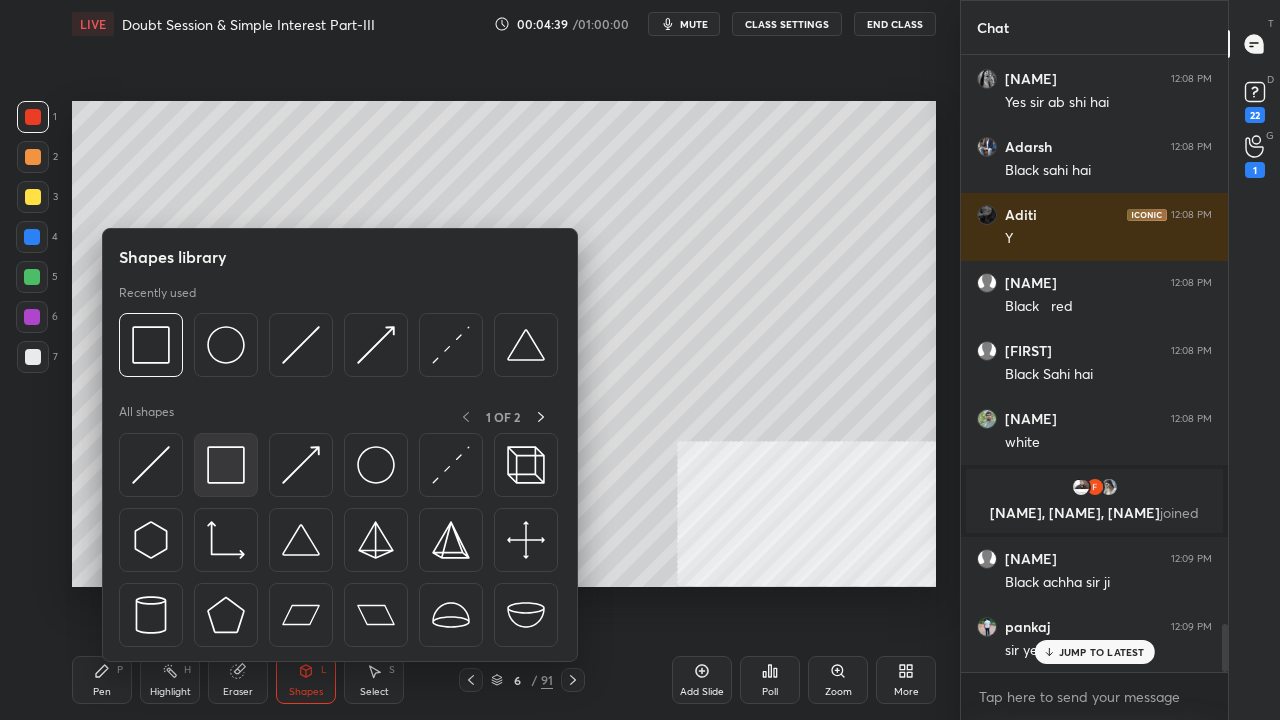 click at bounding box center (226, 465) 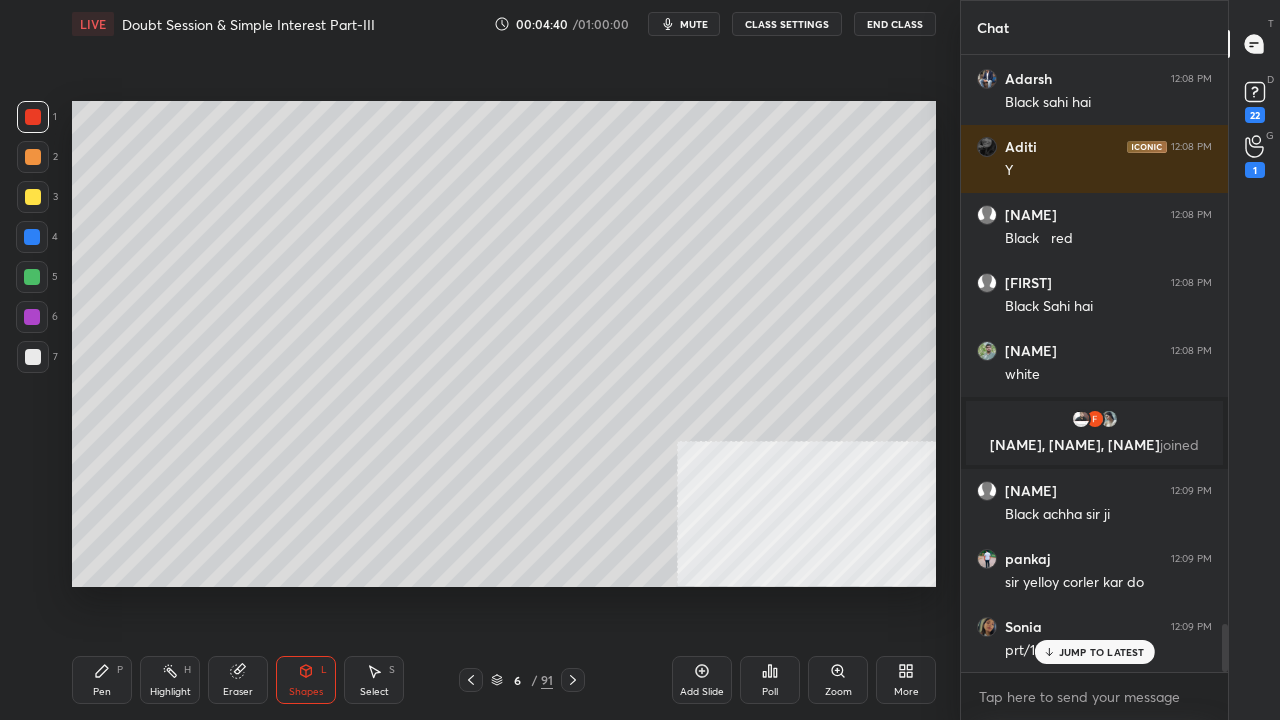 drag, startPoint x: 34, startPoint y: 366, endPoint x: 54, endPoint y: 335, distance: 36.891735 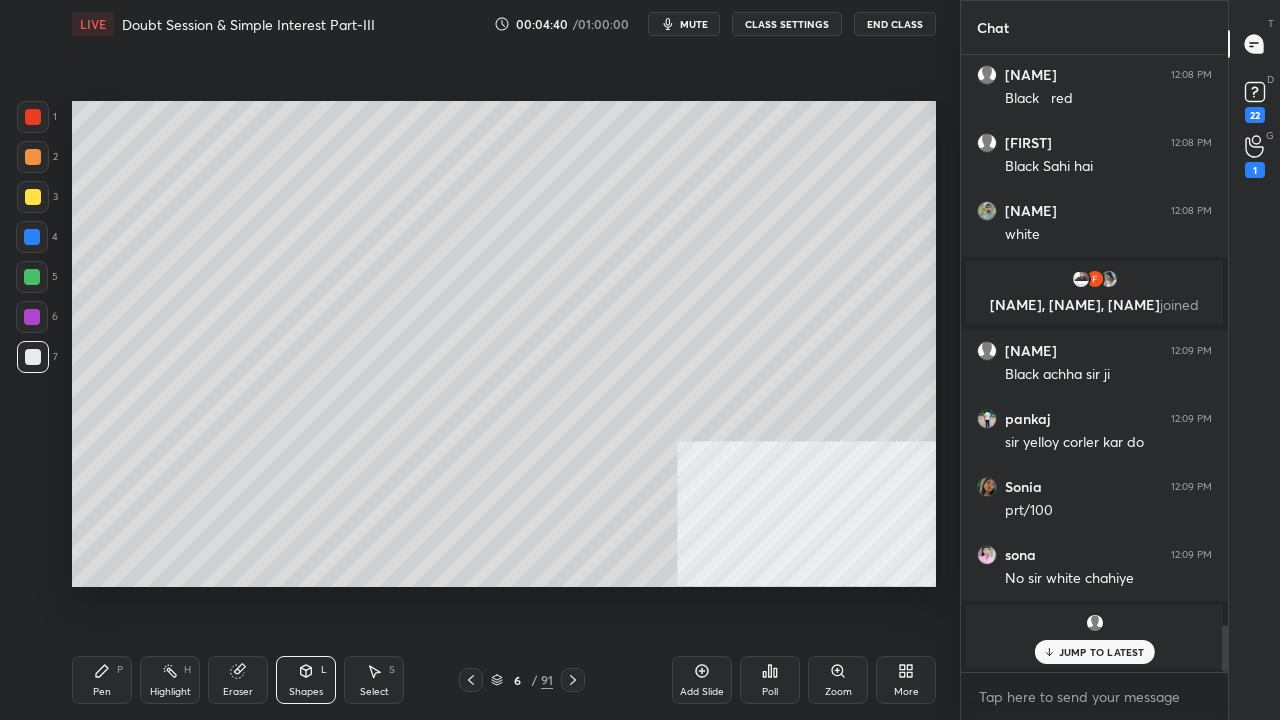 click on "Setting up your live class Poll for   secs No correct answer Start poll" at bounding box center (504, 344) 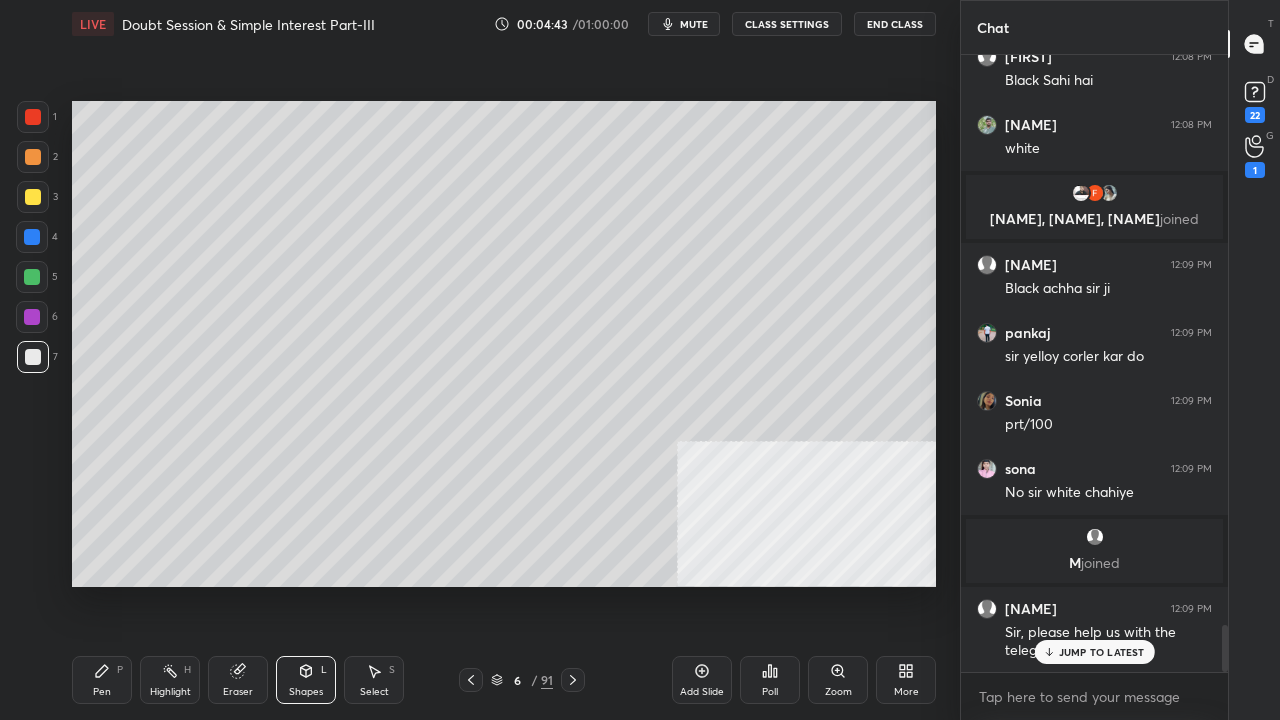 click on "Pen P" at bounding box center [102, 680] 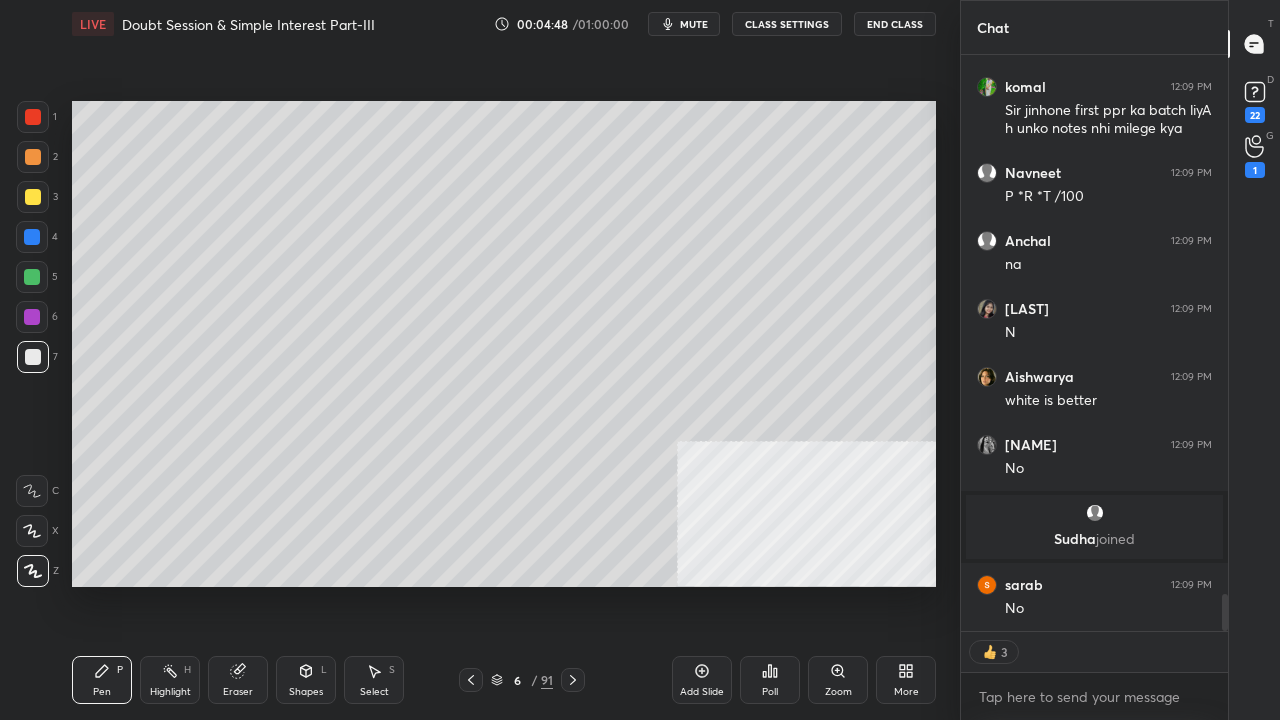 click at bounding box center [33, 117] 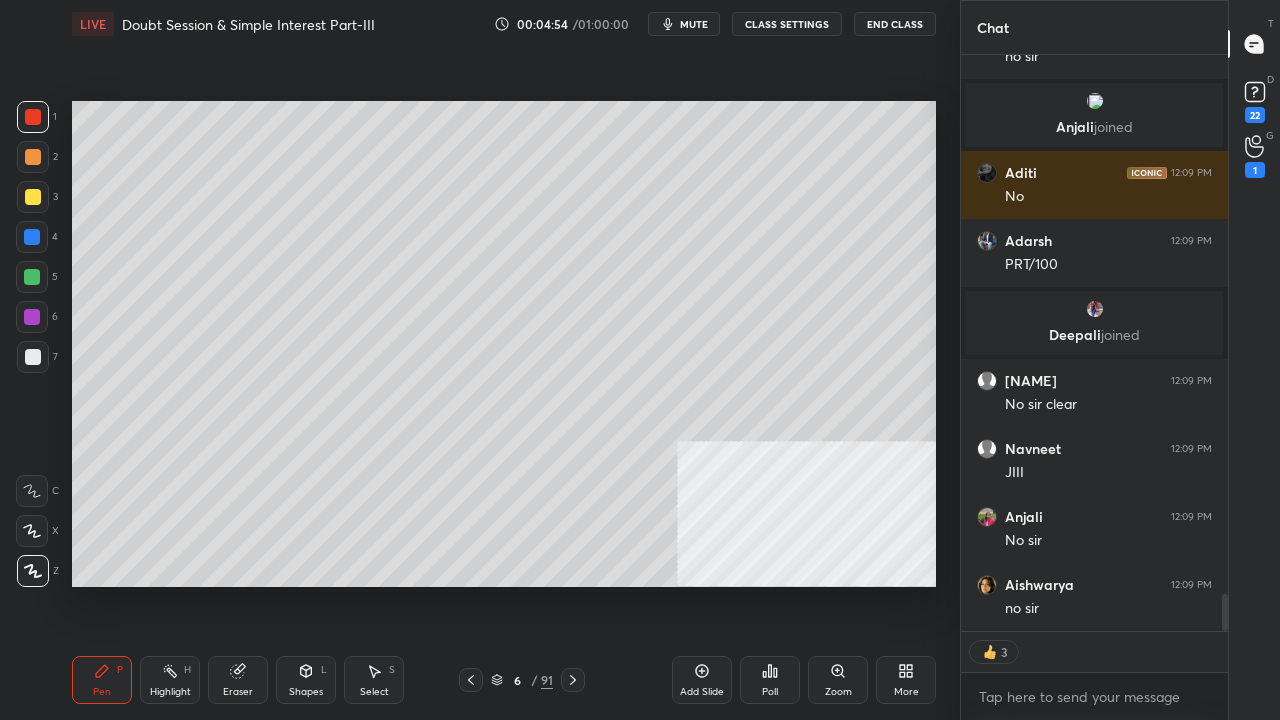 click at bounding box center (33, 197) 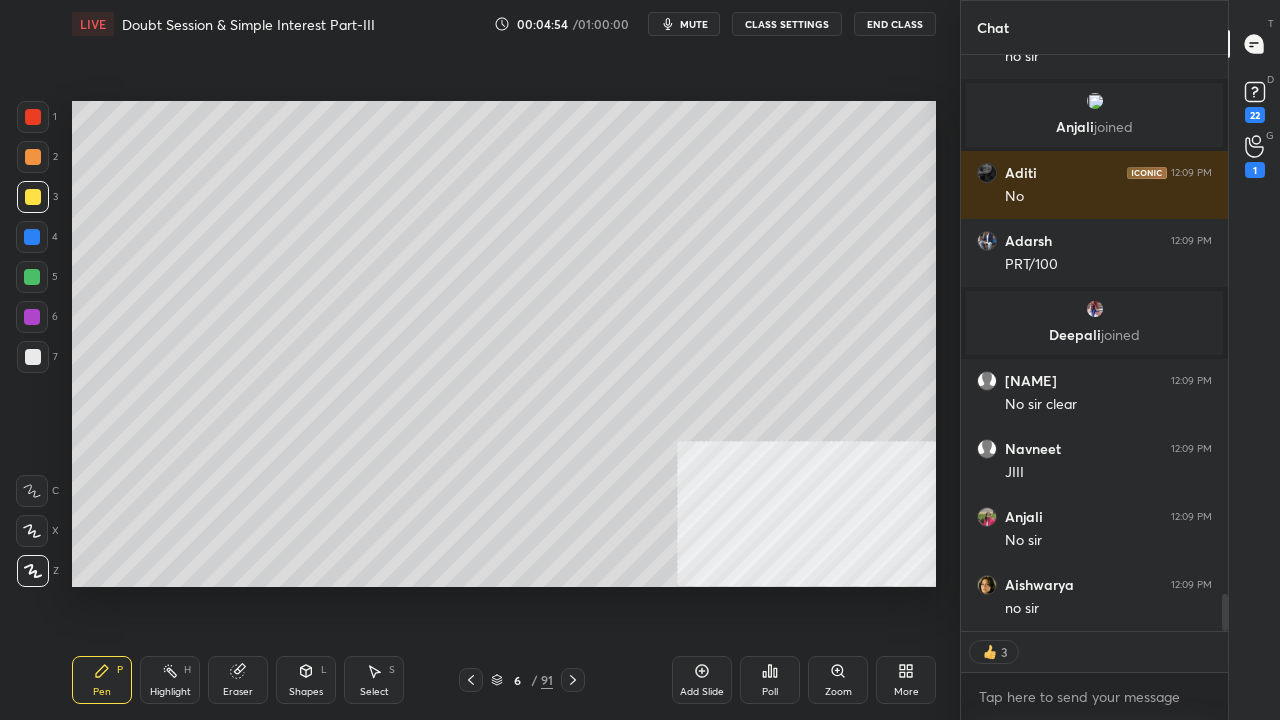 click at bounding box center (33, 197) 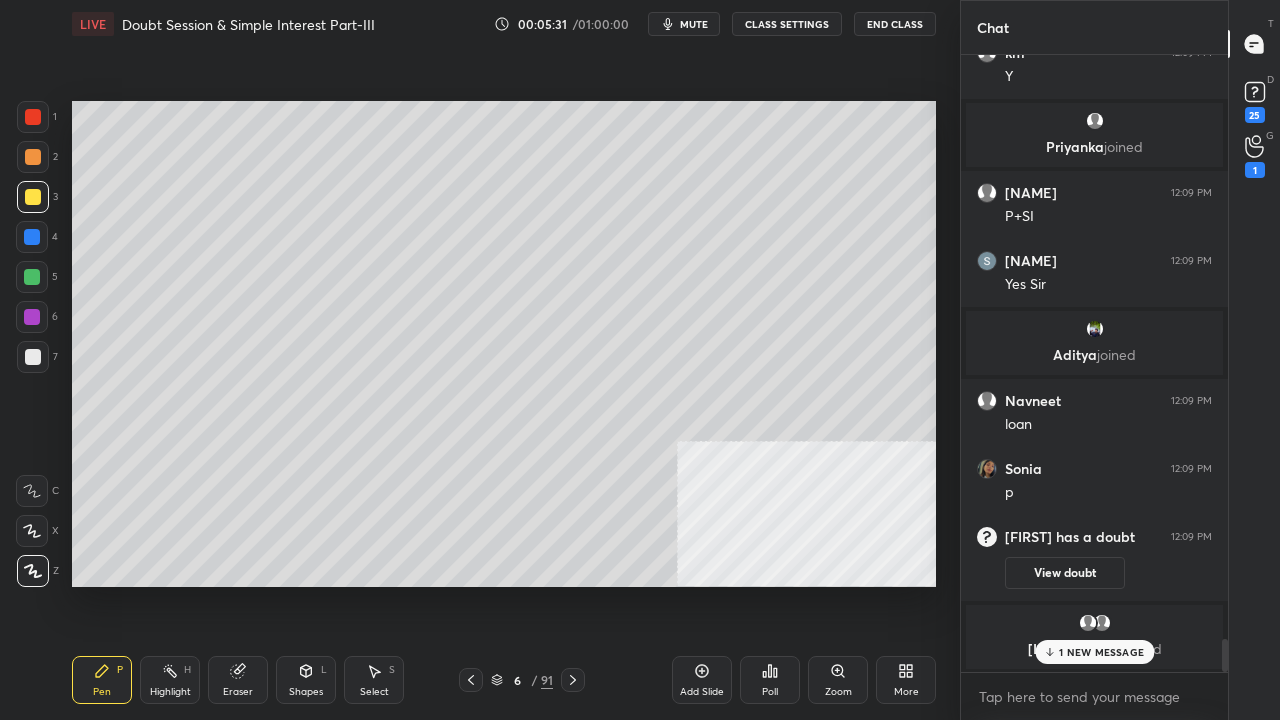 click at bounding box center [32, 237] 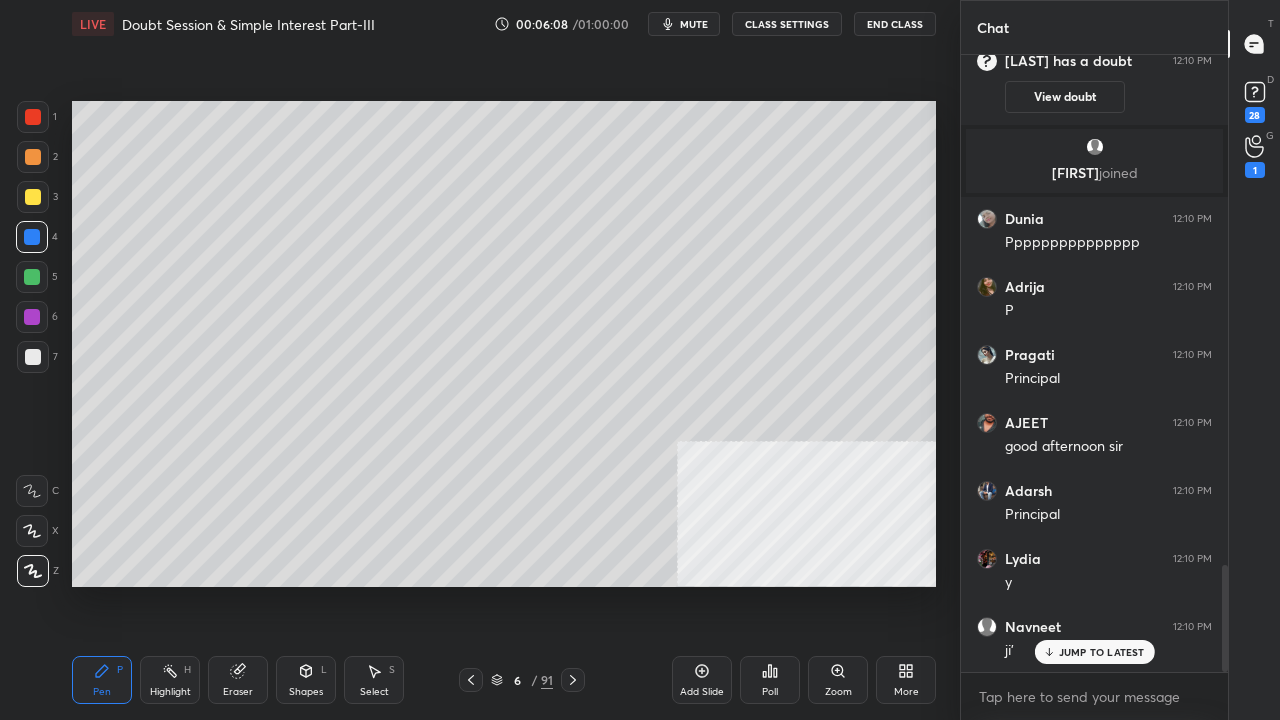 click at bounding box center (32, 317) 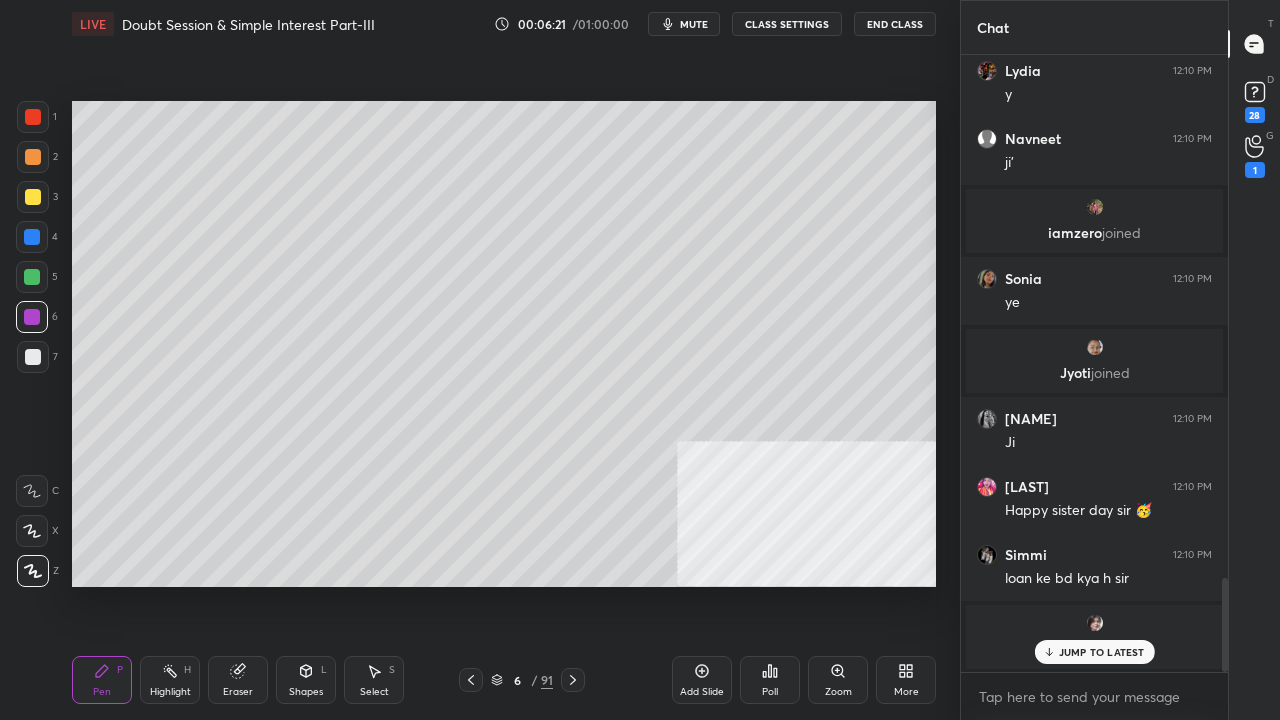 drag, startPoint x: 242, startPoint y: 668, endPoint x: 232, endPoint y: 634, distance: 35.44009 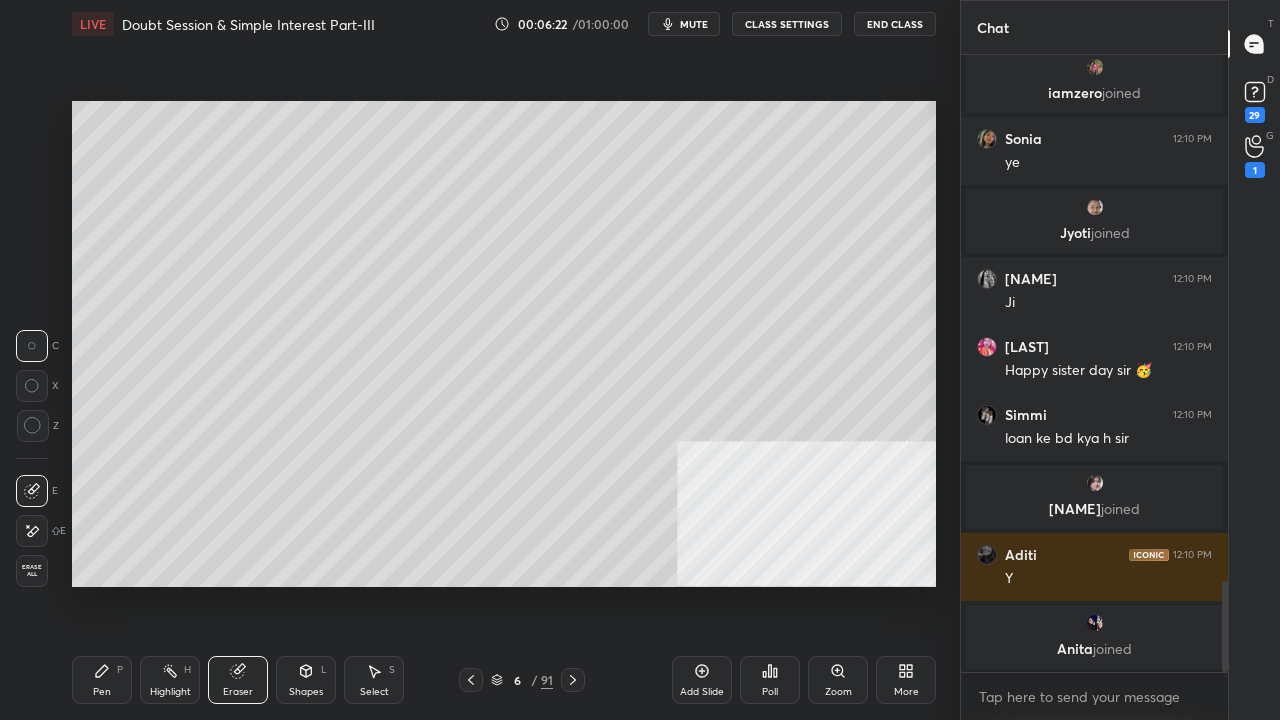 click 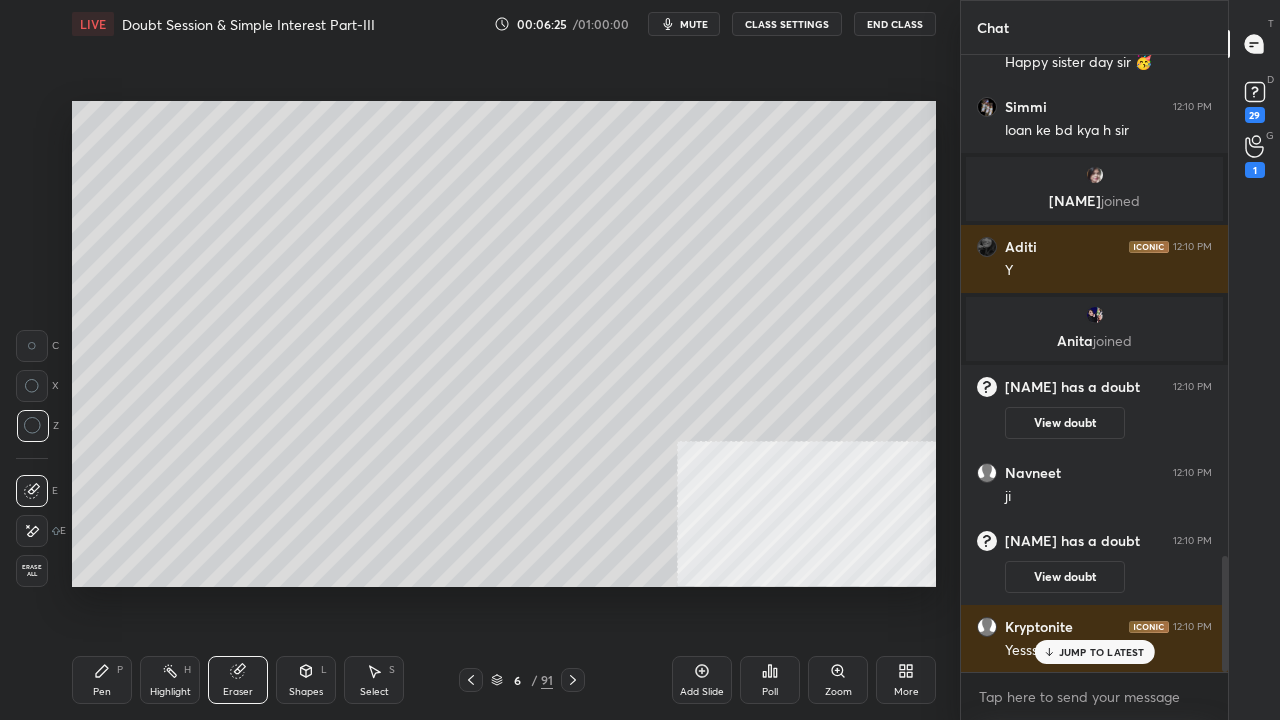 drag, startPoint x: 97, startPoint y: 676, endPoint x: 152, endPoint y: 599, distance: 94.62558 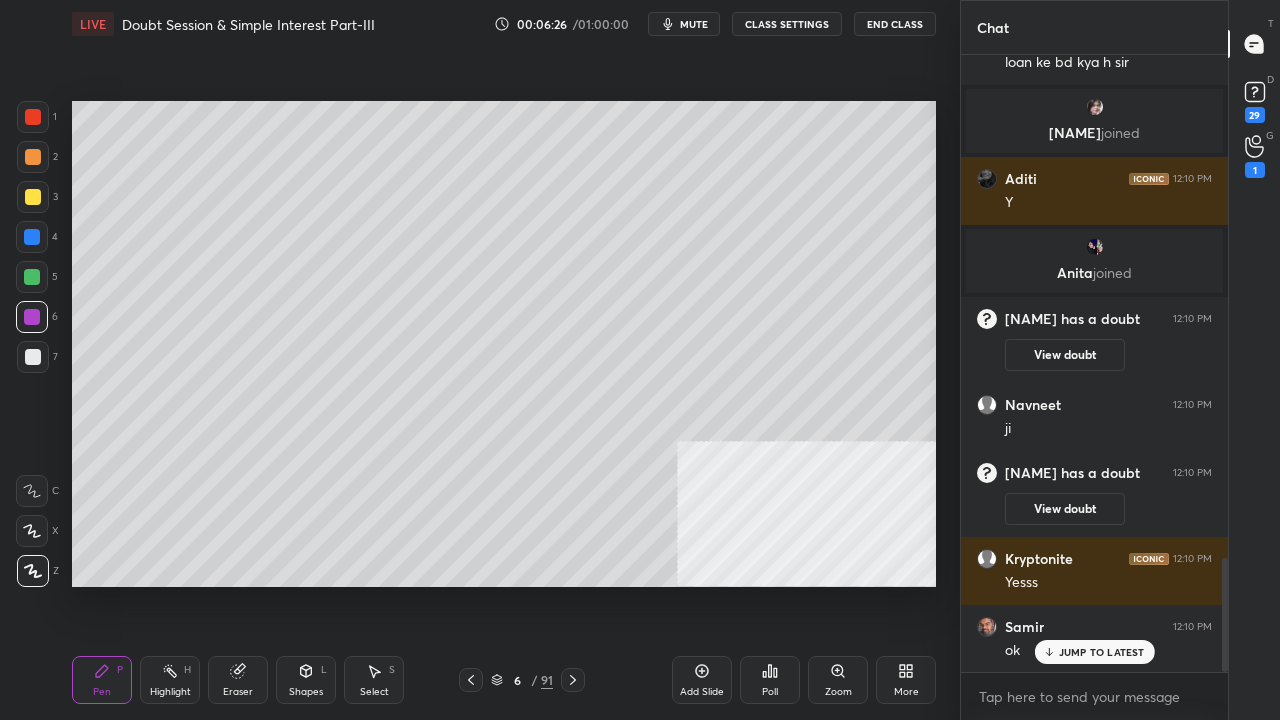 click at bounding box center (33, 357) 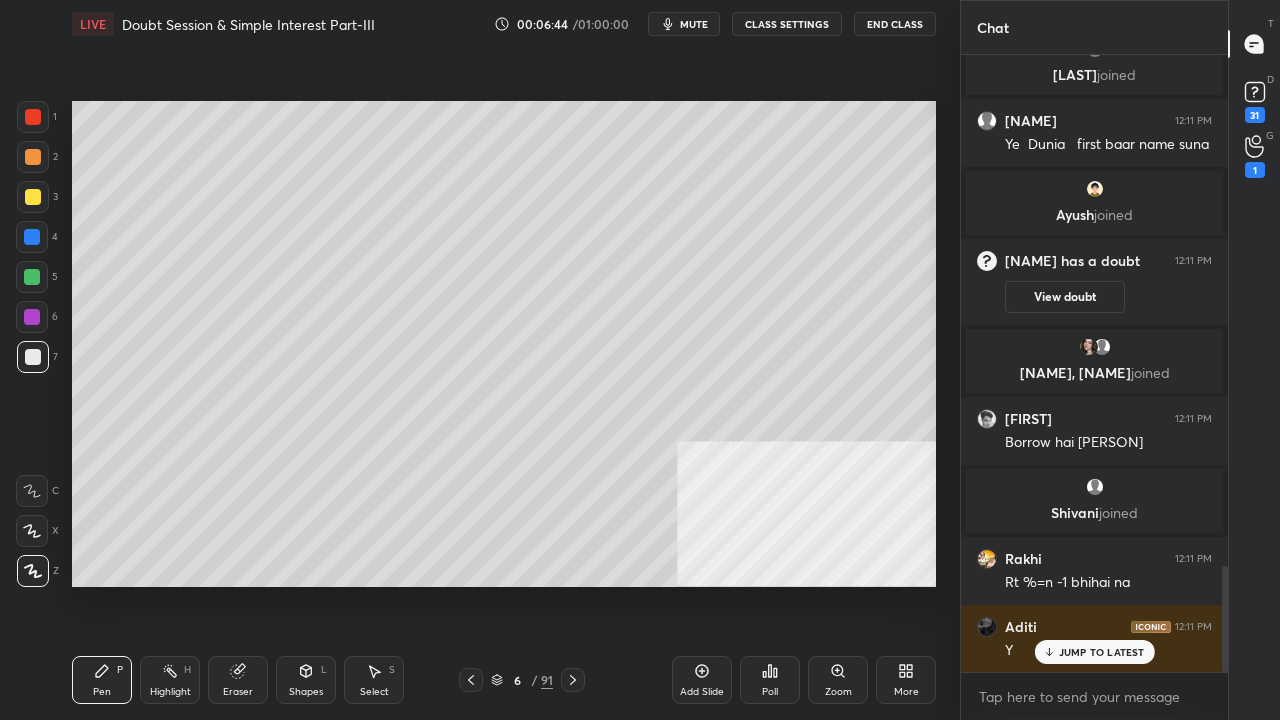 click at bounding box center (33, 197) 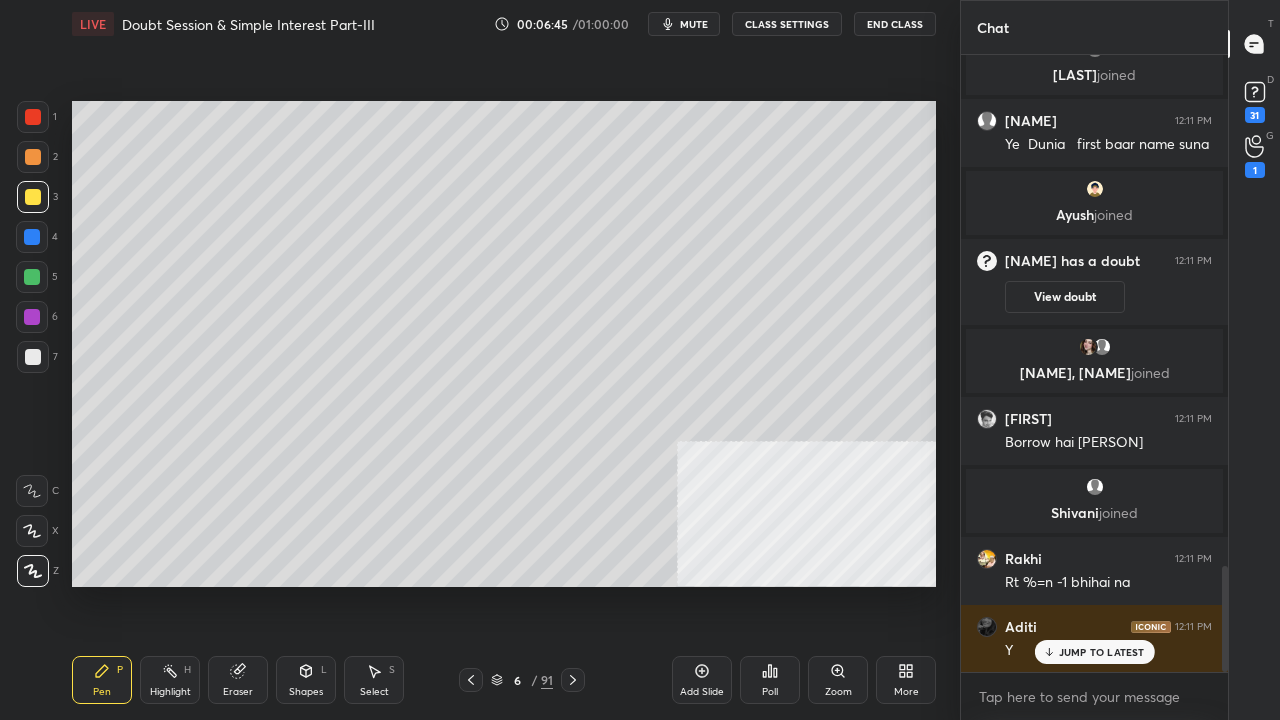 click at bounding box center (33, 197) 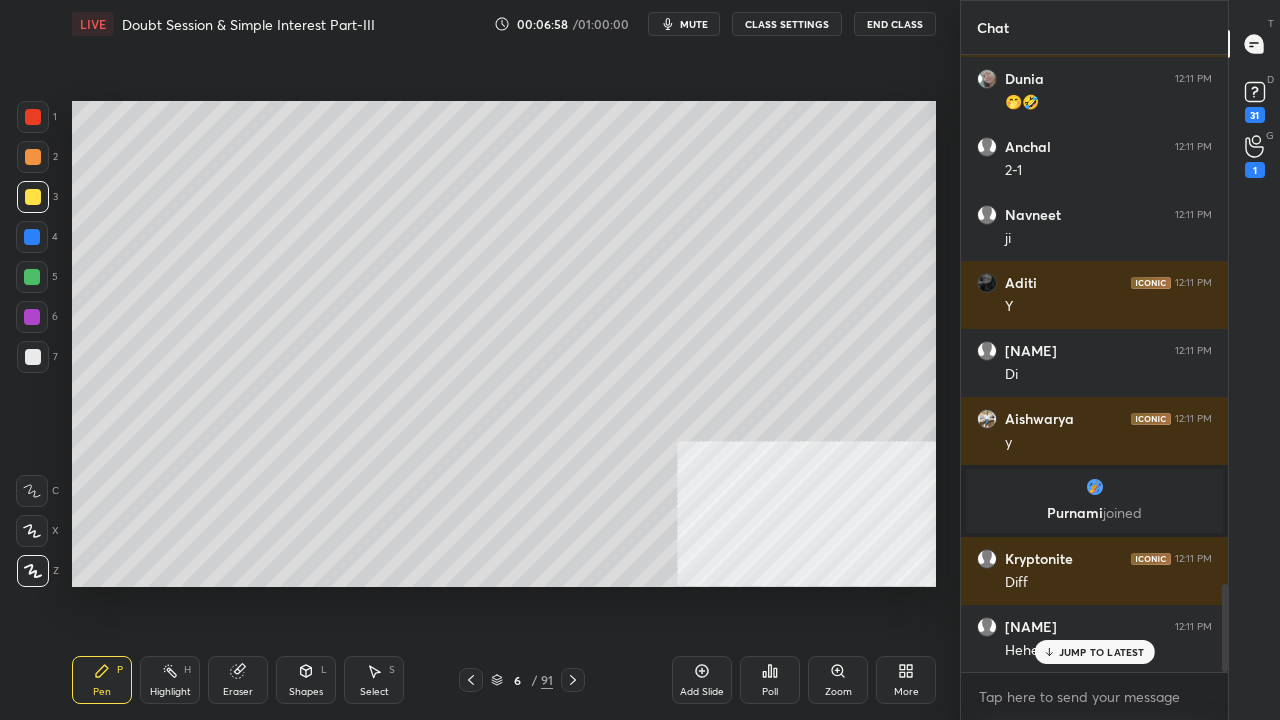 scroll, scrollTop: 3734, scrollLeft: 0, axis: vertical 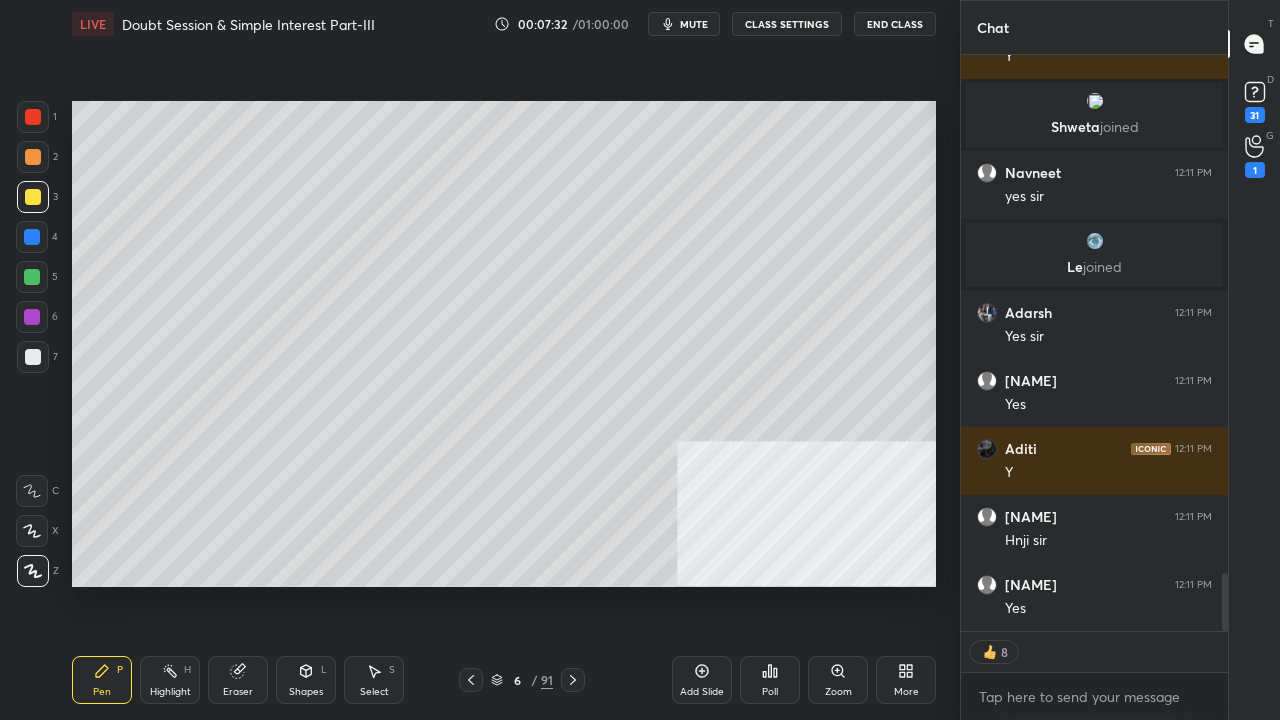 click at bounding box center [33, 117] 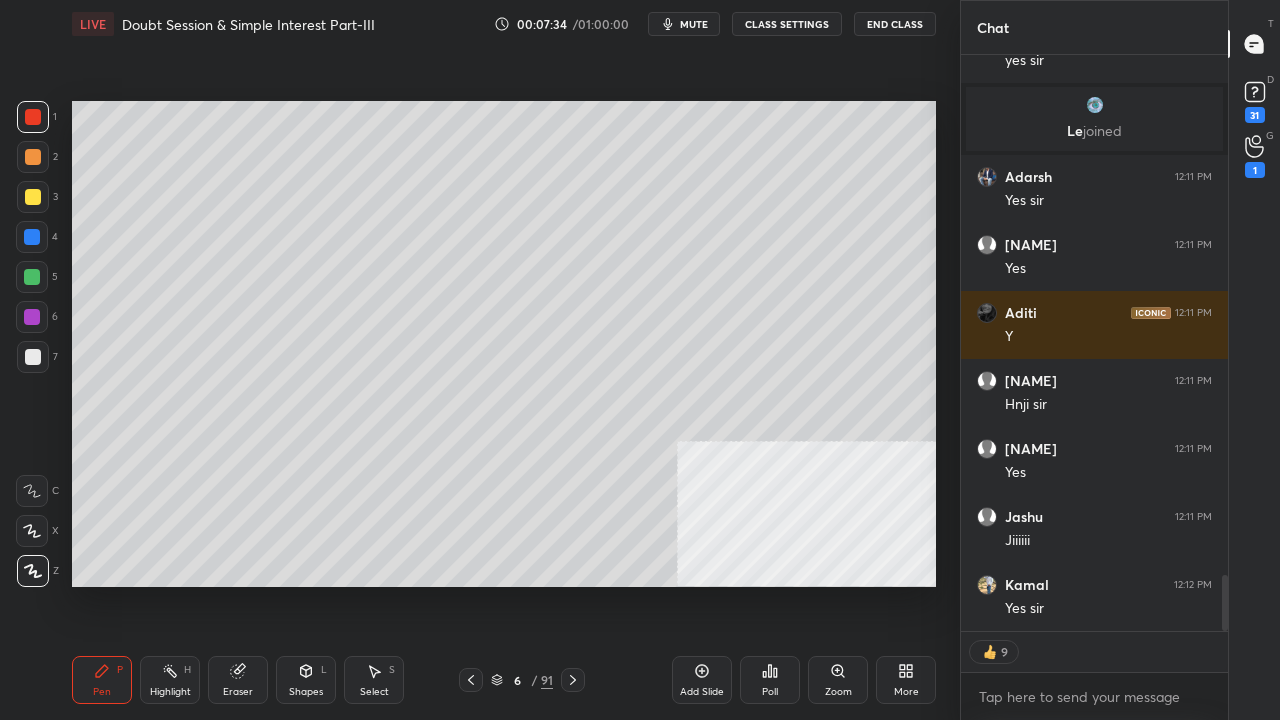 click at bounding box center [32, 237] 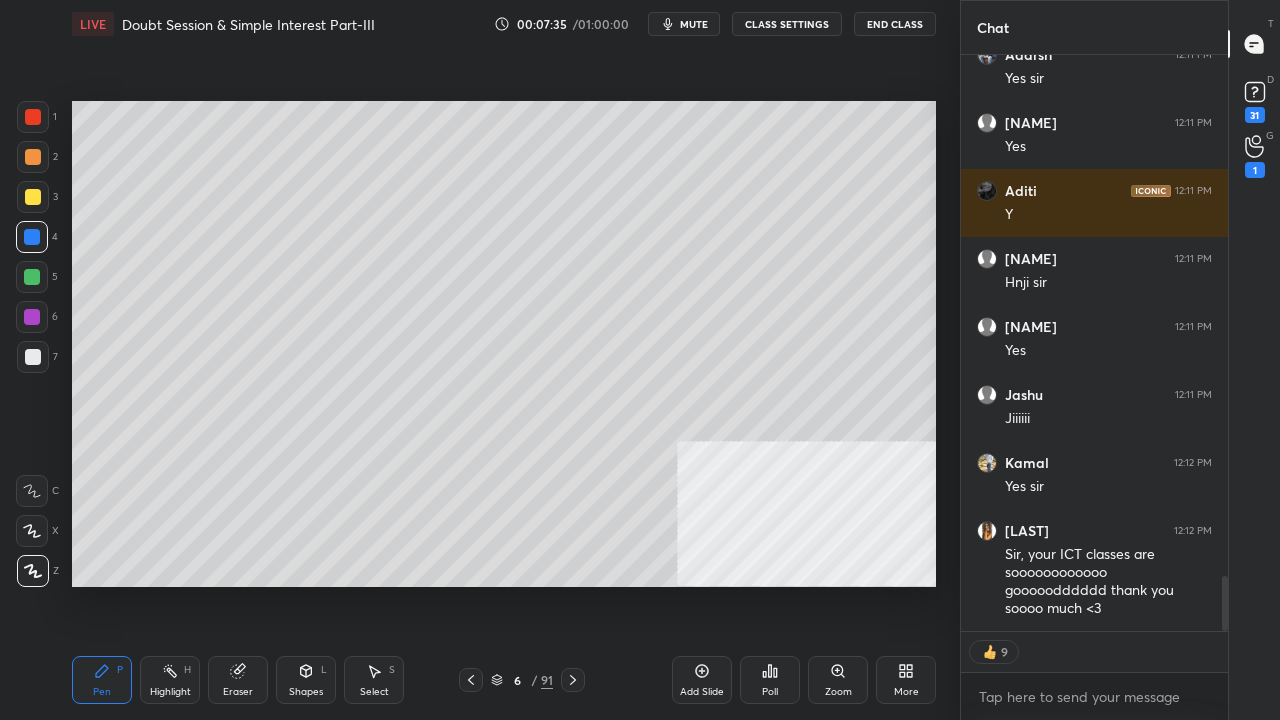 click at bounding box center (32, 237) 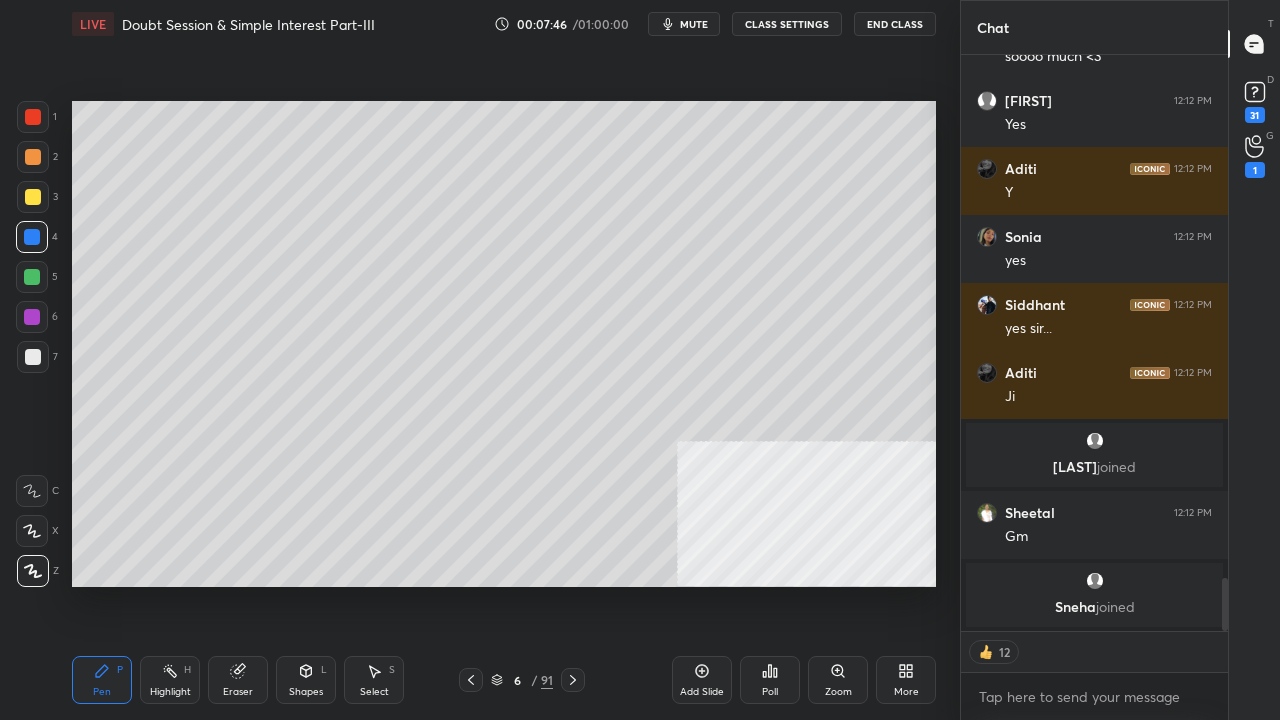 click on "6 / 91" at bounding box center [522, 680] 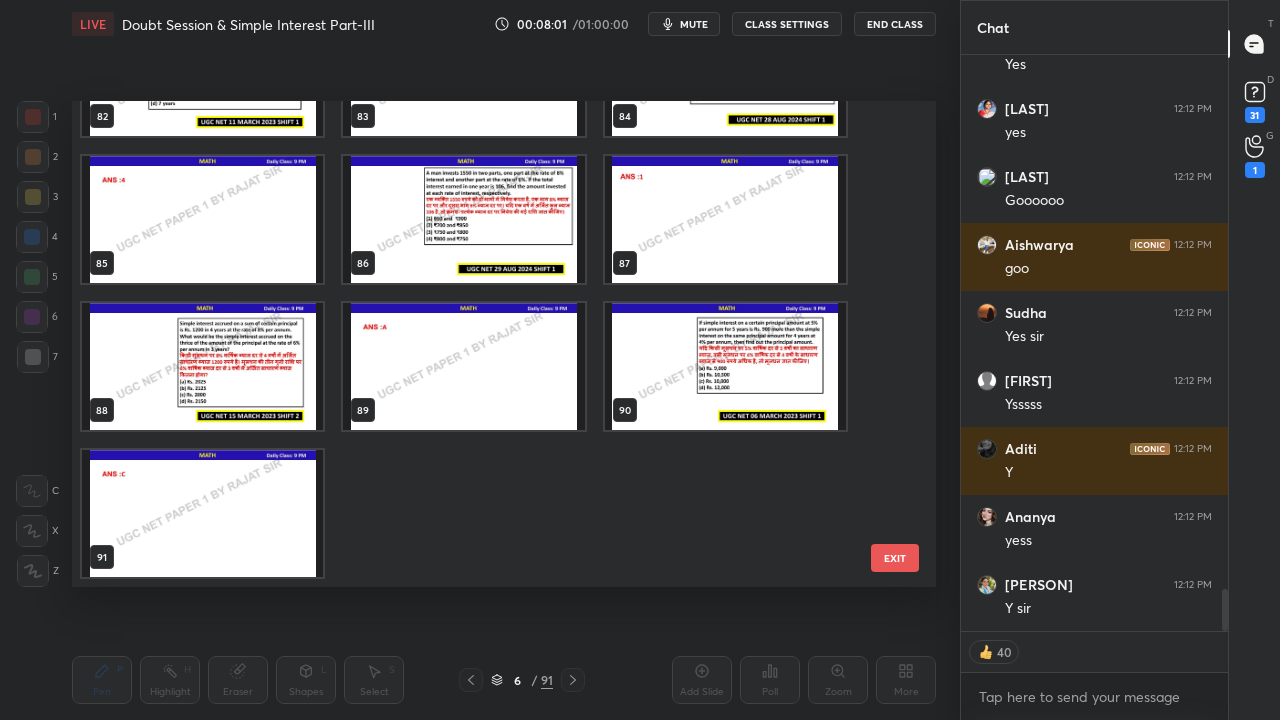 click at bounding box center (725, 366) 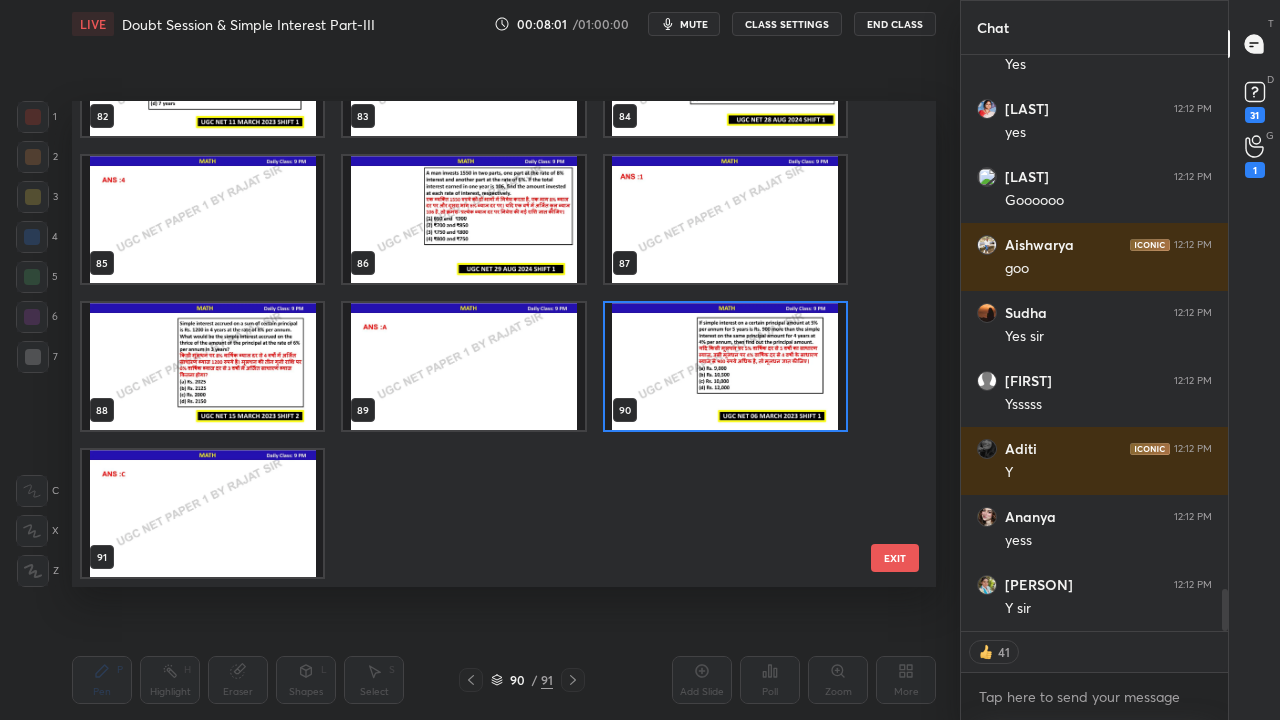 click at bounding box center [725, 366] 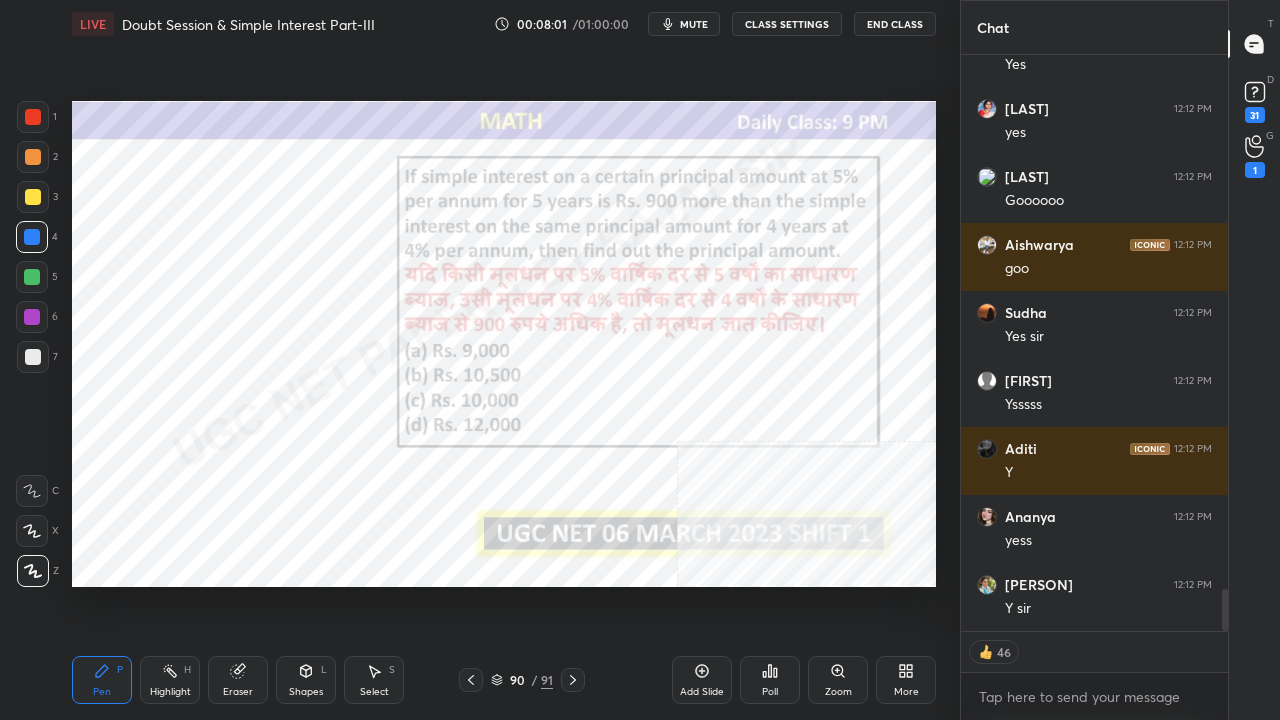 click at bounding box center (725, 366) 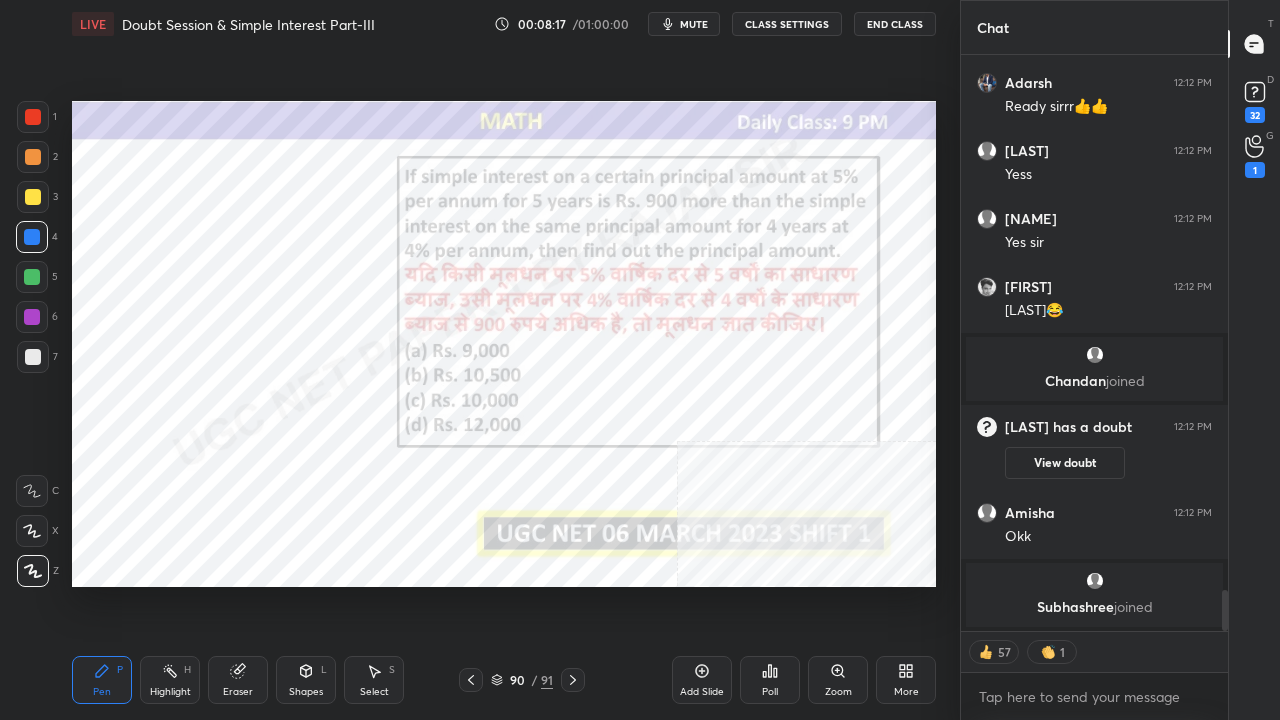 click at bounding box center [33, 117] 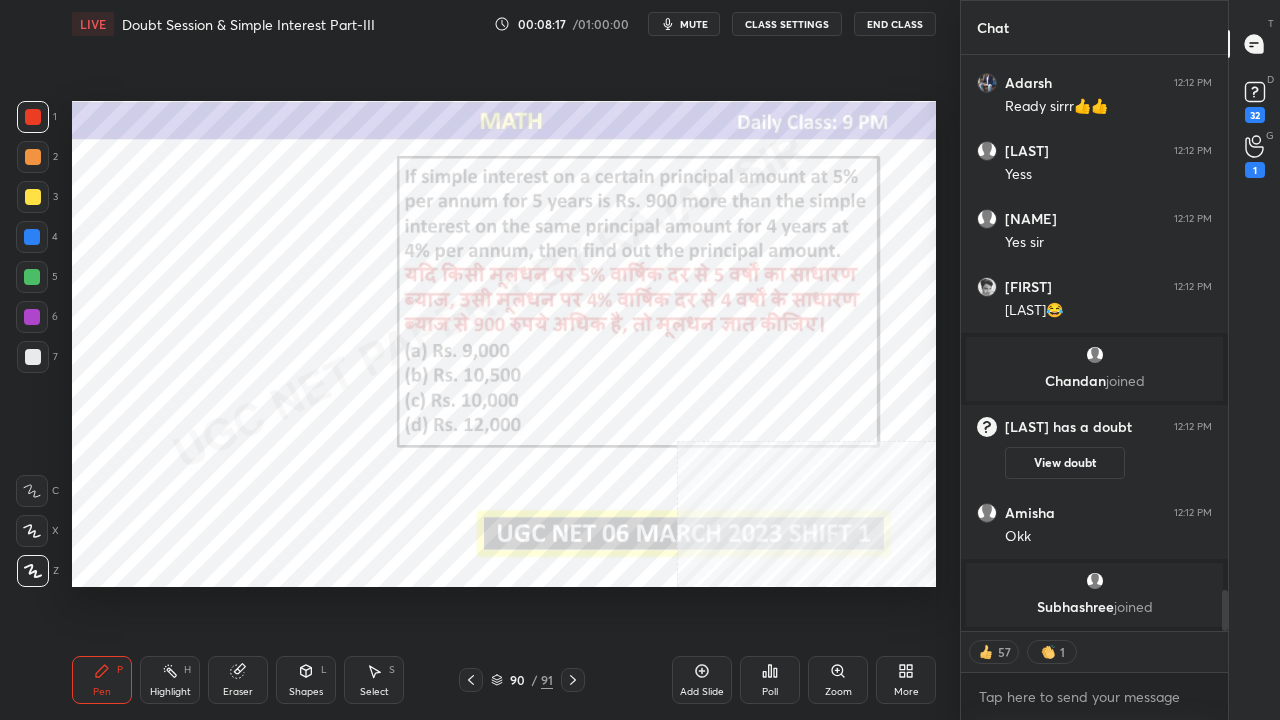 click at bounding box center [33, 117] 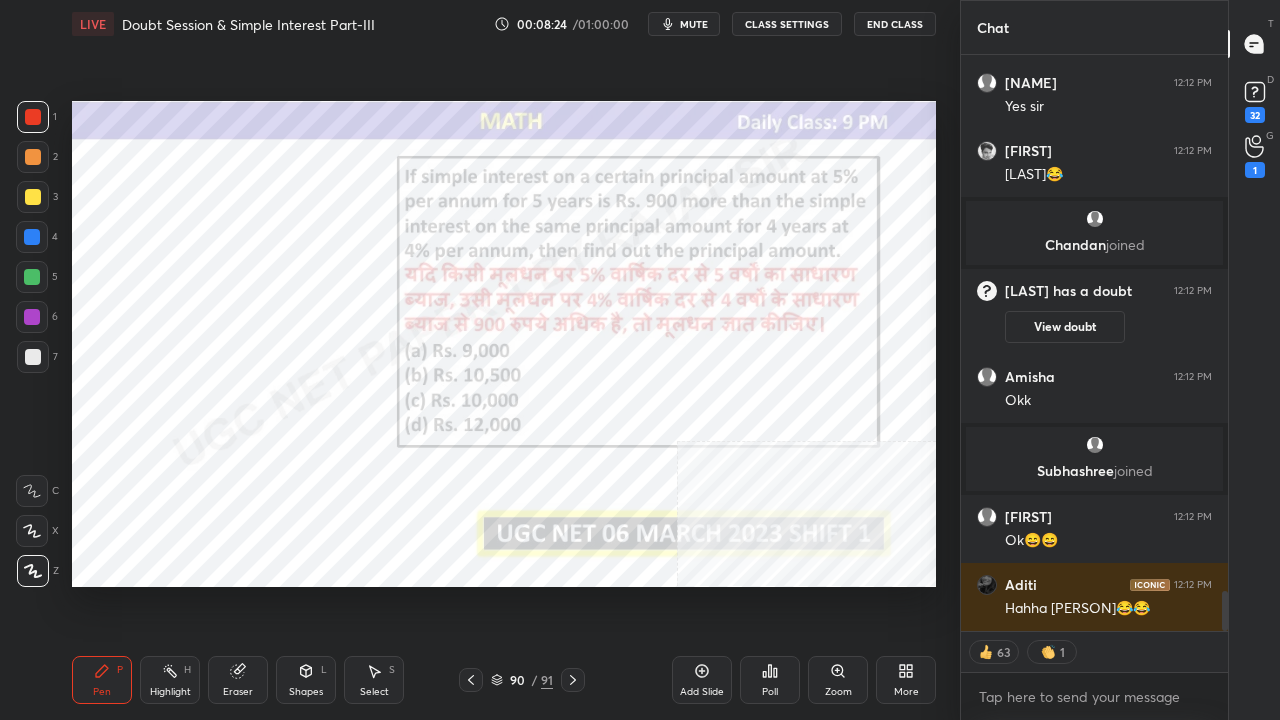 scroll, scrollTop: 7782, scrollLeft: 0, axis: vertical 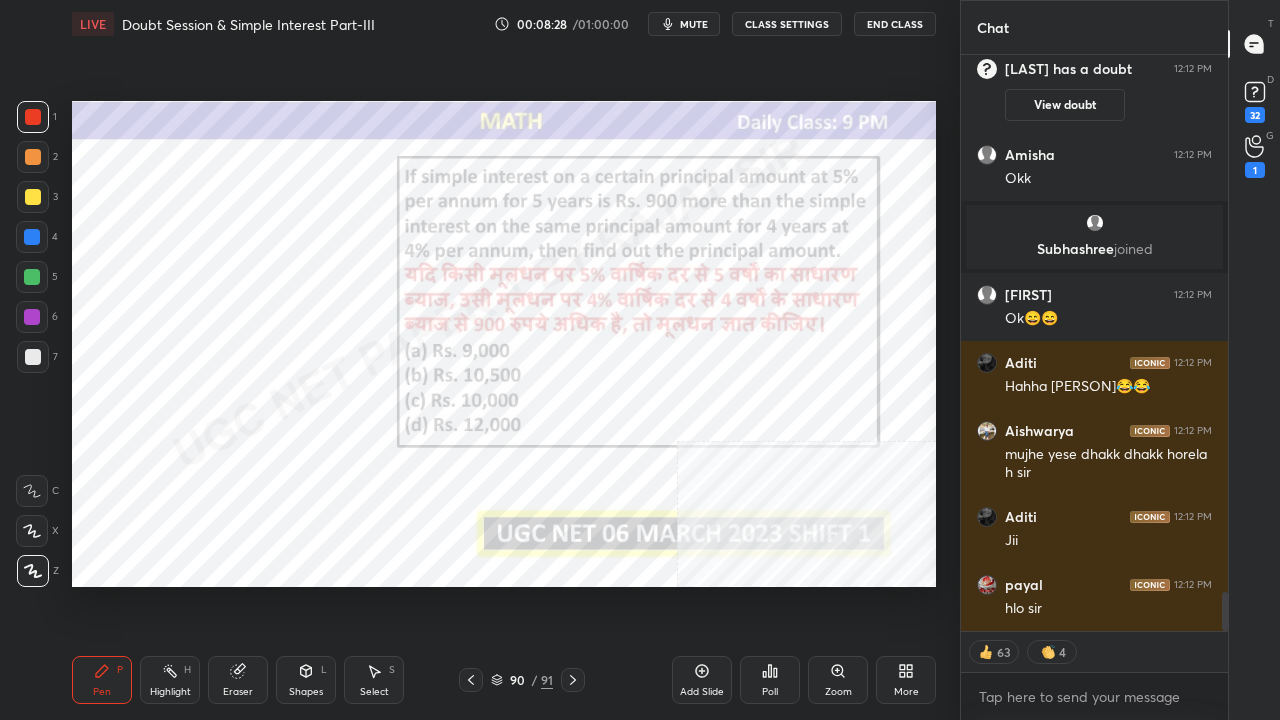 click on "mute" at bounding box center (694, 24) 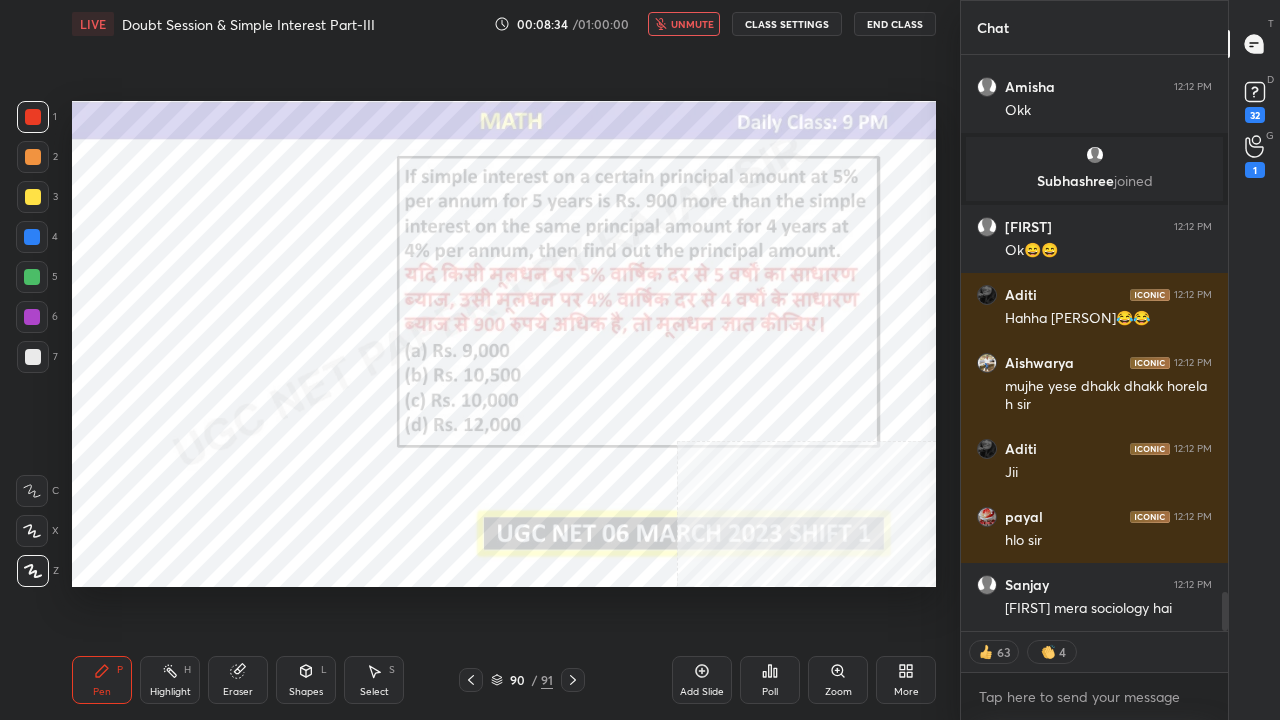 scroll, scrollTop: 8054, scrollLeft: 0, axis: vertical 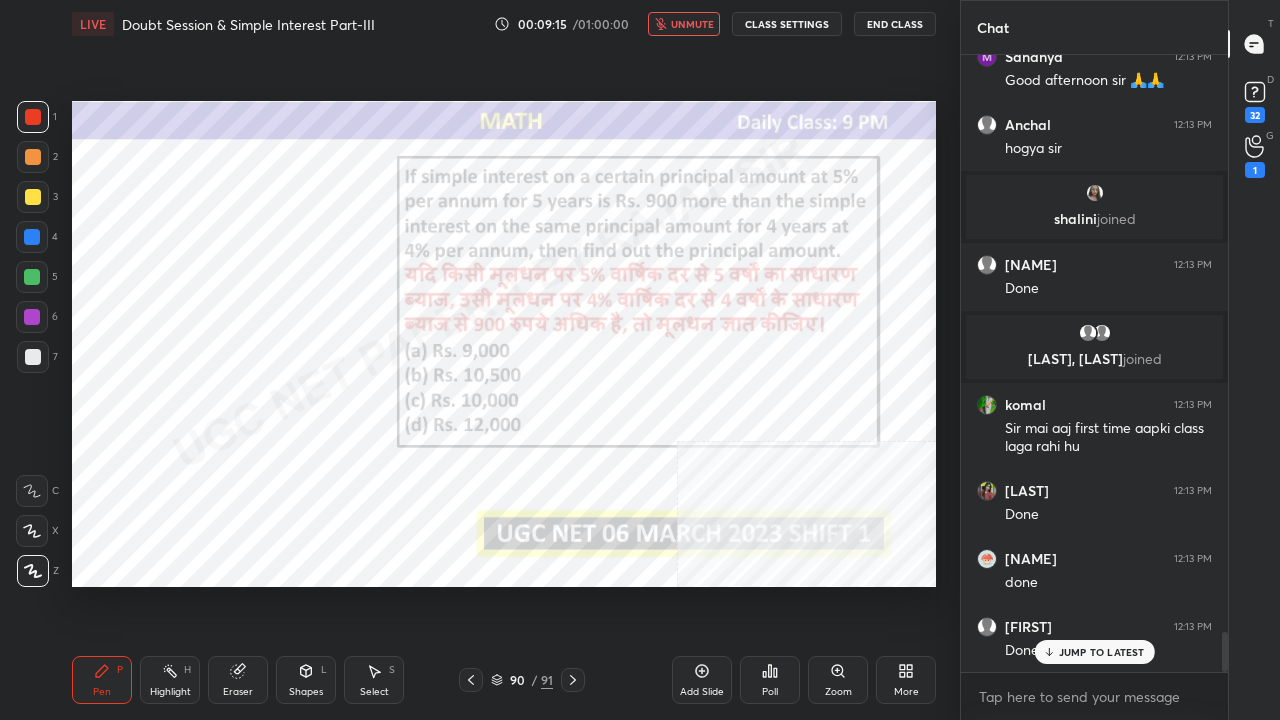 click on "unmute" at bounding box center (692, 24) 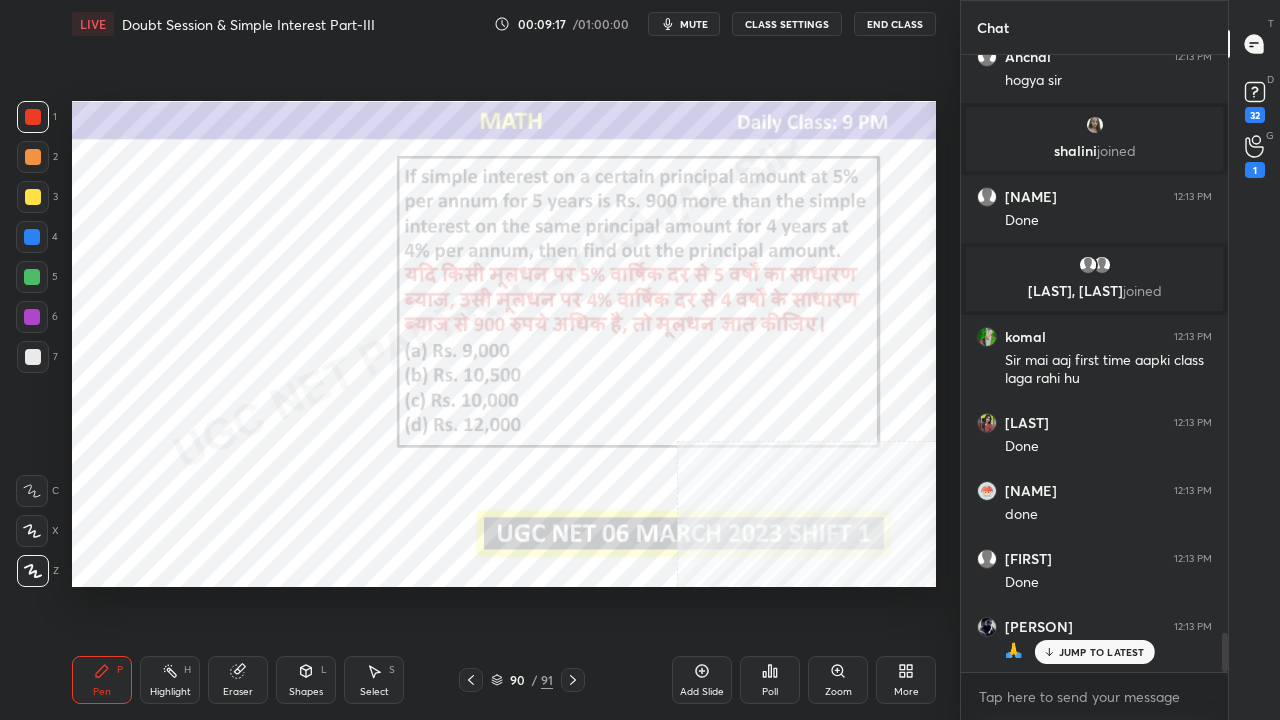 click at bounding box center [32, 237] 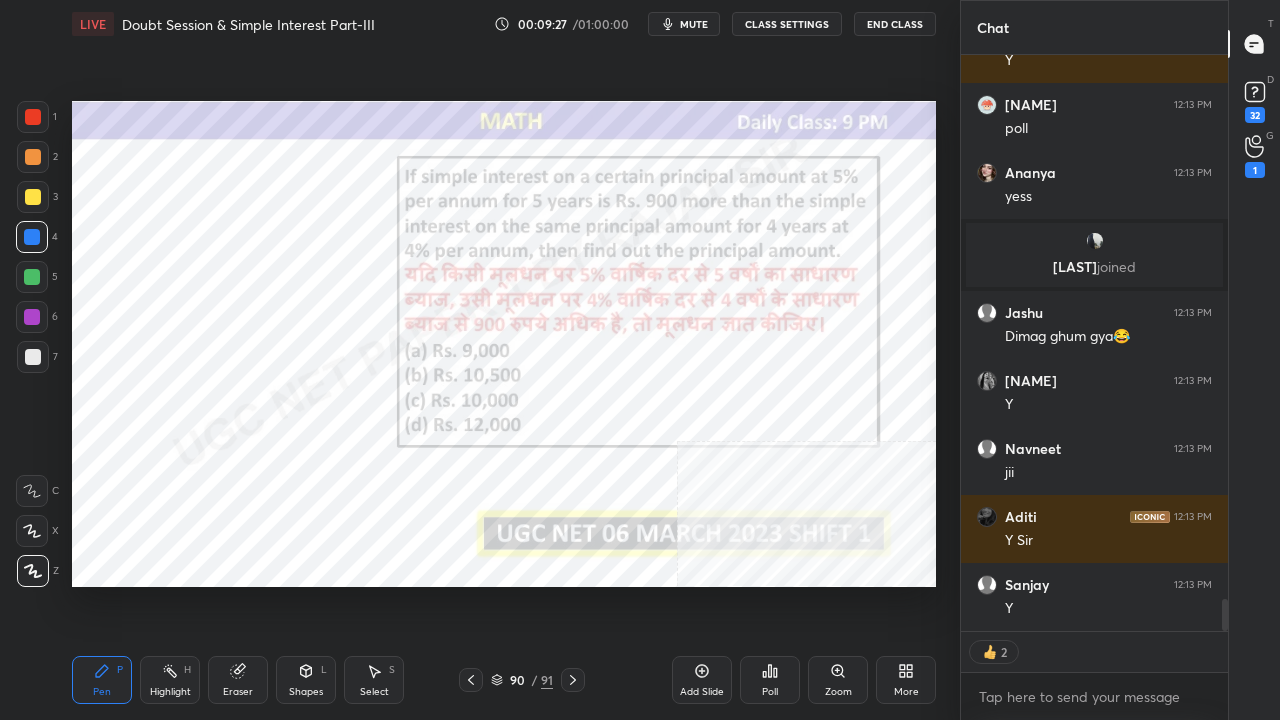 click at bounding box center (33, 117) 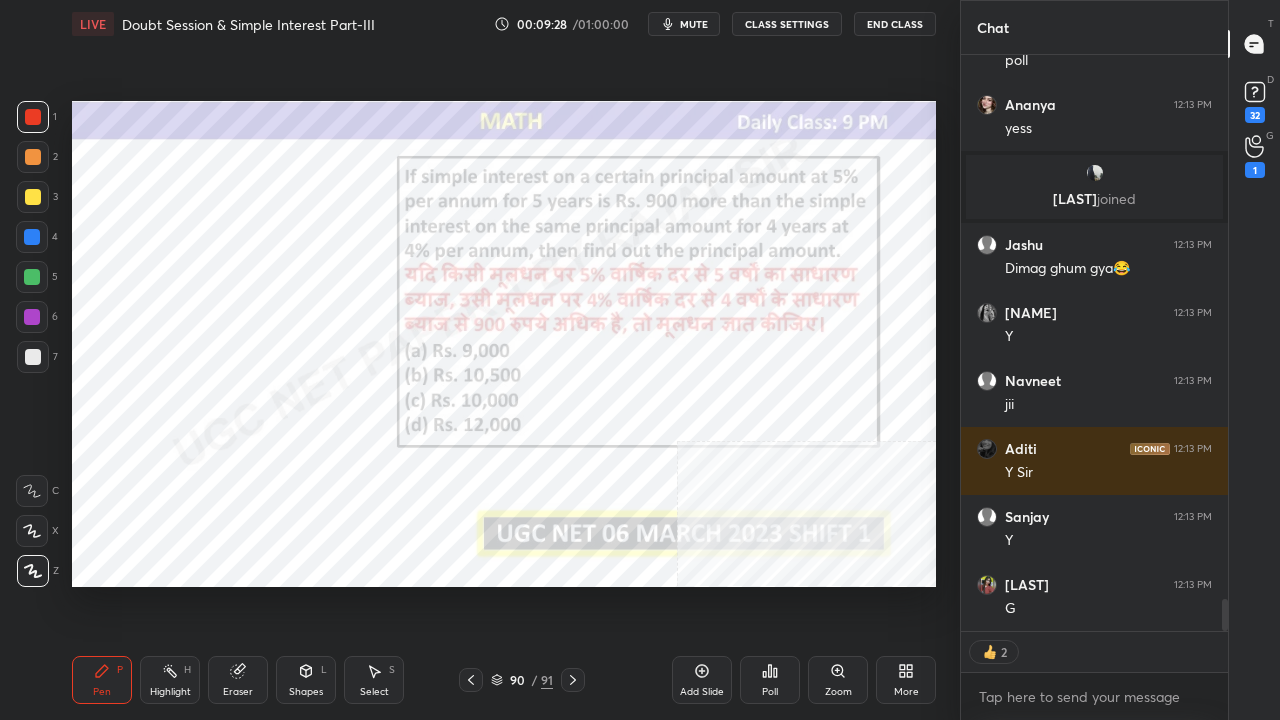 click at bounding box center [32, 317] 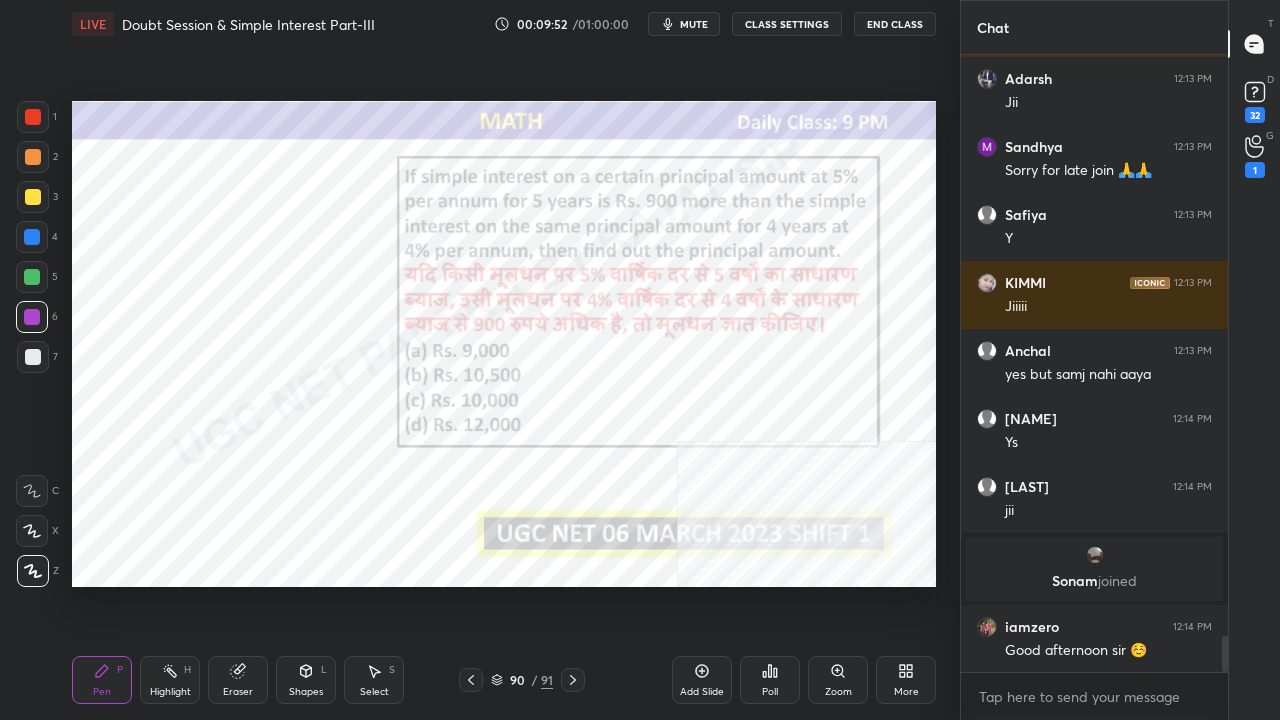 click at bounding box center [33, 117] 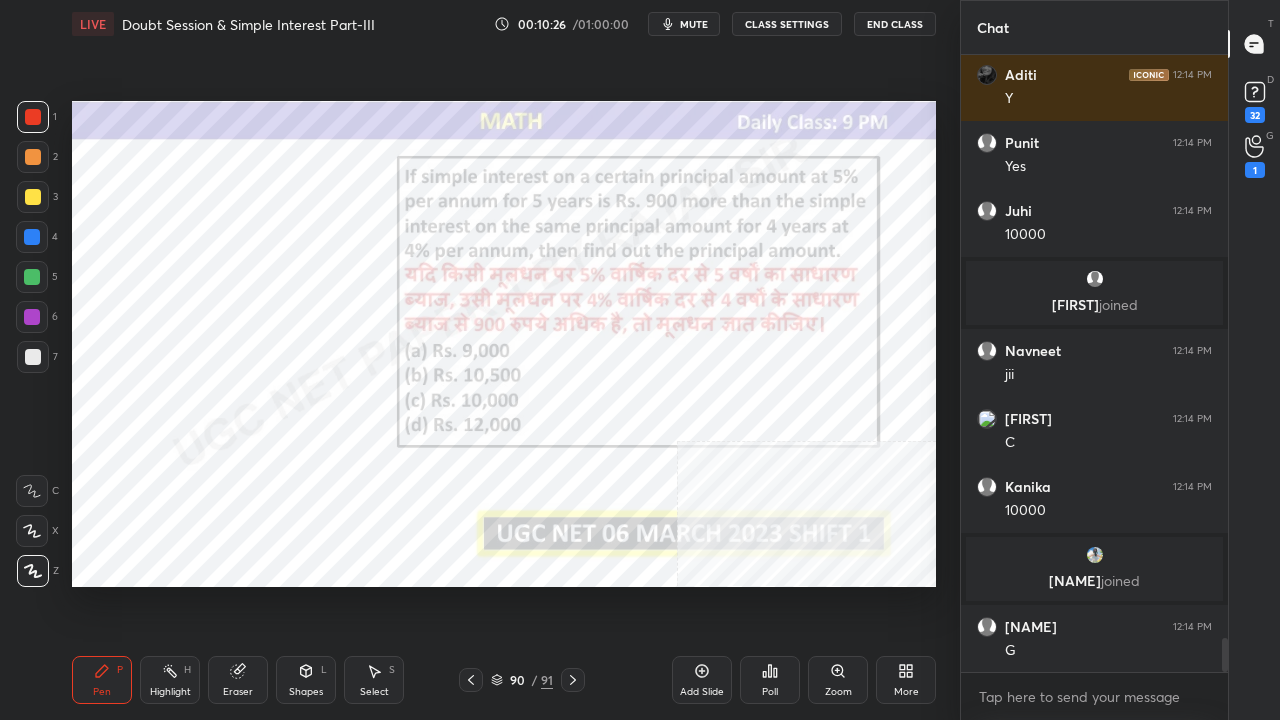 scroll, scrollTop: 10594, scrollLeft: 0, axis: vertical 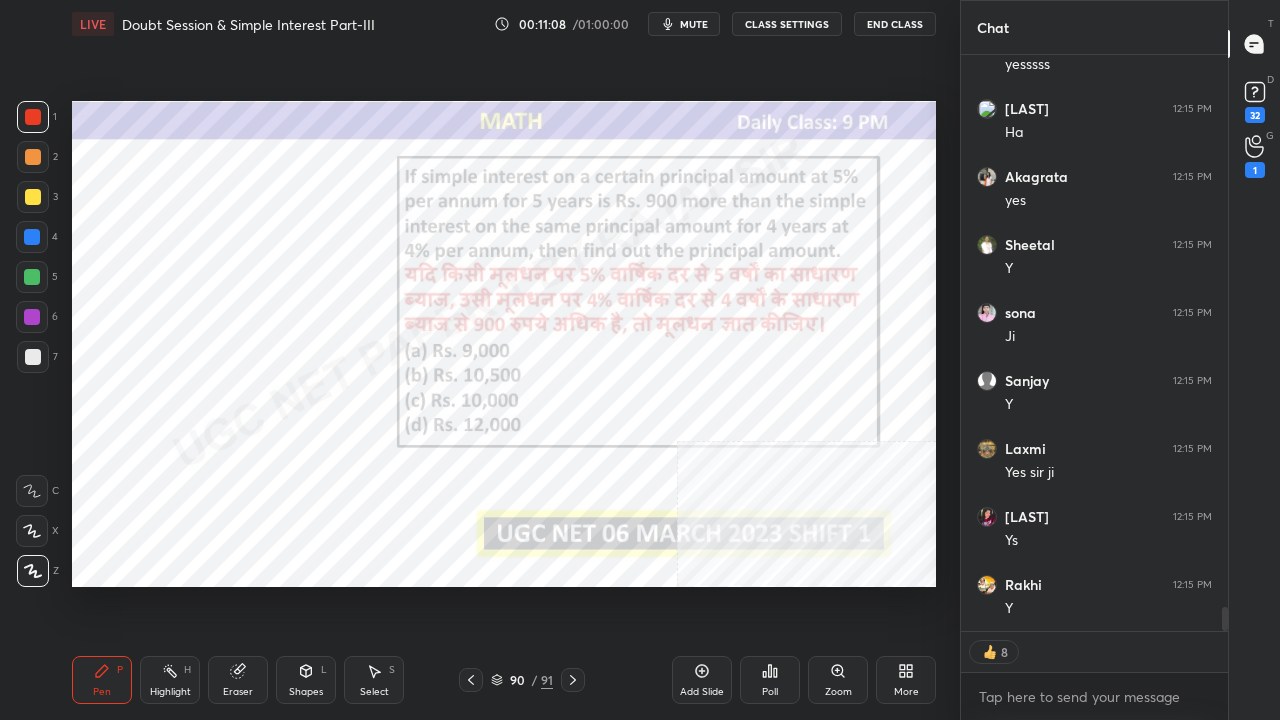 click at bounding box center (32, 237) 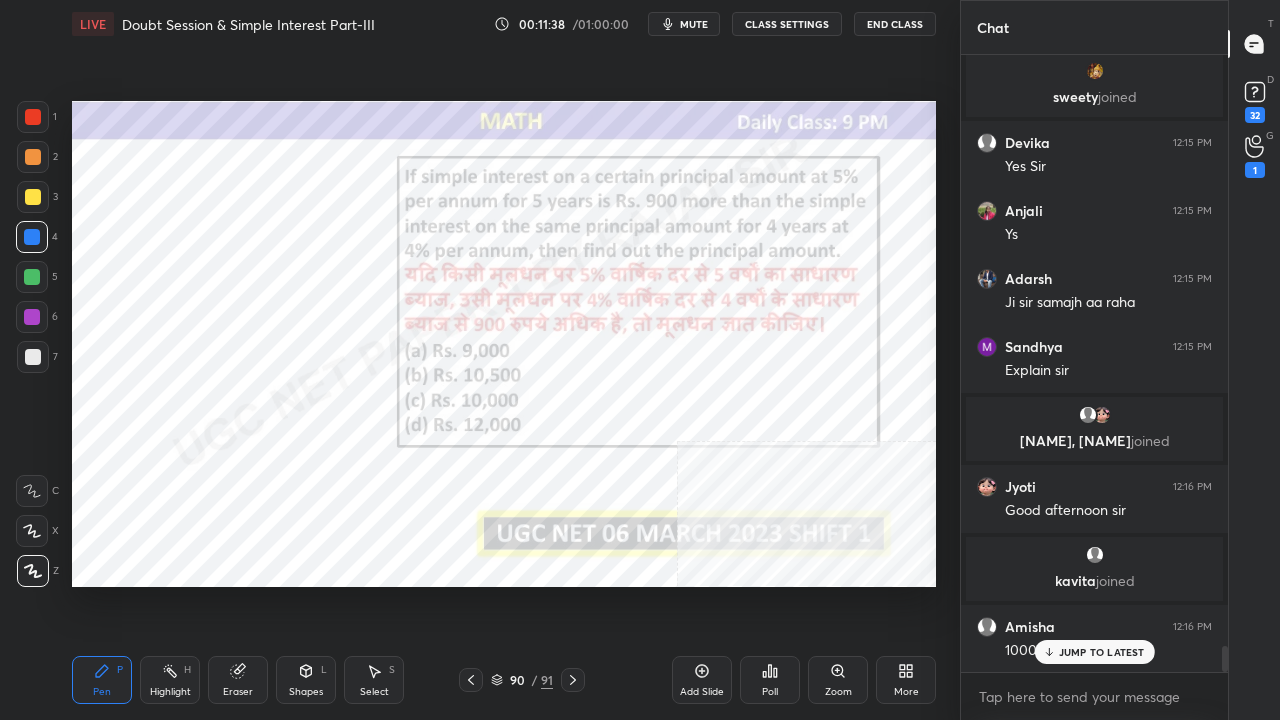 click at bounding box center (33, 117) 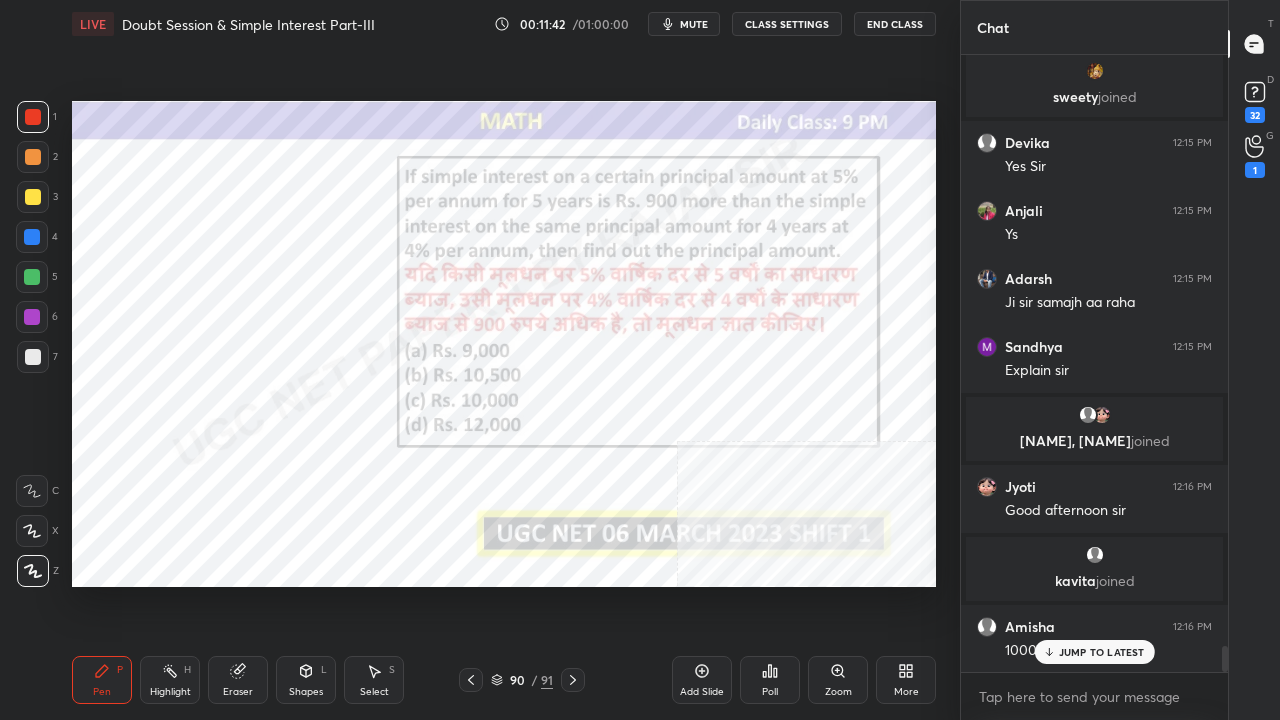 click on "Eraser" at bounding box center (238, 692) 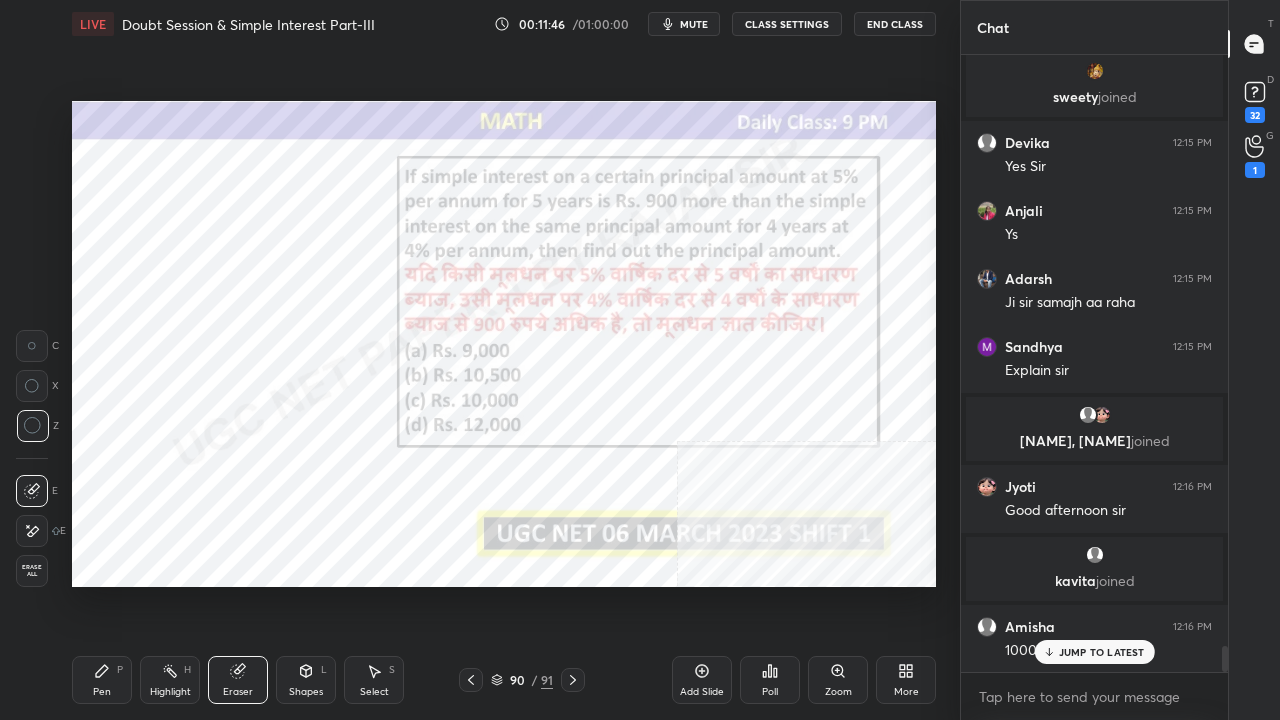 click 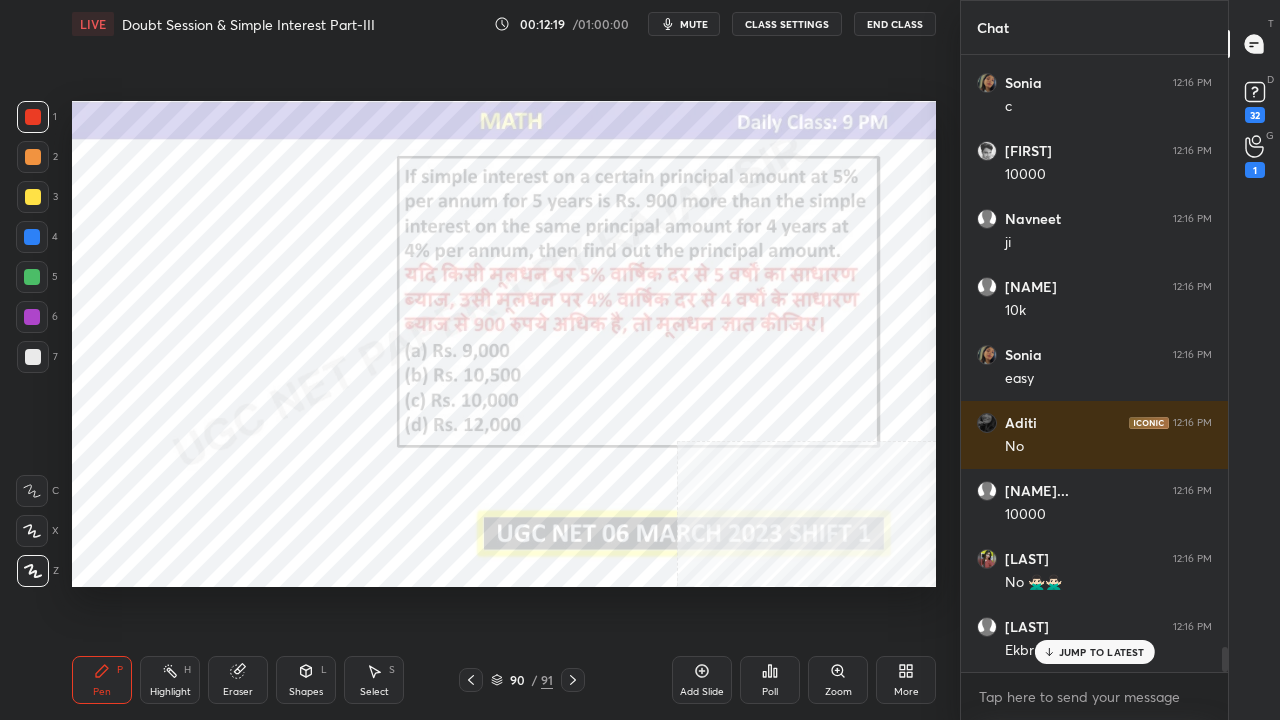 scroll, scrollTop: 14932, scrollLeft: 0, axis: vertical 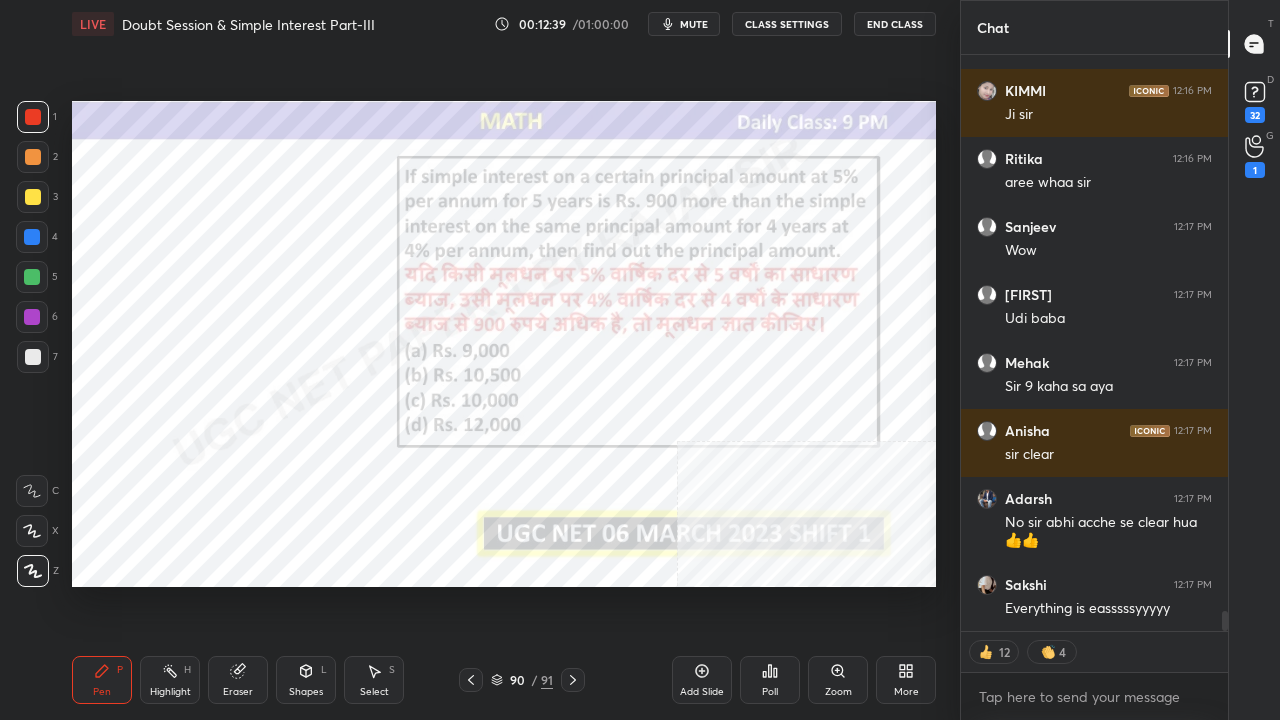 click at bounding box center [32, 317] 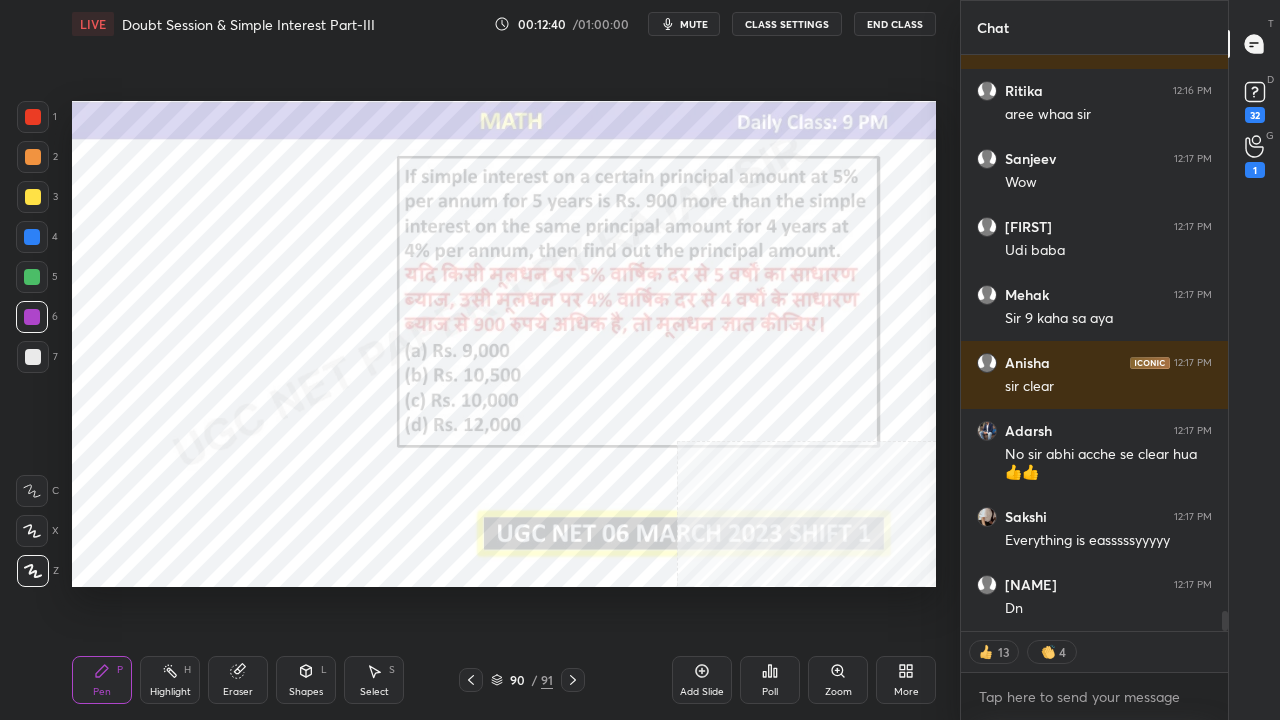 click on "Highlight H" at bounding box center (170, 680) 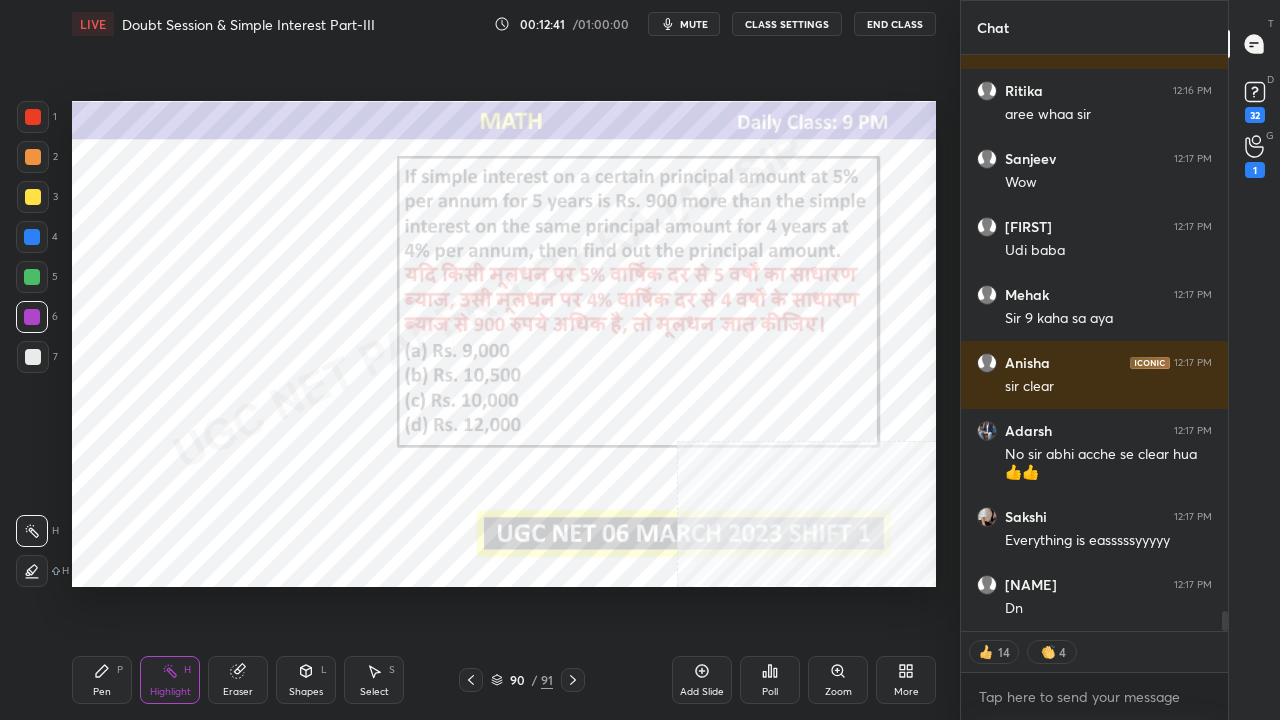 scroll, scrollTop: 16026, scrollLeft: 0, axis: vertical 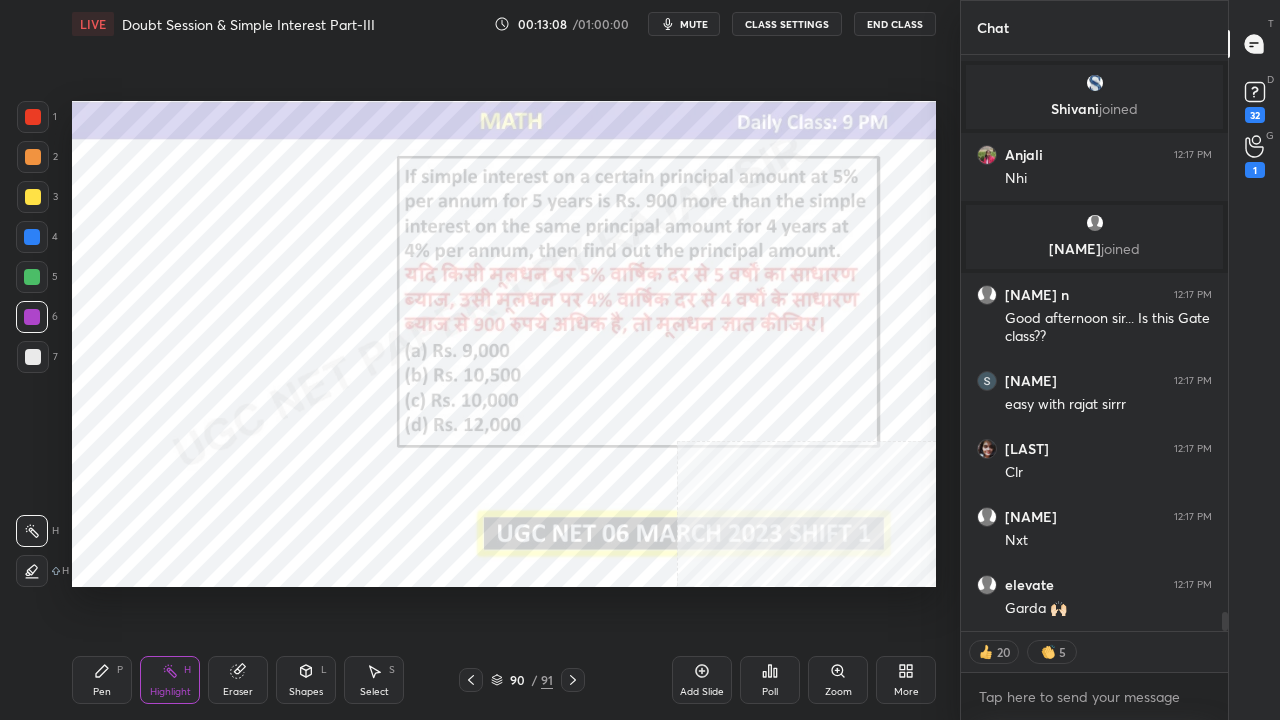 drag, startPoint x: 522, startPoint y: 675, endPoint x: 528, endPoint y: 663, distance: 13.416408 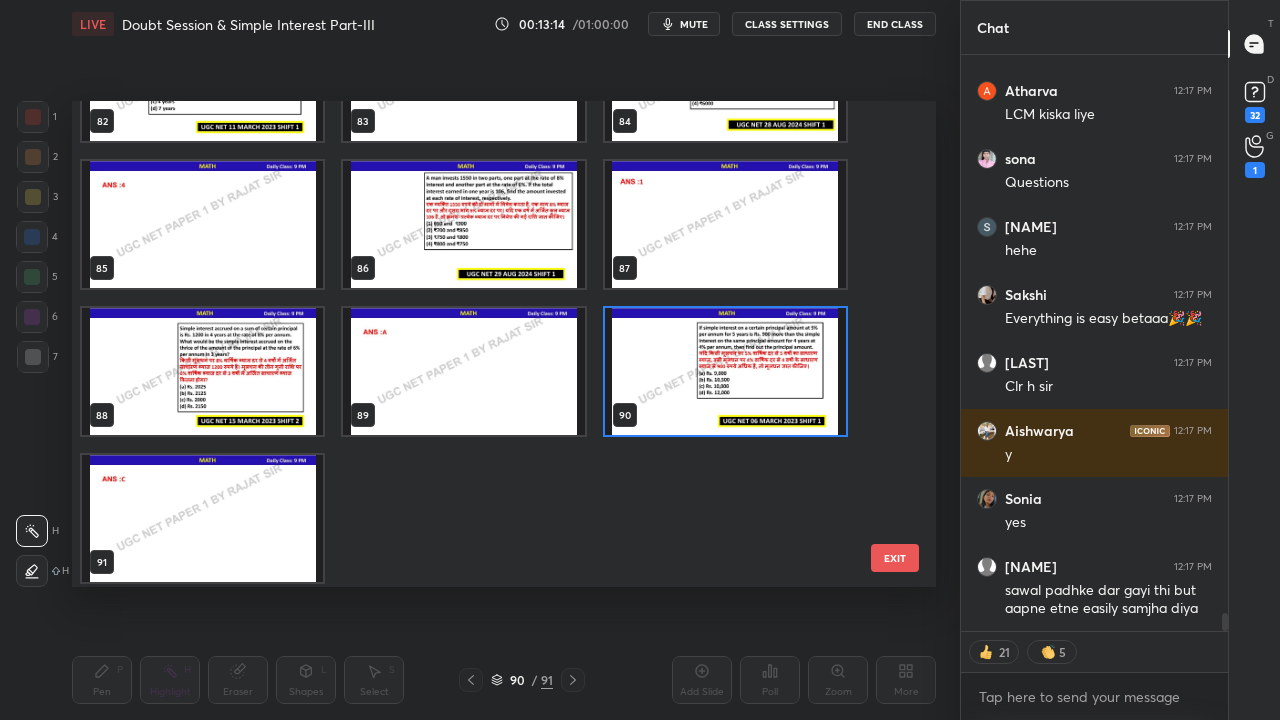 click at bounding box center [202, 371] 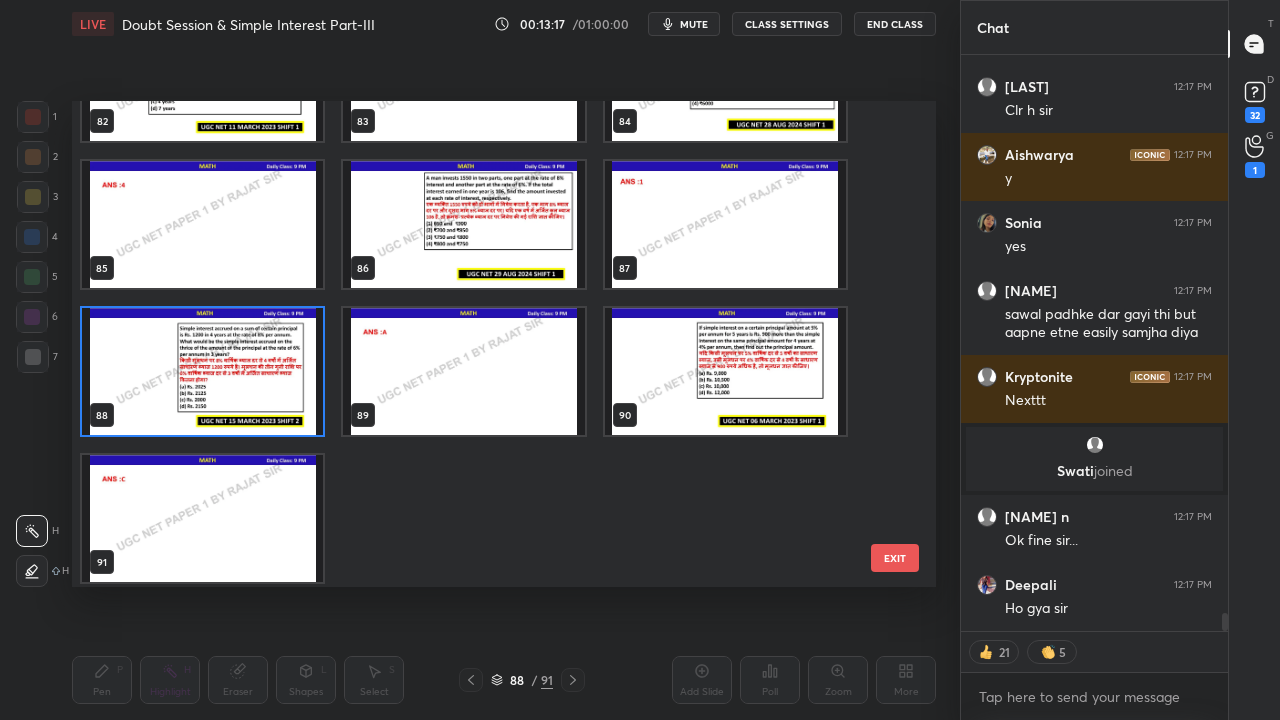 click at bounding box center [202, 371] 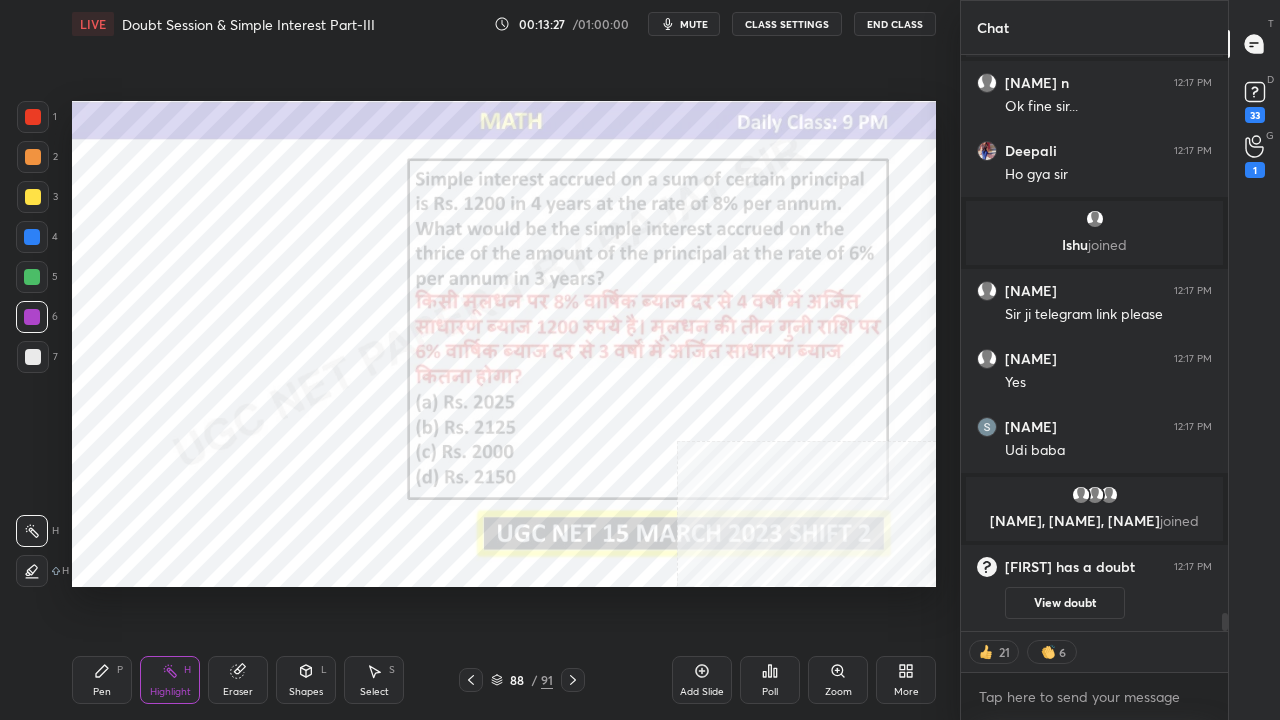 type on "x" 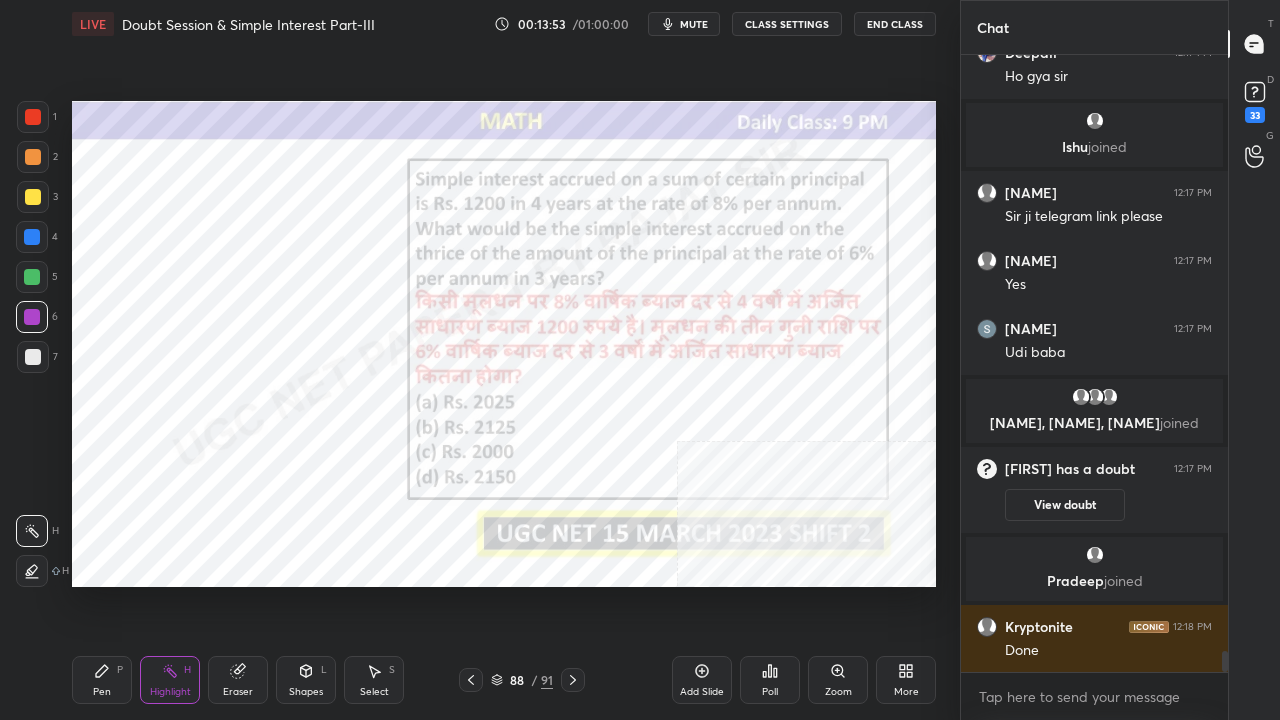 scroll, scrollTop: 18016, scrollLeft: 0, axis: vertical 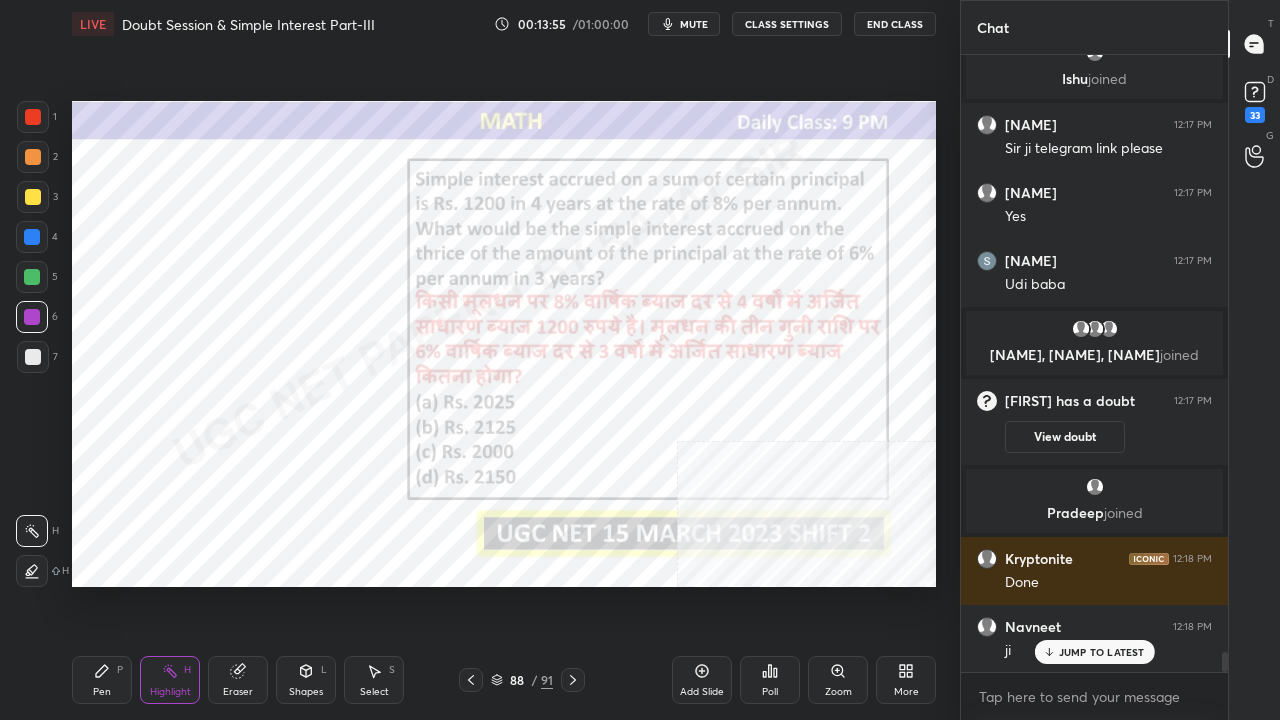 click on "88" at bounding box center (517, 680) 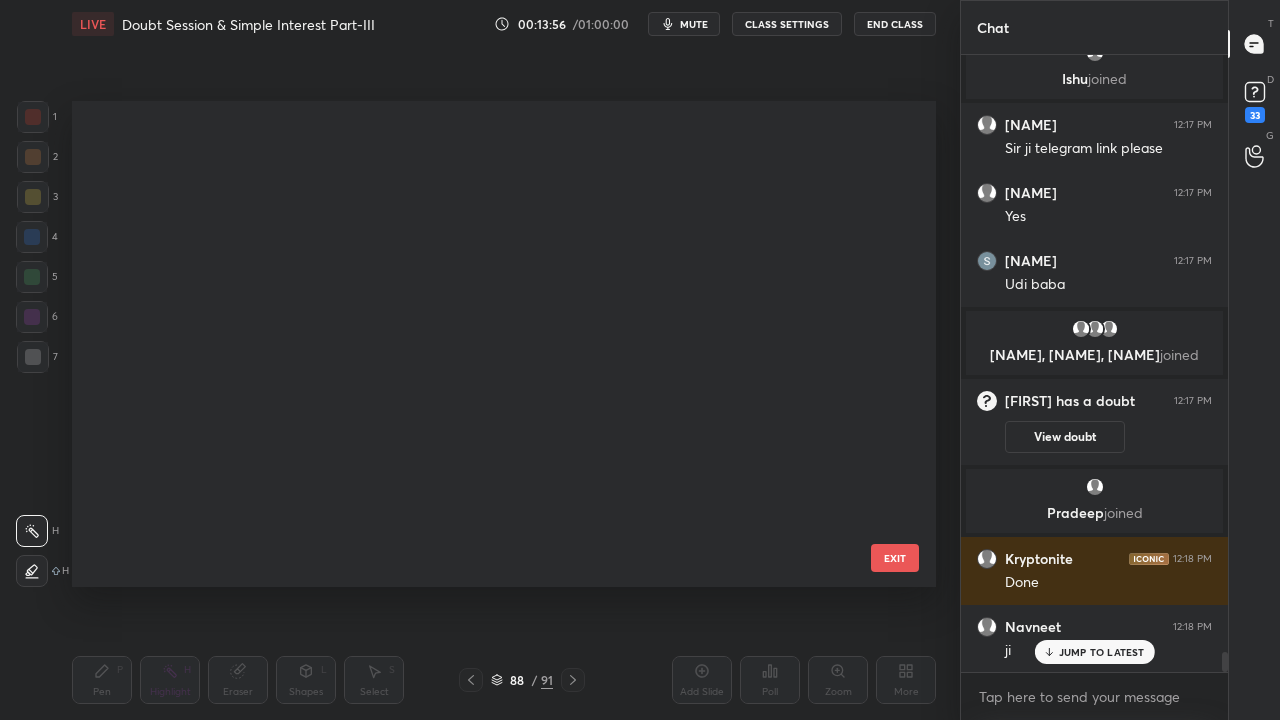 scroll, scrollTop: 3924, scrollLeft: 0, axis: vertical 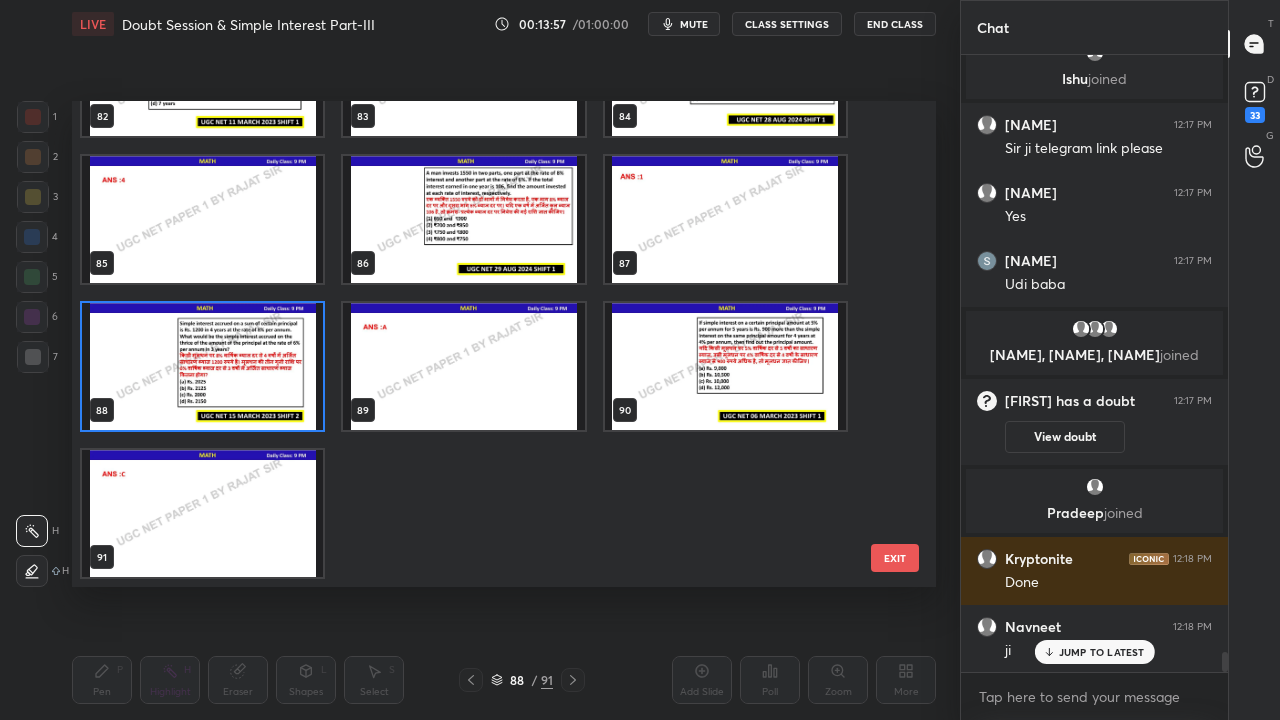 click at bounding box center (202, 366) 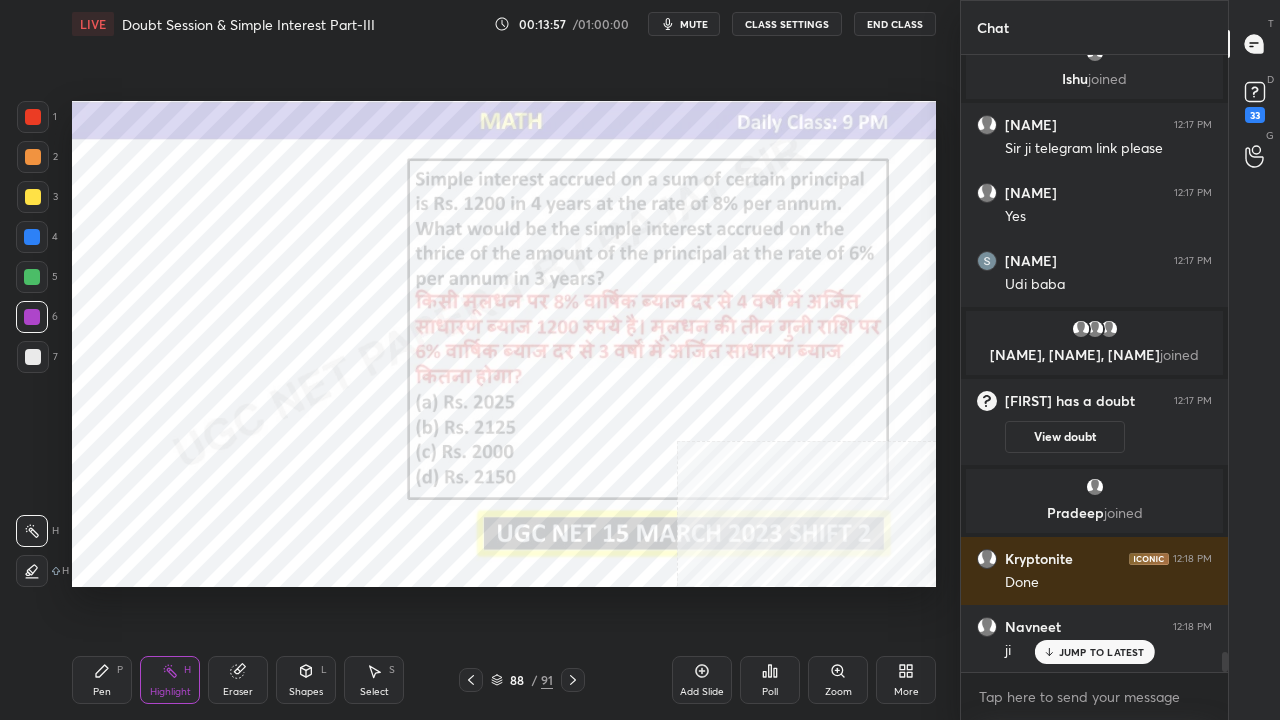 click at bounding box center (202, 366) 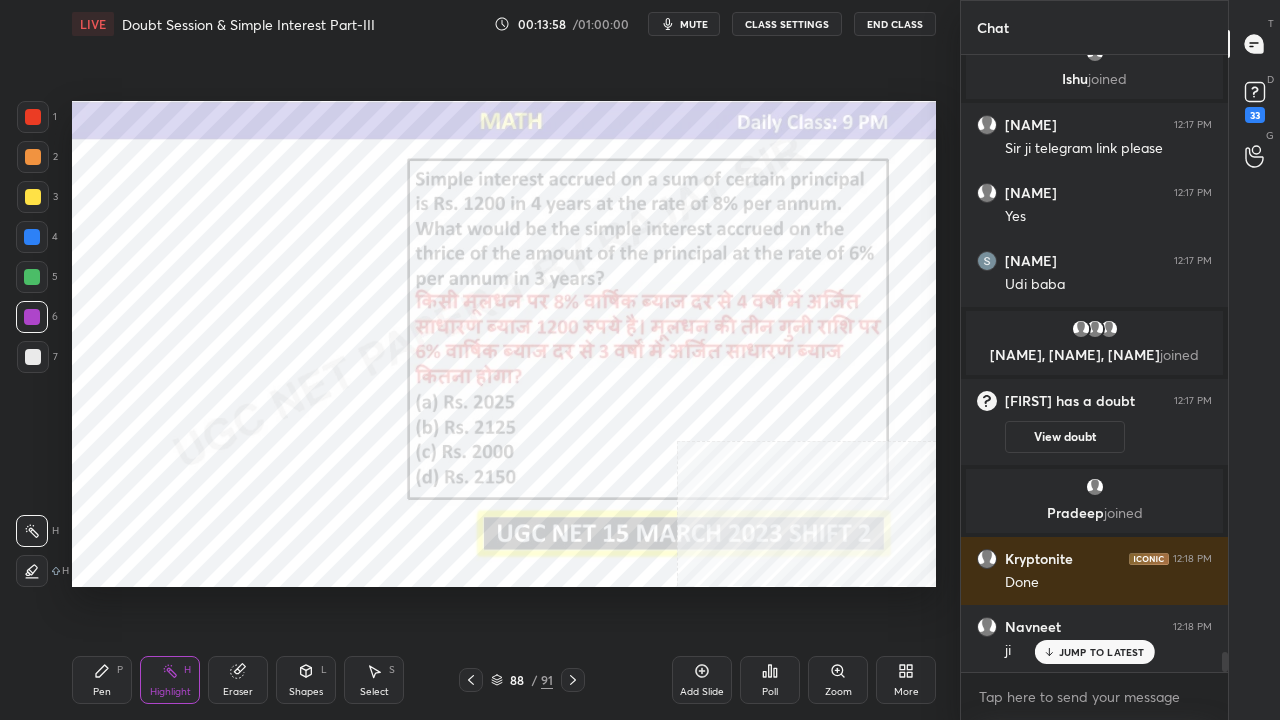 click on "Poll" at bounding box center [770, 680] 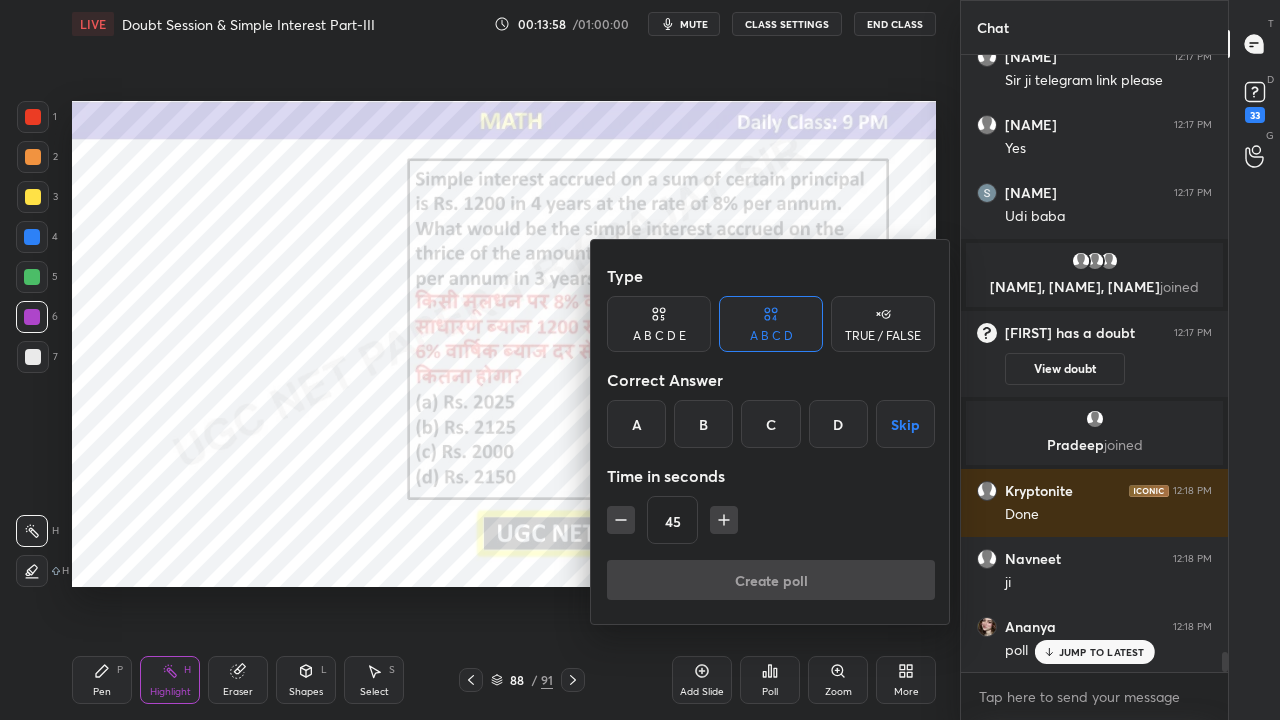 drag, startPoint x: 646, startPoint y: 408, endPoint x: 670, endPoint y: 447, distance: 45.79301 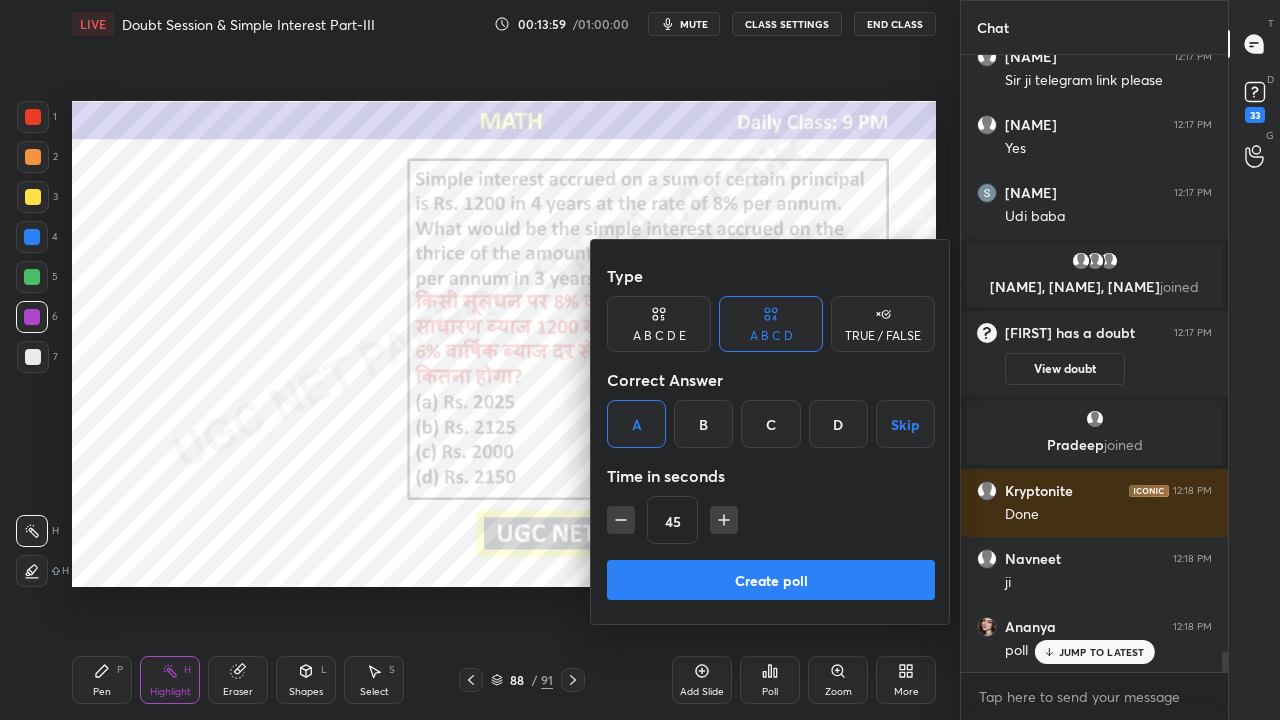 click 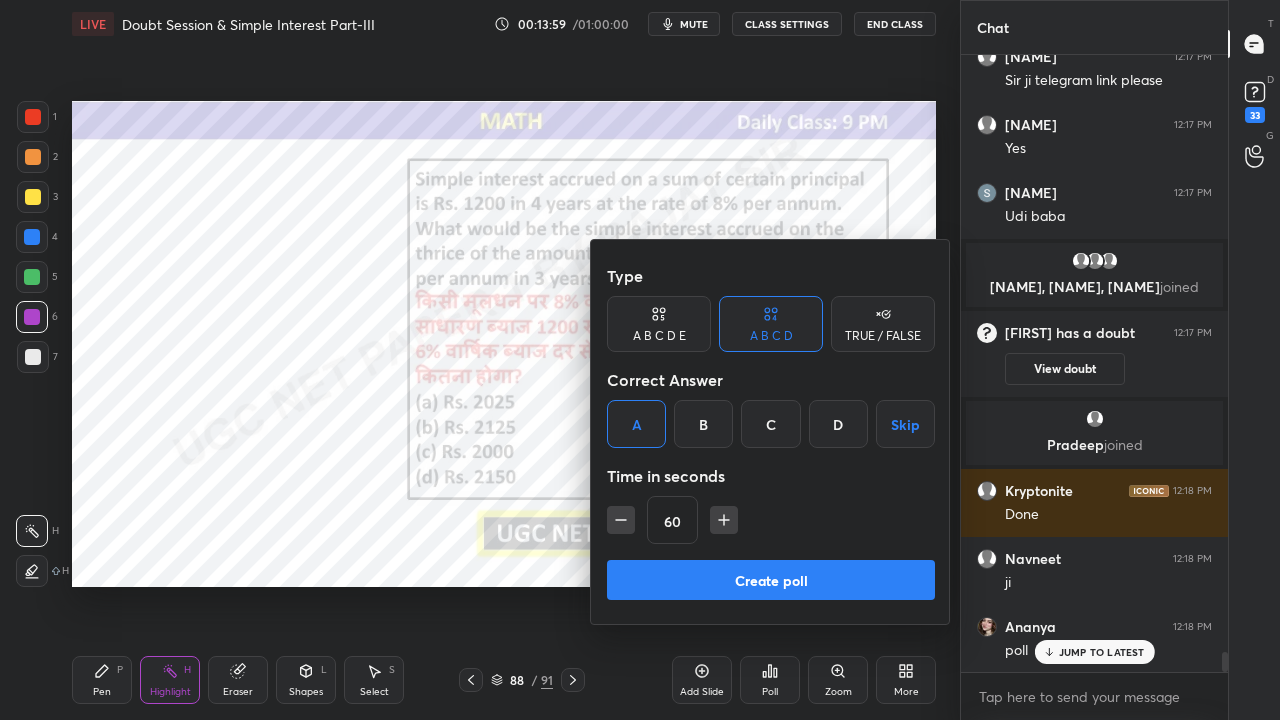 click 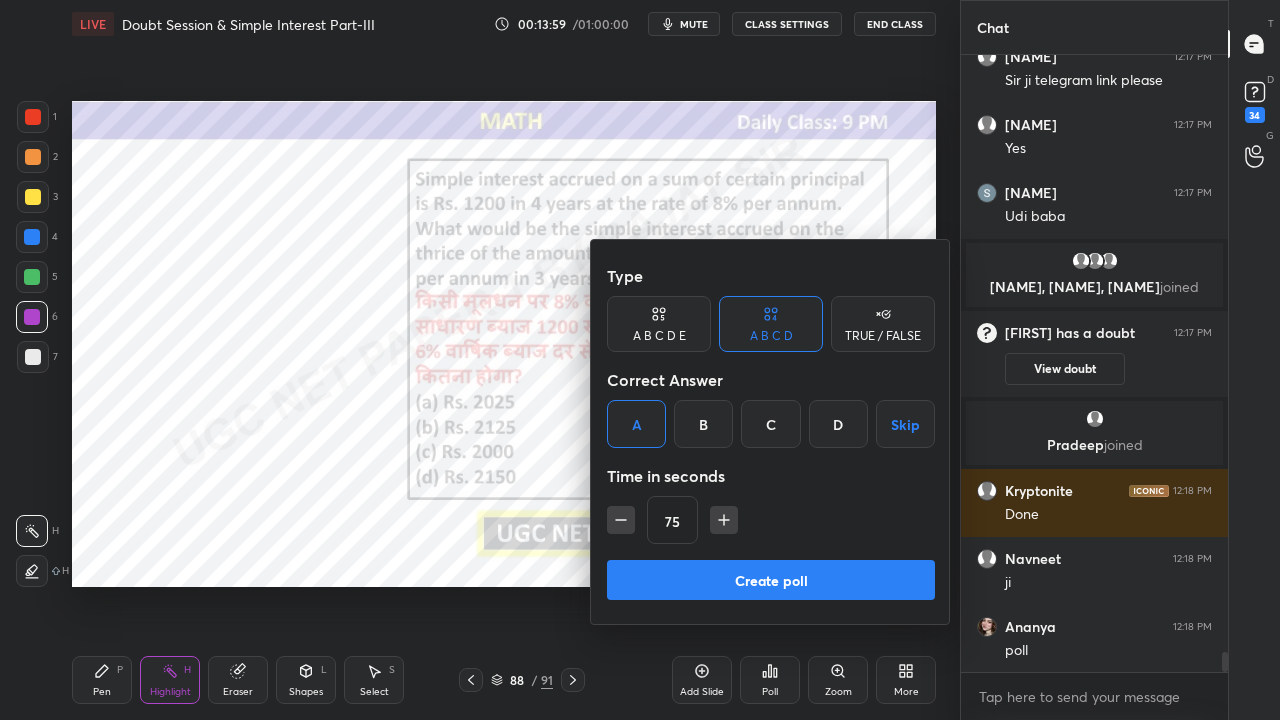 click 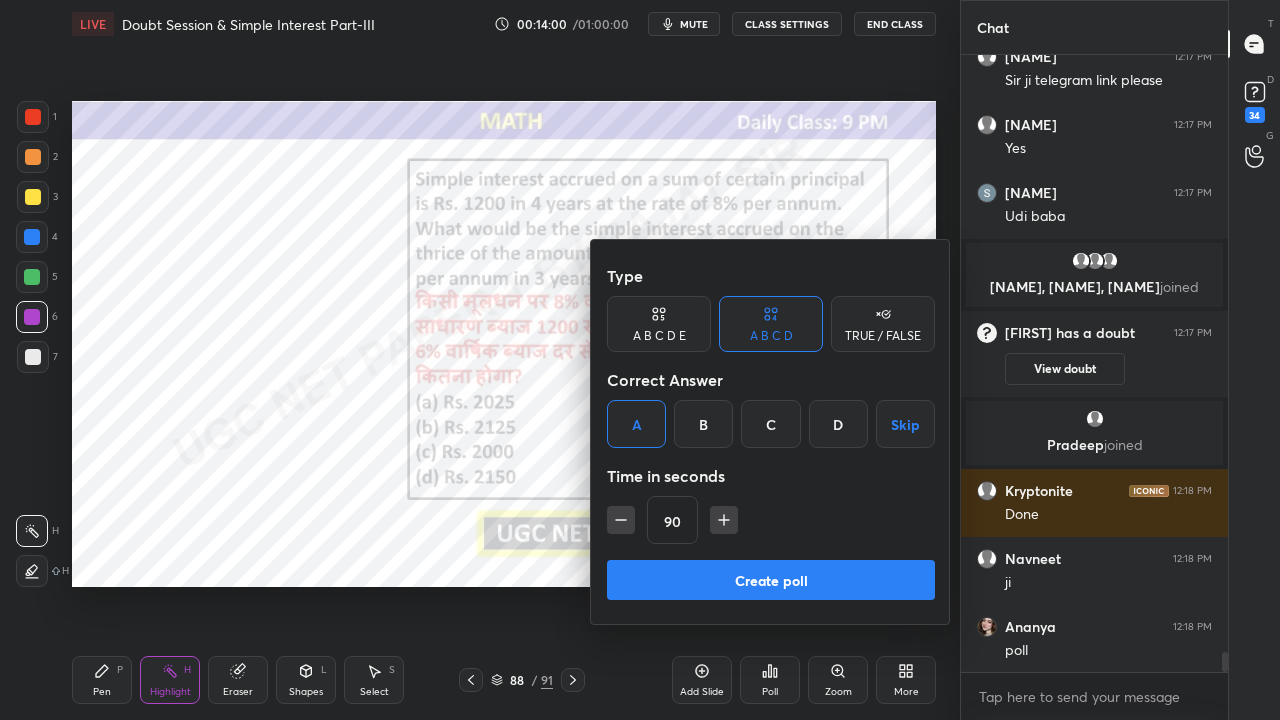 click on "Create poll" at bounding box center [771, 580] 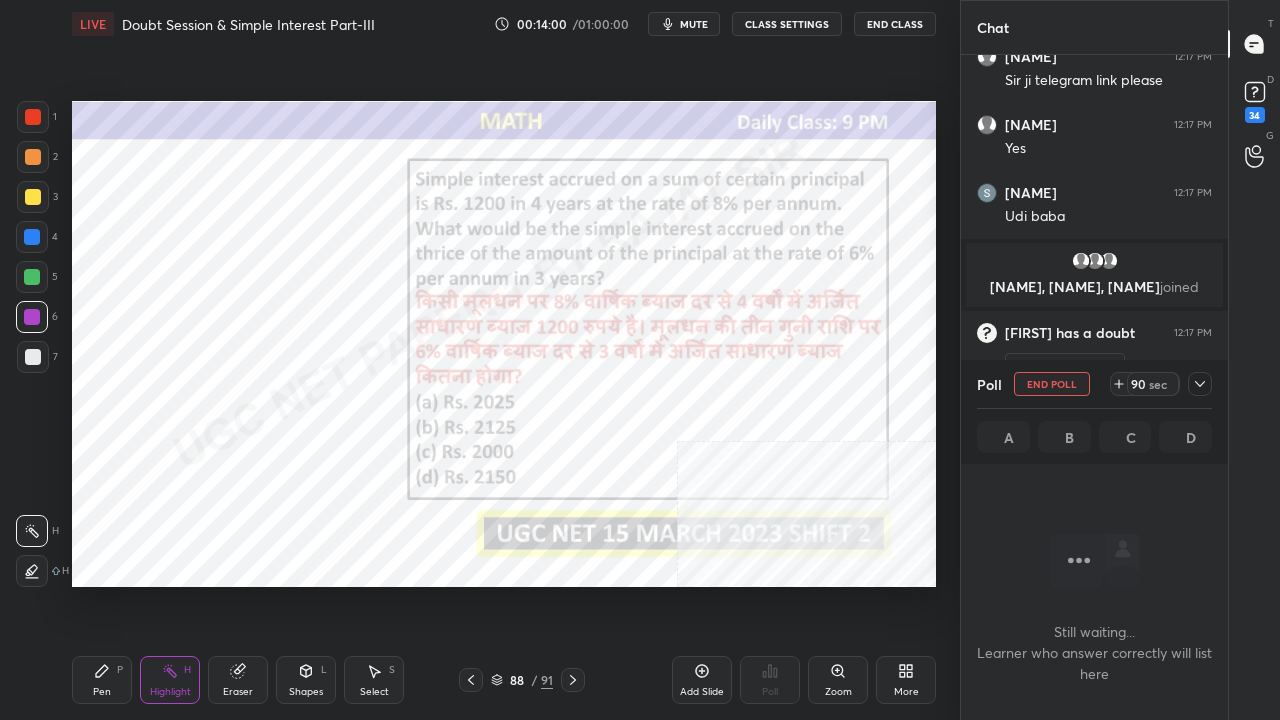scroll, scrollTop: 569, scrollLeft: 261, axis: both 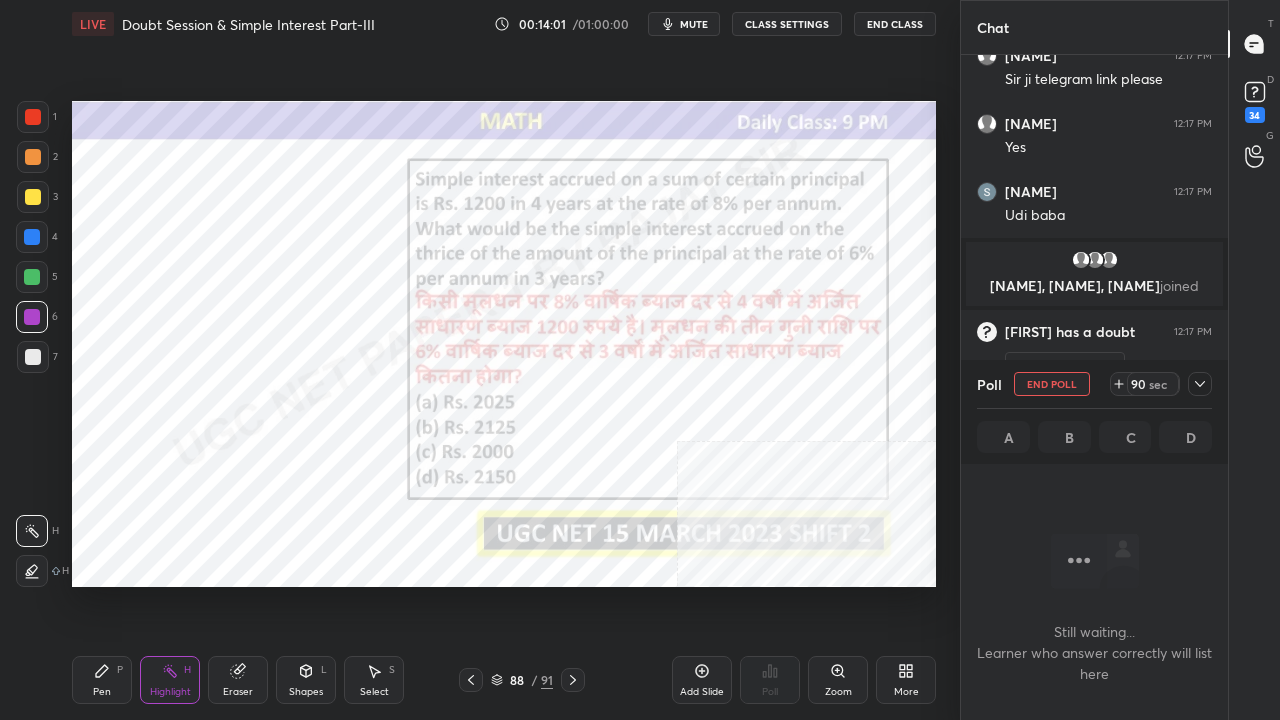 click on "CLASS SETTINGS" at bounding box center (787, 24) 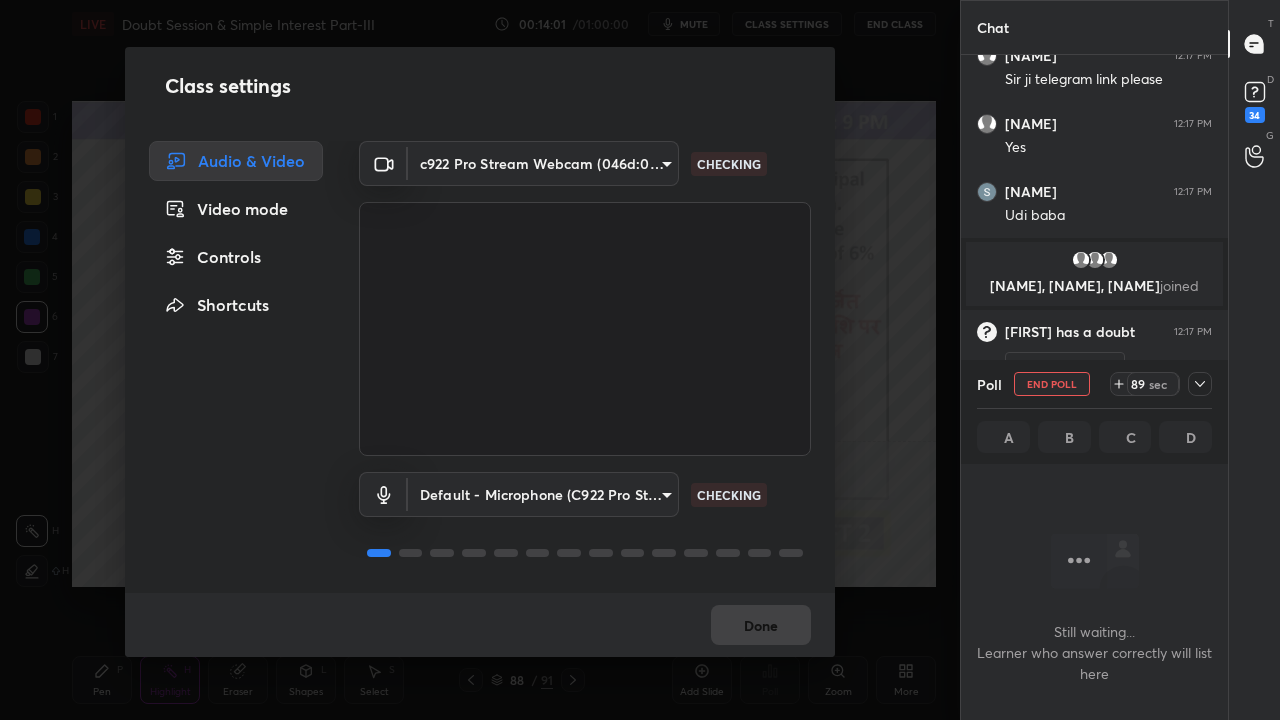 click on "Controls" at bounding box center [236, 257] 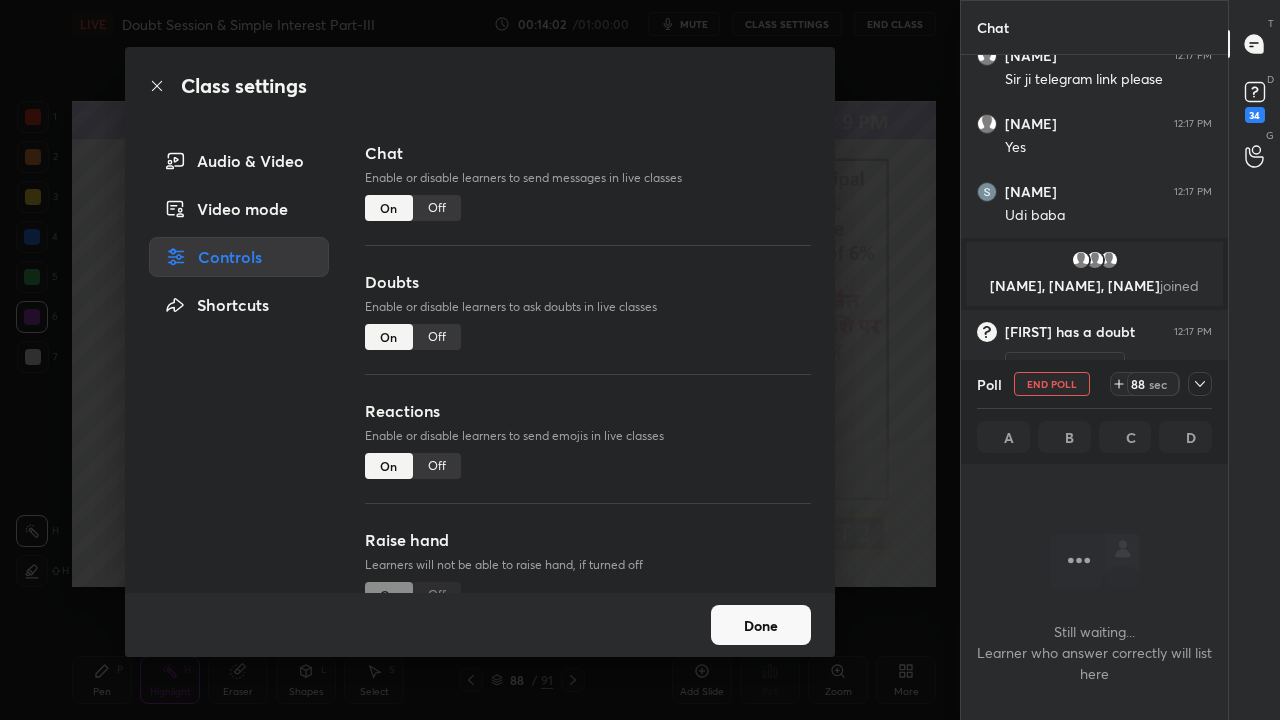 click on "On Off" at bounding box center [413, 208] 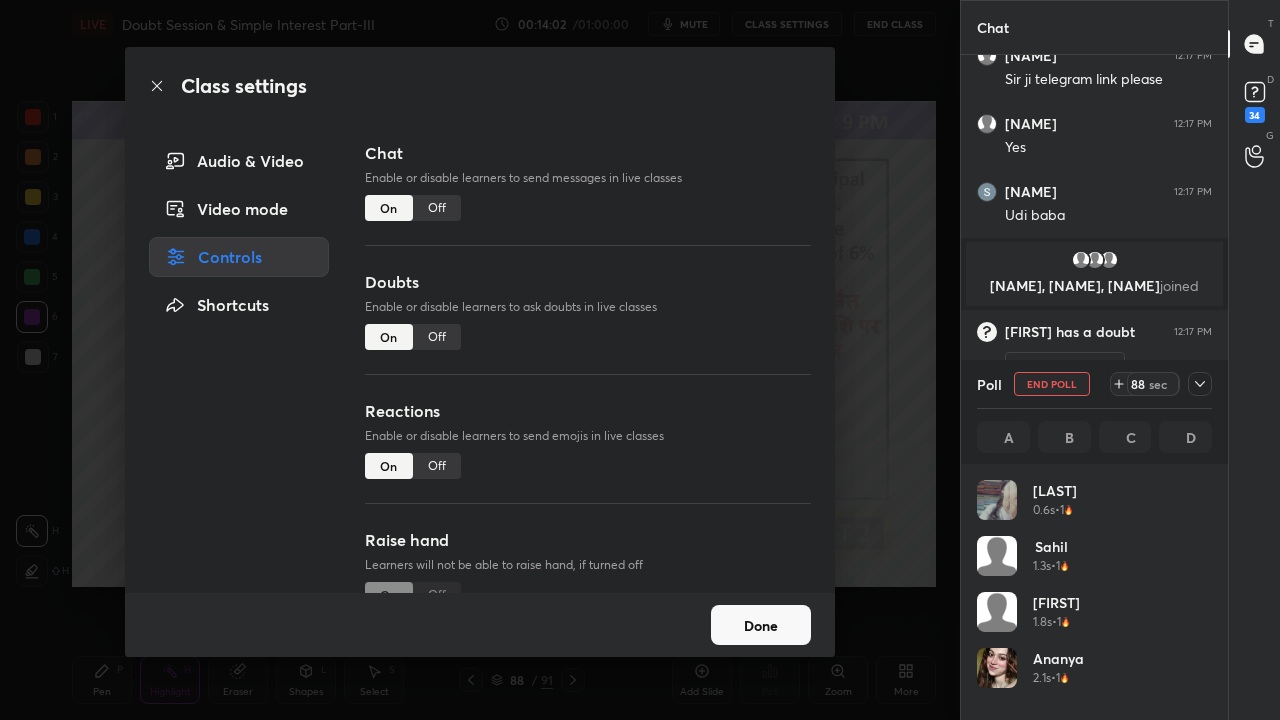 click on "Off" at bounding box center [437, 208] 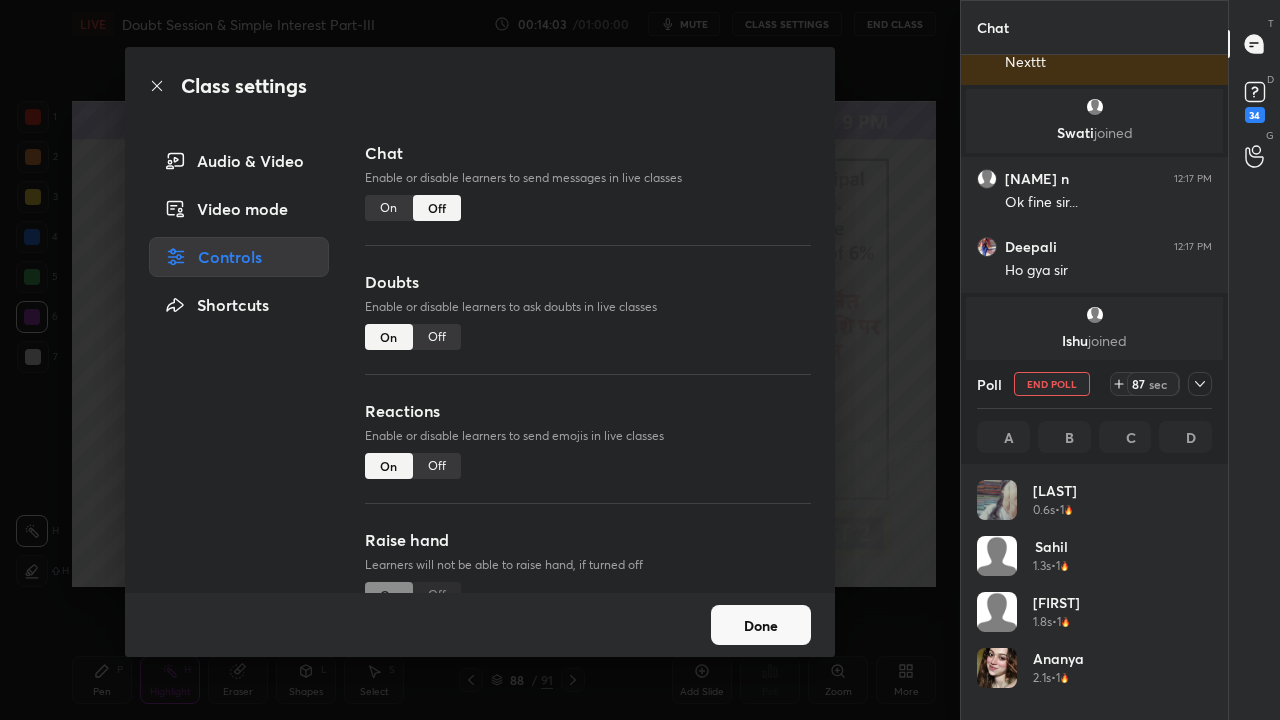click on "Class settings" at bounding box center [480, 86] 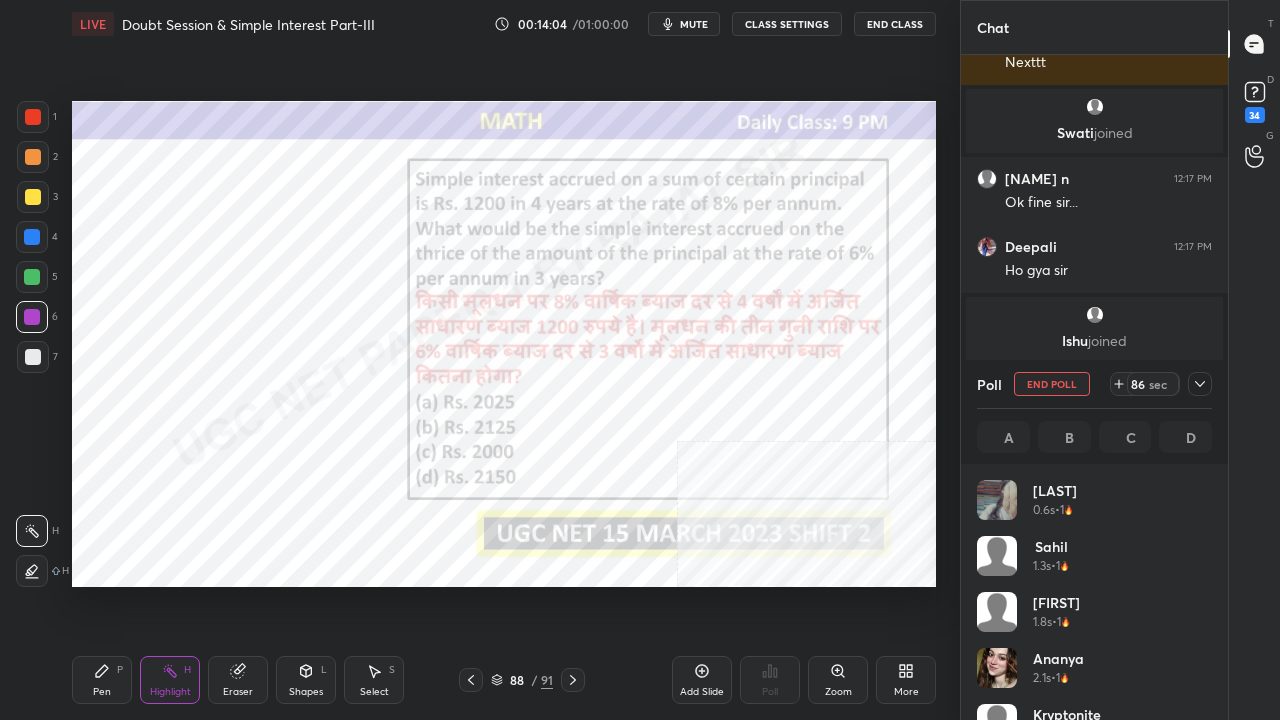 drag, startPoint x: 1200, startPoint y: 377, endPoint x: 1184, endPoint y: 384, distance: 17.464249 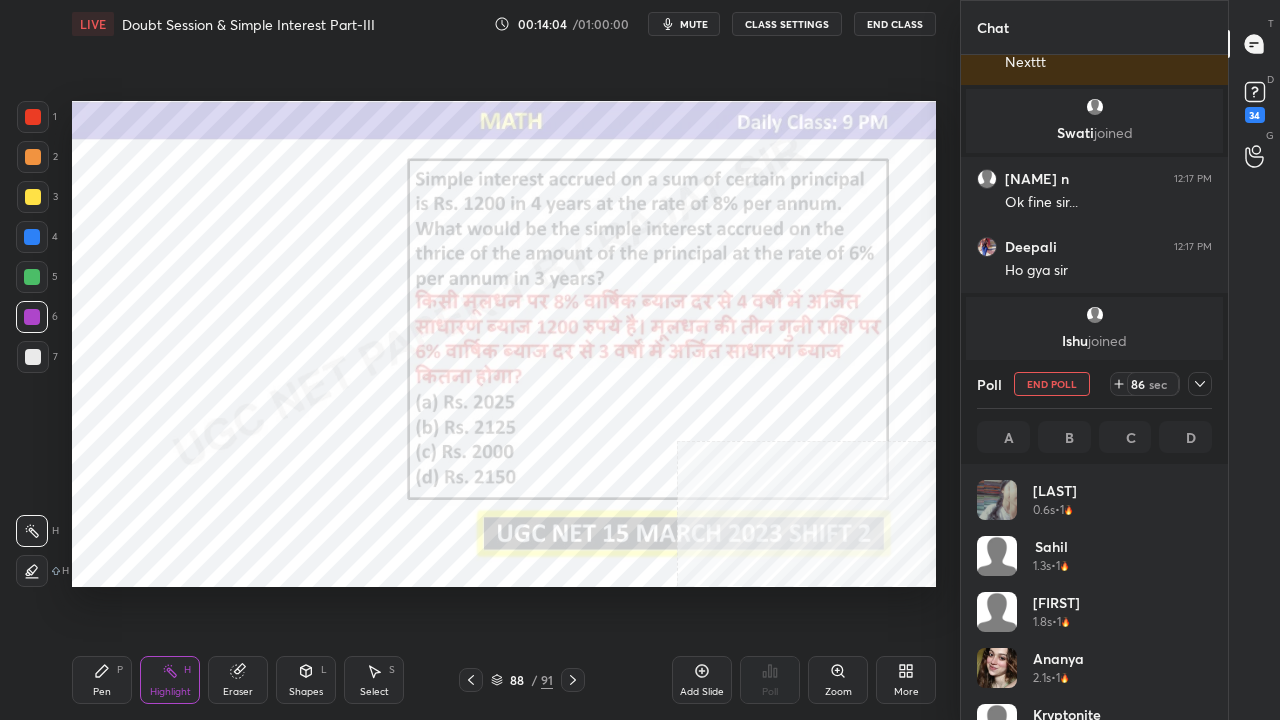 click 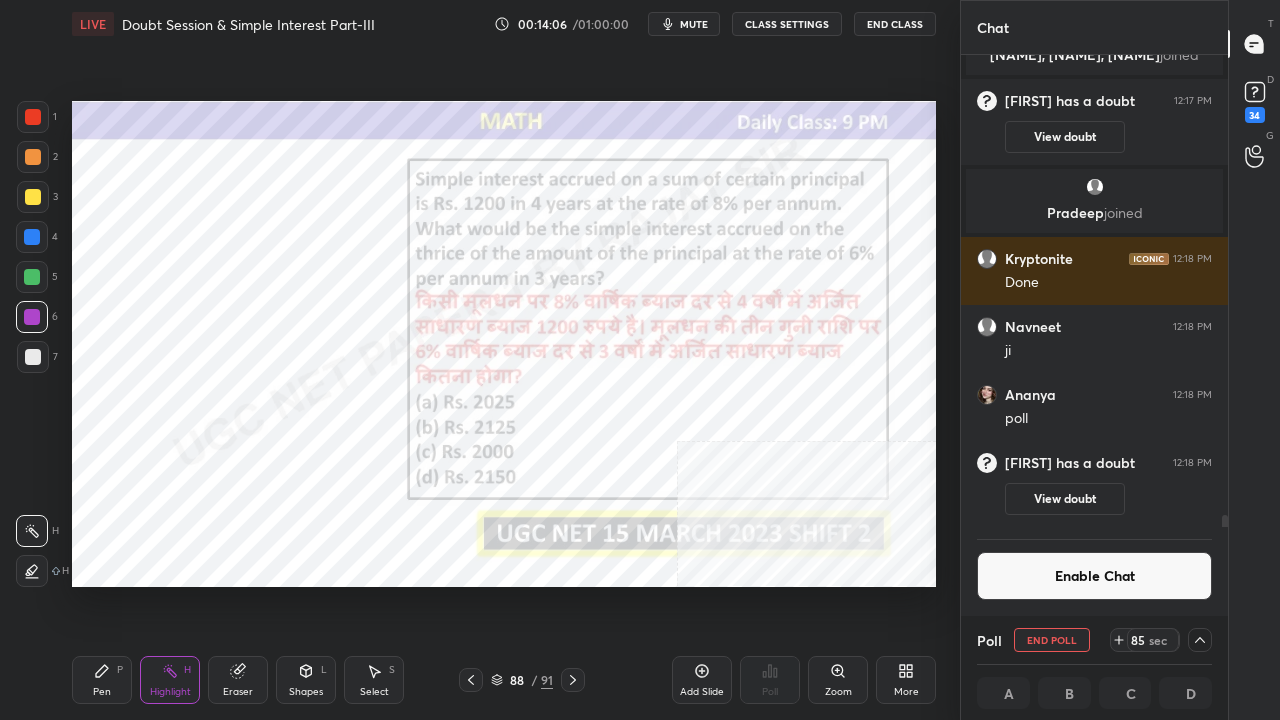 drag, startPoint x: 708, startPoint y: 28, endPoint x: 706, endPoint y: 46, distance: 18.110771 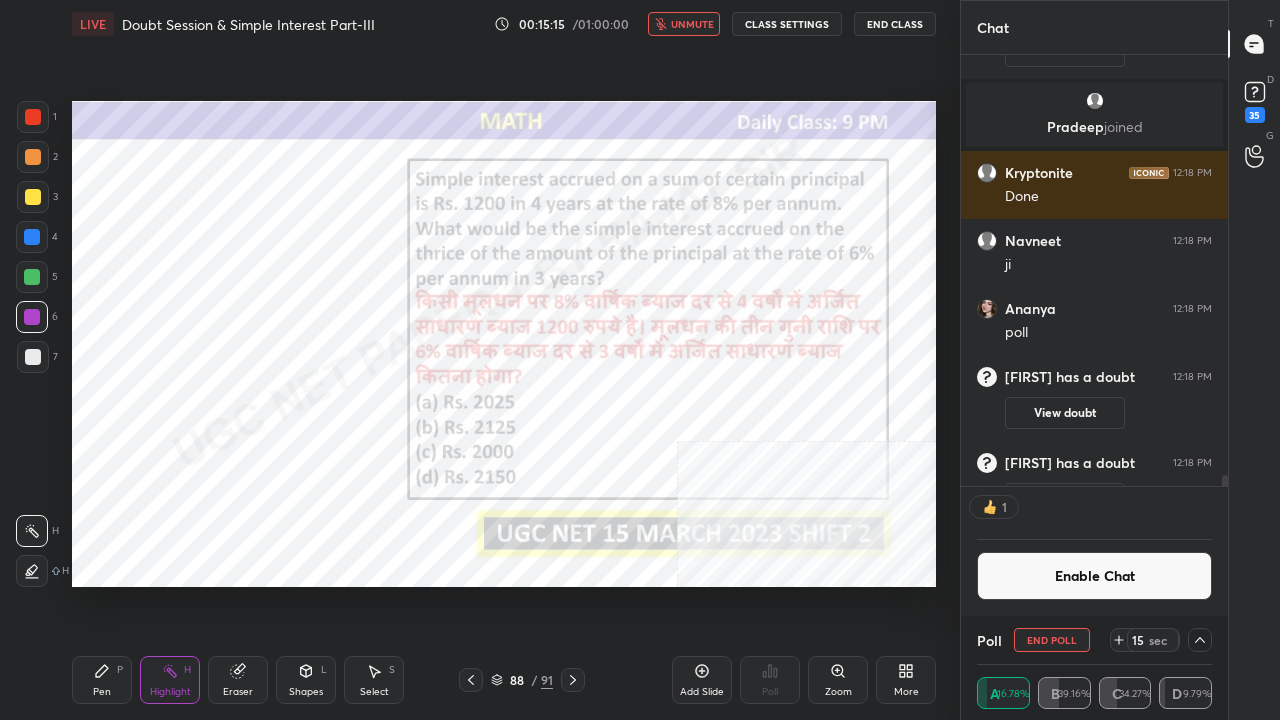 scroll, scrollTop: 425, scrollLeft: 261, axis: both 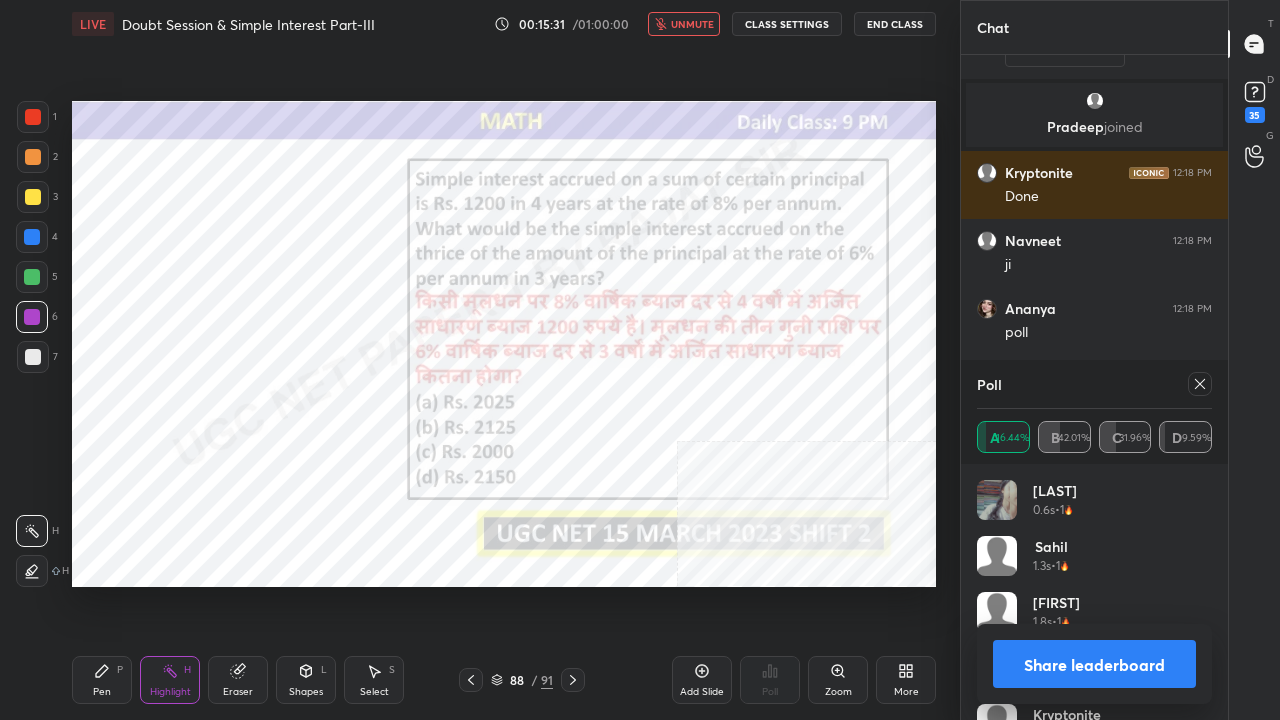 click 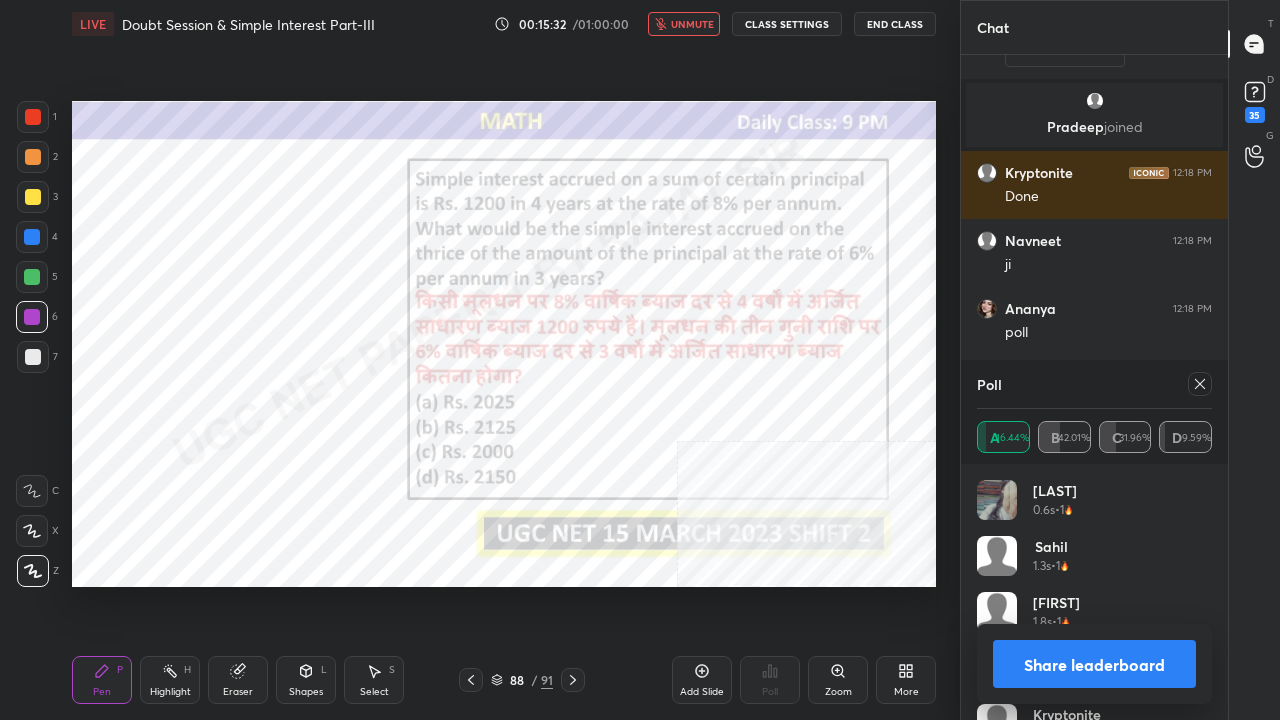 click on "Share leaderboard" at bounding box center (1094, 664) 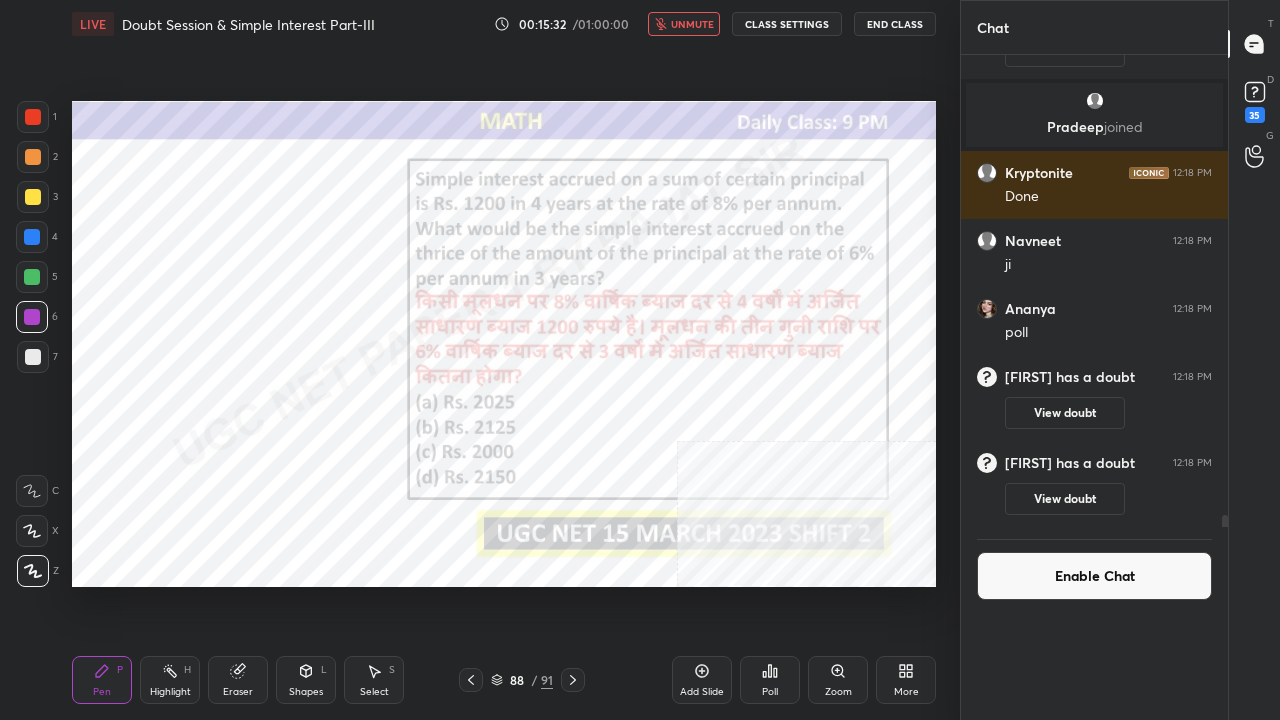 scroll, scrollTop: 176, scrollLeft: 229, axis: both 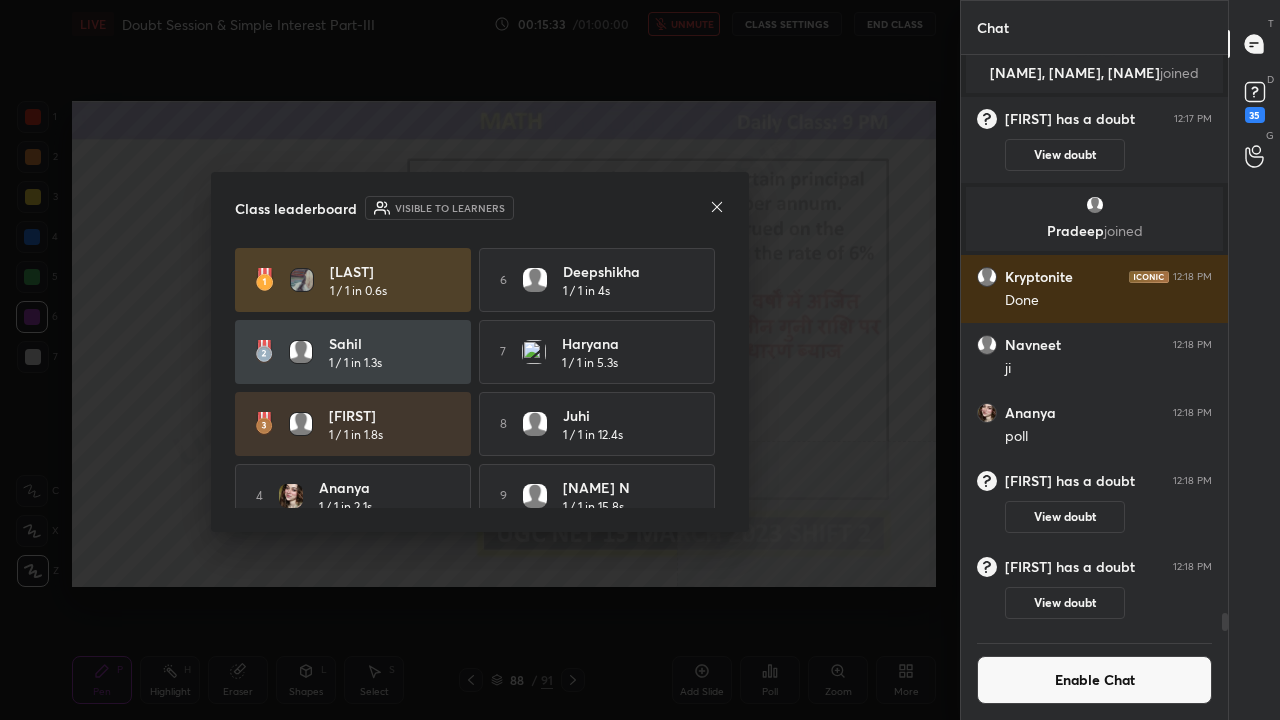 drag, startPoint x: 712, startPoint y: 196, endPoint x: 770, endPoint y: 250, distance: 79.24645 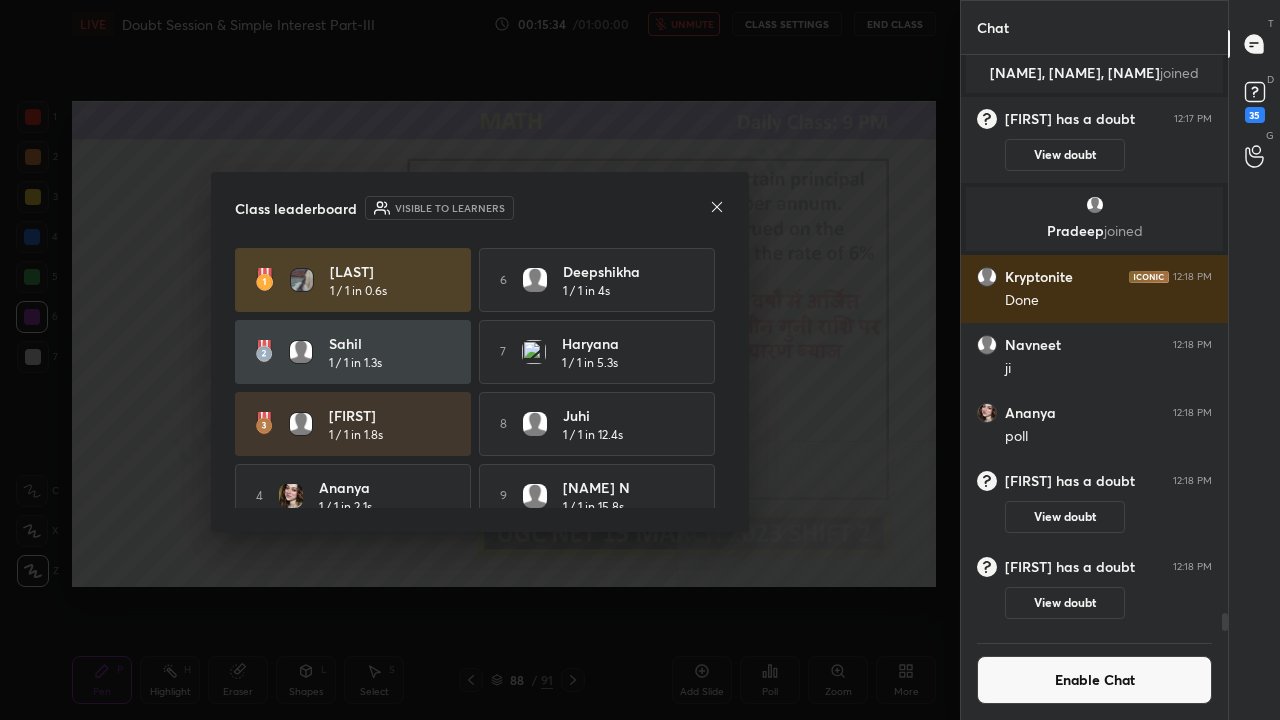 click 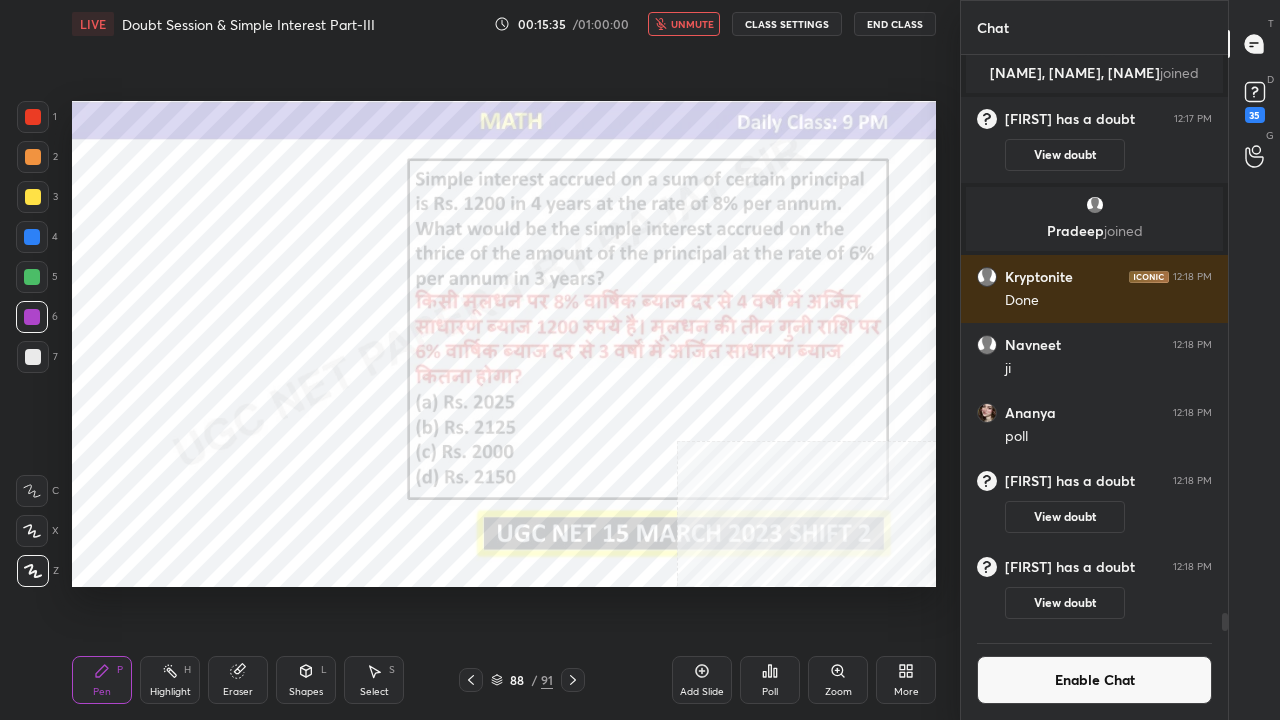 click on "Enable Chat" at bounding box center (1094, 680) 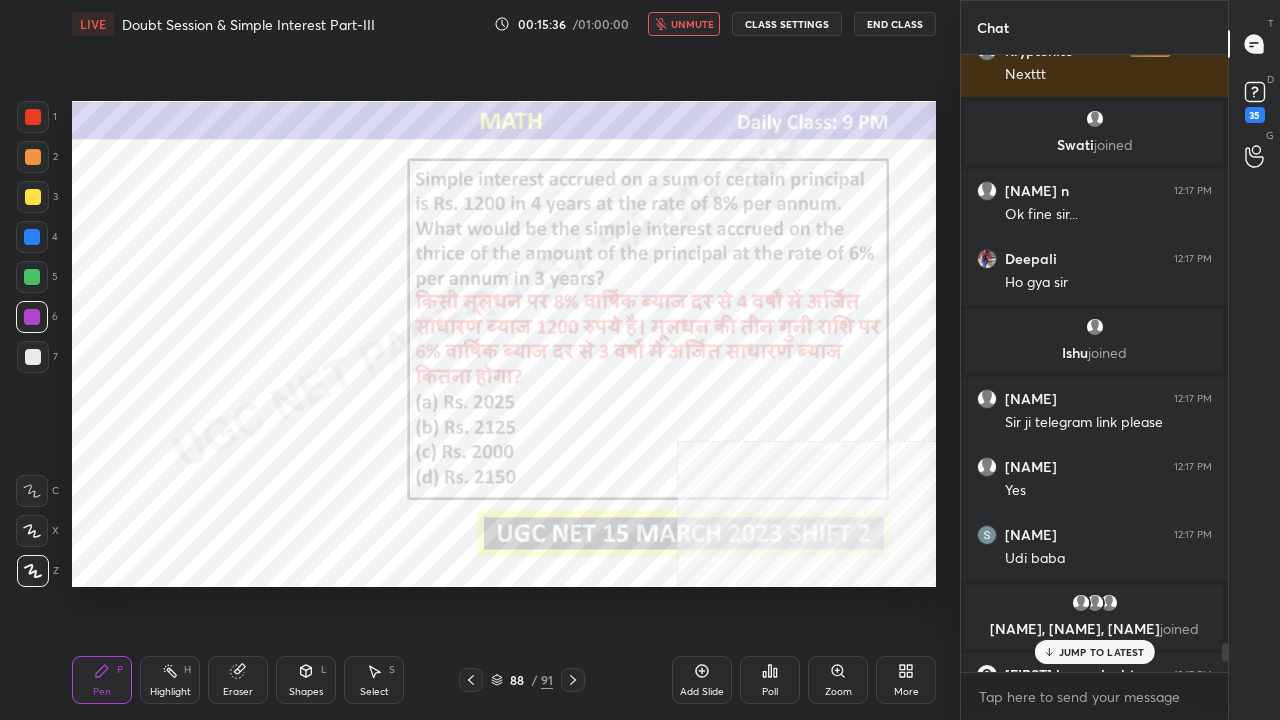 click on "unmute" at bounding box center [692, 24] 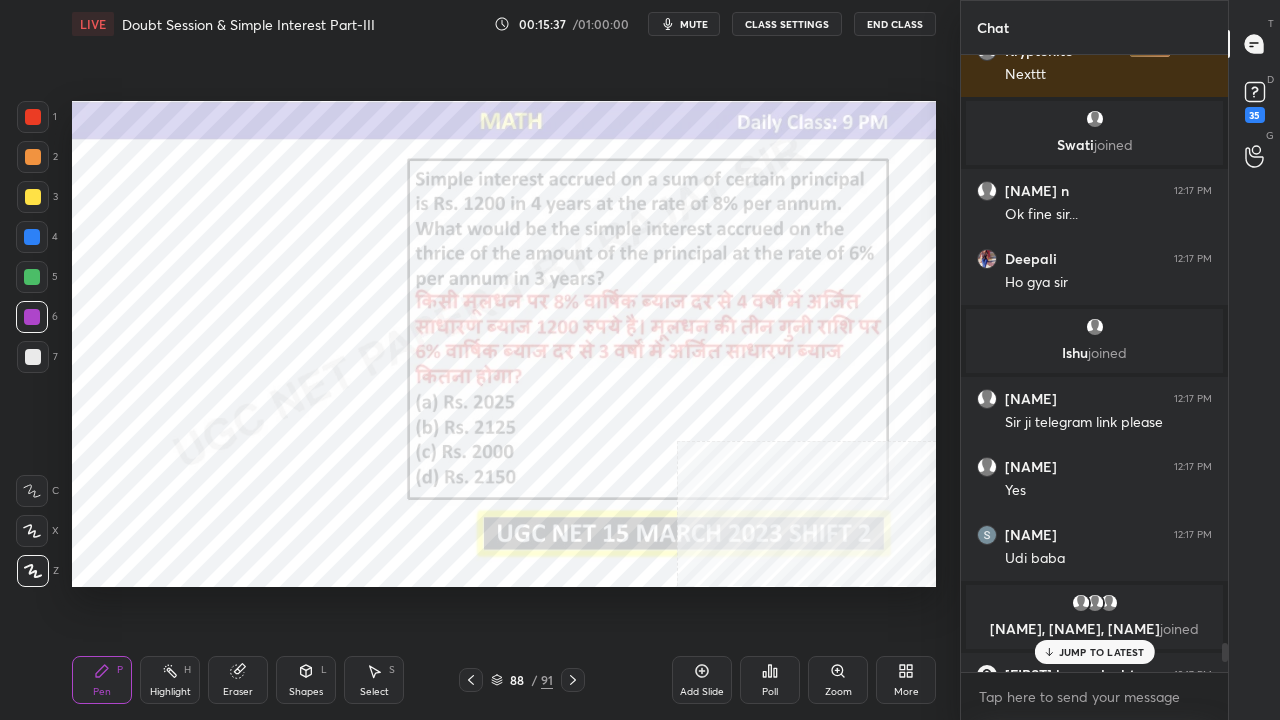 click on "JUMP TO LATEST" at bounding box center [1094, 652] 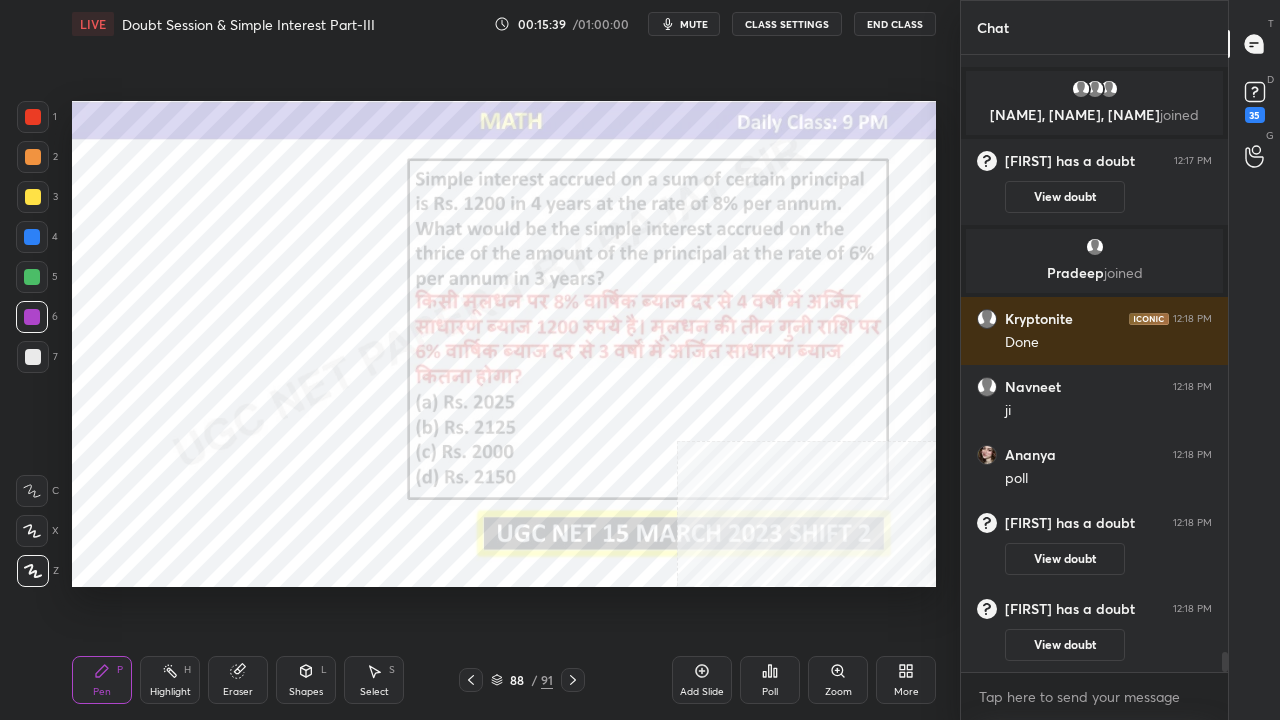 click at bounding box center [33, 117] 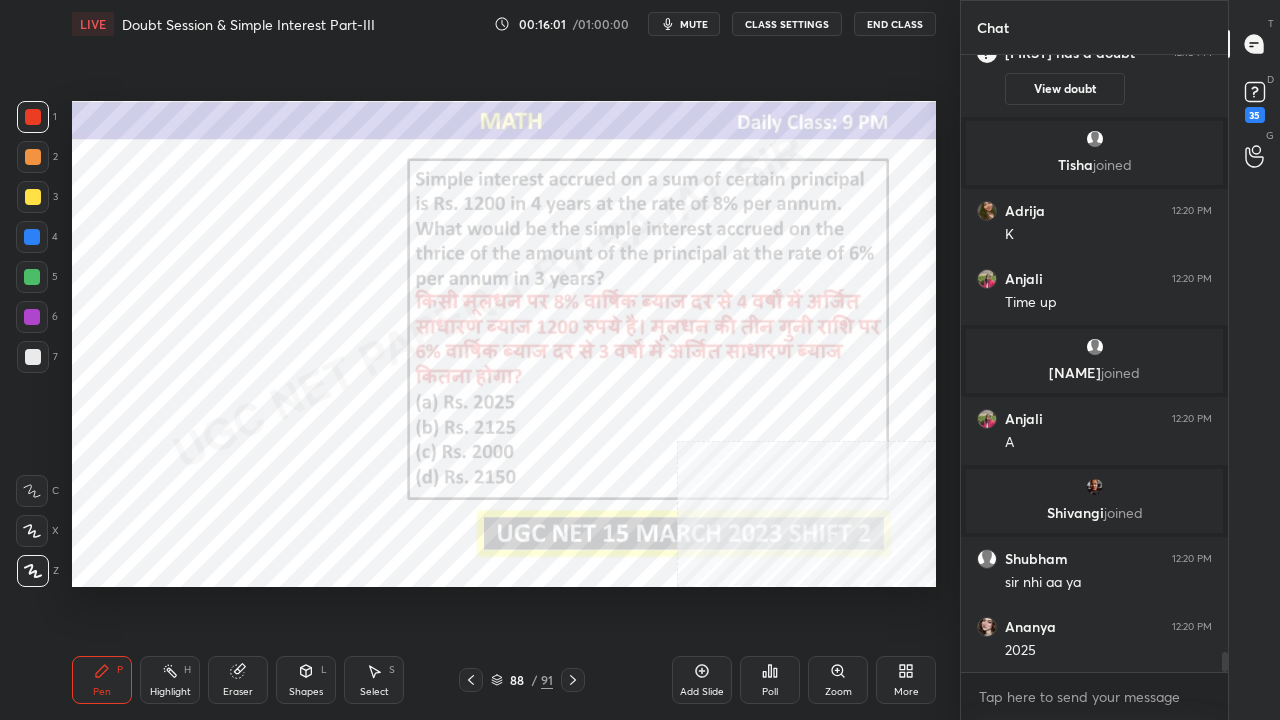 click at bounding box center (32, 237) 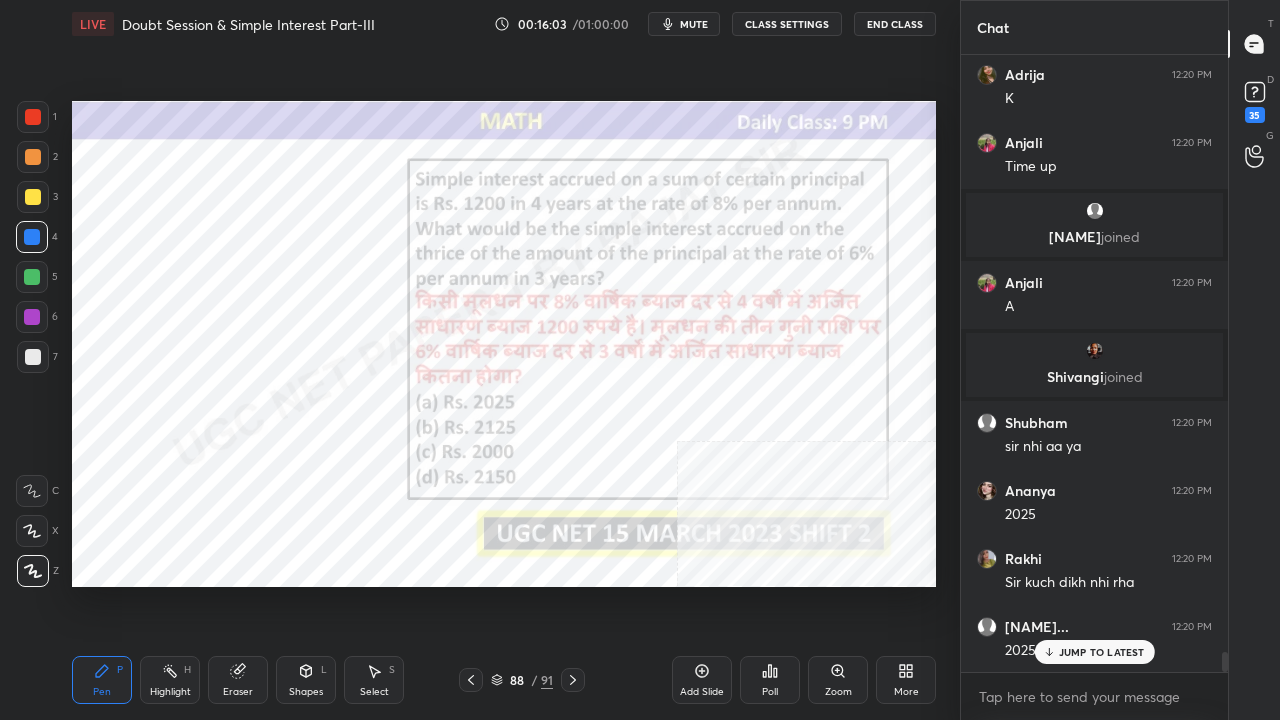 click at bounding box center (33, 357) 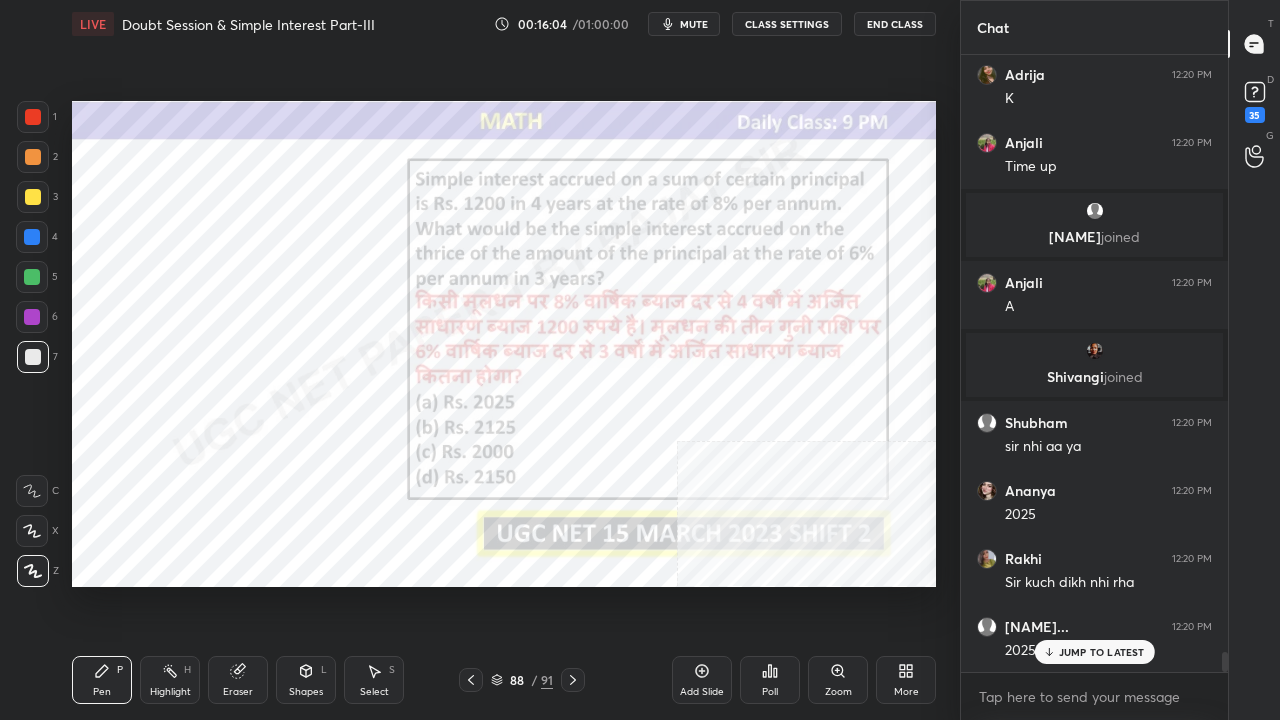 click at bounding box center [32, 317] 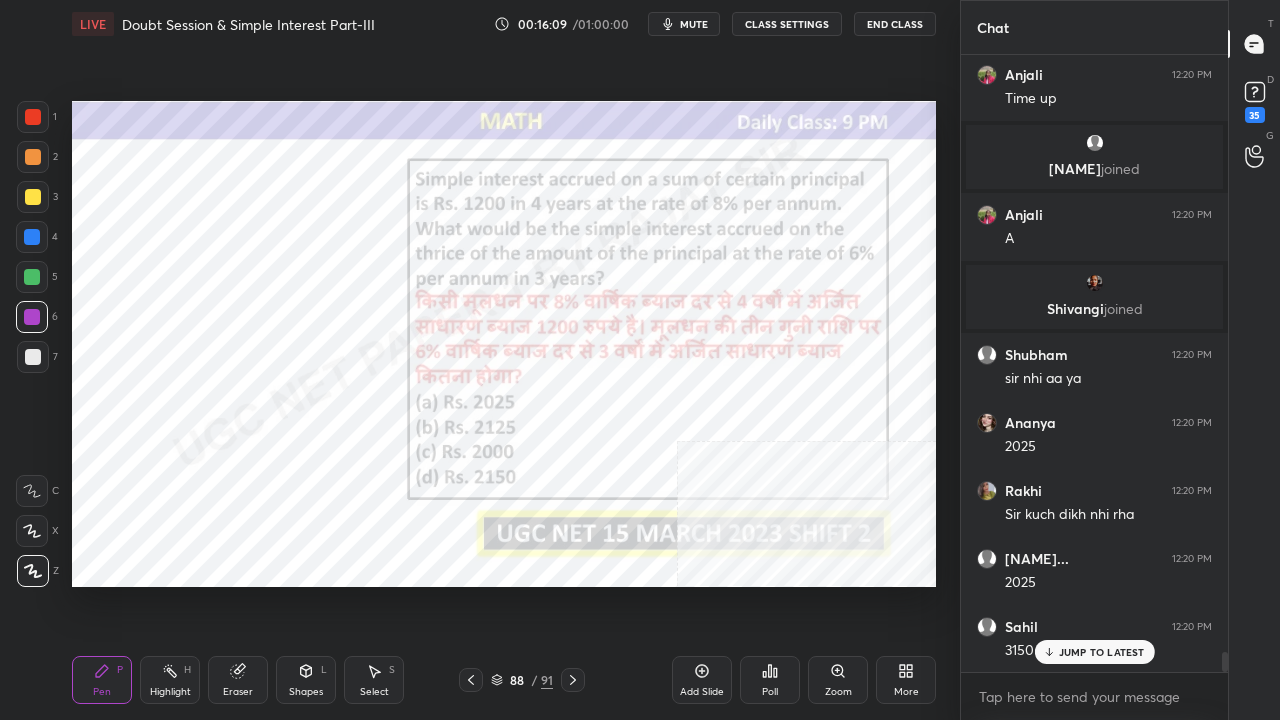 click on "JUMP TO LATEST" at bounding box center [1102, 652] 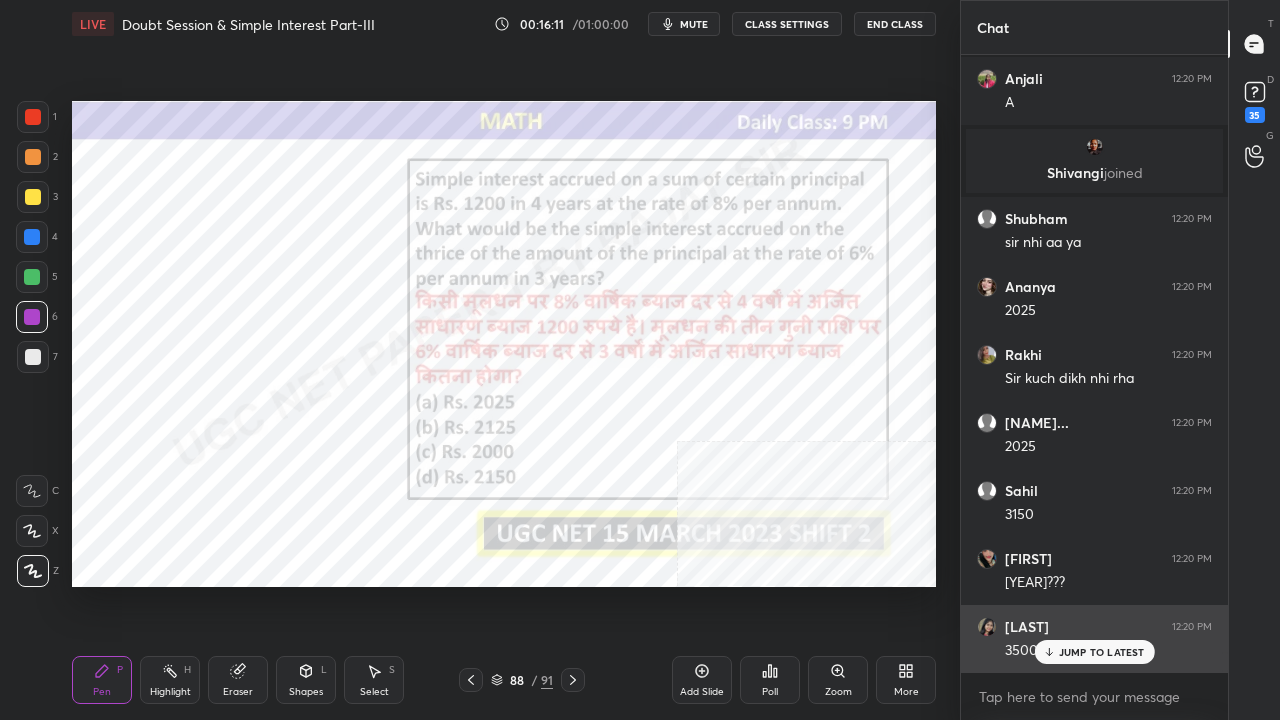 drag, startPoint x: 1074, startPoint y: 653, endPoint x: 1038, endPoint y: 639, distance: 38.626415 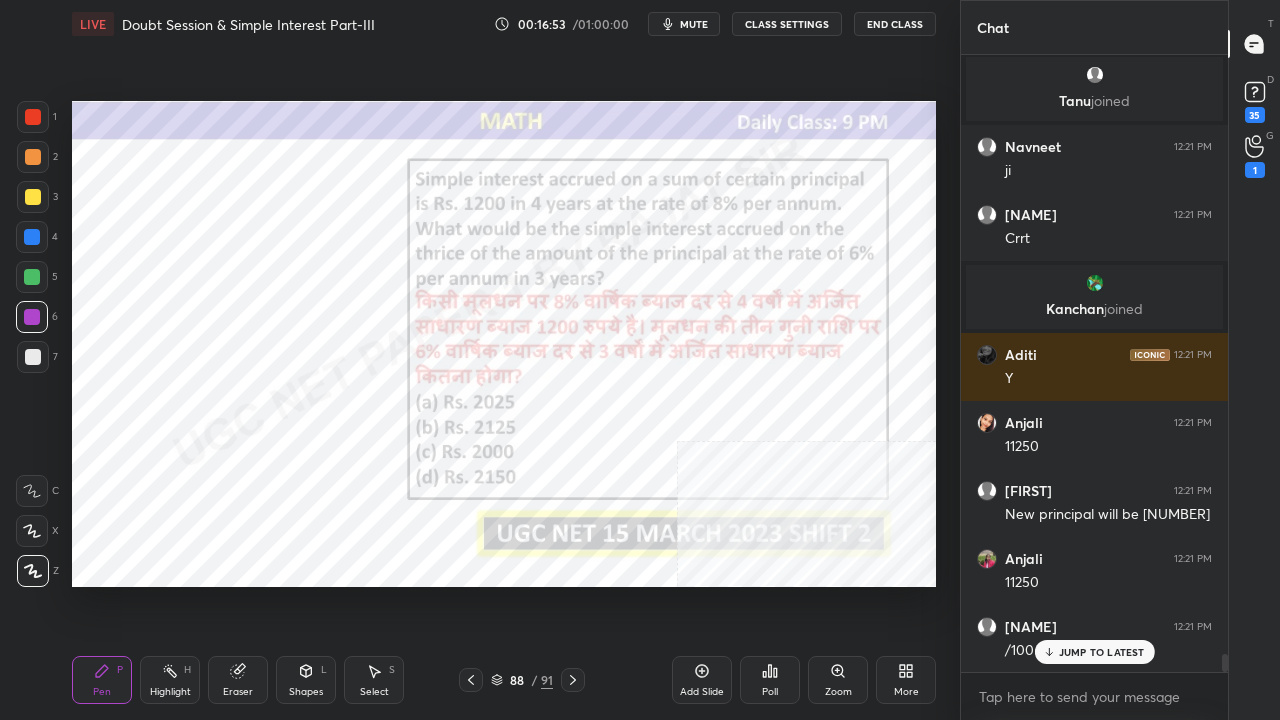scroll, scrollTop: 20654, scrollLeft: 0, axis: vertical 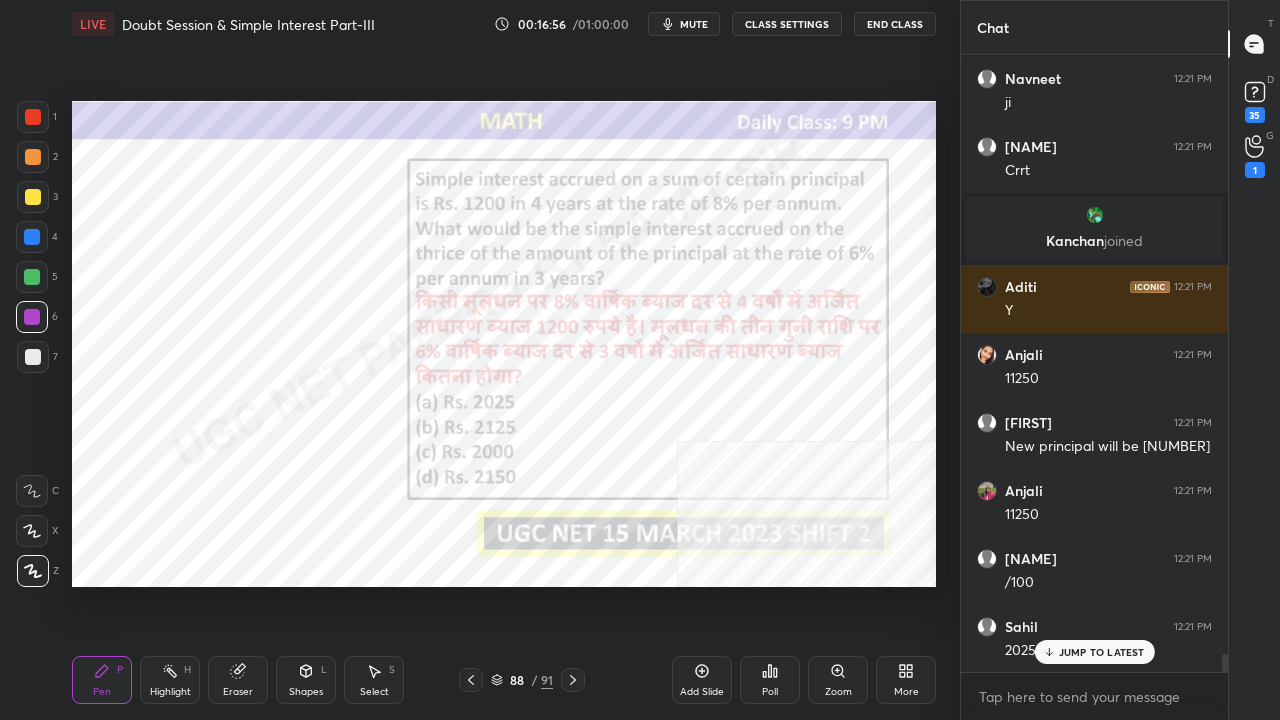 click at bounding box center (33, 117) 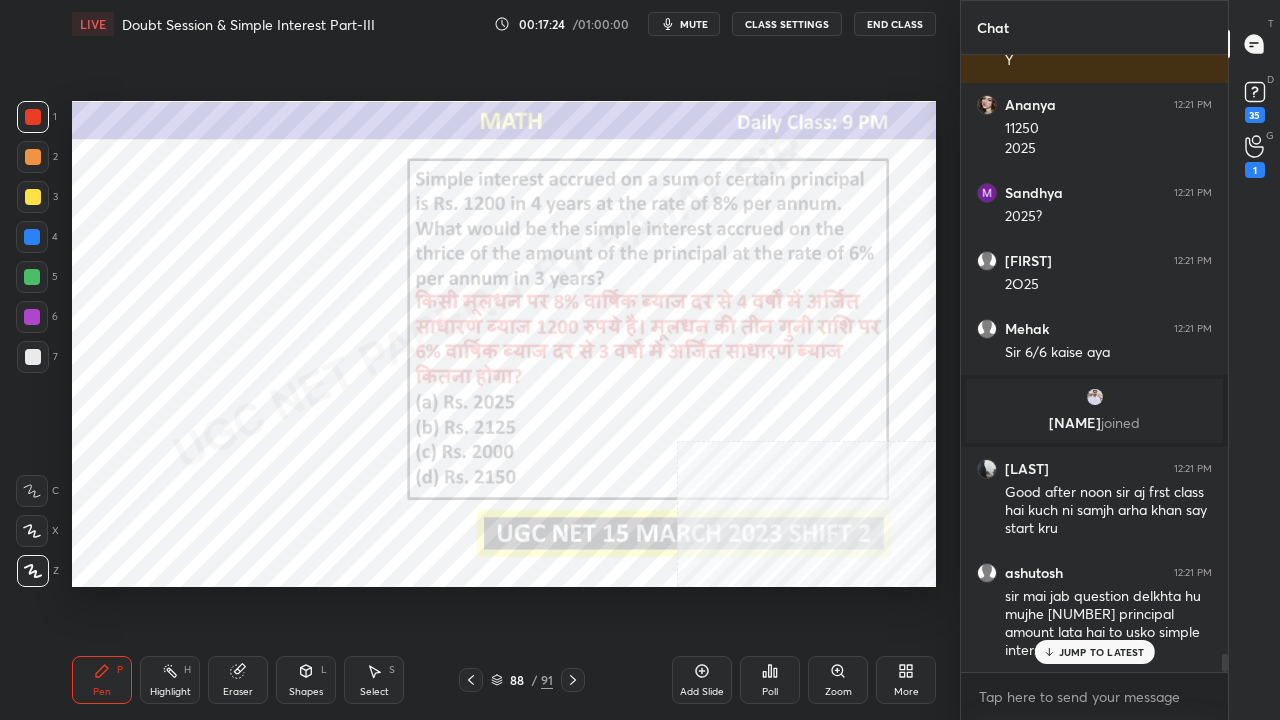 scroll, scrollTop: 20650, scrollLeft: 0, axis: vertical 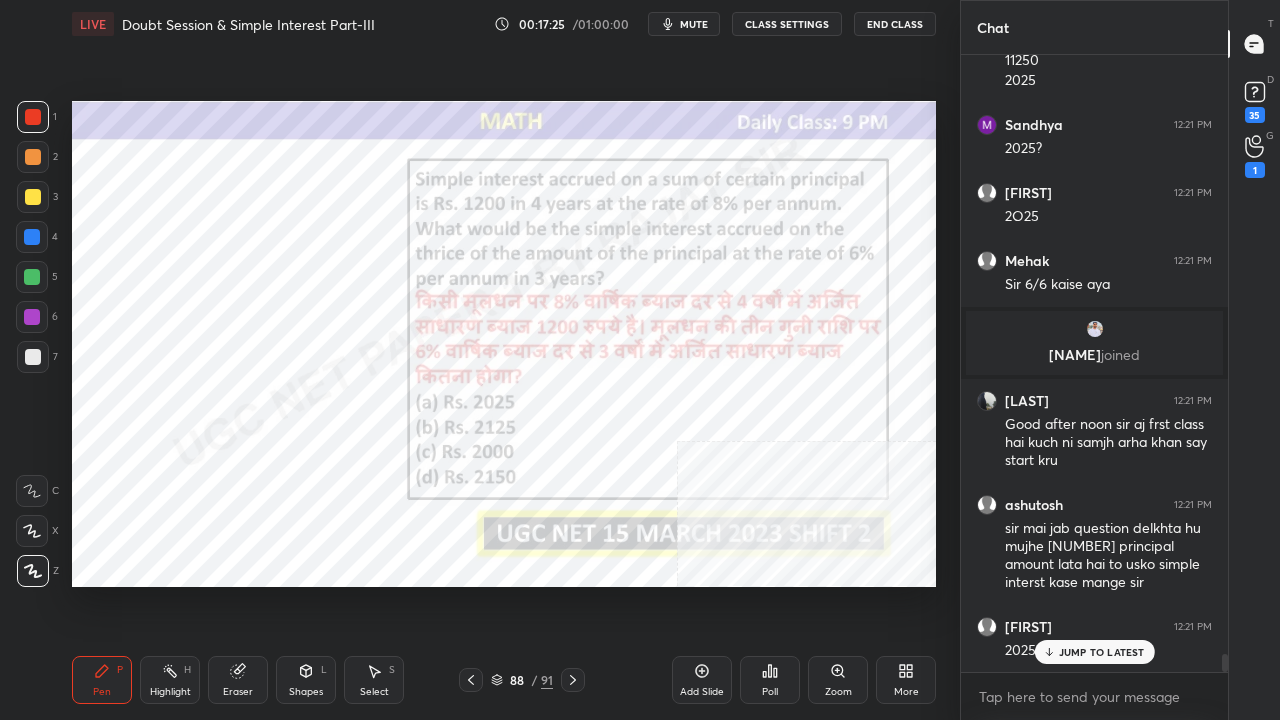 click on "88" at bounding box center (517, 680) 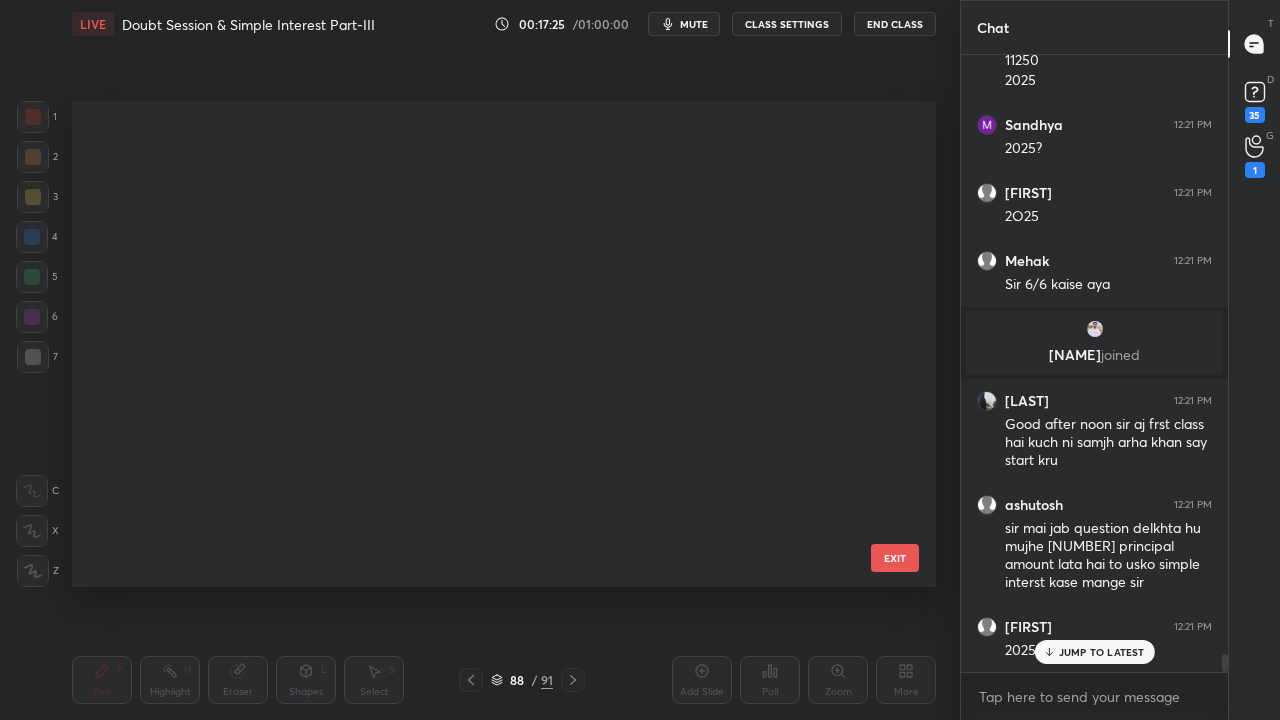 scroll, scrollTop: 3924, scrollLeft: 0, axis: vertical 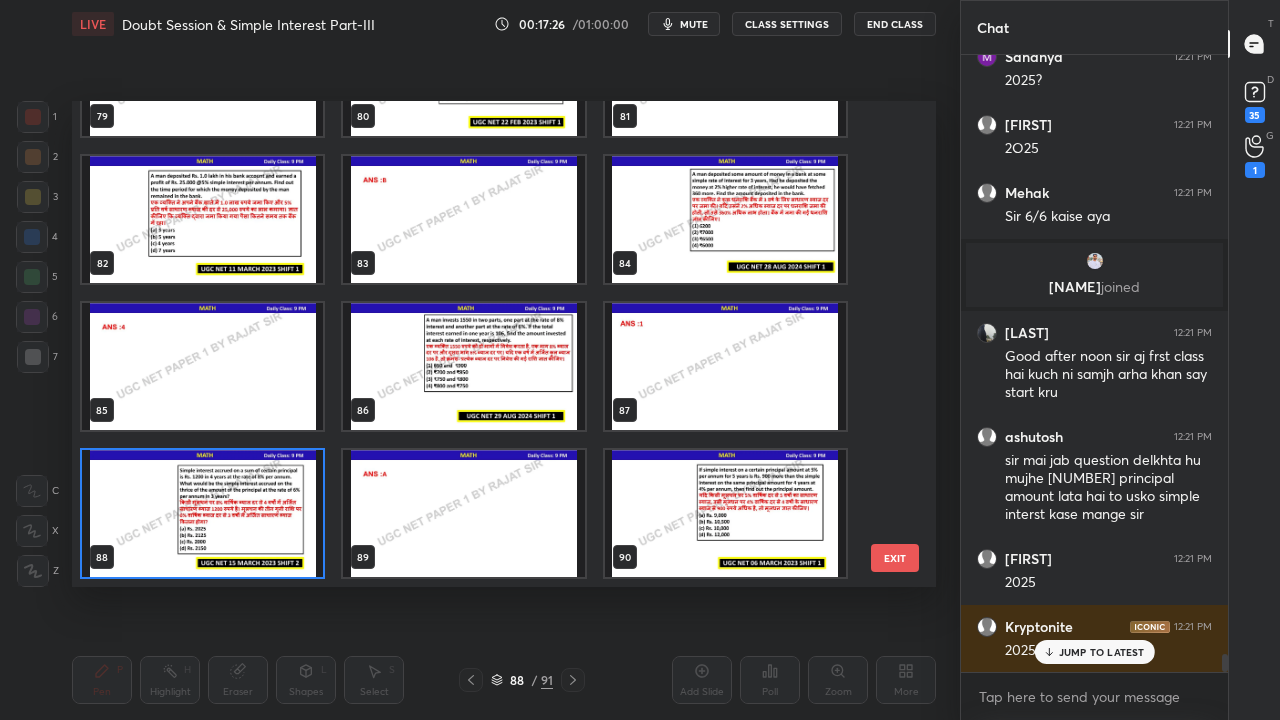 click at bounding box center [202, 513] 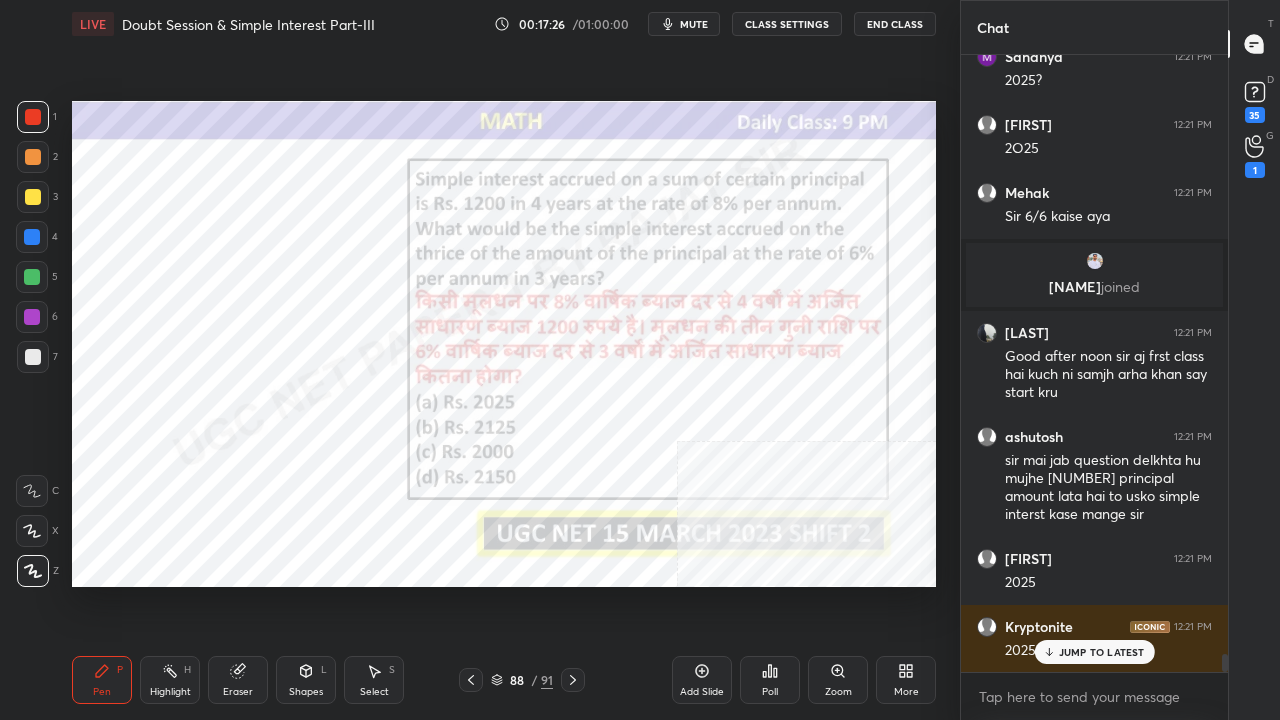 click at bounding box center (202, 513) 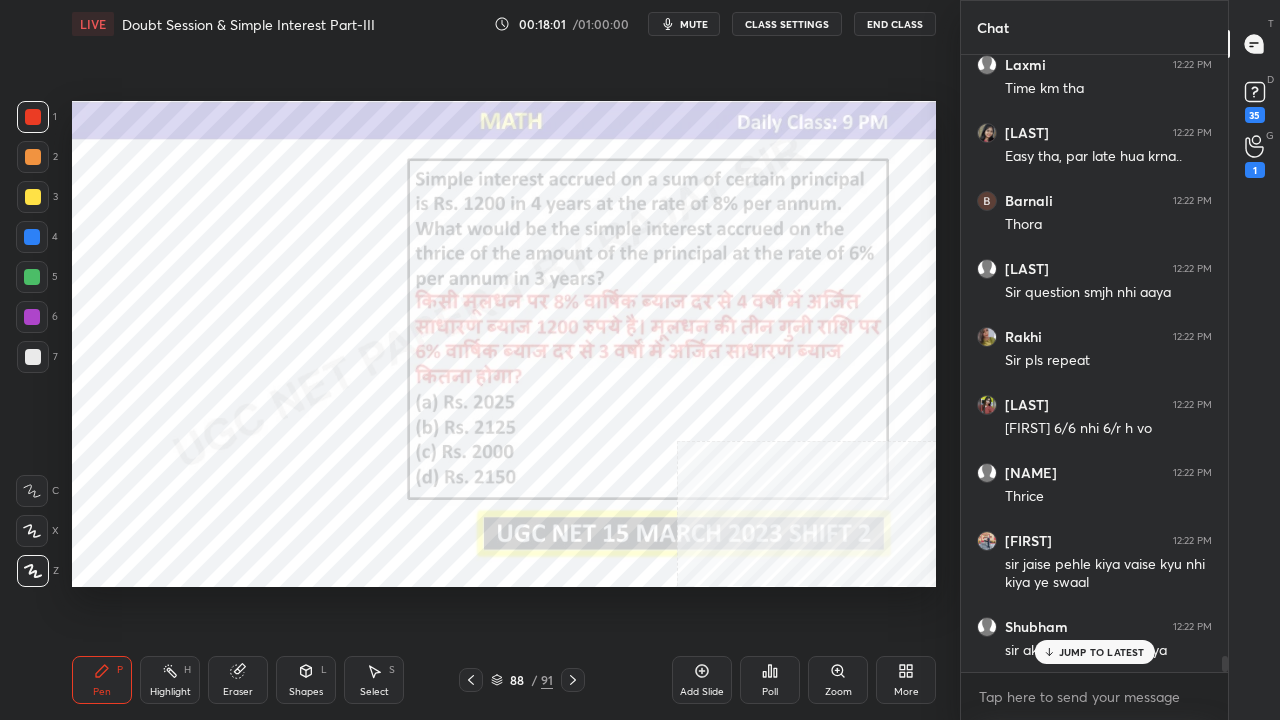 scroll, scrollTop: 22546, scrollLeft: 0, axis: vertical 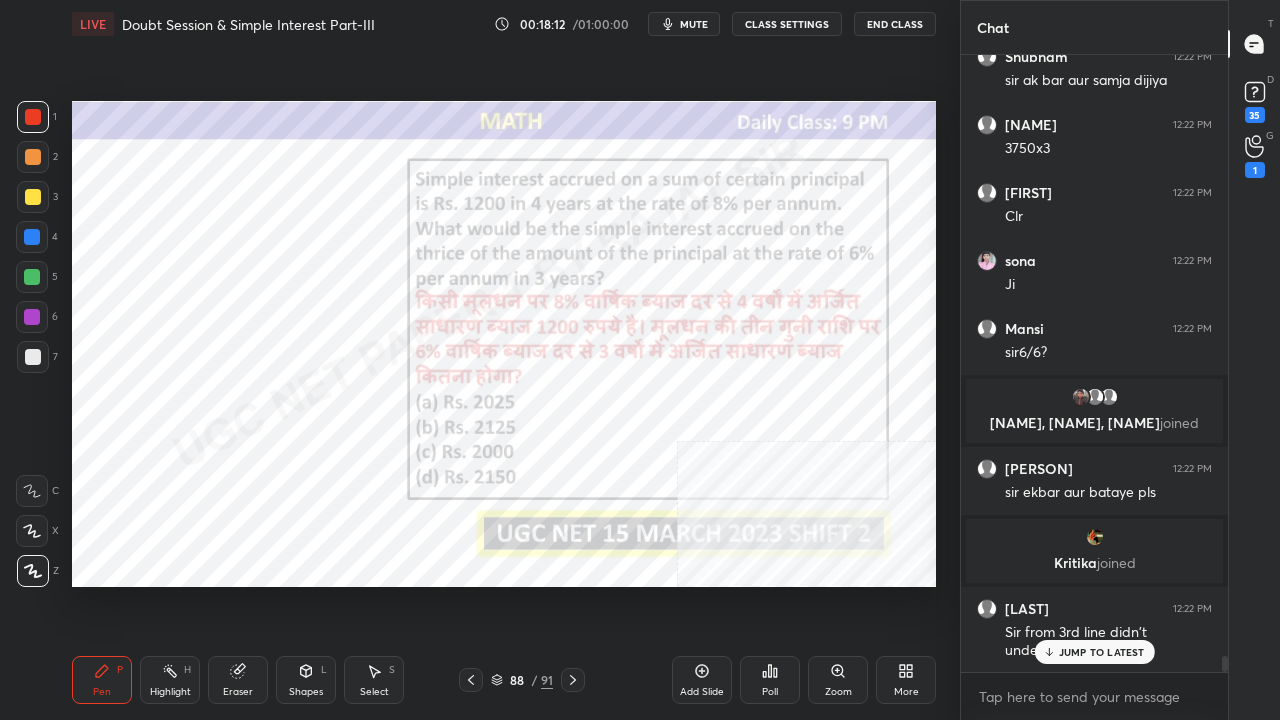 click 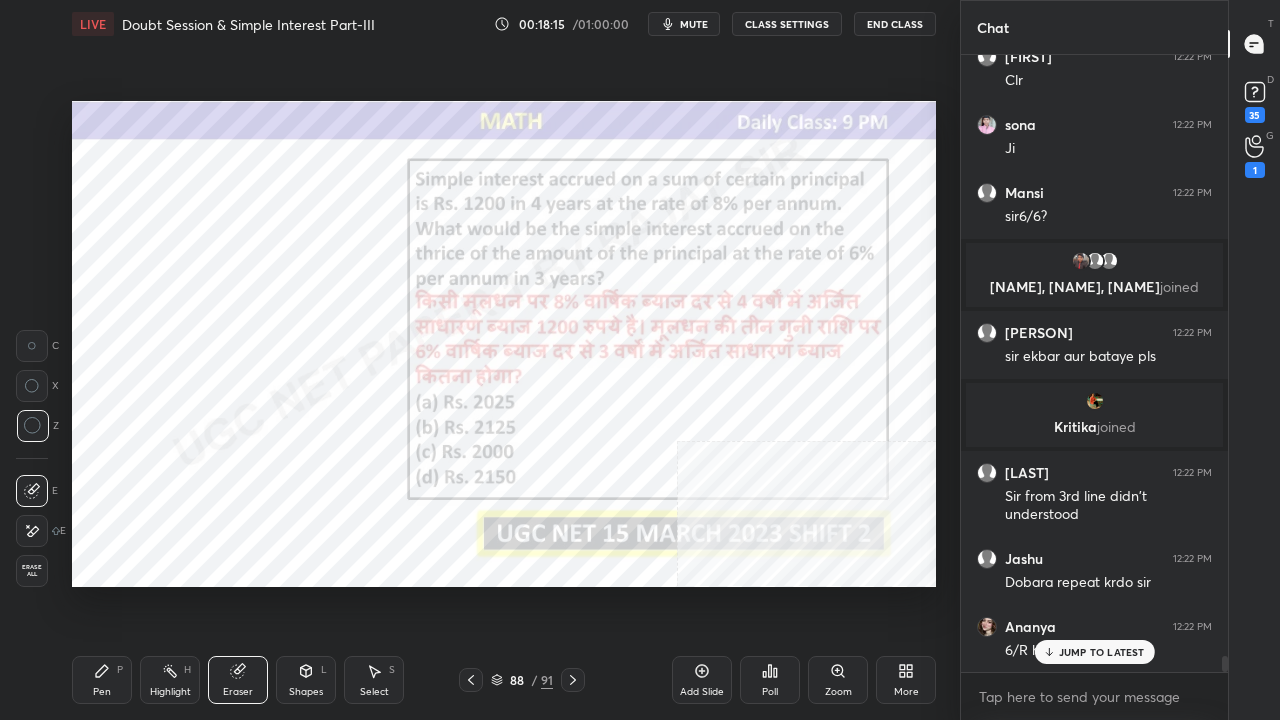 click on "Pen" at bounding box center [102, 692] 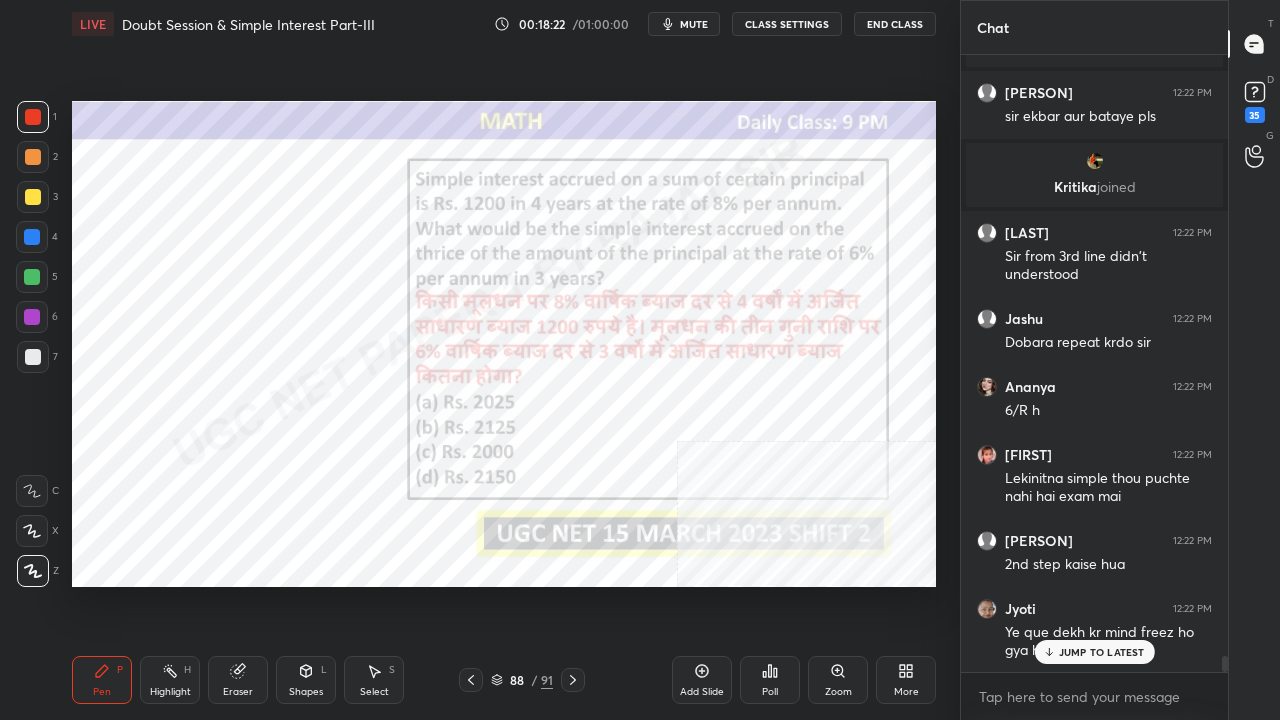 drag, startPoint x: 245, startPoint y: 681, endPoint x: 256, endPoint y: 648, distance: 34.785053 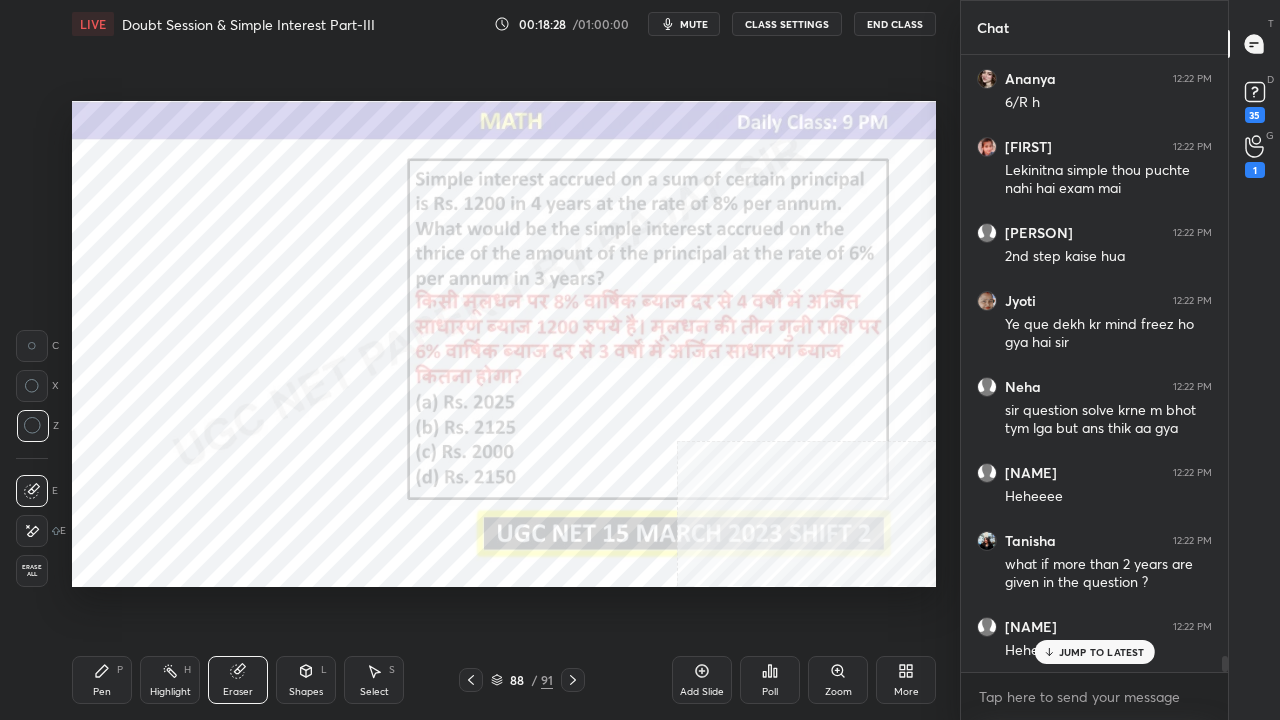 click on "Pen P" at bounding box center [102, 680] 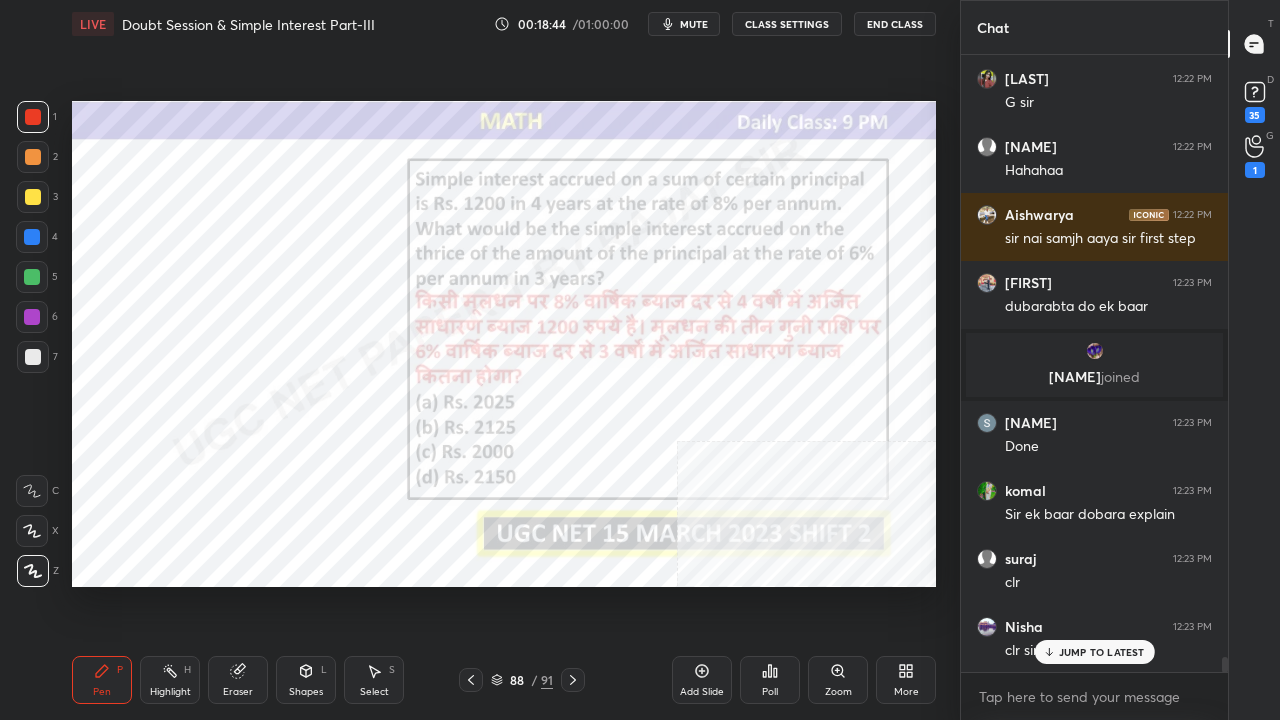 scroll, scrollTop: 24570, scrollLeft: 0, axis: vertical 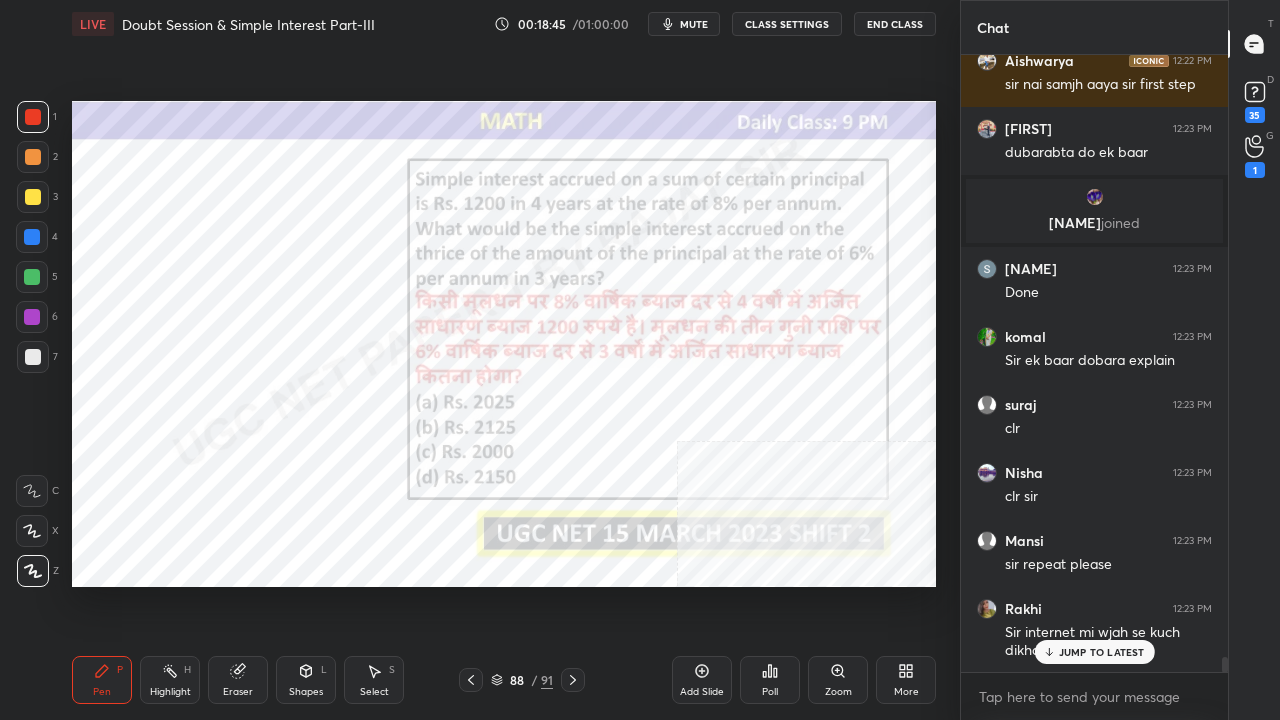 drag, startPoint x: 176, startPoint y: 678, endPoint x: 182, endPoint y: 667, distance: 12.529964 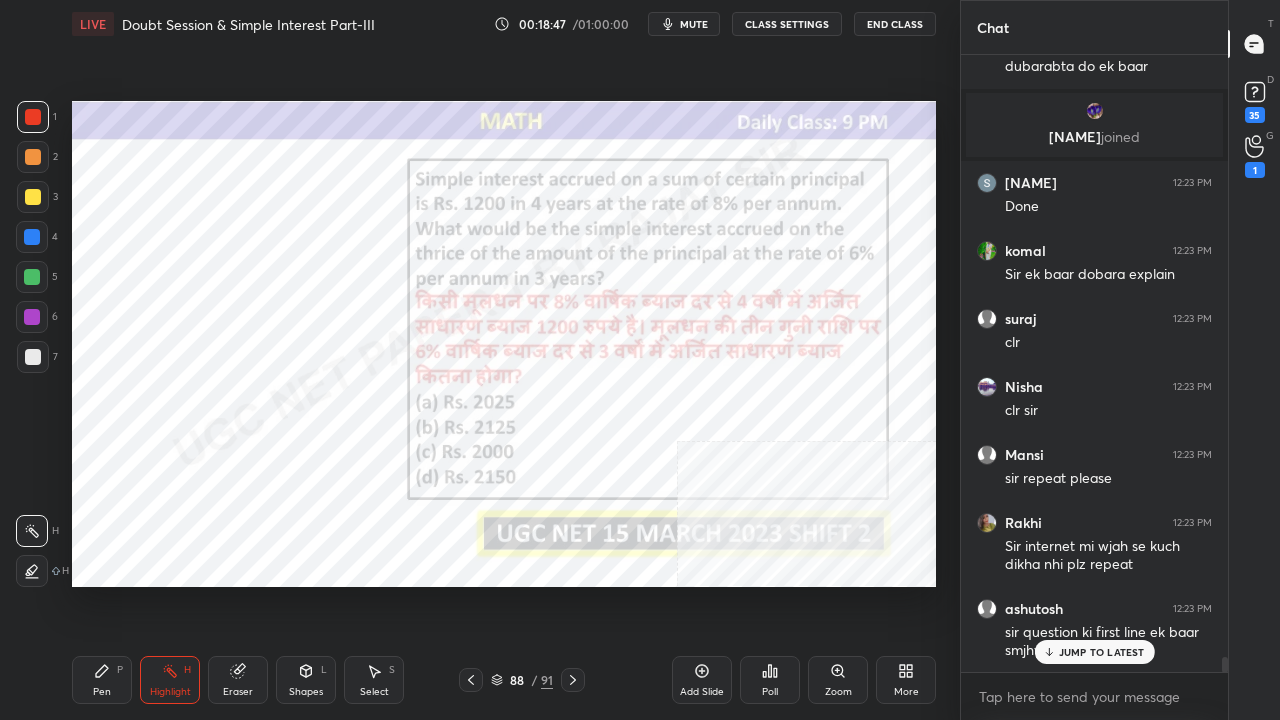 scroll, scrollTop: 24724, scrollLeft: 0, axis: vertical 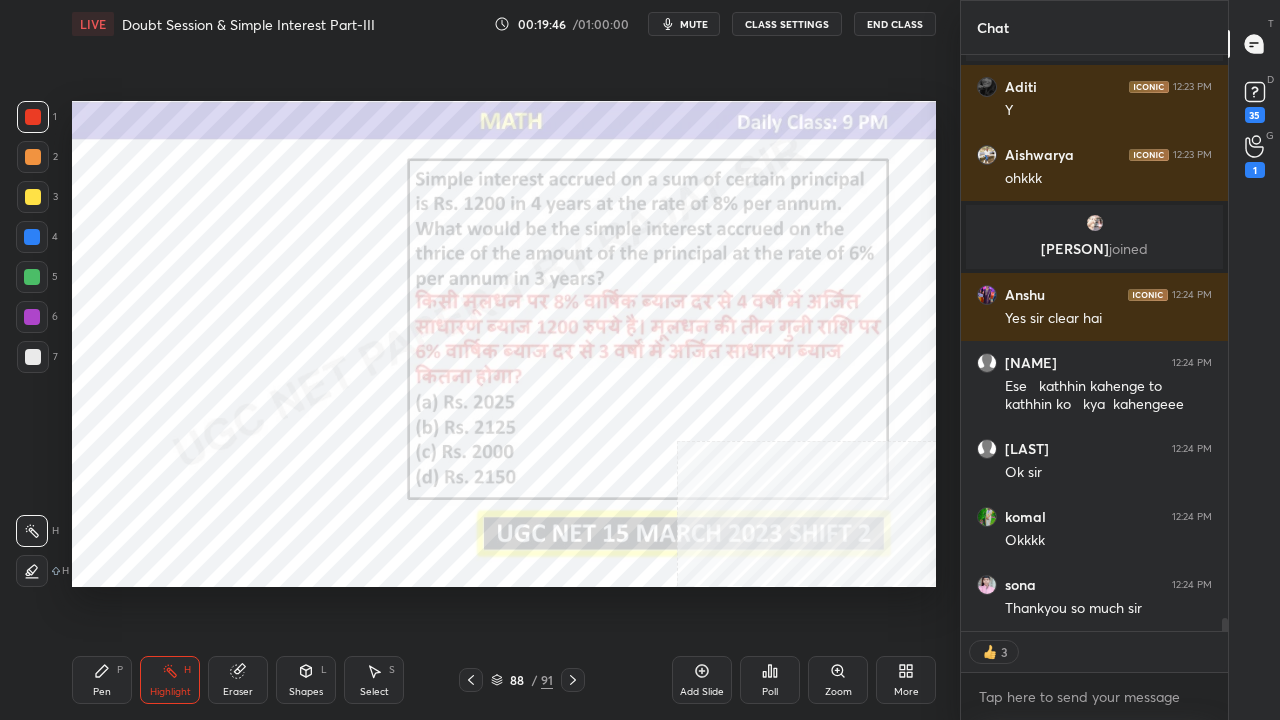 click on "88" at bounding box center [517, 680] 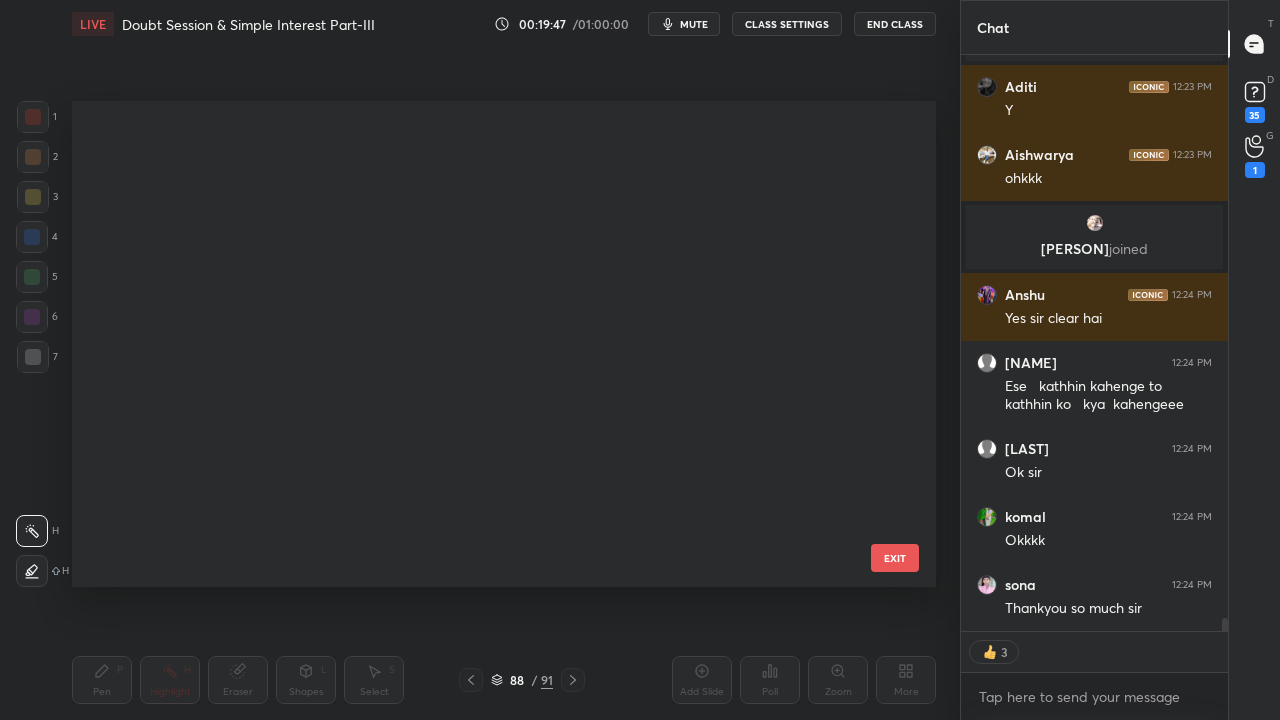 scroll, scrollTop: 3924, scrollLeft: 0, axis: vertical 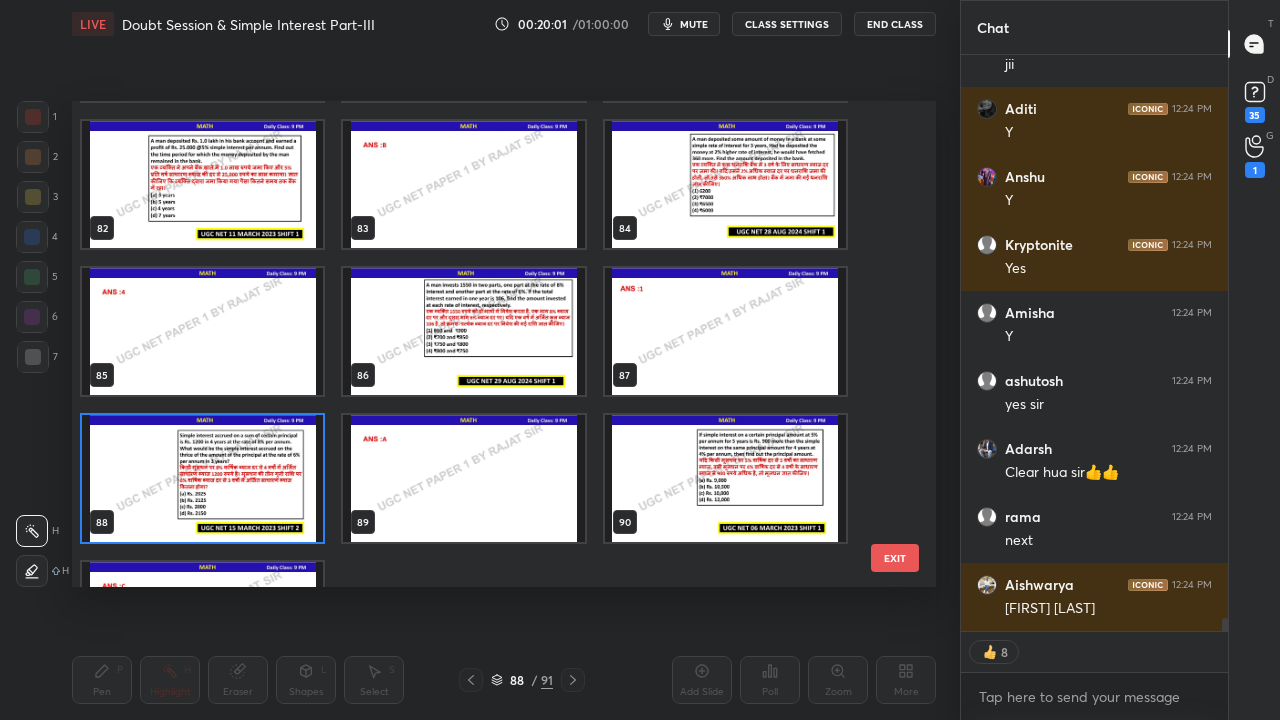 click at bounding box center (202, 478) 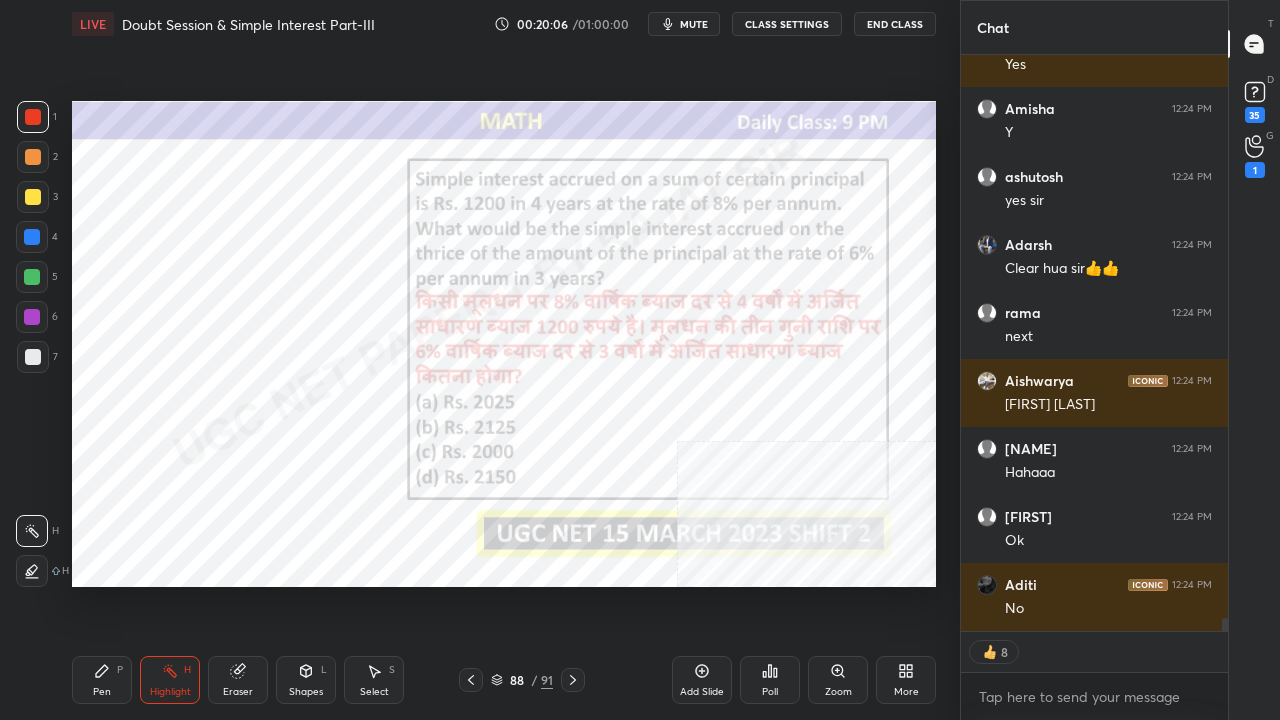 scroll, scrollTop: 25790, scrollLeft: 0, axis: vertical 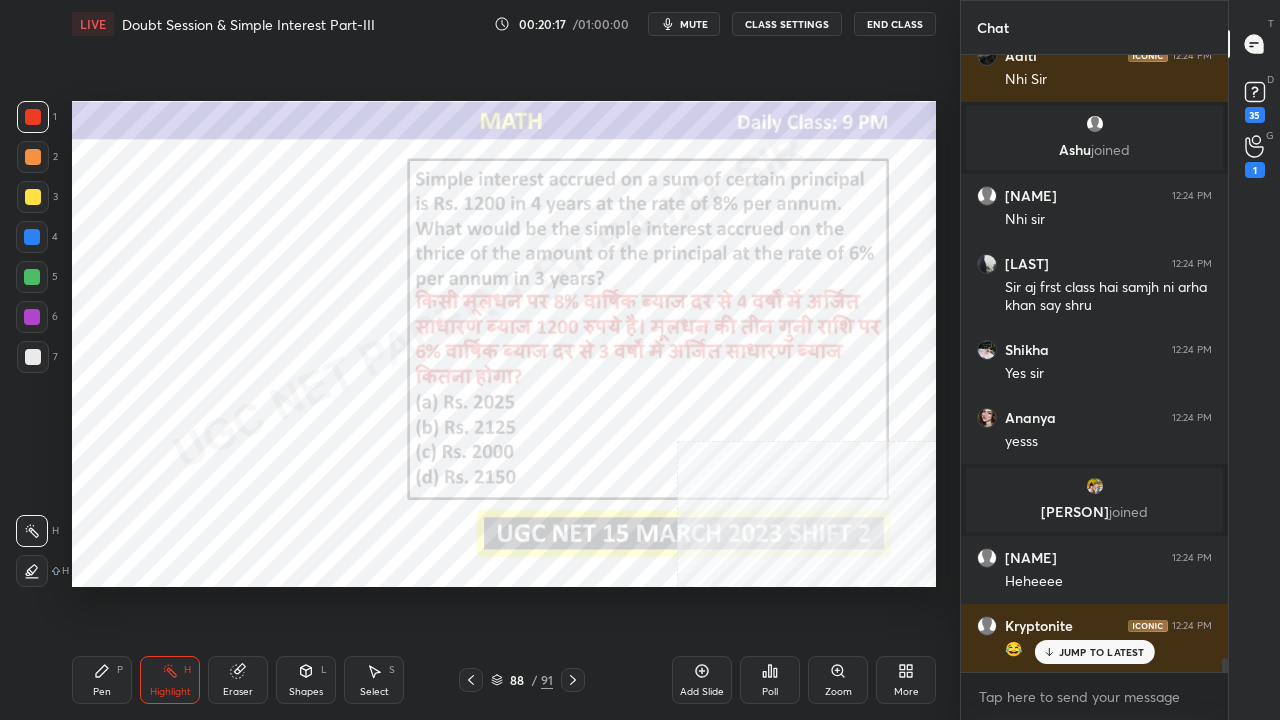 click 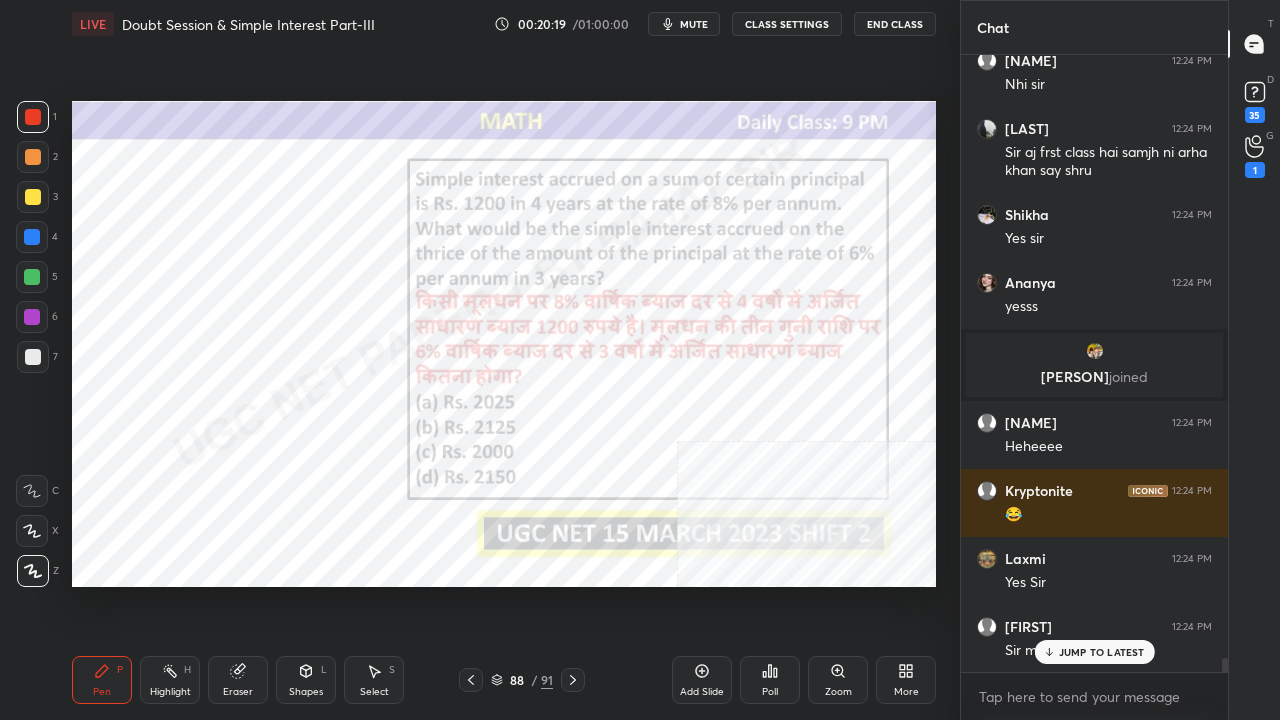 click on "JUMP TO LATEST" at bounding box center (1094, 652) 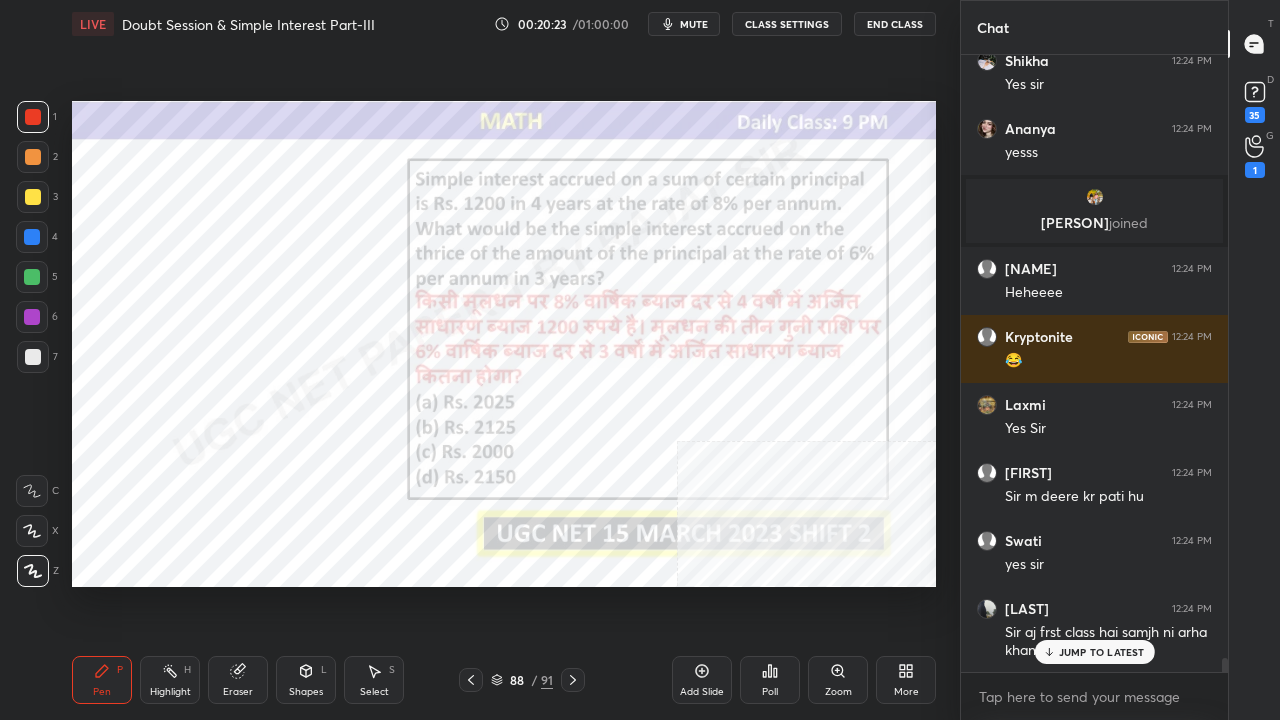 click on "Eraser" at bounding box center [238, 680] 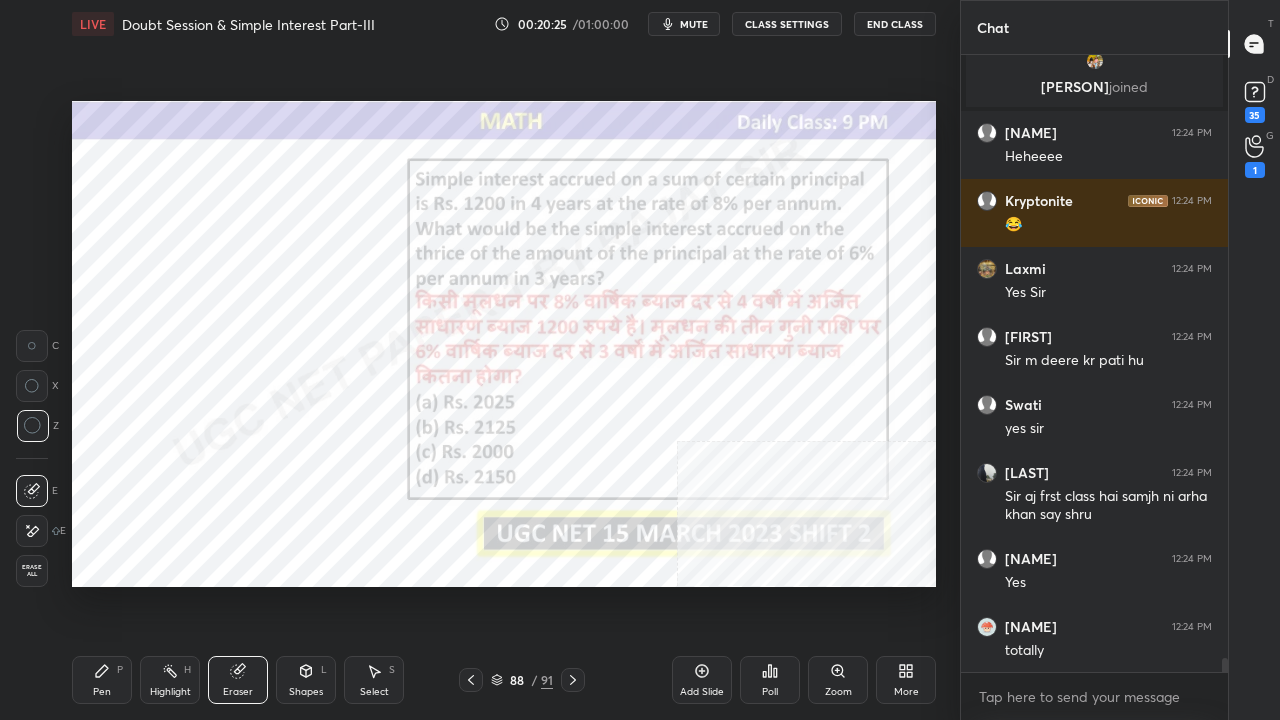drag, startPoint x: 107, startPoint y: 670, endPoint x: 154, endPoint y: 610, distance: 76.2168 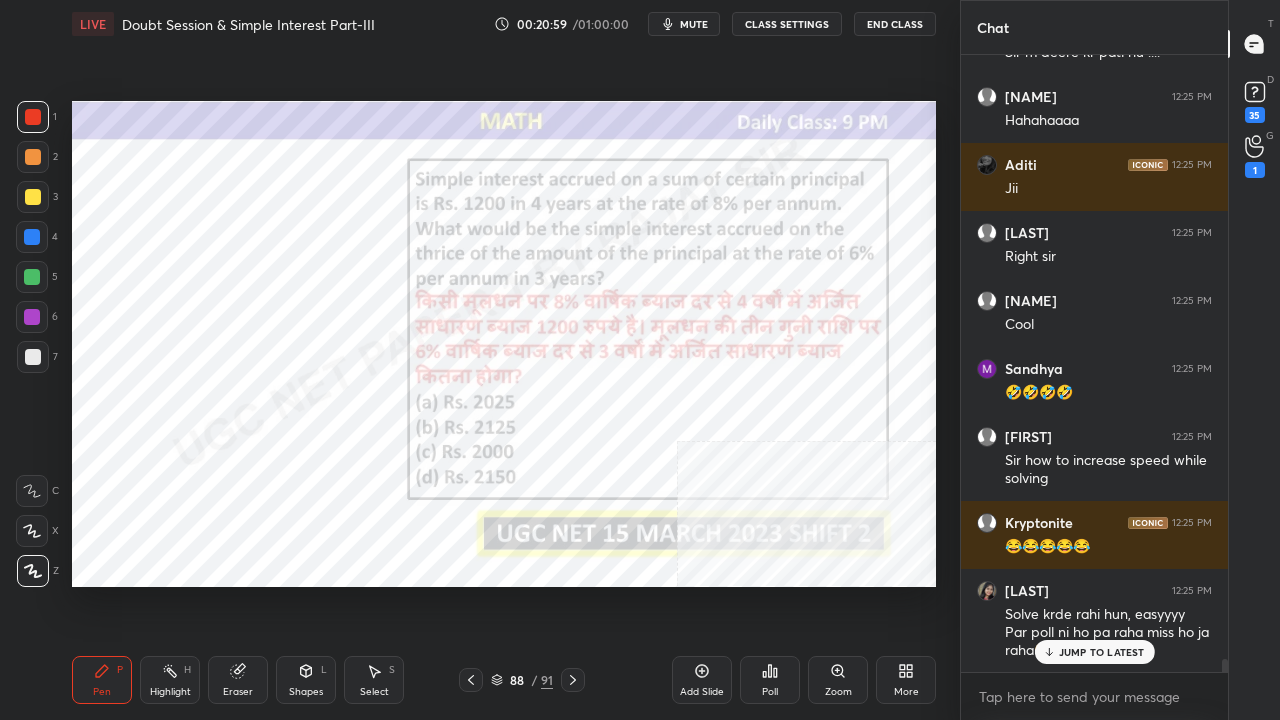 click on "JUMP TO LATEST" at bounding box center (1102, 652) 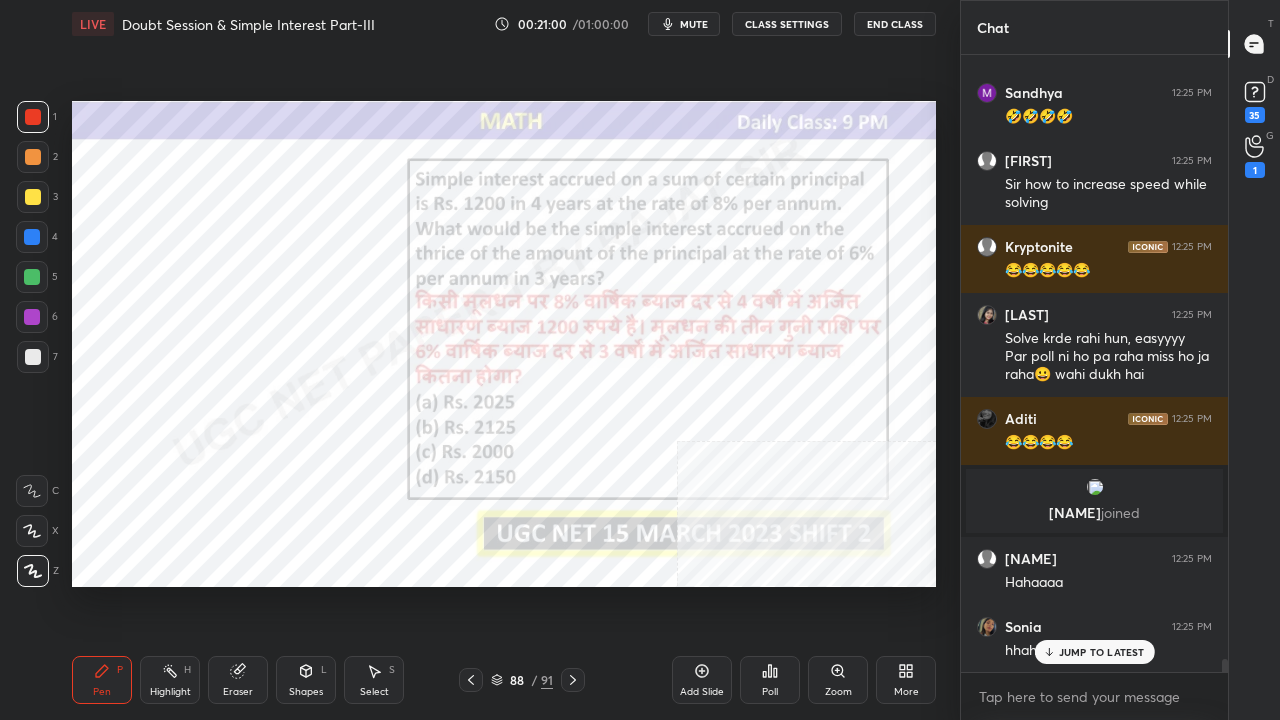 click at bounding box center (32, 317) 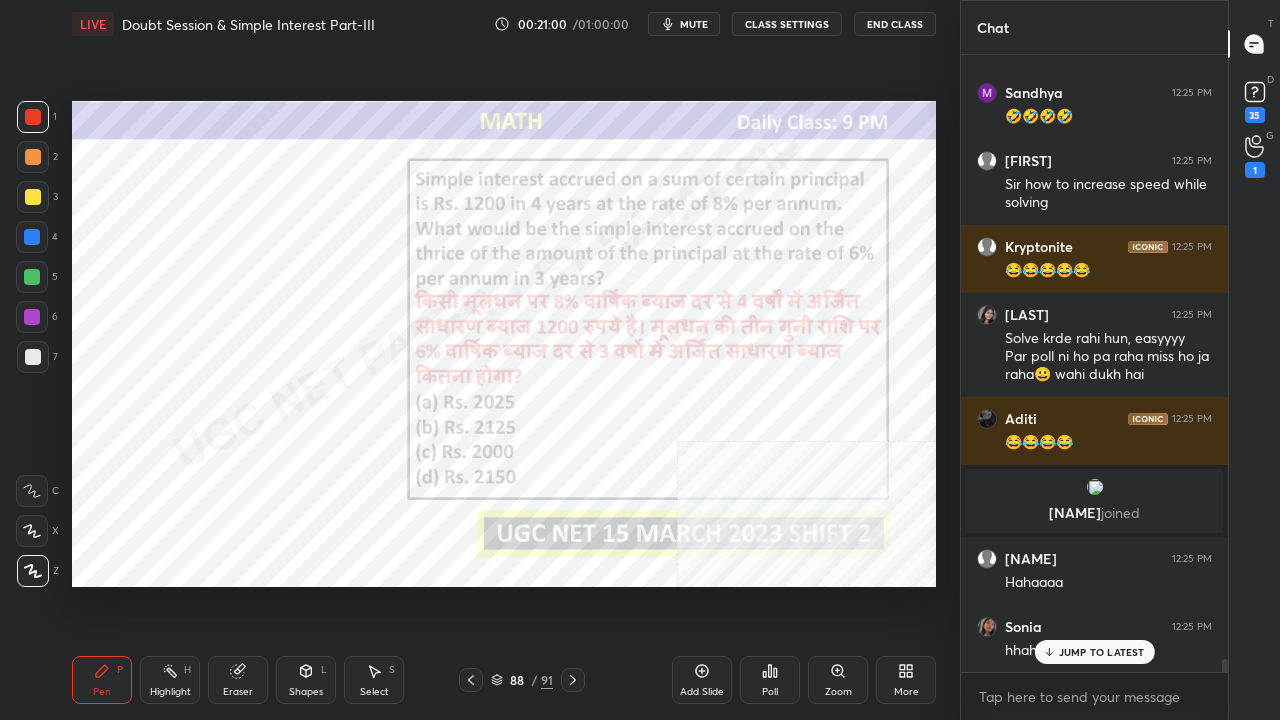 click at bounding box center (32, 317) 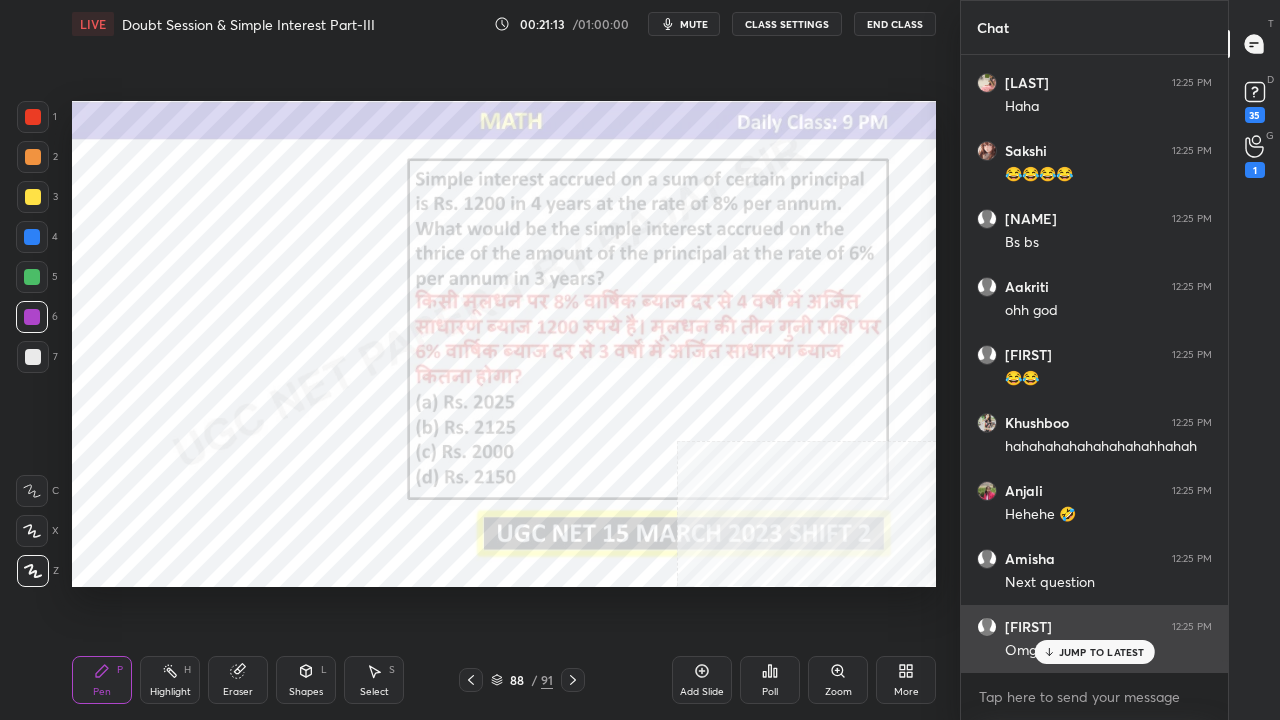 drag, startPoint x: 1096, startPoint y: 642, endPoint x: 1061, endPoint y: 642, distance: 35 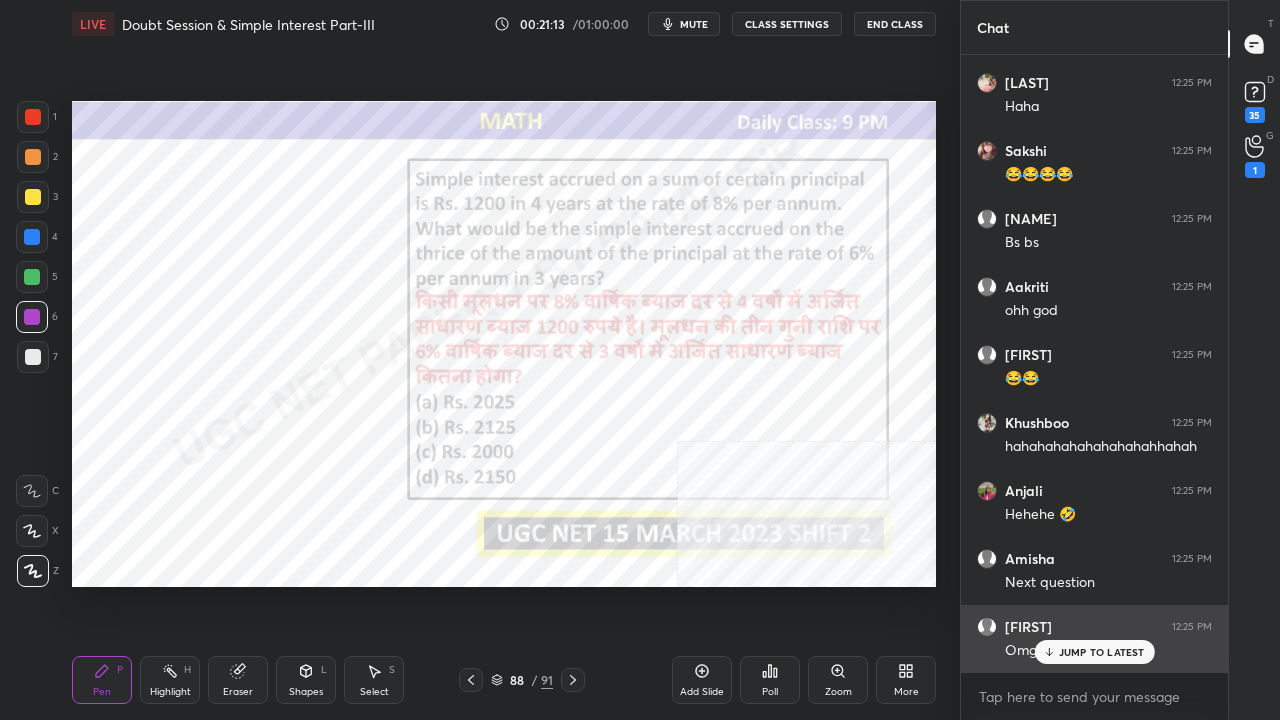 click on "JUMP TO LATEST" at bounding box center [1094, 652] 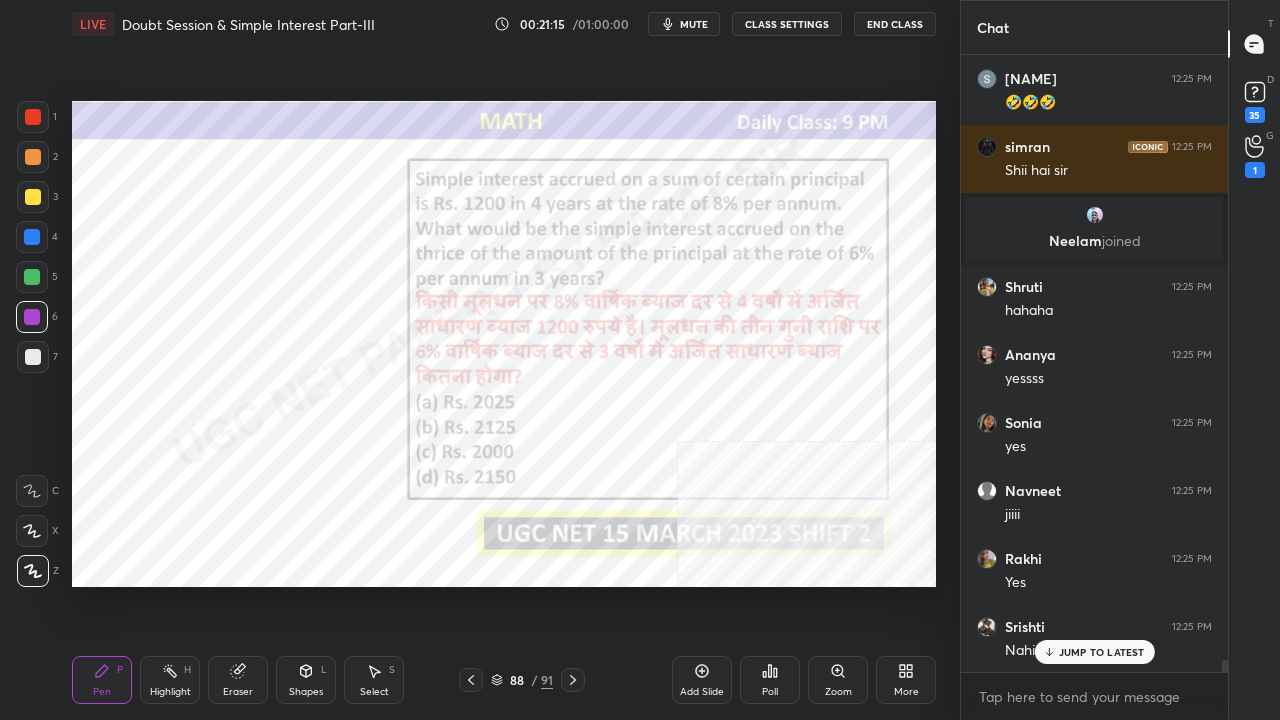 click 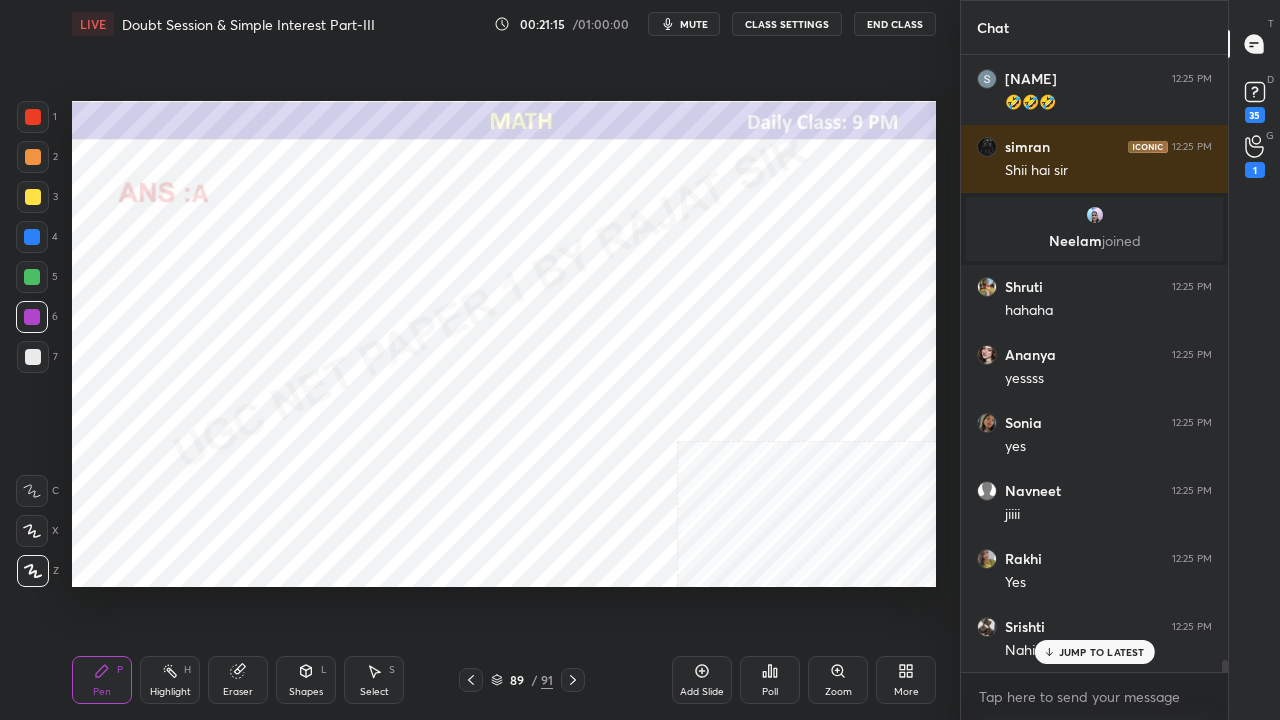 click 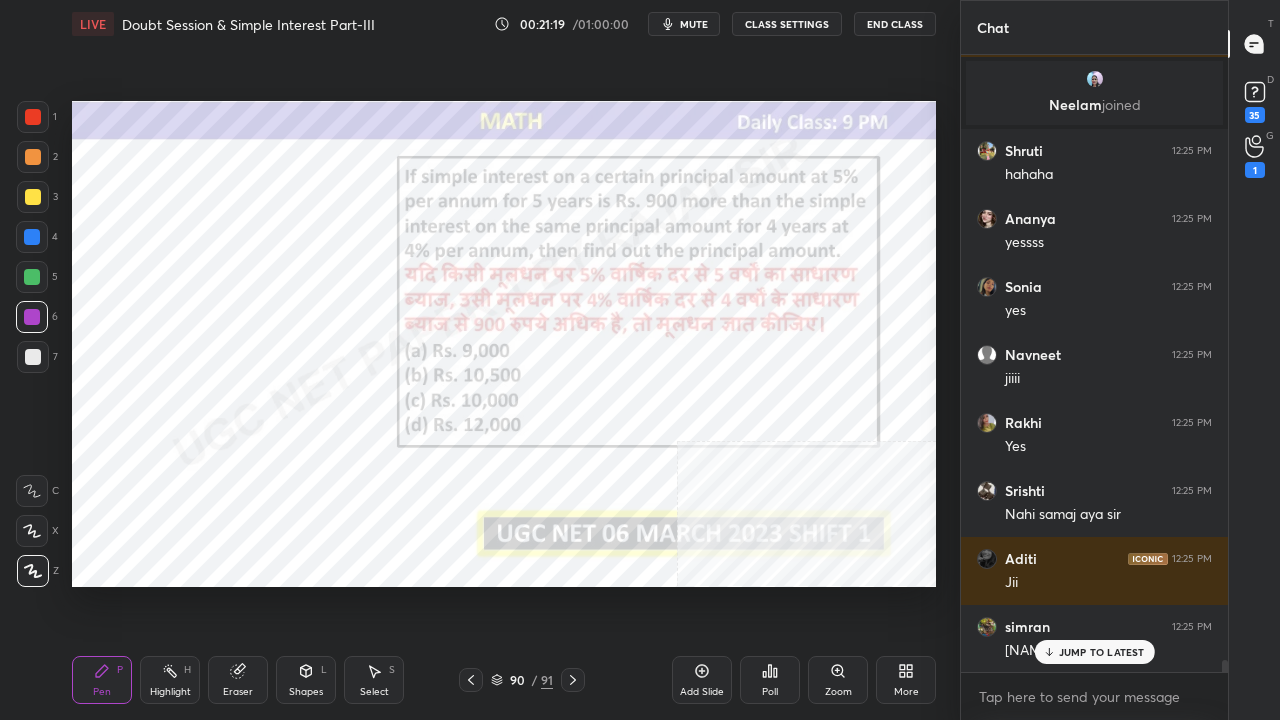 click 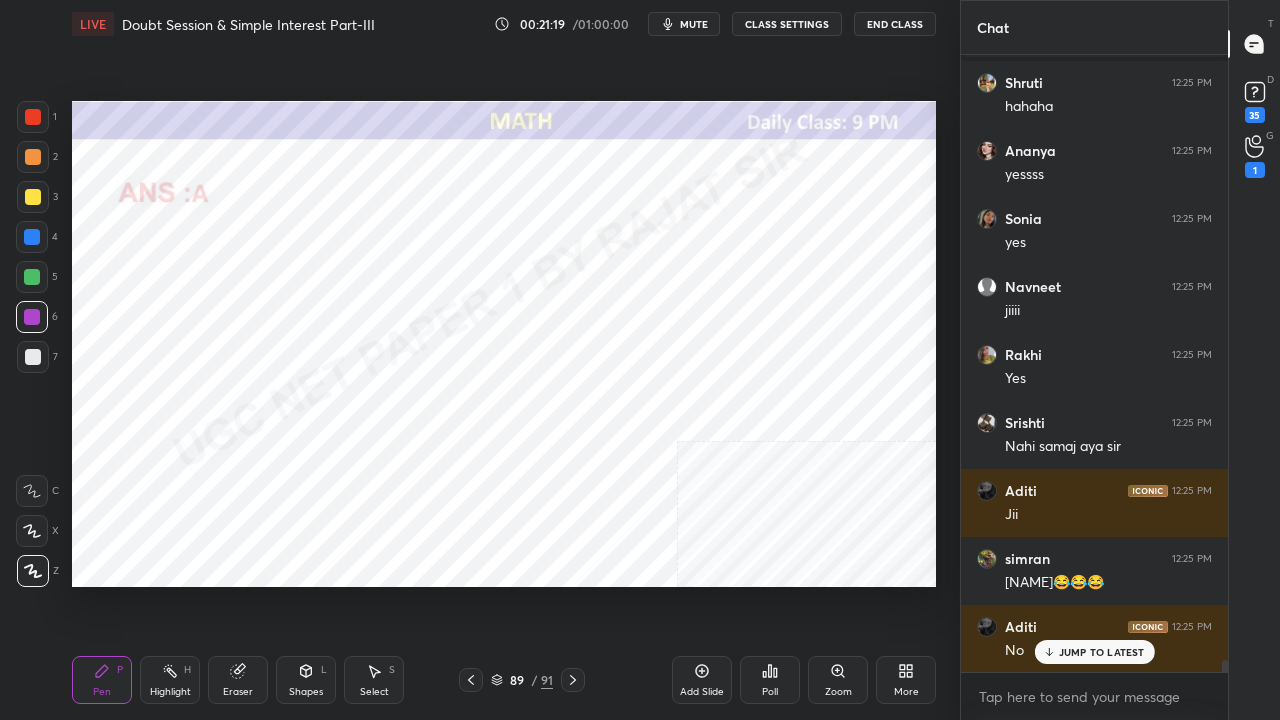 click 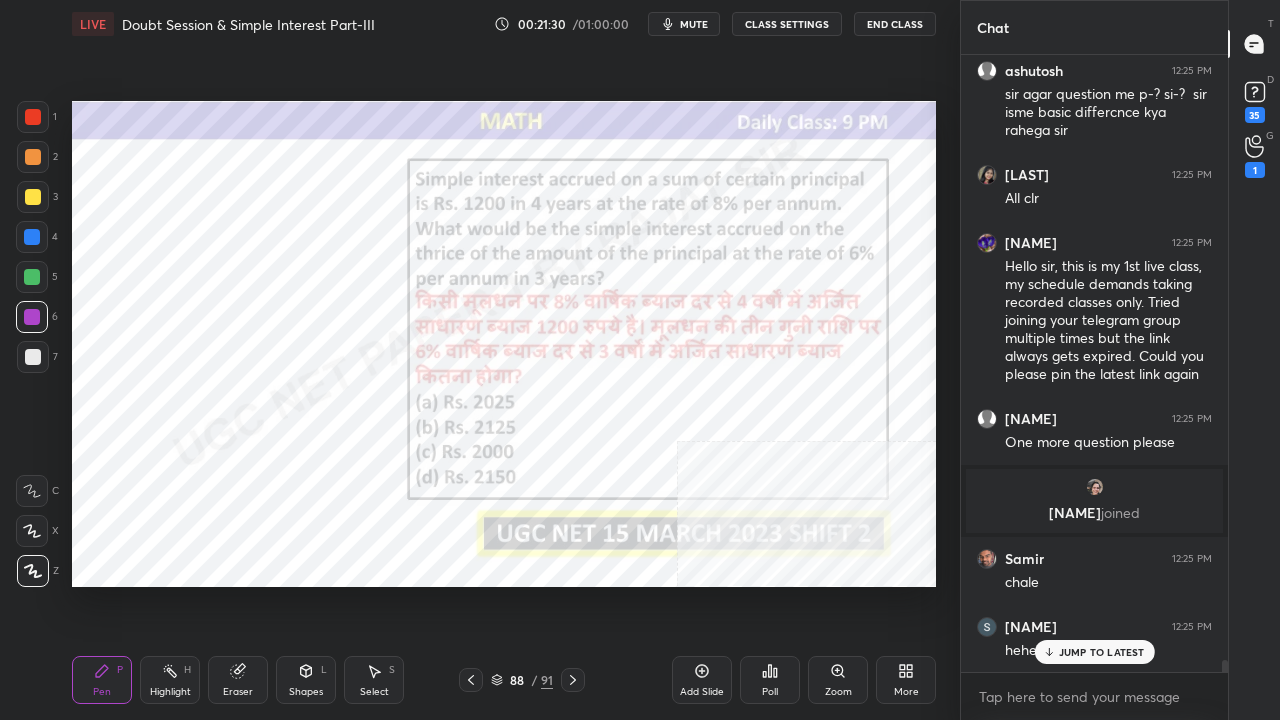 drag, startPoint x: 532, startPoint y: 678, endPoint x: 542, endPoint y: 644, distance: 35.44009 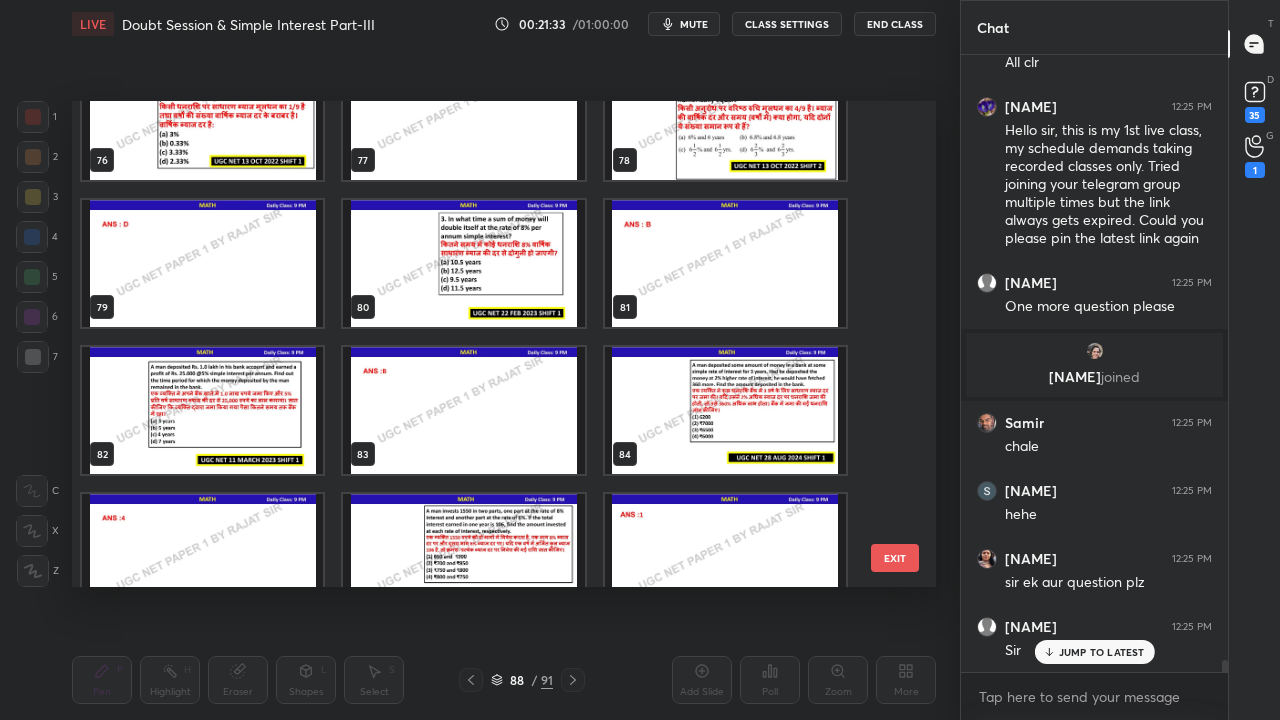 click at bounding box center [202, 410] 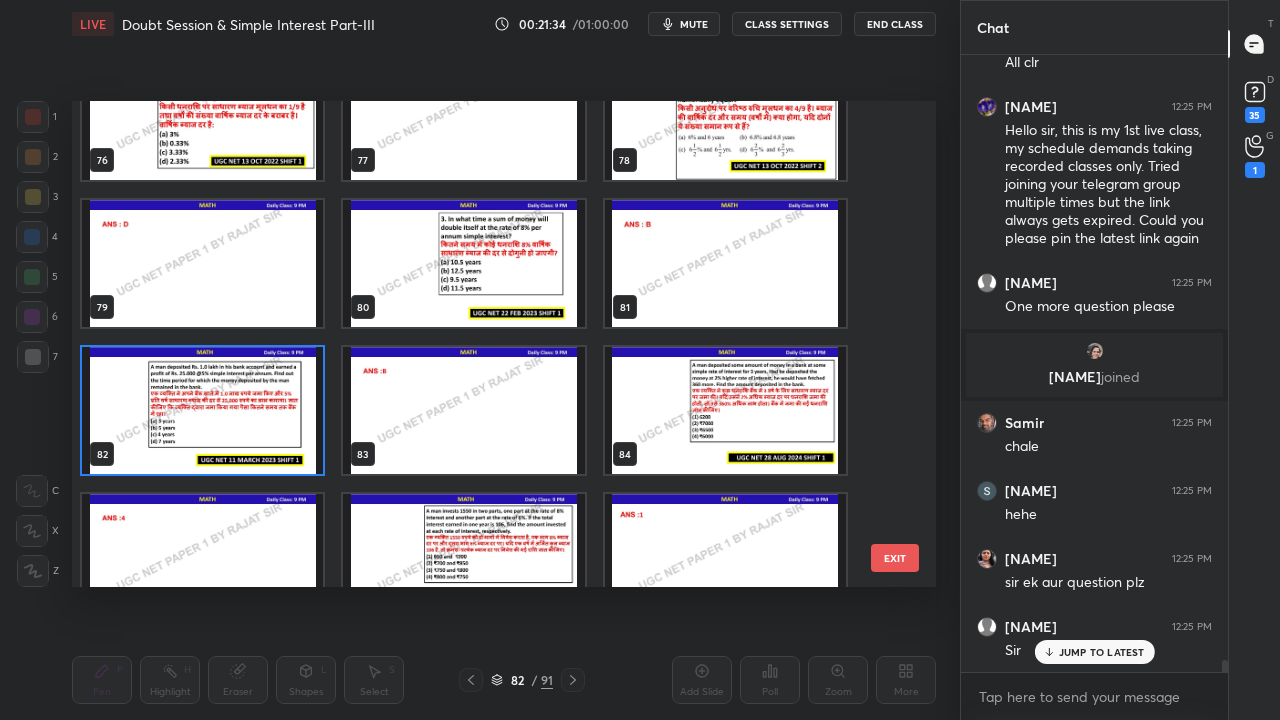 click at bounding box center (202, 410) 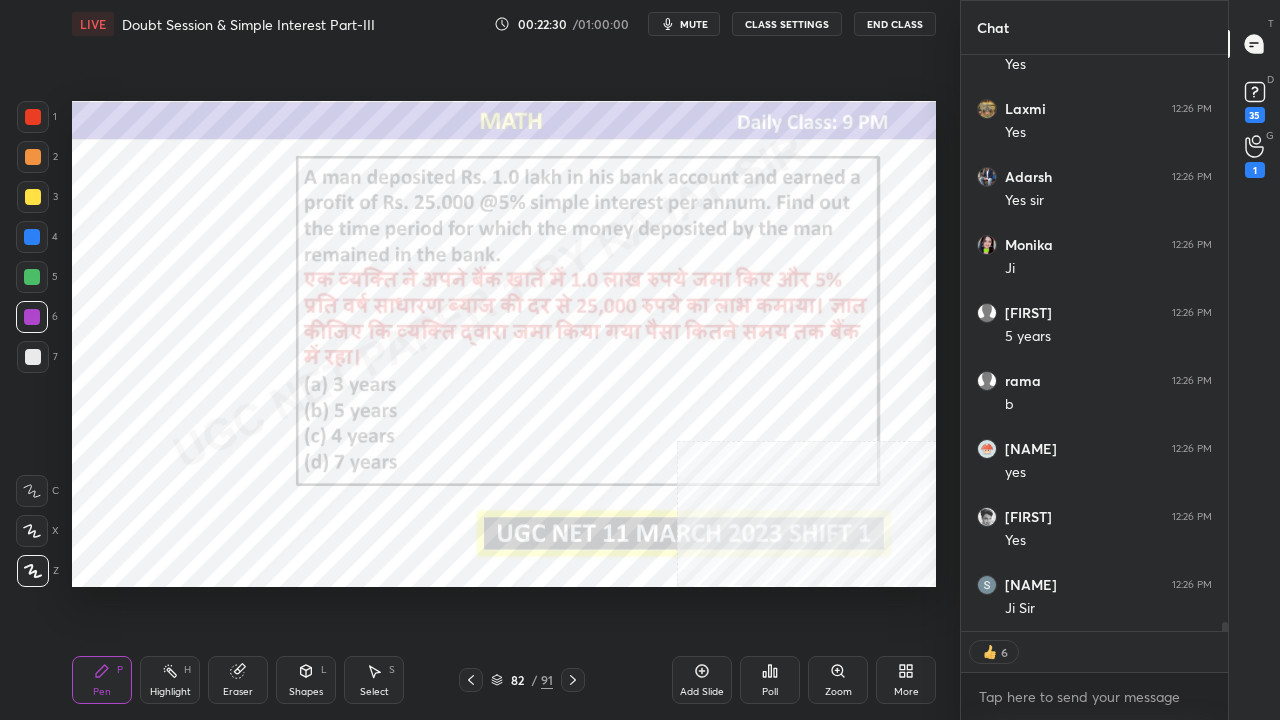 click on "82 / 91" at bounding box center [522, 680] 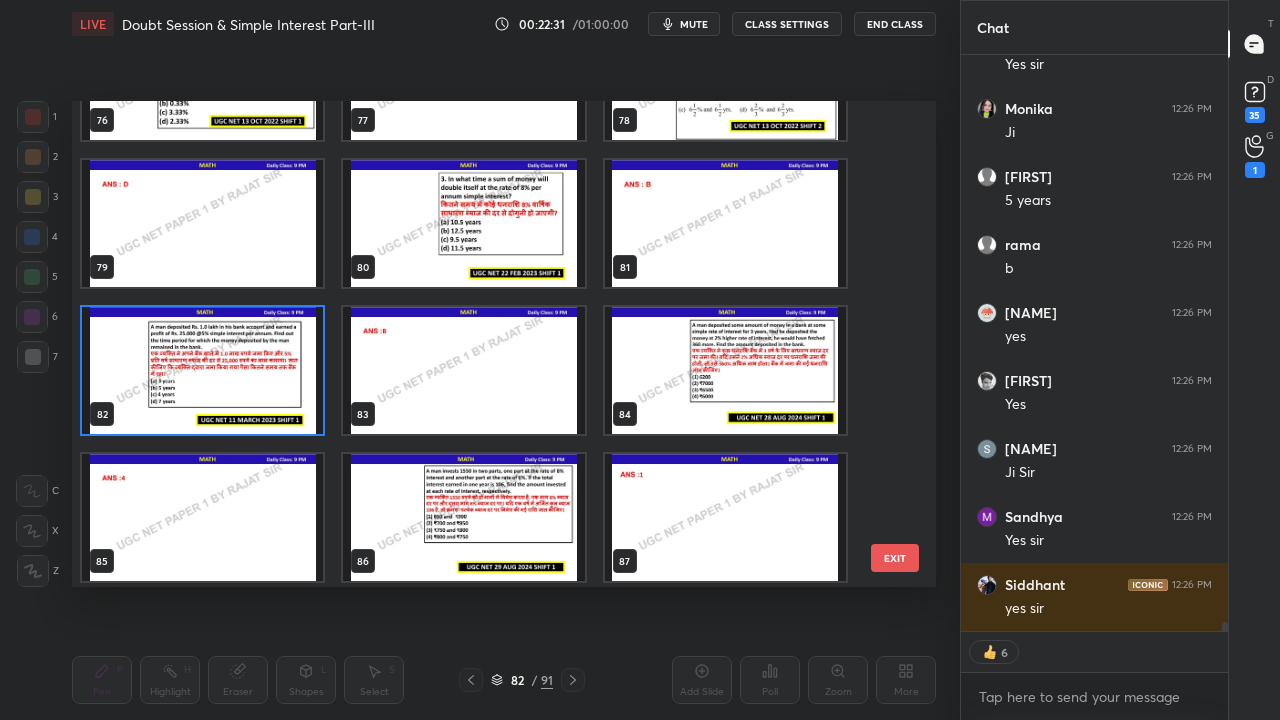 click at bounding box center (202, 370) 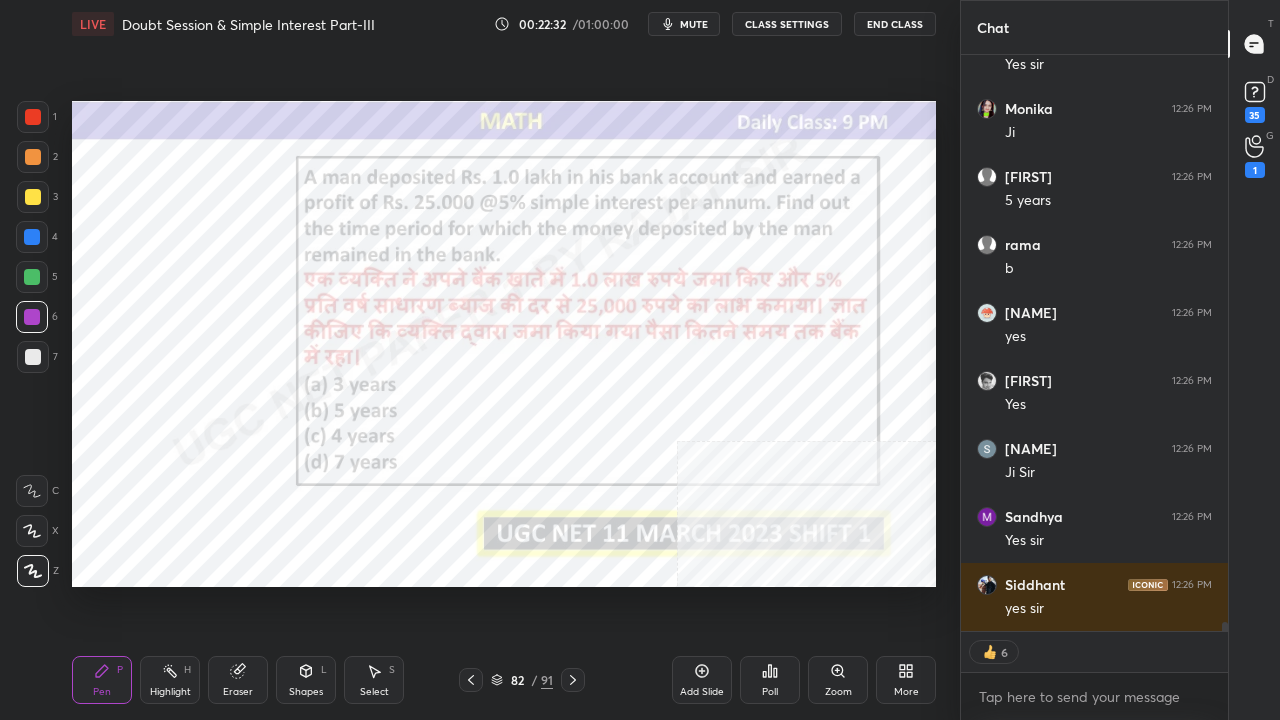 click on "Poll" at bounding box center (770, 680) 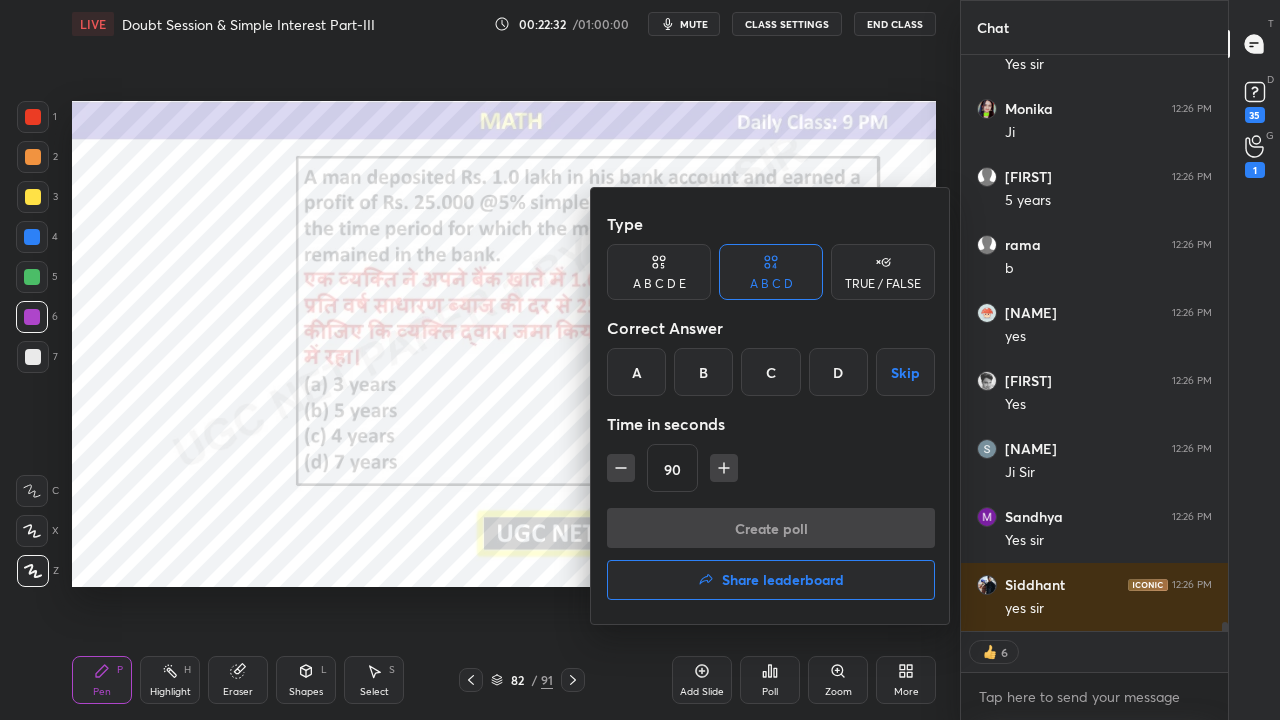 type on "x" 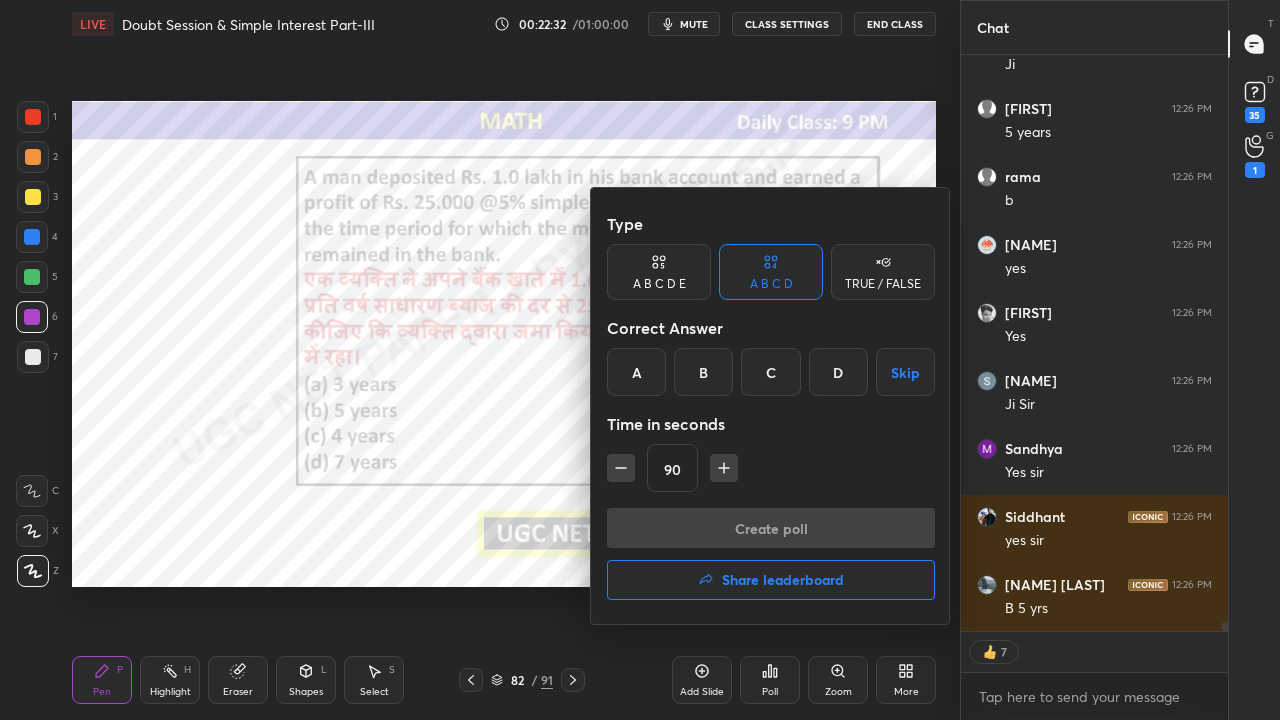 drag, startPoint x: 709, startPoint y: 388, endPoint x: 702, endPoint y: 426, distance: 38.63936 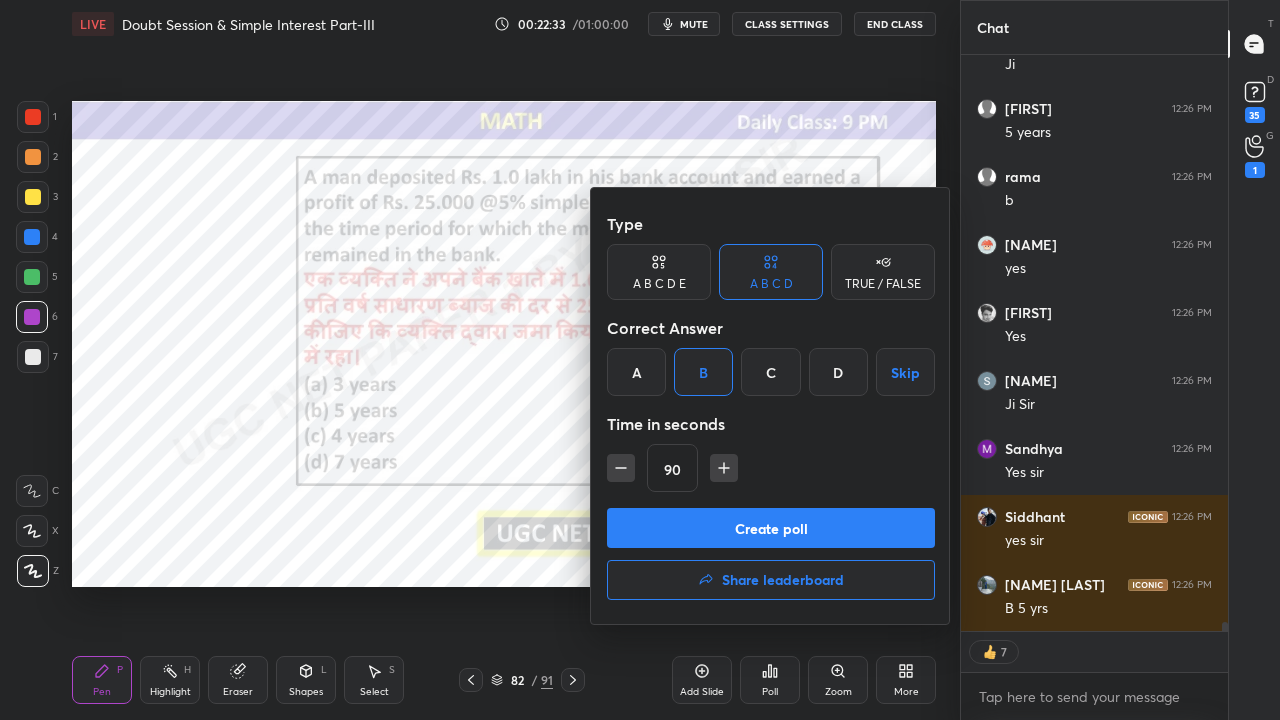 drag, startPoint x: 616, startPoint y: 468, endPoint x: 638, endPoint y: 506, distance: 43.908997 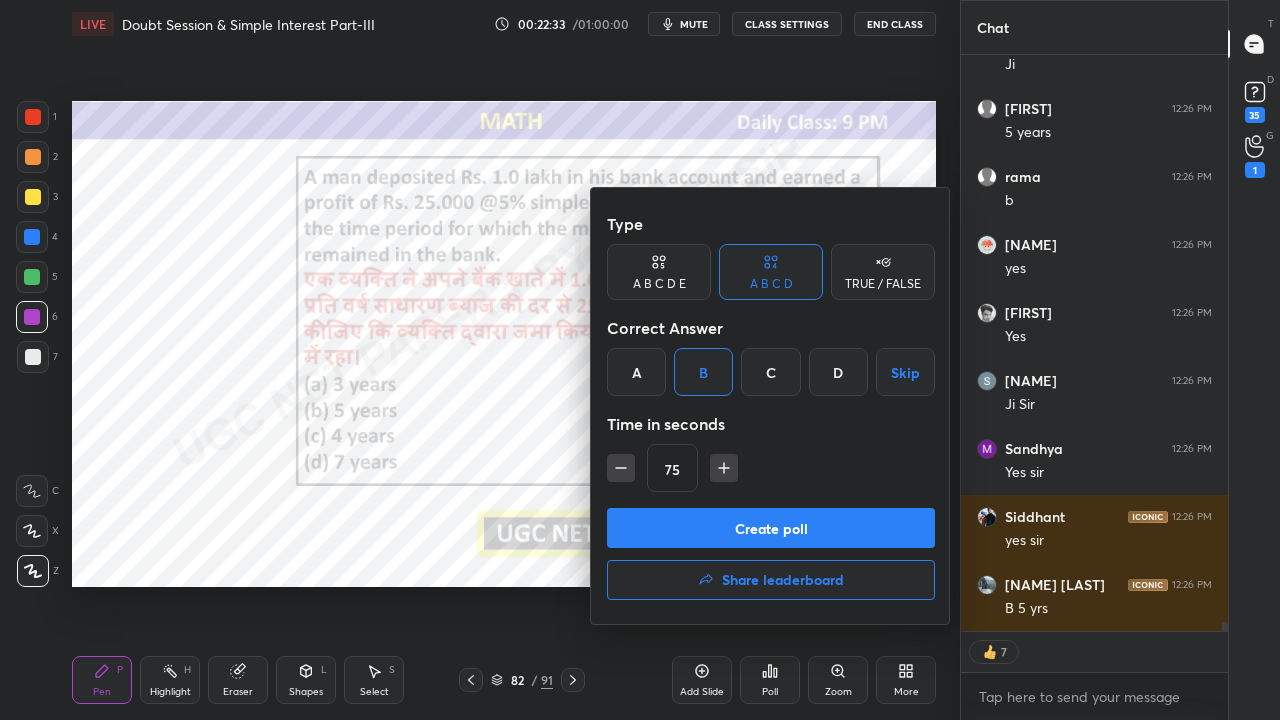 click on "Create poll" at bounding box center [771, 528] 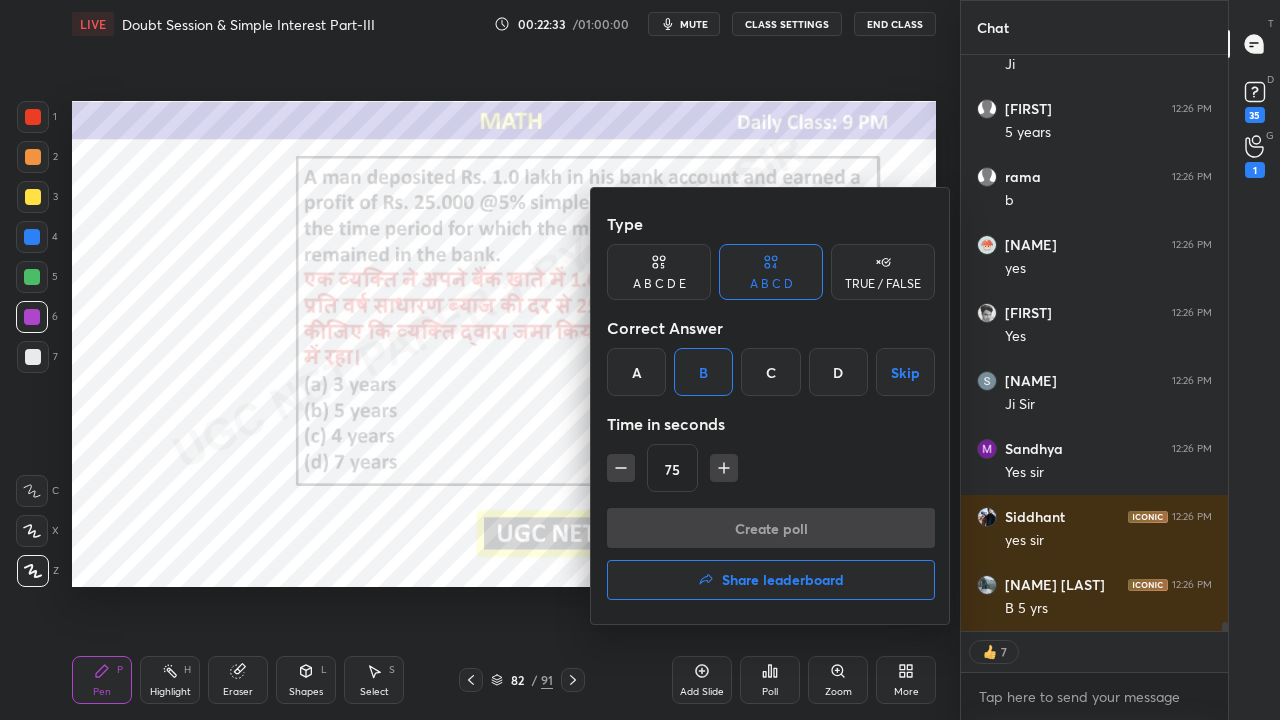 type on "x" 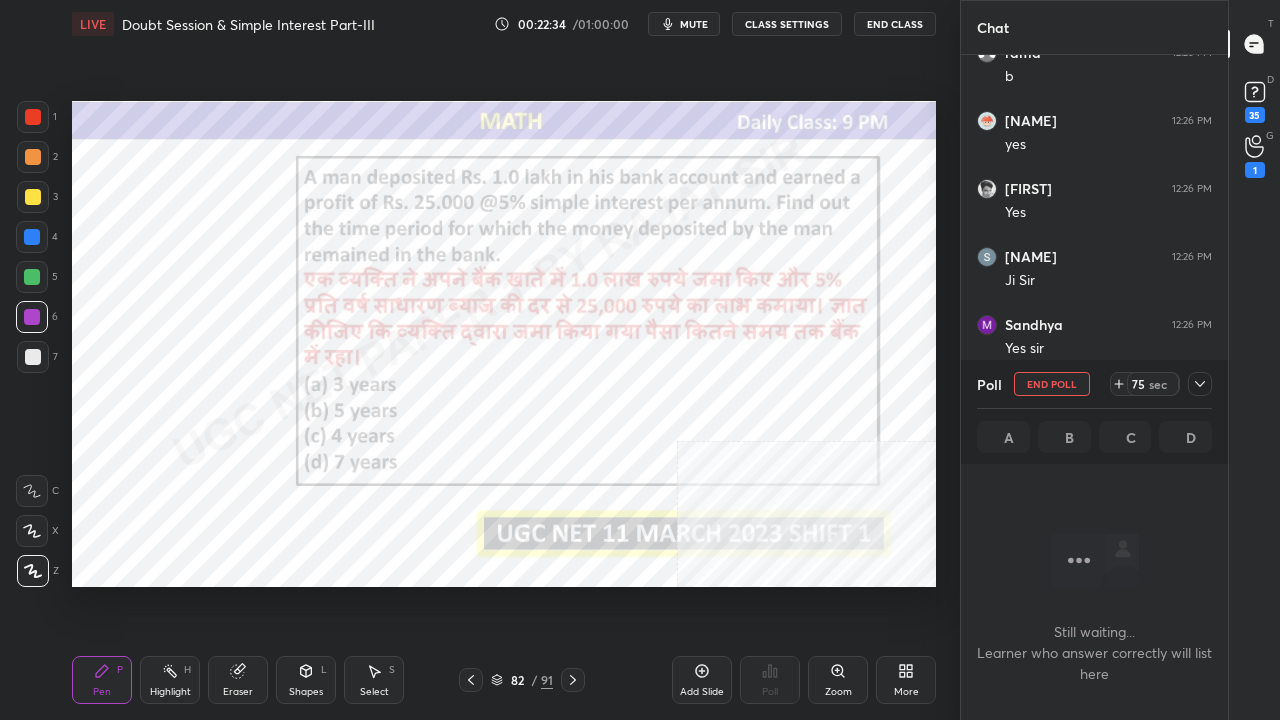 click on "CLASS SETTINGS" at bounding box center [787, 24] 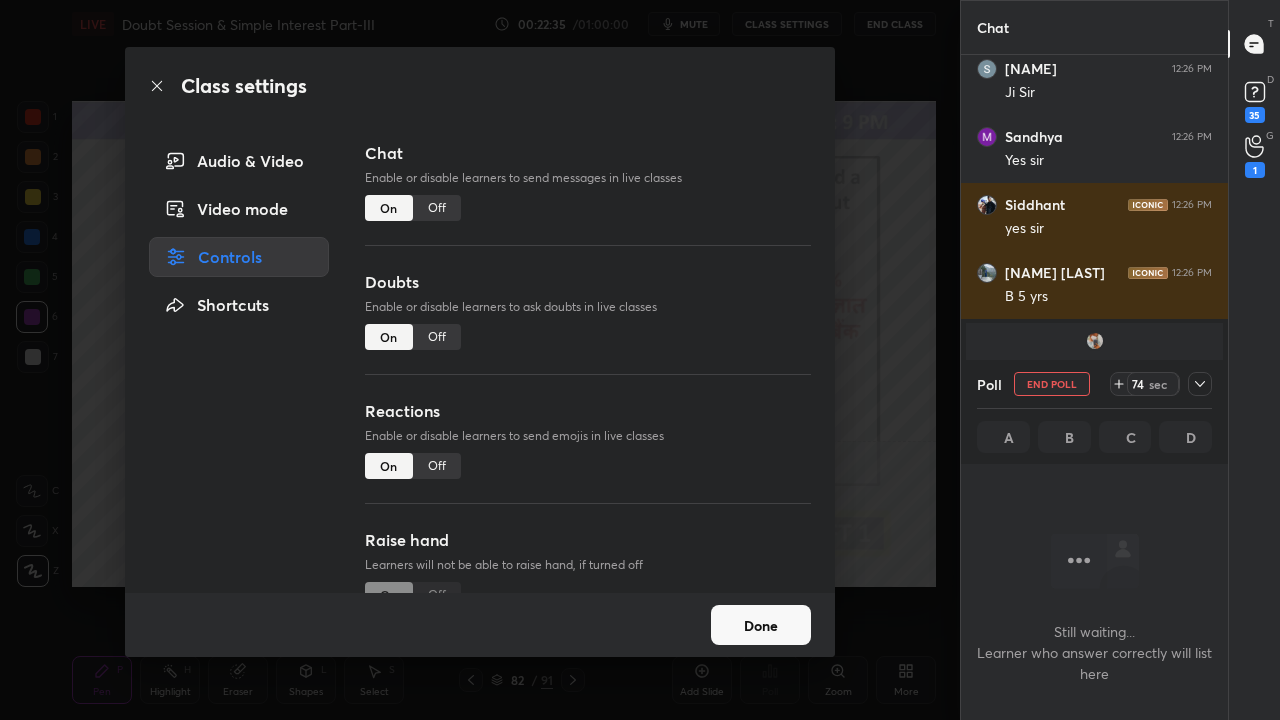 click on "Off" at bounding box center [437, 208] 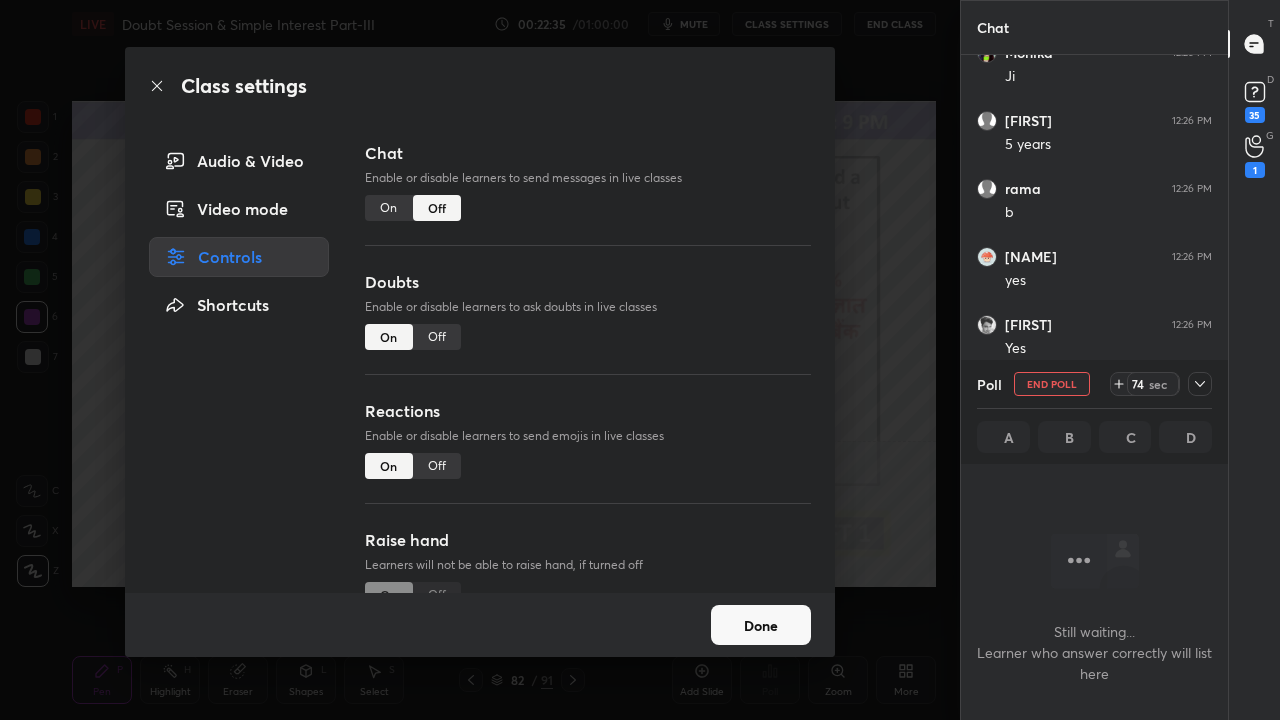 click 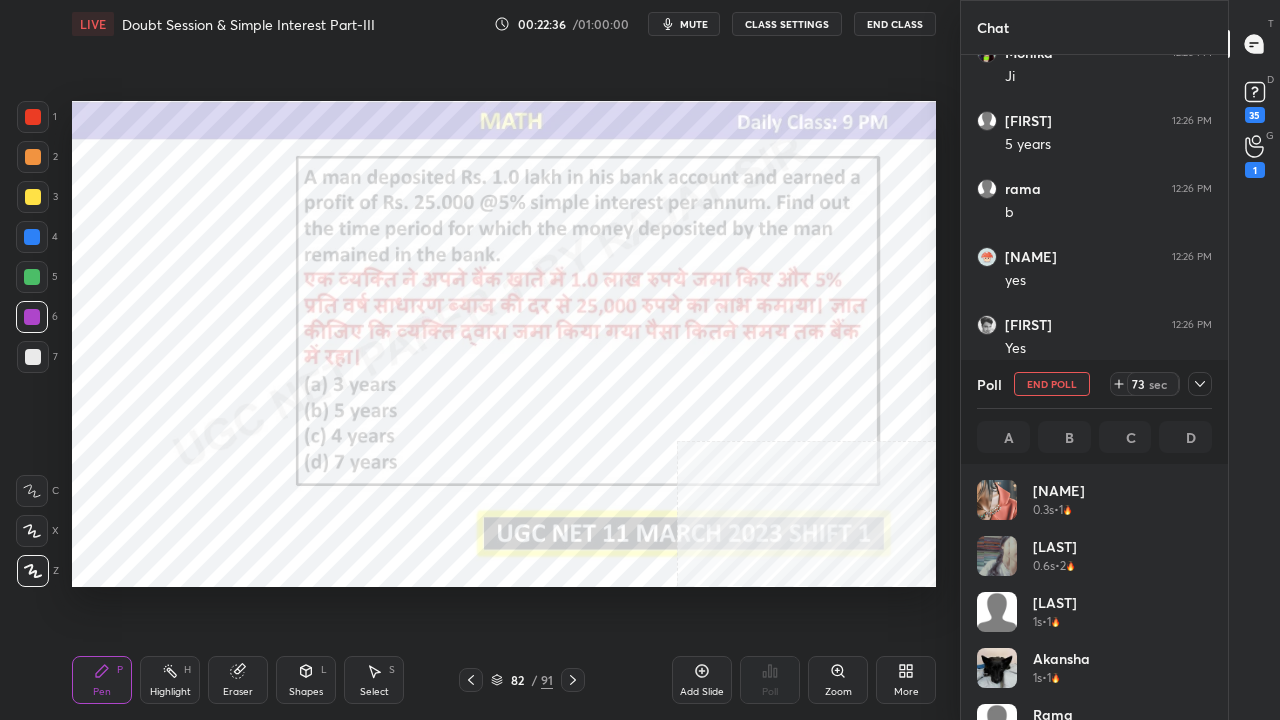 drag, startPoint x: 1202, startPoint y: 386, endPoint x: 1188, endPoint y: 401, distance: 20.518284 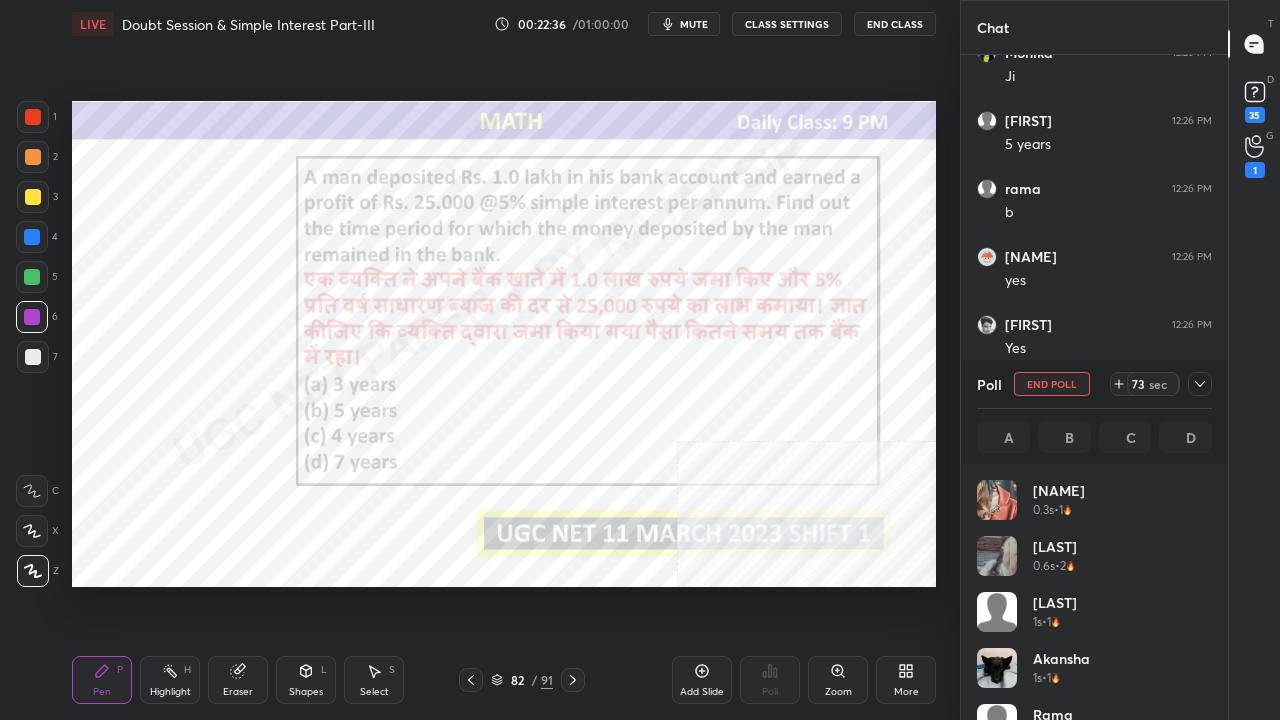 click 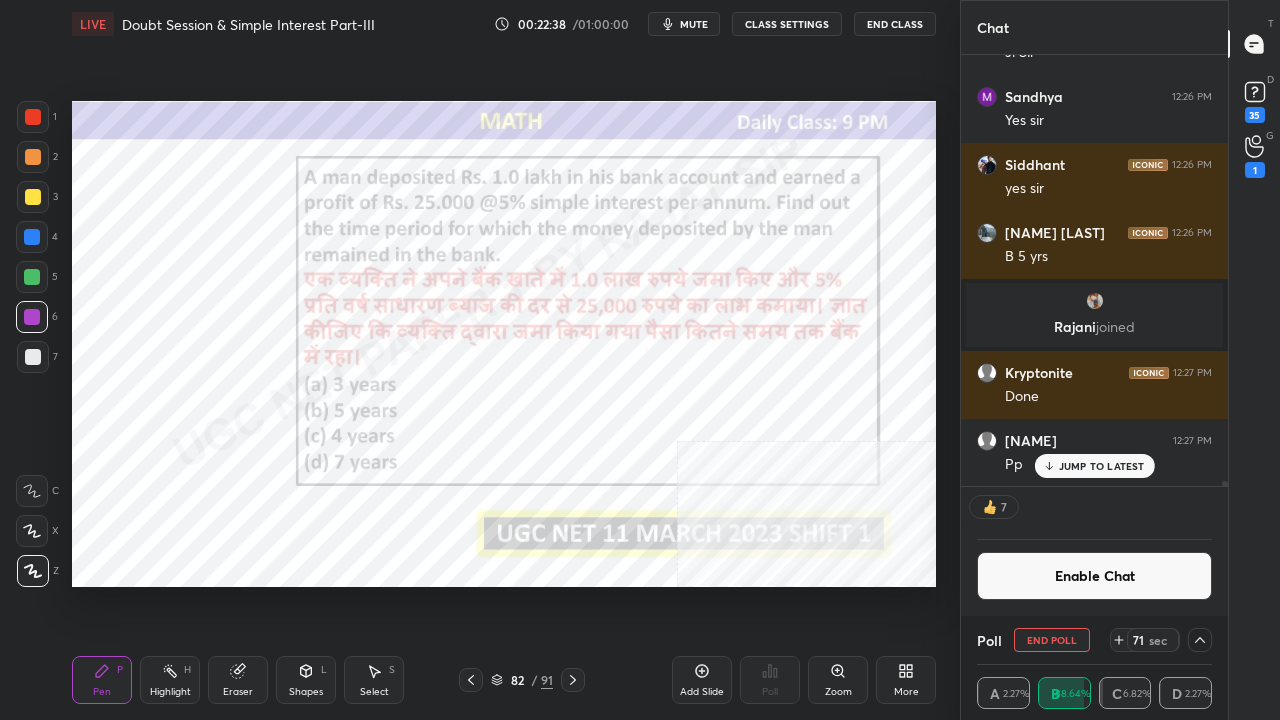 click on "mute" at bounding box center [694, 24] 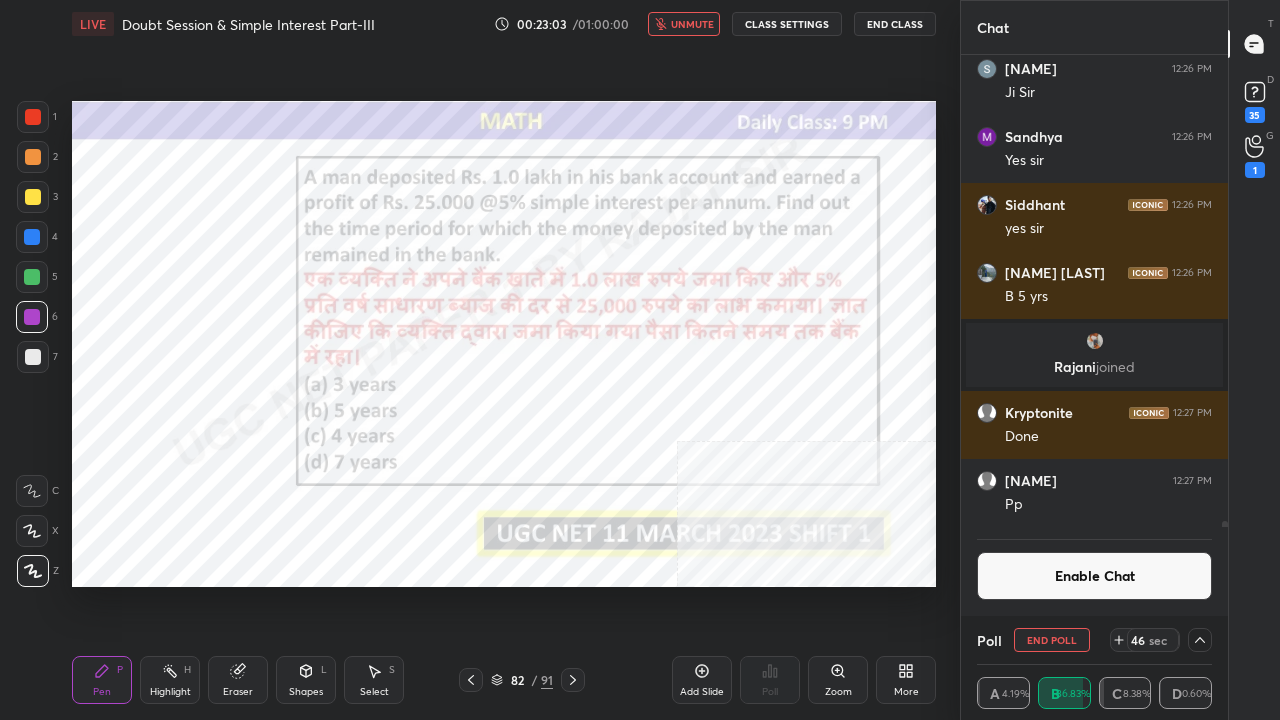 click on "unmute" at bounding box center [692, 24] 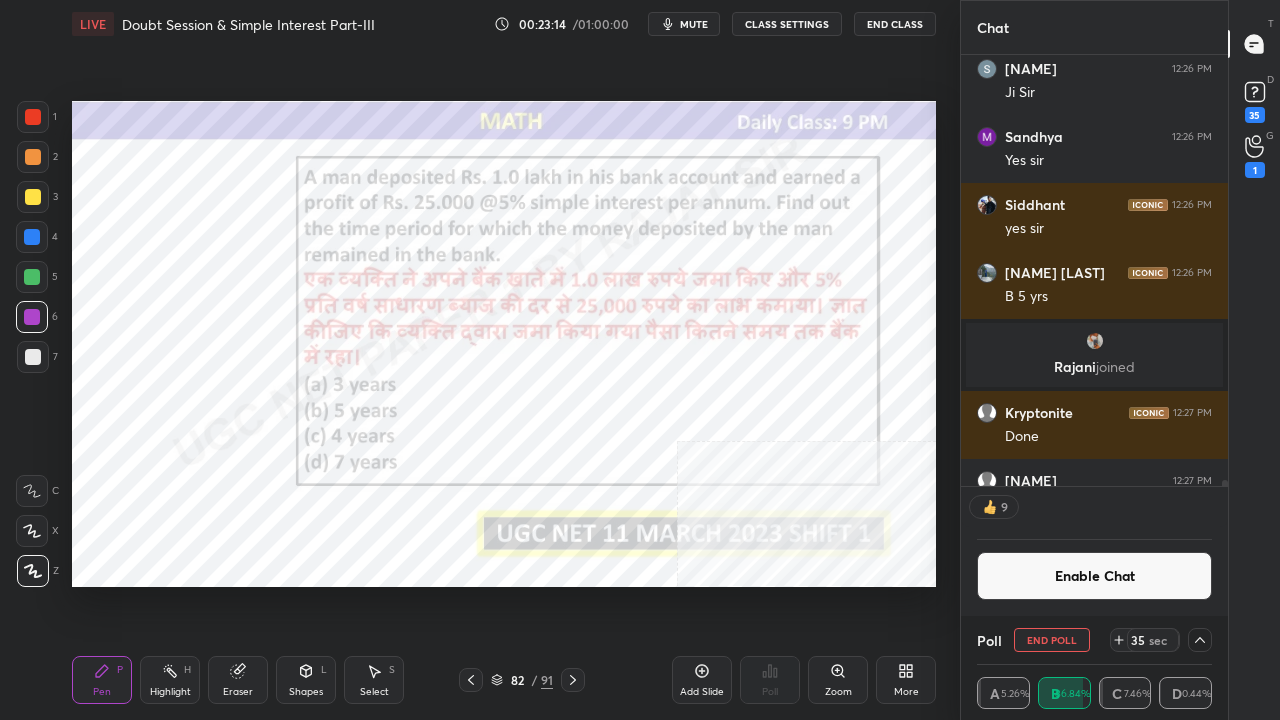 click on "mute" at bounding box center [694, 24] 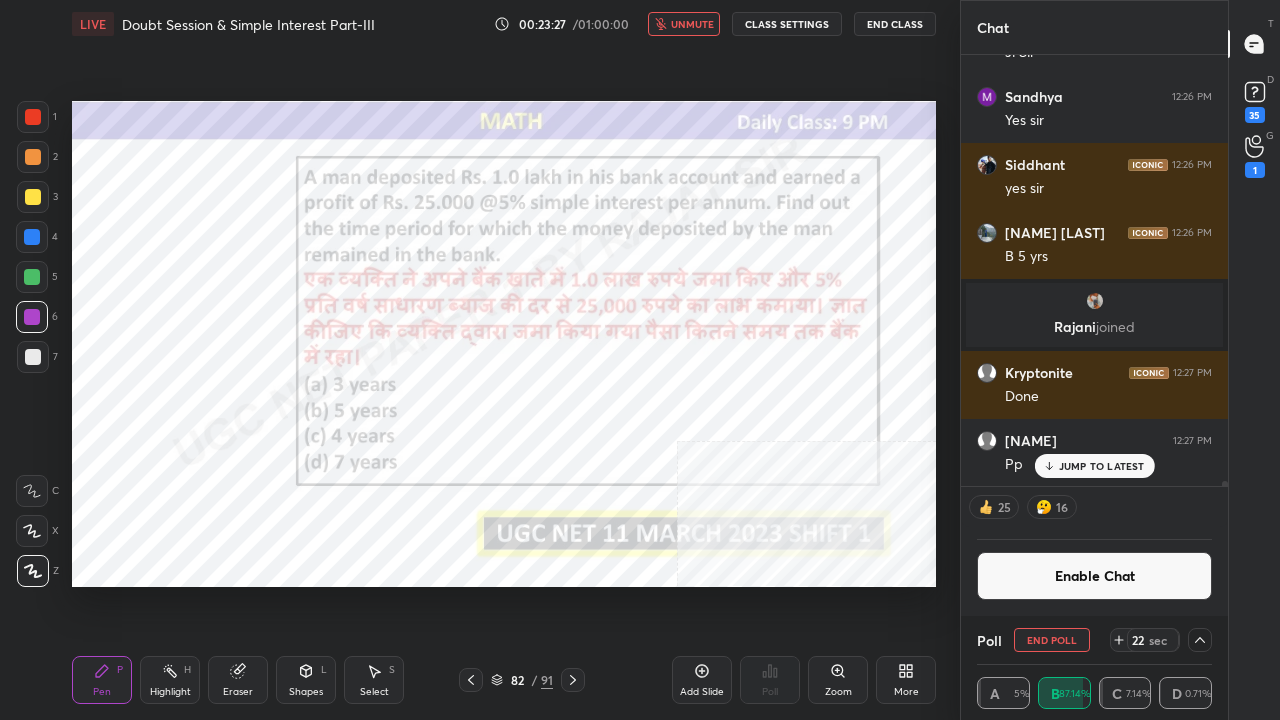 click on "JUMP TO LATEST" at bounding box center [1102, 466] 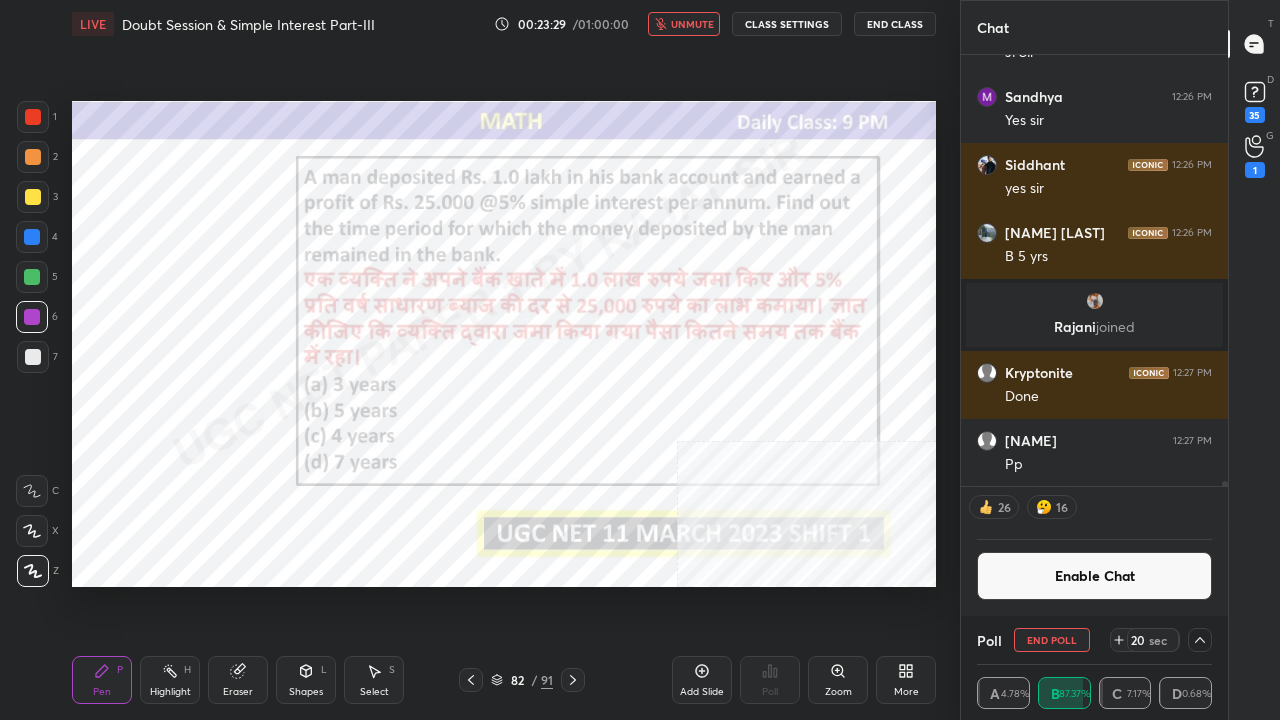click on "unmute" at bounding box center [692, 24] 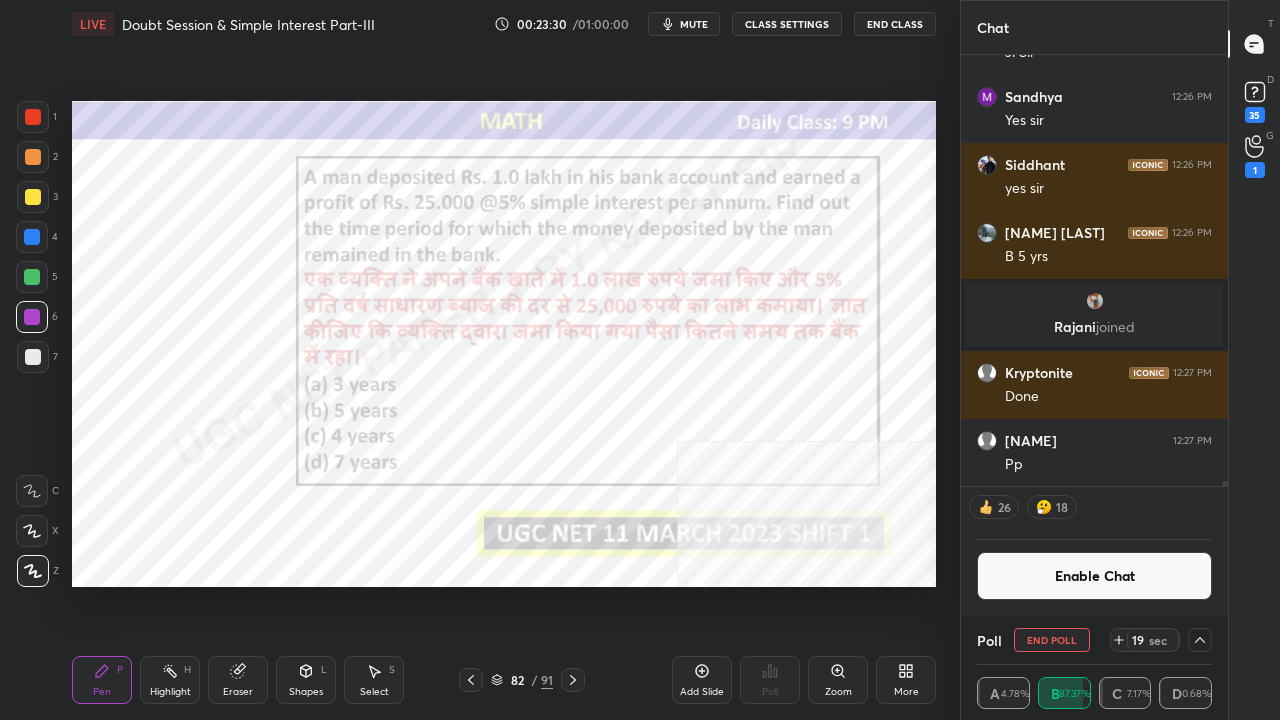 click on "Enable Chat" at bounding box center [1094, 576] 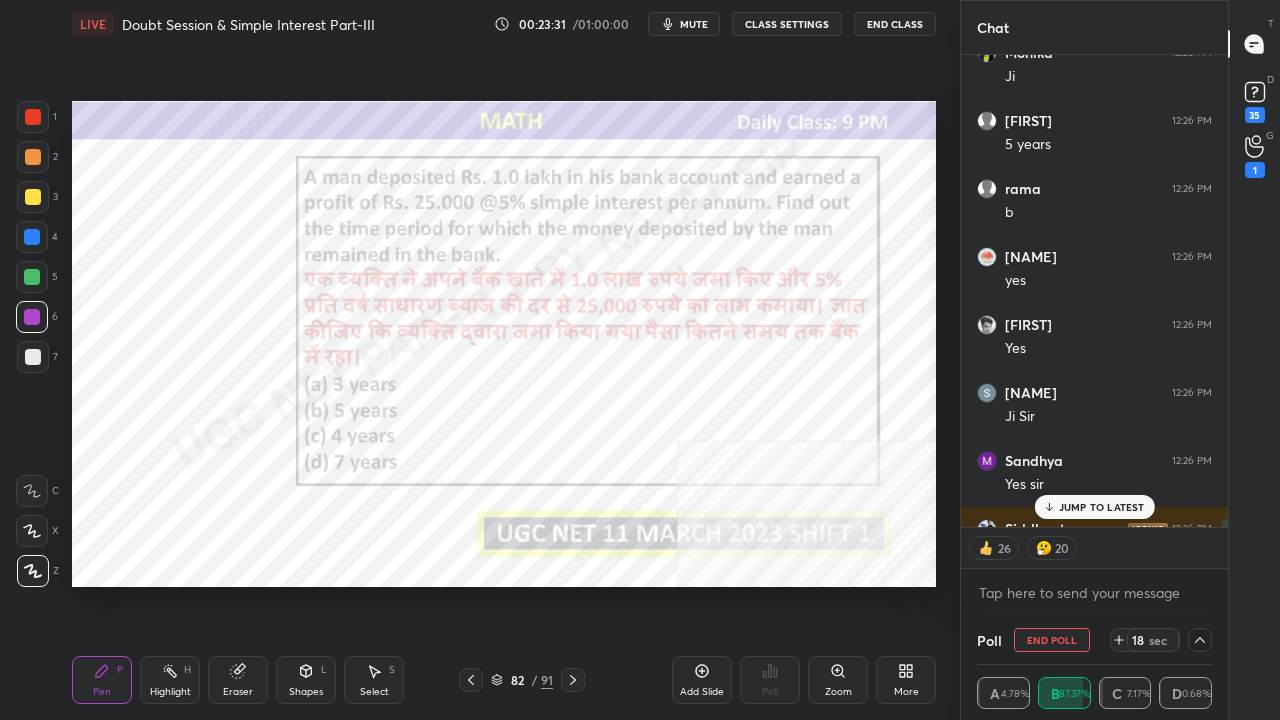 click on "[NAME] 12:26 PM [NUMBER]year [NAME] 12:26 PM Interest [NAME] 12:26 PM [NUMBER] [NAME] 12:26 PM Spaing 🤣🤣aap ho sir [NAME] 12:26 PM G [NAME] 12:26 PM [NUMBER] [NAME] 12:26 PM Yes sir [NAME] 12:26 PM Yes [NAME] 12:26 PM Yes sir [NAME] 12:26 PM Ji [NAME] 12:26 PM [NUMBER] years [NAME] 12:26 PM b [NAME] 12:26 PM yes [NAME] 12:26 PM Yes [NAME] 12:26 PM Yes sir [NAME] 12:26 PM yes [NAME] 12:26 PM B [NUMBER] yrs JUMP TO LATEST" at bounding box center (1094, 291) 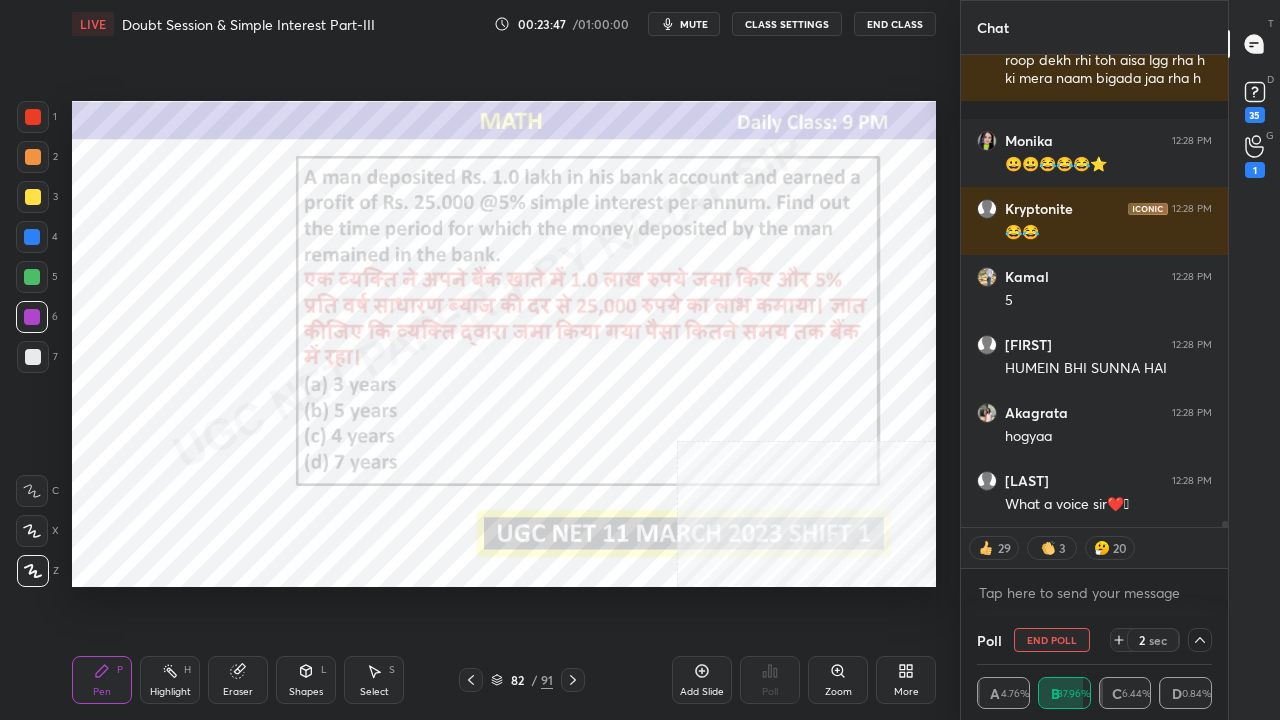scroll, scrollTop: 37450, scrollLeft: 0, axis: vertical 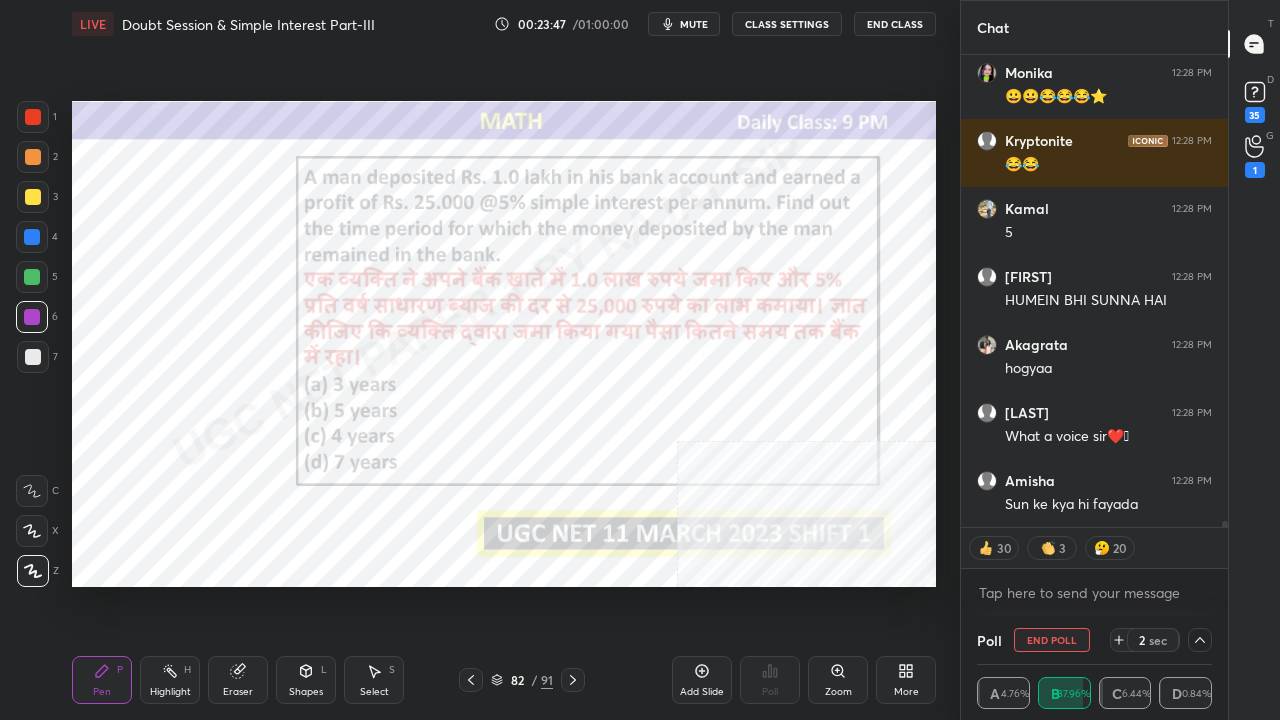 click at bounding box center [33, 117] 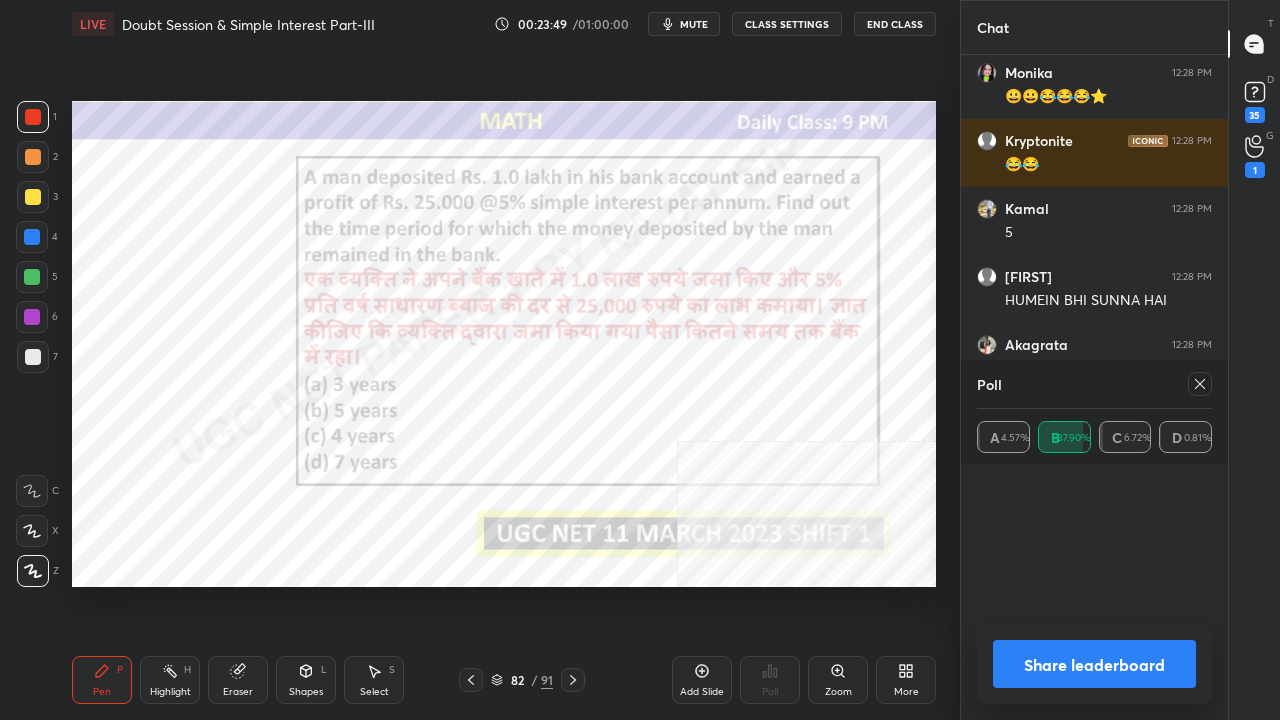 scroll, scrollTop: 37518, scrollLeft: 0, axis: vertical 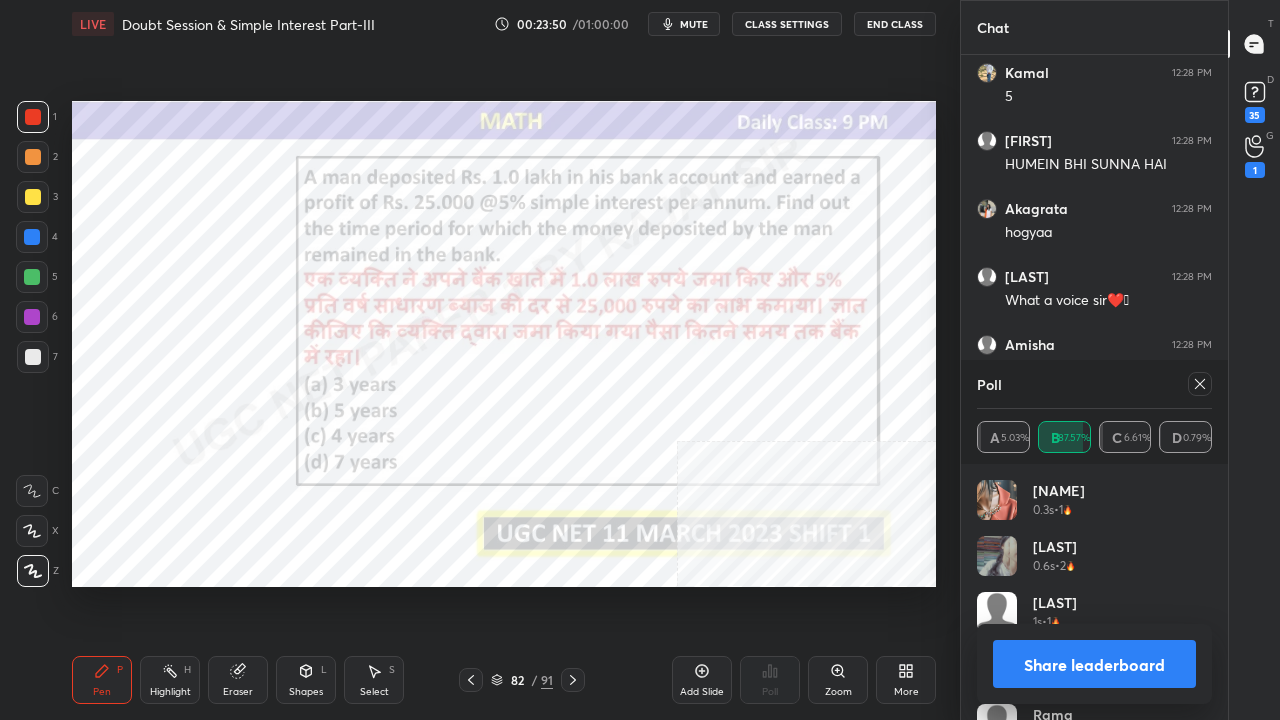 click at bounding box center [1200, 384] 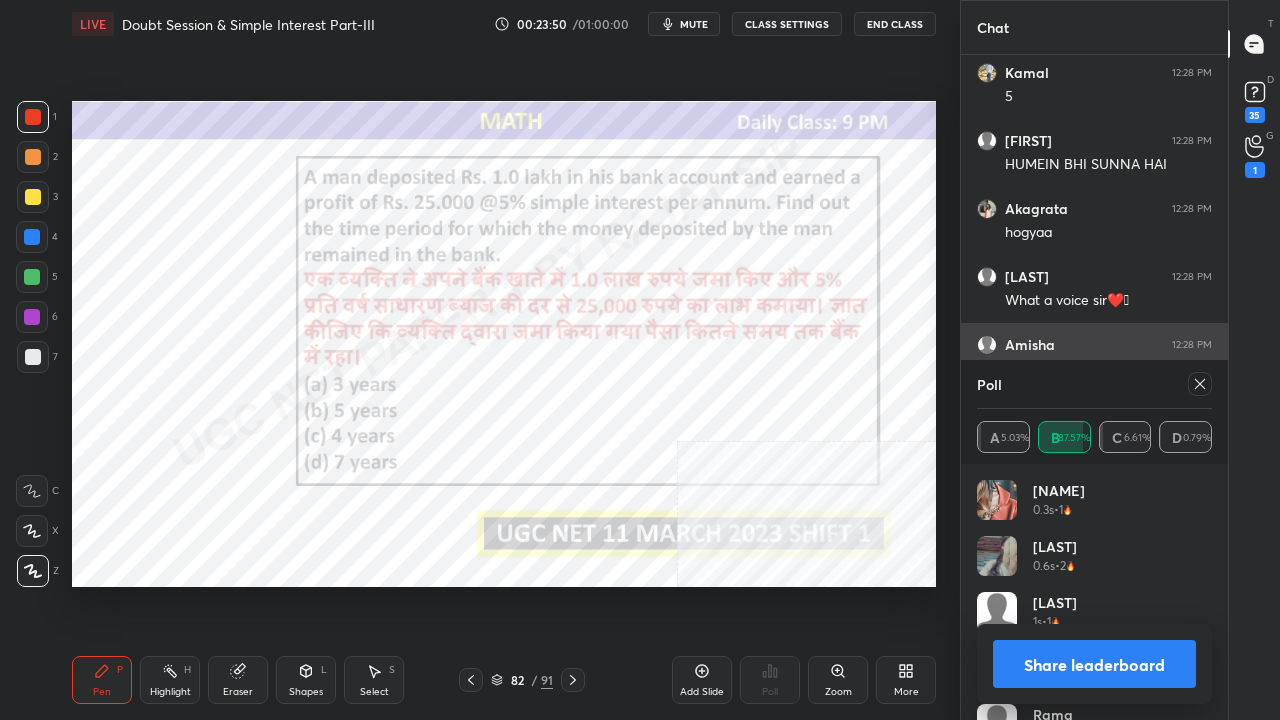 scroll, scrollTop: 88, scrollLeft: 229, axis: both 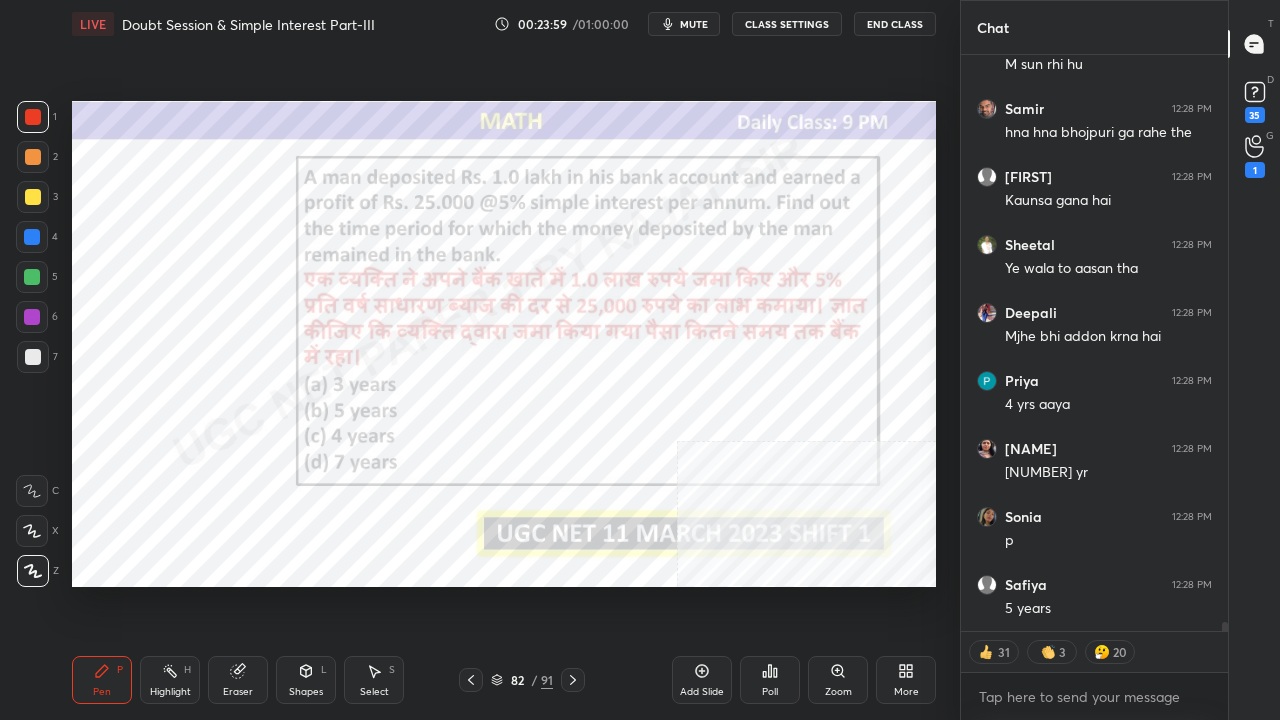 click on "Eraser" at bounding box center (238, 680) 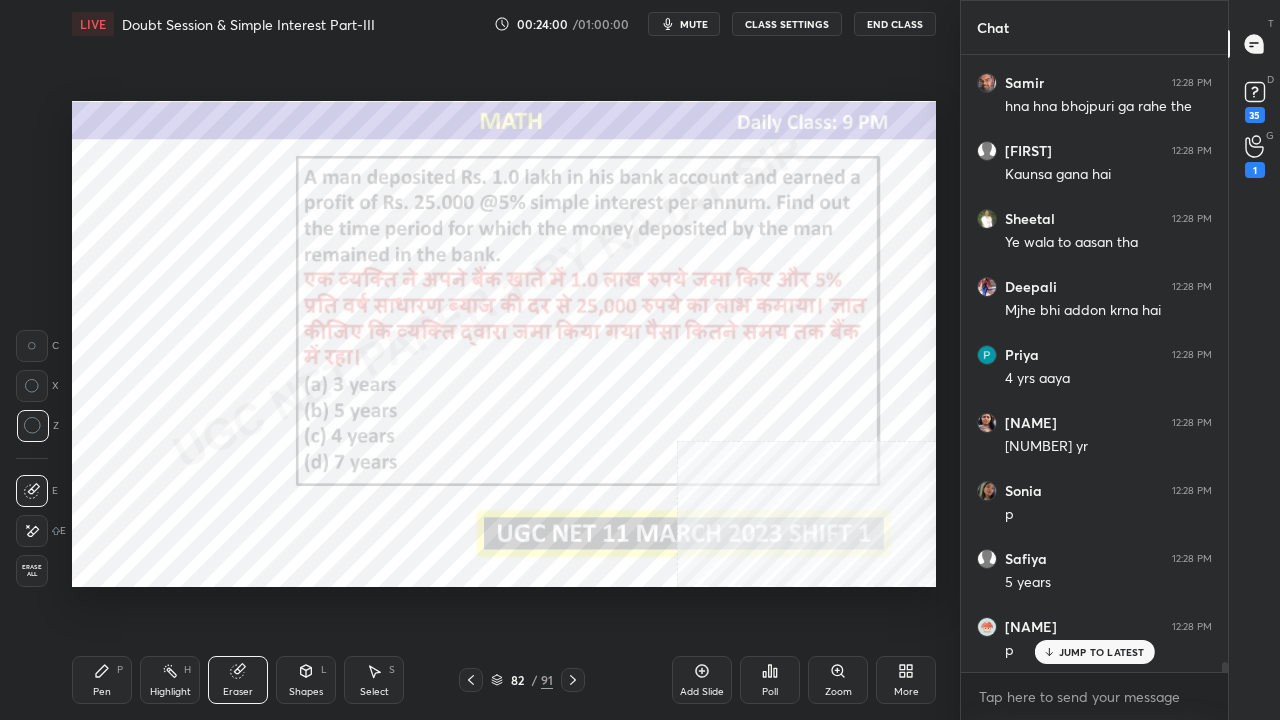 drag, startPoint x: 31, startPoint y: 529, endPoint x: 48, endPoint y: 508, distance: 27.018513 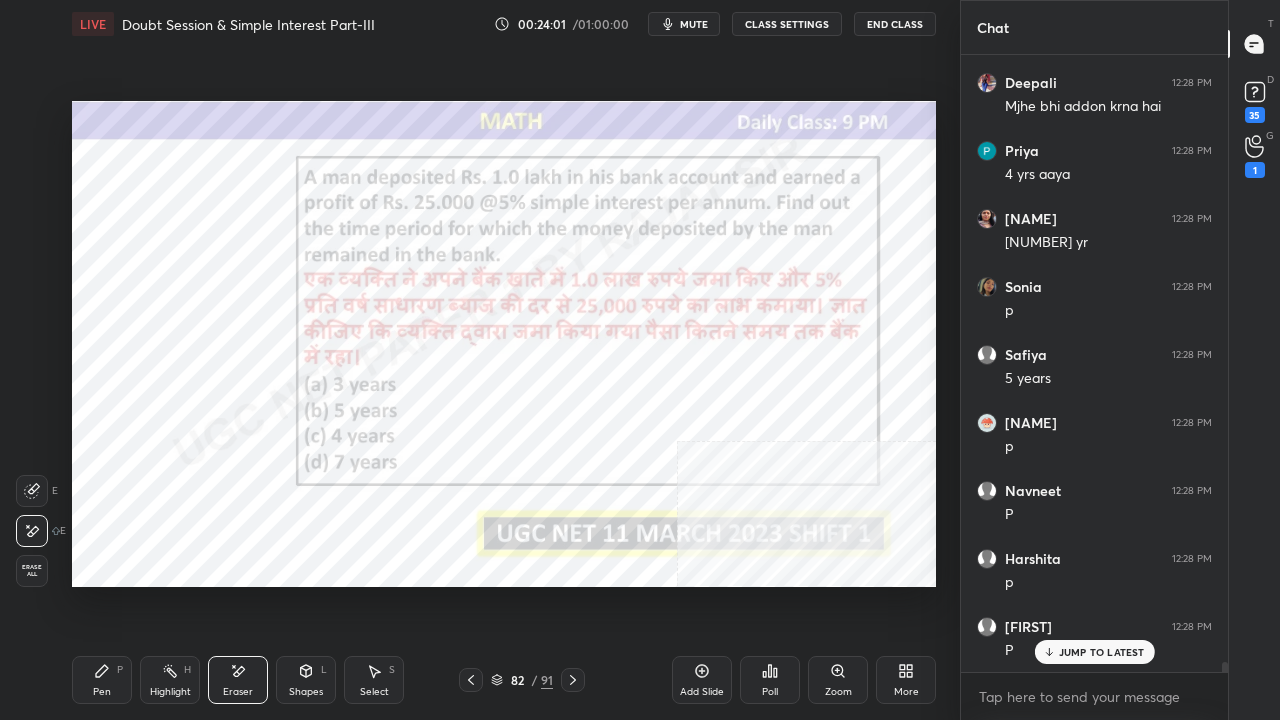 drag, startPoint x: 95, startPoint y: 676, endPoint x: 206, endPoint y: 678, distance: 111.01801 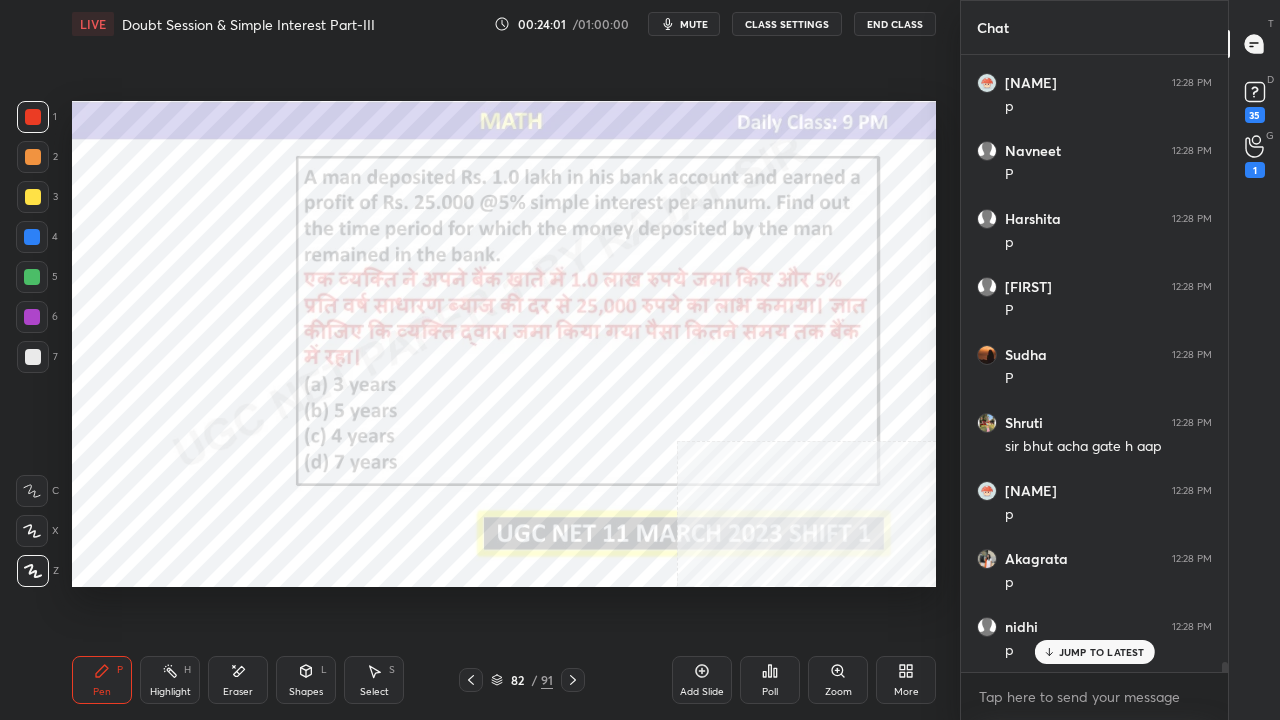 drag, startPoint x: 302, startPoint y: 684, endPoint x: 309, endPoint y: 664, distance: 21.189621 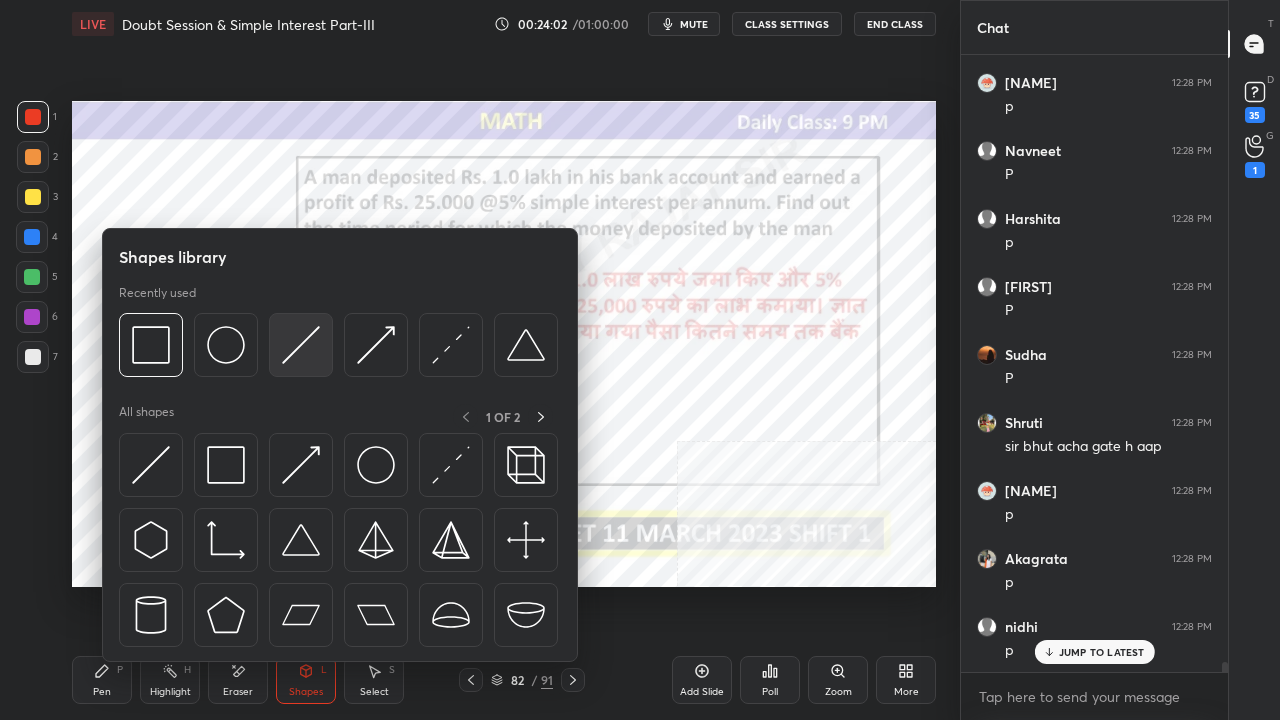 click at bounding box center [301, 345] 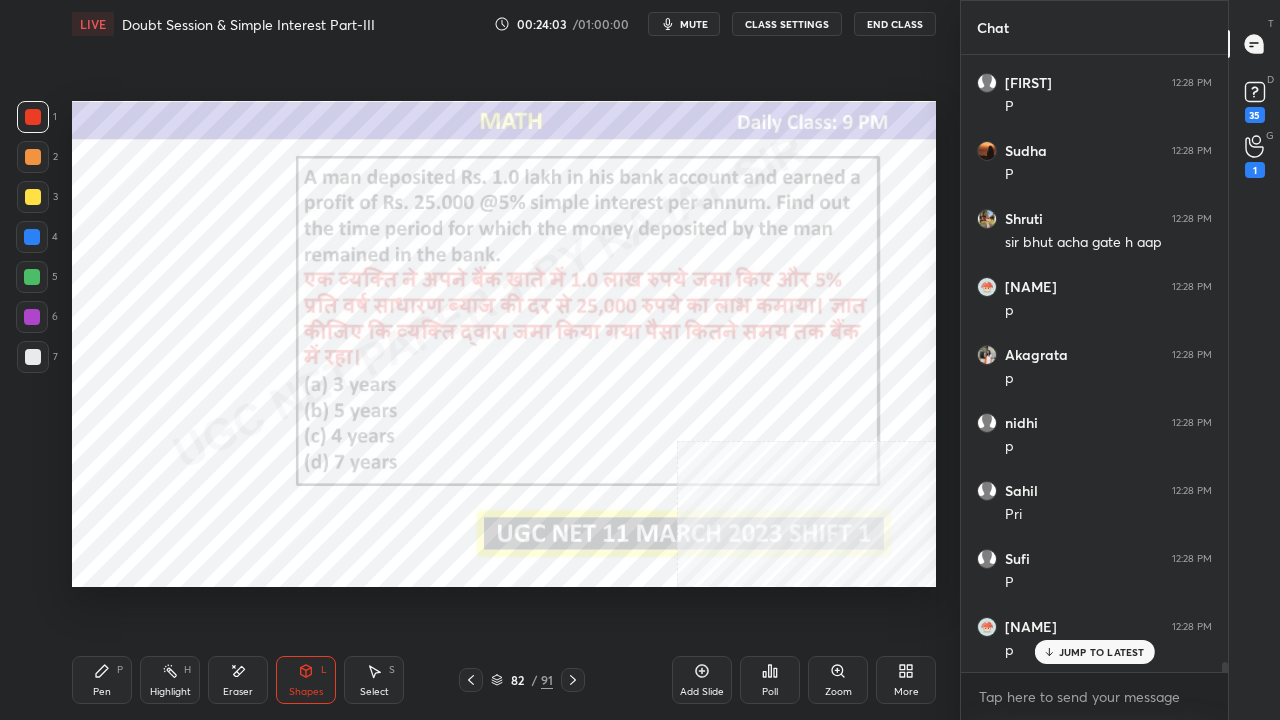 click at bounding box center (32, 237) 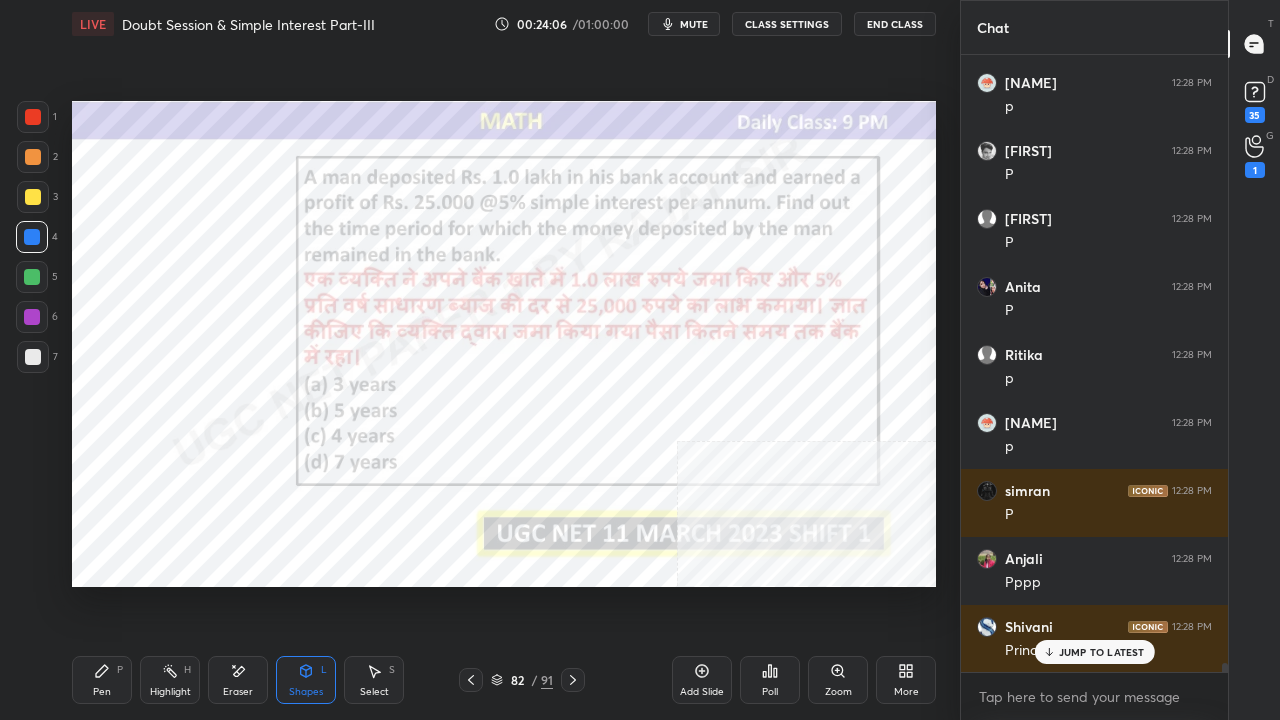 click on "Pen P" at bounding box center [102, 680] 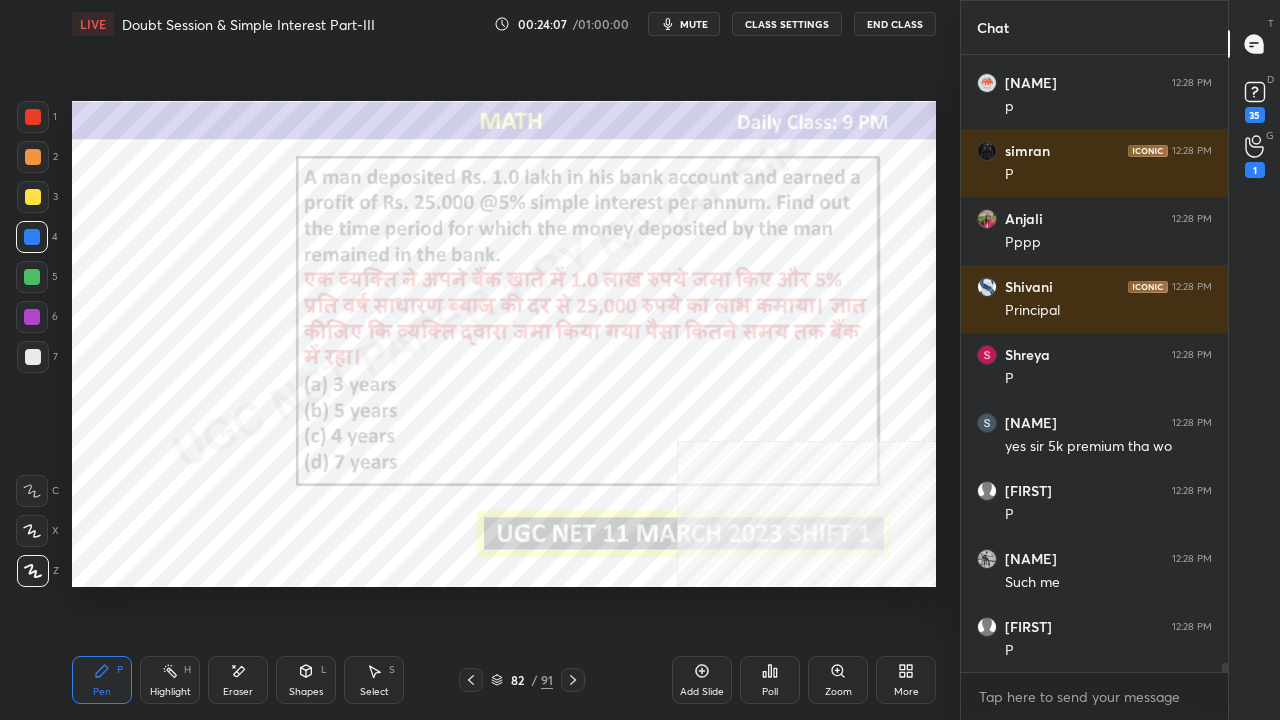 click at bounding box center [33, 117] 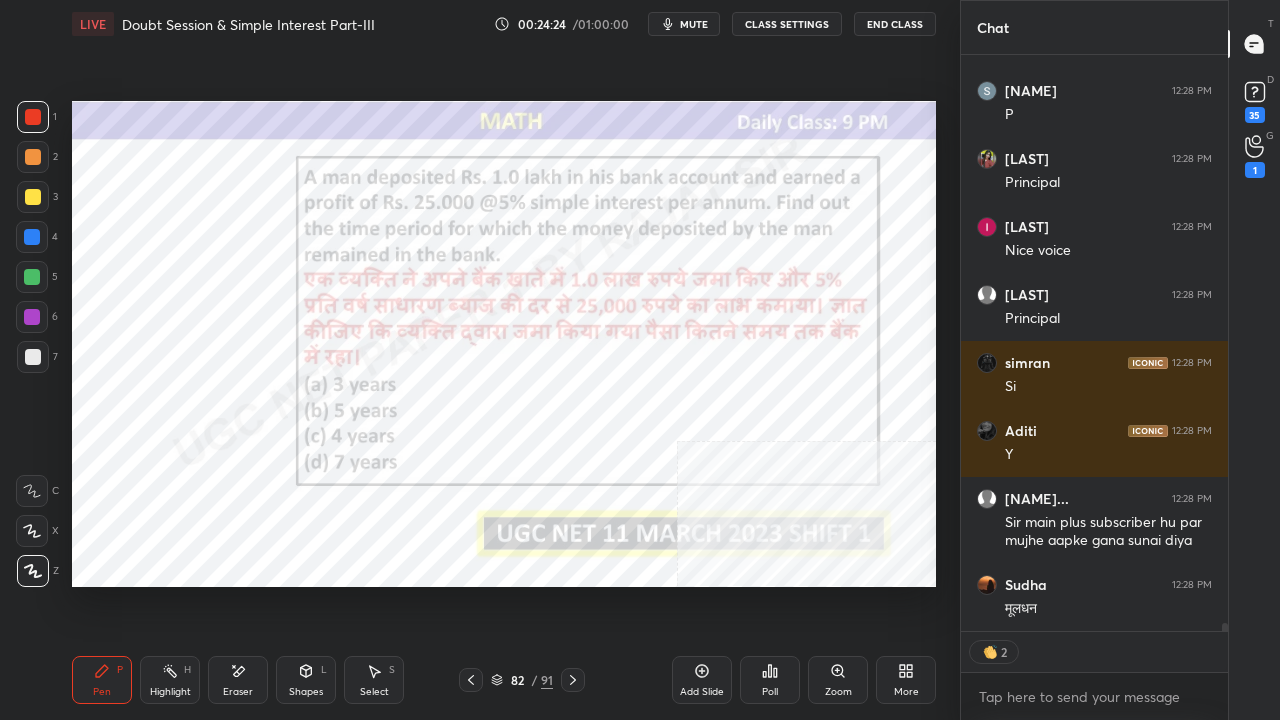 click at bounding box center (32, 317) 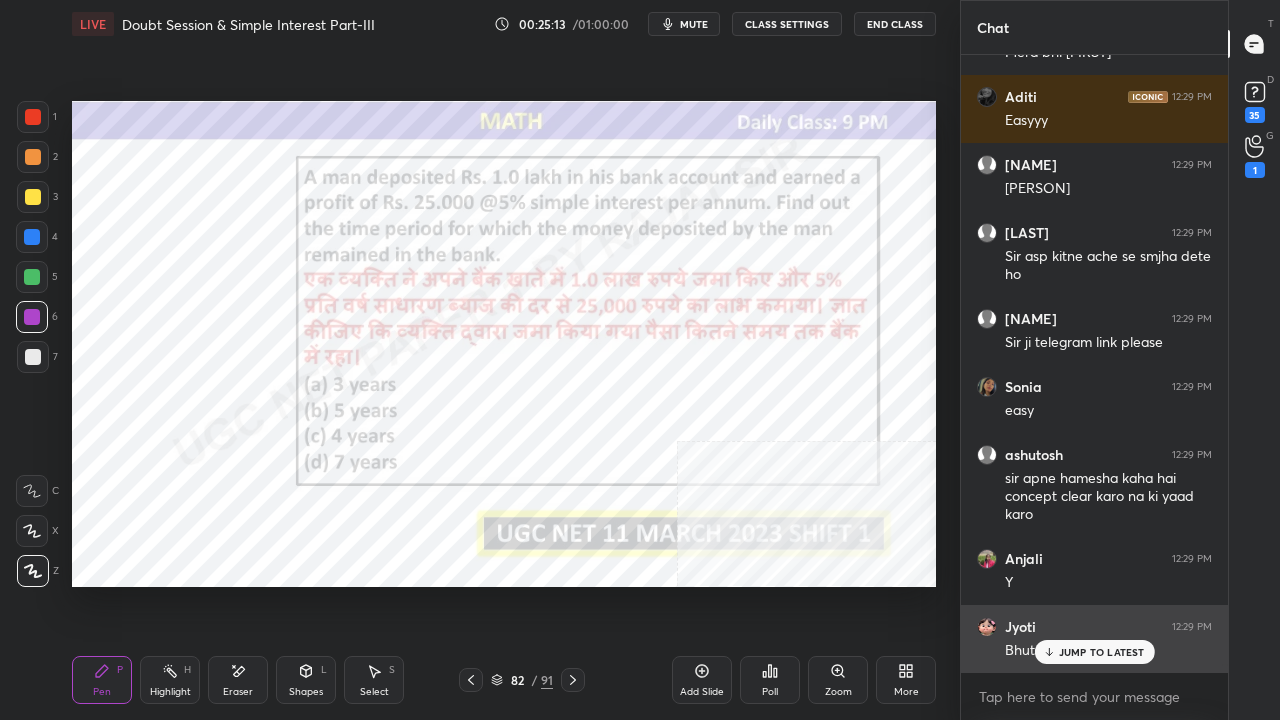 click on "JUMP TO LATEST" at bounding box center [1094, 652] 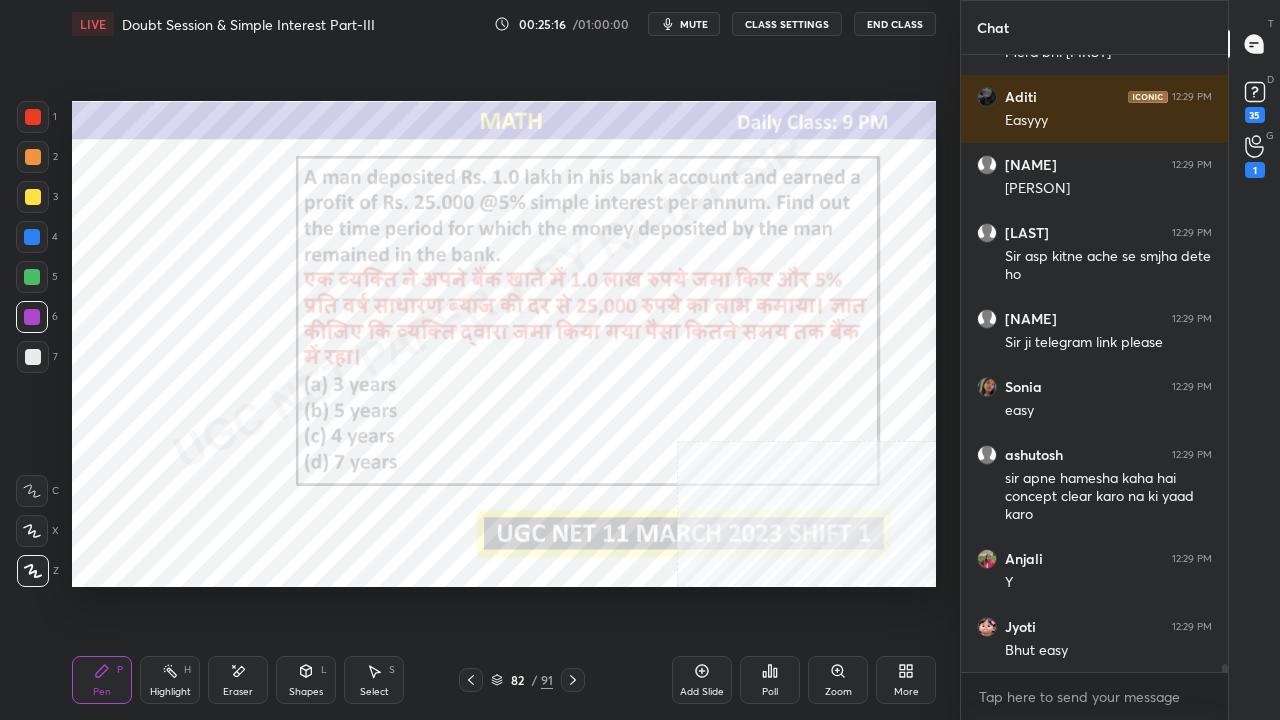 click on "82" at bounding box center [517, 680] 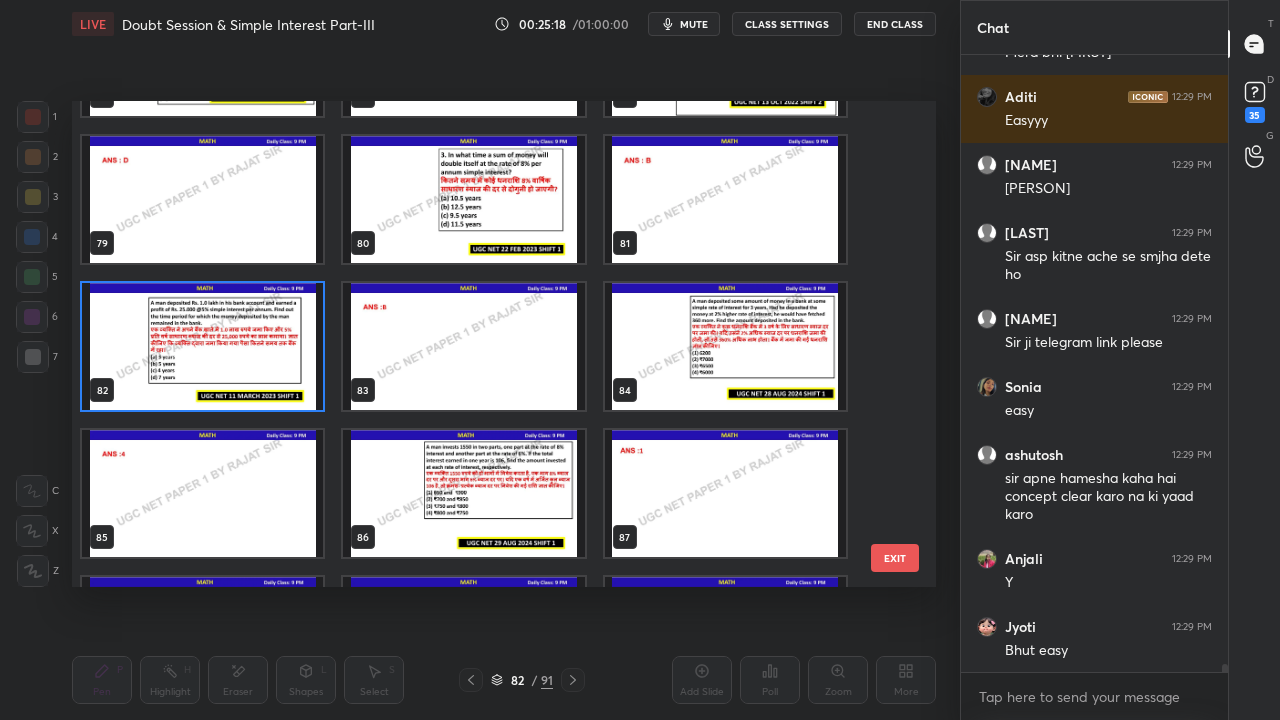 click at bounding box center [725, 346] 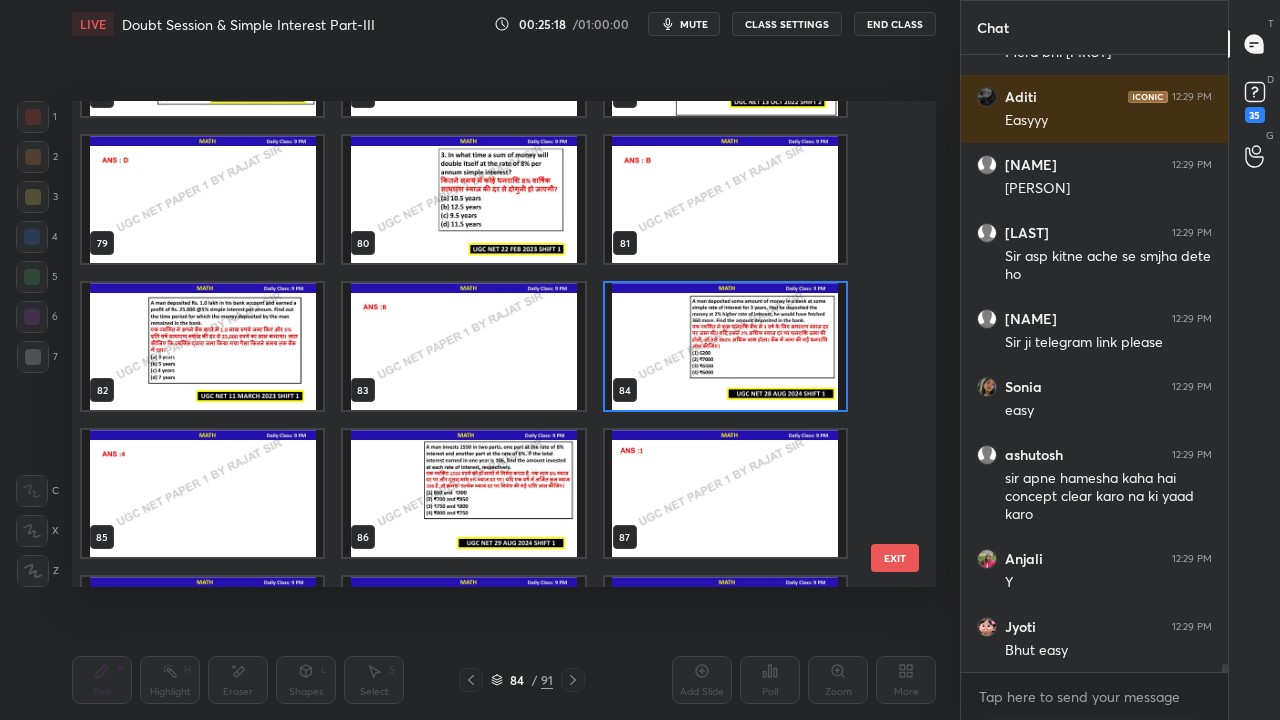 click at bounding box center (725, 346) 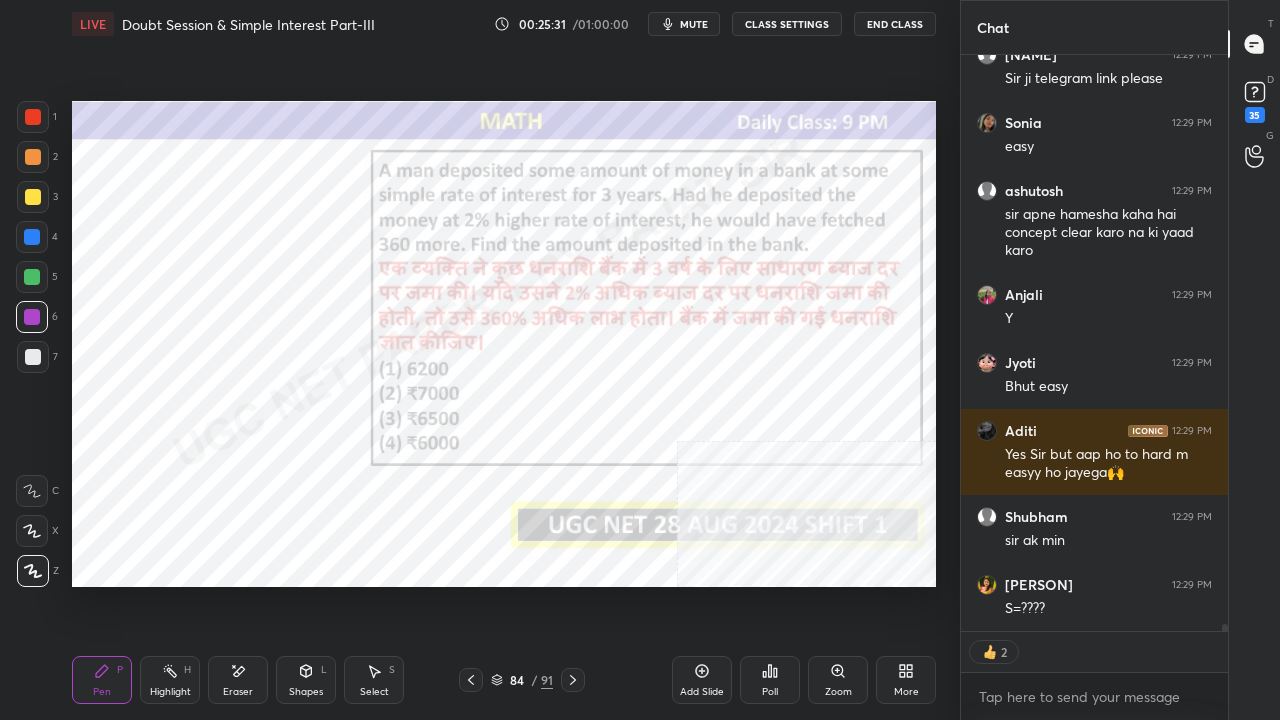 click at bounding box center (33, 117) 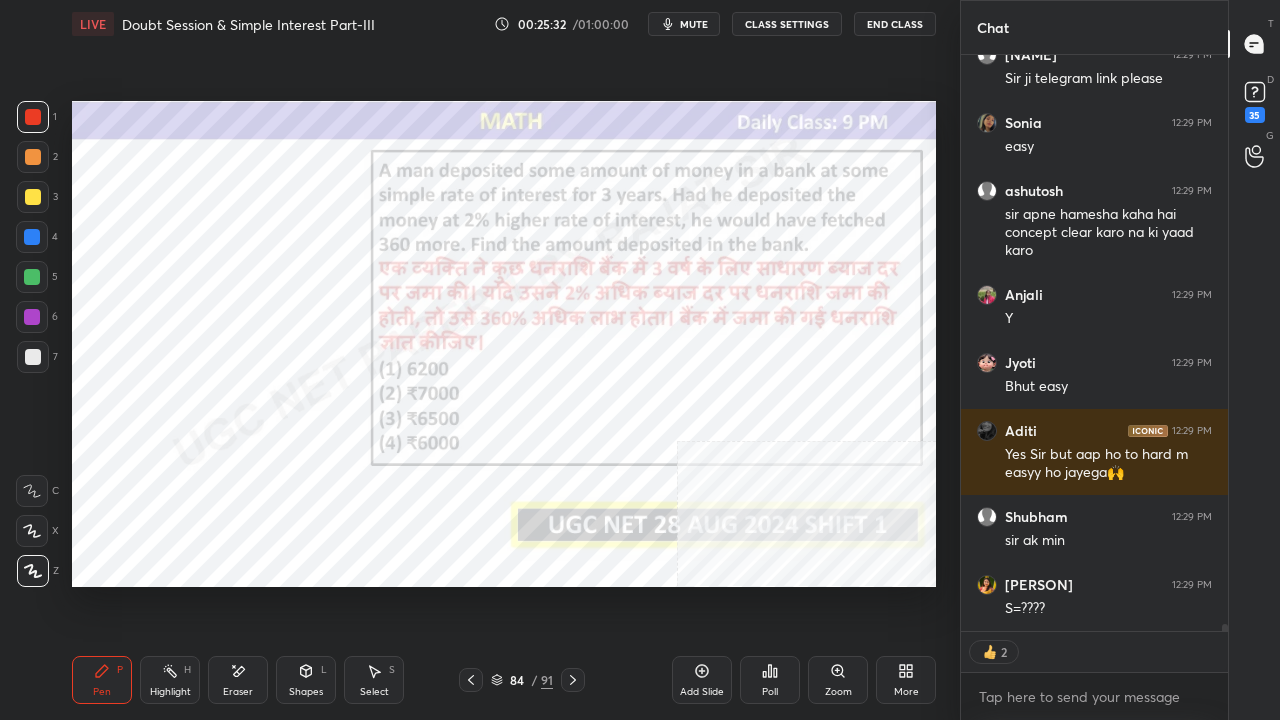 drag, startPoint x: 34, startPoint y: 117, endPoint x: 52, endPoint y: 129, distance: 21.633308 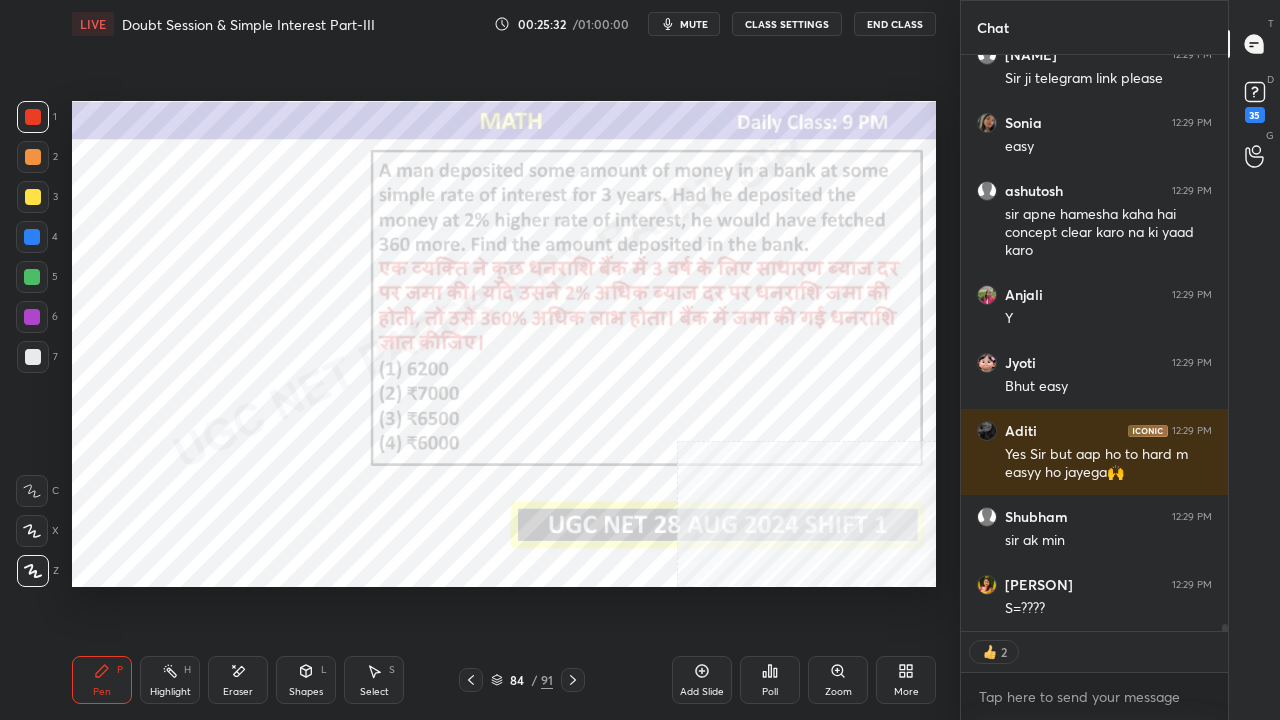 click at bounding box center (33, 117) 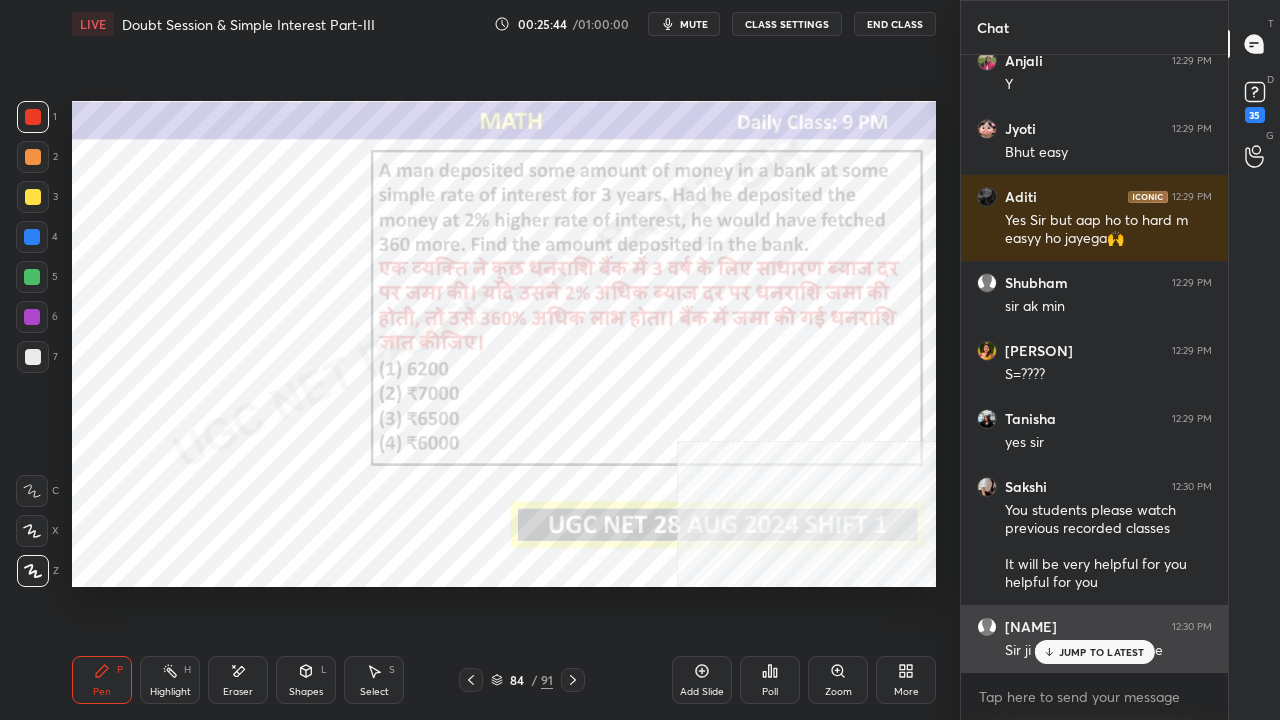 click on "JUMP TO LATEST" at bounding box center (1102, 652) 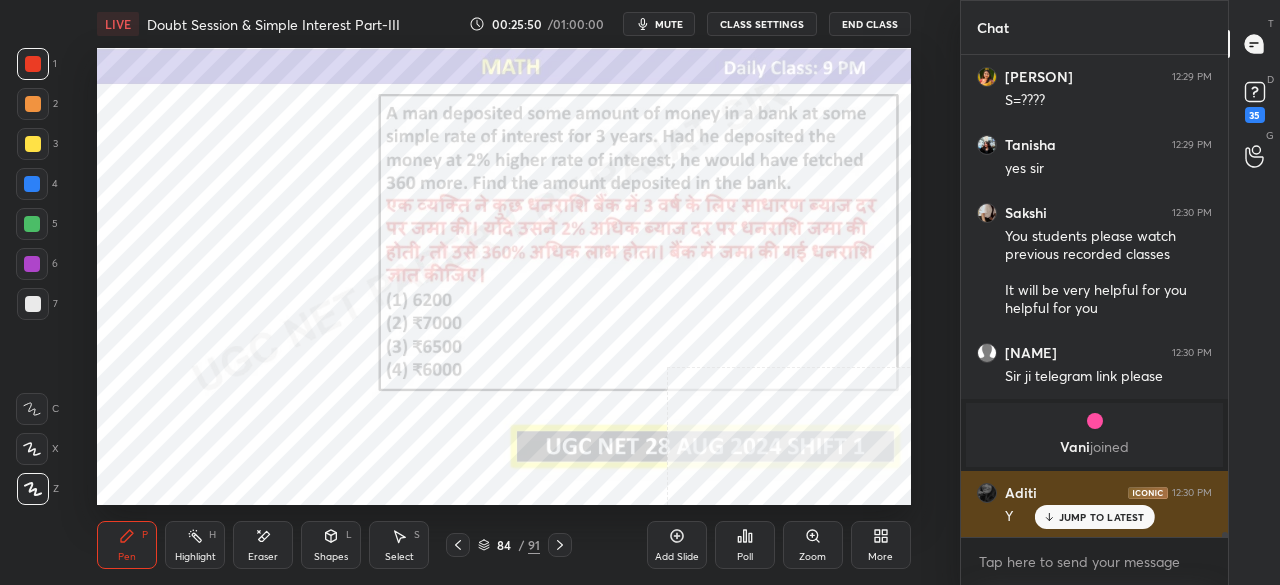 click on "JUMP TO LATEST" at bounding box center [1102, 517] 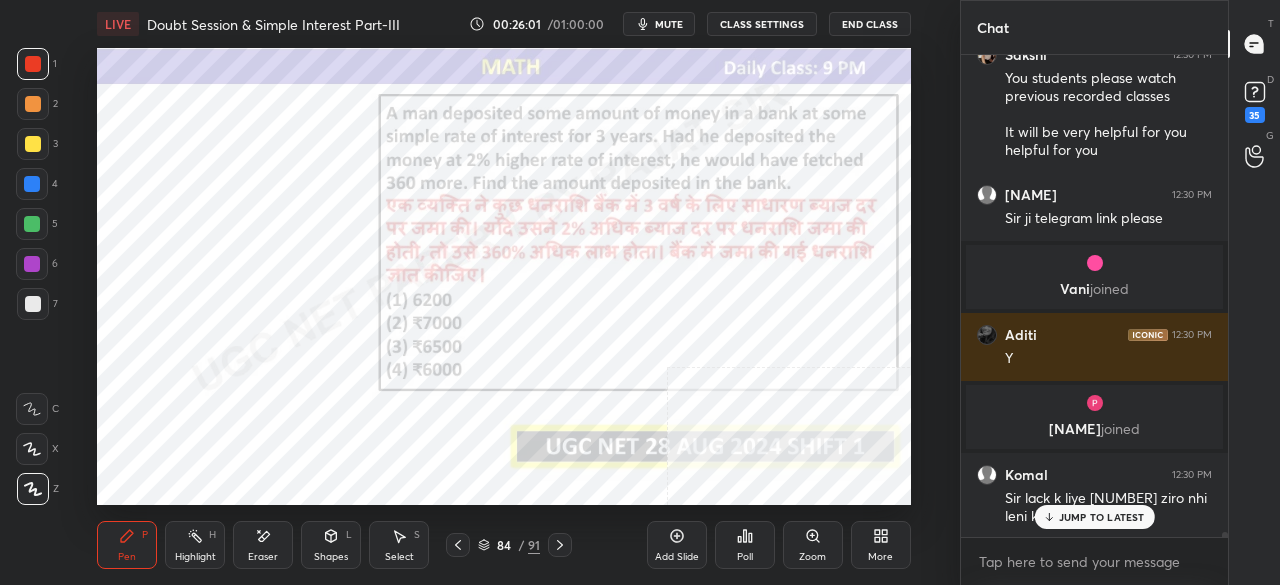 click on "JUMP TO LATEST" at bounding box center (1102, 517) 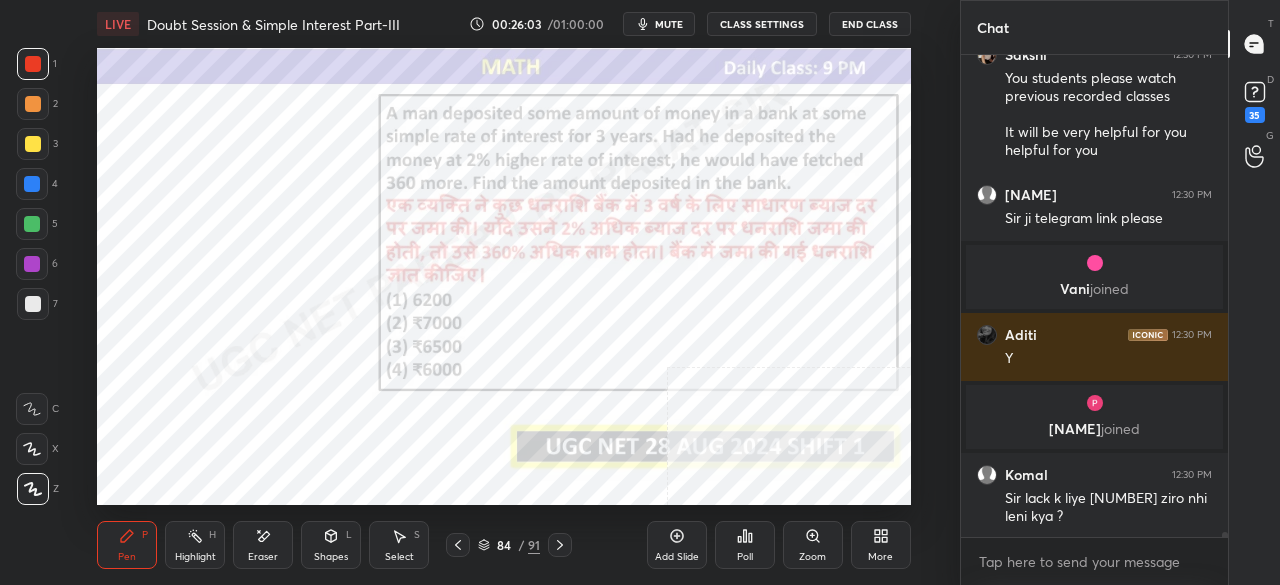click 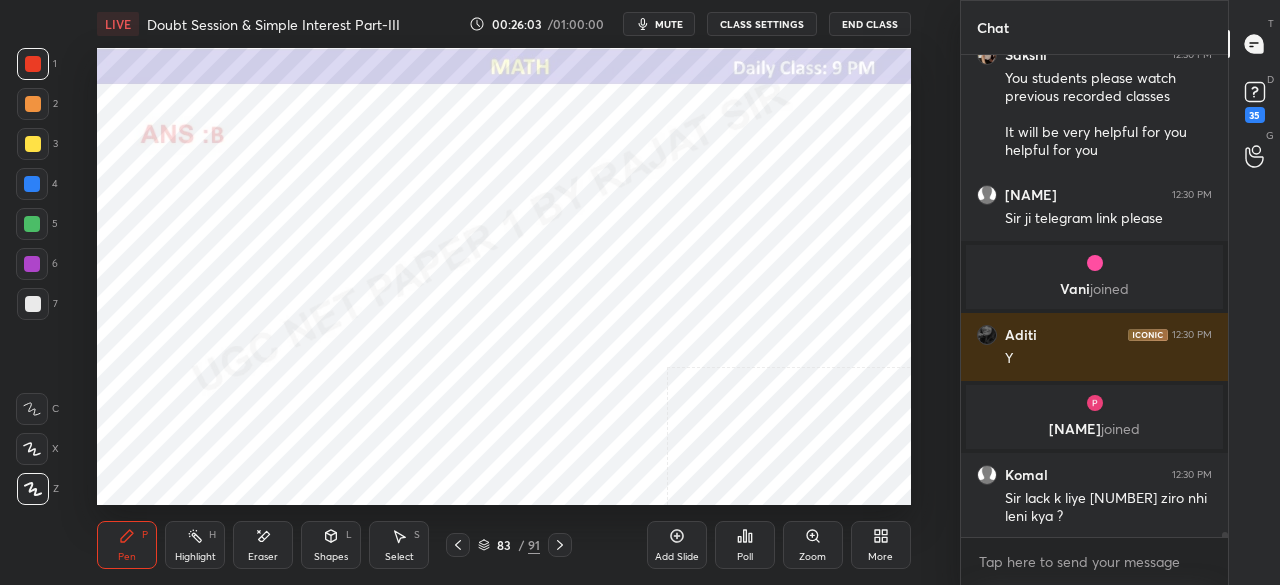 click 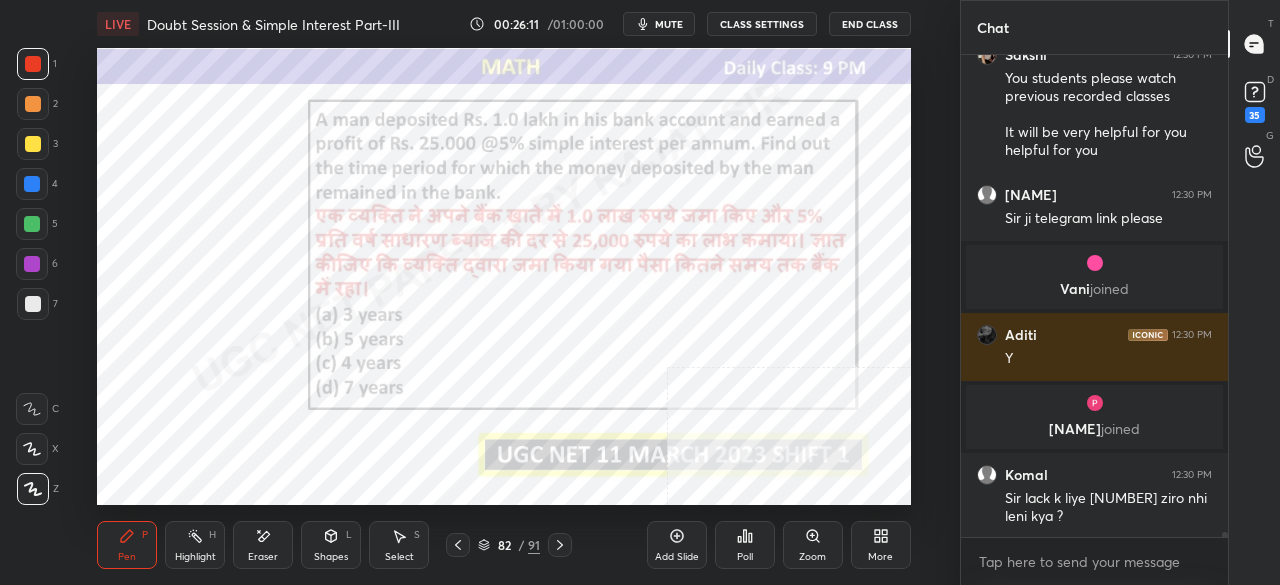 scroll, scrollTop: 435, scrollLeft: 261, axis: both 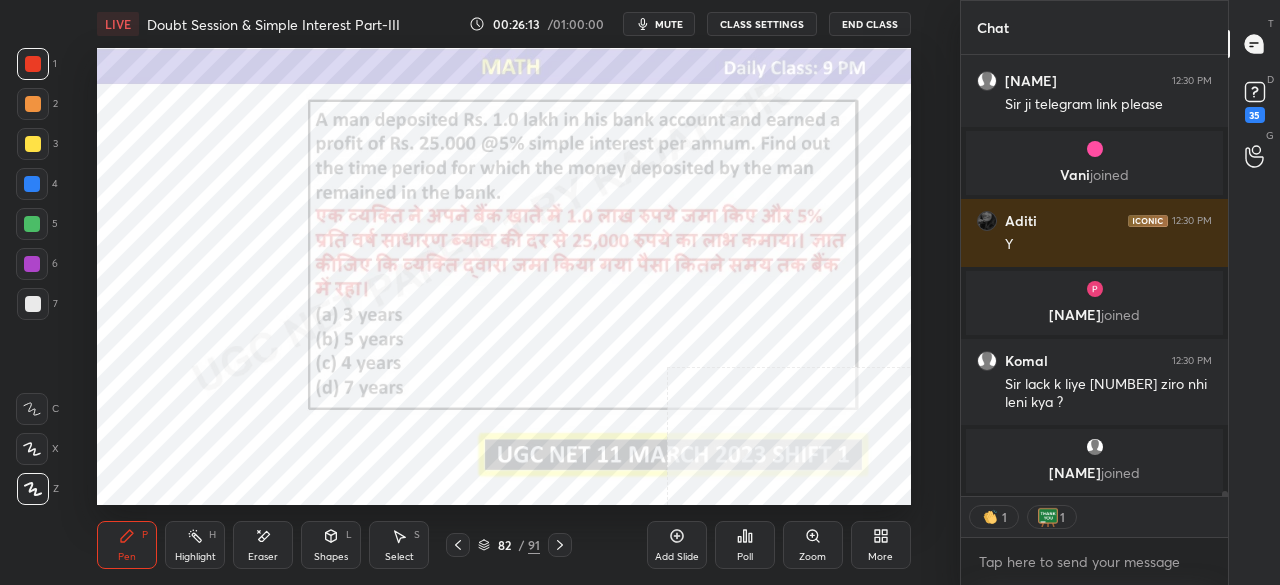 click 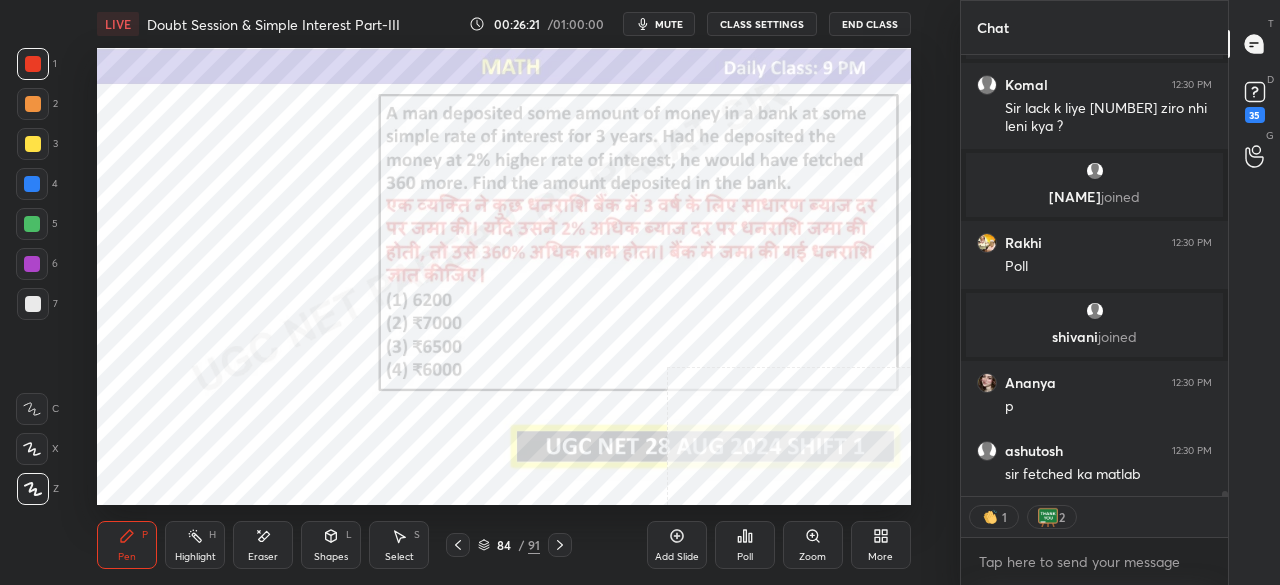 scroll, scrollTop: 42860, scrollLeft: 0, axis: vertical 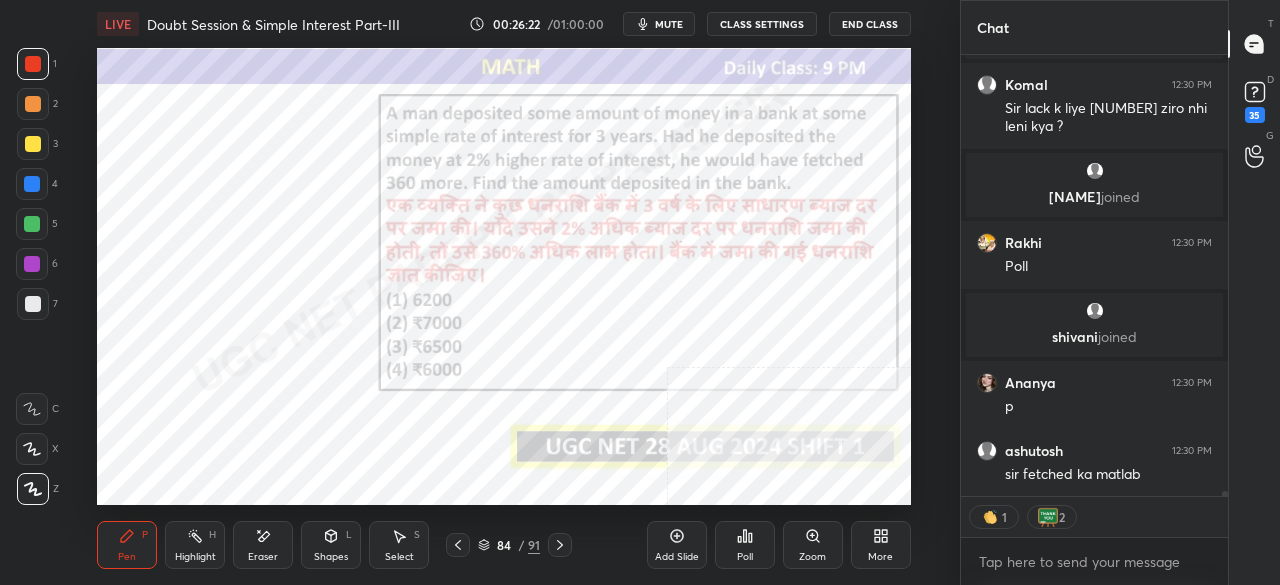 click on "x" at bounding box center (1094, 561) 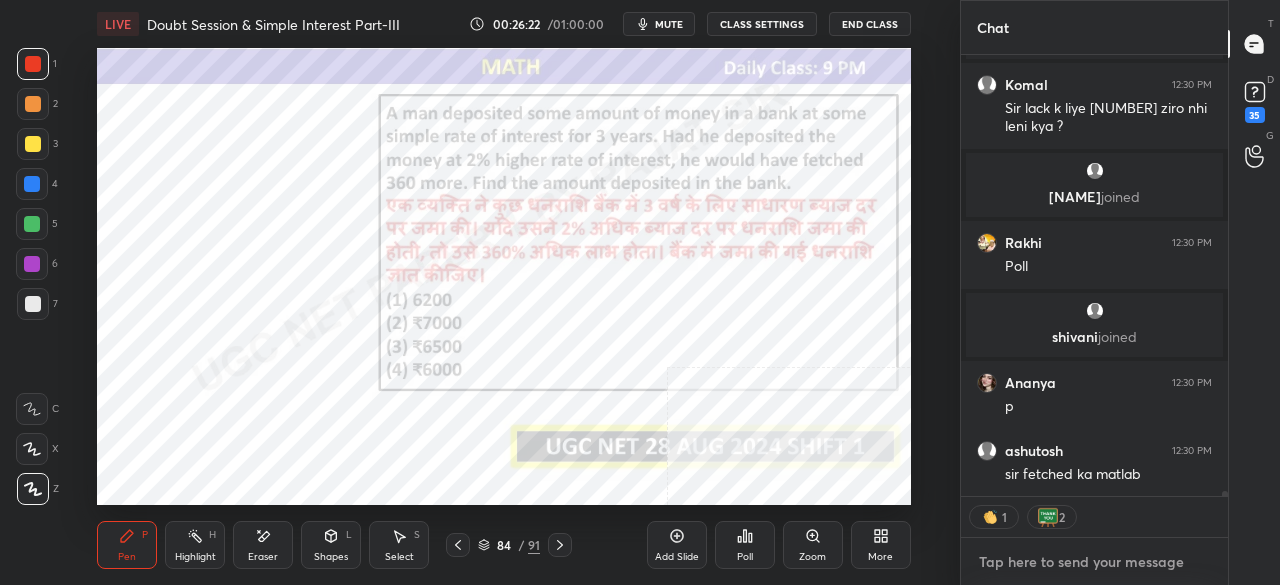 type on "x" 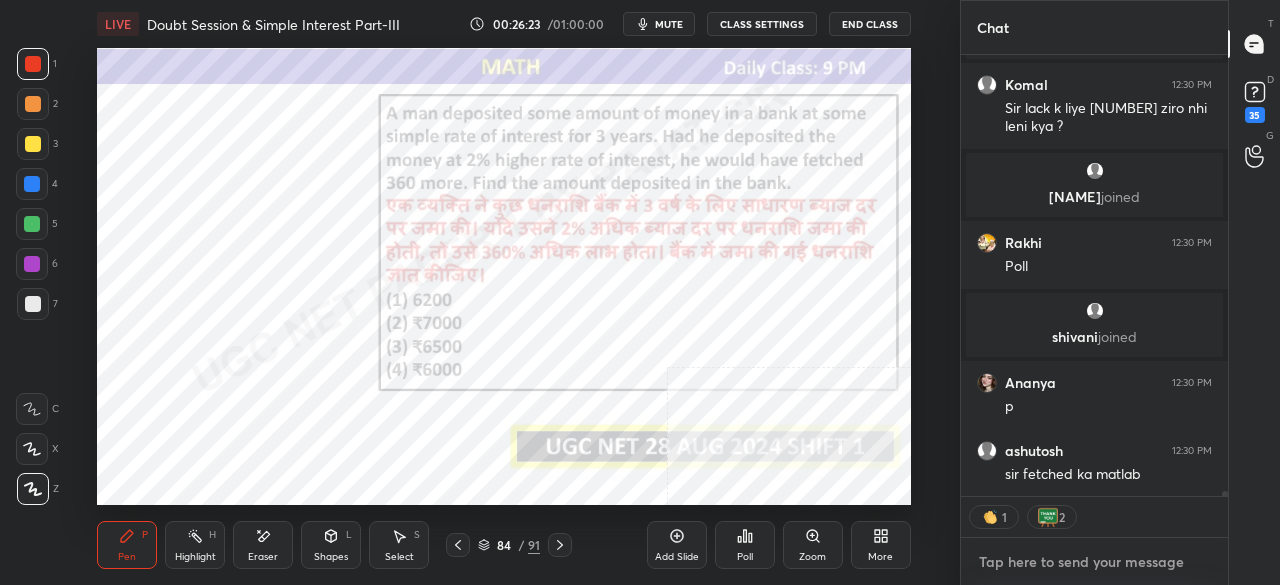 type on "https://t.me/+-ScvgQmzMWMzNmQ1" 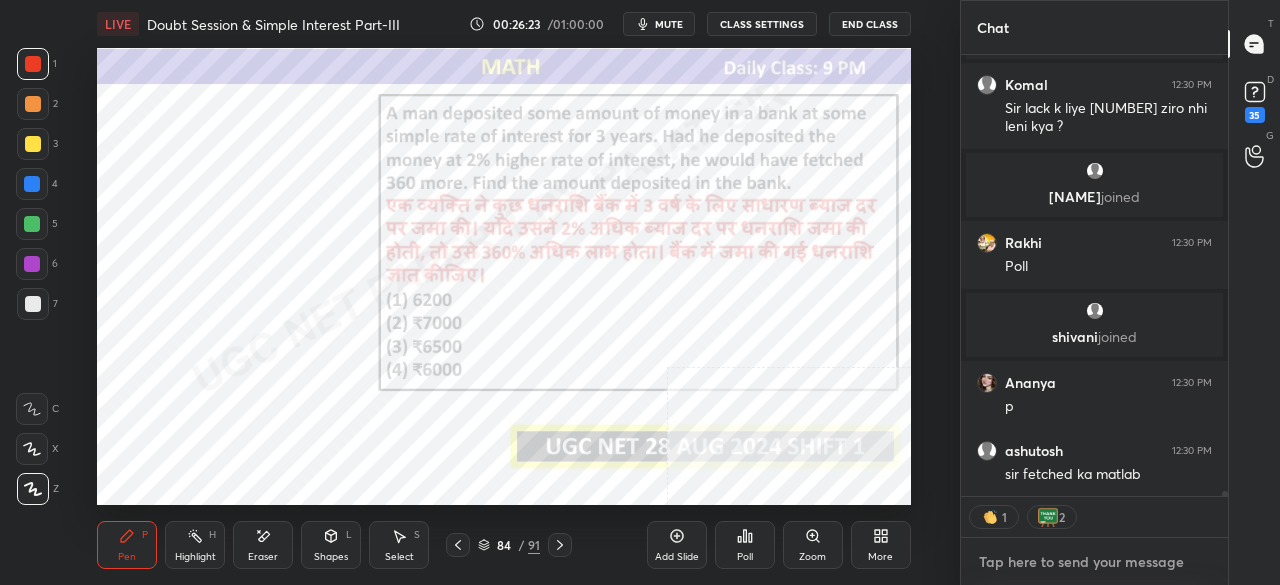 type on "x" 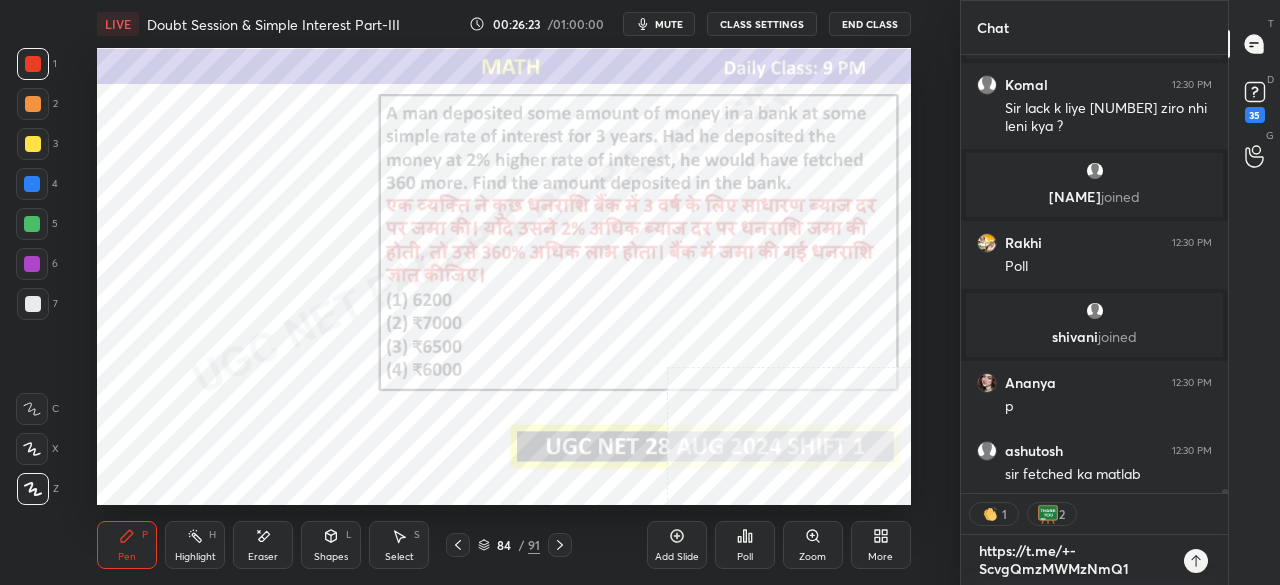 type on "https://t.me/+-ScvgQmzMWMzNmQ1" 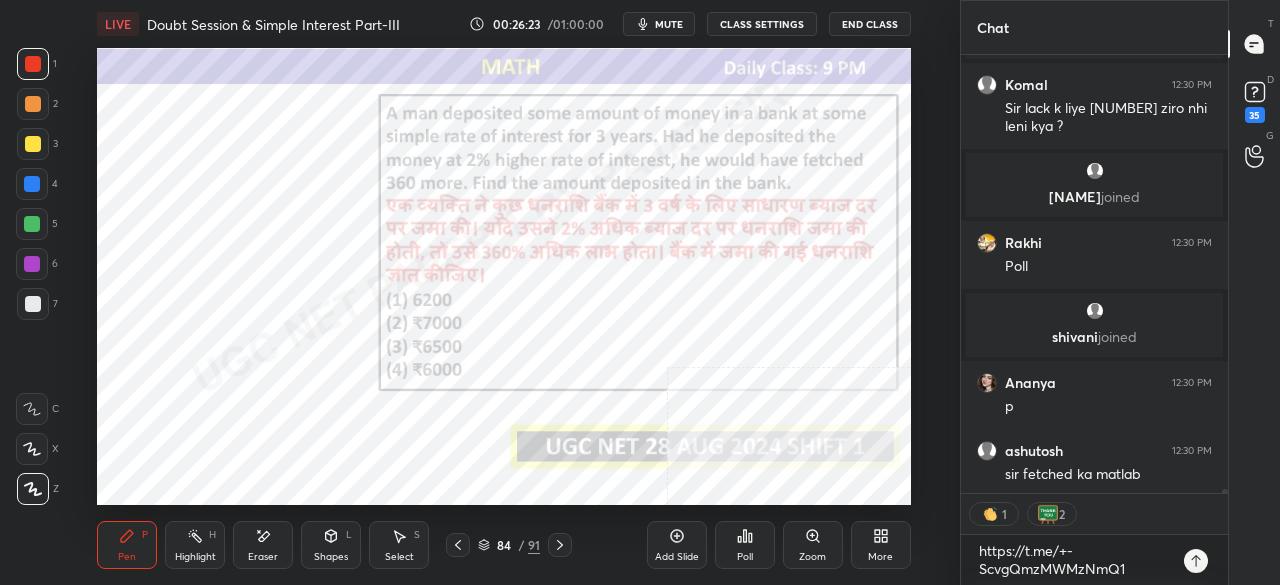 type on "x" 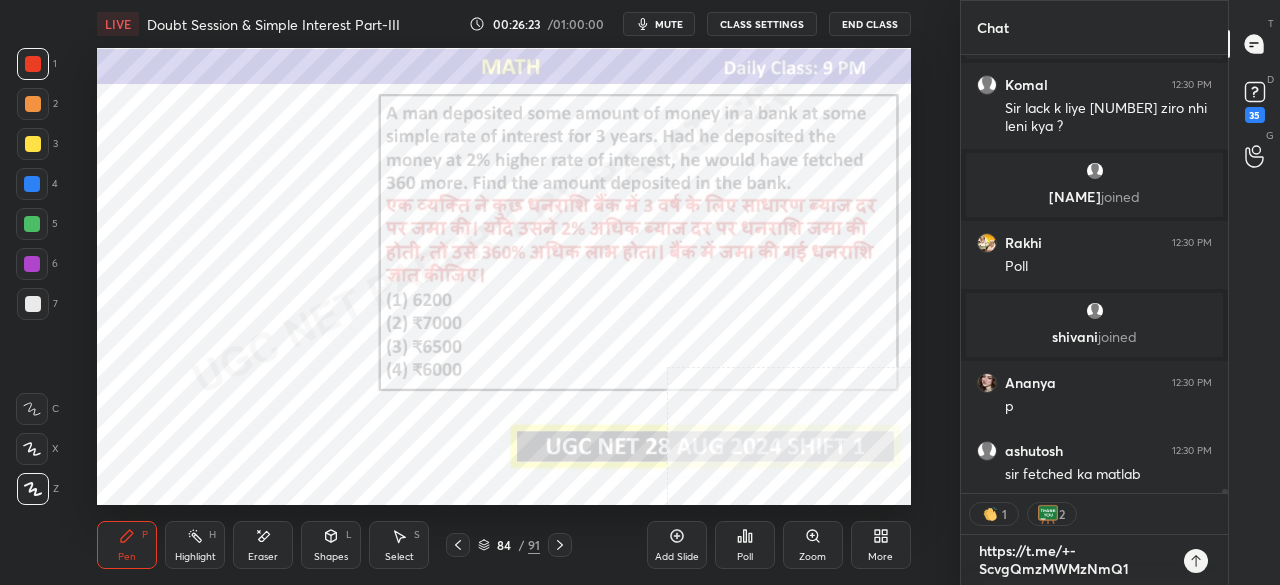 type 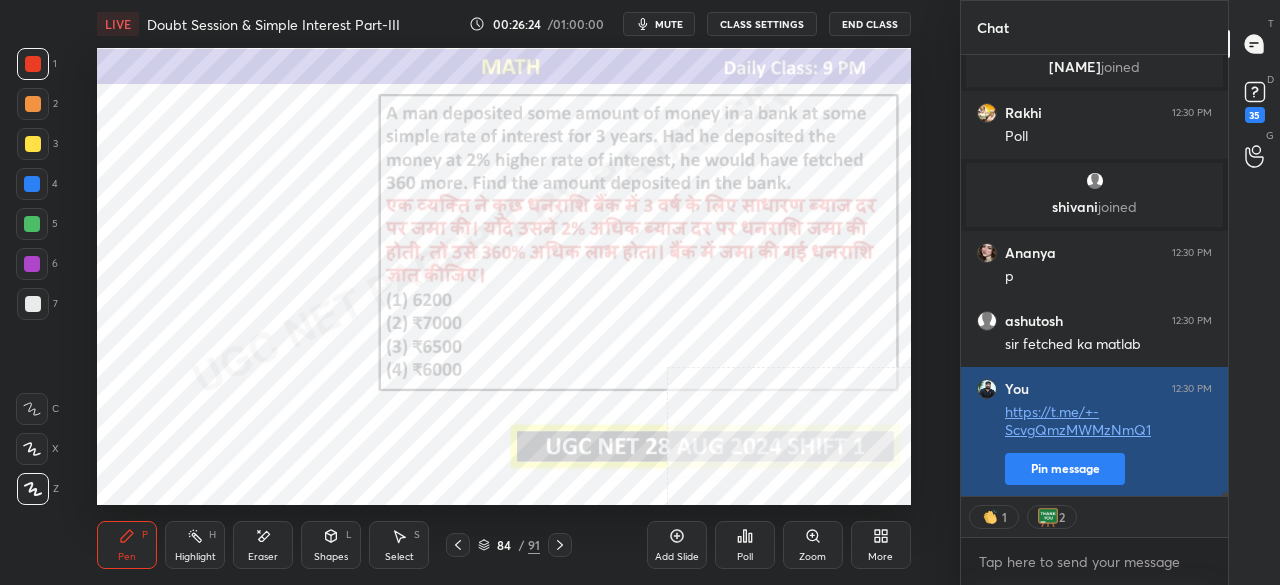 click on "Pin message" at bounding box center [1065, 469] 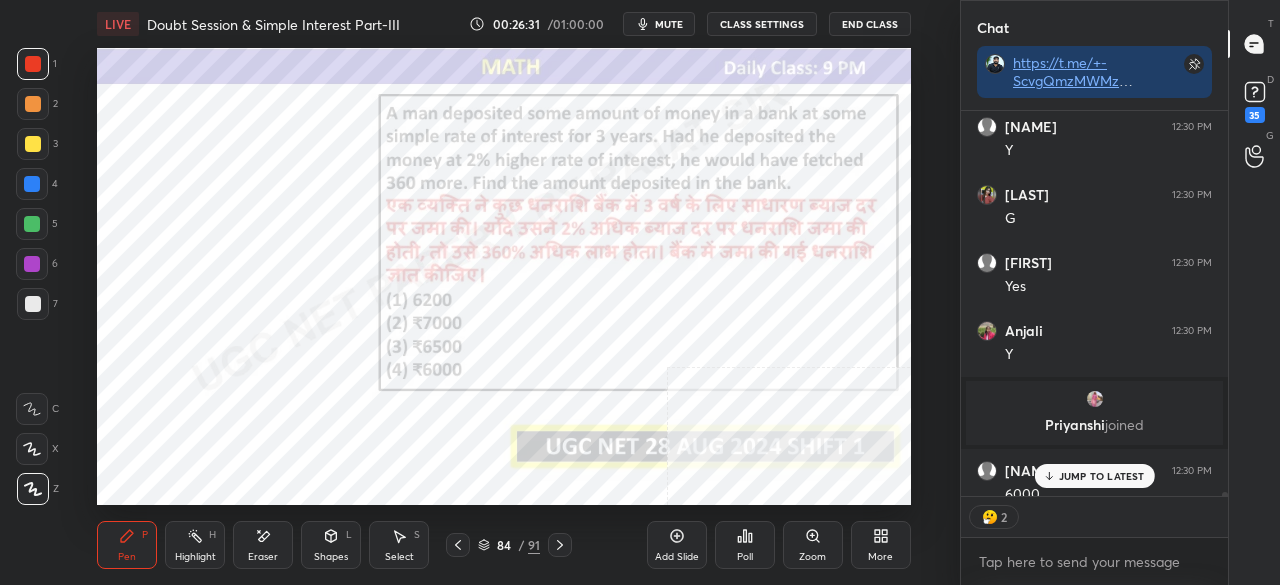 click 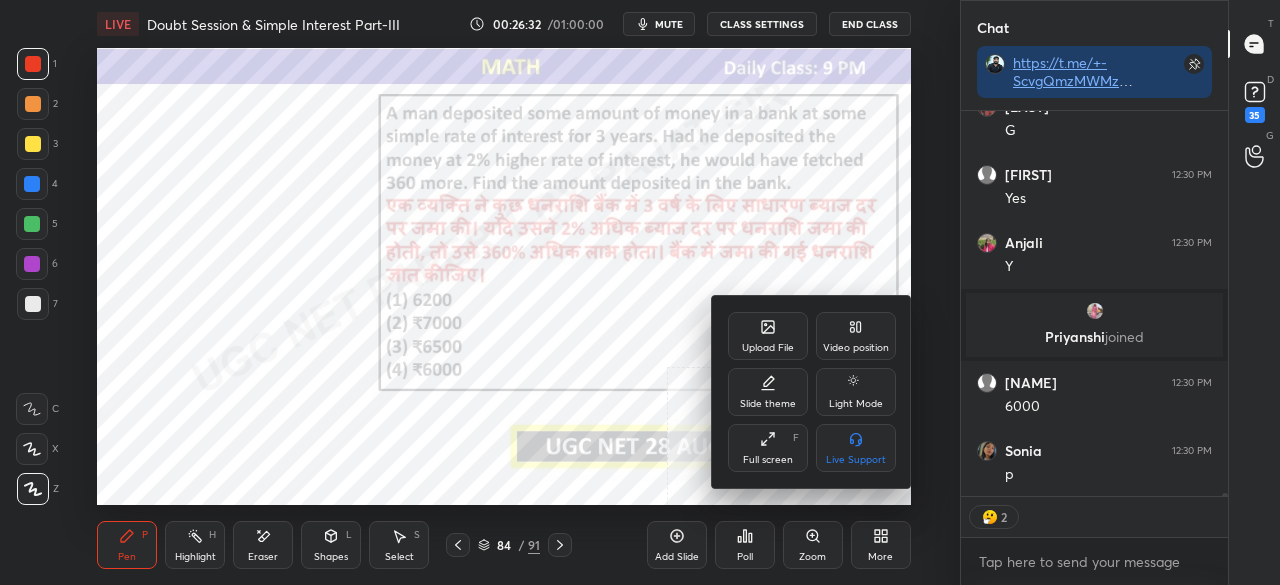 drag, startPoint x: 767, startPoint y: 457, endPoint x: 770, endPoint y: 488, distance: 31.144823 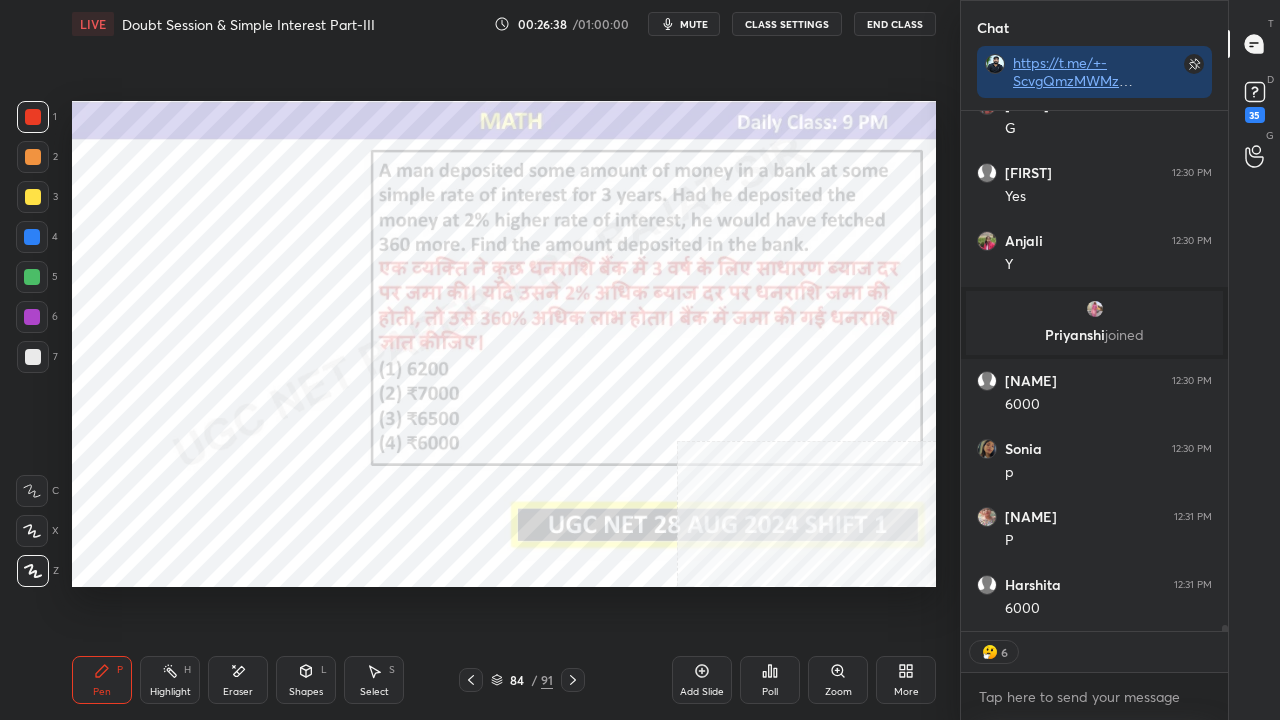 click at bounding box center [32, 317] 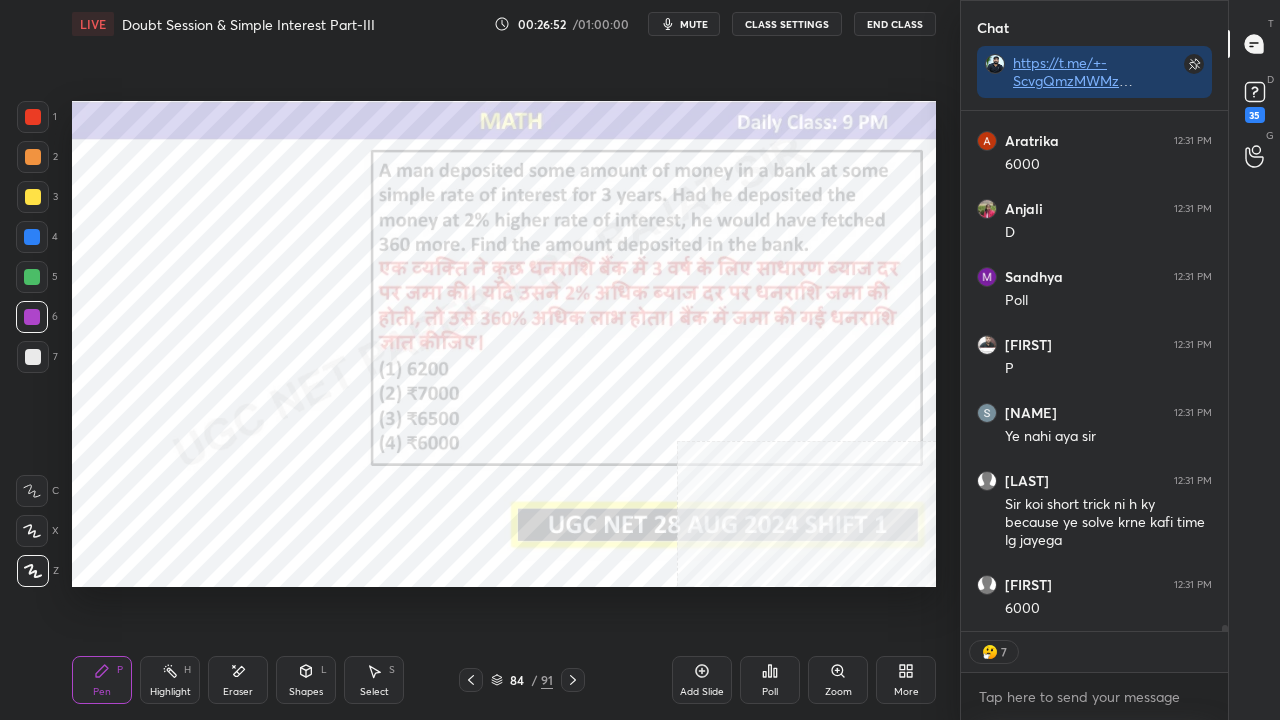 type on "x" 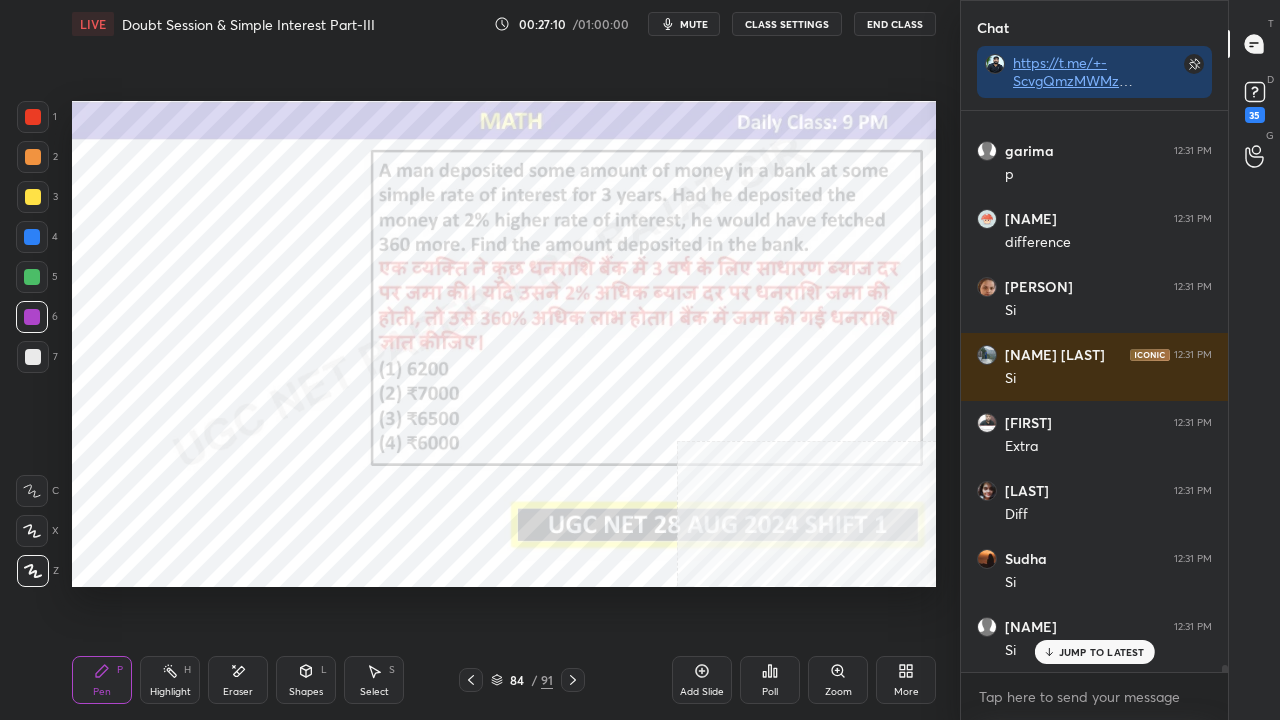 drag, startPoint x: 36, startPoint y: 115, endPoint x: 54, endPoint y: 126, distance: 21.095022 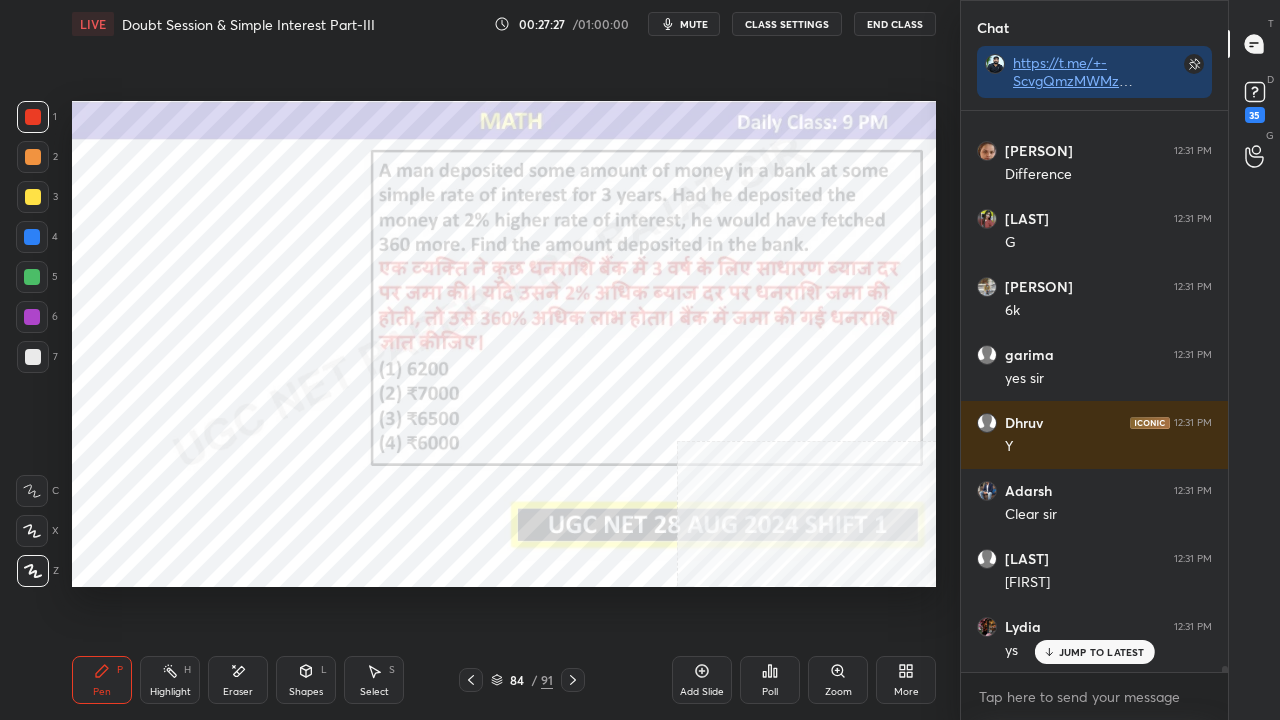 click at bounding box center [32, 237] 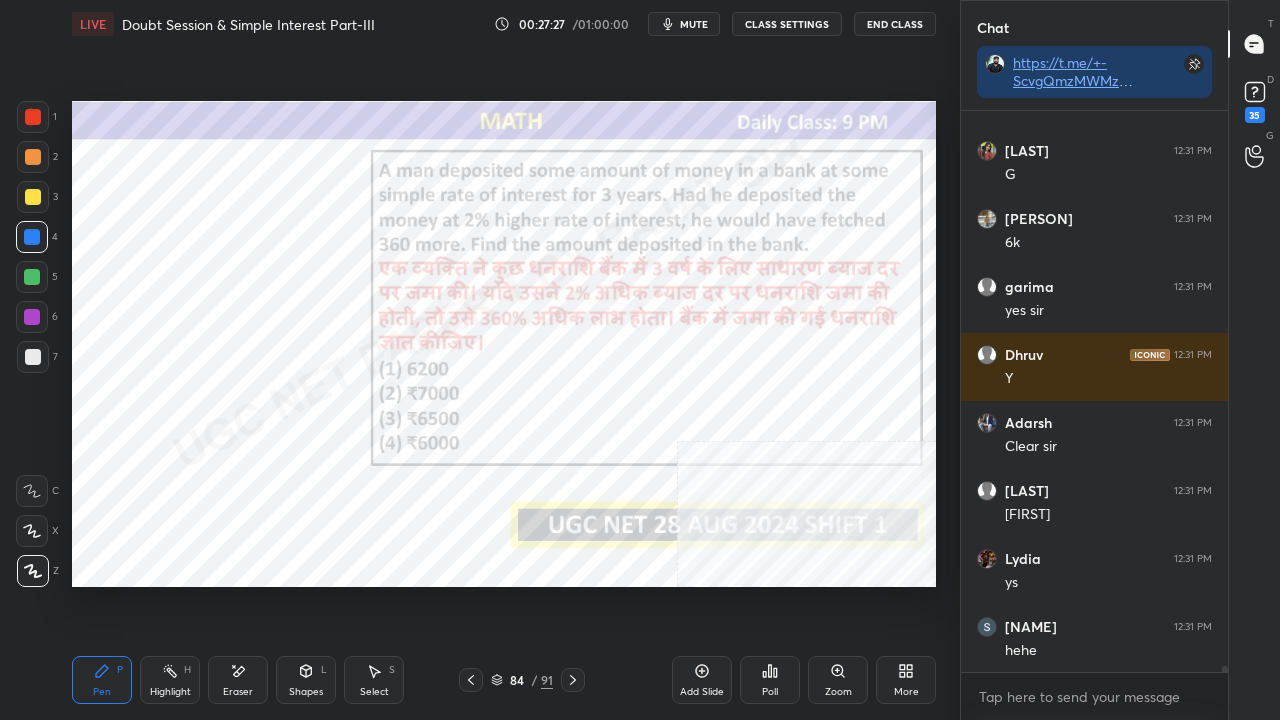 click at bounding box center (32, 237) 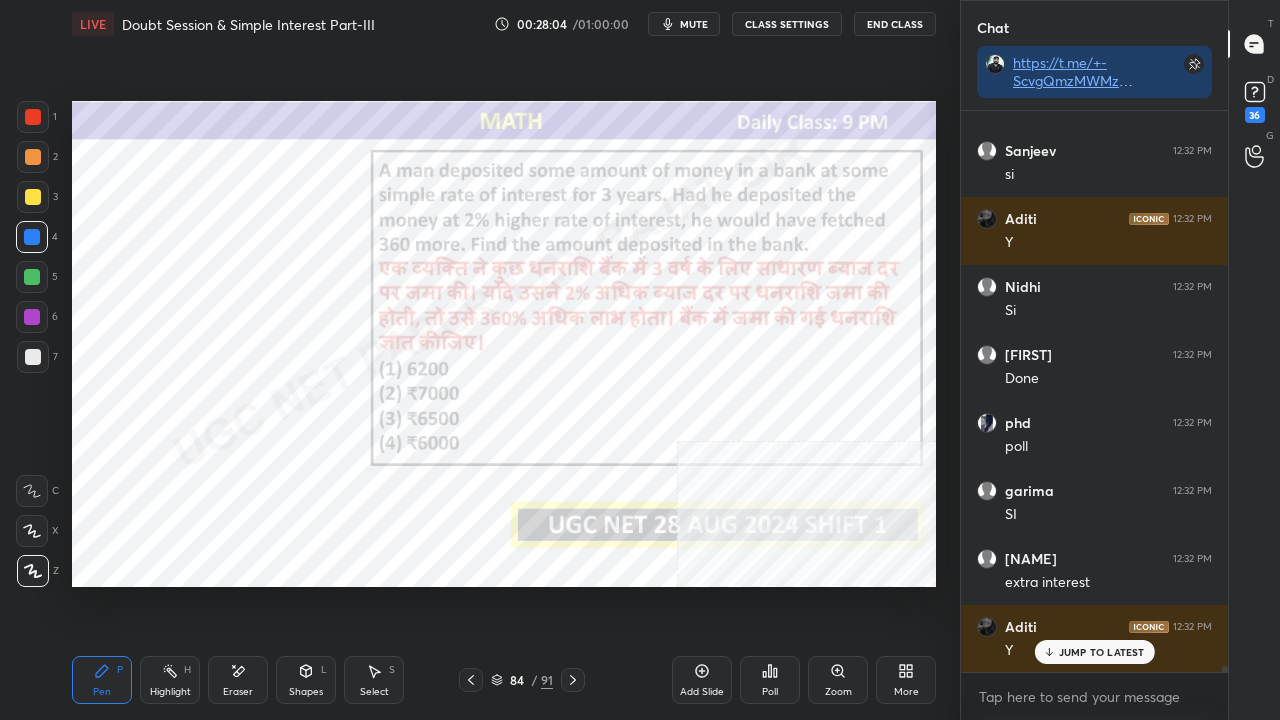click at bounding box center (33, 117) 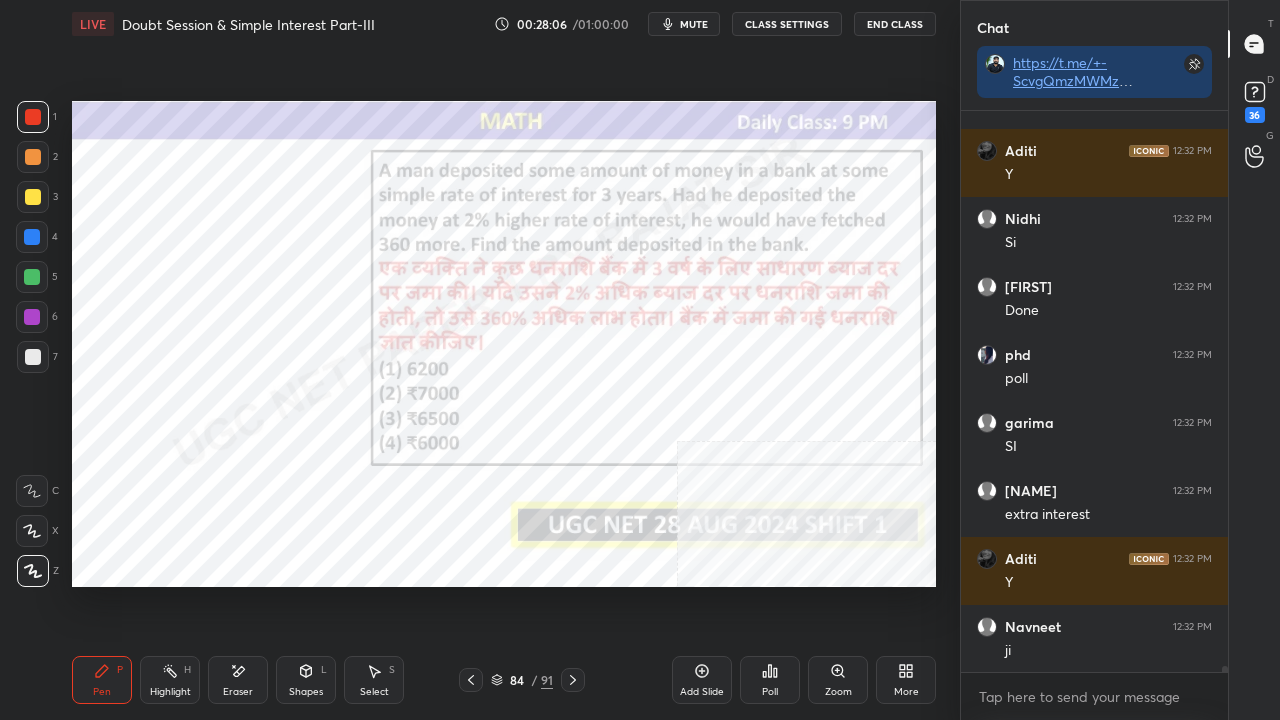 click on "CLASS SETTINGS" at bounding box center [787, 24] 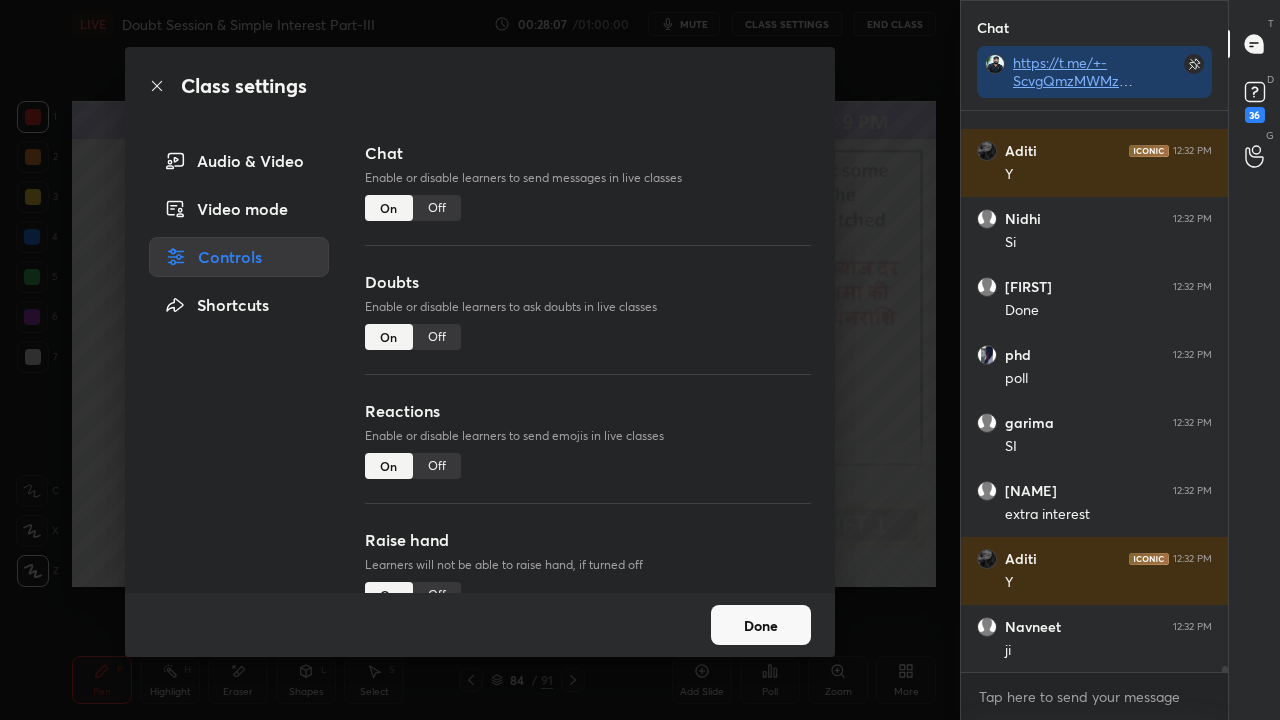 click on "Off" at bounding box center (437, 208) 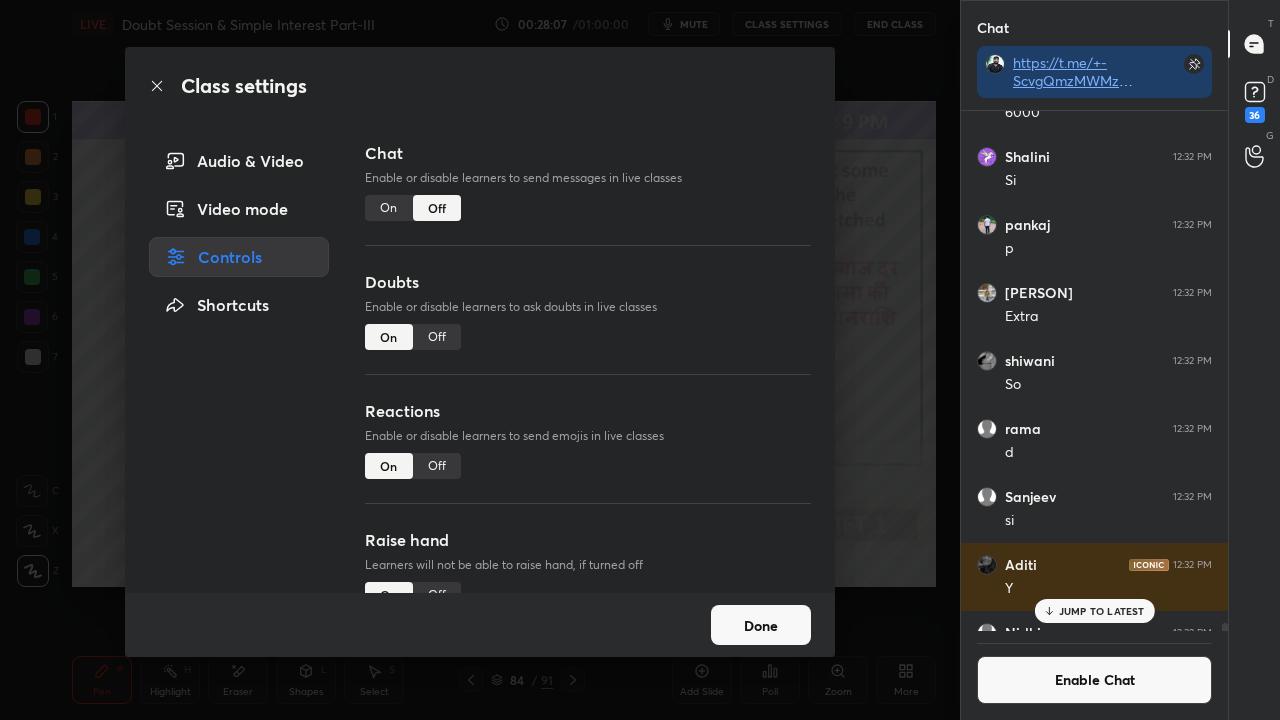 click on "Class settings" at bounding box center [480, 86] 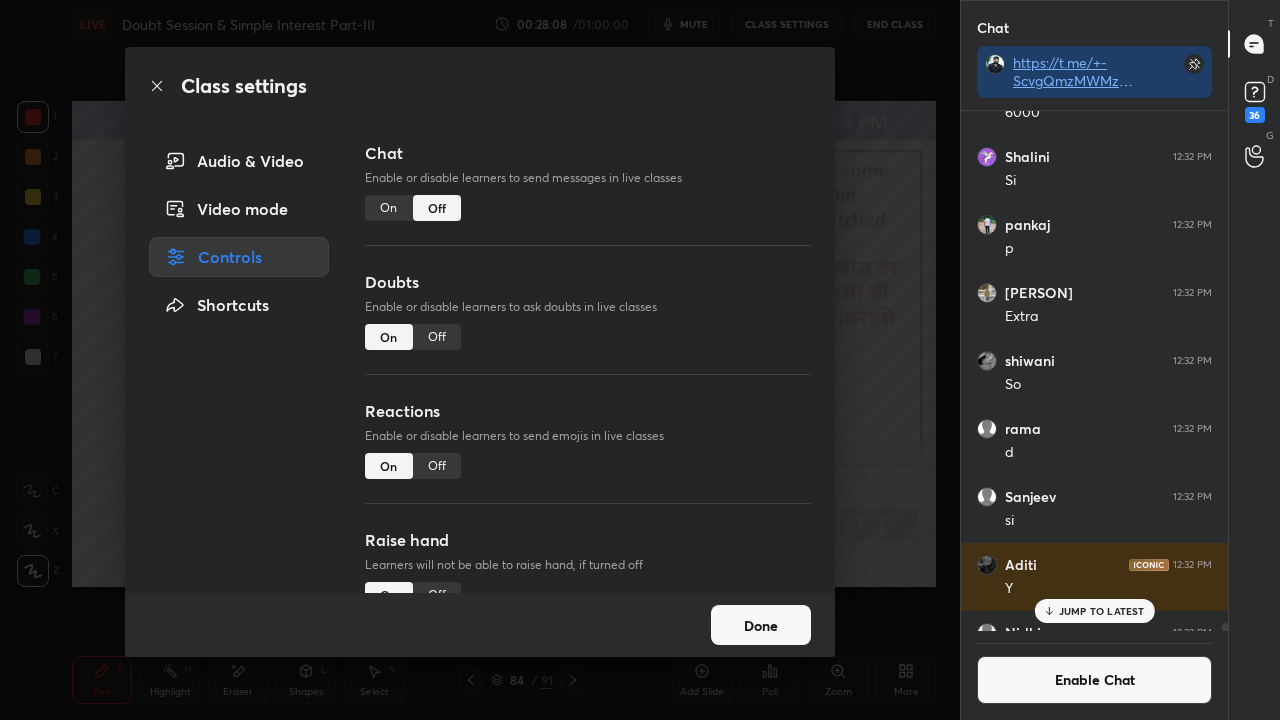 click on "Class settings" at bounding box center [480, 86] 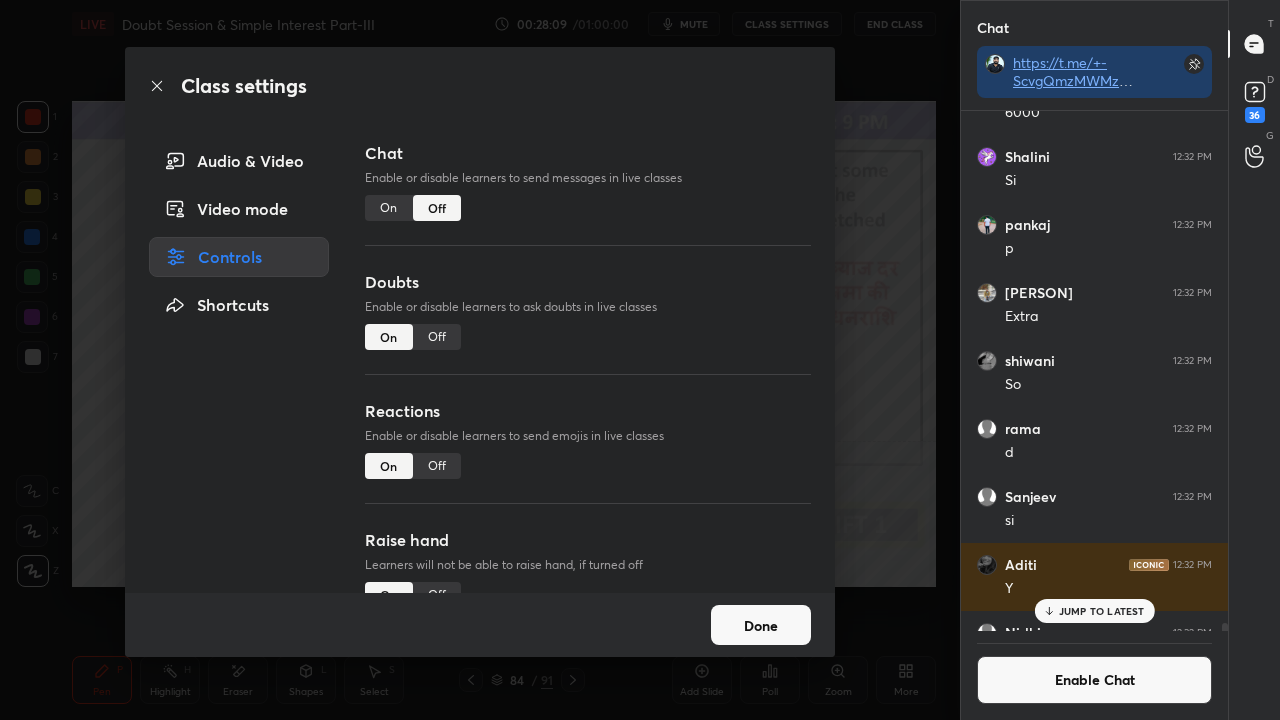 click 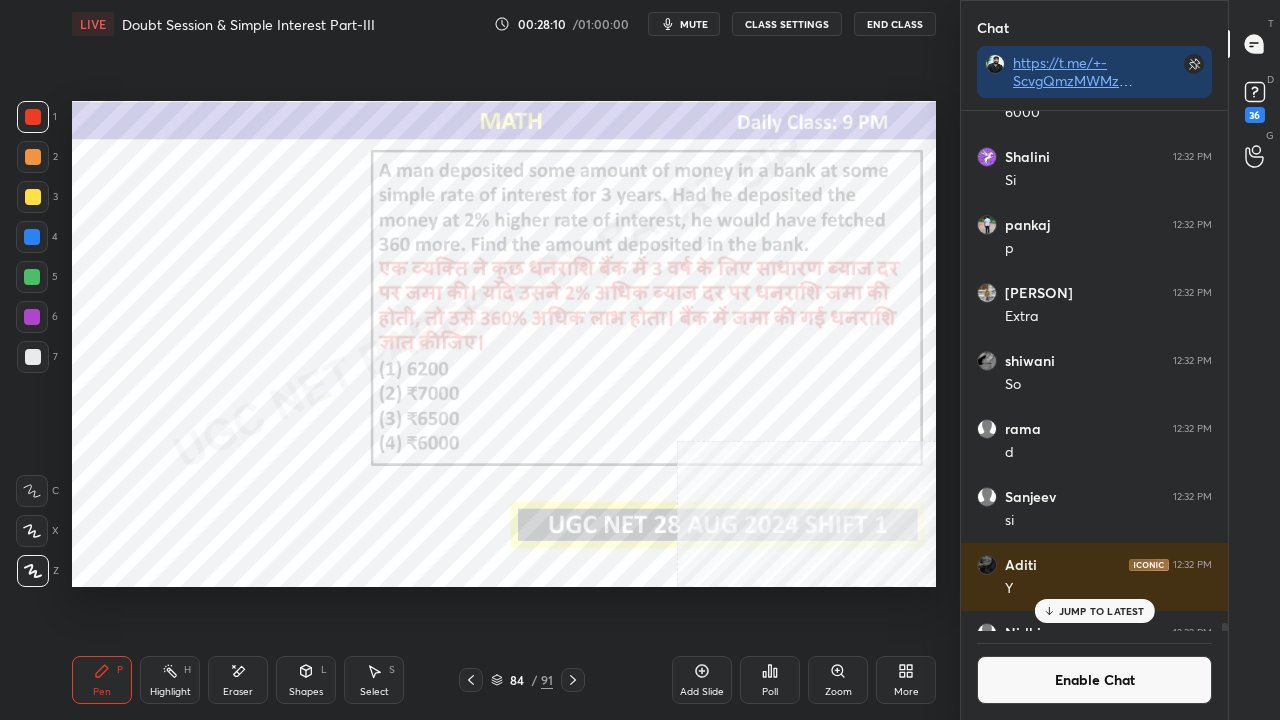 click on "Poll" at bounding box center [770, 680] 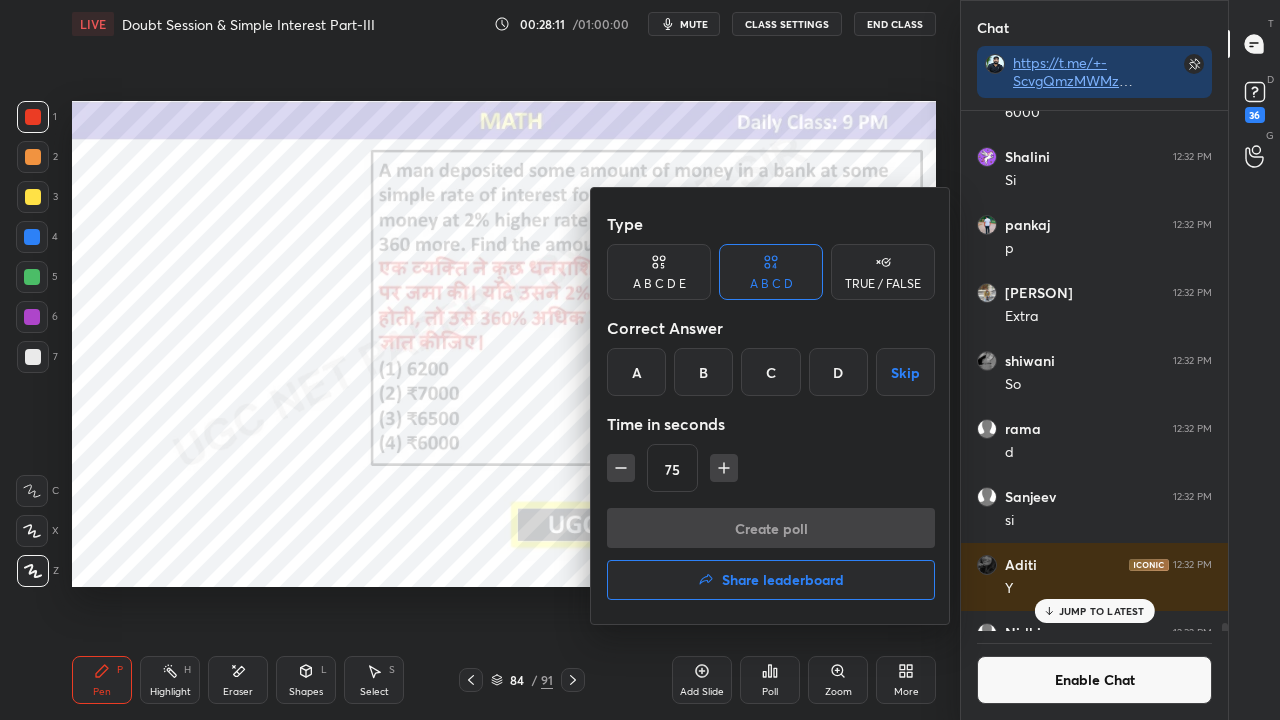 click on "D" at bounding box center (838, 372) 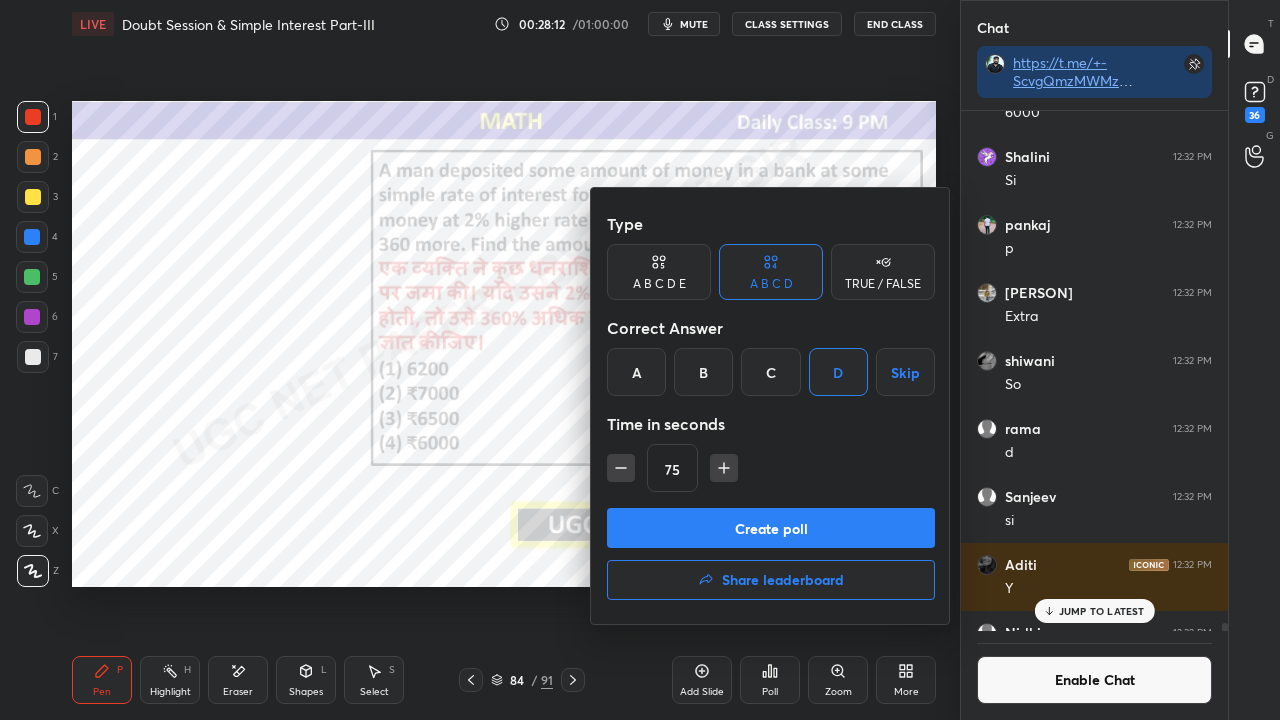 click on "Create poll" at bounding box center [771, 528] 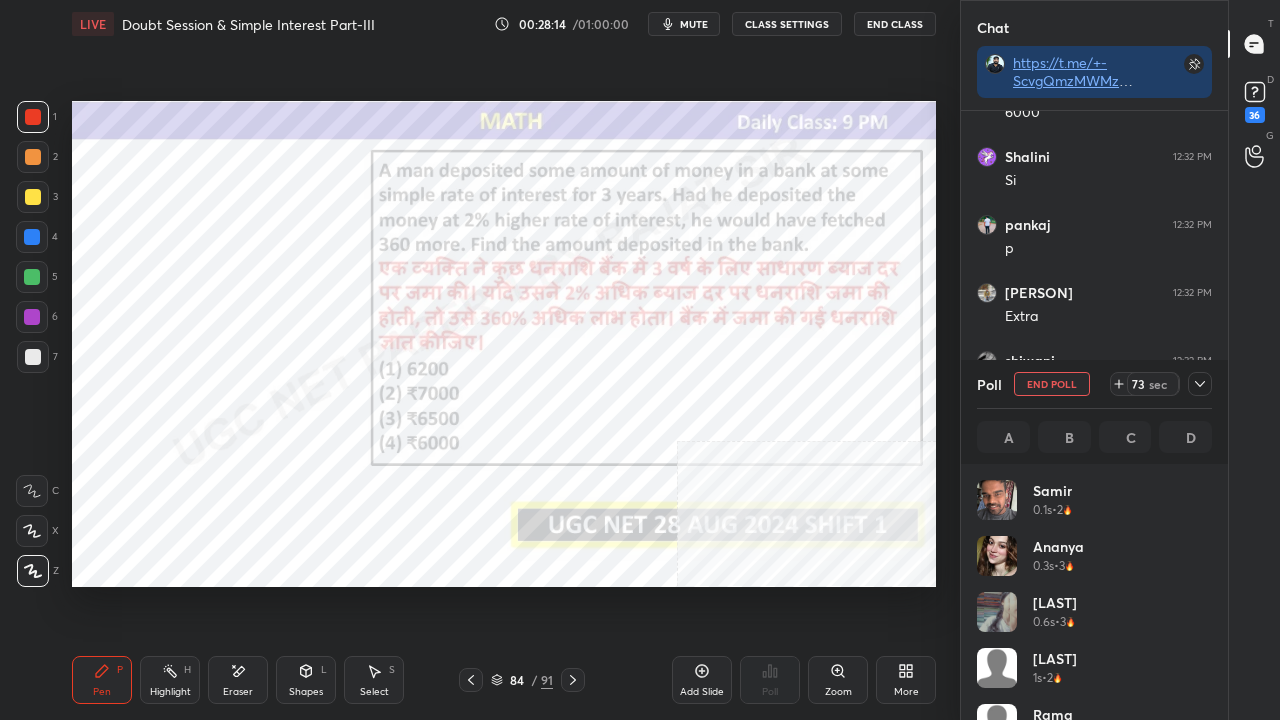 click 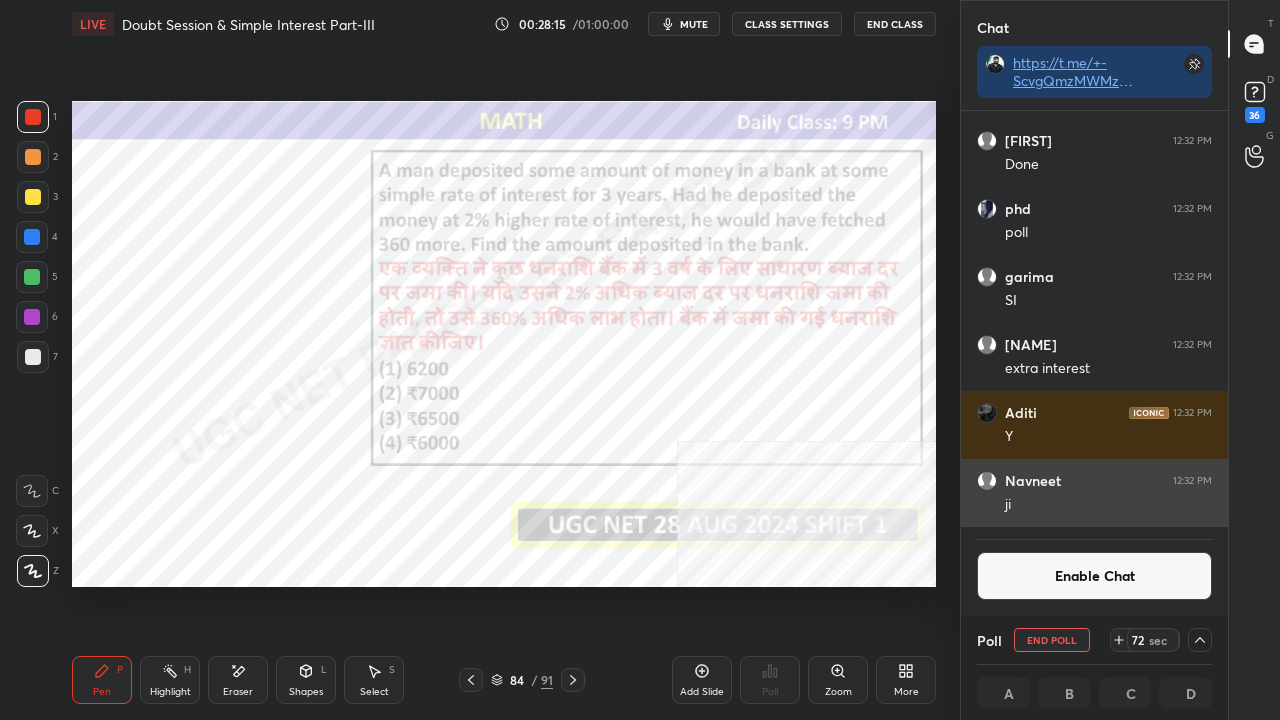click on "ji" at bounding box center [1108, 505] 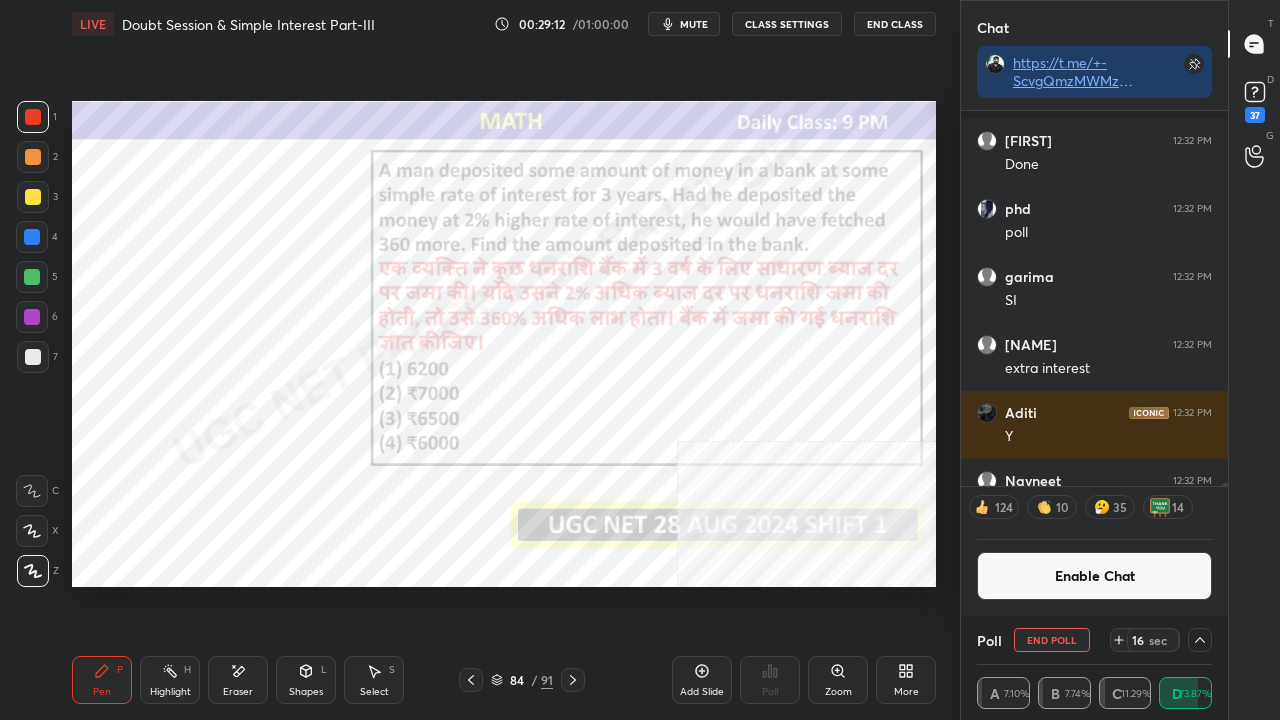 scroll, scrollTop: 50360, scrollLeft: 0, axis: vertical 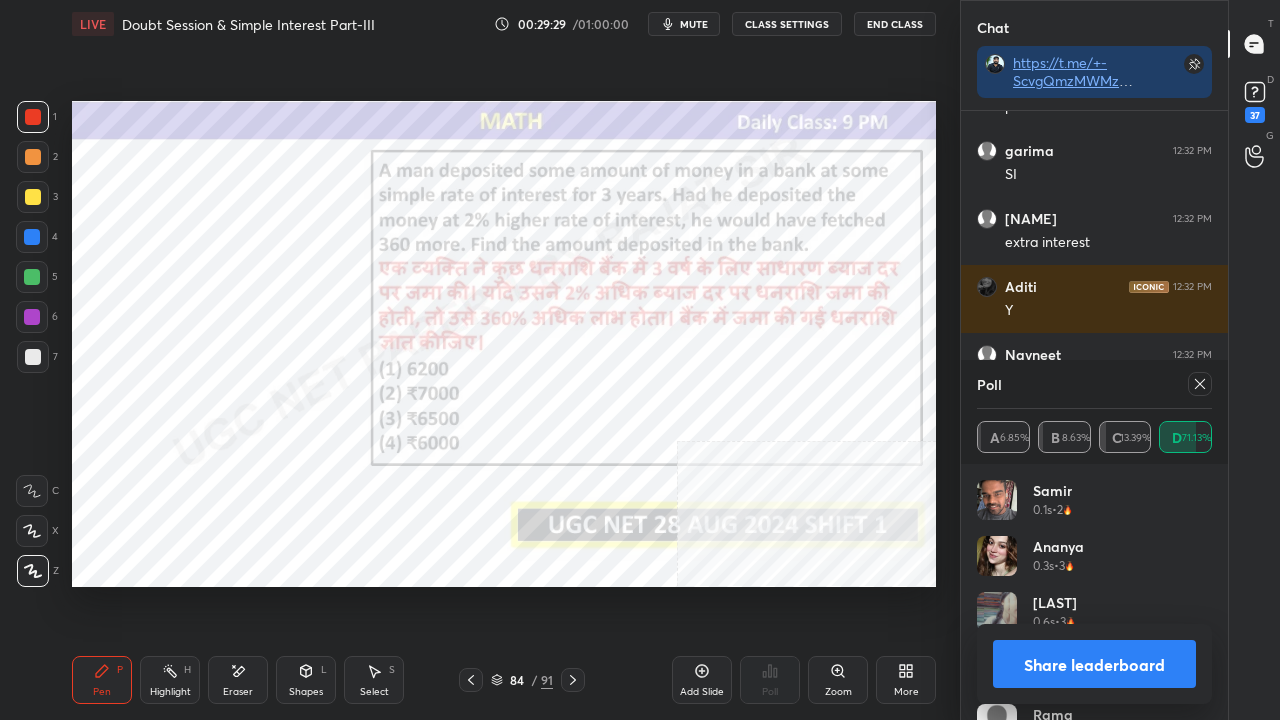 click at bounding box center [1200, 384] 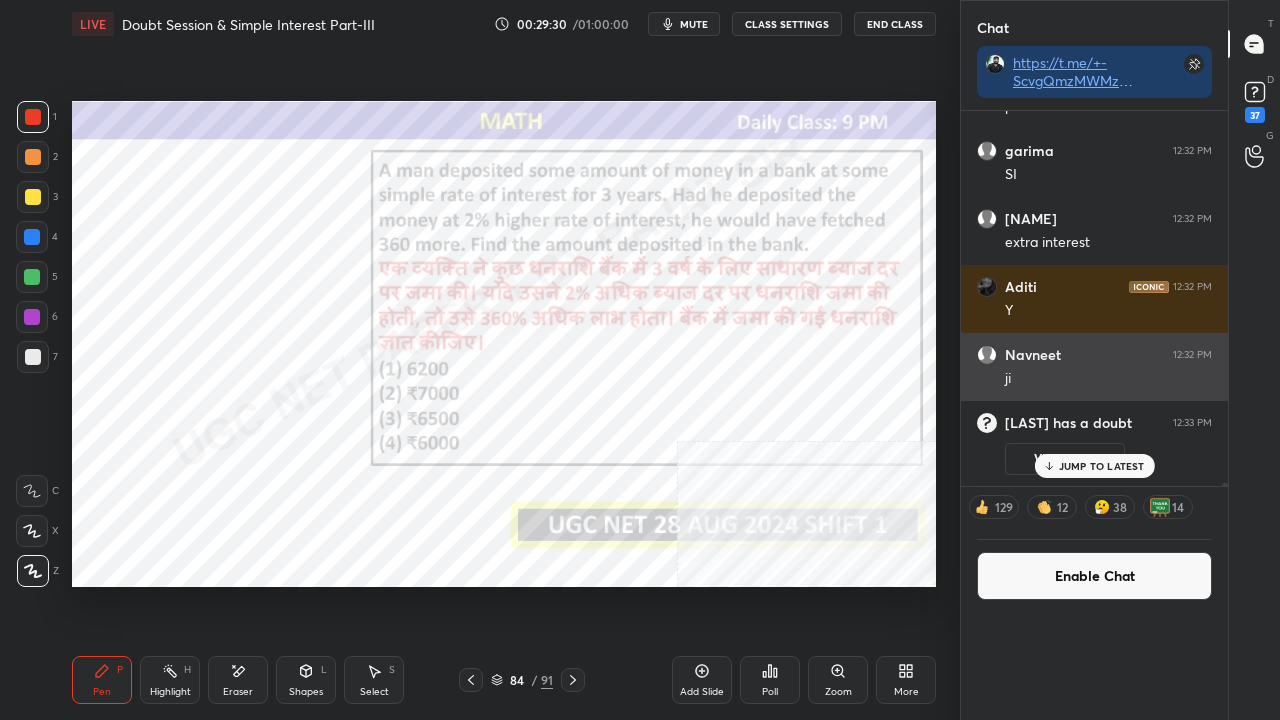 scroll, scrollTop: 88, scrollLeft: 229, axis: both 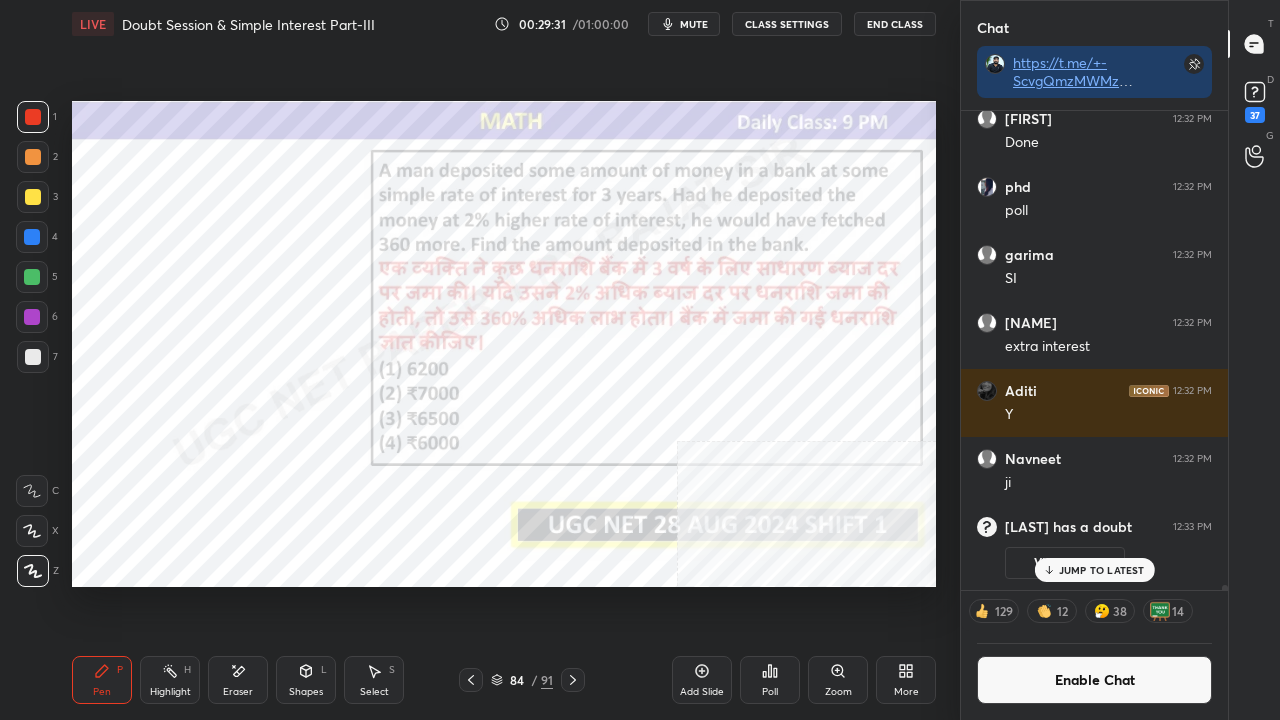 click at bounding box center [32, 317] 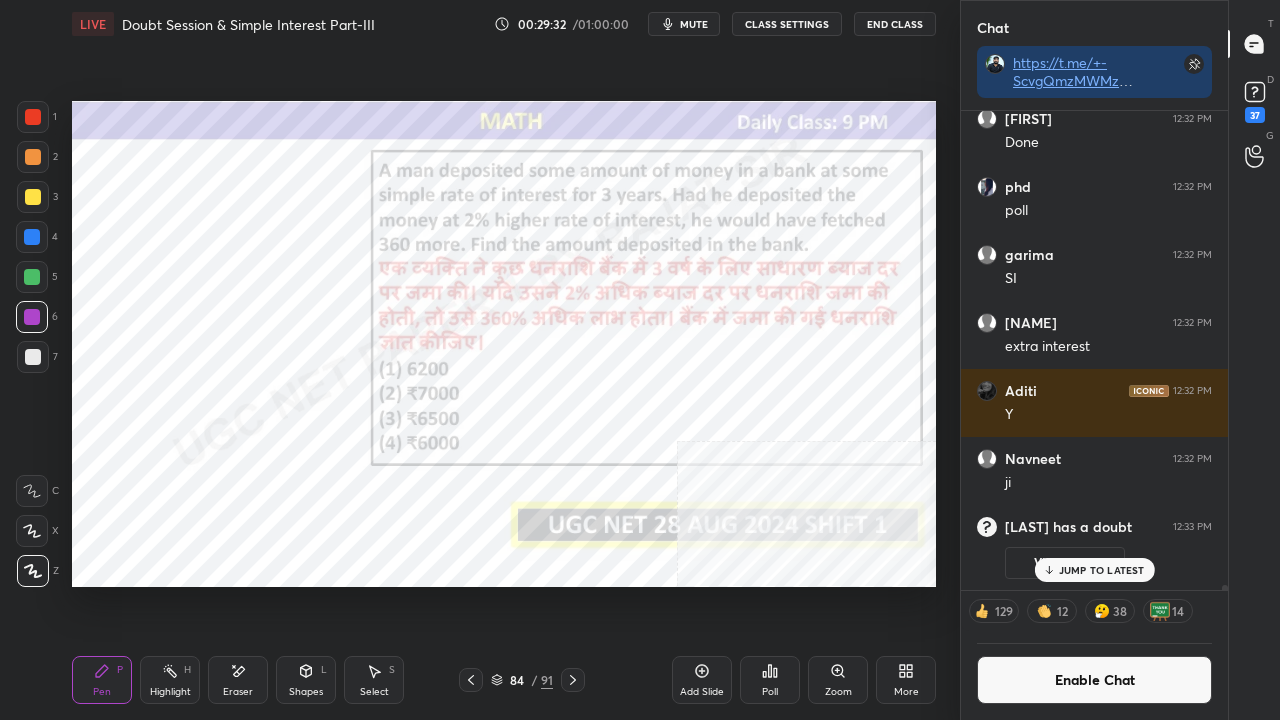 click on "JUMP TO LATEST" at bounding box center [1102, 570] 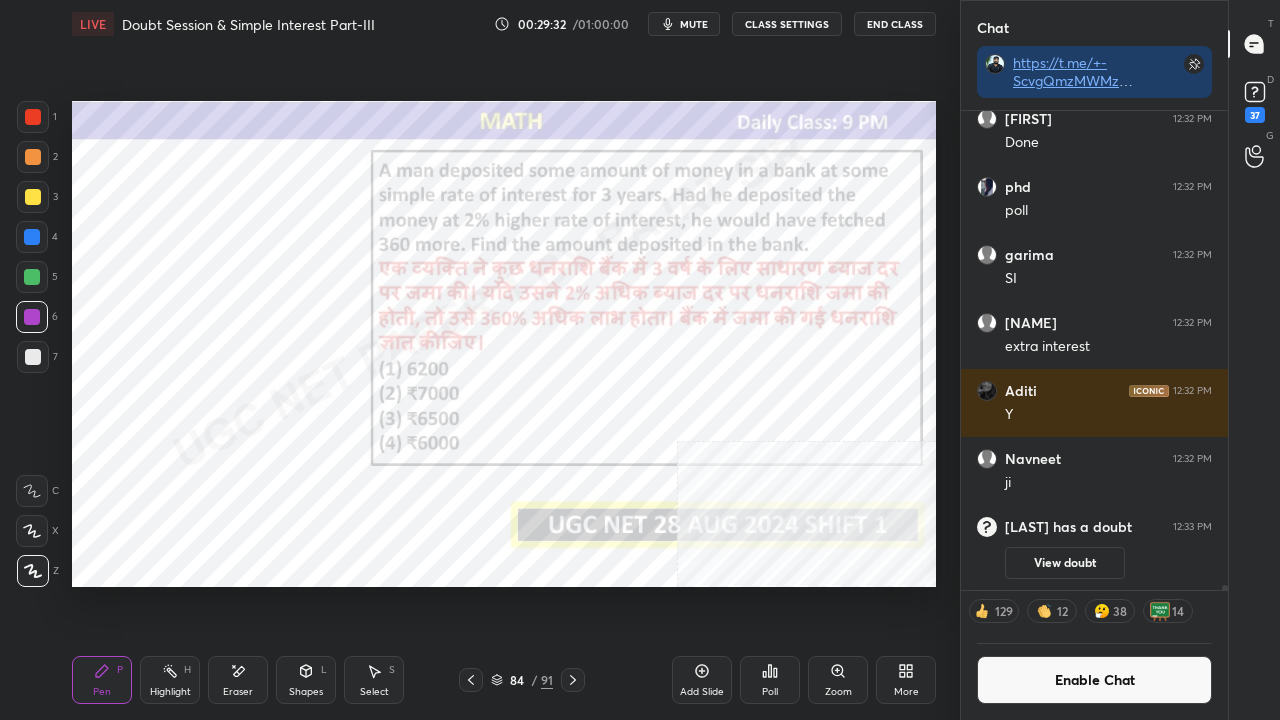 click on "Enable Chat" at bounding box center (1094, 680) 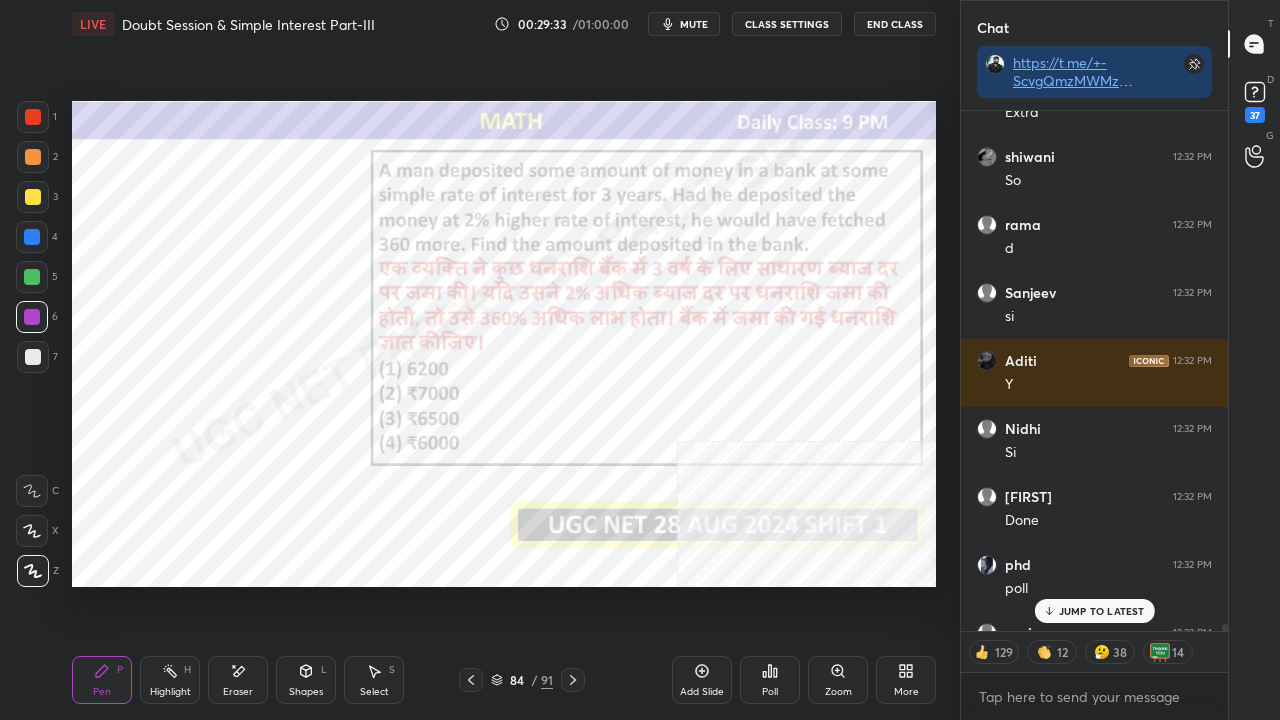 click on "JUMP TO LATEST" at bounding box center [1102, 611] 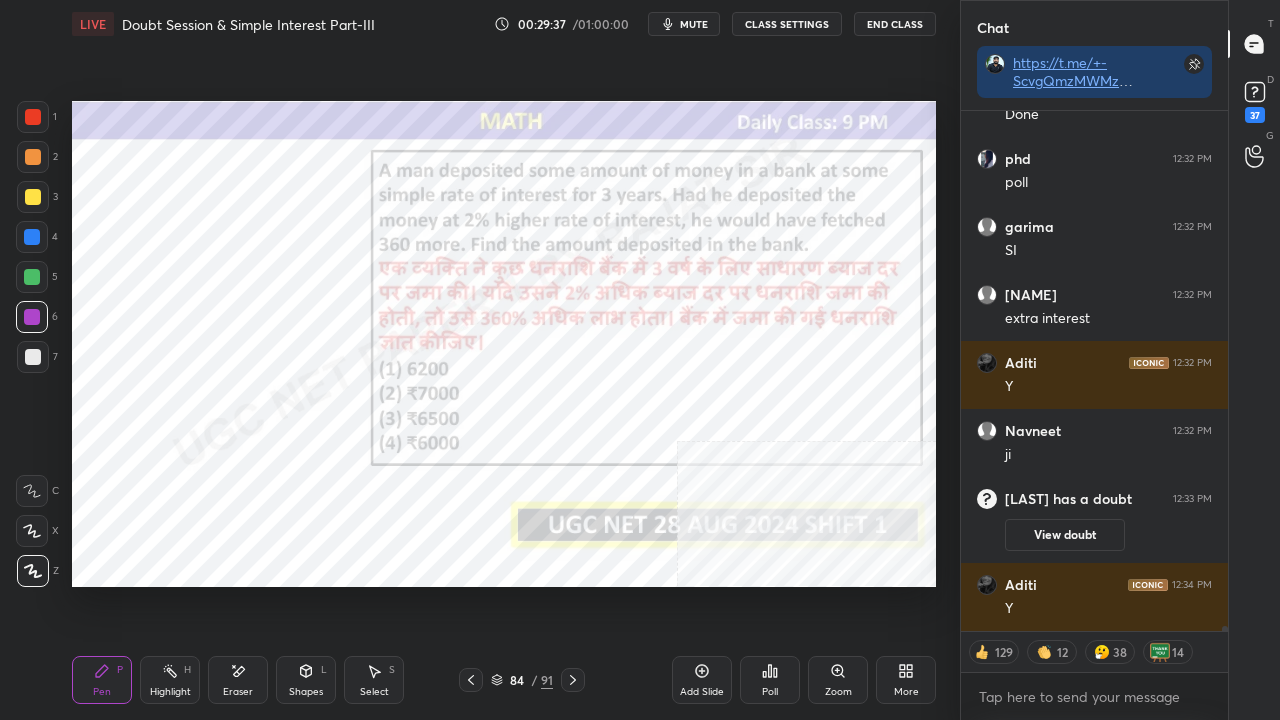 scroll, scrollTop: 50298, scrollLeft: 0, axis: vertical 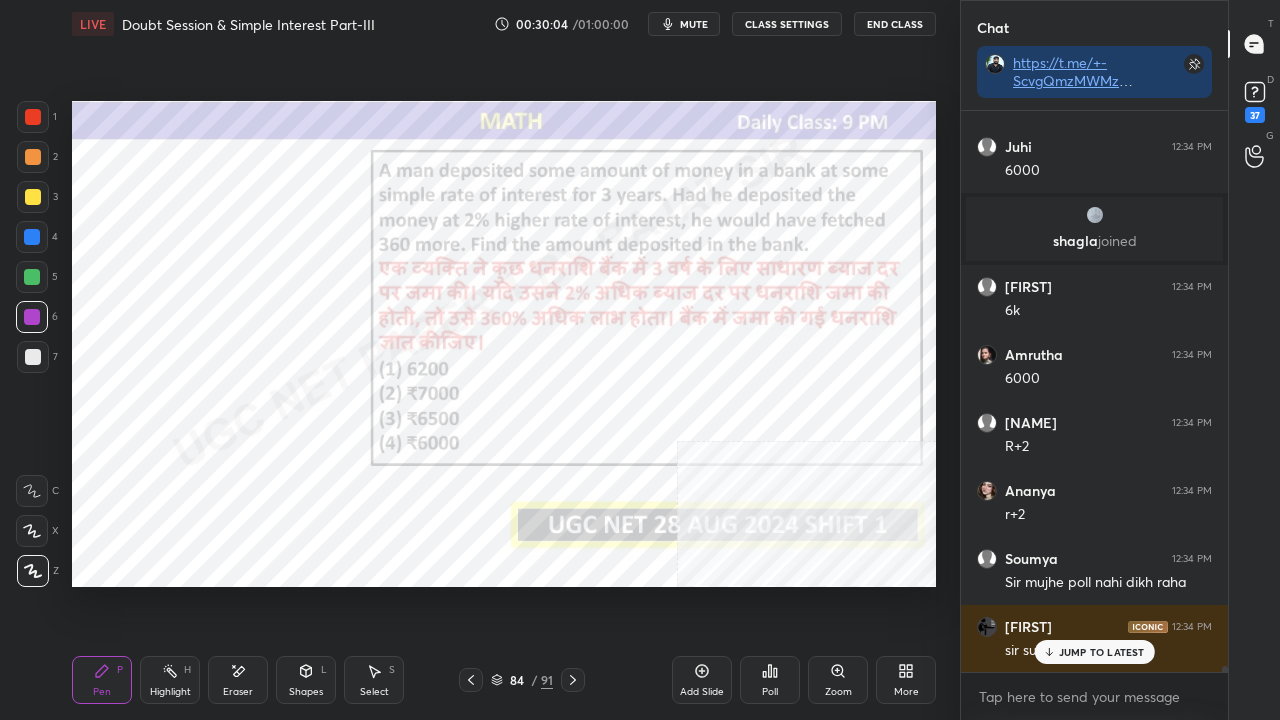 click at bounding box center (33, 117) 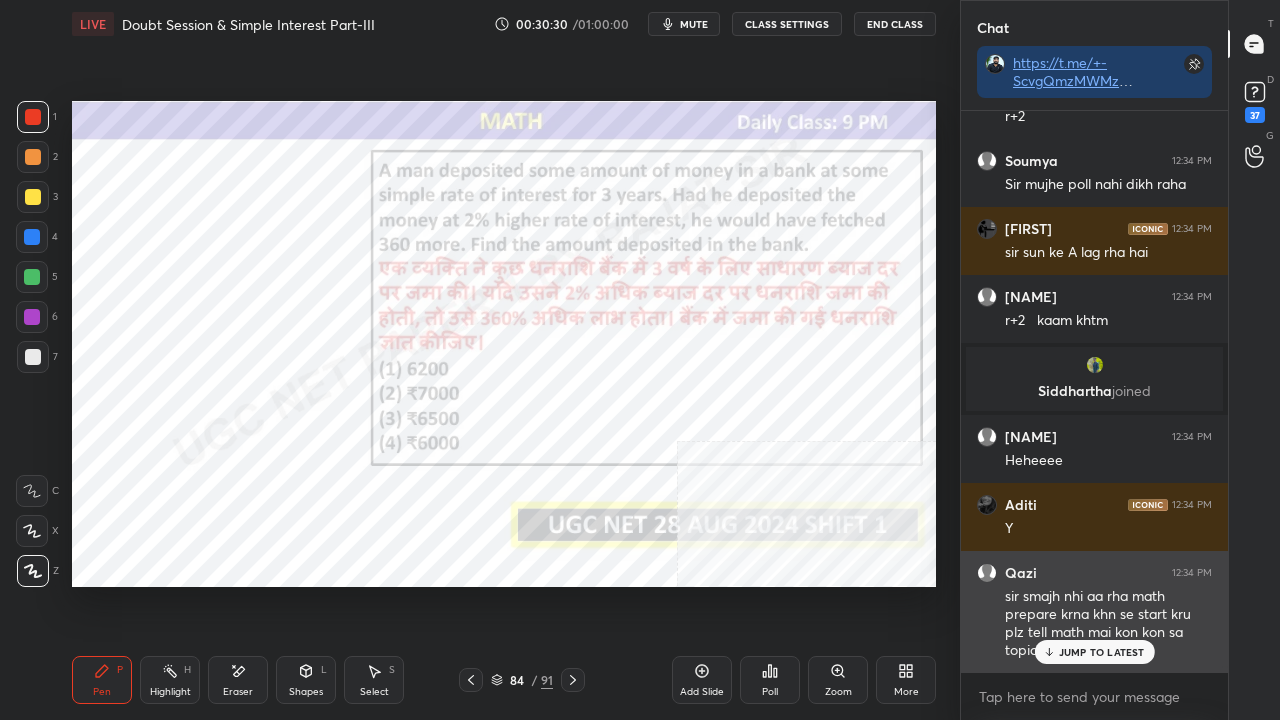 click on "JUMP TO LATEST" at bounding box center [1102, 652] 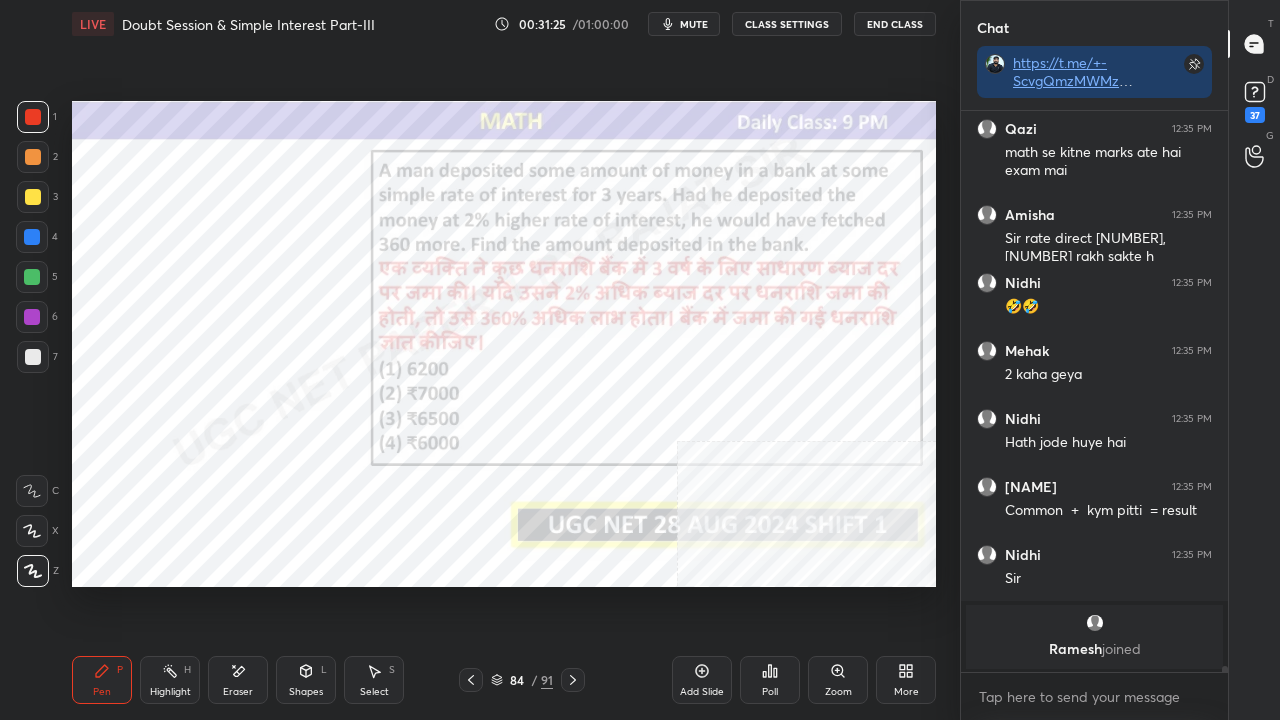 scroll, scrollTop: 53064, scrollLeft: 0, axis: vertical 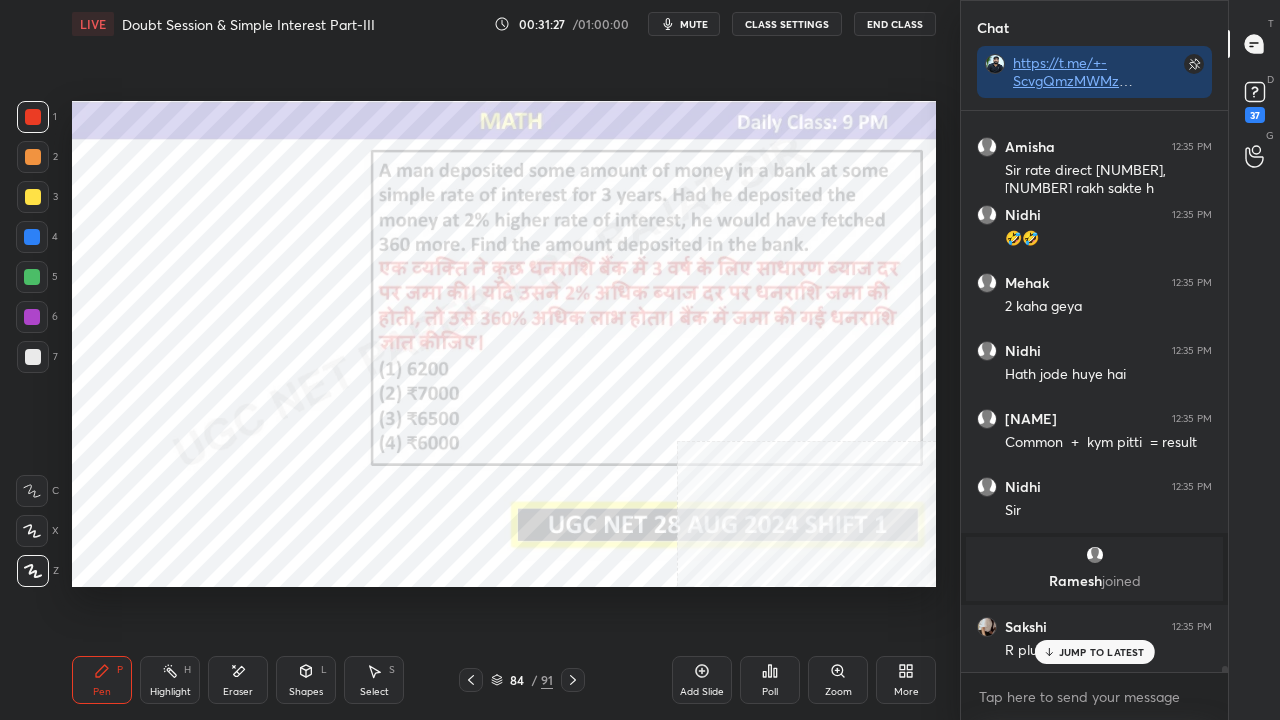 click on "JUMP TO LATEST" at bounding box center [1102, 652] 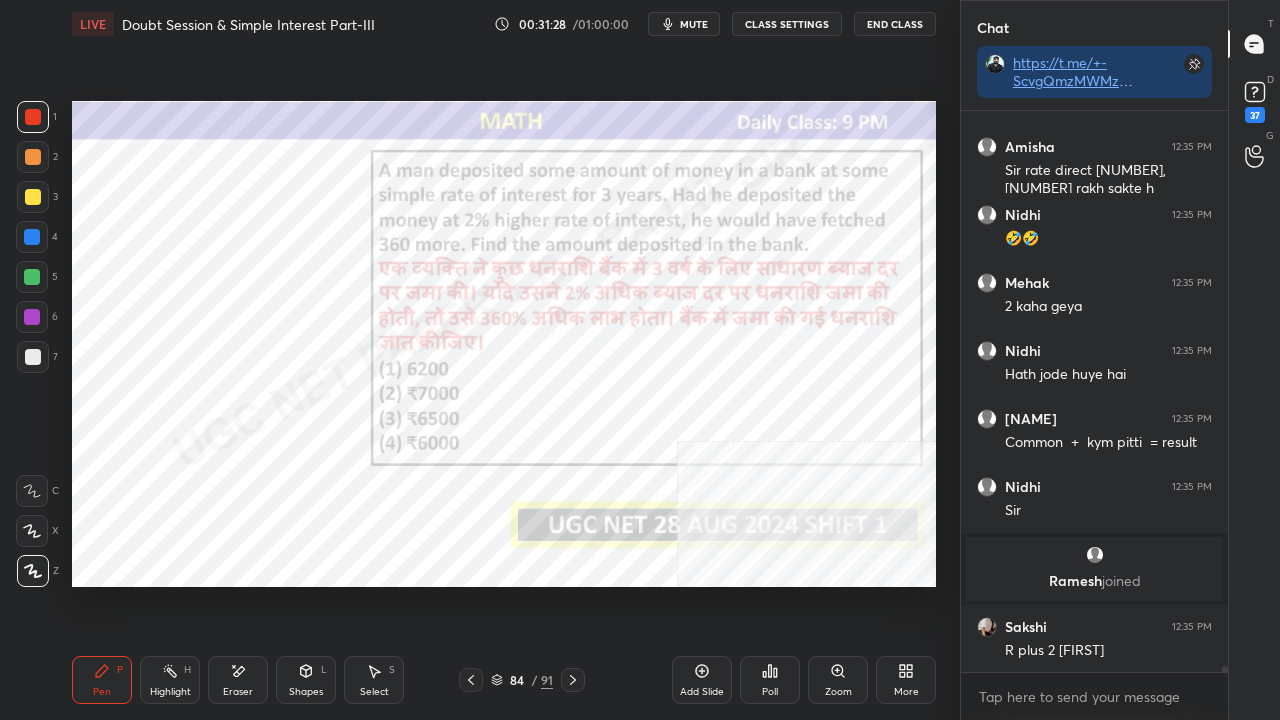 scroll, scrollTop: 514, scrollLeft: 261, axis: both 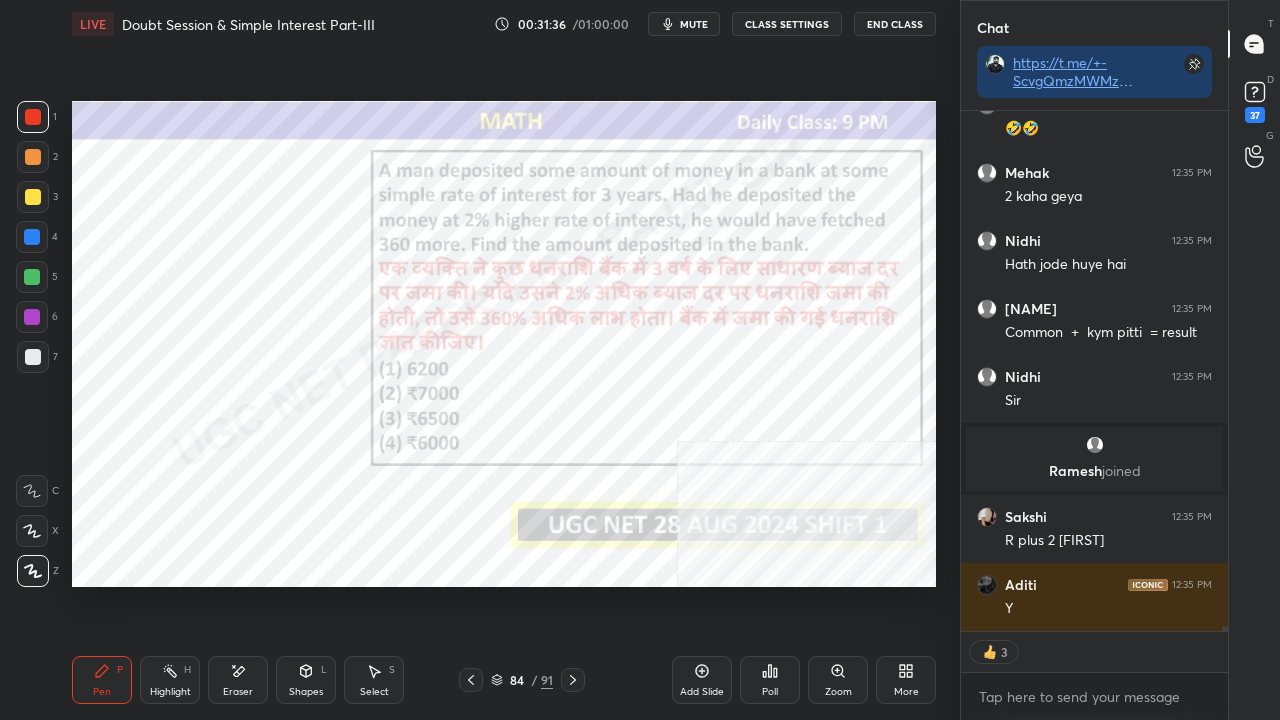 drag, startPoint x: 236, startPoint y: 674, endPoint x: 301, endPoint y: 619, distance: 85.146935 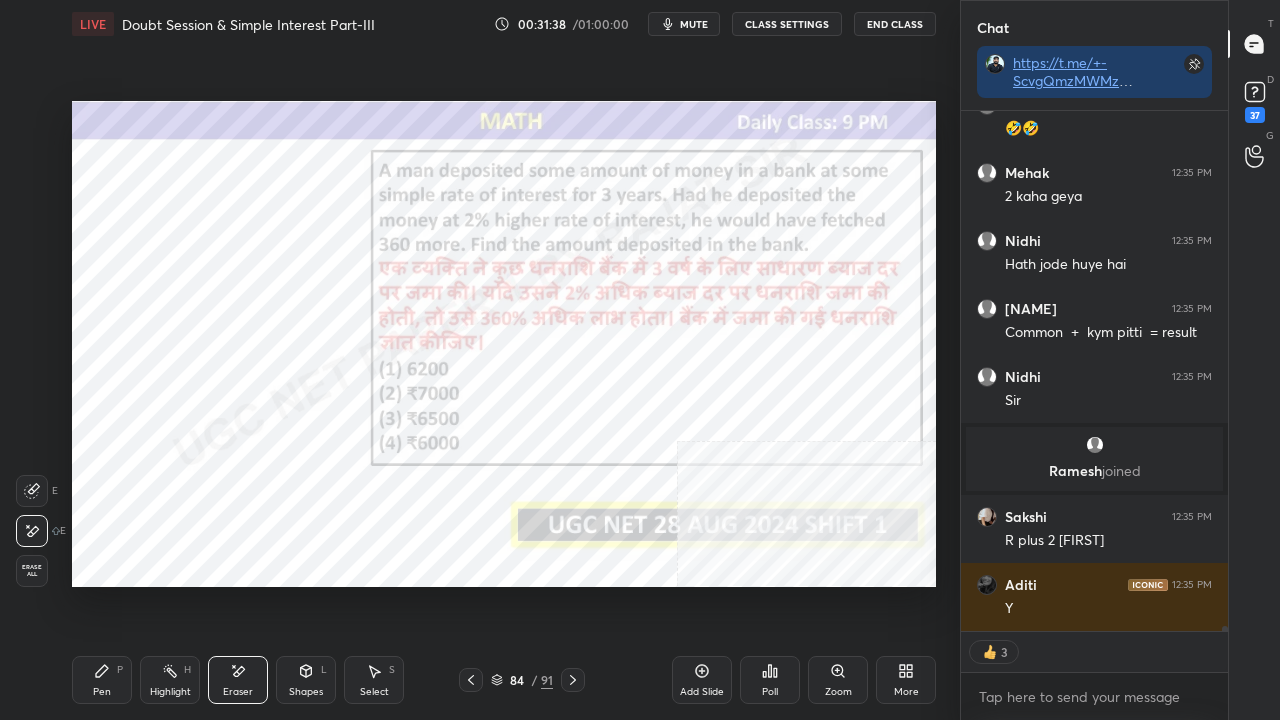 click on "Pen P" at bounding box center [102, 680] 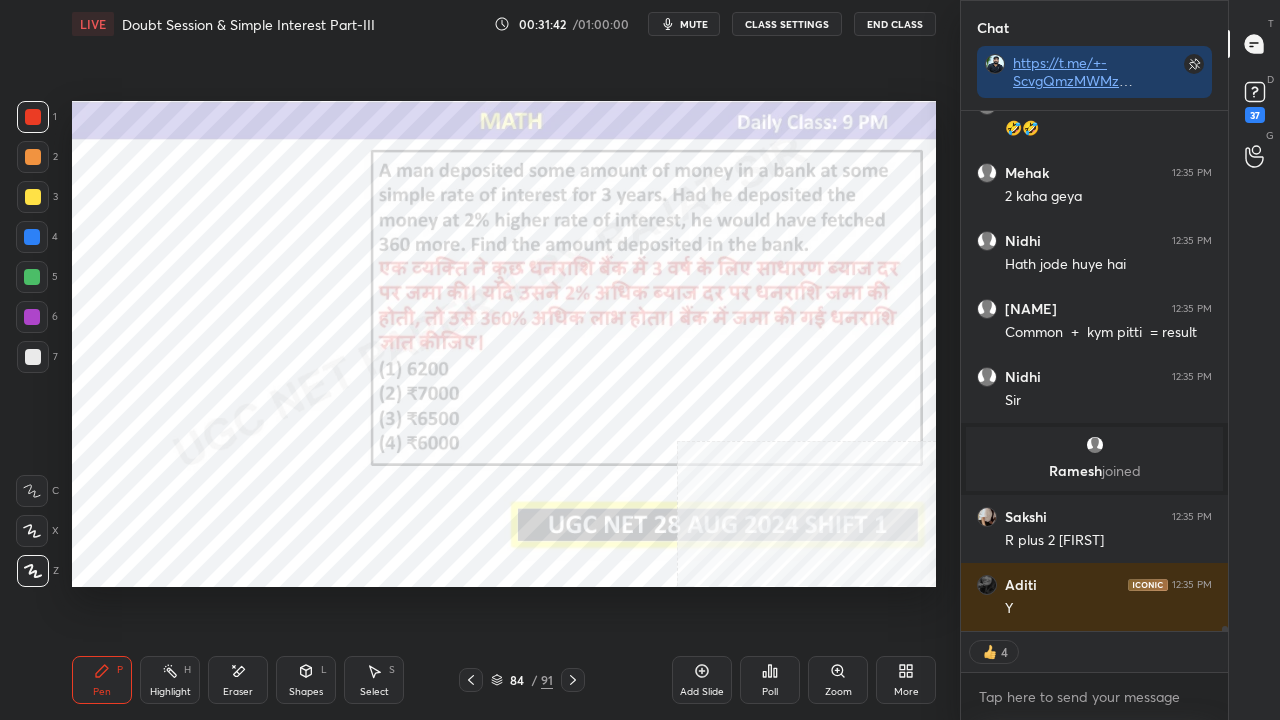 scroll, scrollTop: 53242, scrollLeft: 0, axis: vertical 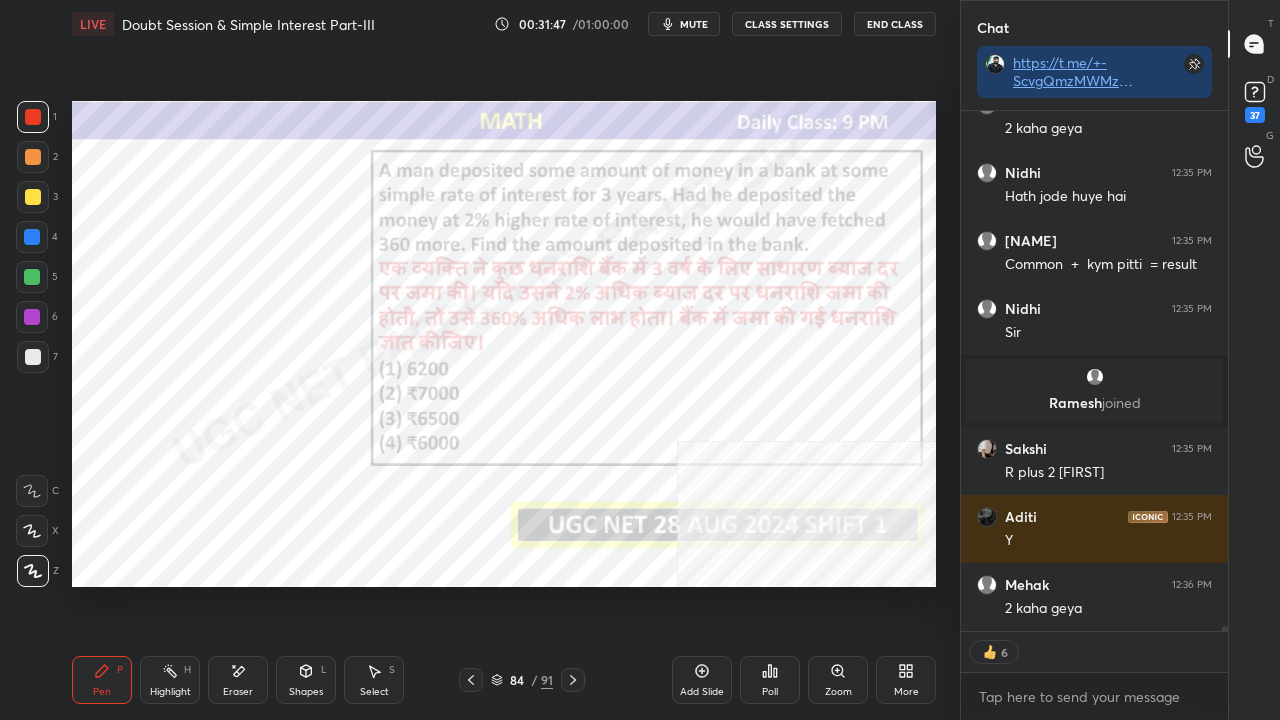 drag, startPoint x: 27, startPoint y: 230, endPoint x: 62, endPoint y: 246, distance: 38.483765 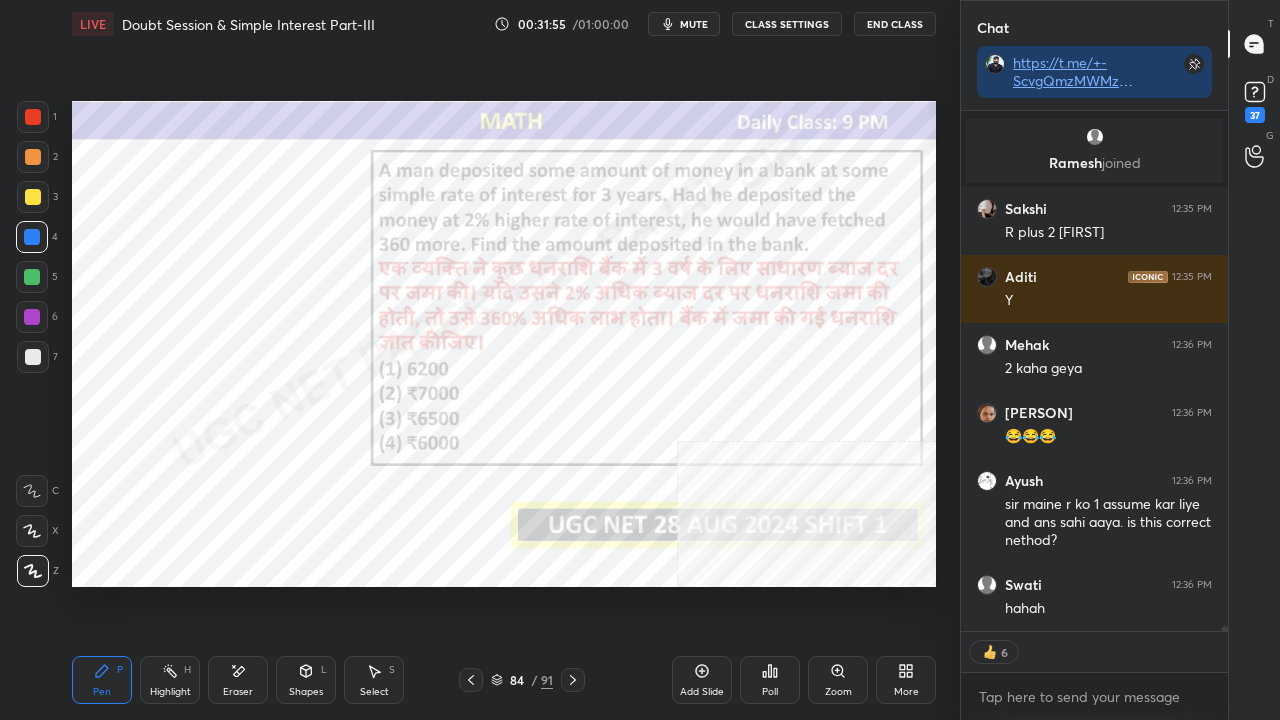 scroll, scrollTop: 53618, scrollLeft: 0, axis: vertical 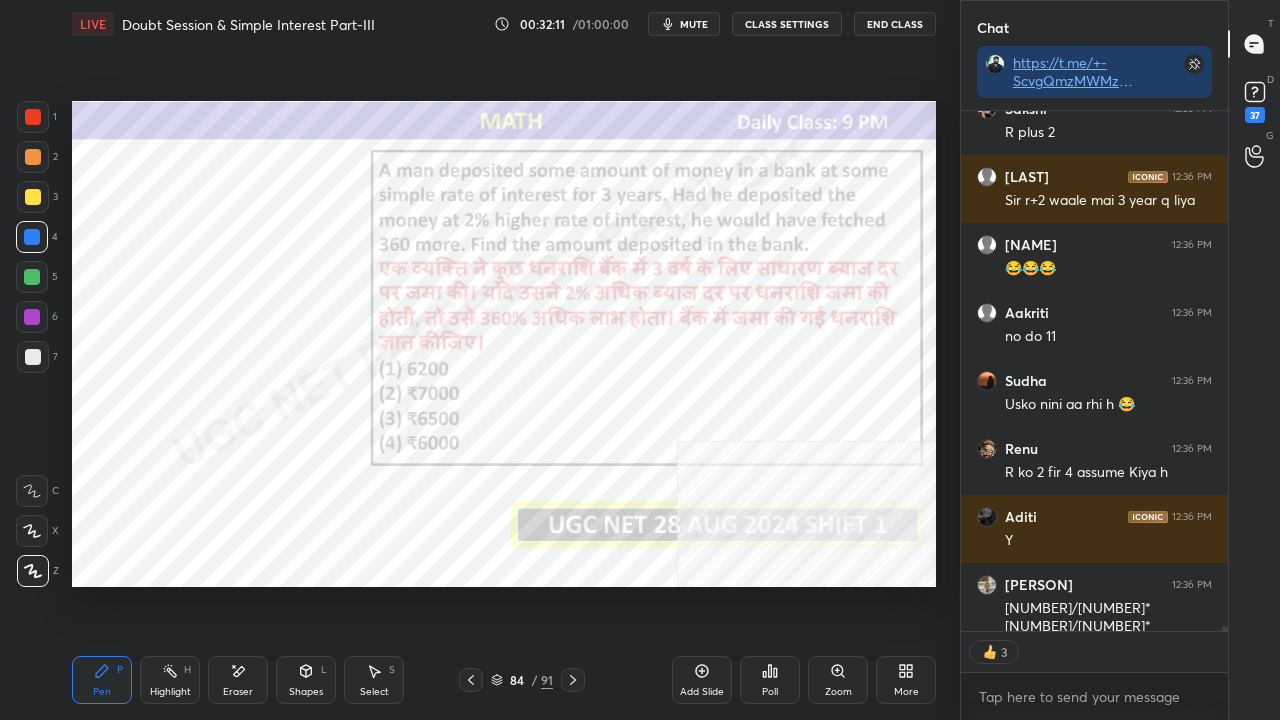 click at bounding box center (33, 117) 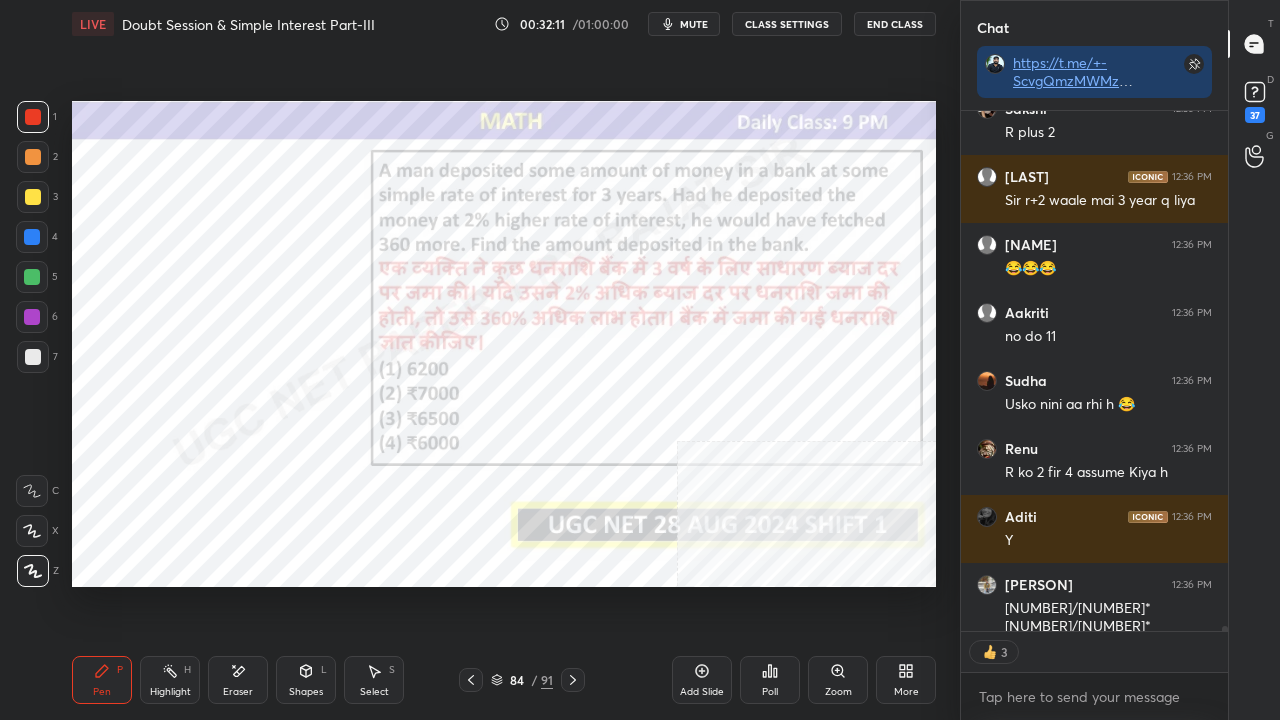 click at bounding box center (32, 317) 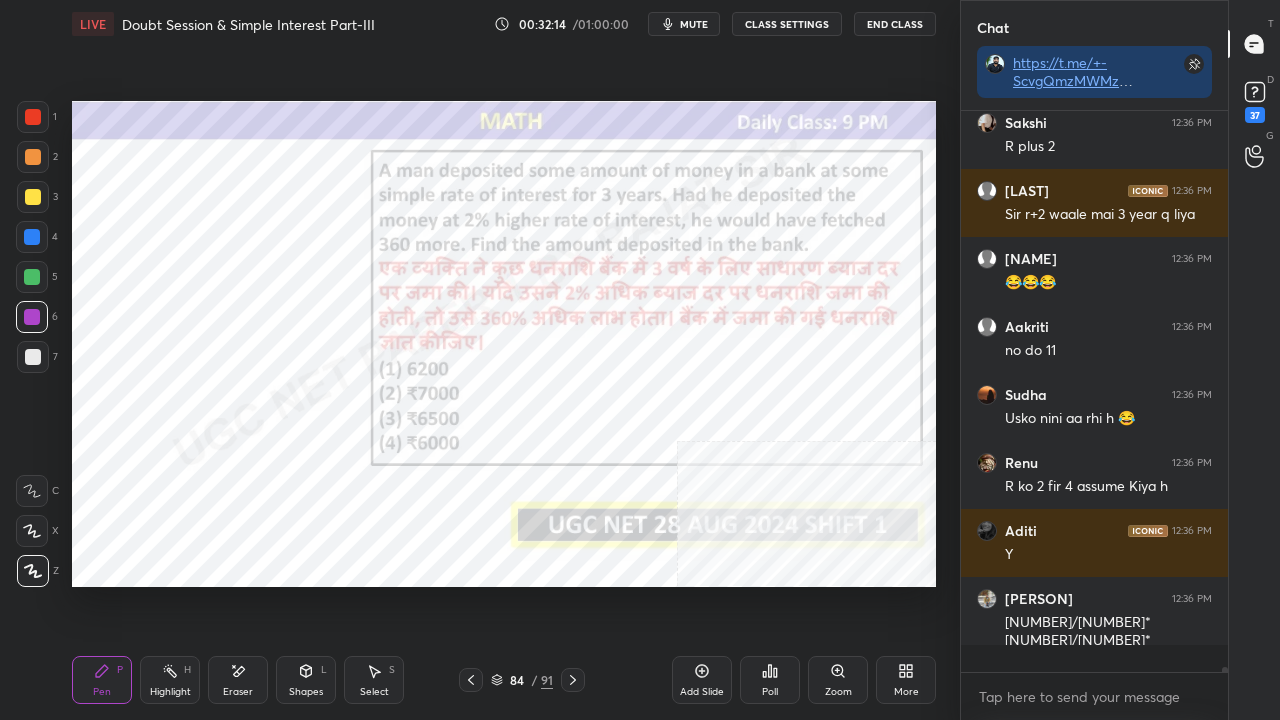 scroll, scrollTop: 6, scrollLeft: 6, axis: both 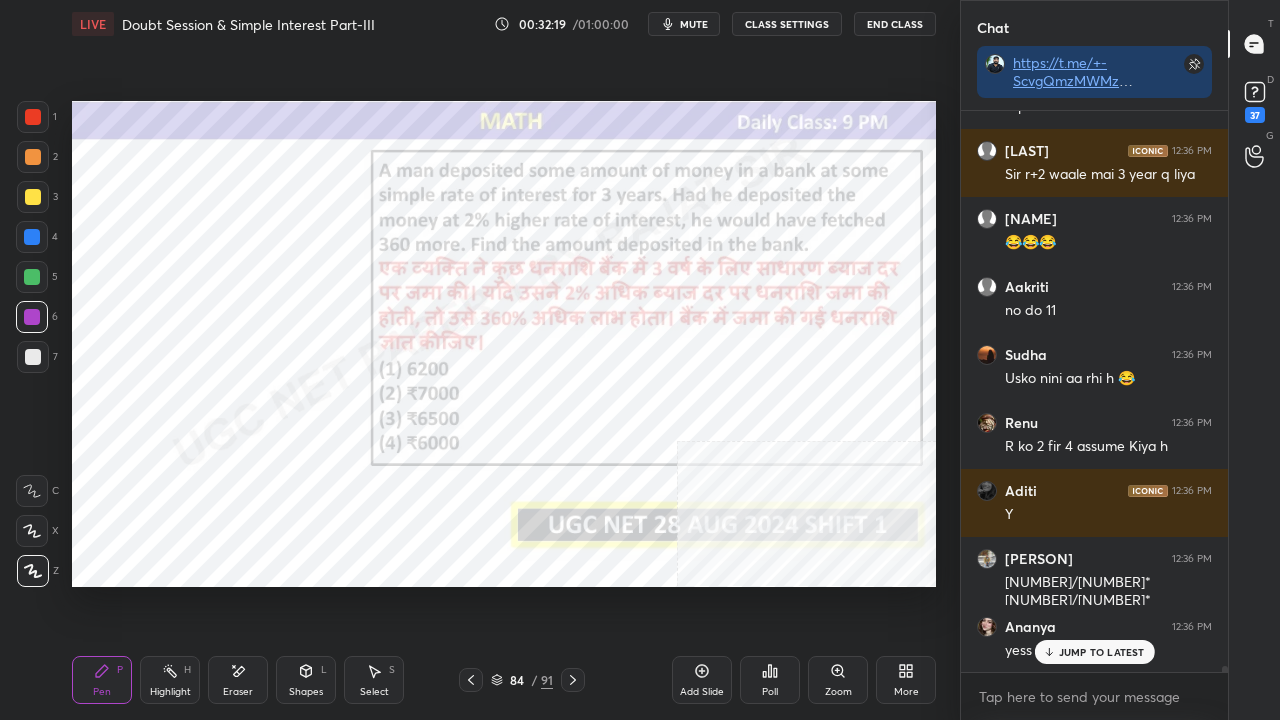 click on "JUMP TO LATEST" at bounding box center (1102, 652) 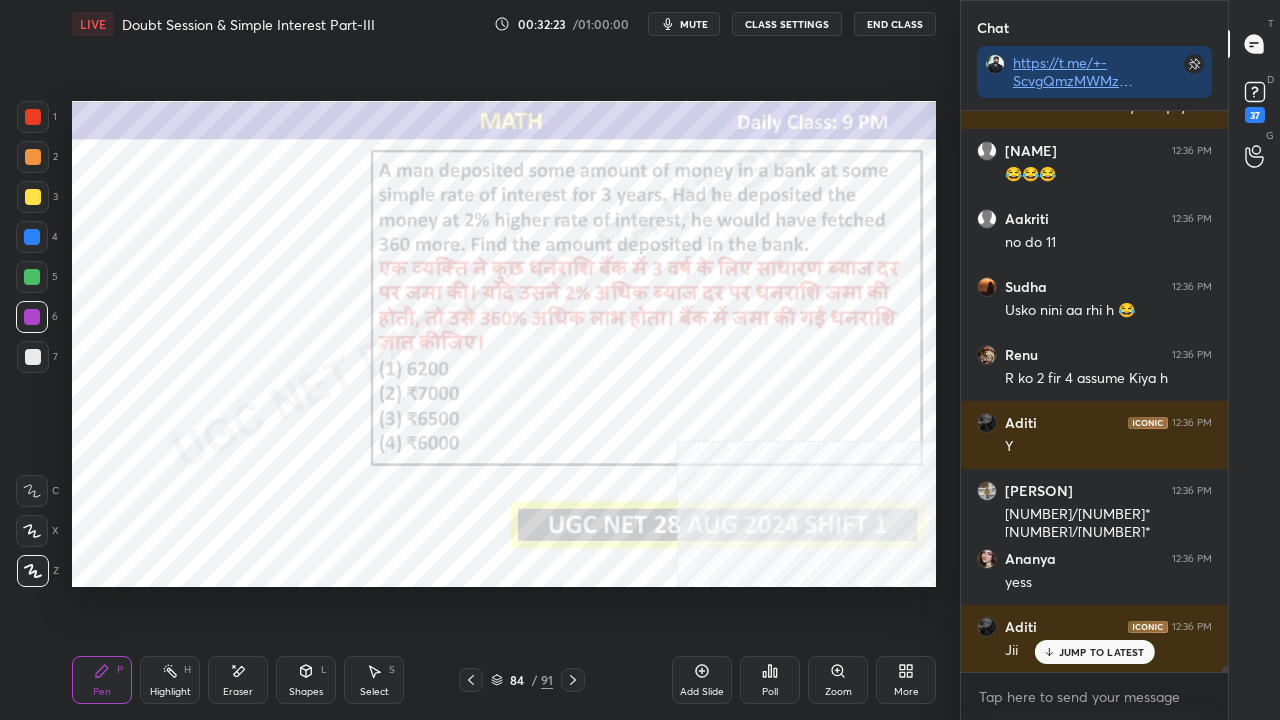 scroll, scrollTop: 54392, scrollLeft: 0, axis: vertical 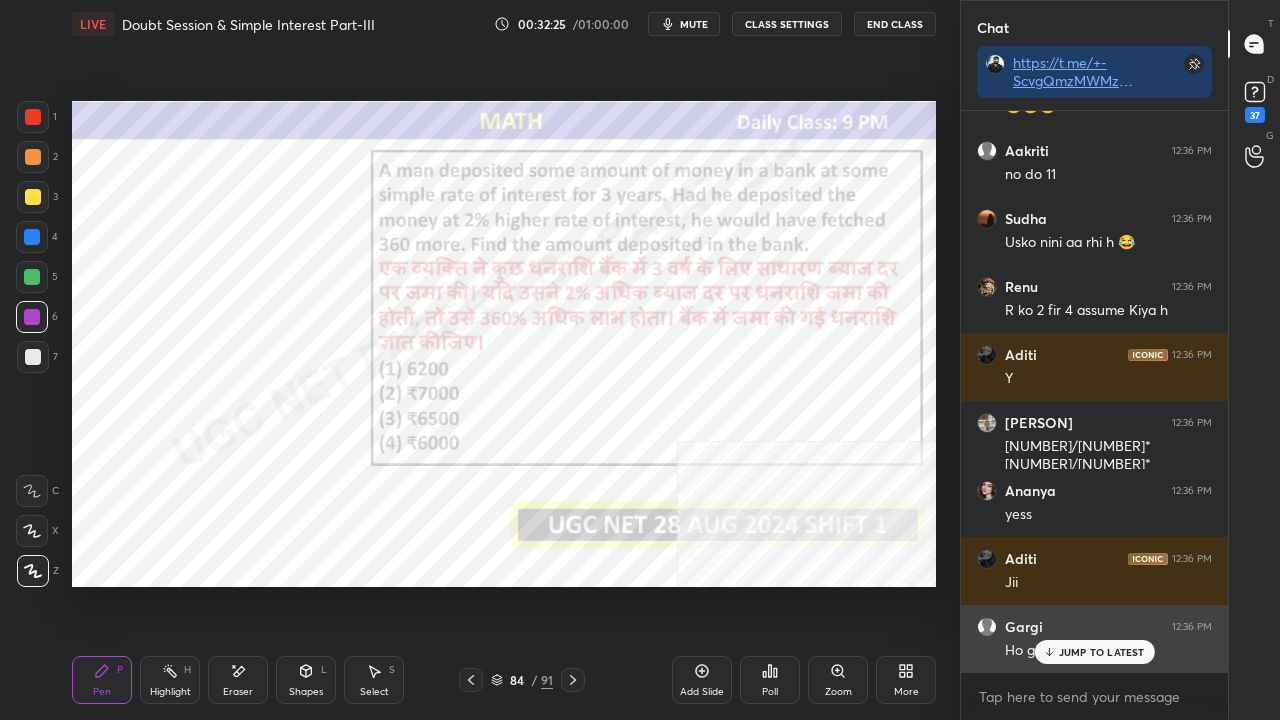 click on "JUMP TO LATEST" at bounding box center [1094, 652] 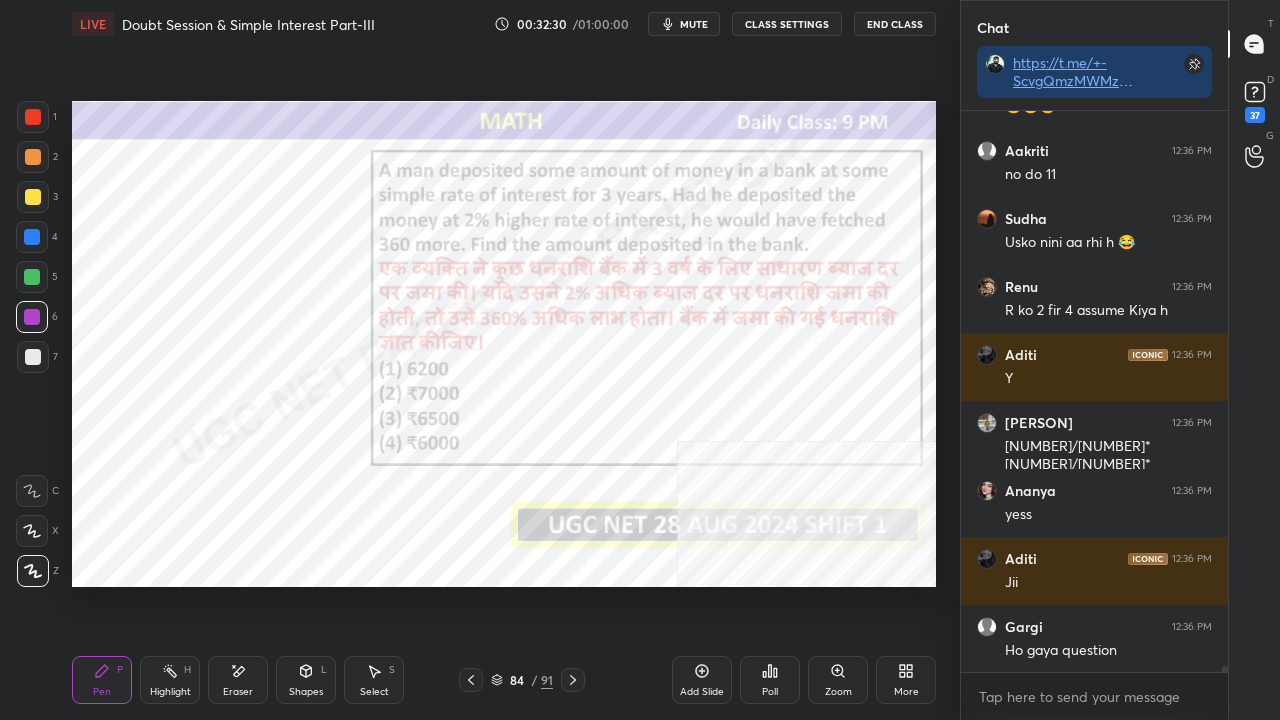 scroll, scrollTop: 54460, scrollLeft: 0, axis: vertical 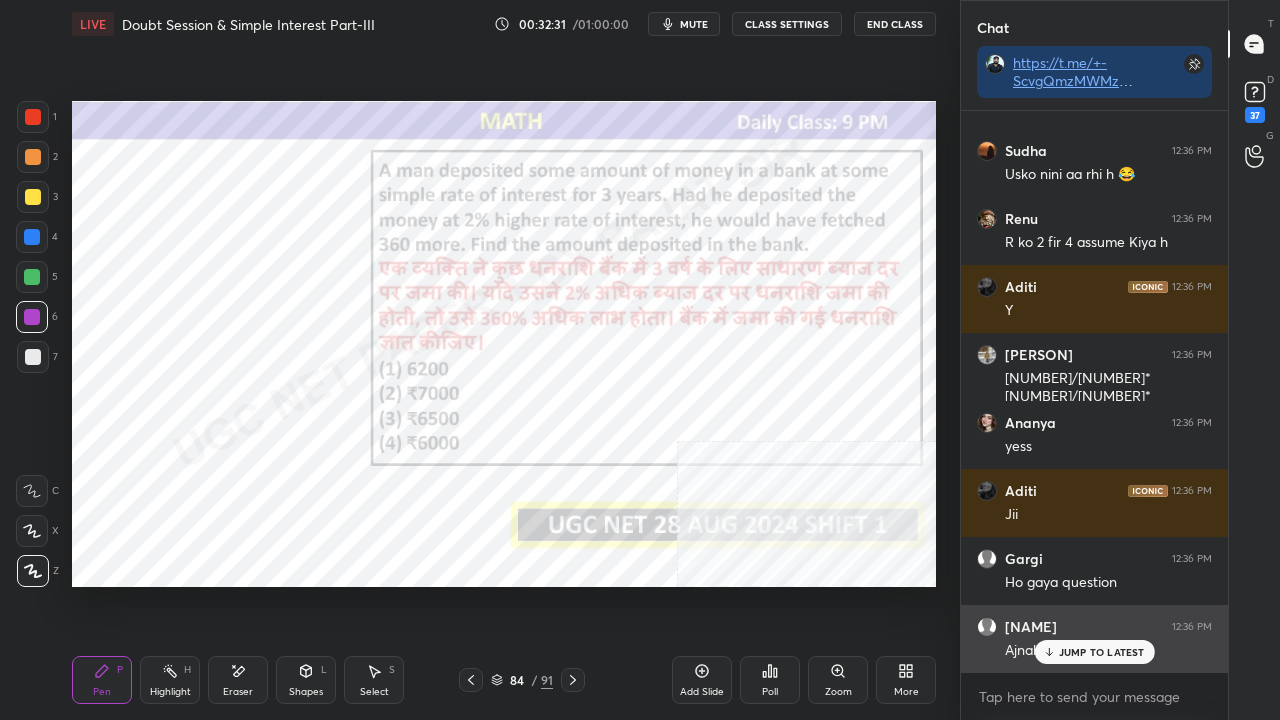 drag, startPoint x: 1110, startPoint y: 644, endPoint x: 1098, endPoint y: 644, distance: 12 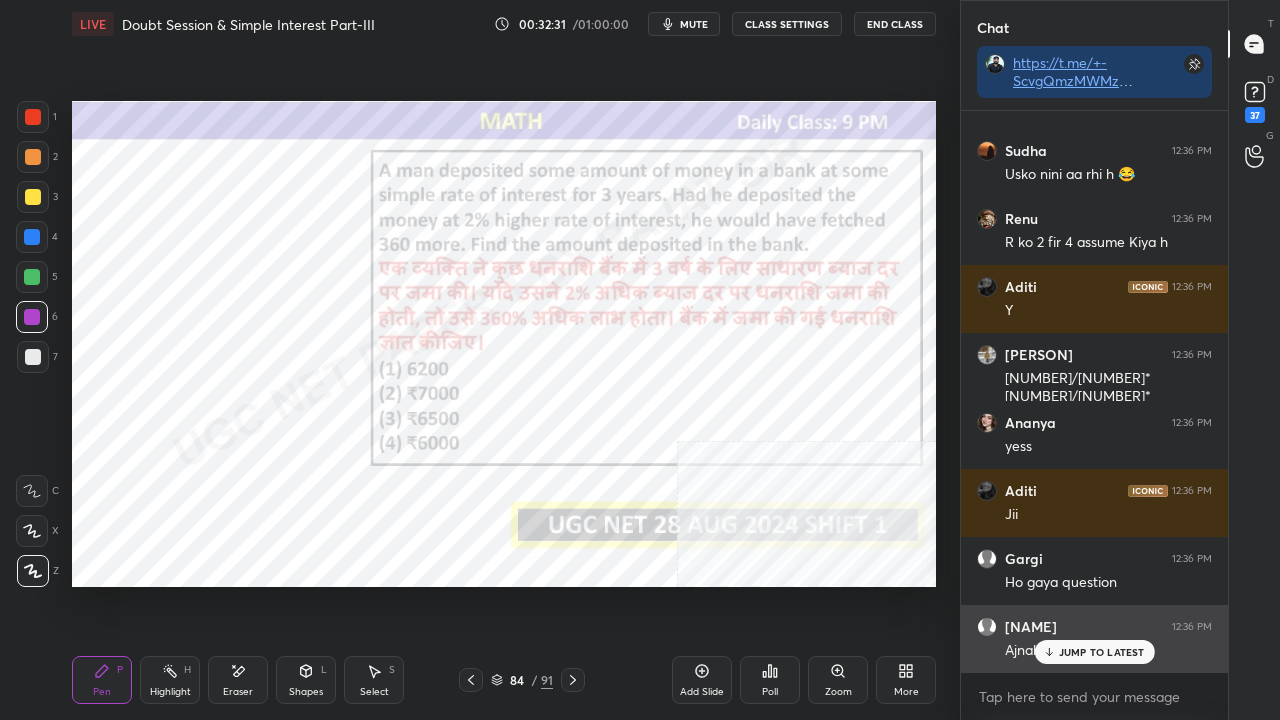 click on "JUMP TO LATEST" at bounding box center (1094, 652) 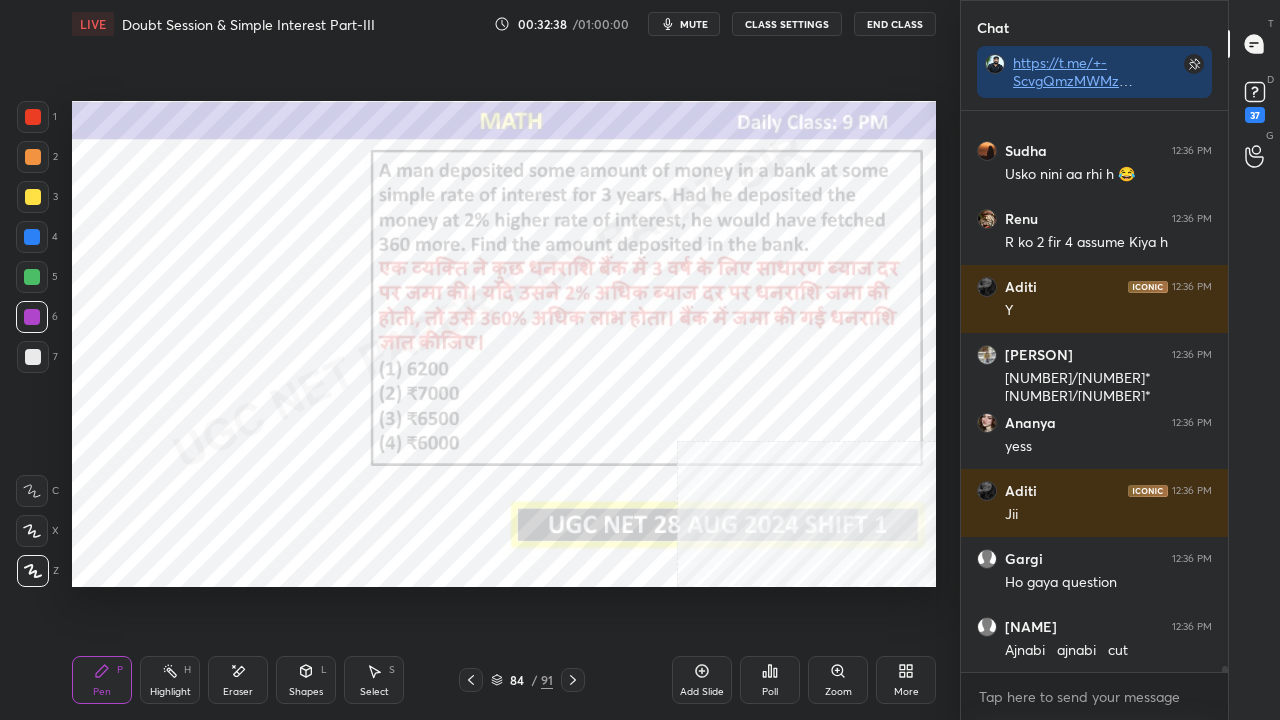 scroll, scrollTop: 54532, scrollLeft: 0, axis: vertical 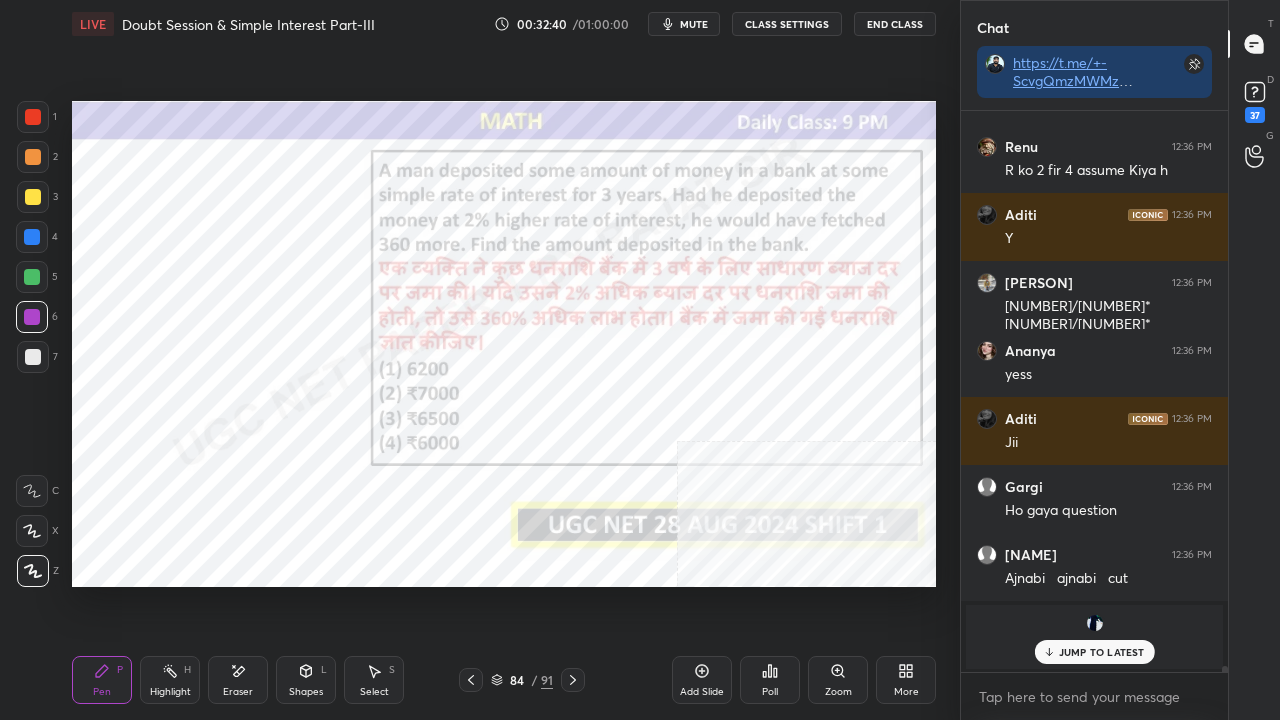 click at bounding box center (33, 117) 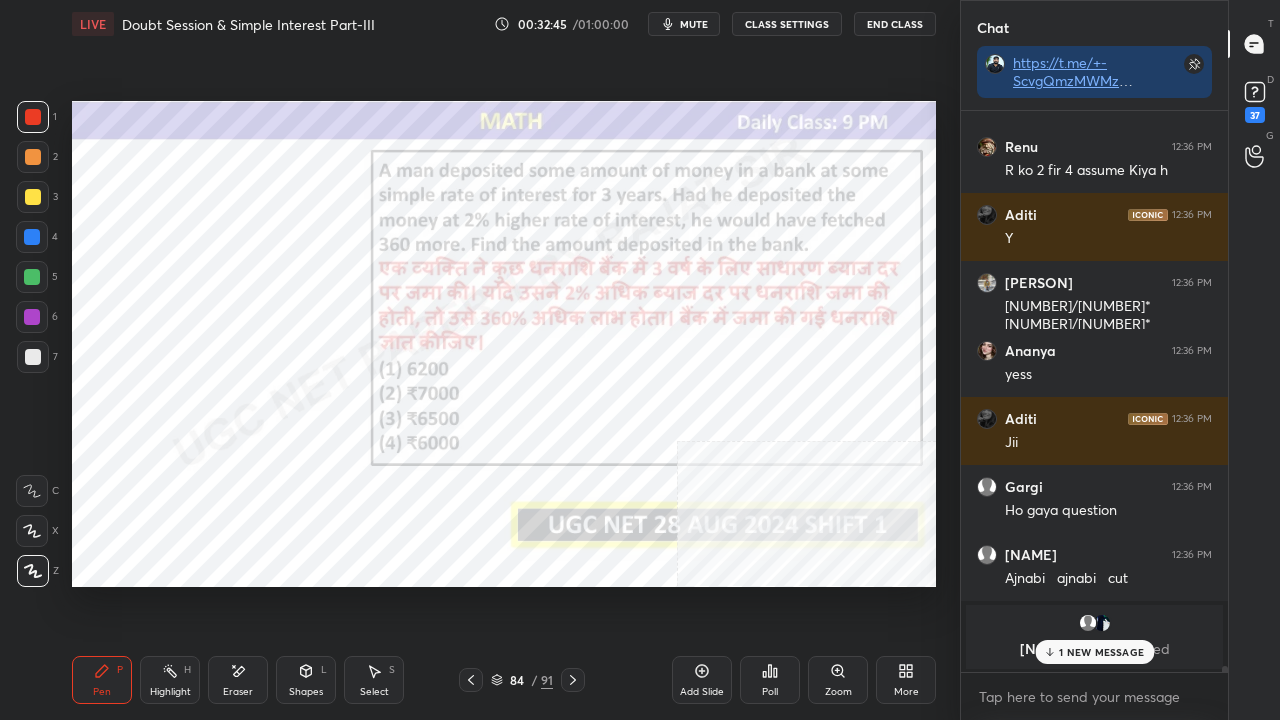 click at bounding box center (32, 237) 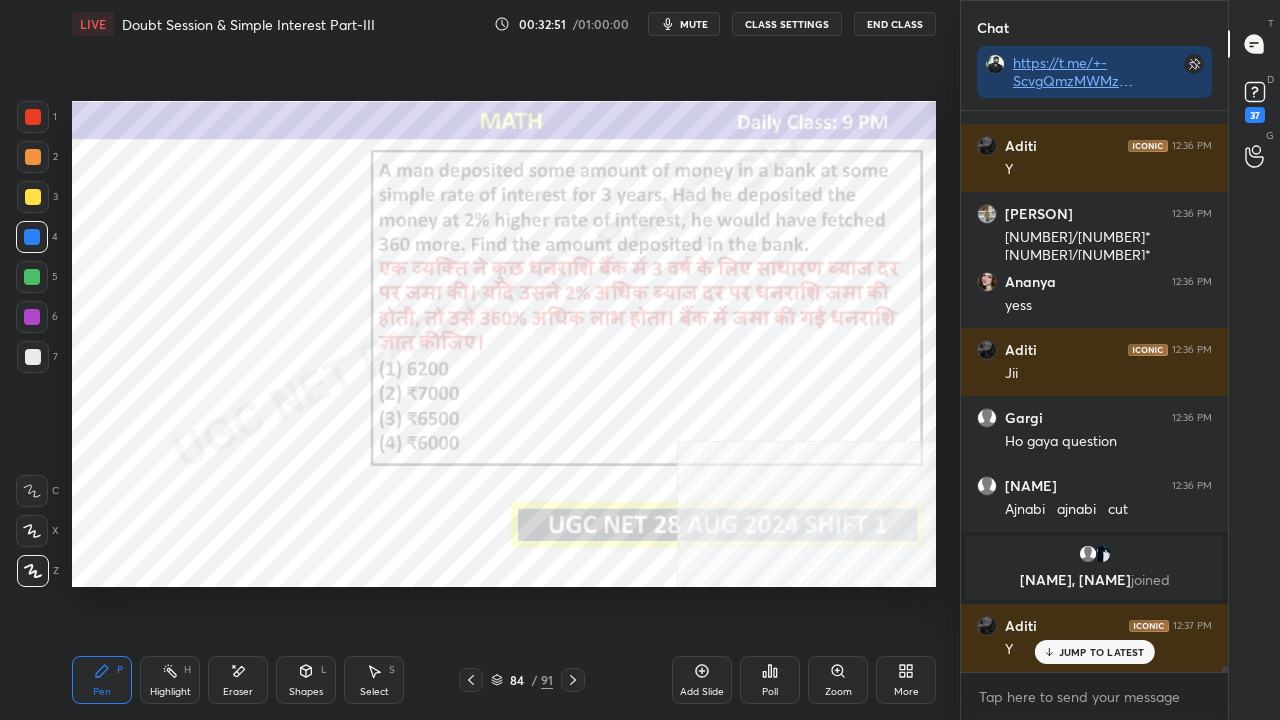 scroll, scrollTop: 53288, scrollLeft: 0, axis: vertical 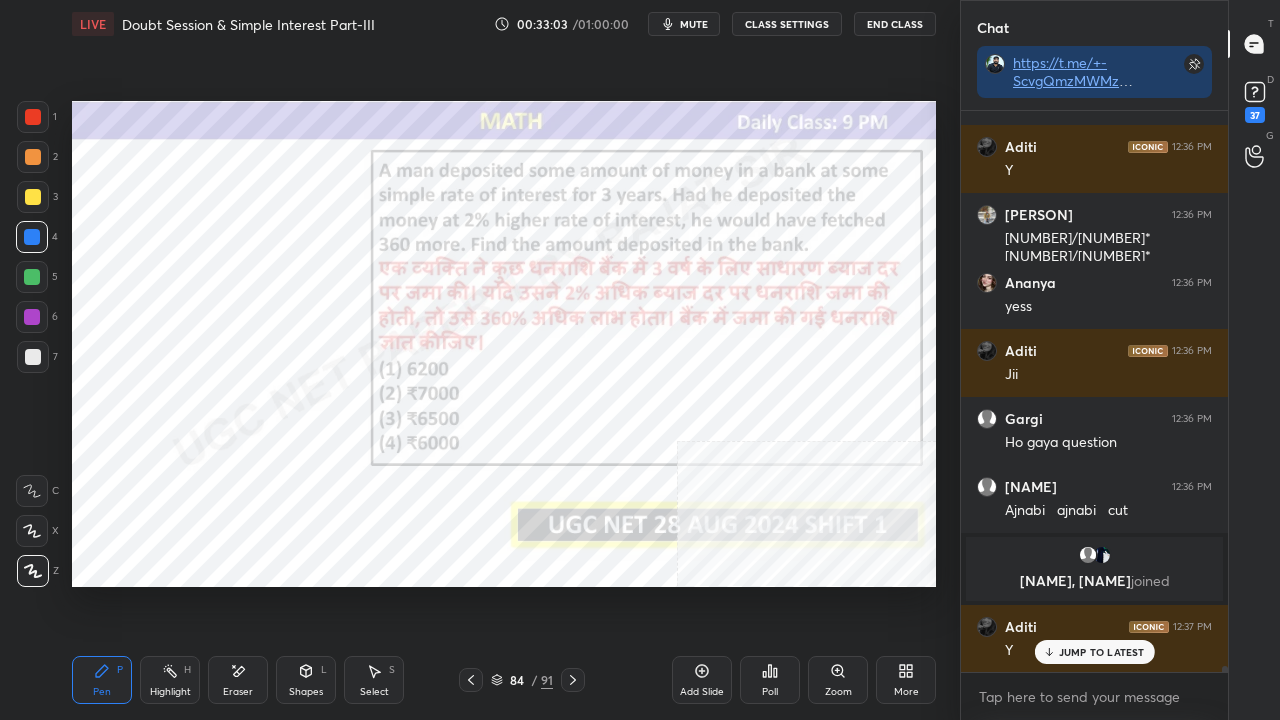 drag, startPoint x: 246, startPoint y: 676, endPoint x: 236, endPoint y: 618, distance: 58.855755 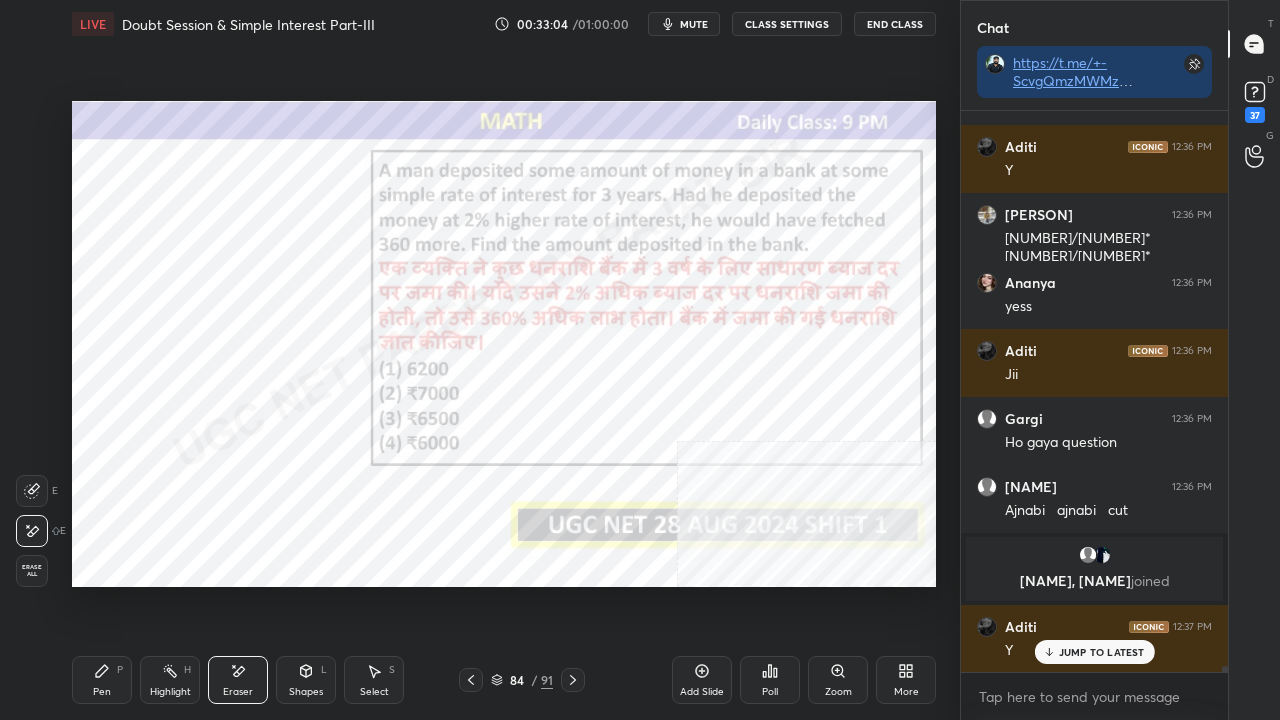 drag, startPoint x: 106, startPoint y: 672, endPoint x: 127, endPoint y: 596, distance: 78.84795 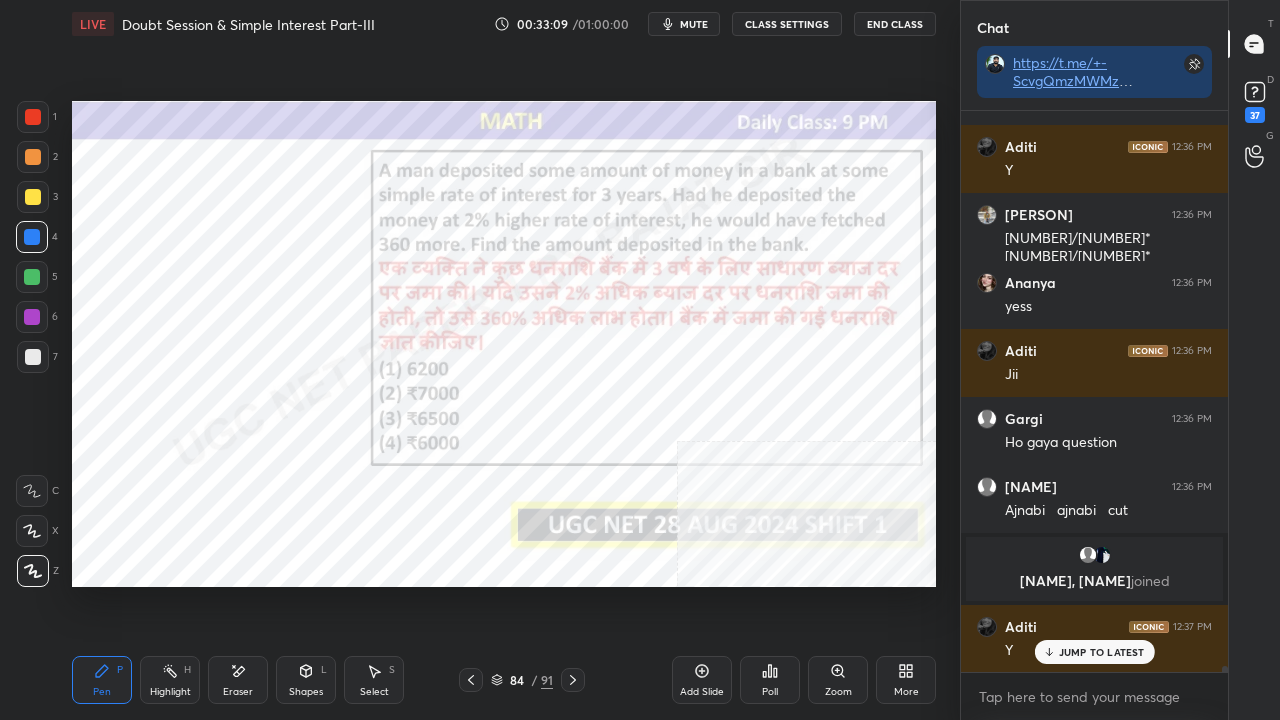 click at bounding box center (33, 117) 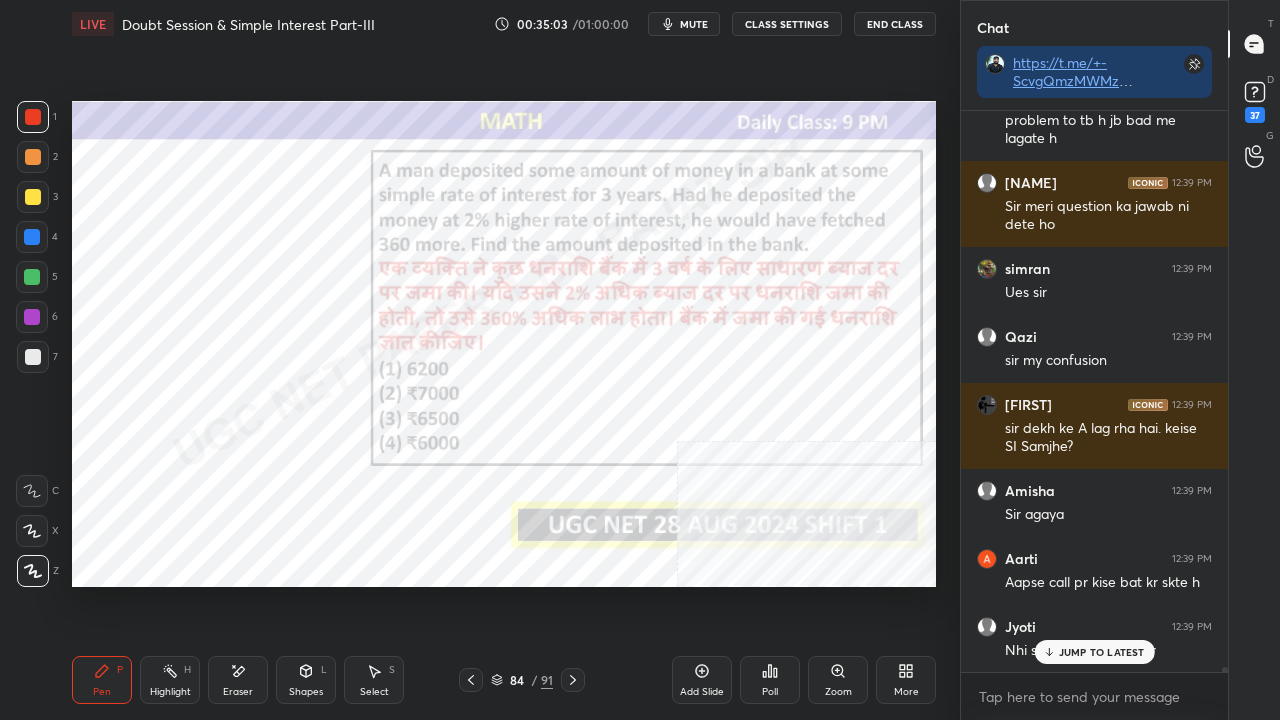 scroll, scrollTop: 57130, scrollLeft: 0, axis: vertical 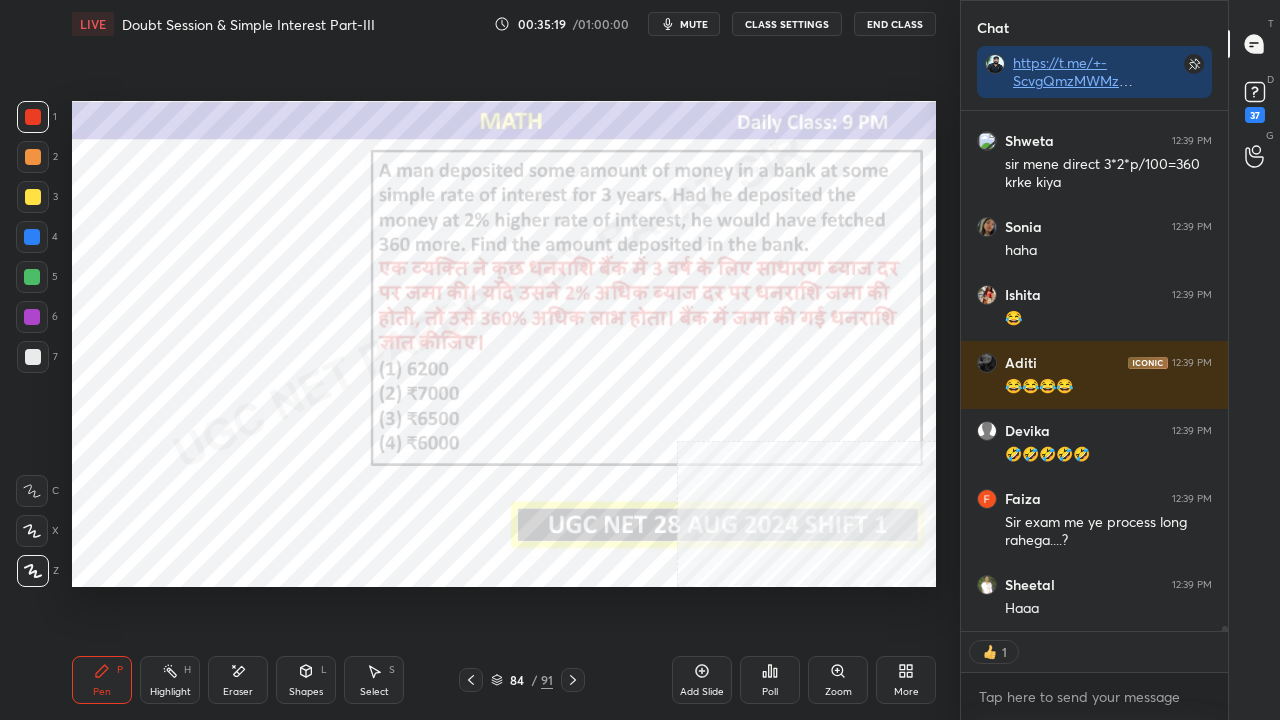 click on "Highlight H" at bounding box center (170, 680) 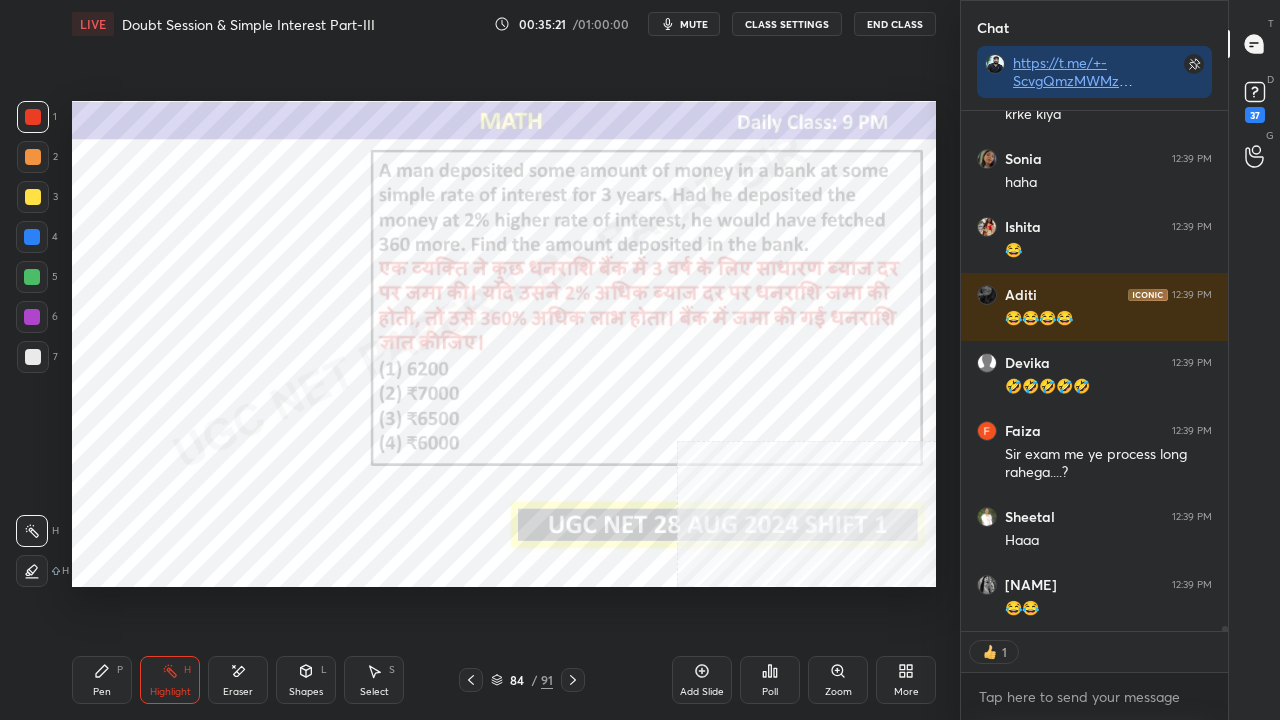 scroll, scrollTop: 58042, scrollLeft: 0, axis: vertical 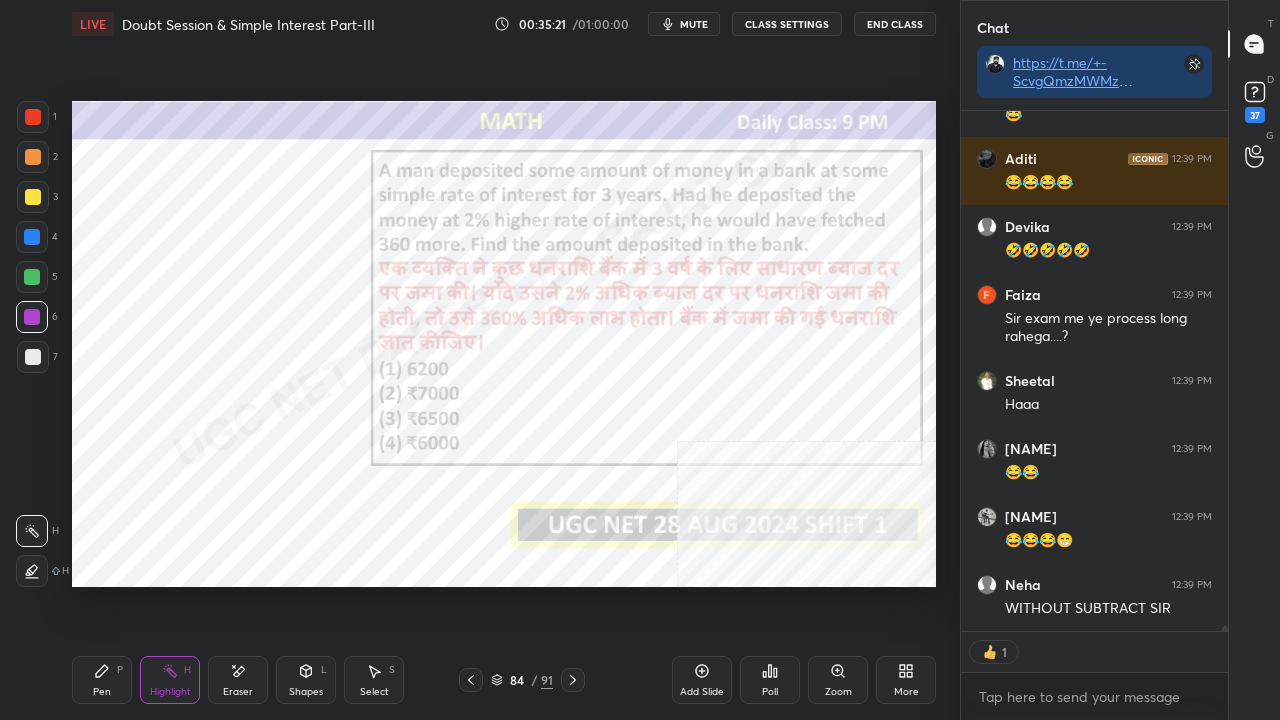 click at bounding box center (32, 317) 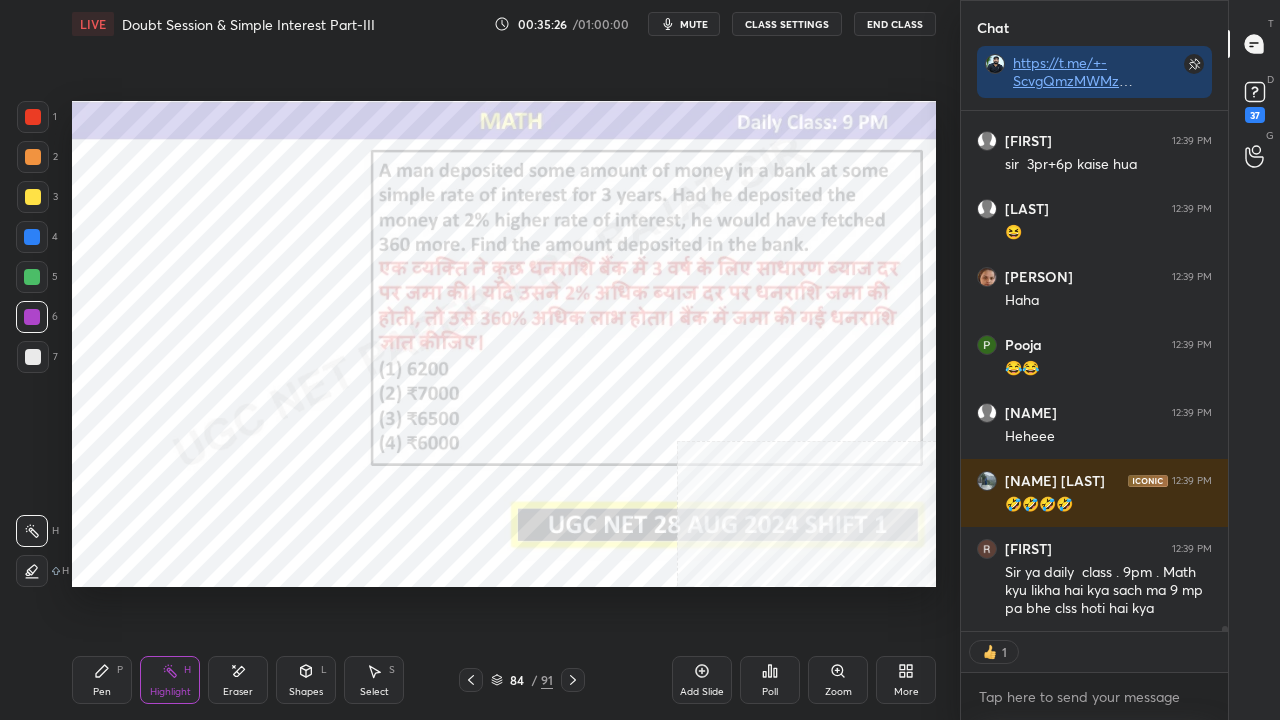 scroll, scrollTop: 58690, scrollLeft: 0, axis: vertical 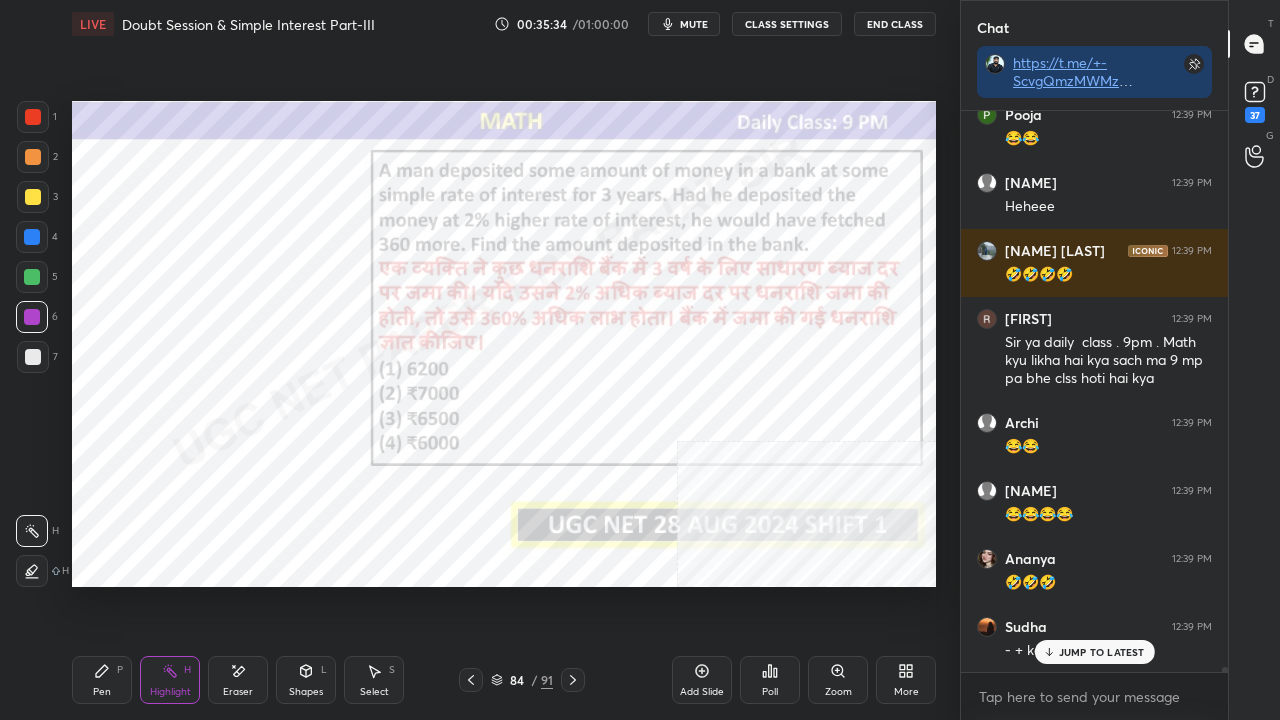drag, startPoint x: 86, startPoint y: 680, endPoint x: 226, endPoint y: 680, distance: 140 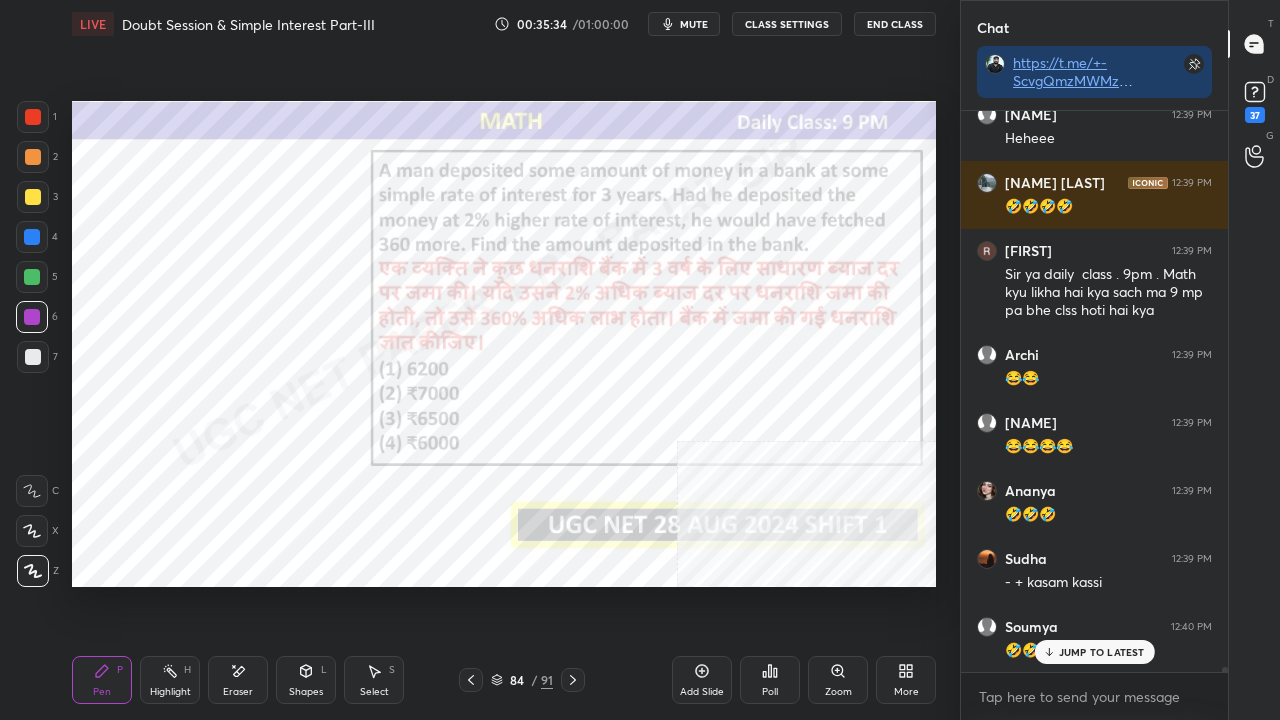 click 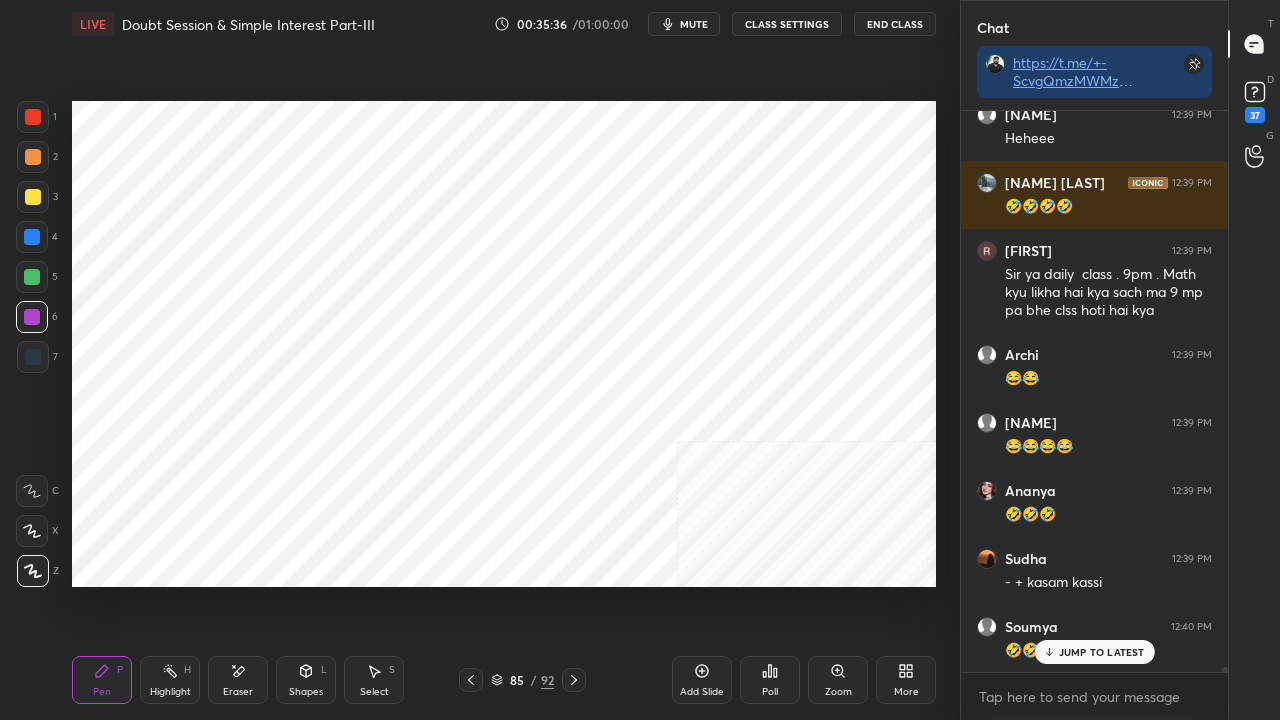 click at bounding box center (32, 237) 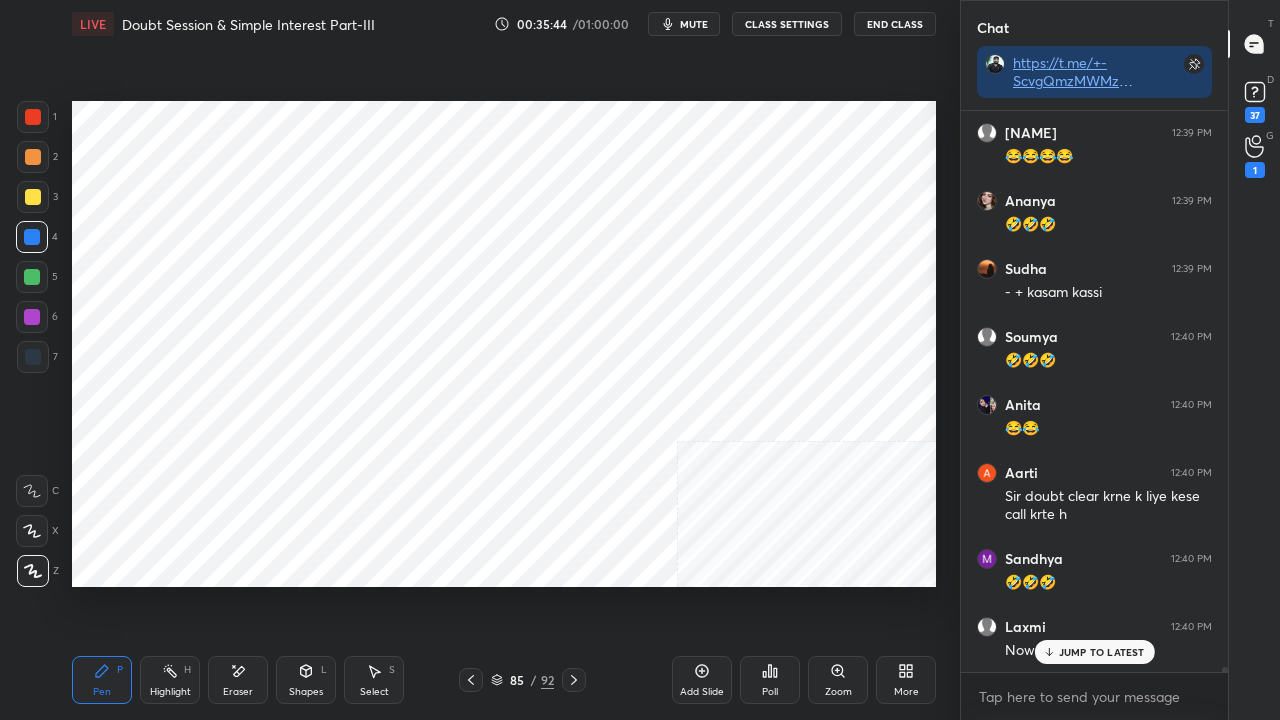click at bounding box center [33, 117] 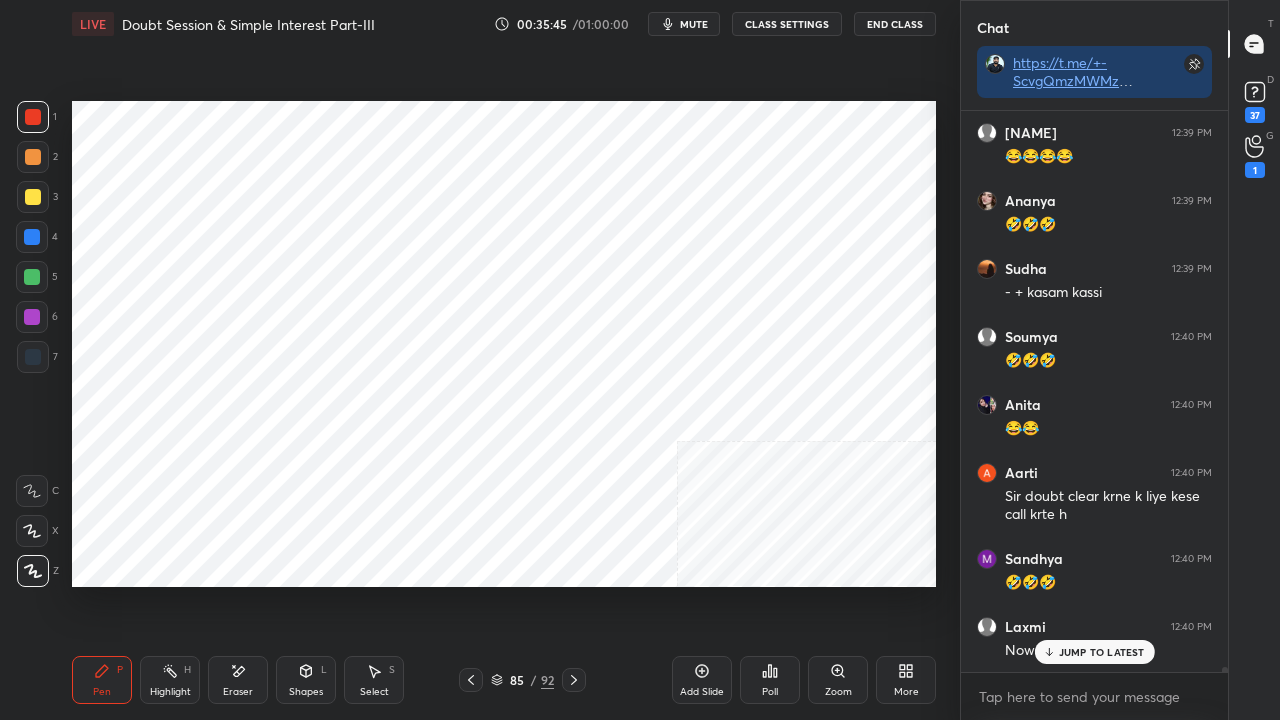 click at bounding box center (33, 117) 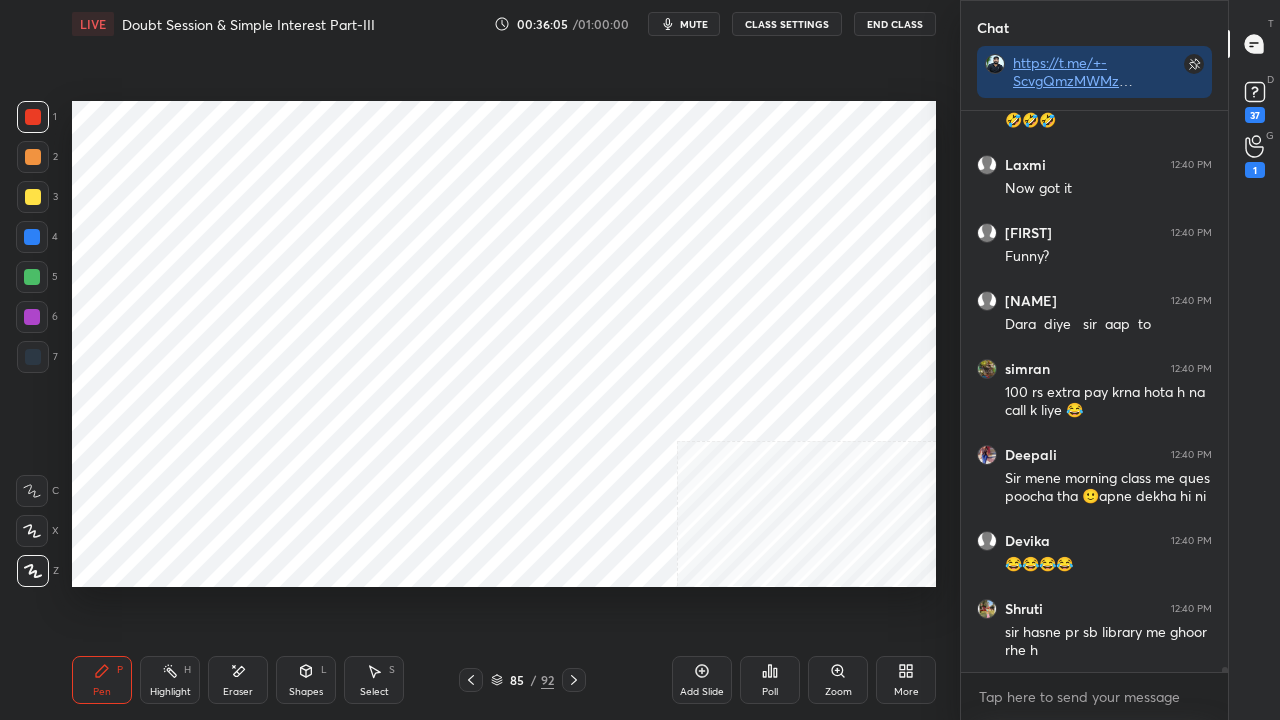 click 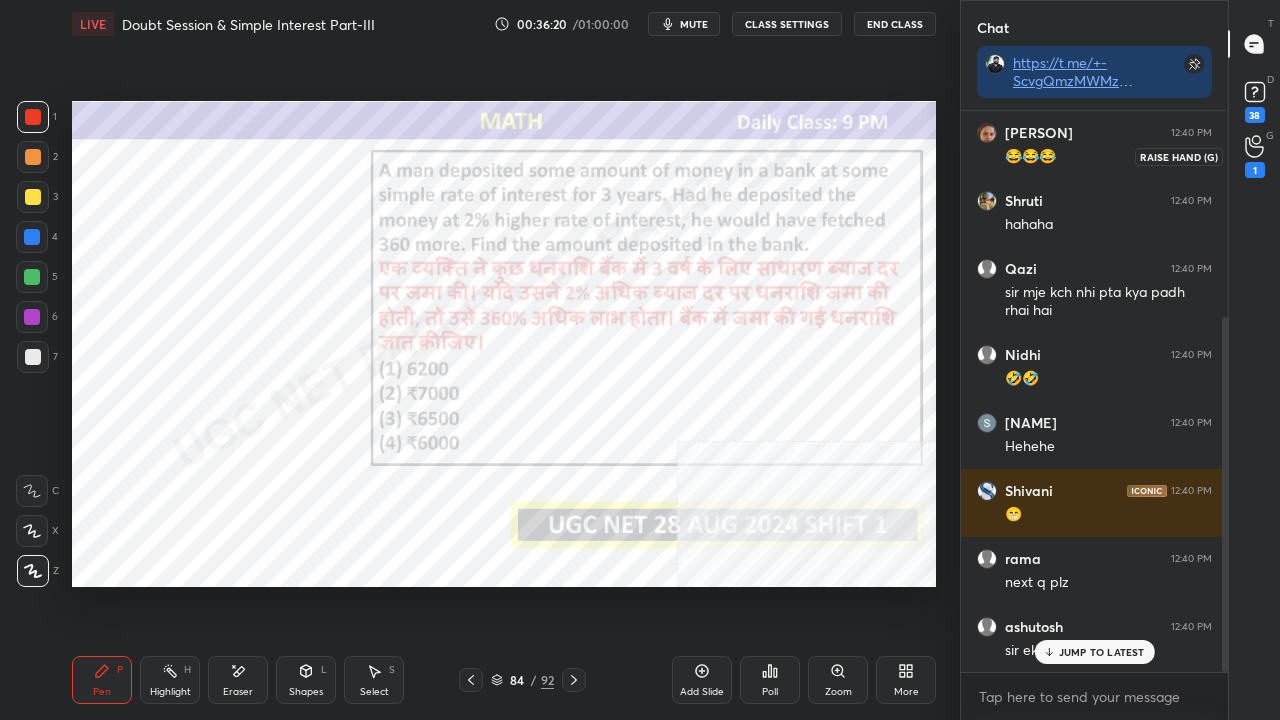 scroll, scrollTop: 394, scrollLeft: 0, axis: vertical 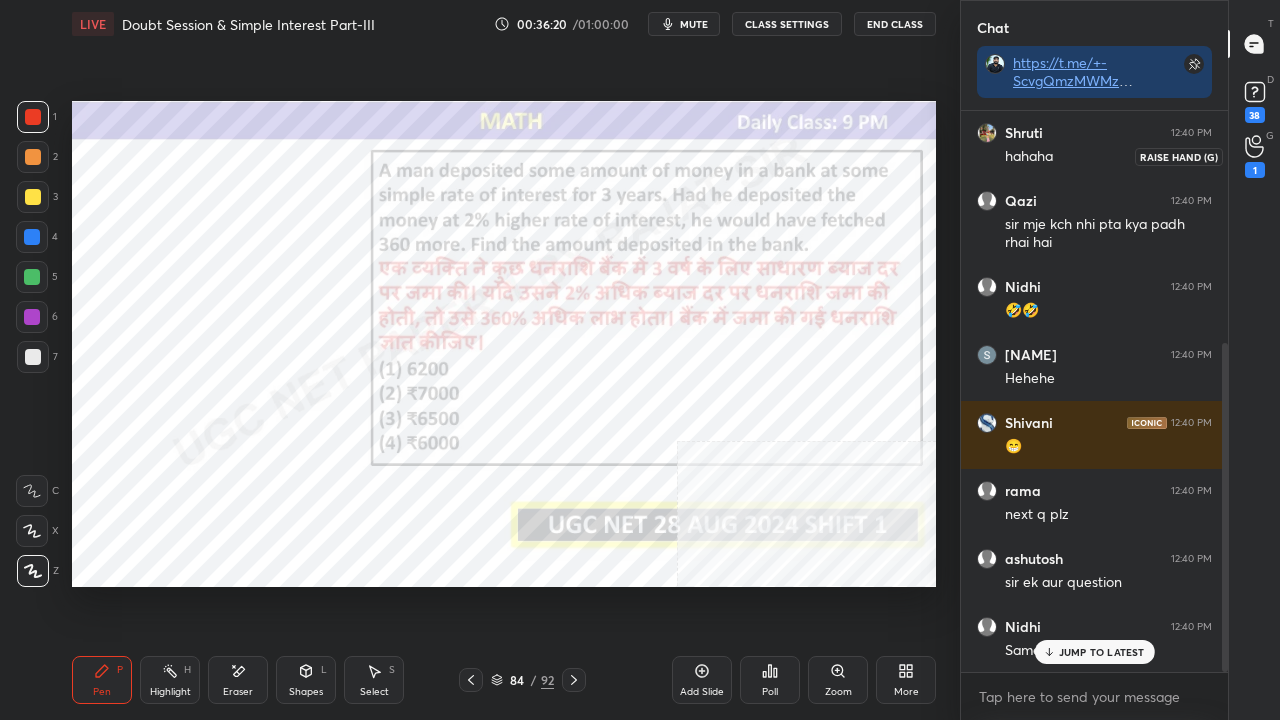 click 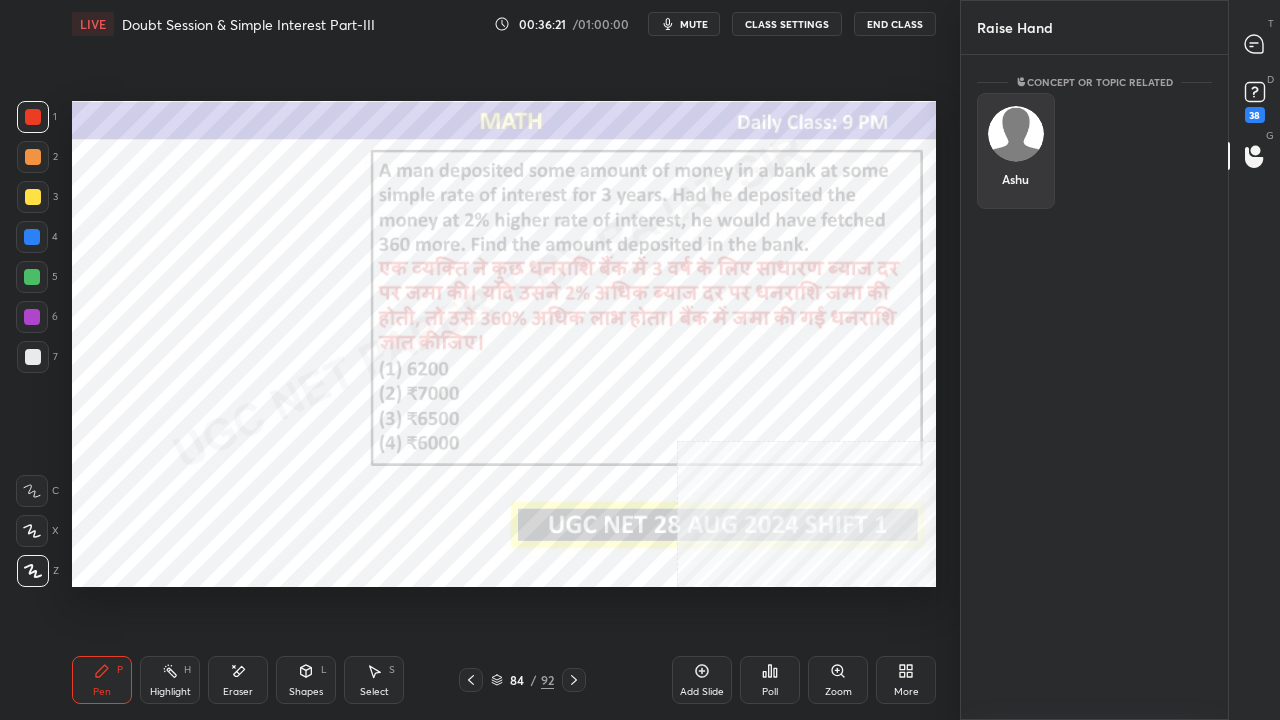 click on "Ashu" at bounding box center [1016, 151] 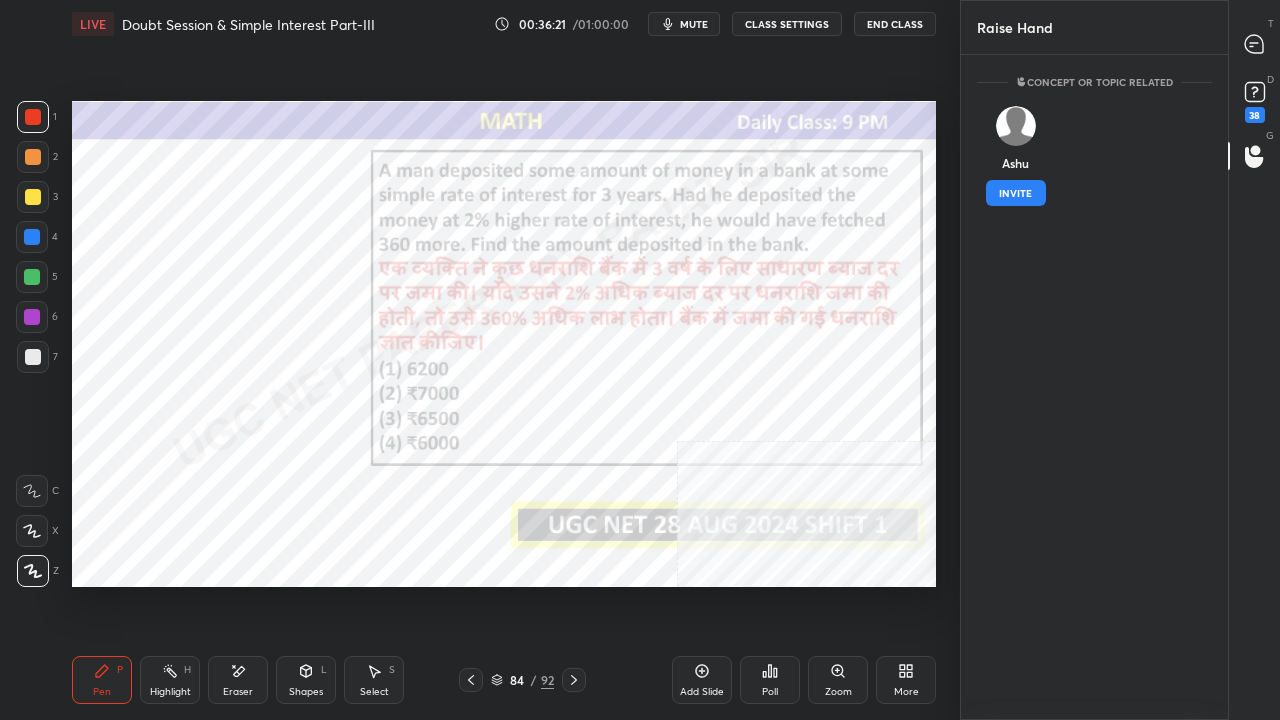 click on "INVITE" at bounding box center (1016, 193) 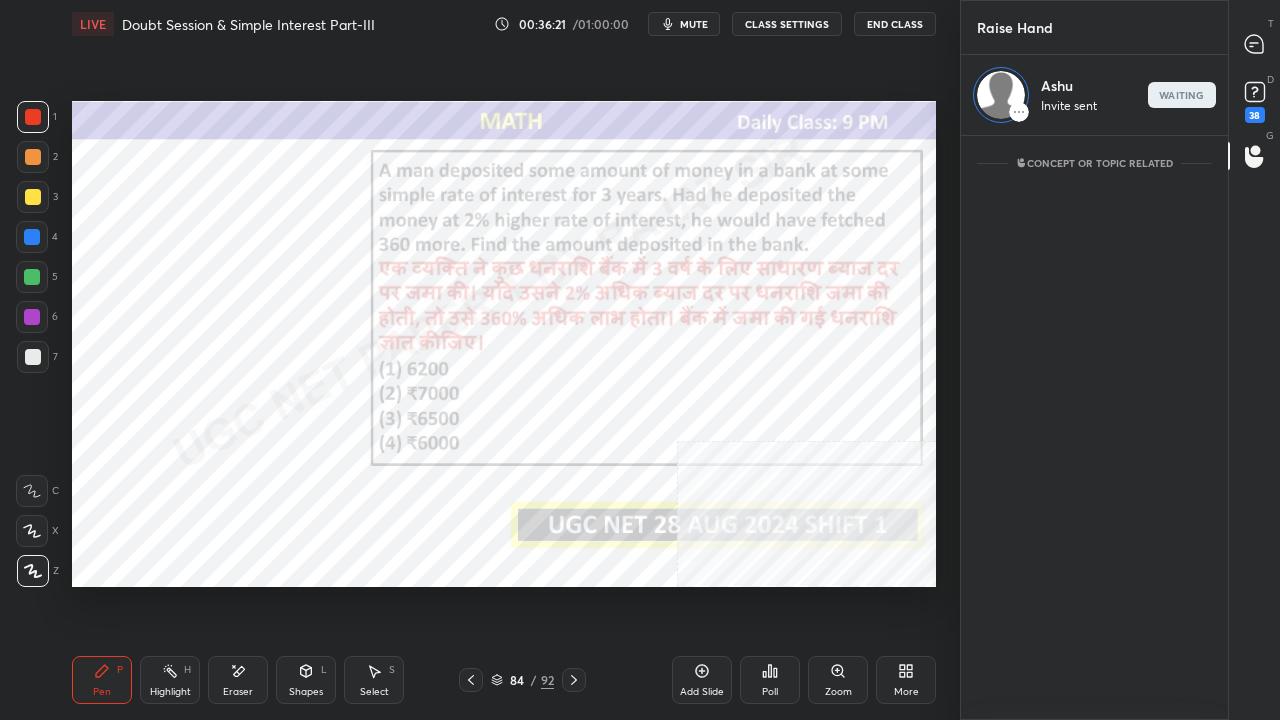 scroll, scrollTop: 578, scrollLeft: 261, axis: both 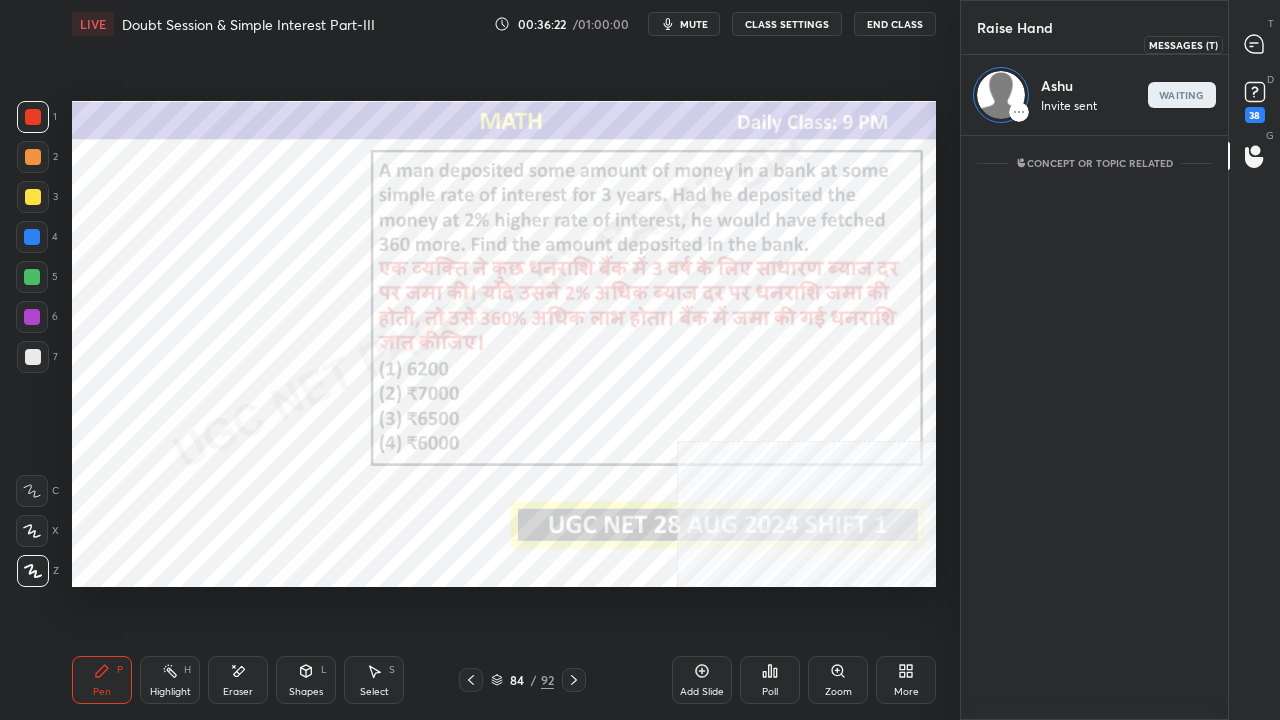 click 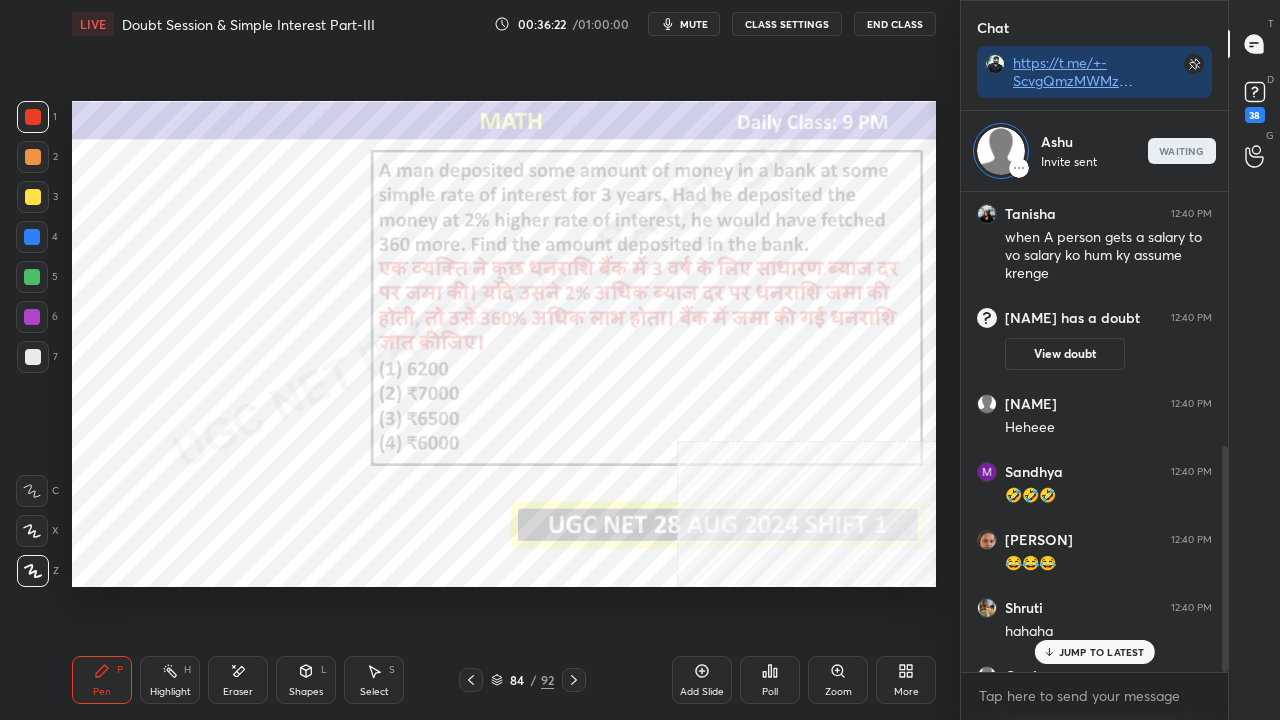 scroll, scrollTop: 522, scrollLeft: 261, axis: both 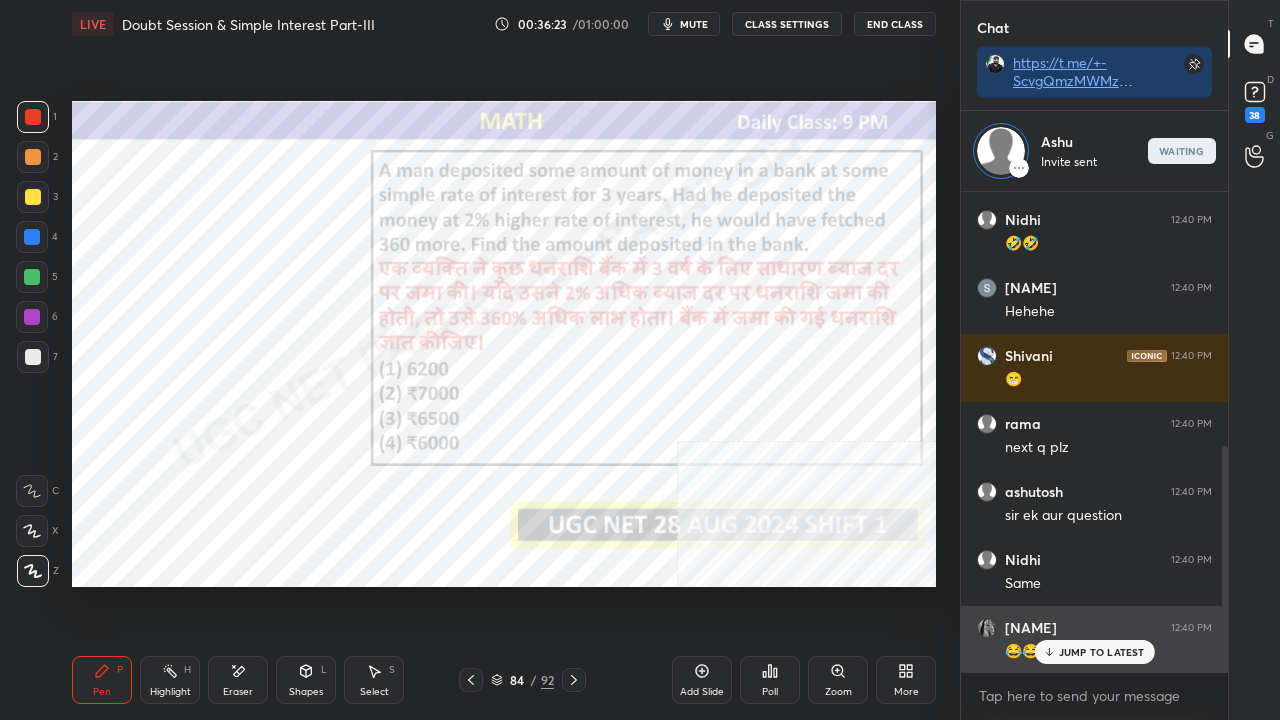 click on "JUMP TO LATEST" at bounding box center [1102, 652] 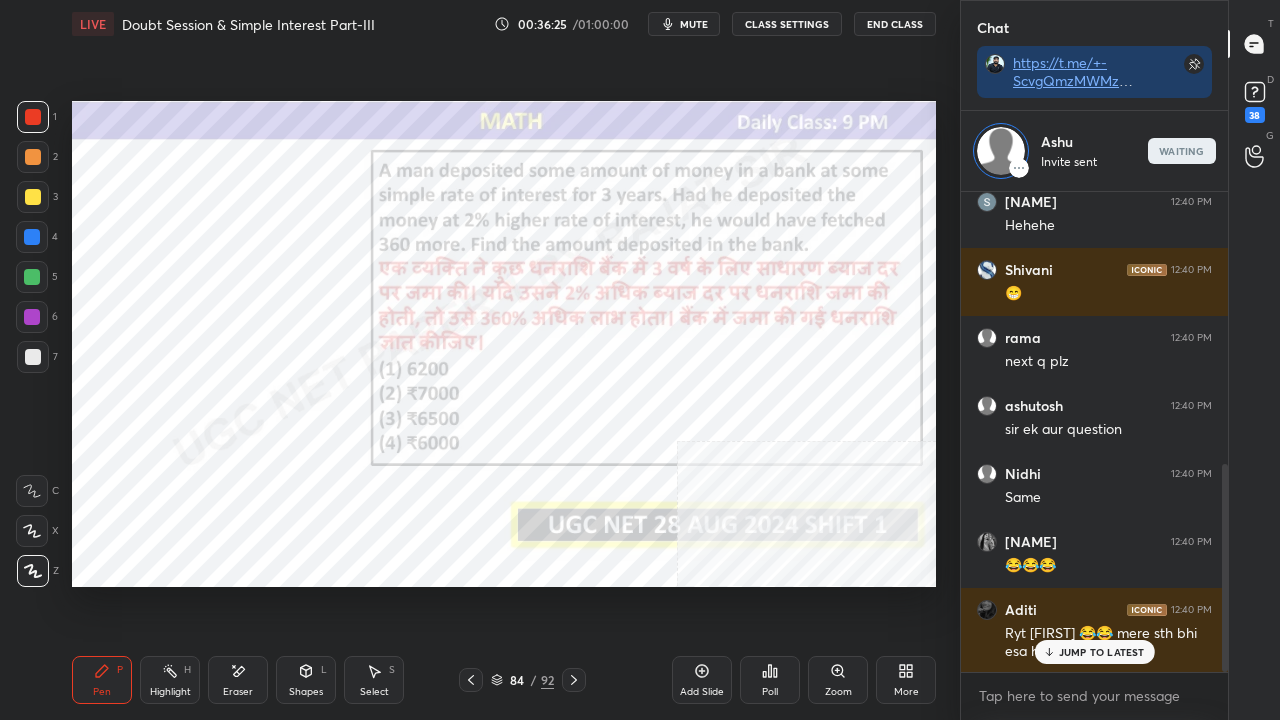 drag, startPoint x: 1082, startPoint y: 659, endPoint x: 1068, endPoint y: 650, distance: 16.643316 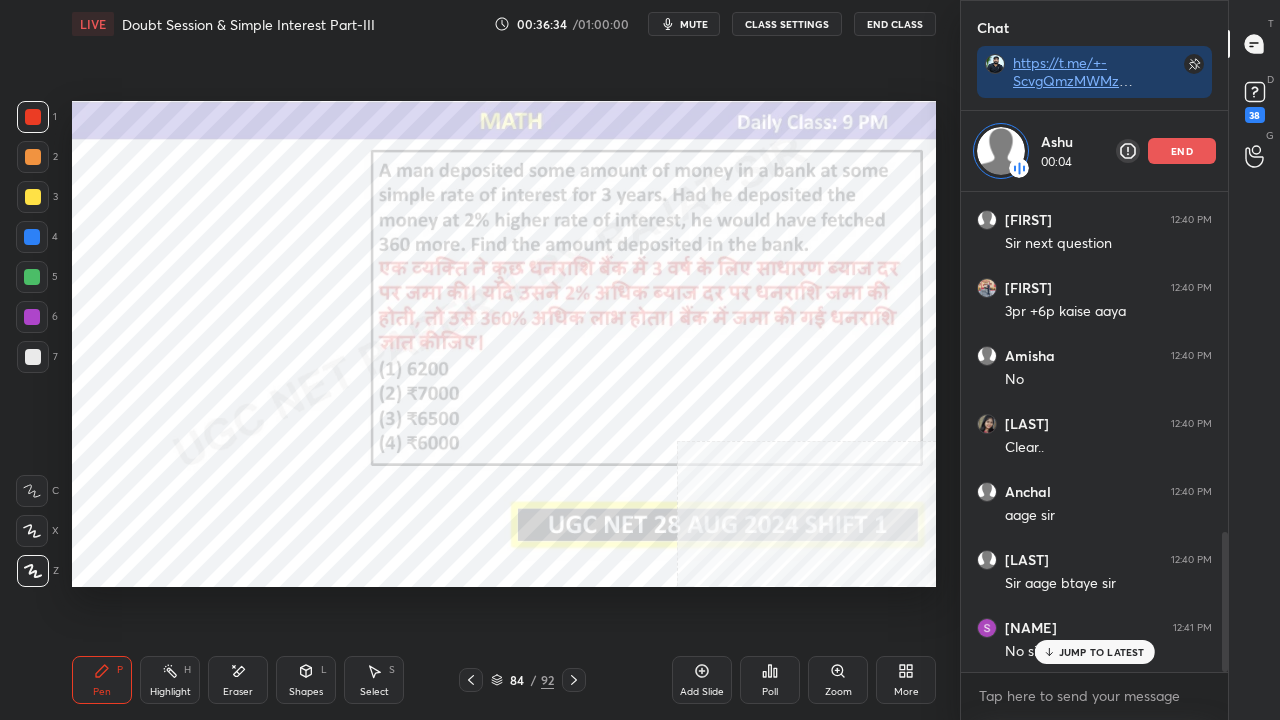 scroll, scrollTop: 1240, scrollLeft: 0, axis: vertical 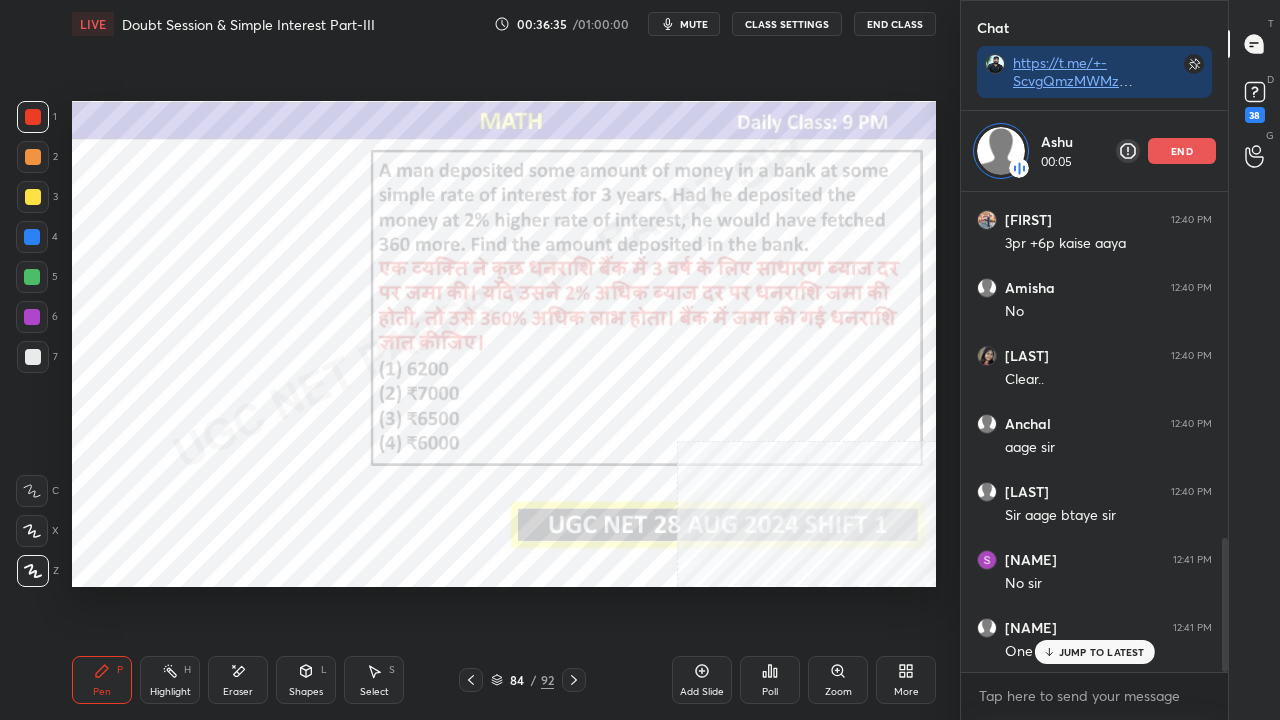 click 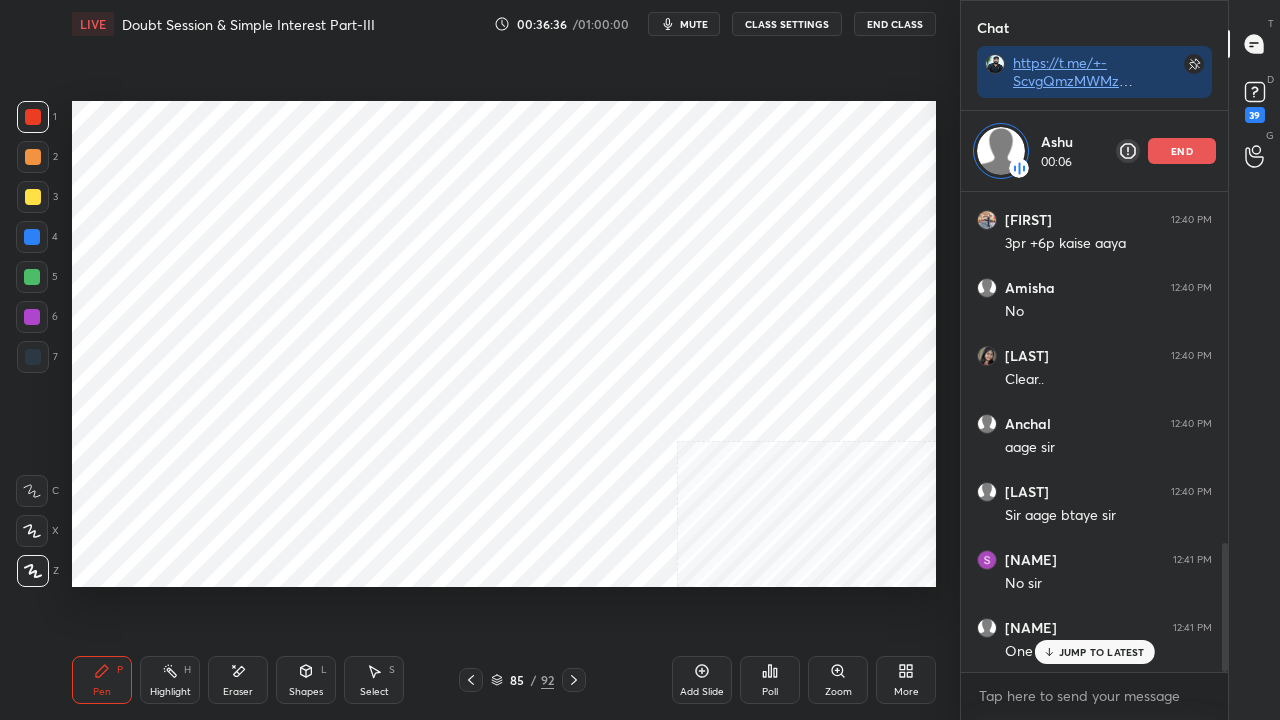 scroll, scrollTop: 1308, scrollLeft: 0, axis: vertical 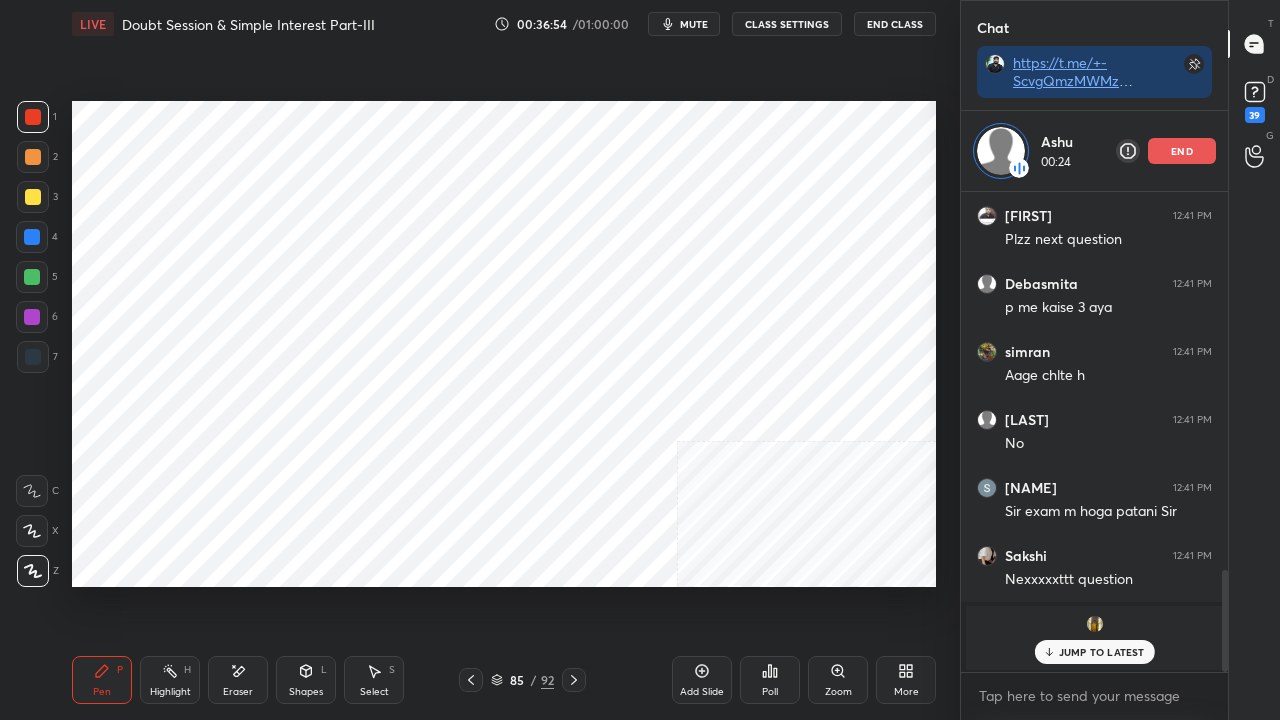 drag, startPoint x: 470, startPoint y: 676, endPoint x: 472, endPoint y: 659, distance: 17.117243 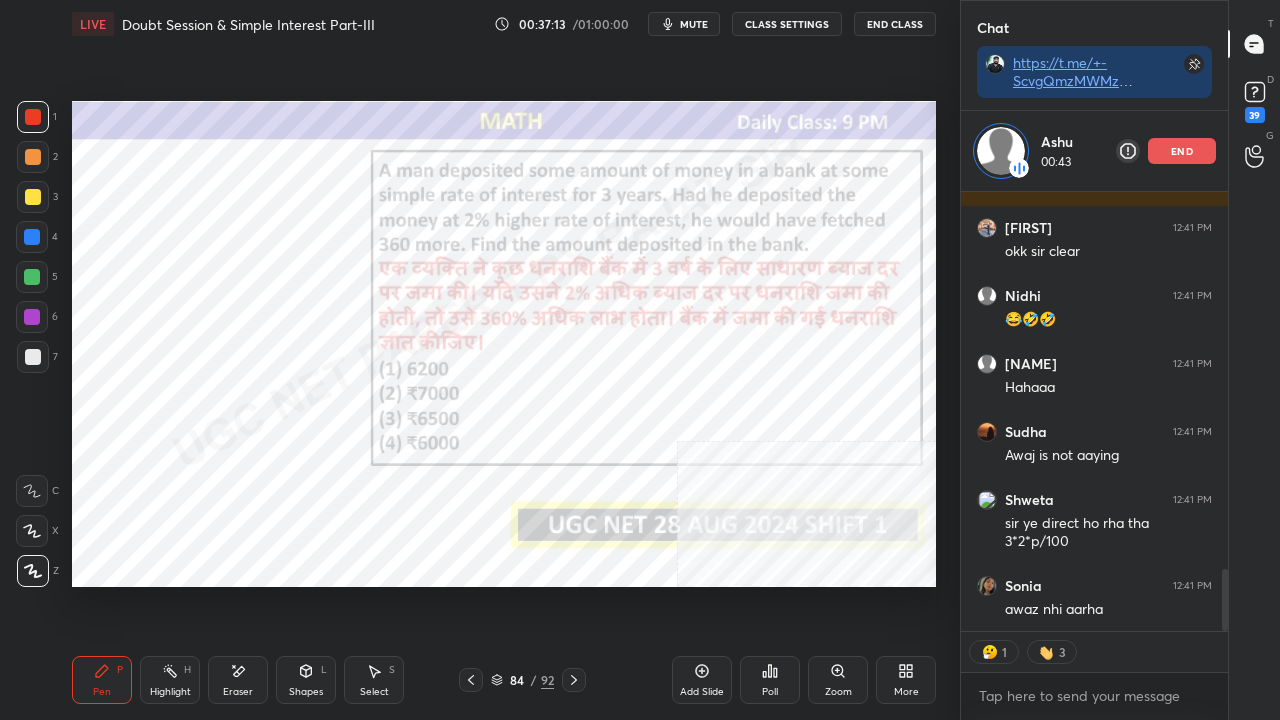 click 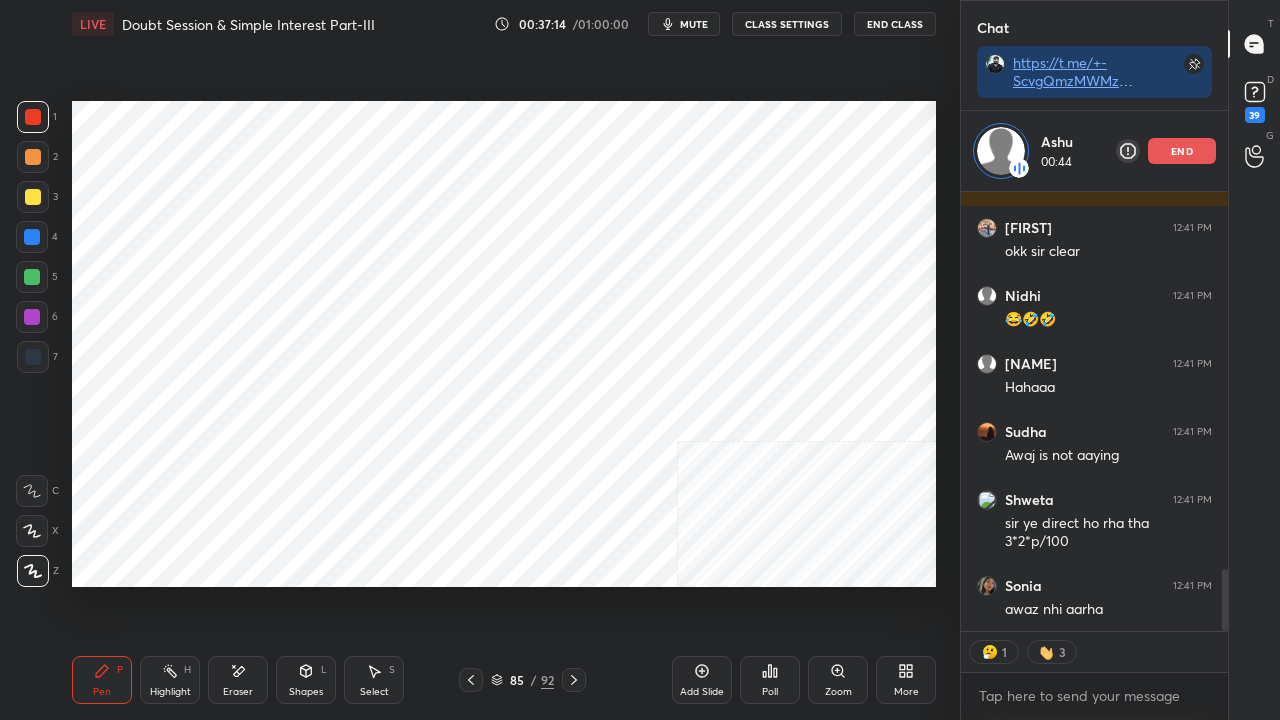 click 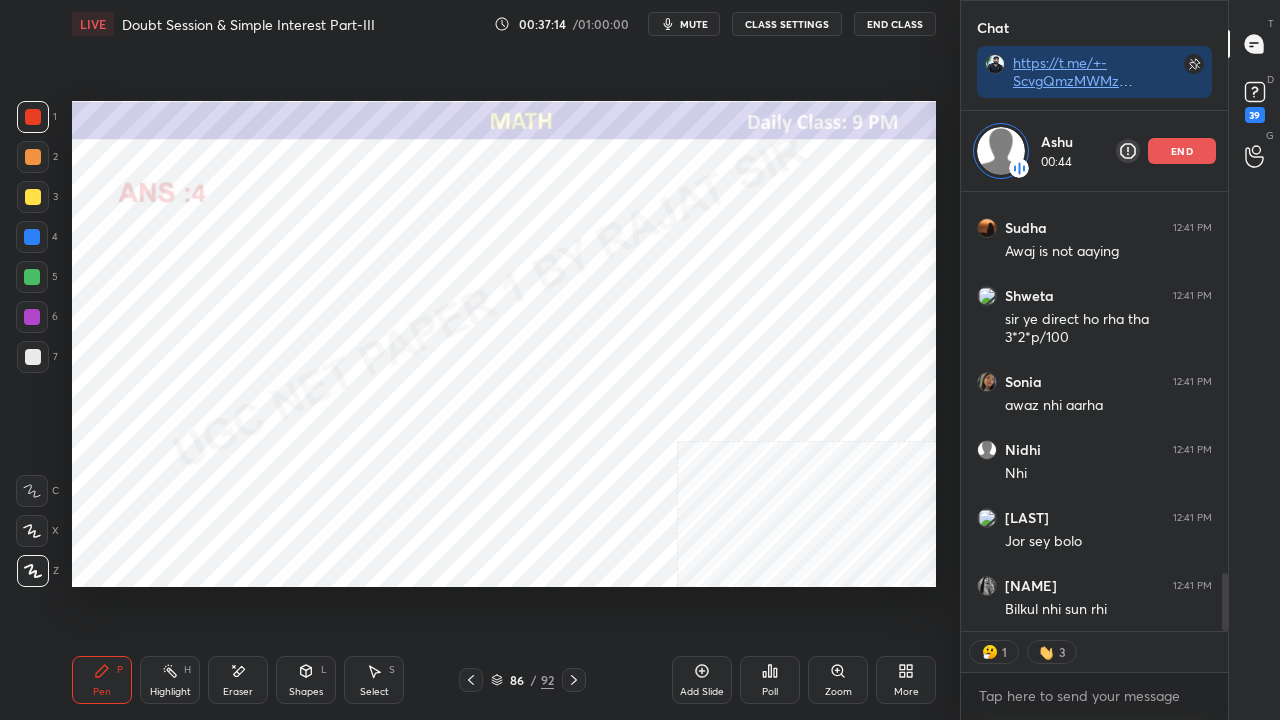 click 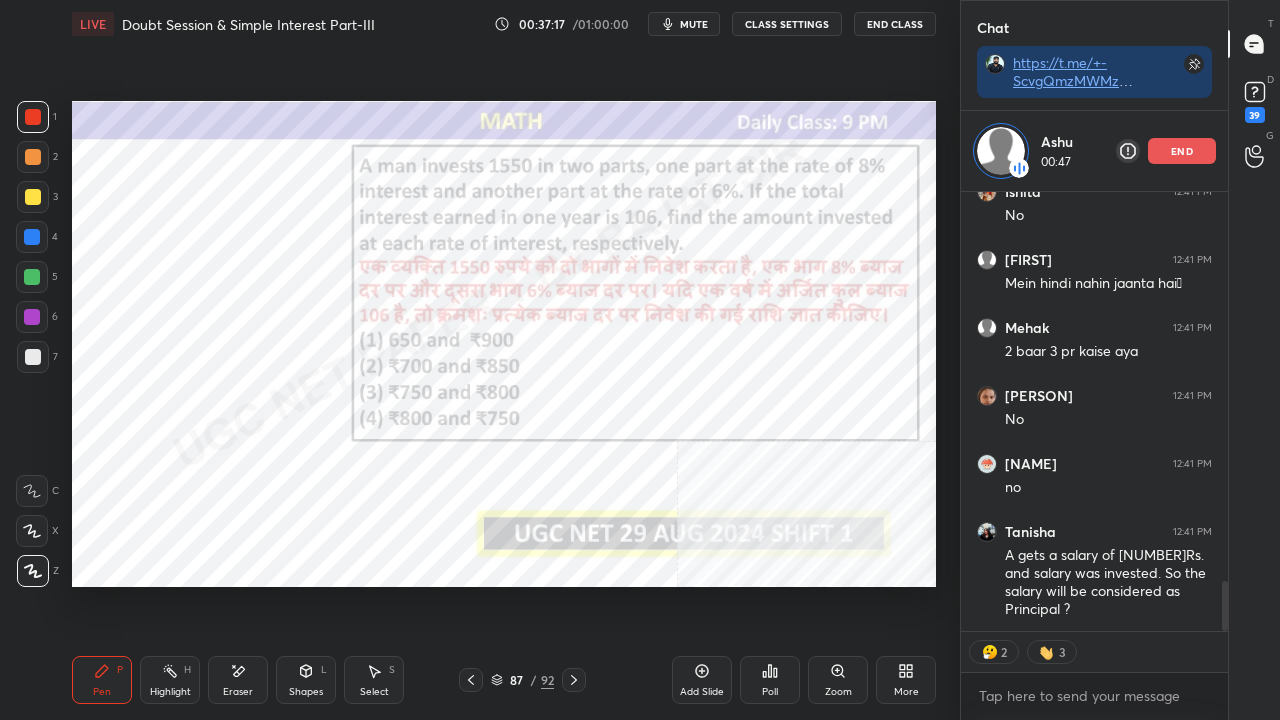 click on "end" at bounding box center [1182, 151] 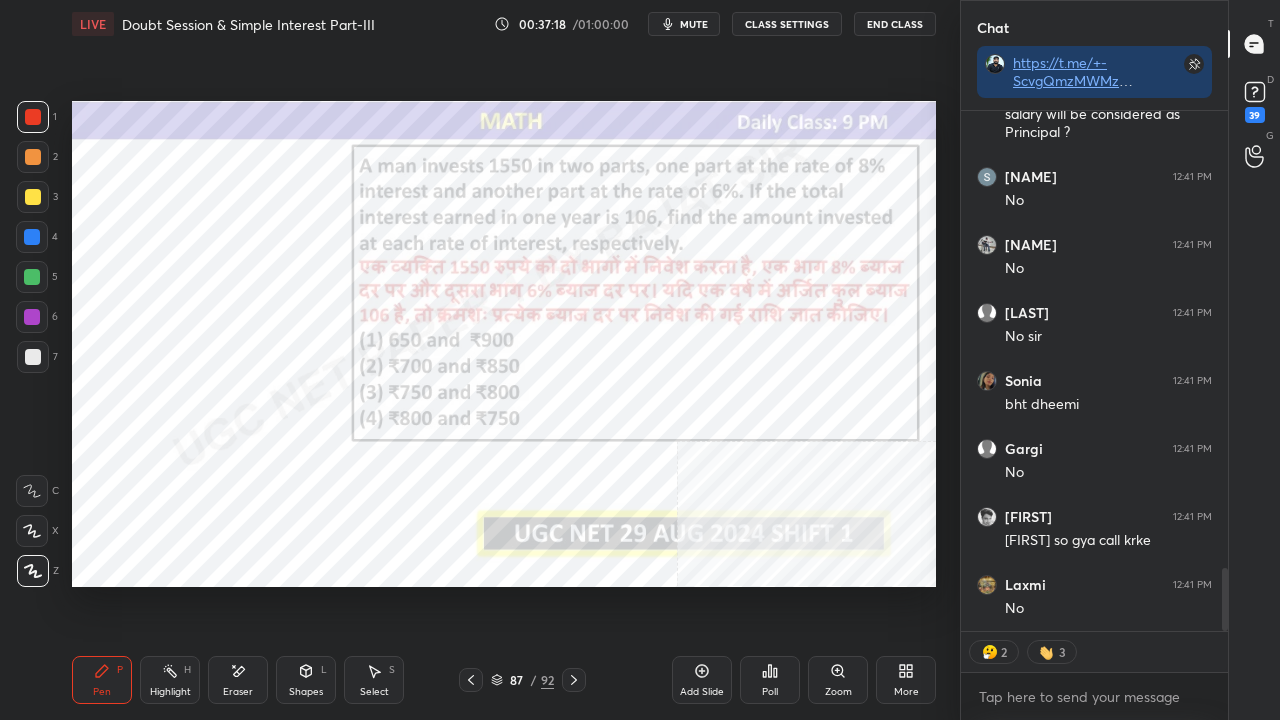 click on "87" at bounding box center [517, 680] 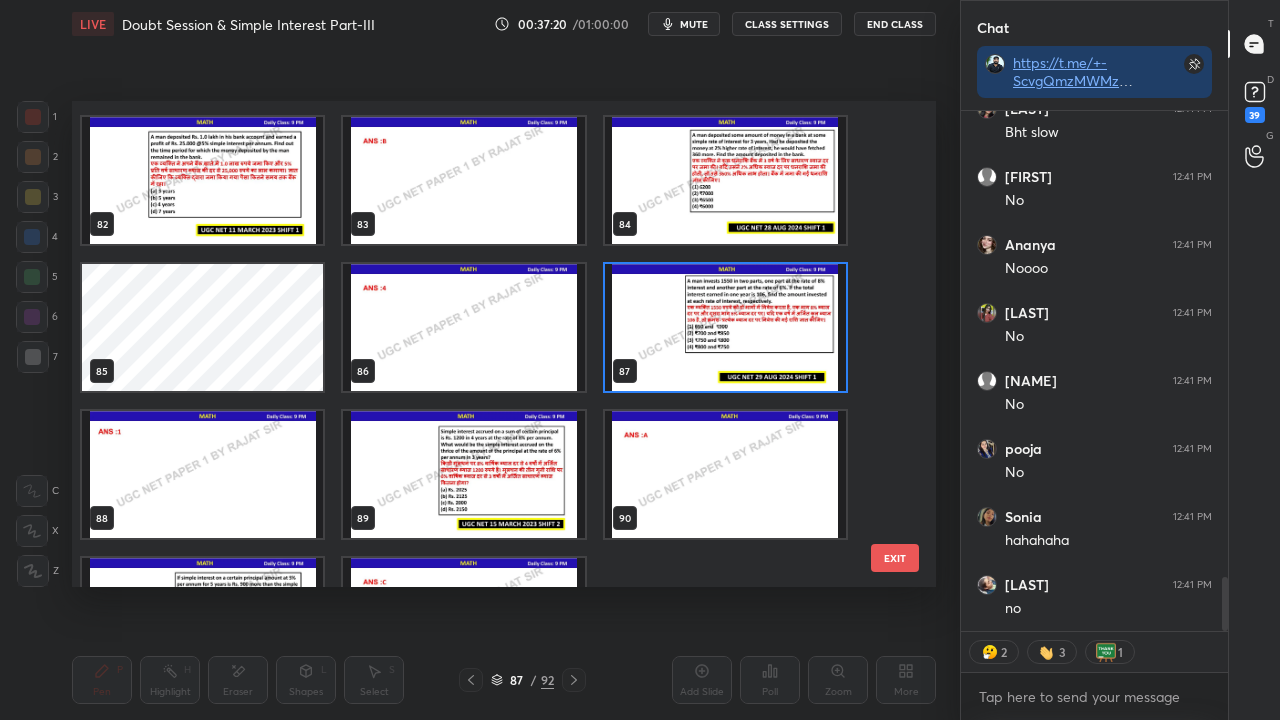 click at bounding box center [463, 474] 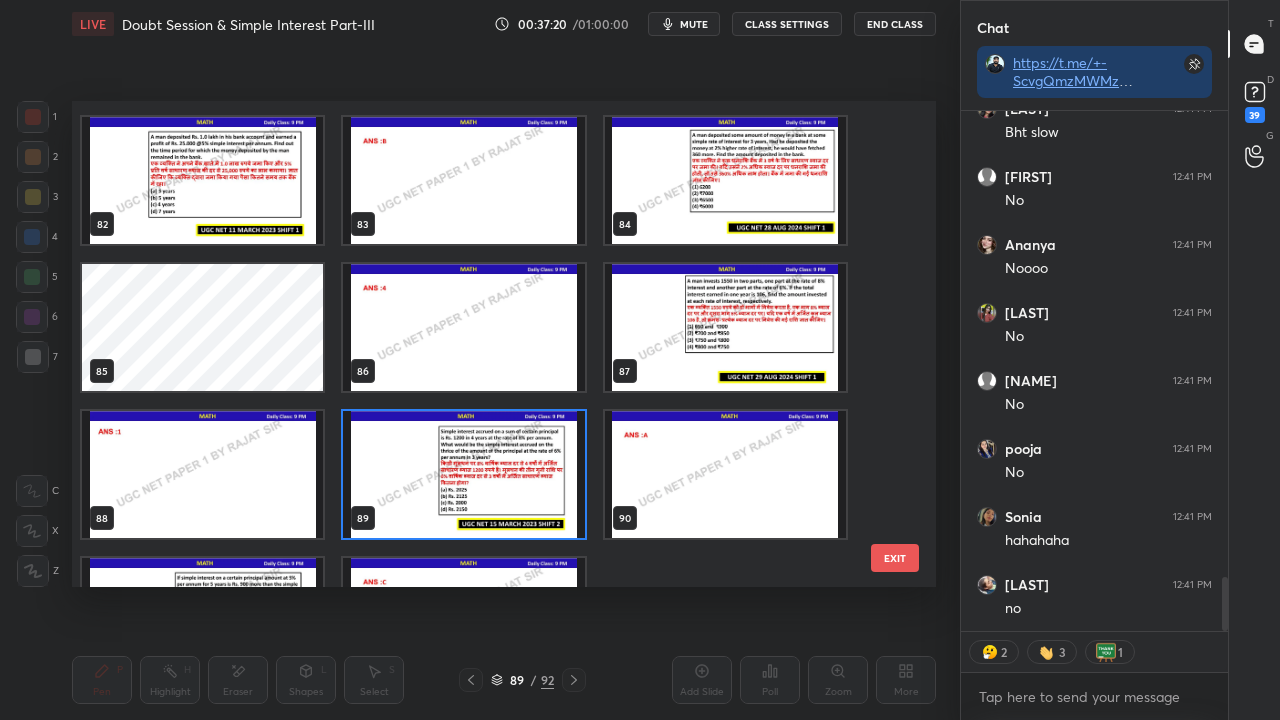 click at bounding box center [463, 474] 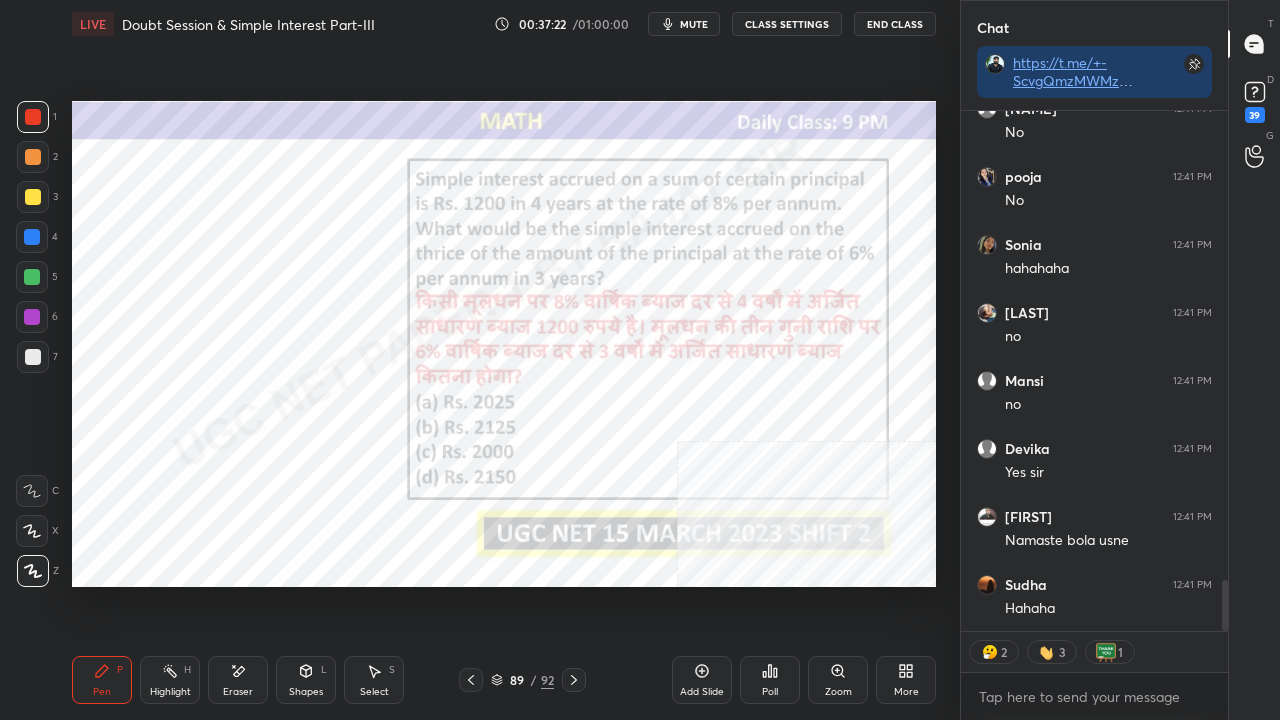 click 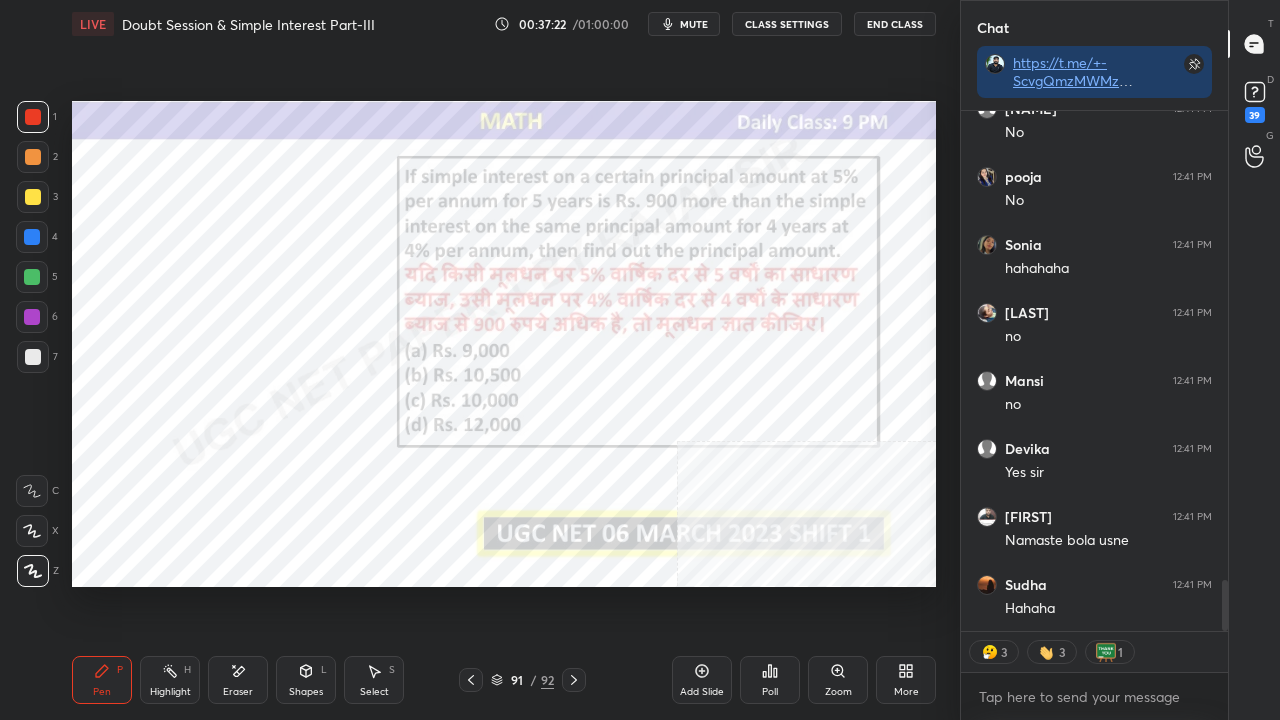 click 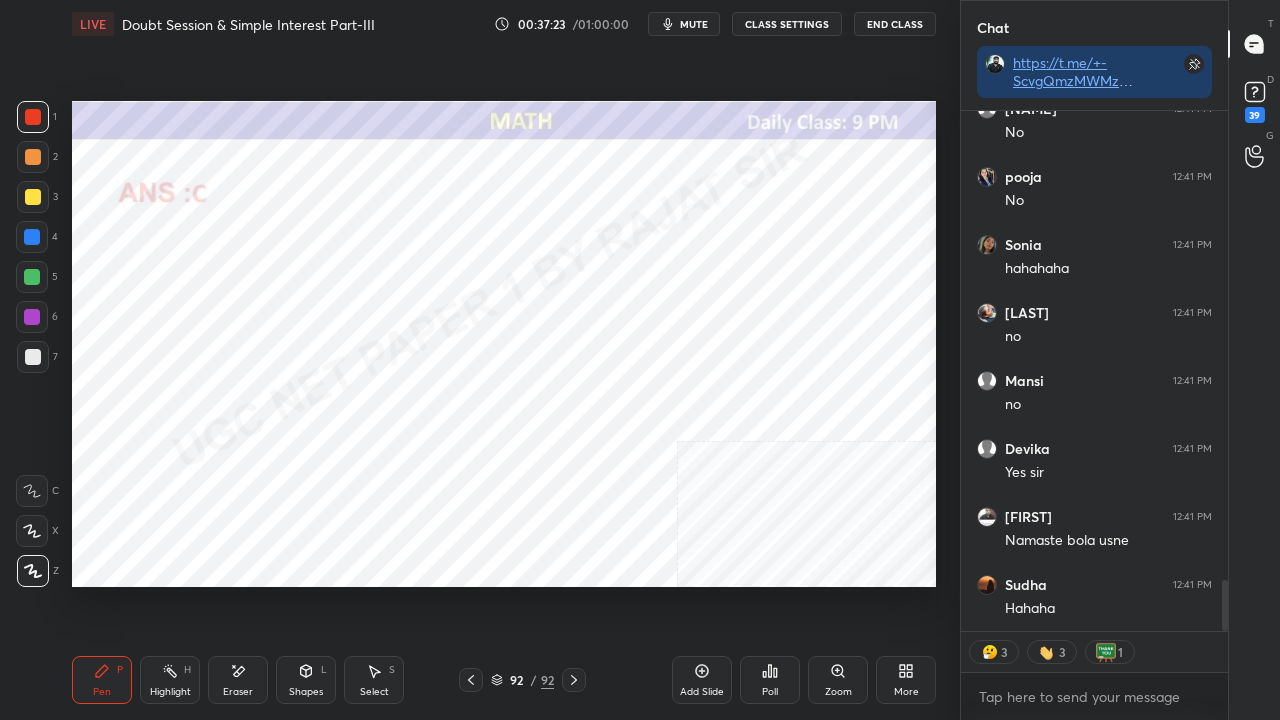 click 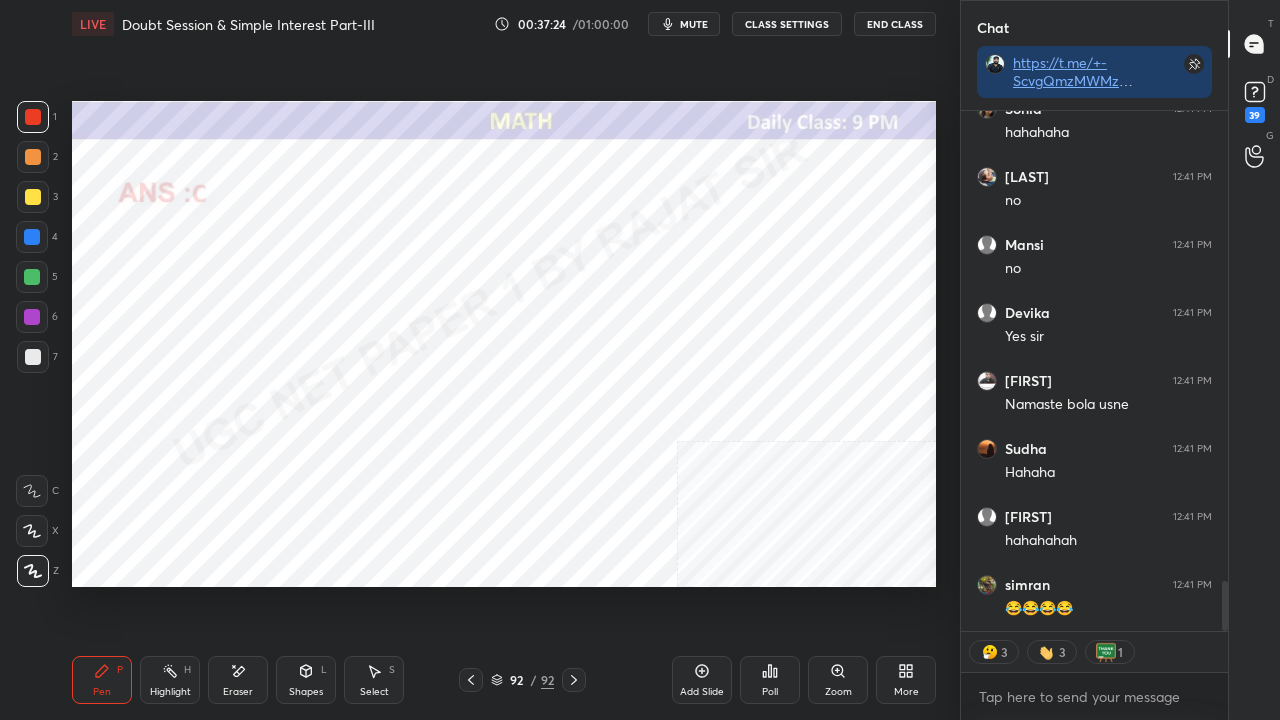 click 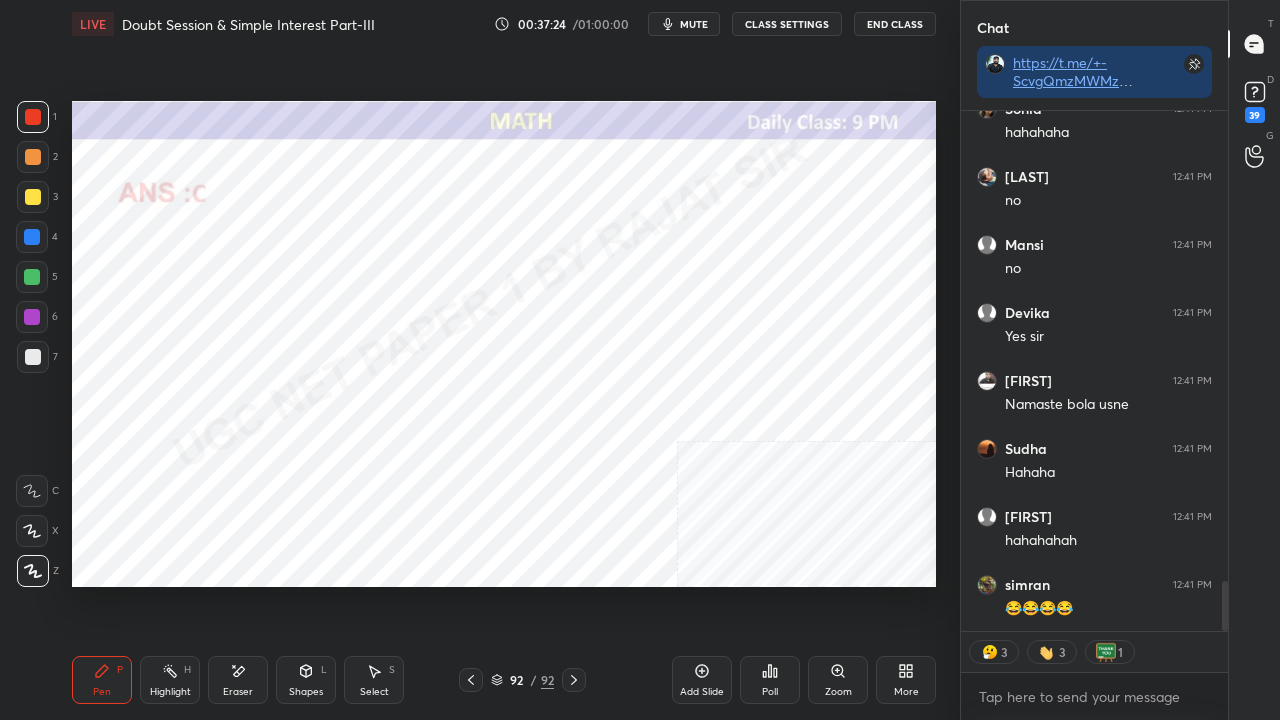 click 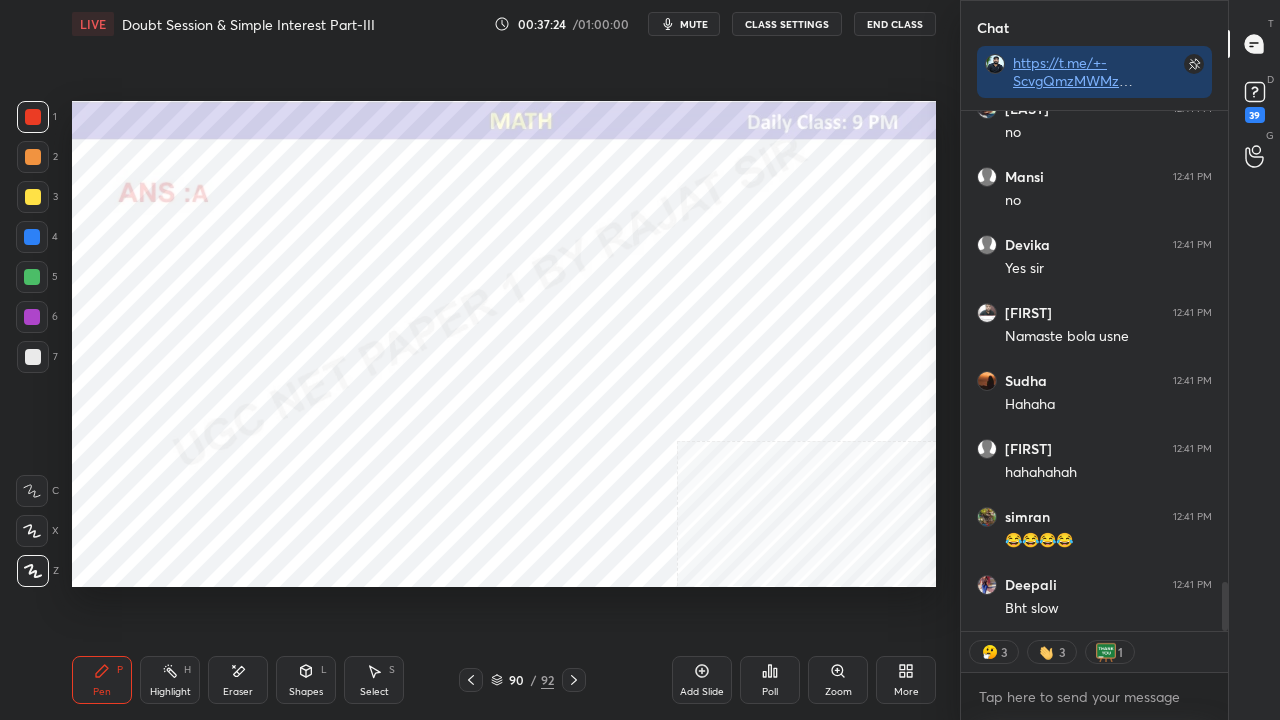 click 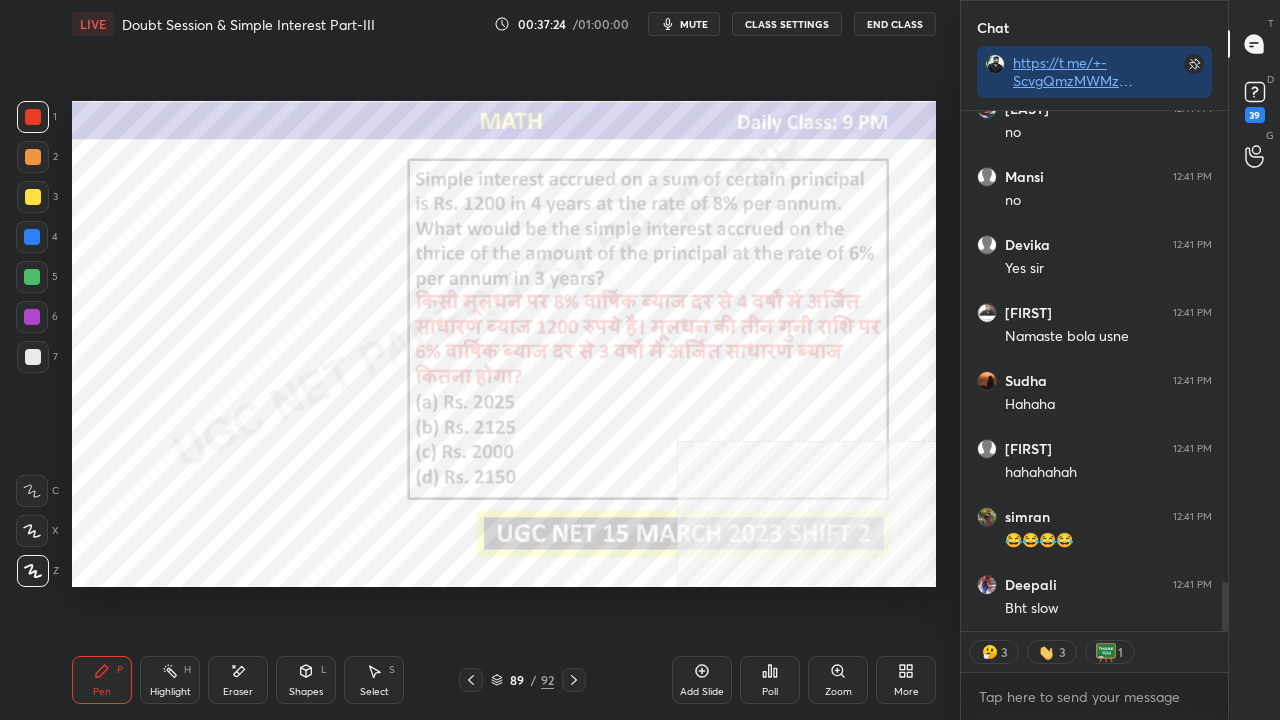 click 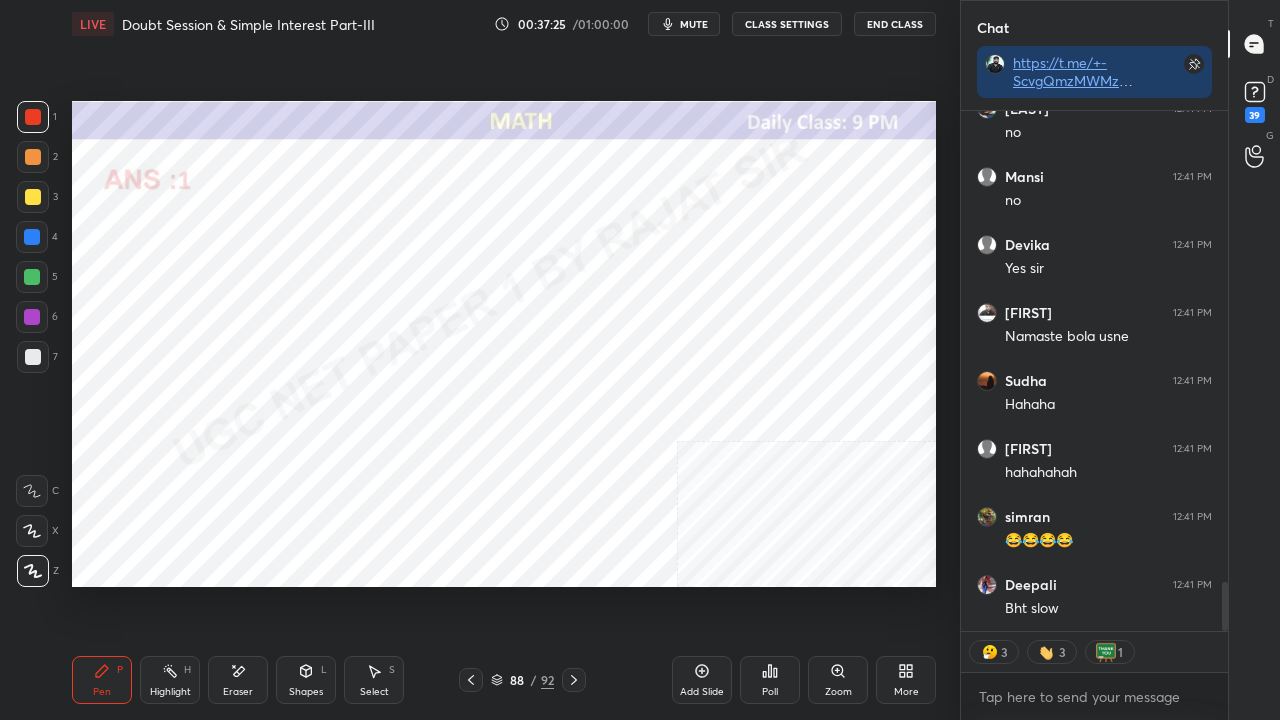 click 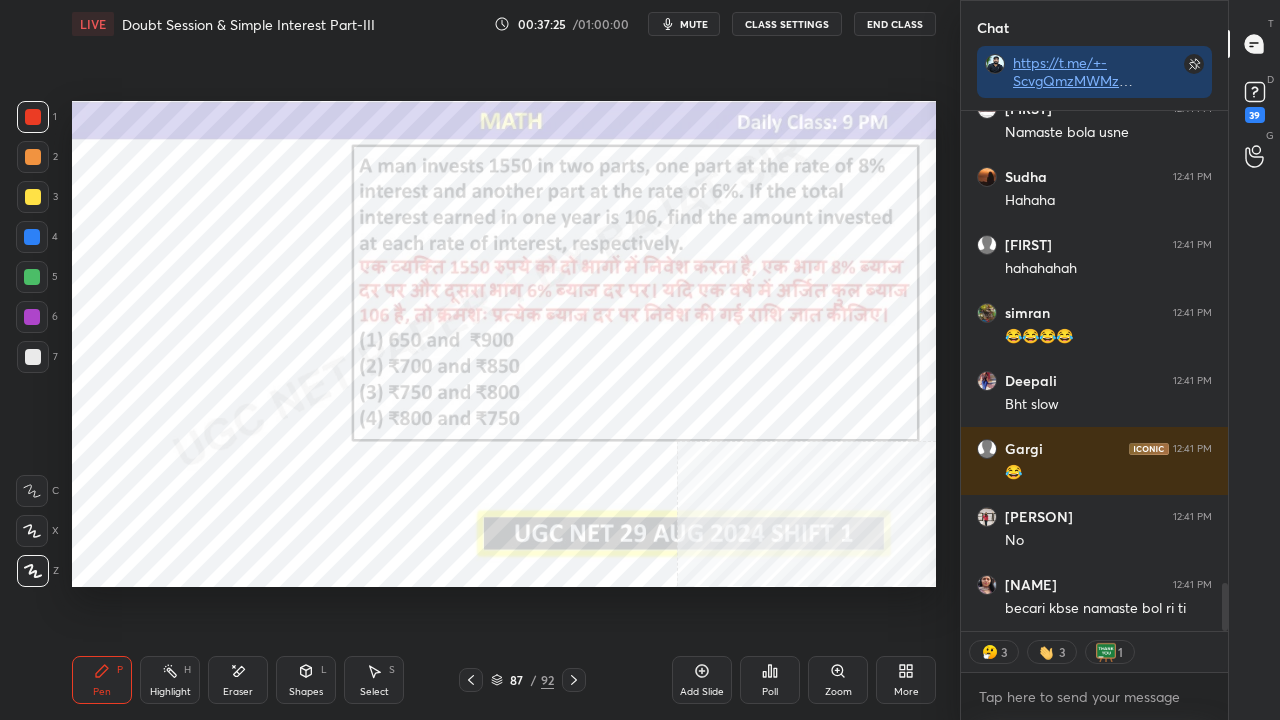 click 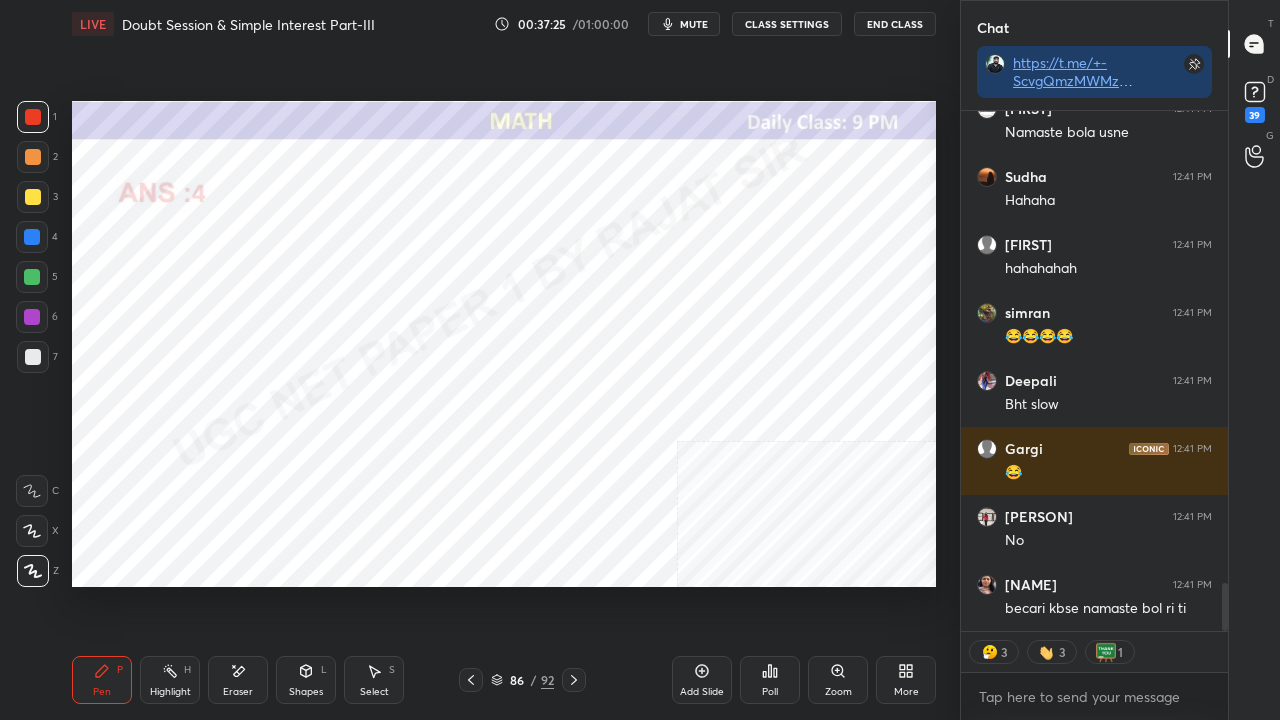 click 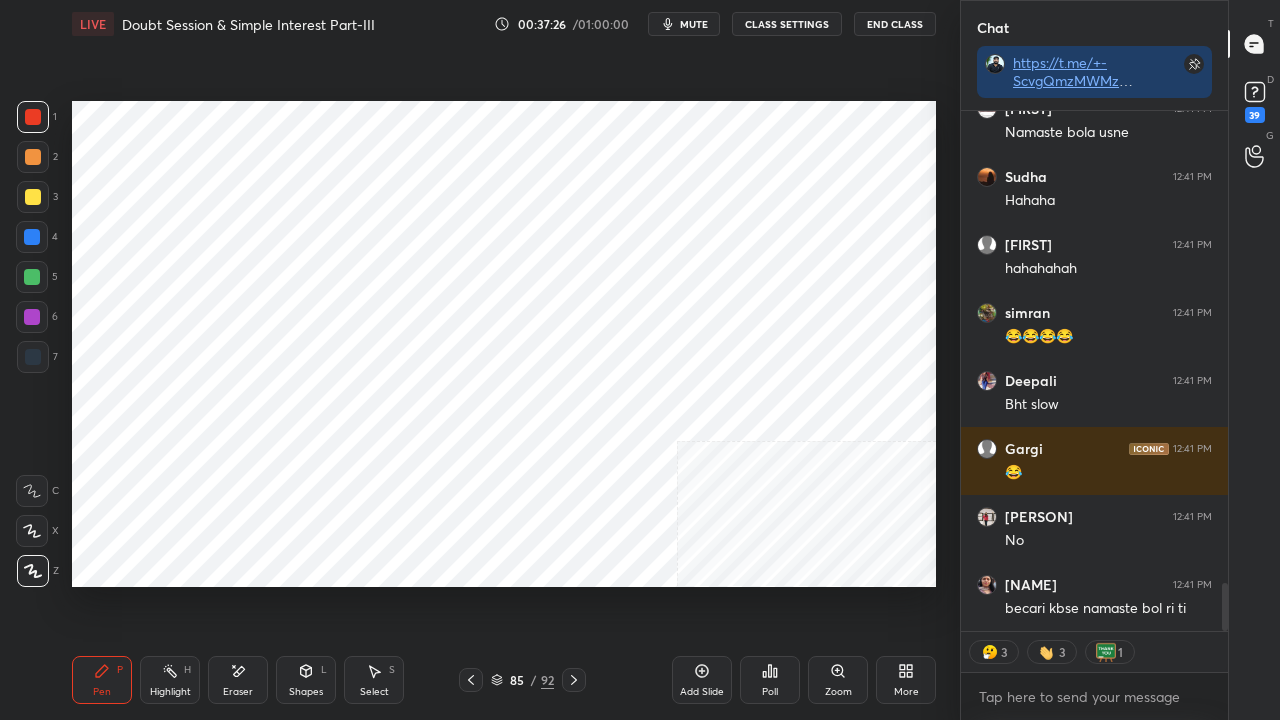 click 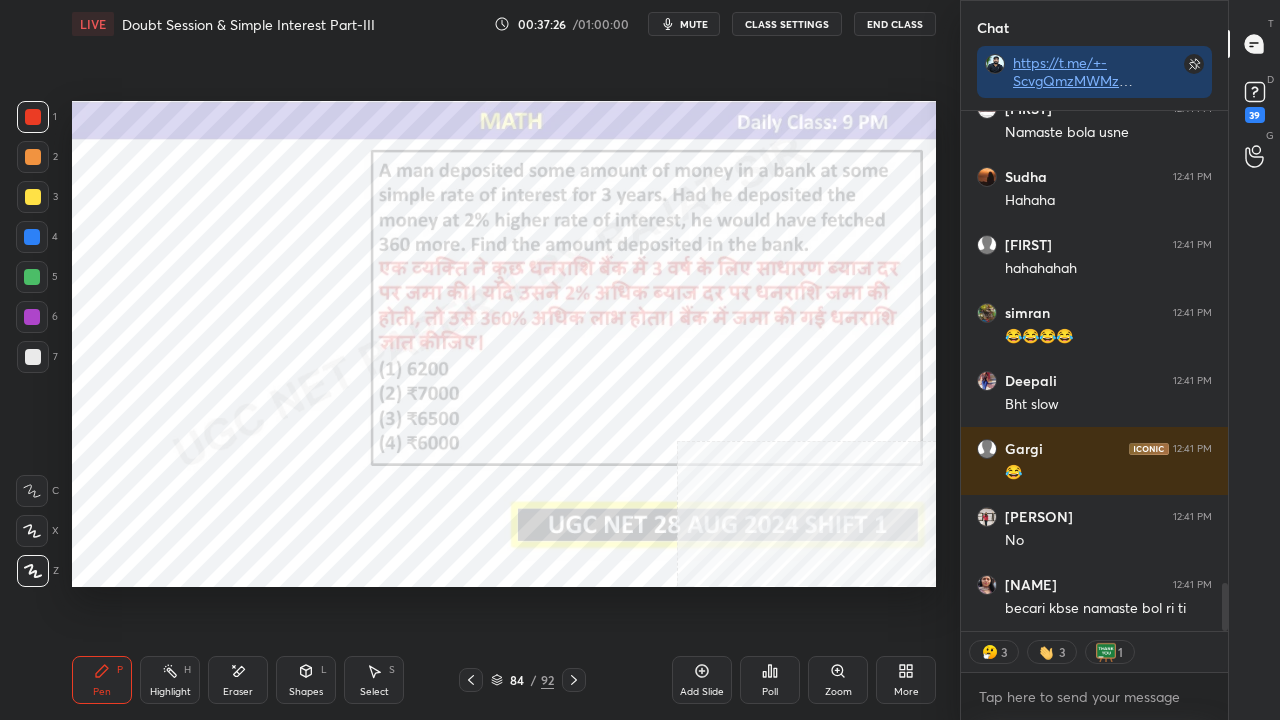 click 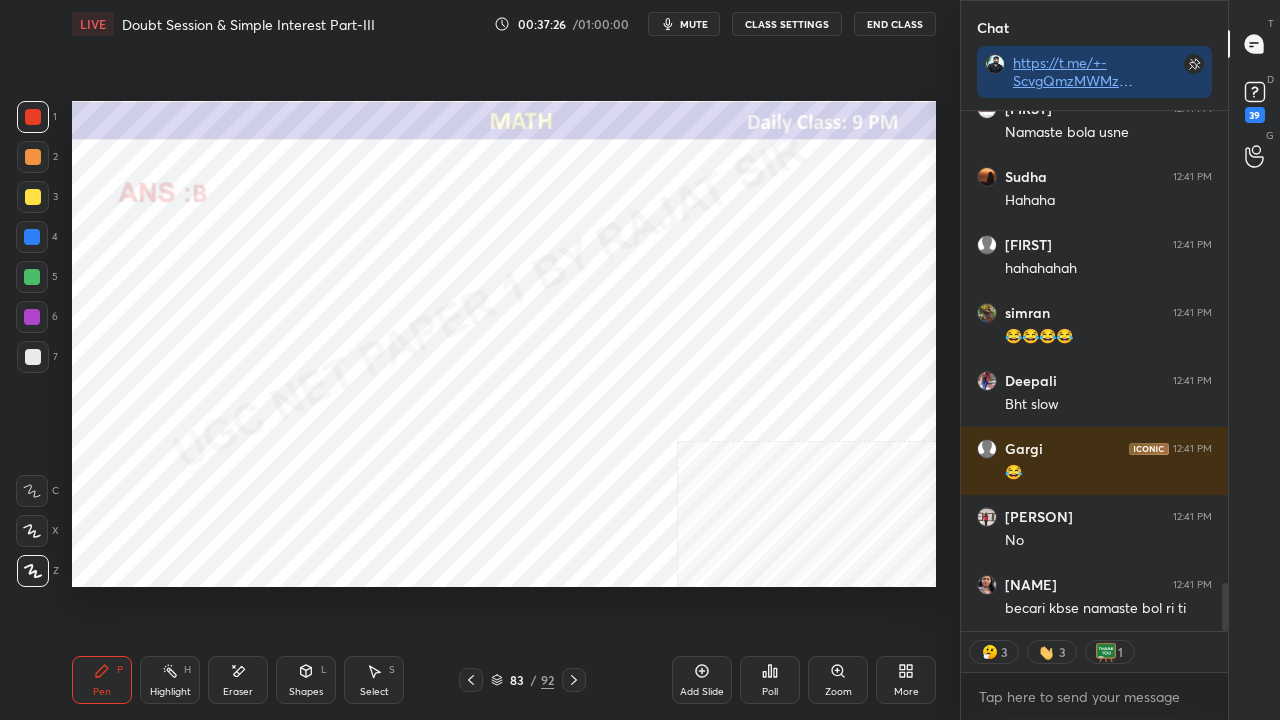click 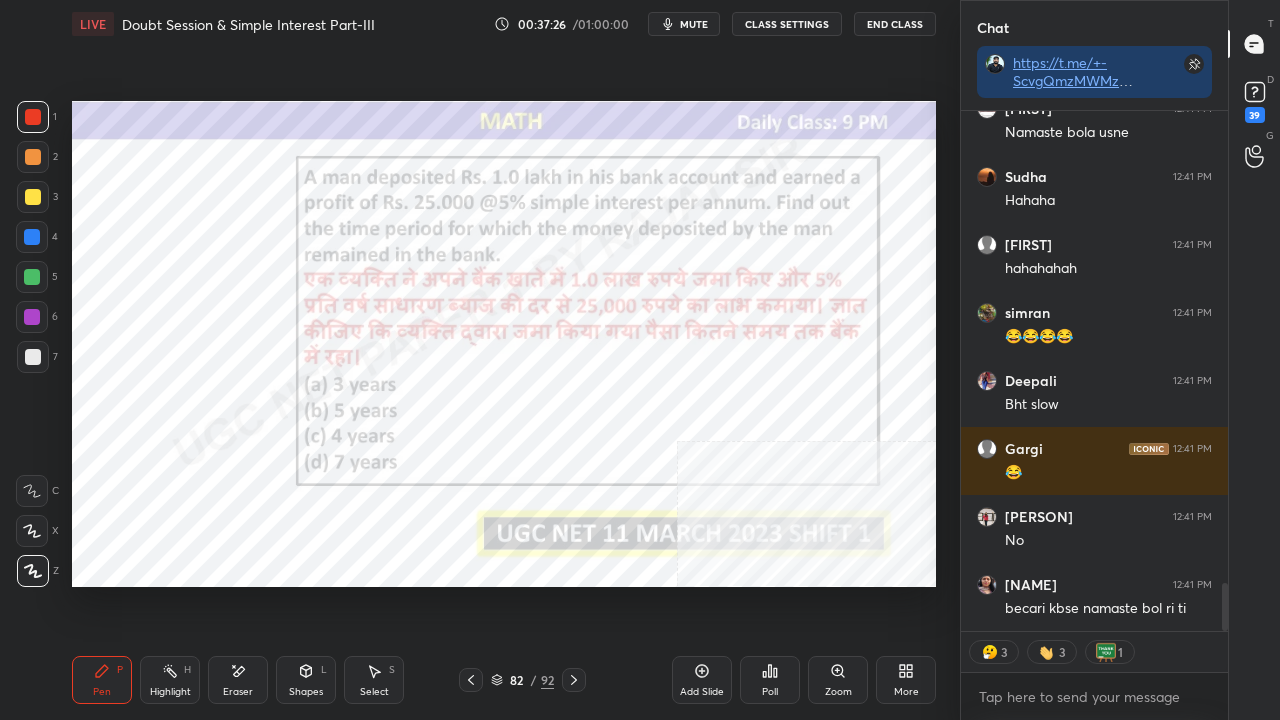 click 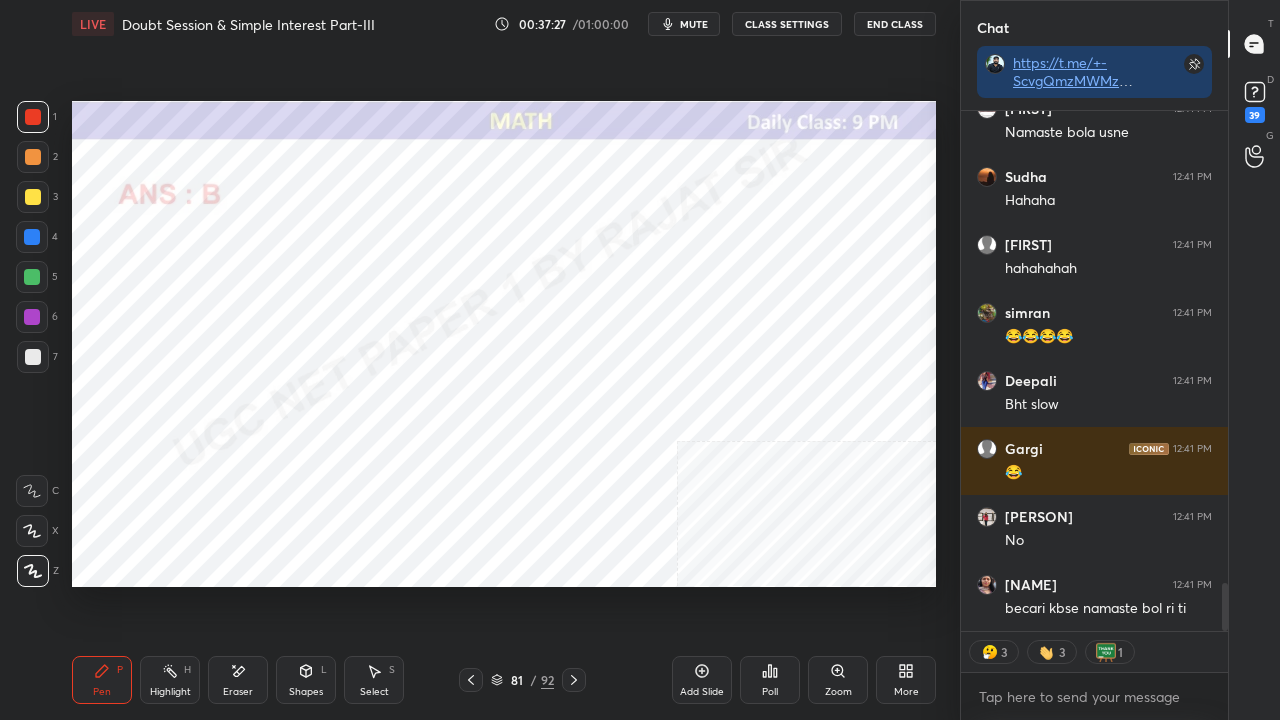 click 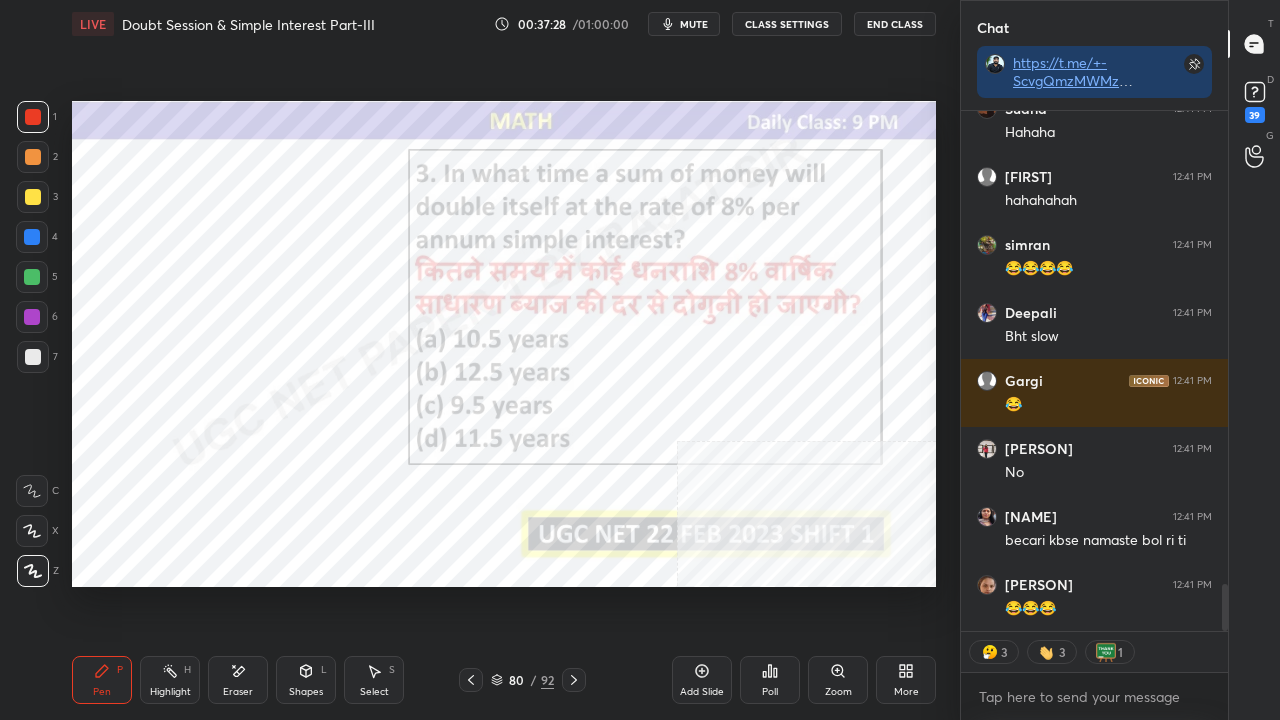 click 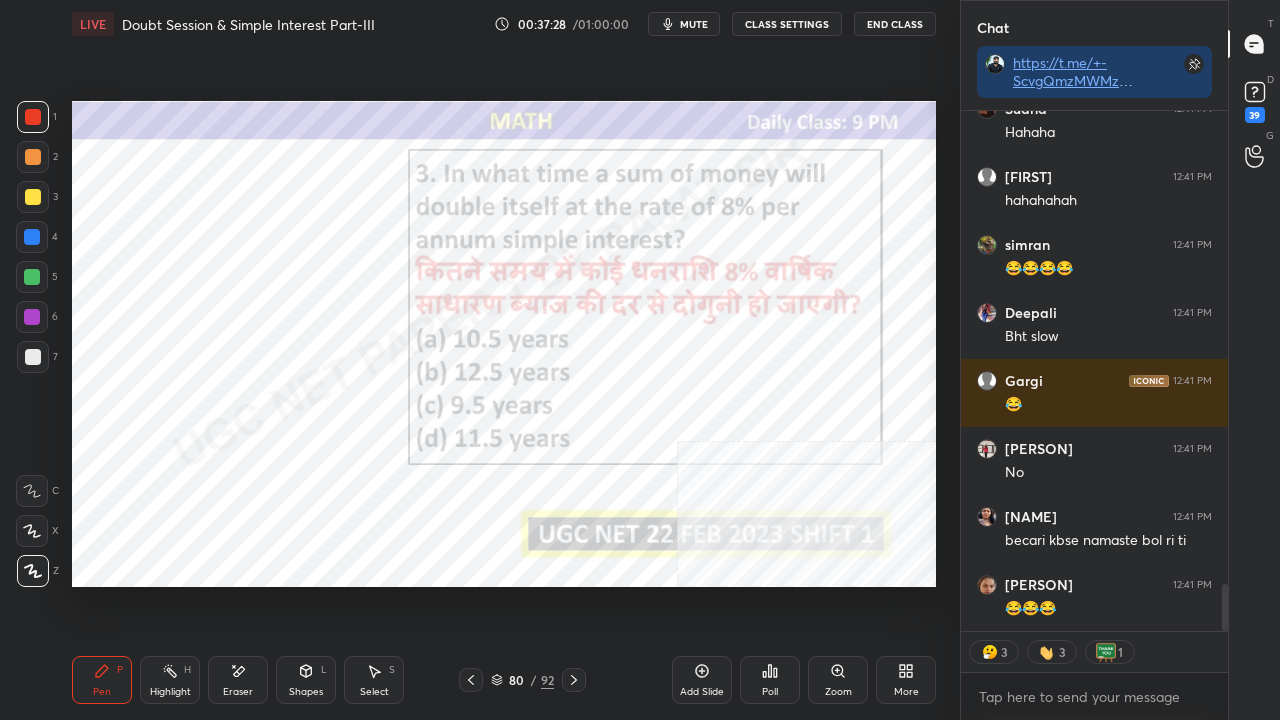 click 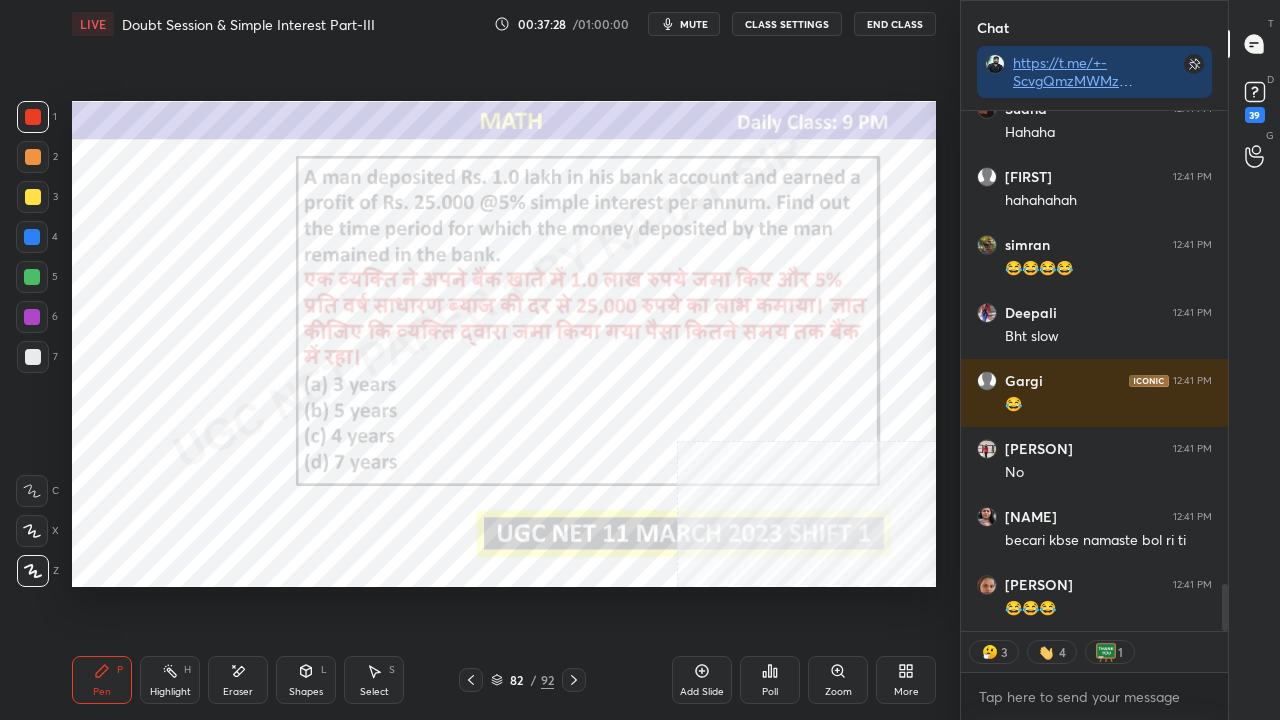 click 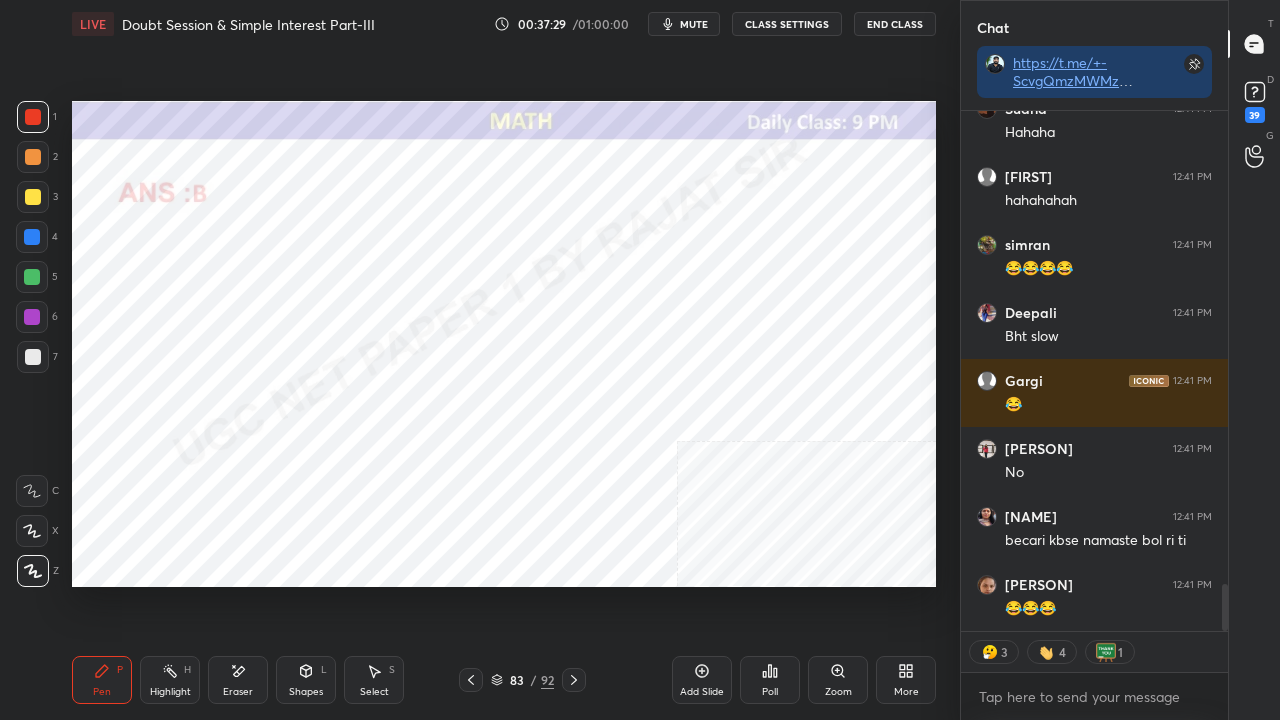 click 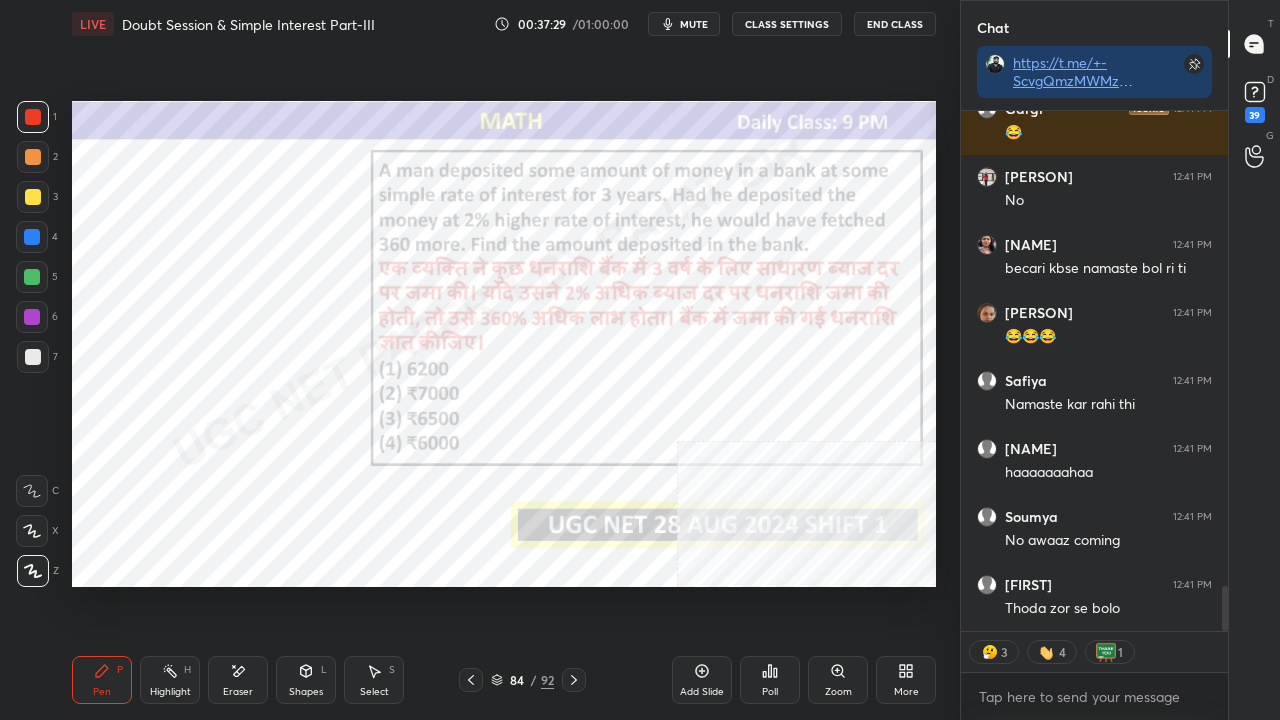 click 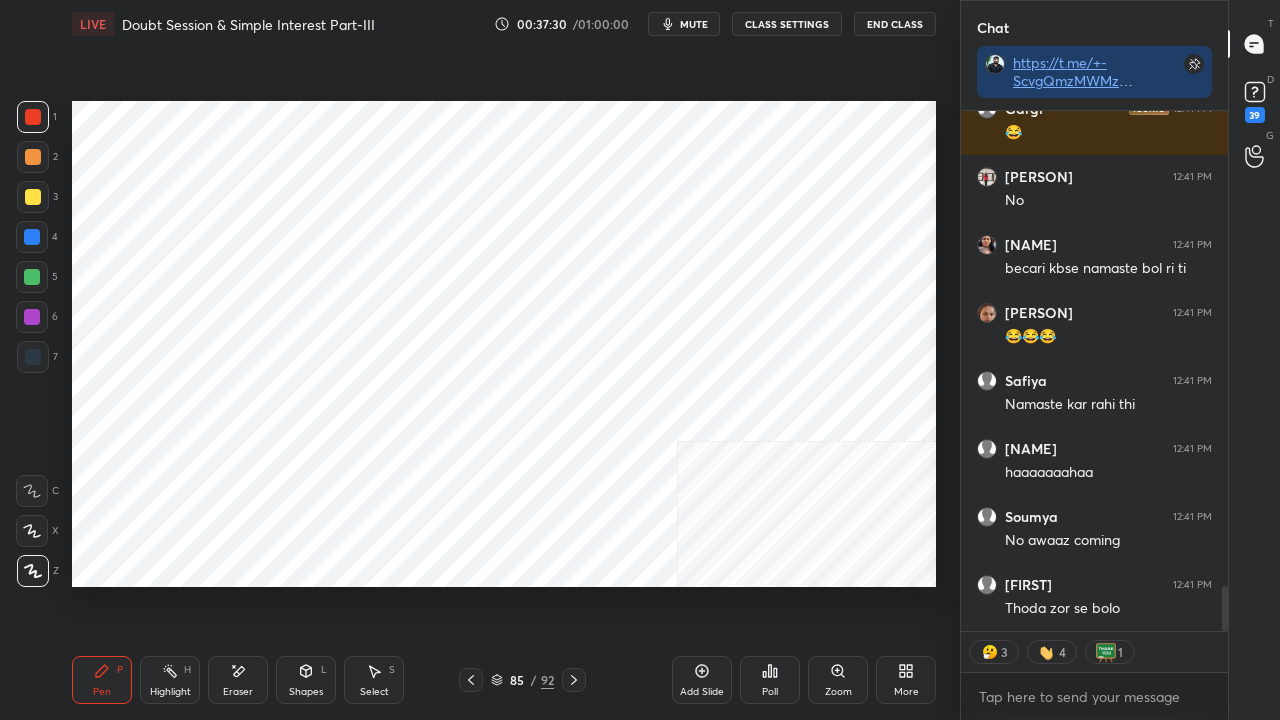 click 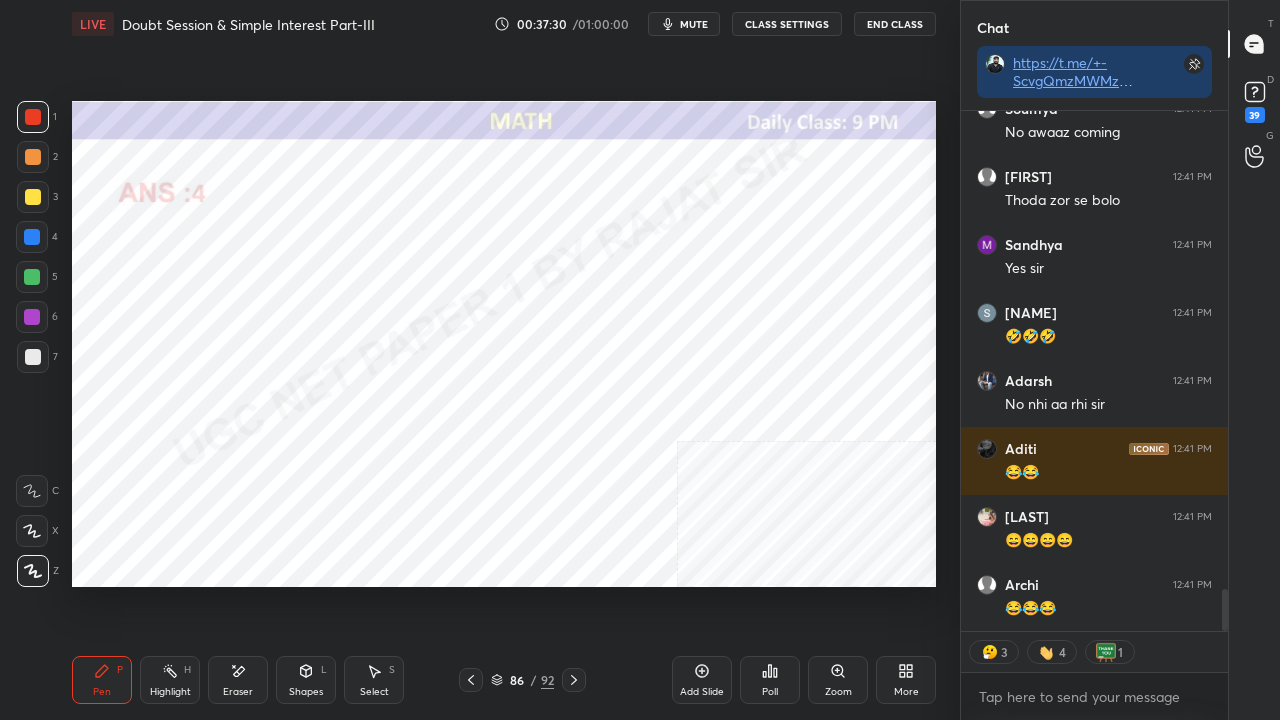 click at bounding box center [471, 680] 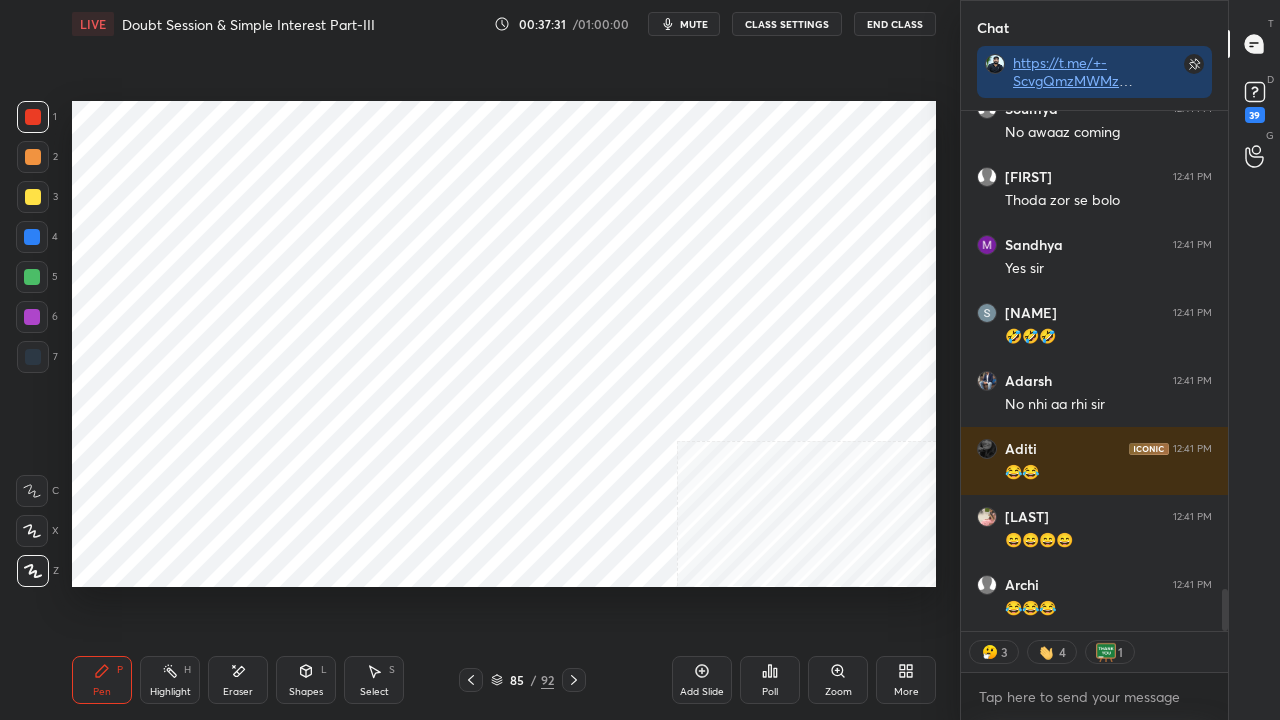click 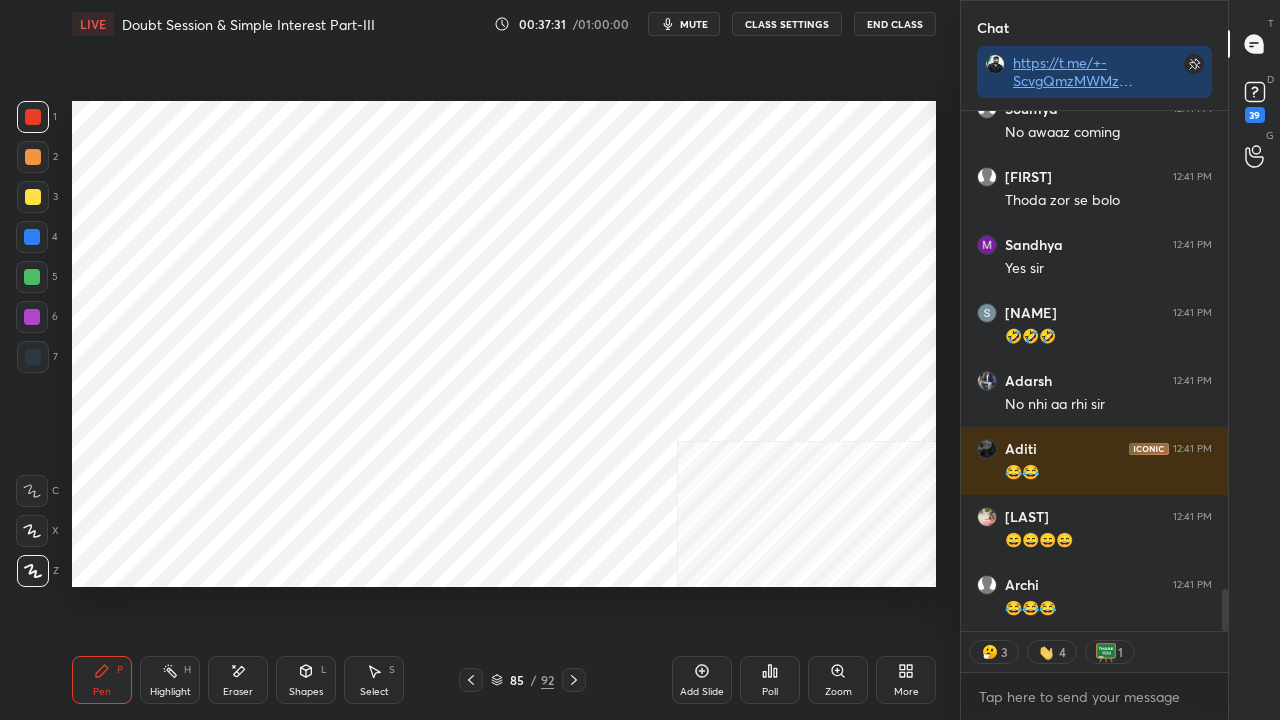 click 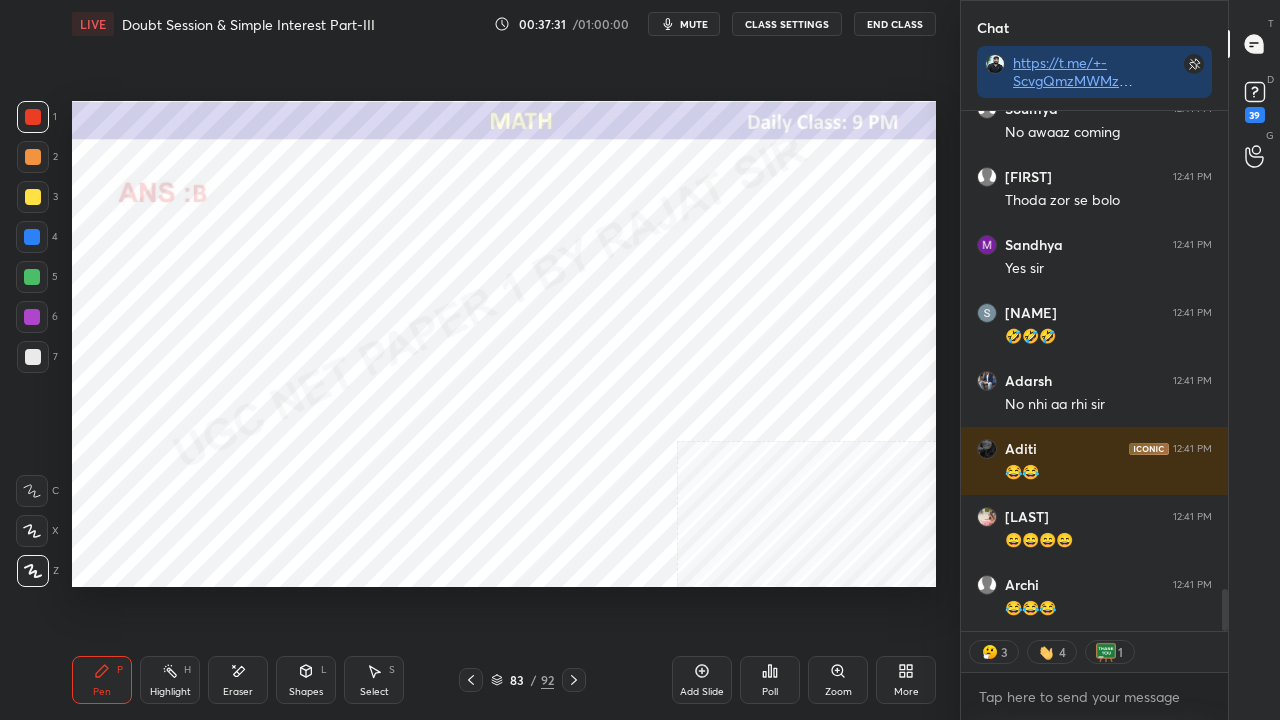 click 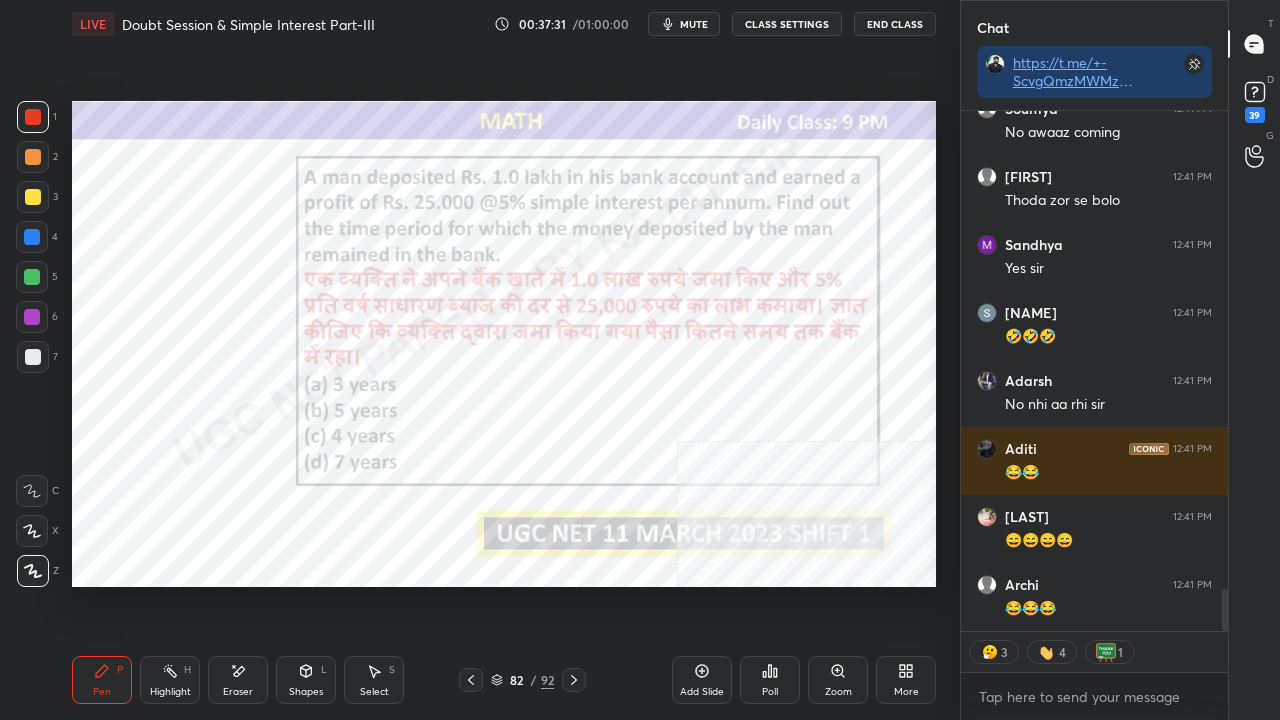 click 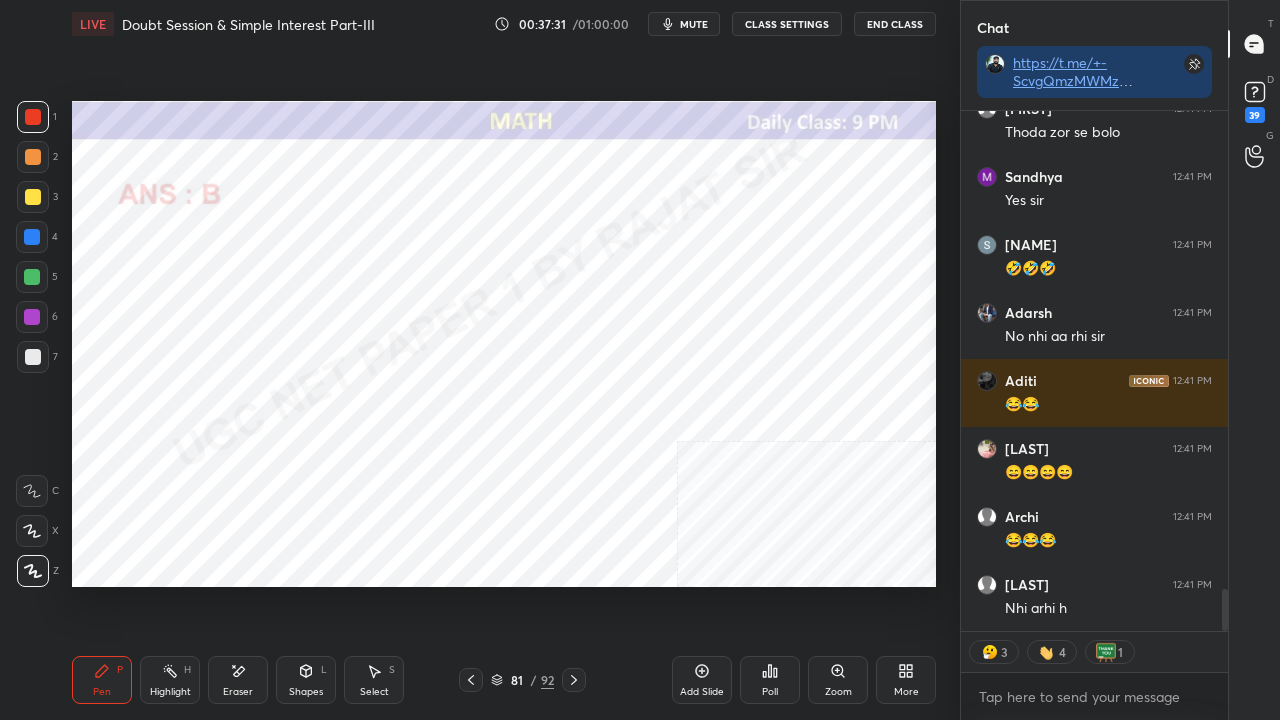 click 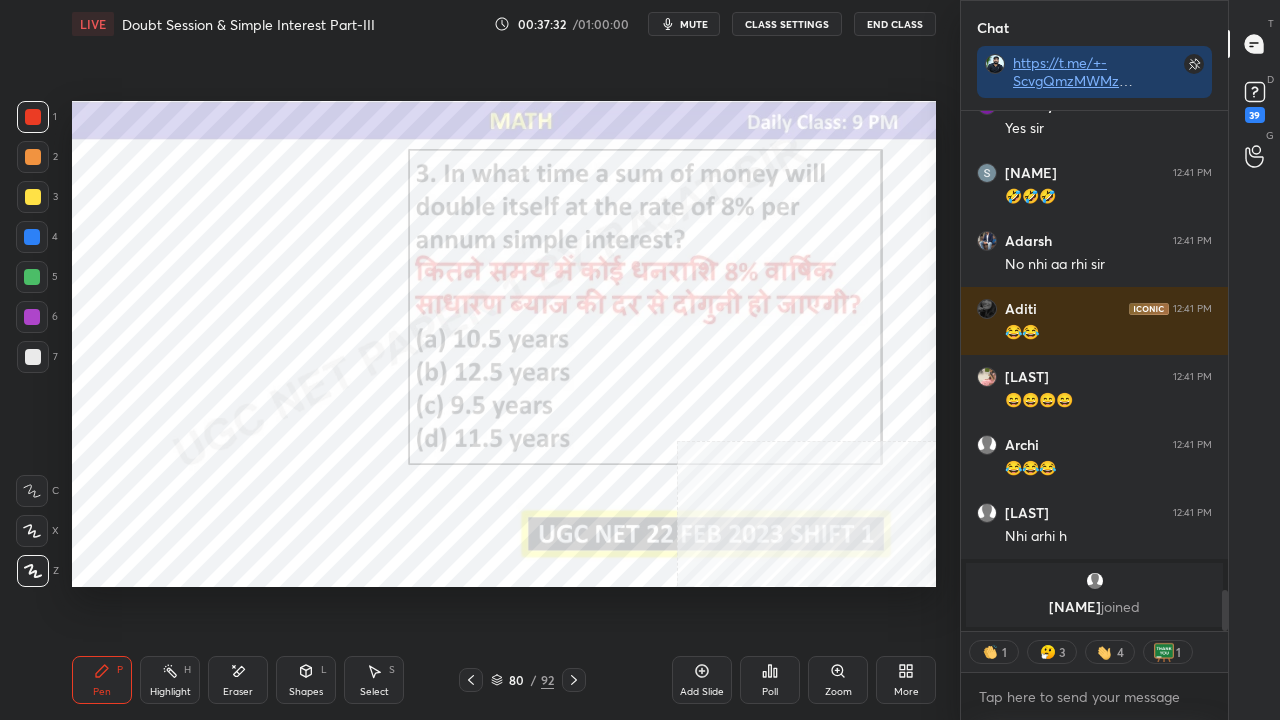 click 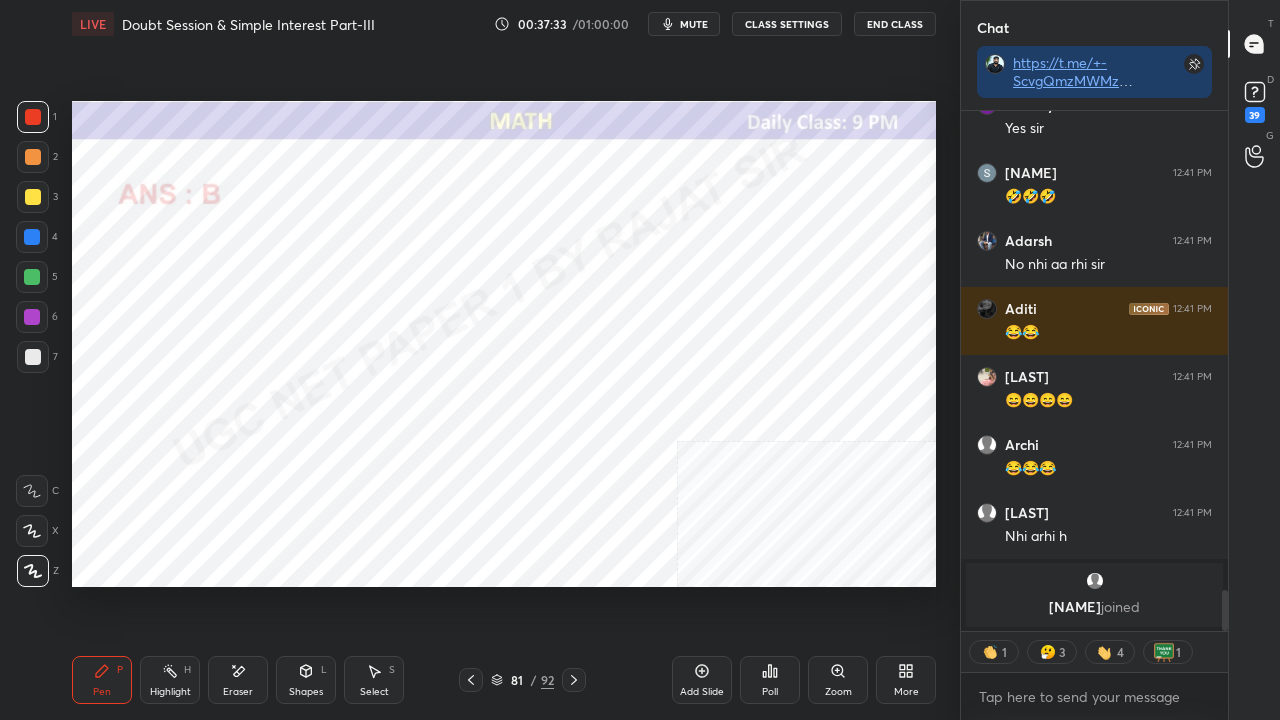 click 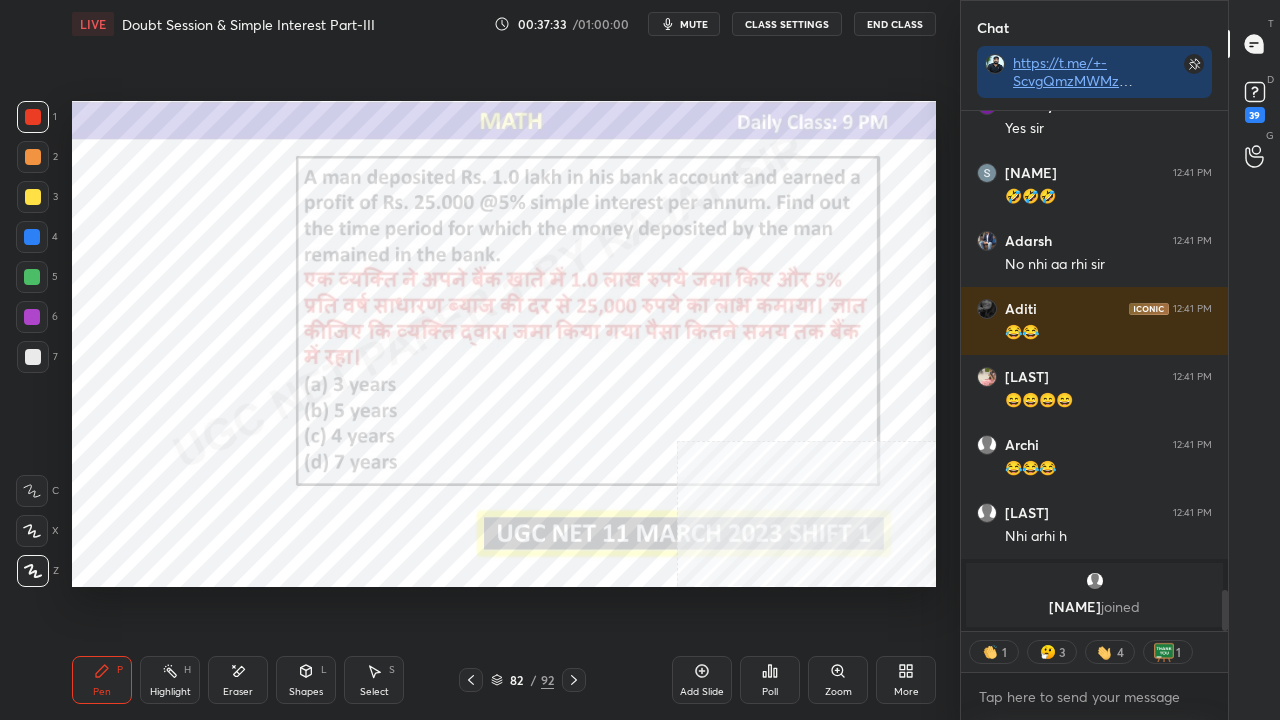 click 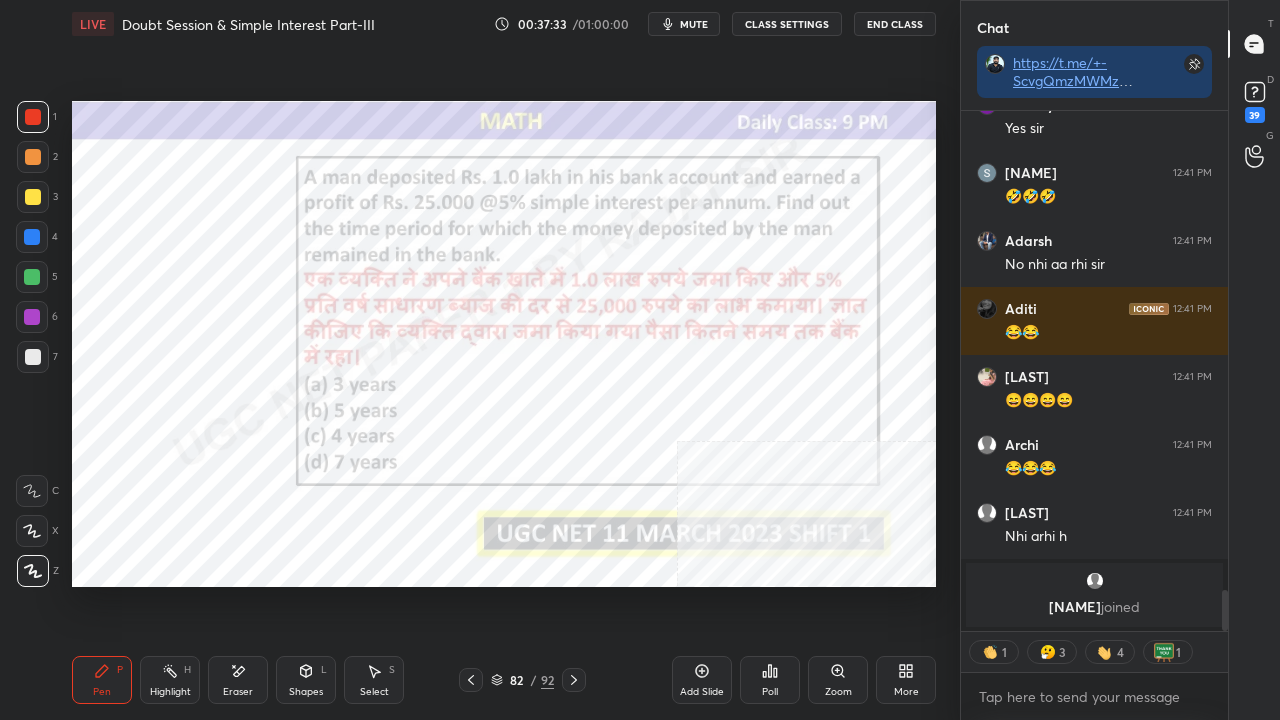 click 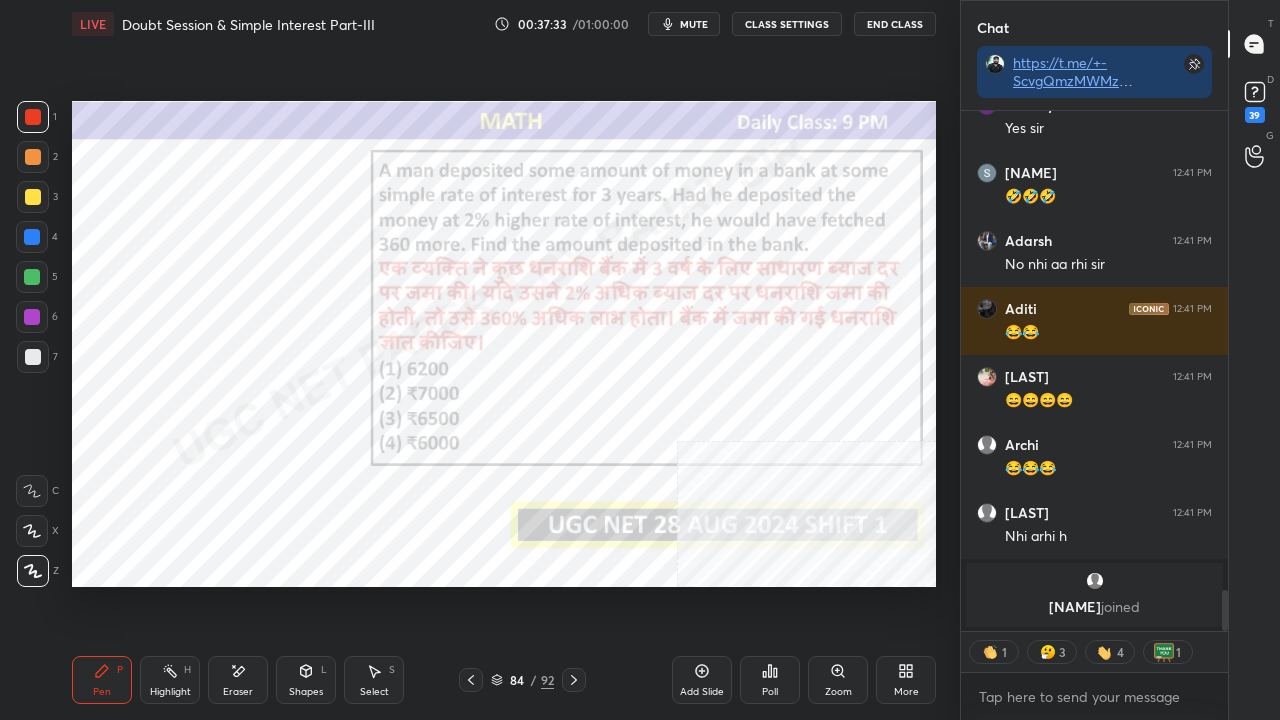 click 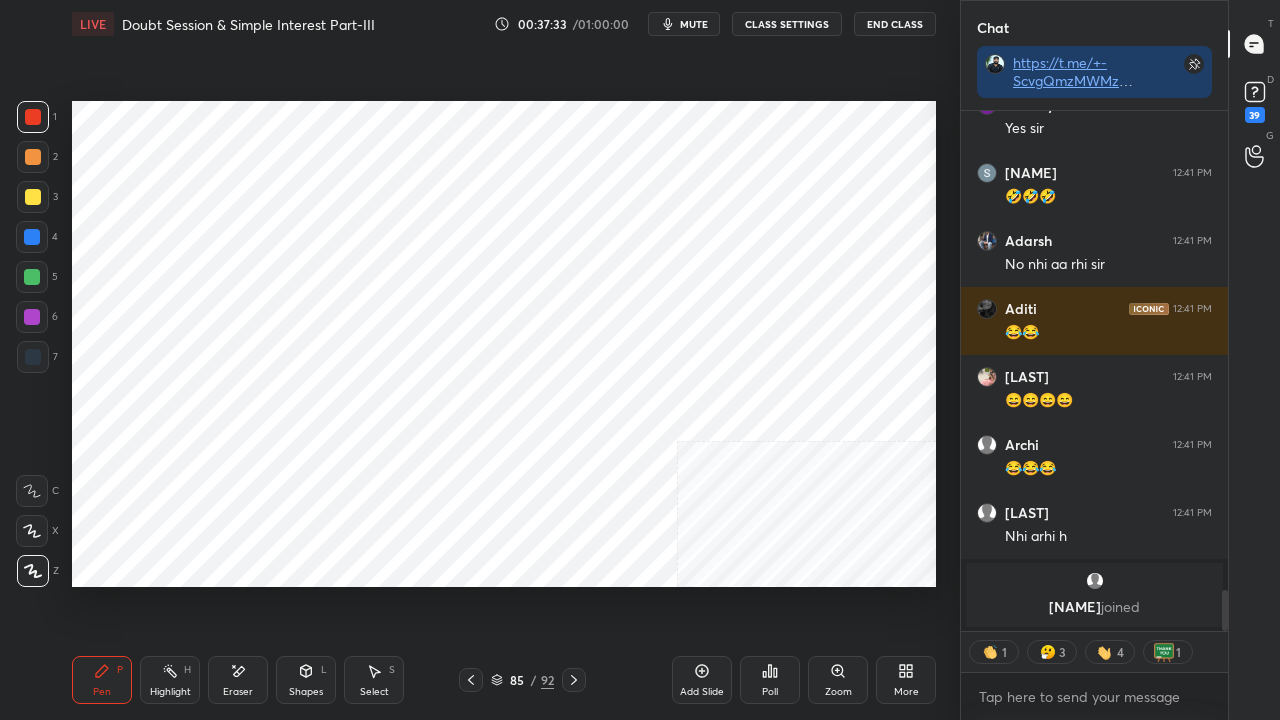 click 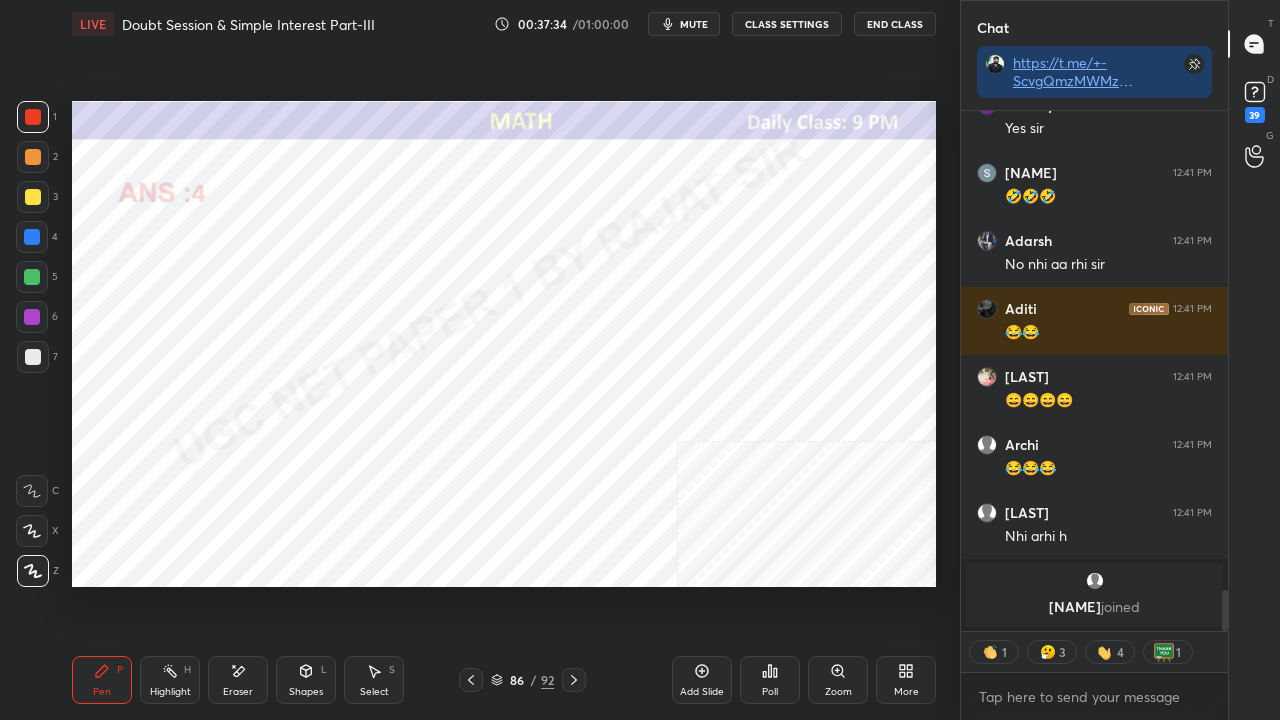 click 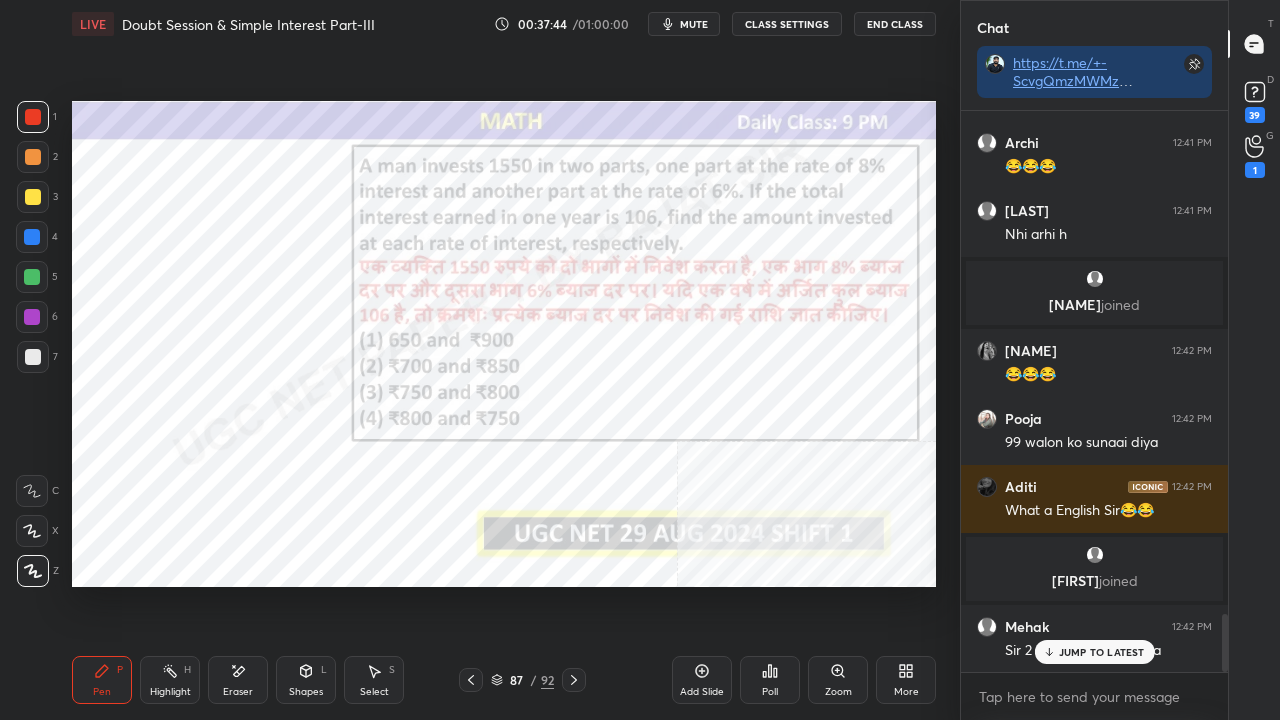 click at bounding box center [32, 317] 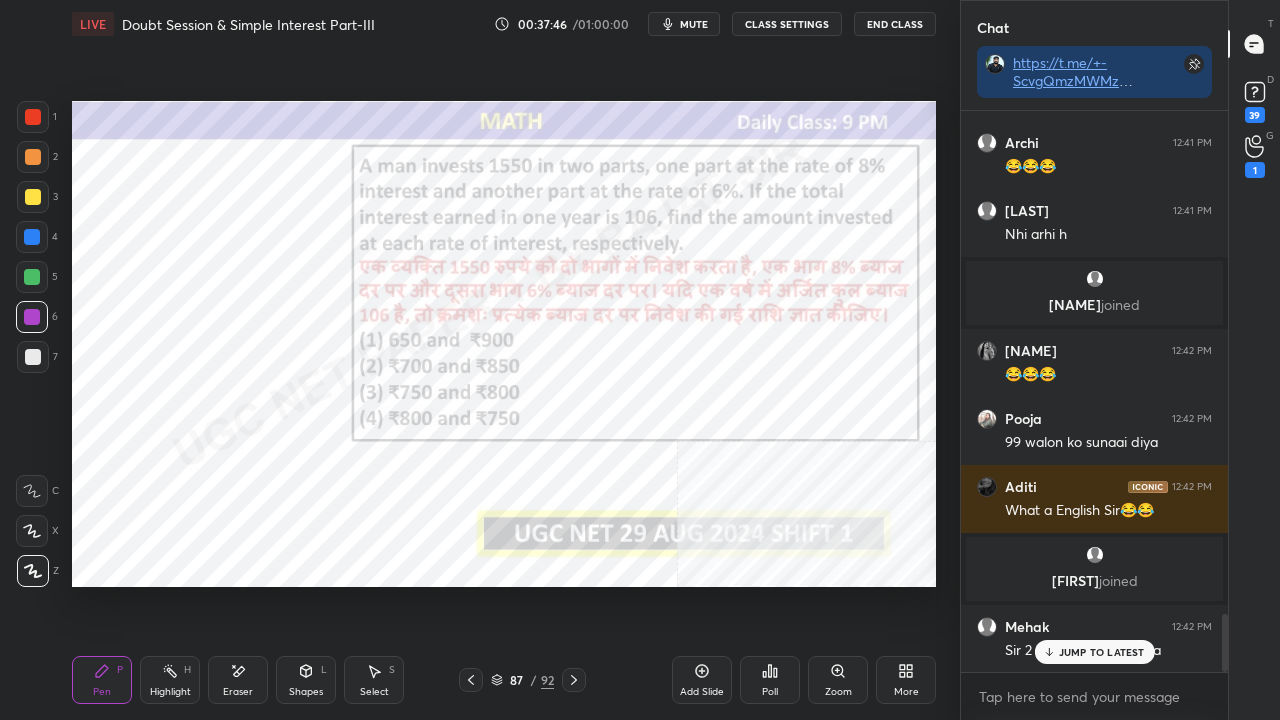 click on "JUMP TO LATEST" at bounding box center [1102, 652] 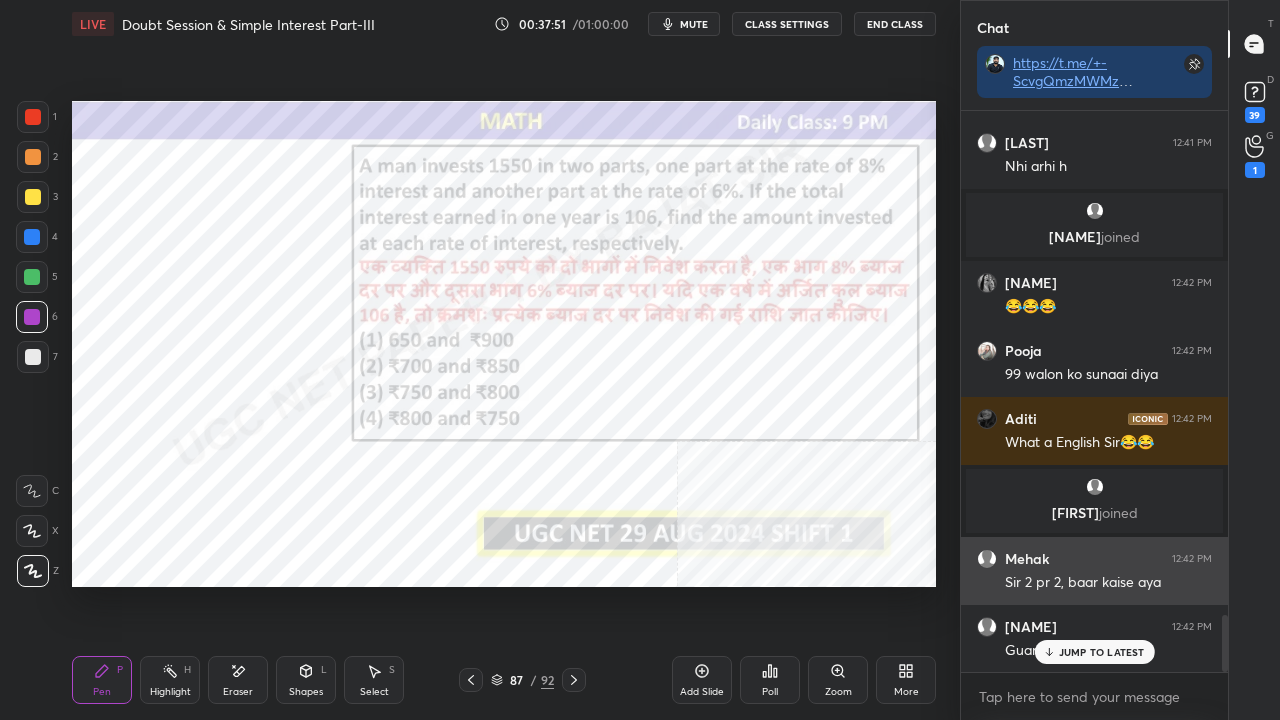 drag, startPoint x: 1099, startPoint y: 648, endPoint x: 1010, endPoint y: 584, distance: 109.62208 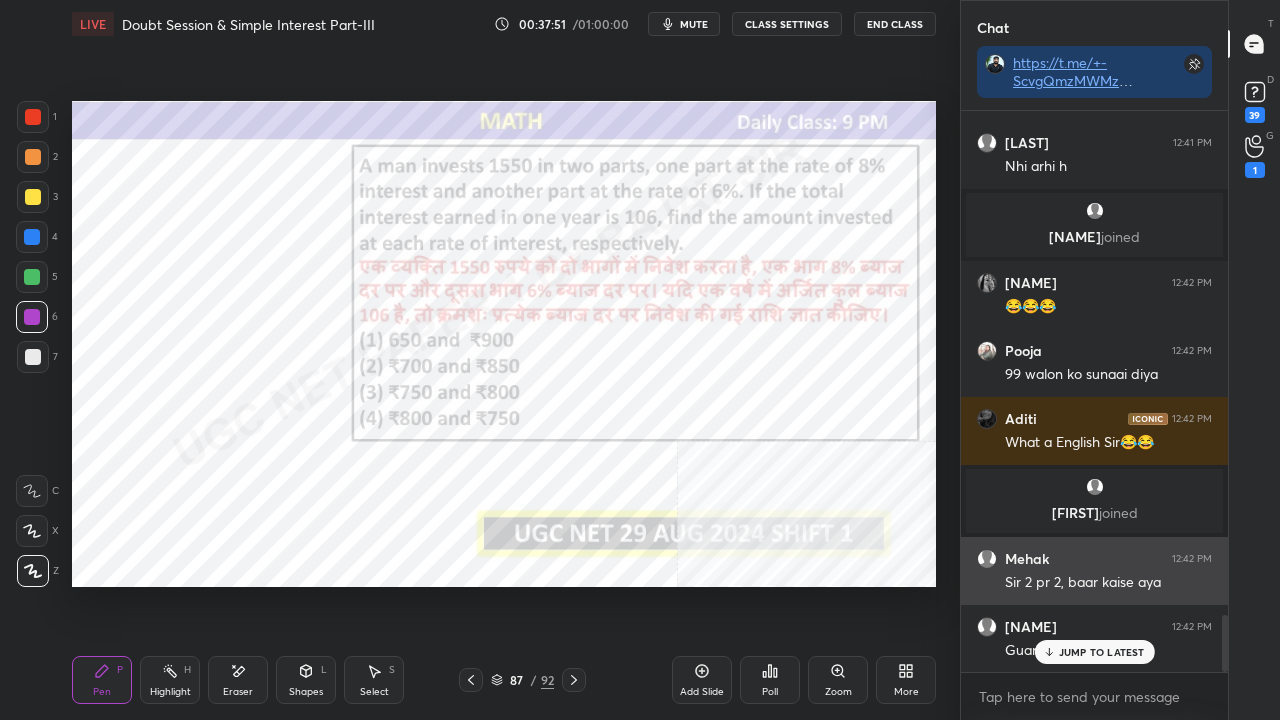 click on "JUMP TO LATEST" at bounding box center (1102, 652) 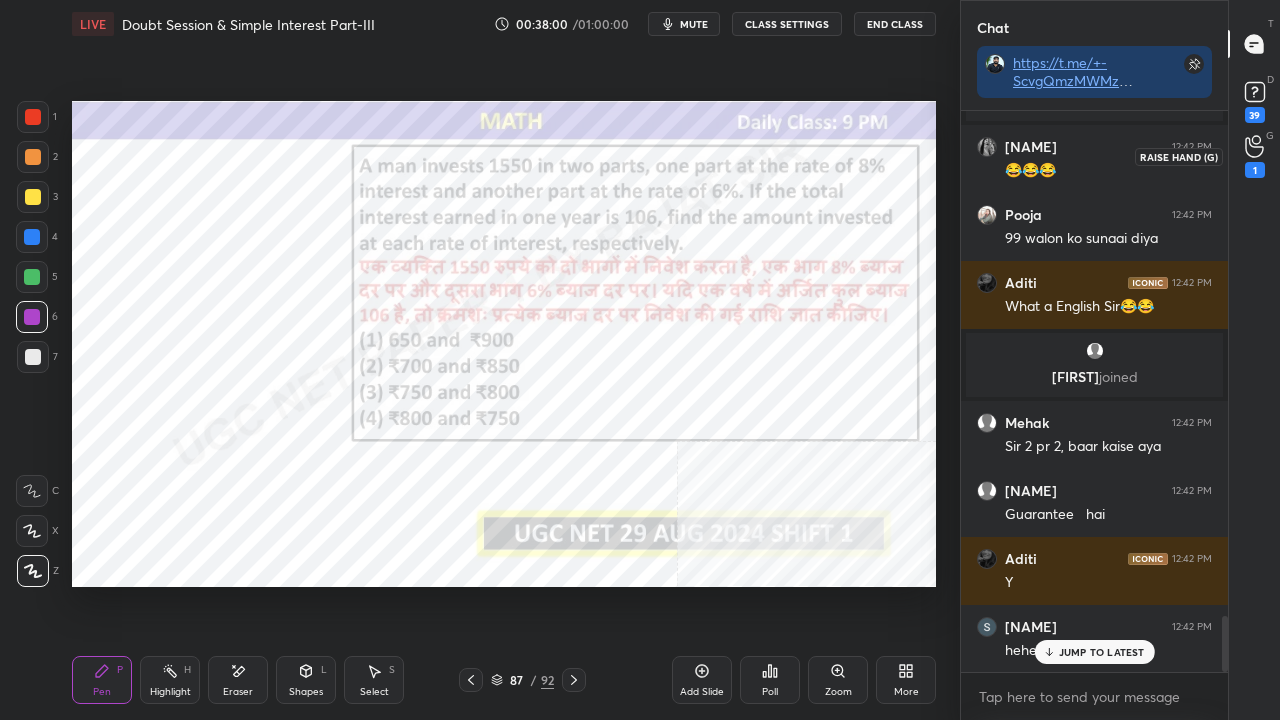 click on "1" at bounding box center [1255, 156] 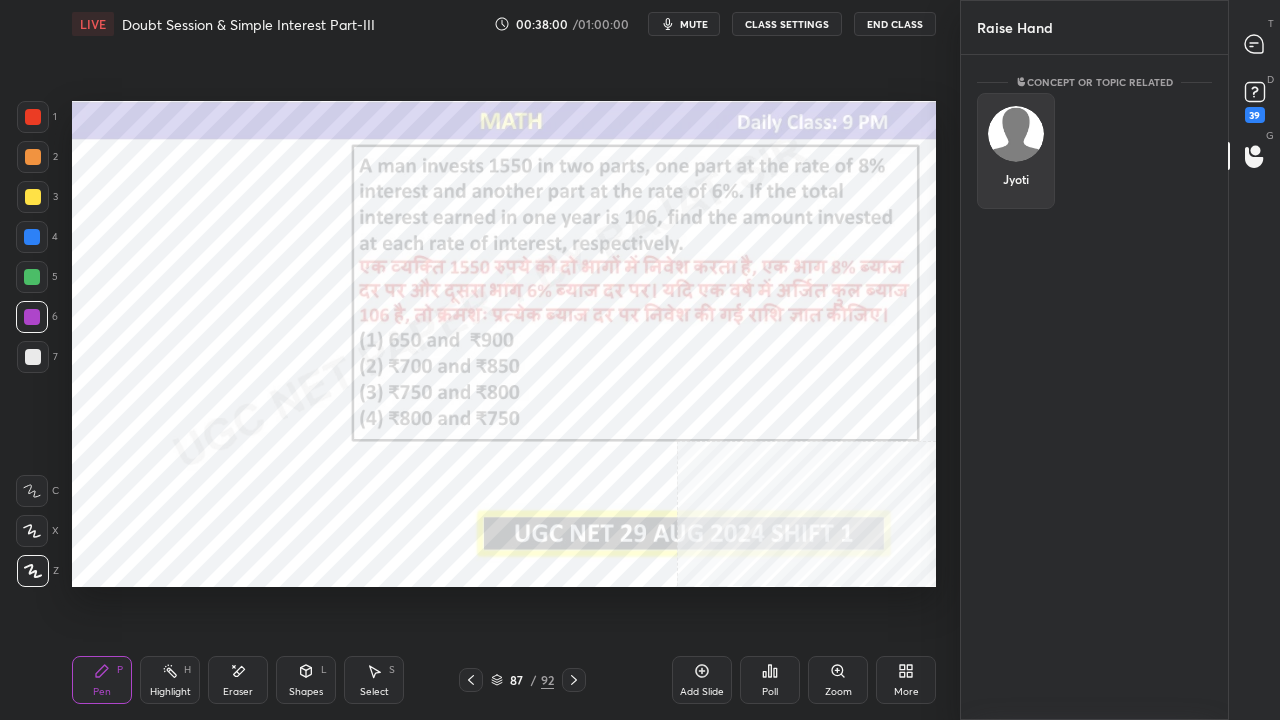 drag, startPoint x: 1018, startPoint y: 157, endPoint x: 1020, endPoint y: 178, distance: 21.095022 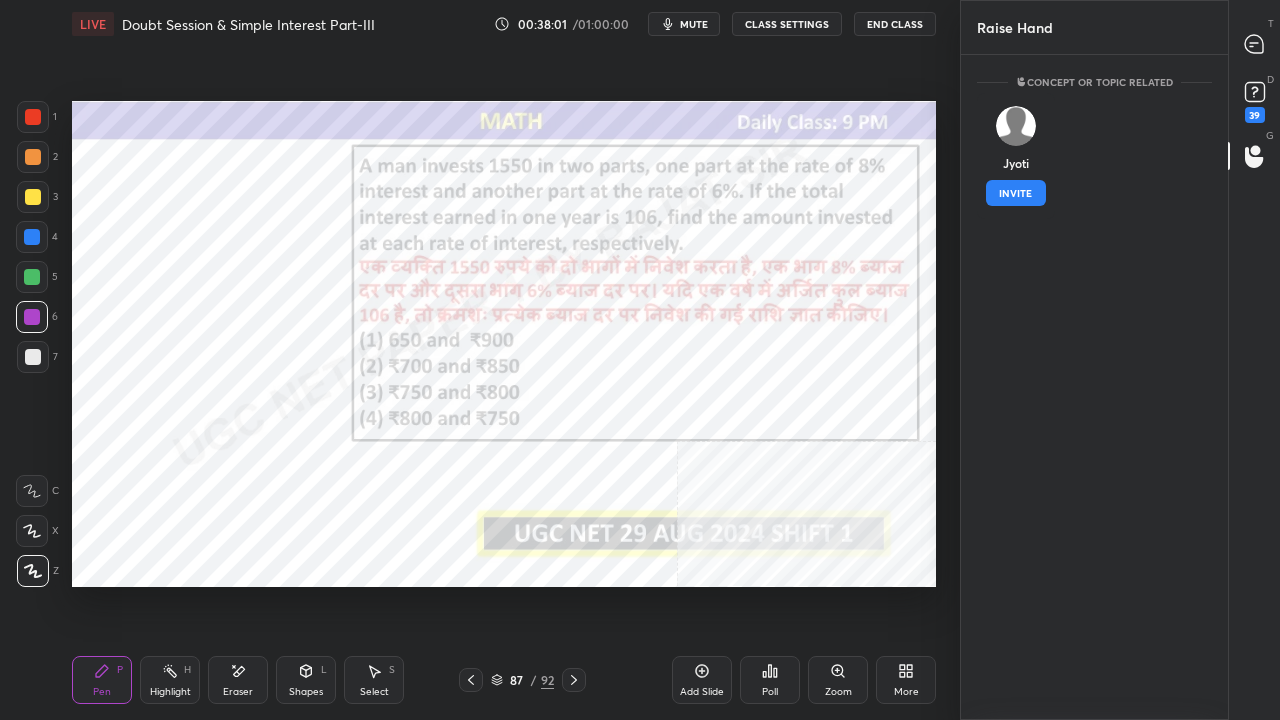 drag, startPoint x: 1020, startPoint y: 194, endPoint x: 1135, endPoint y: 144, distance: 125.39936 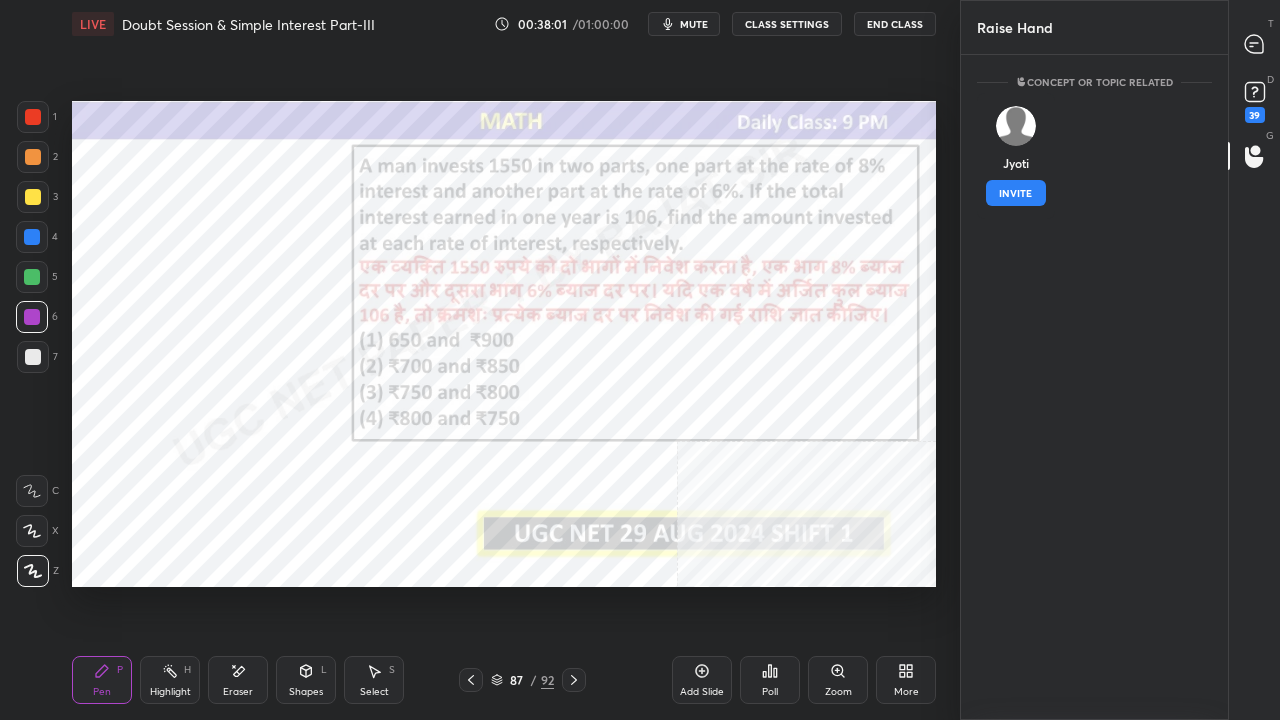 click on "INVITE" at bounding box center [1016, 193] 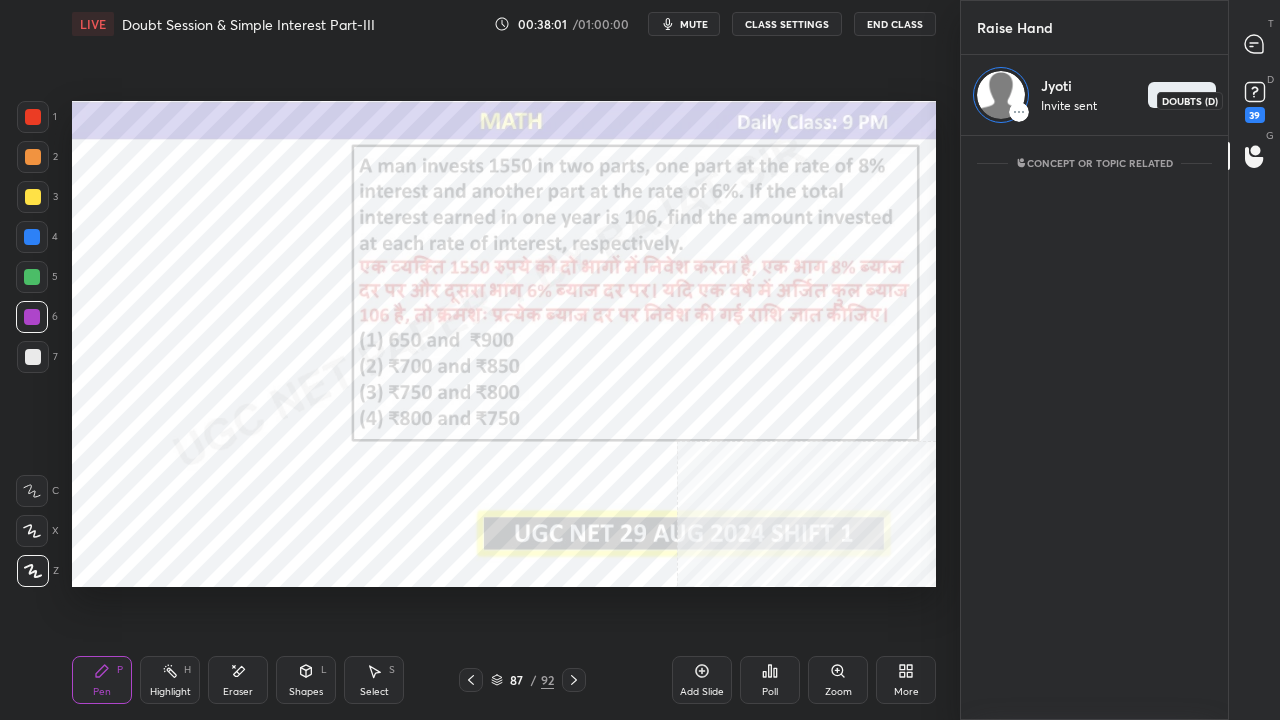 click 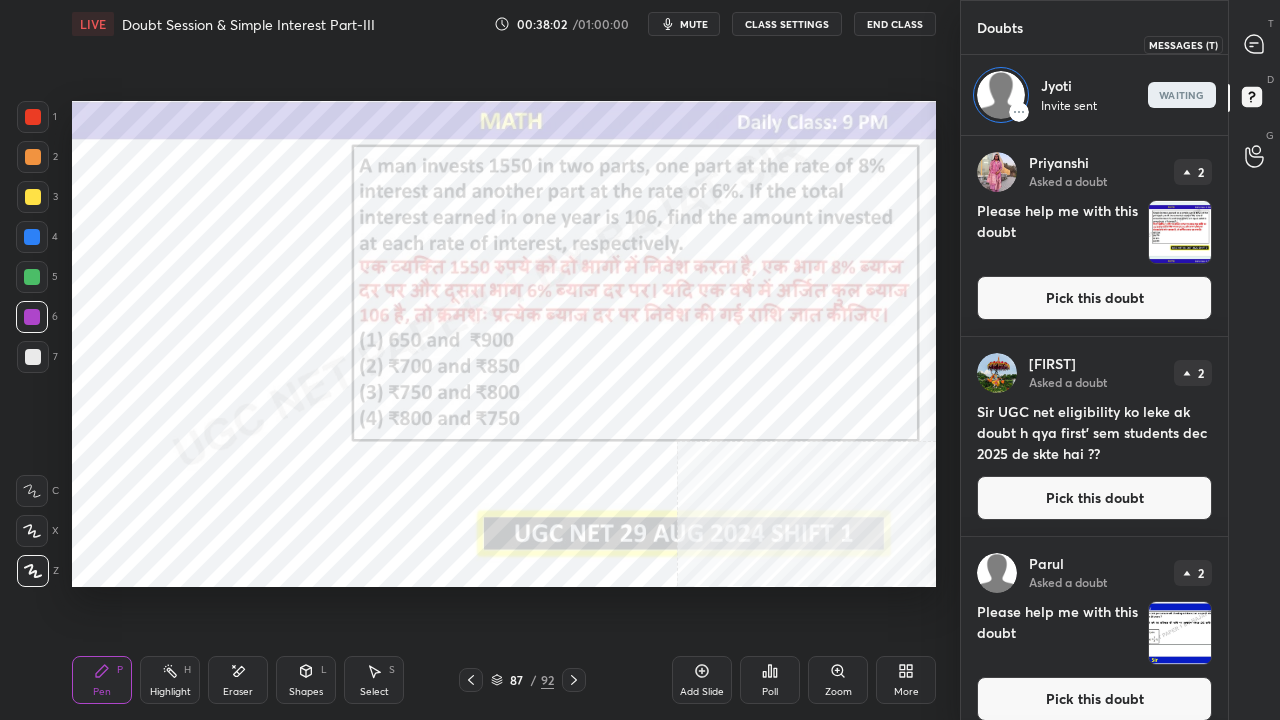 click 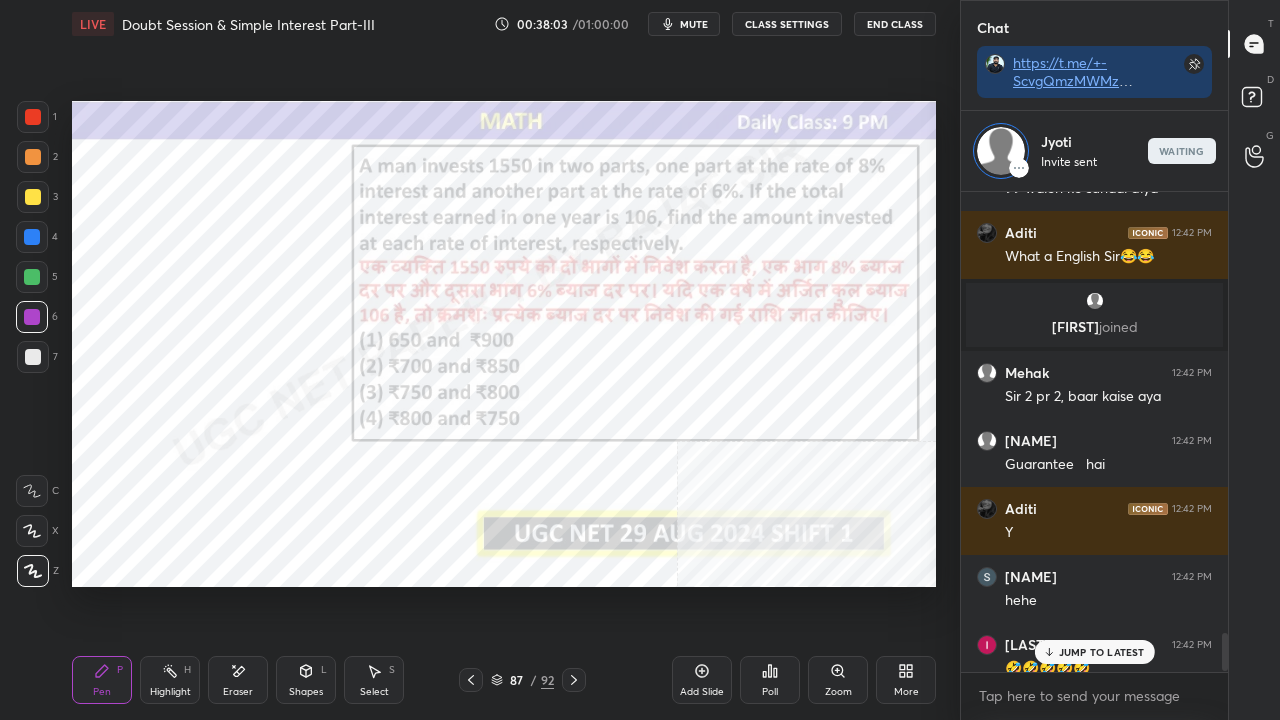 drag, startPoint x: 1089, startPoint y: 650, endPoint x: 1073, endPoint y: 643, distance: 17.464249 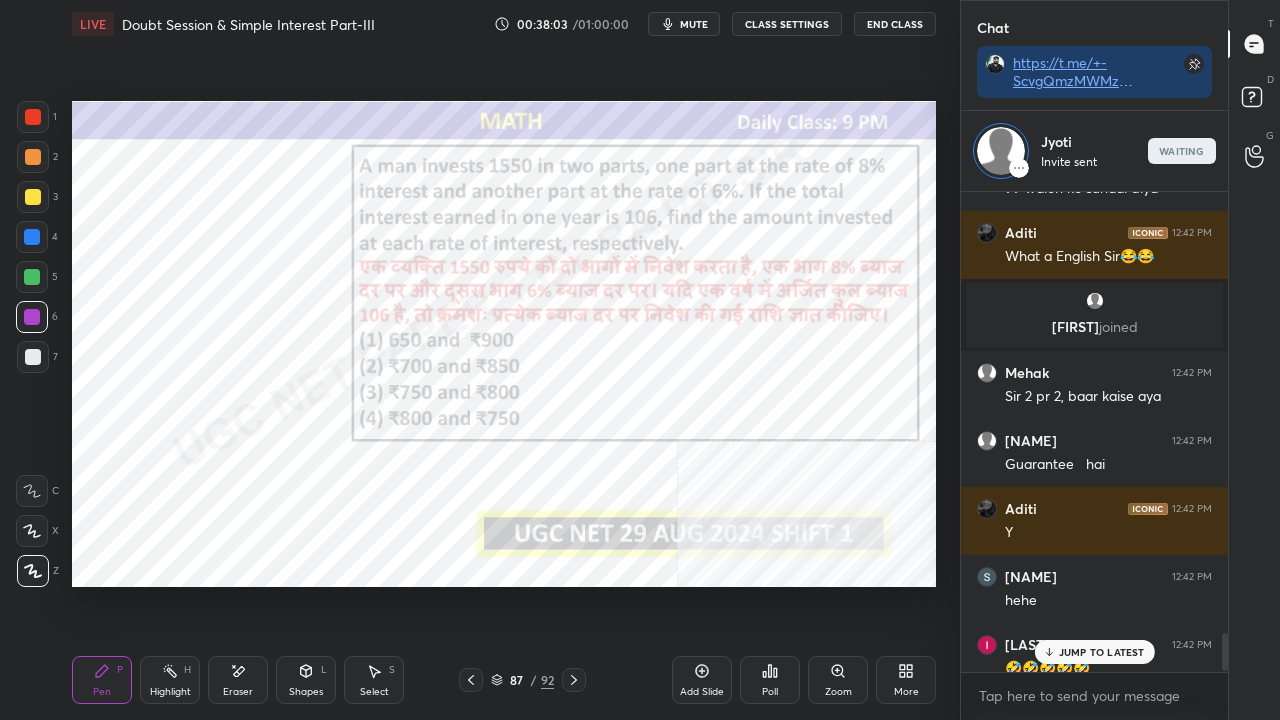 click on "JUMP TO LATEST" at bounding box center (1102, 652) 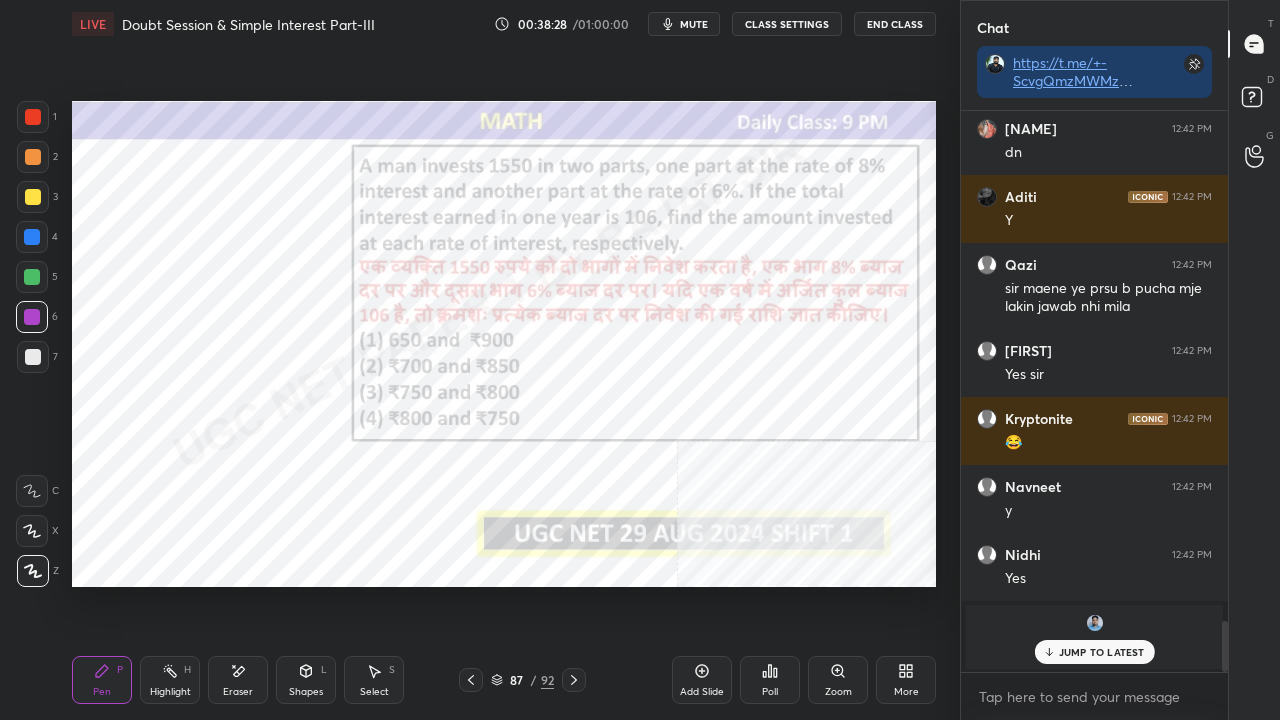 click on "JUMP TO LATEST" at bounding box center [1102, 652] 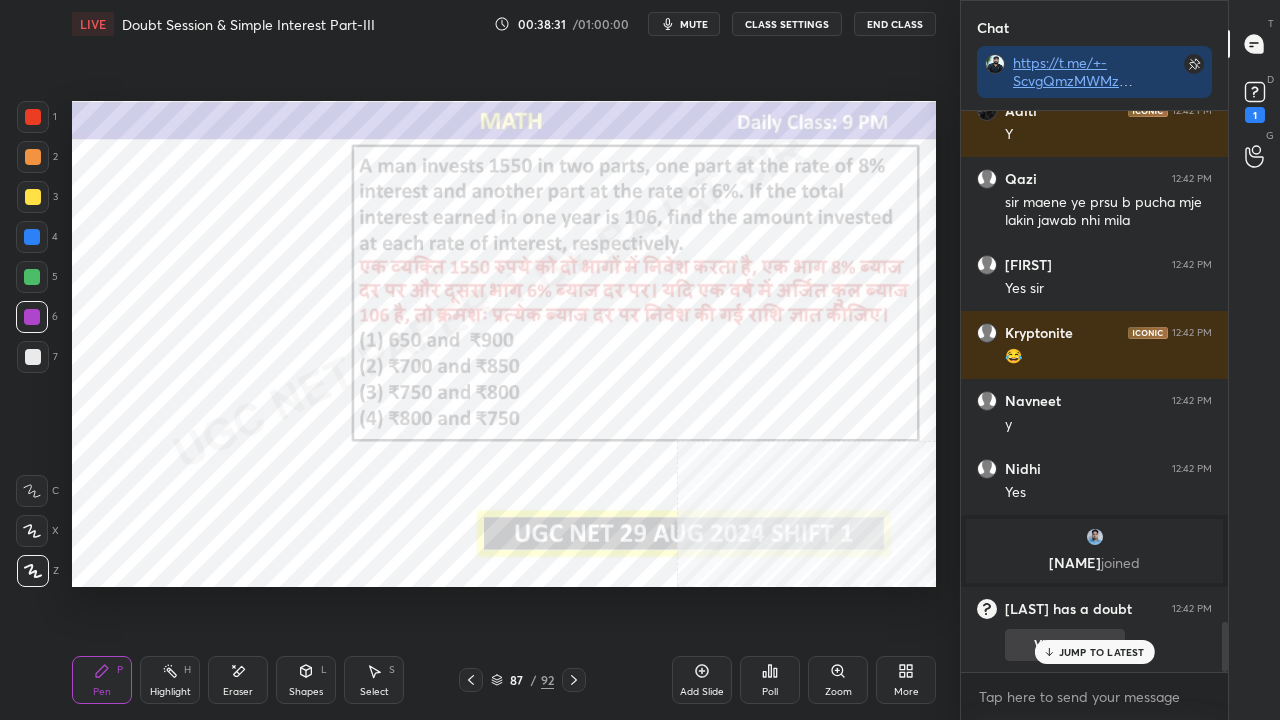 click on "JUMP TO LATEST" at bounding box center [1094, 652] 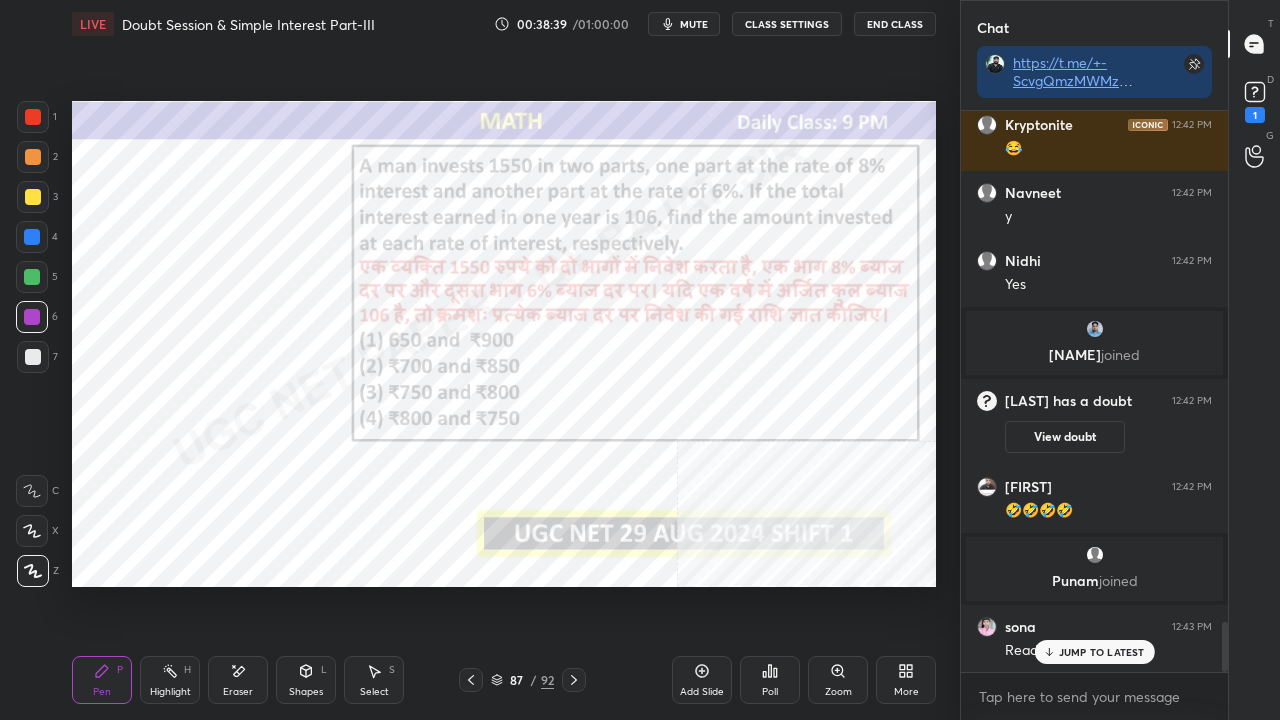 drag, startPoint x: 1061, startPoint y: 656, endPoint x: 979, endPoint y: 638, distance: 83.95237 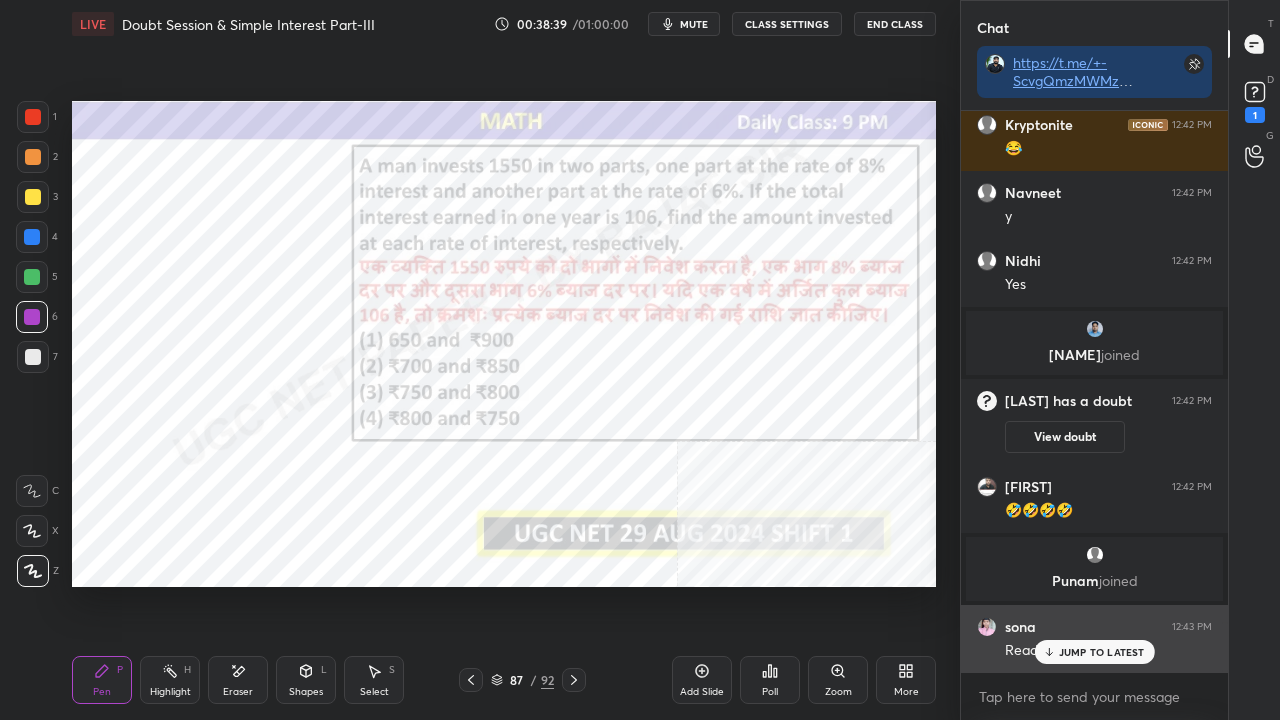 click on "JUMP TO LATEST" at bounding box center [1102, 652] 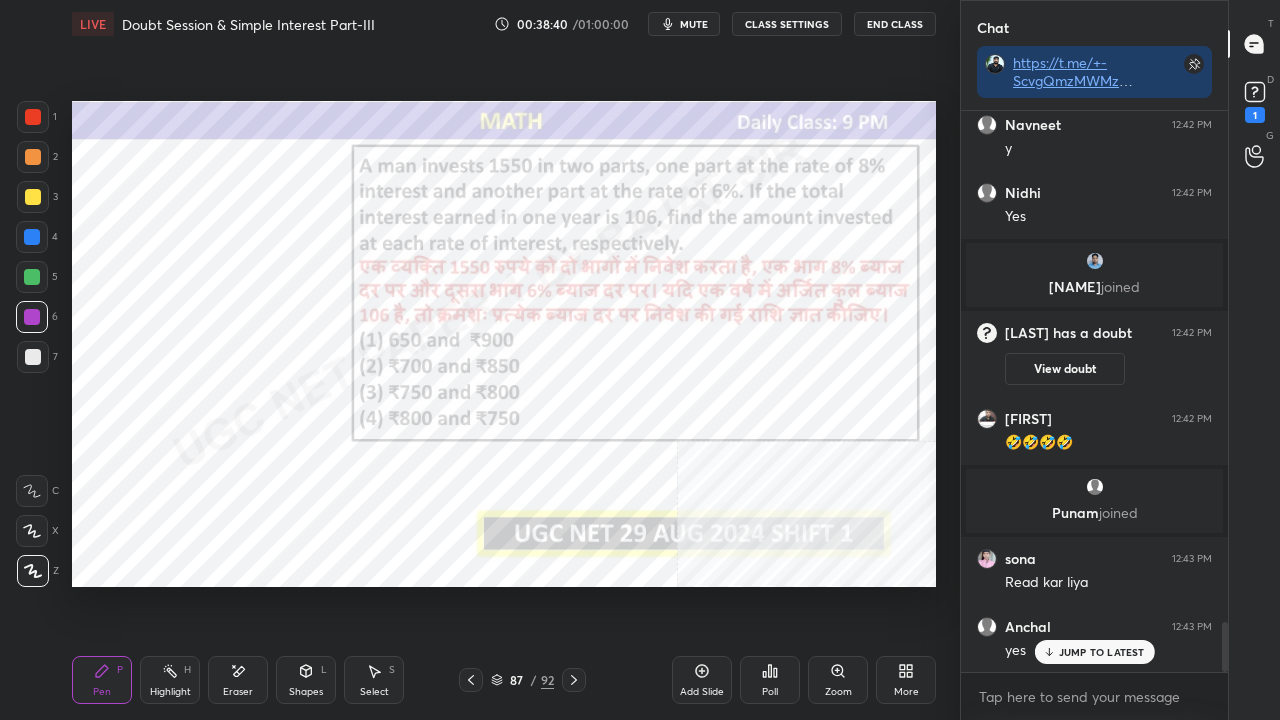 click on "Eraser" at bounding box center [238, 680] 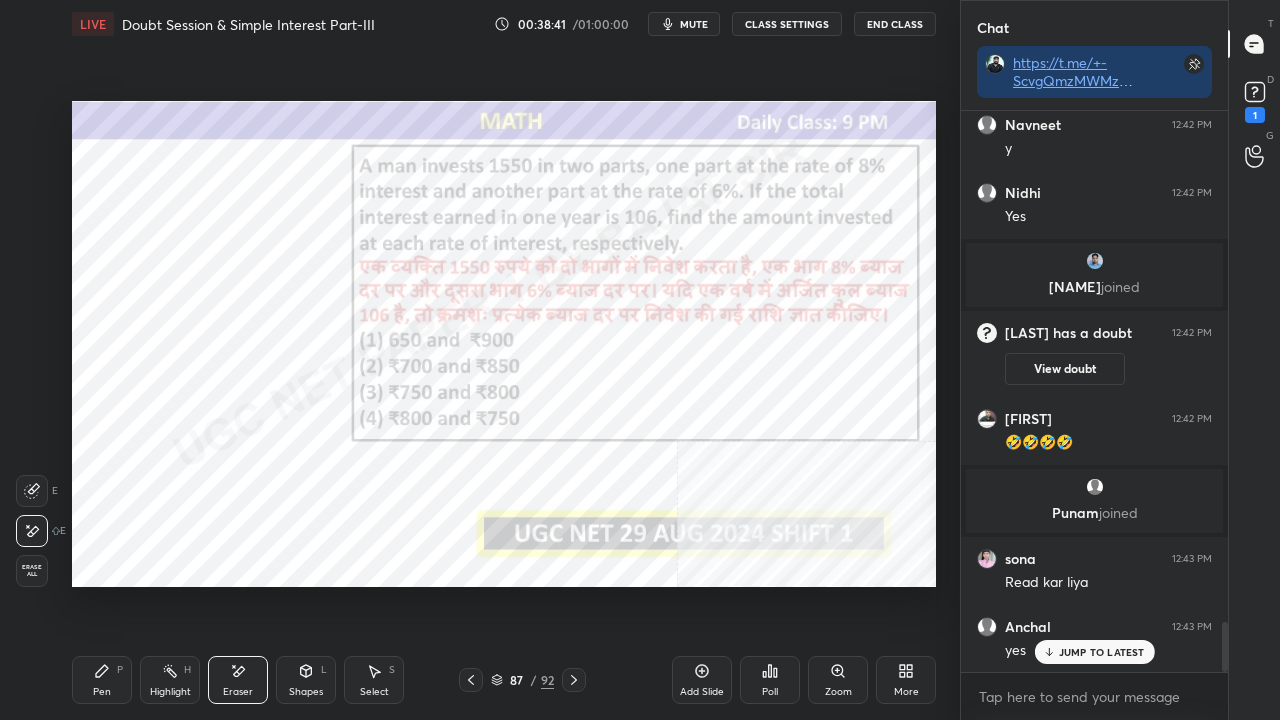 click on "Erase all" at bounding box center [32, 571] 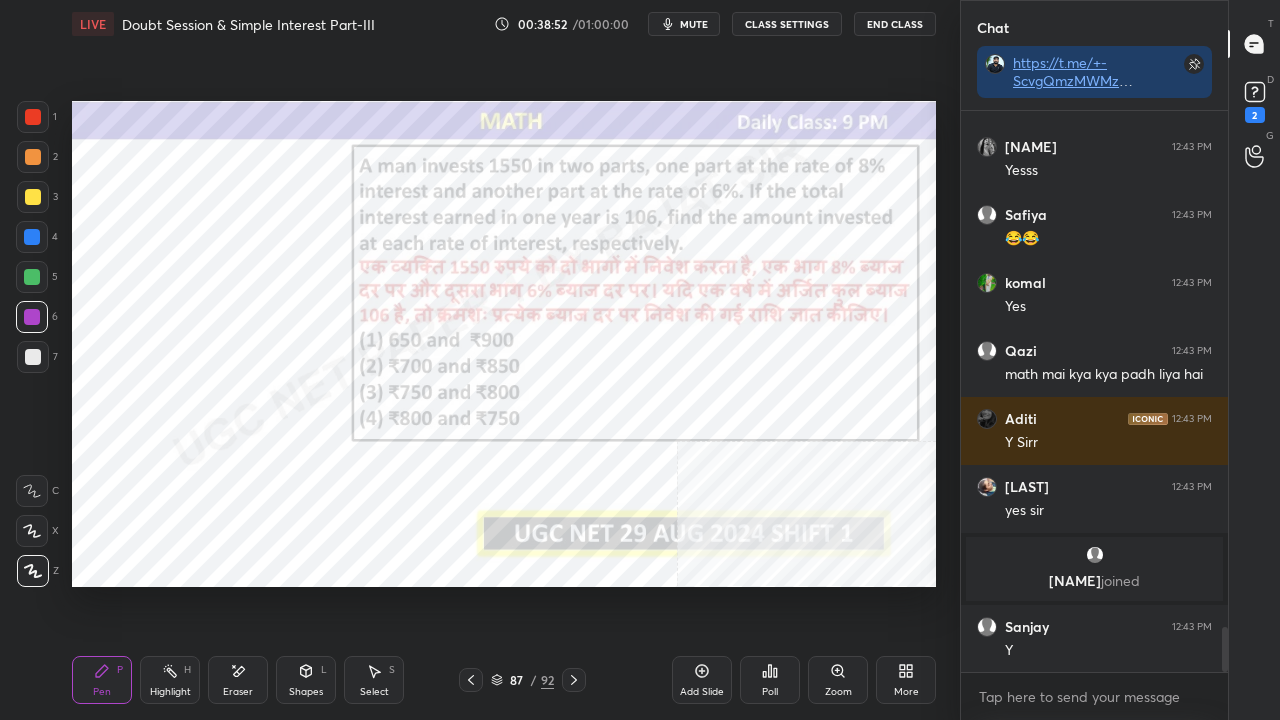 click at bounding box center [33, 117] 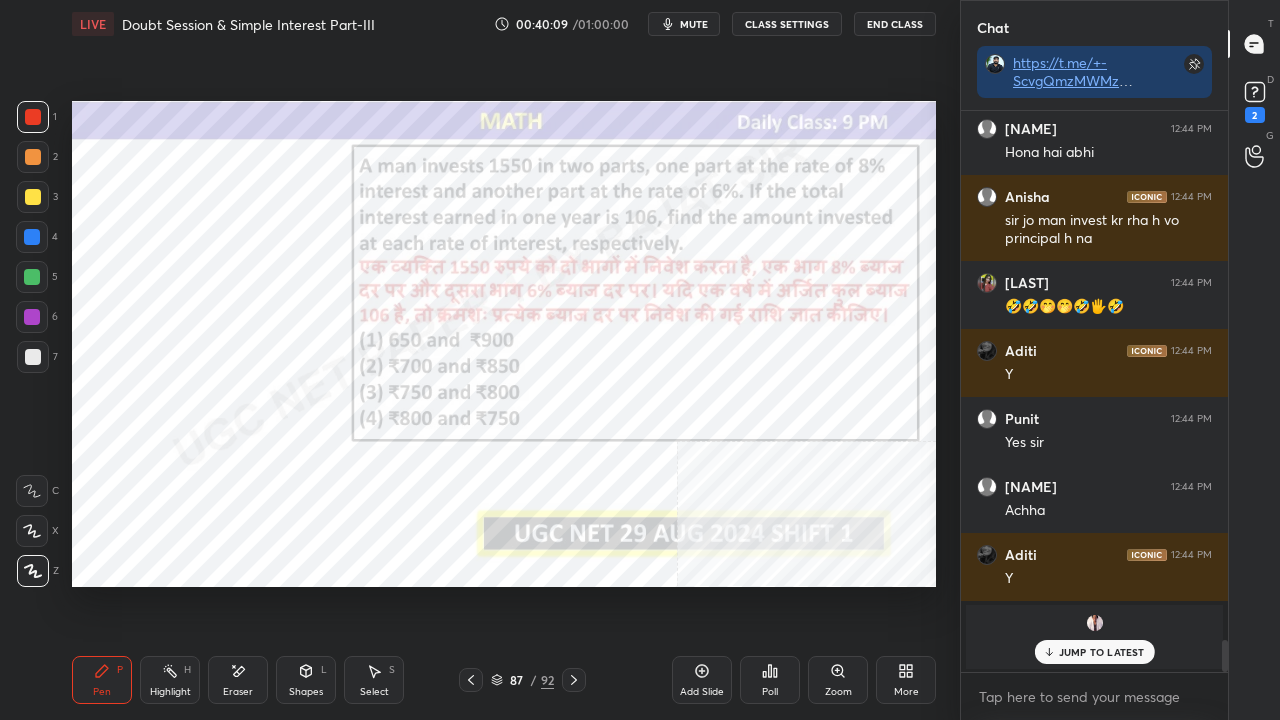 scroll, scrollTop: 9478, scrollLeft: 0, axis: vertical 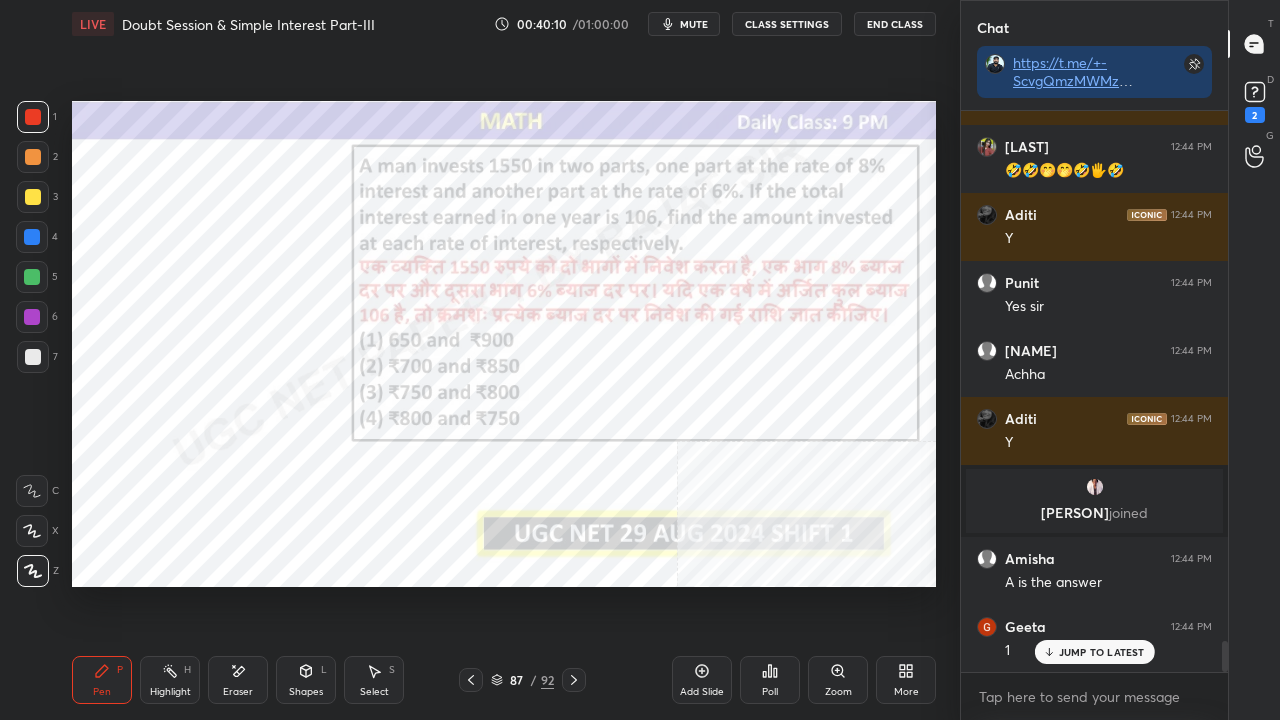 click 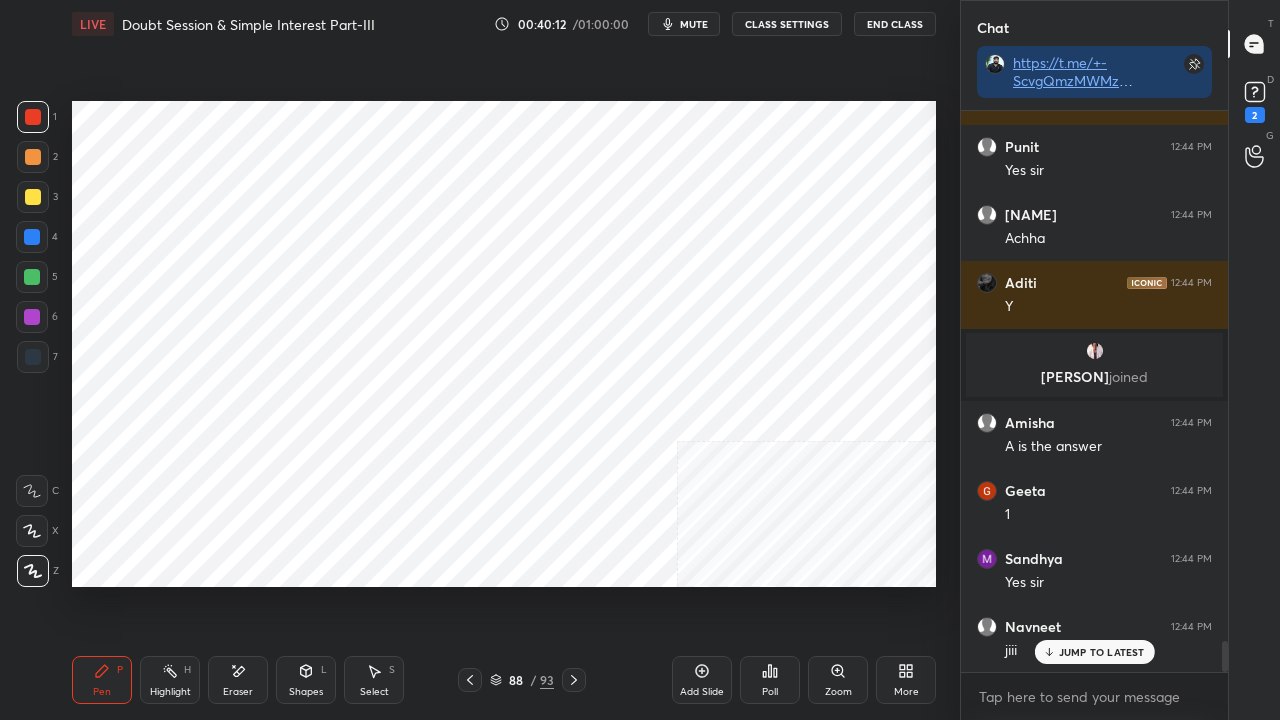 scroll, scrollTop: 9682, scrollLeft: 0, axis: vertical 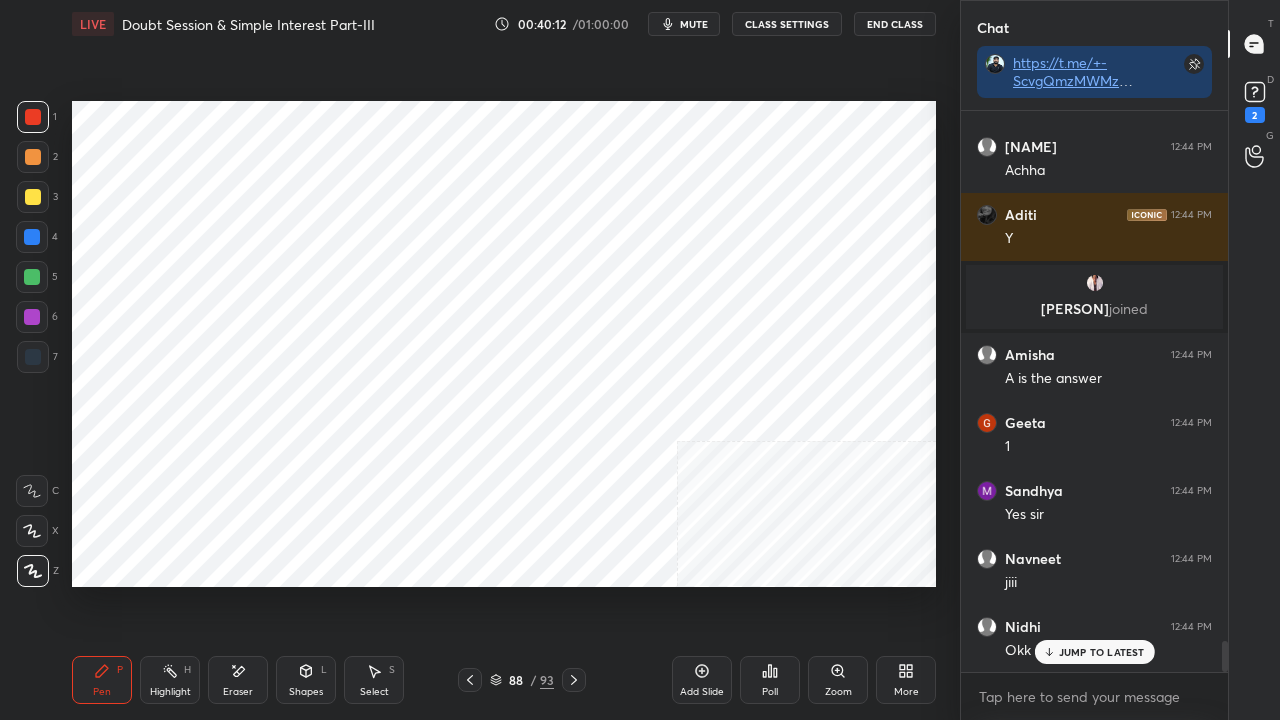 drag, startPoint x: 30, startPoint y: 350, endPoint x: 44, endPoint y: 334, distance: 21.260292 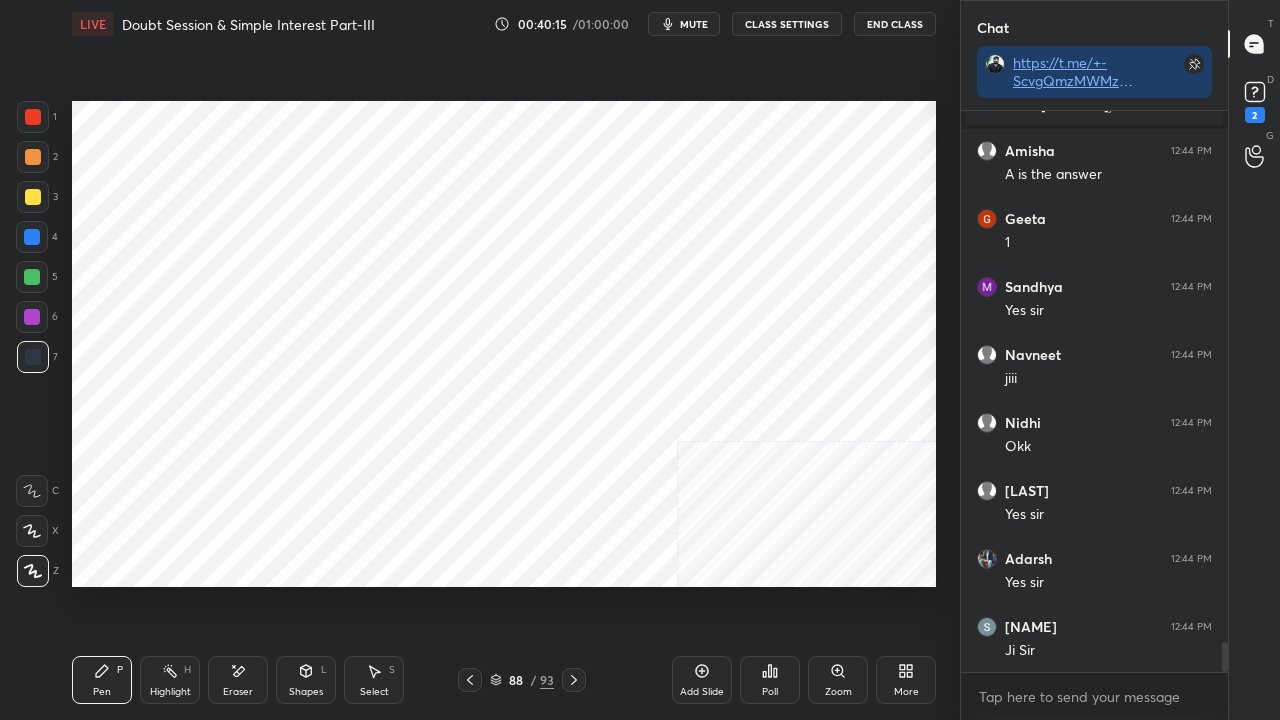 scroll, scrollTop: 9954, scrollLeft: 0, axis: vertical 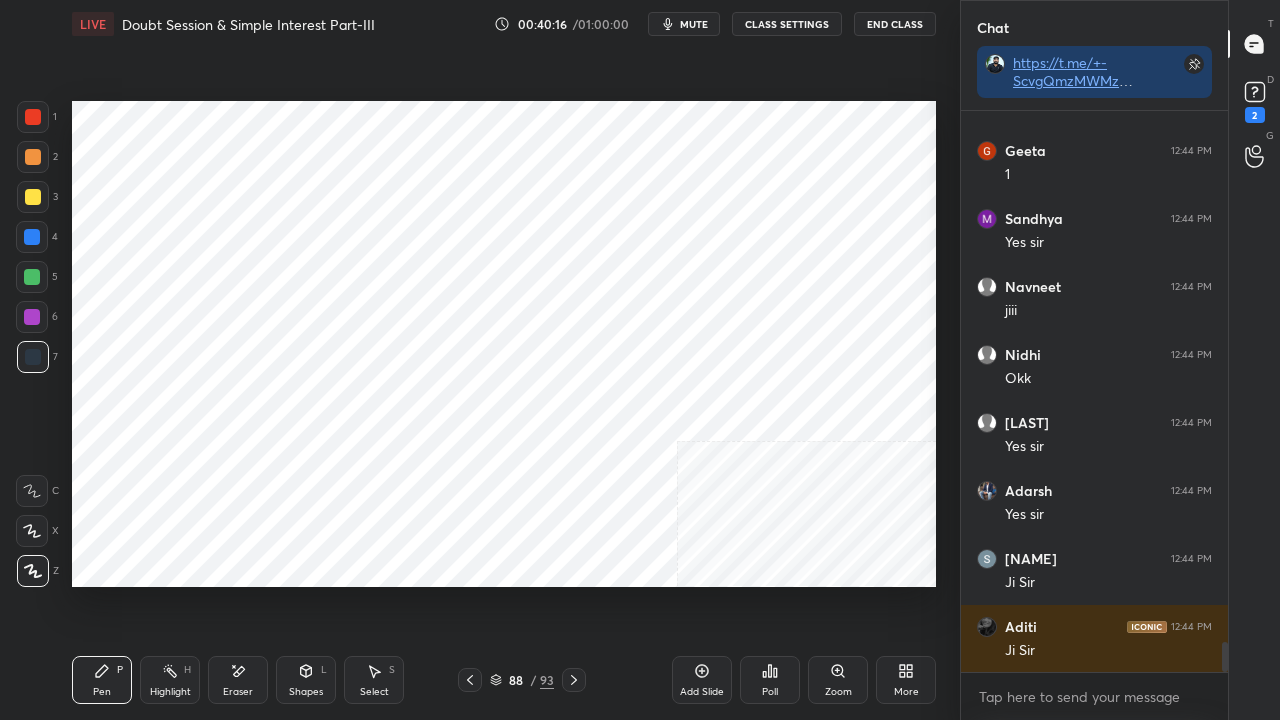 drag, startPoint x: 296, startPoint y: 676, endPoint x: 298, endPoint y: 664, distance: 12.165525 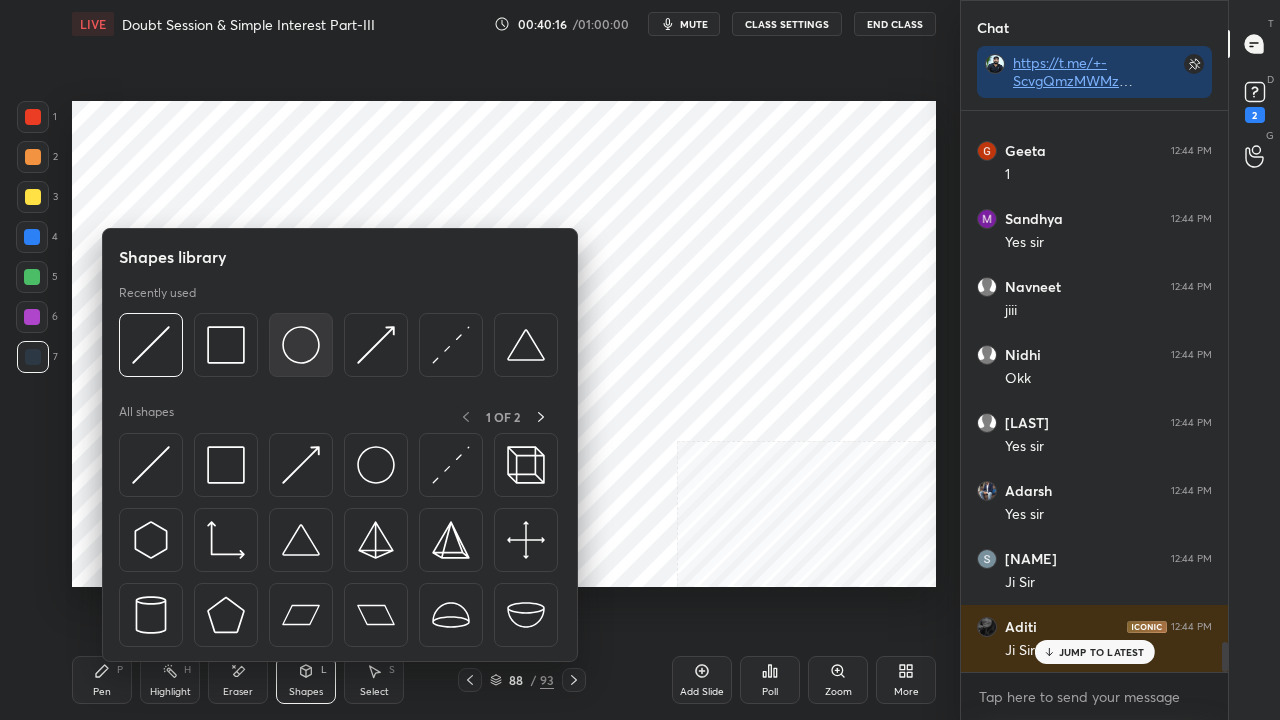 scroll, scrollTop: 10022, scrollLeft: 0, axis: vertical 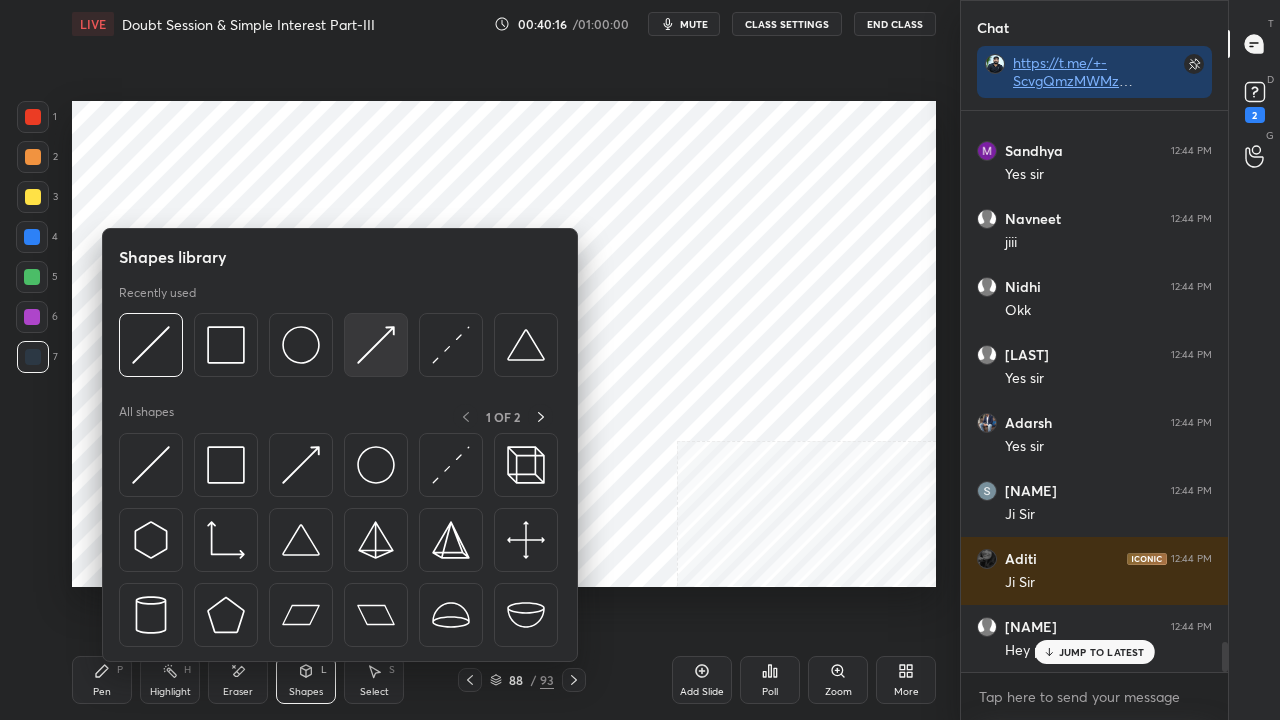 click at bounding box center [376, 345] 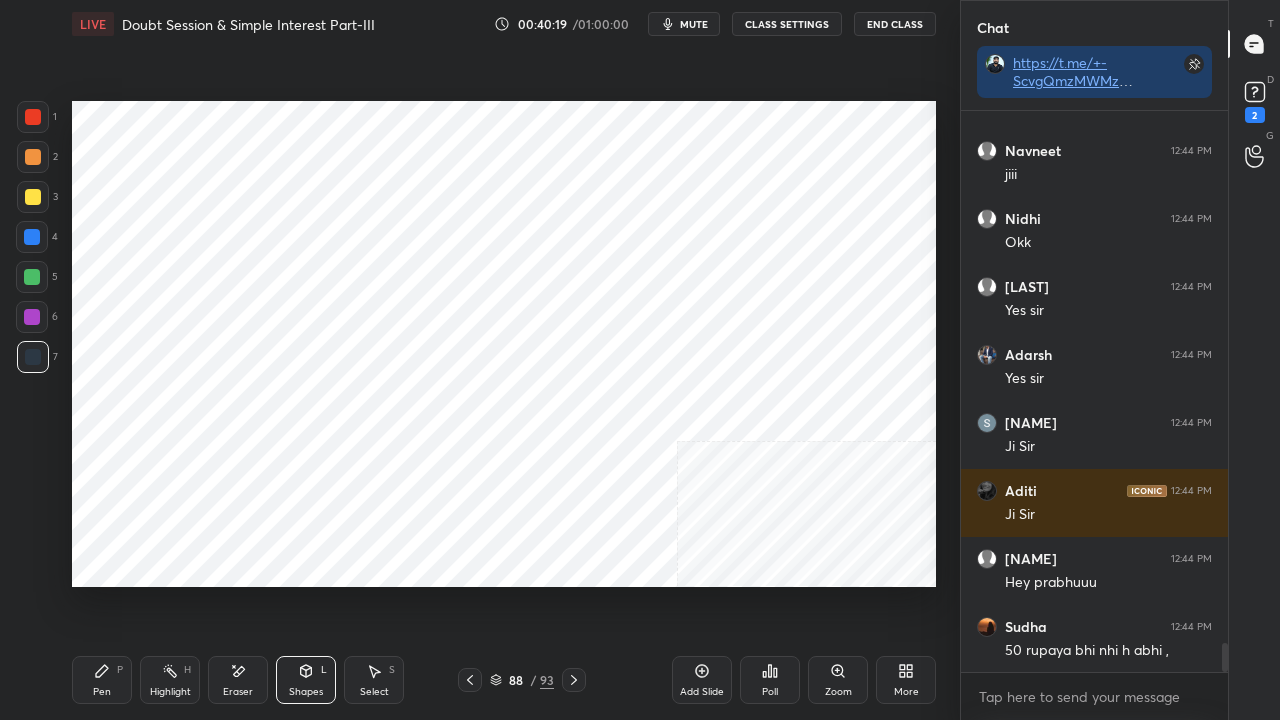 scroll, scrollTop: 10158, scrollLeft: 0, axis: vertical 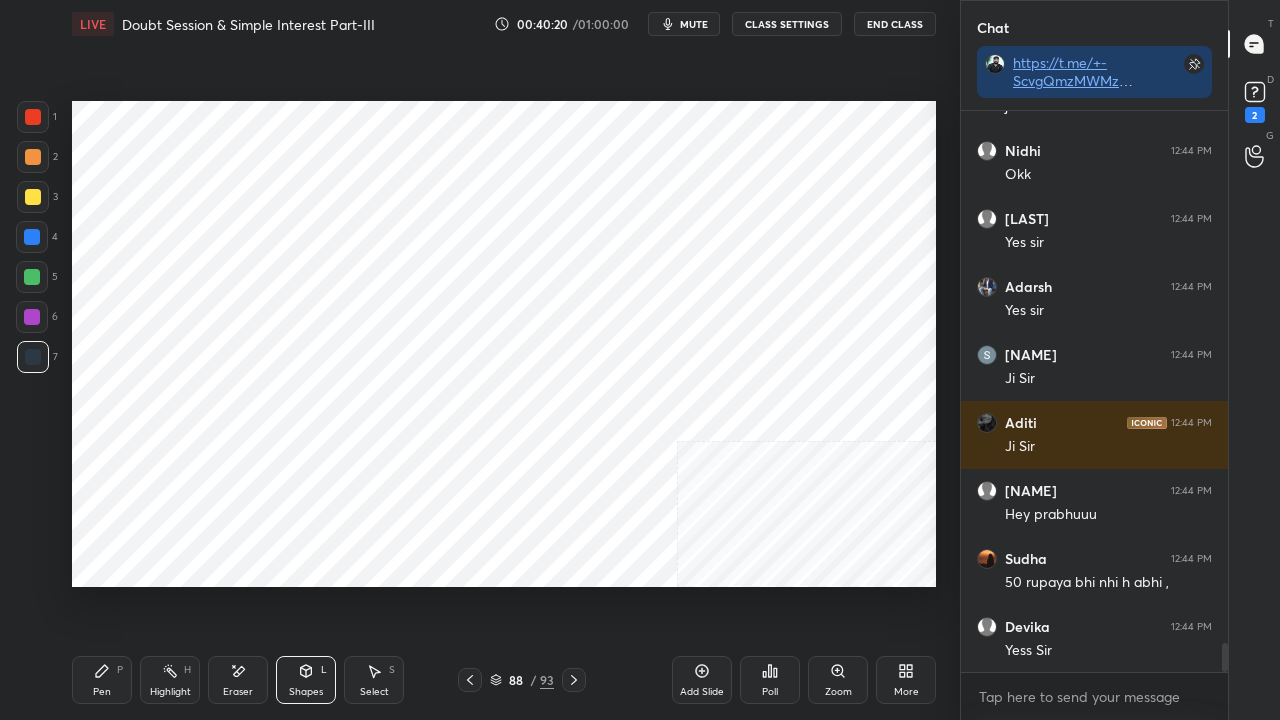 click on "P" at bounding box center (120, 670) 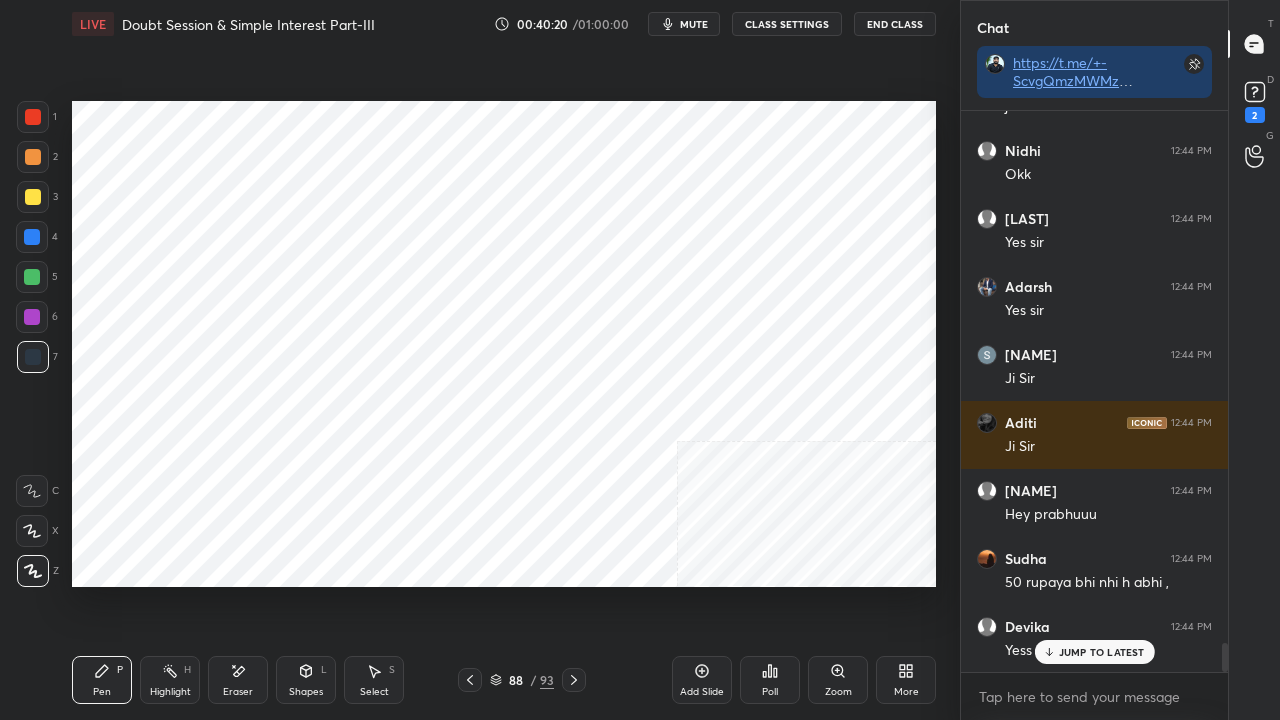 scroll, scrollTop: 10226, scrollLeft: 0, axis: vertical 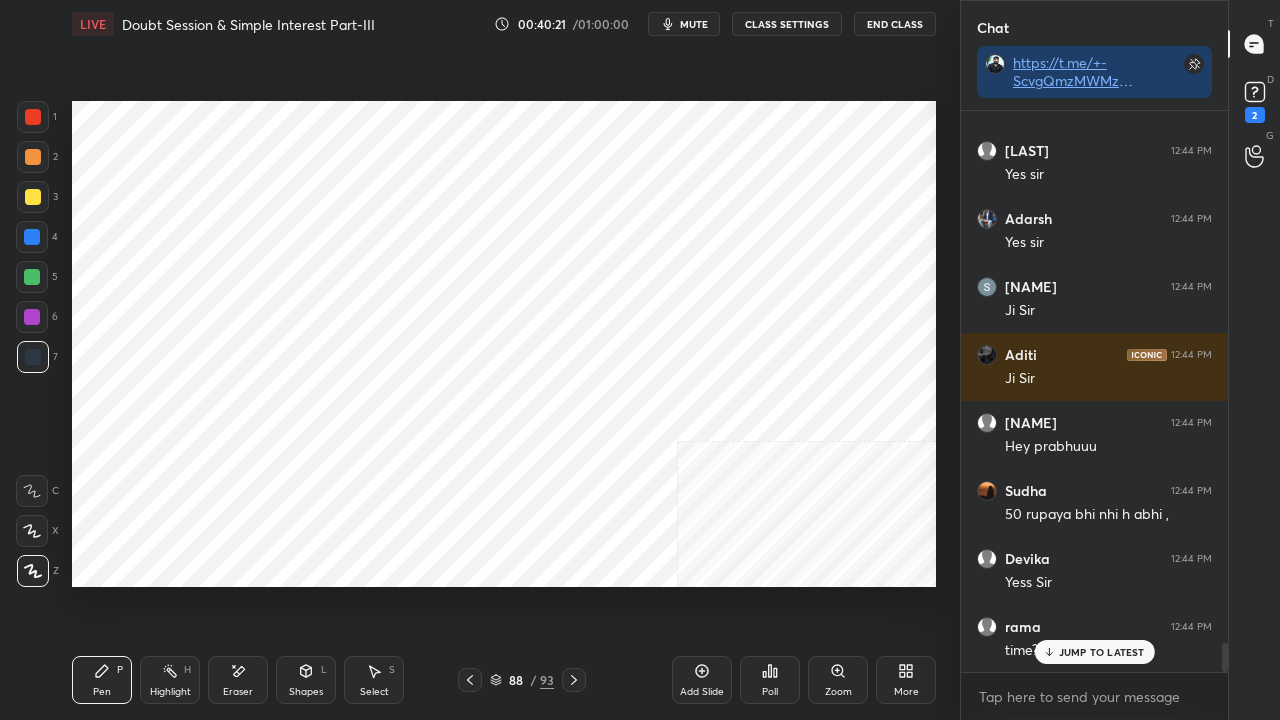 click 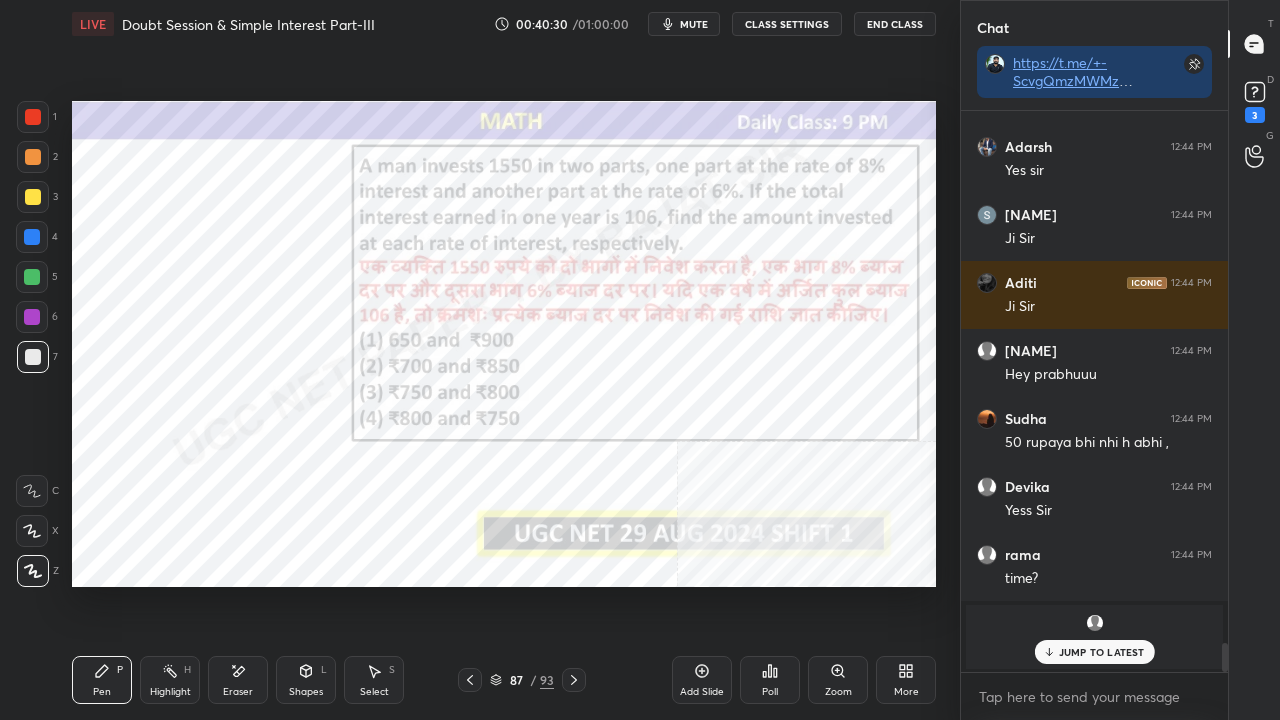 scroll, scrollTop: 10366, scrollLeft: 0, axis: vertical 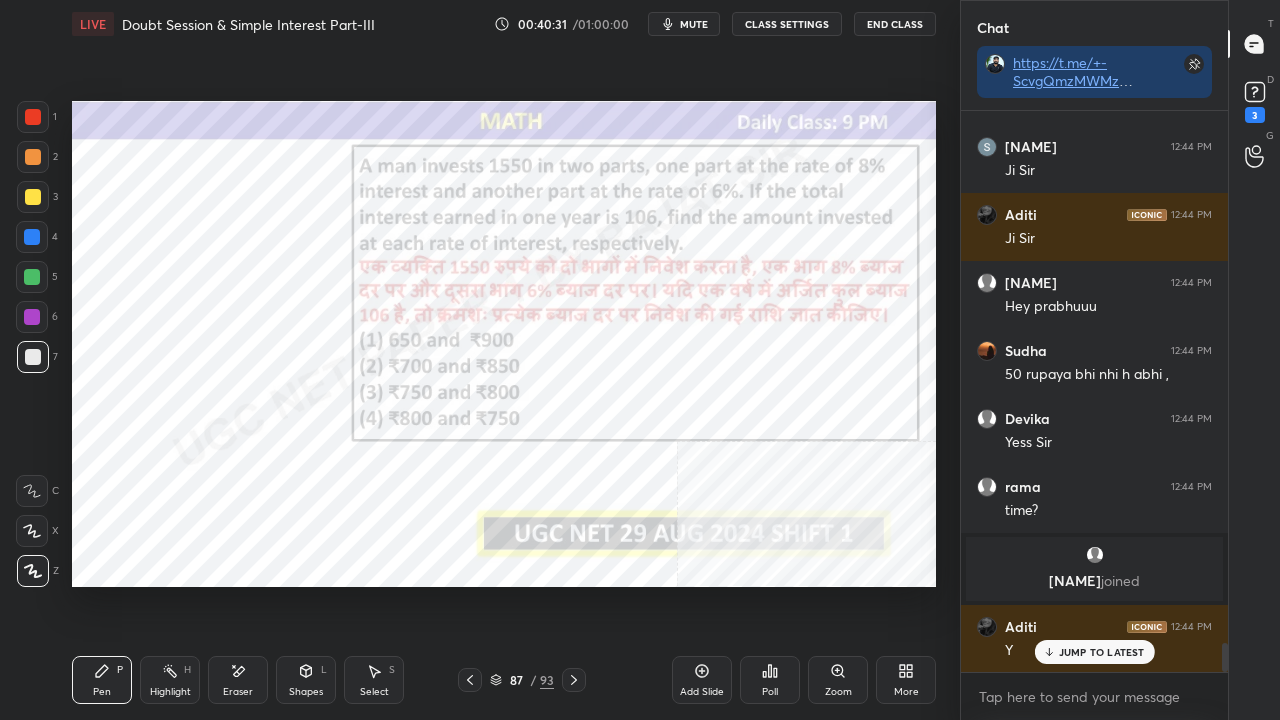 click at bounding box center [33, 117] 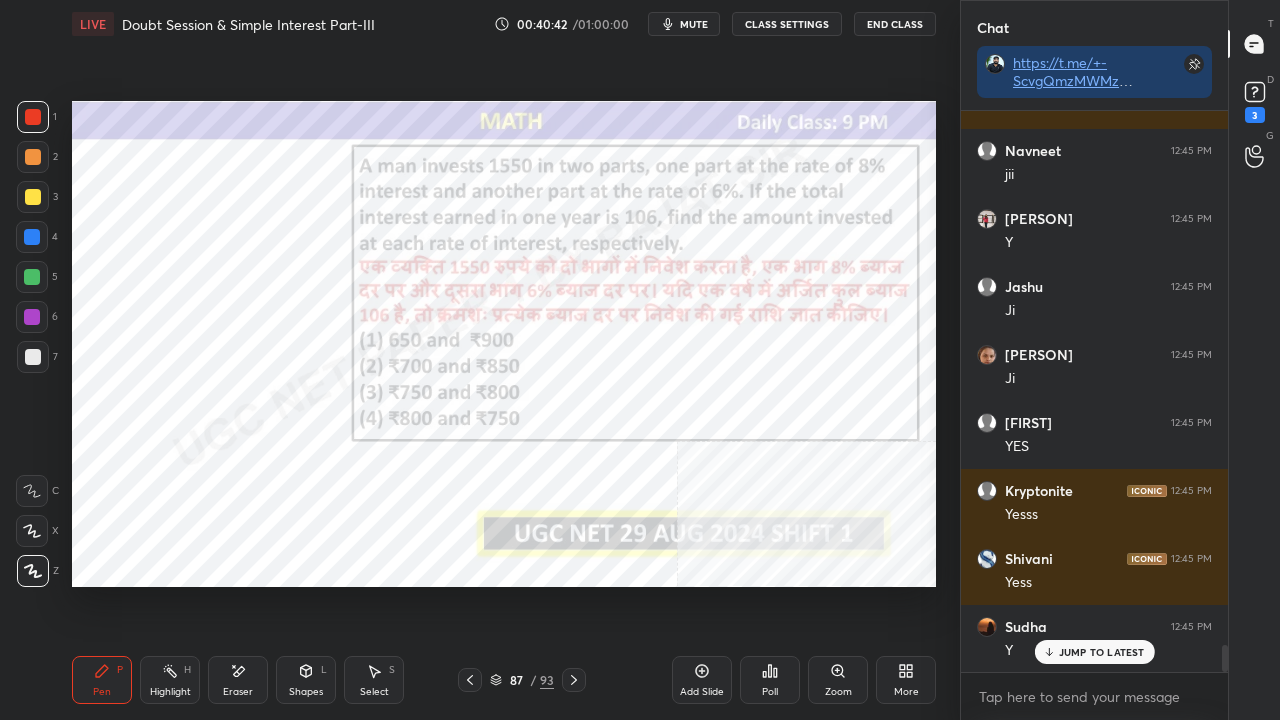 scroll, scrollTop: 11590, scrollLeft: 0, axis: vertical 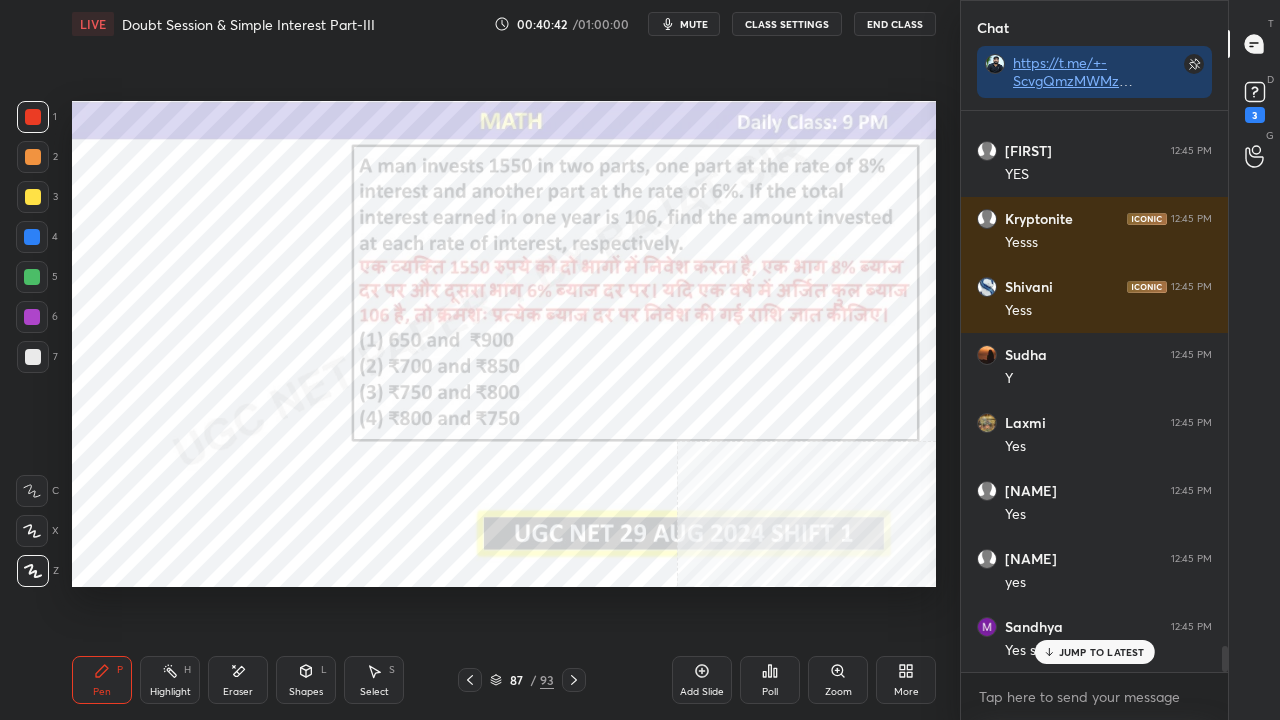 click 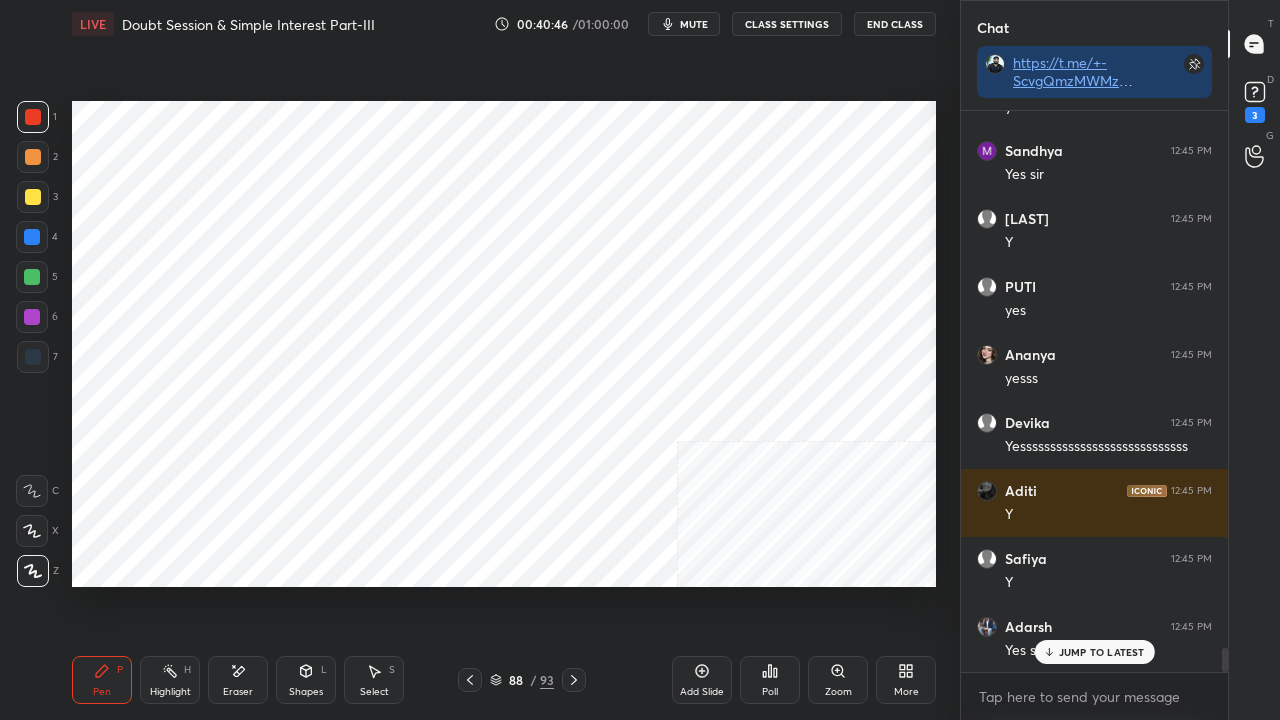 scroll, scrollTop: 12338, scrollLeft: 0, axis: vertical 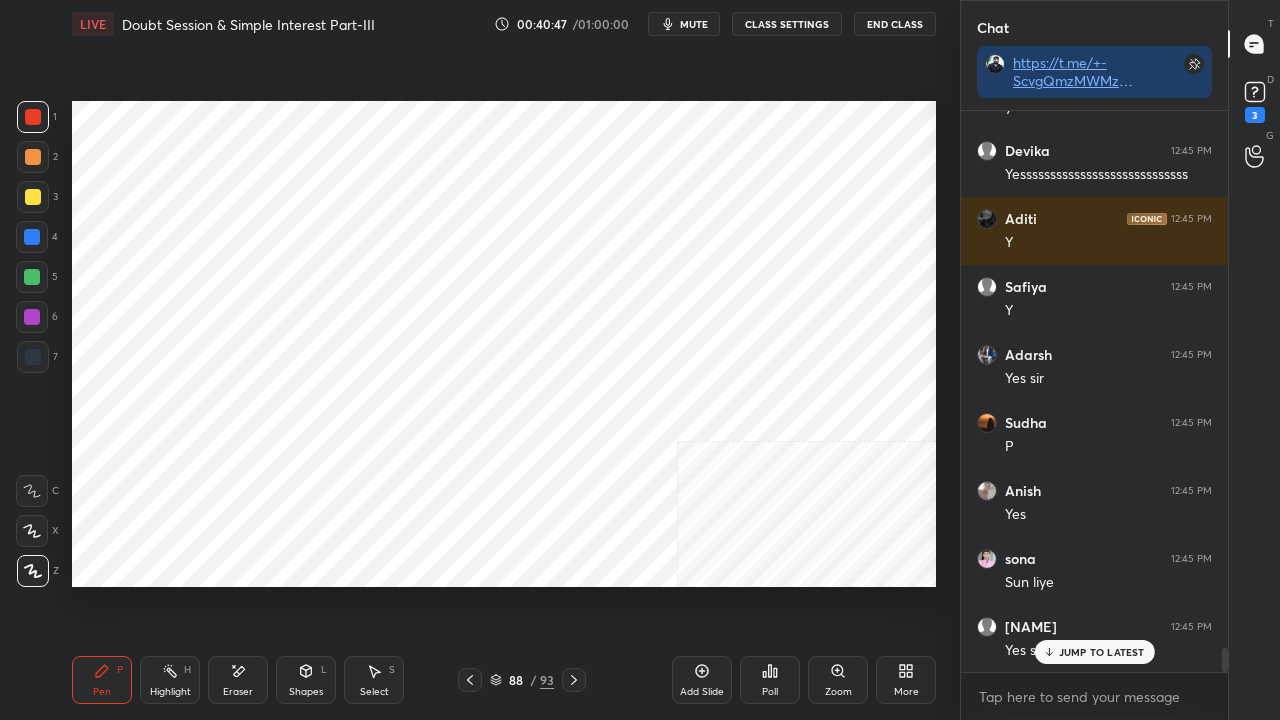 click 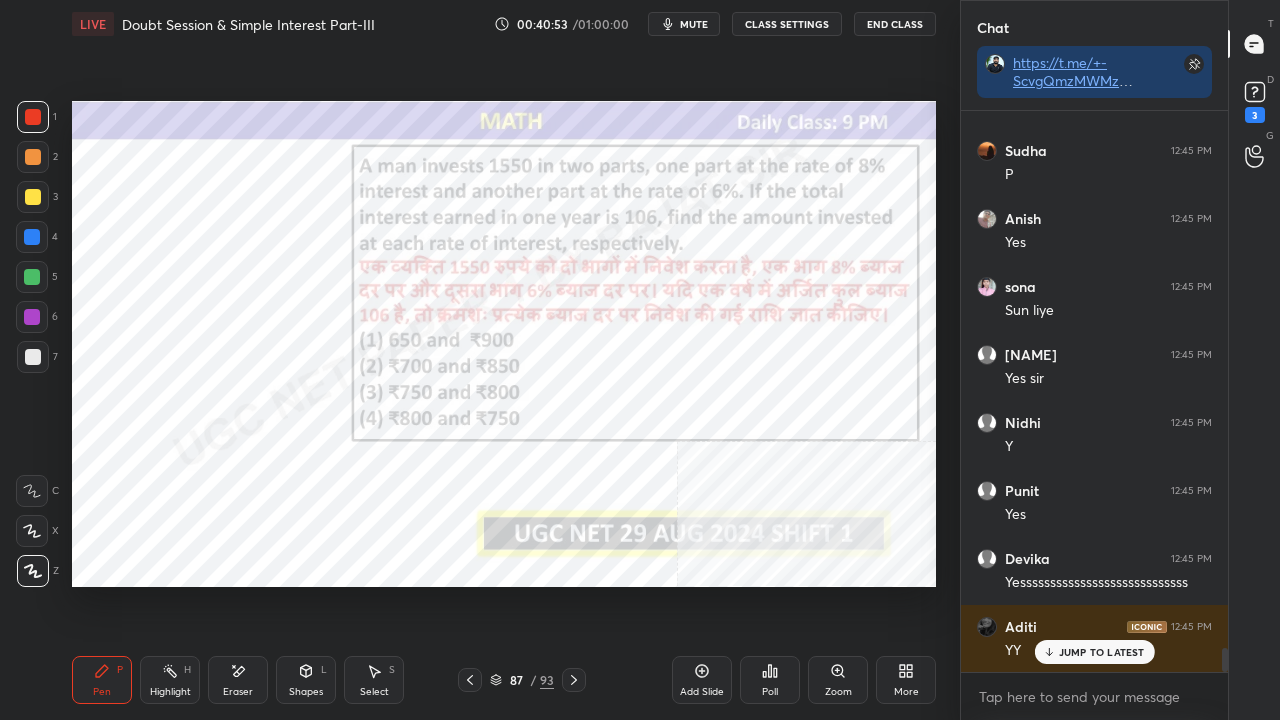 scroll, scrollTop: 12678, scrollLeft: 0, axis: vertical 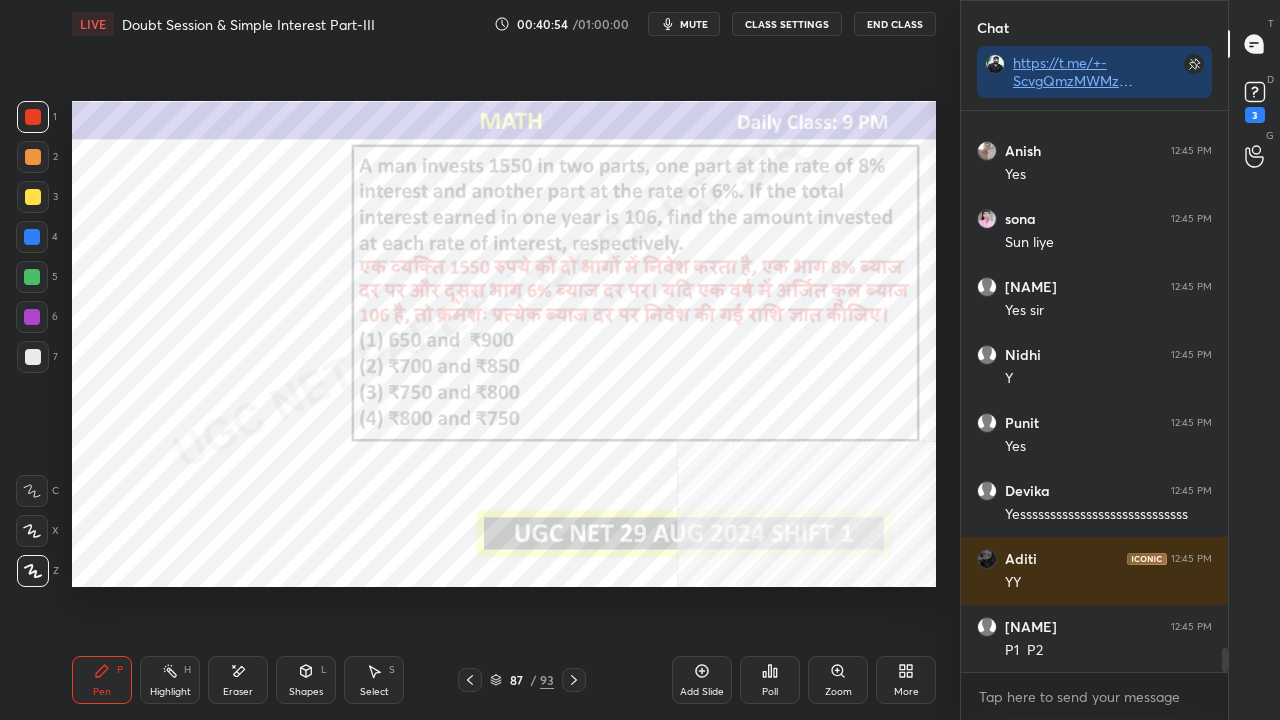 click 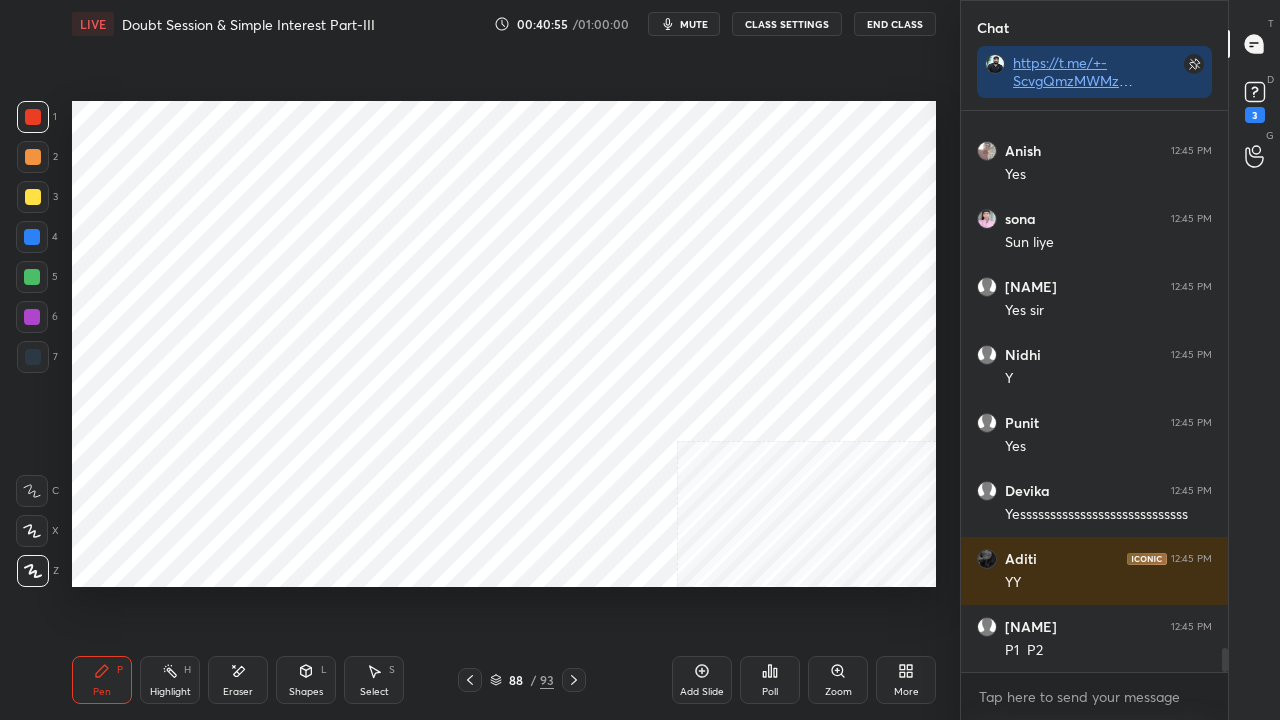 click 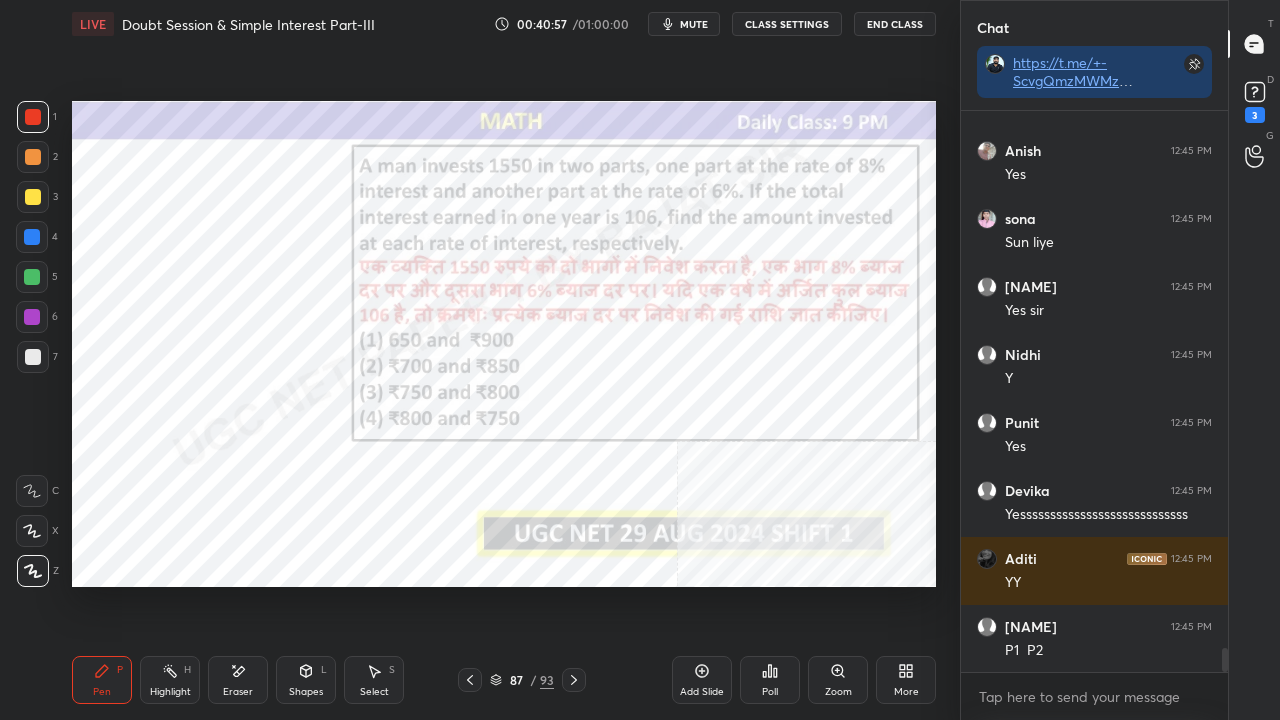 click at bounding box center [574, 680] 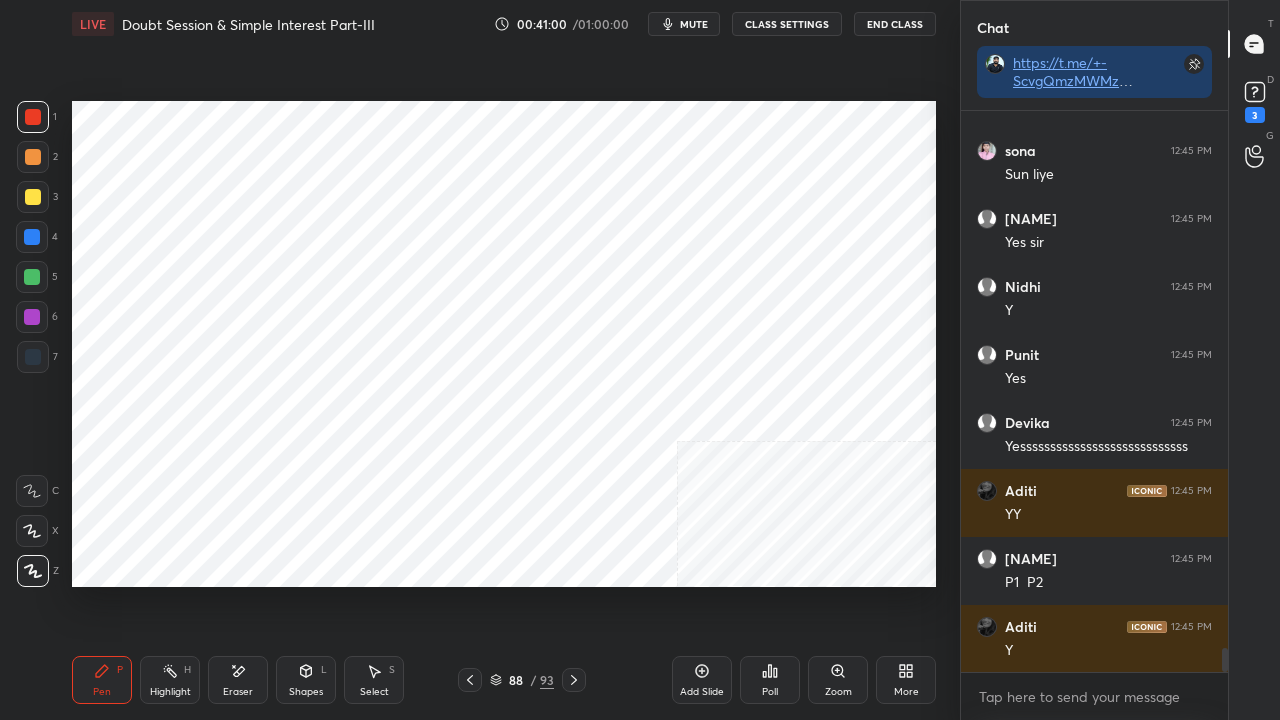scroll, scrollTop: 12818, scrollLeft: 0, axis: vertical 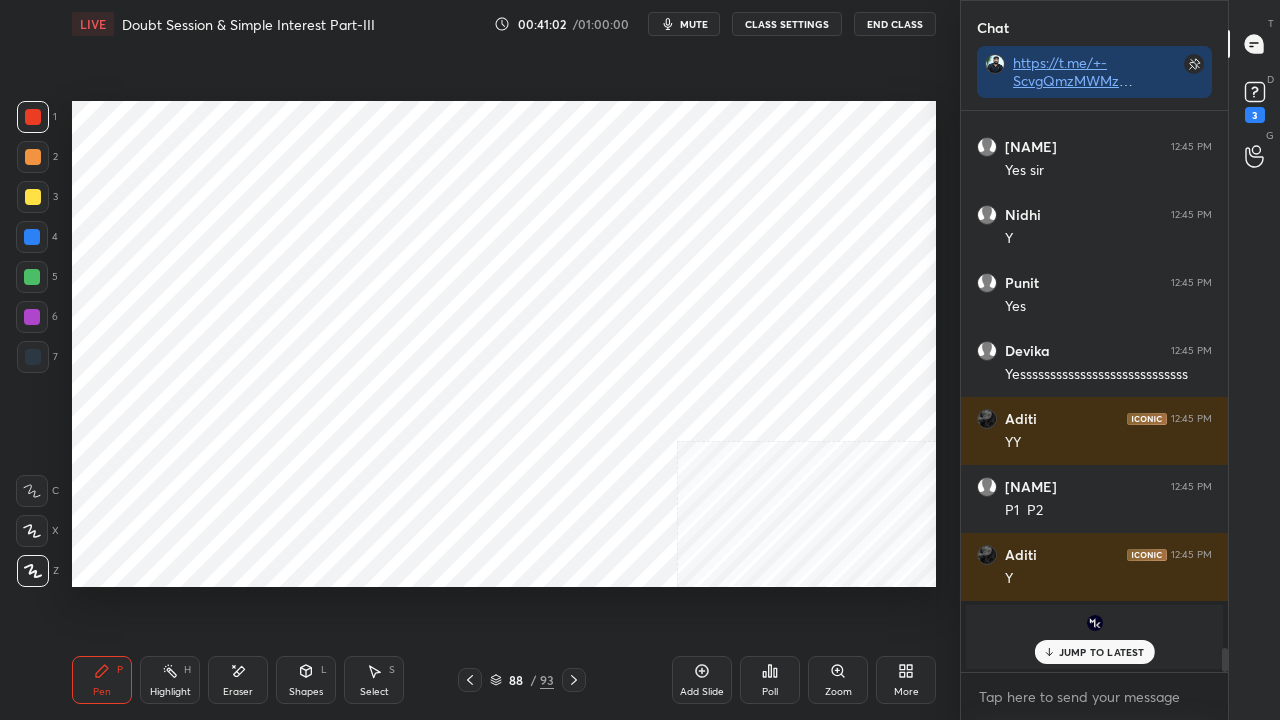 drag, startPoint x: 470, startPoint y: 682, endPoint x: 480, endPoint y: 650, distance: 33.526108 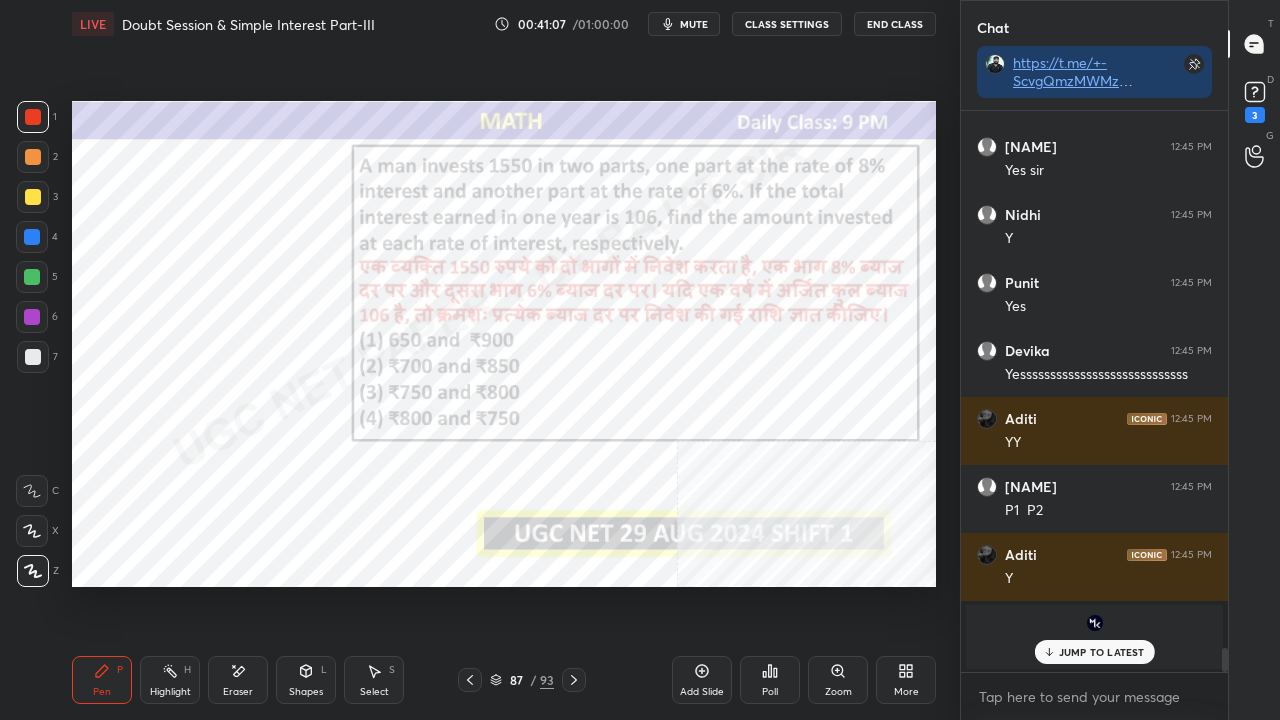 scroll, scrollTop: 10952, scrollLeft: 0, axis: vertical 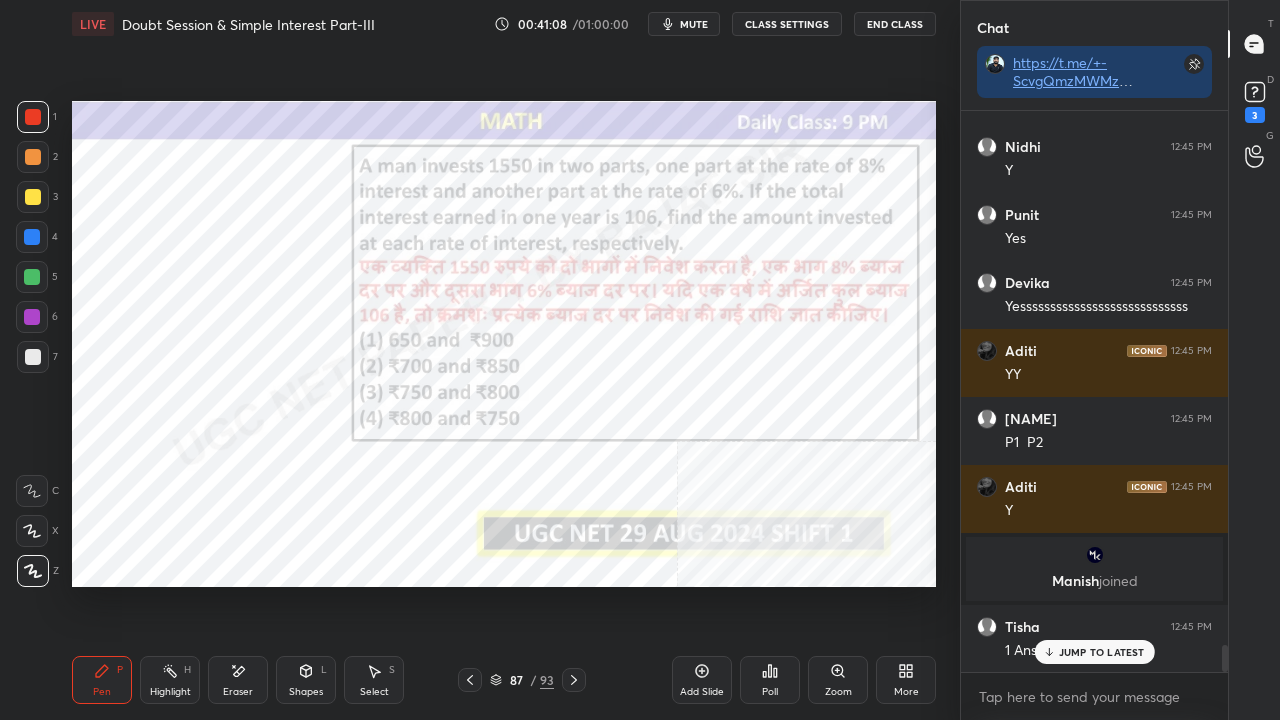 click 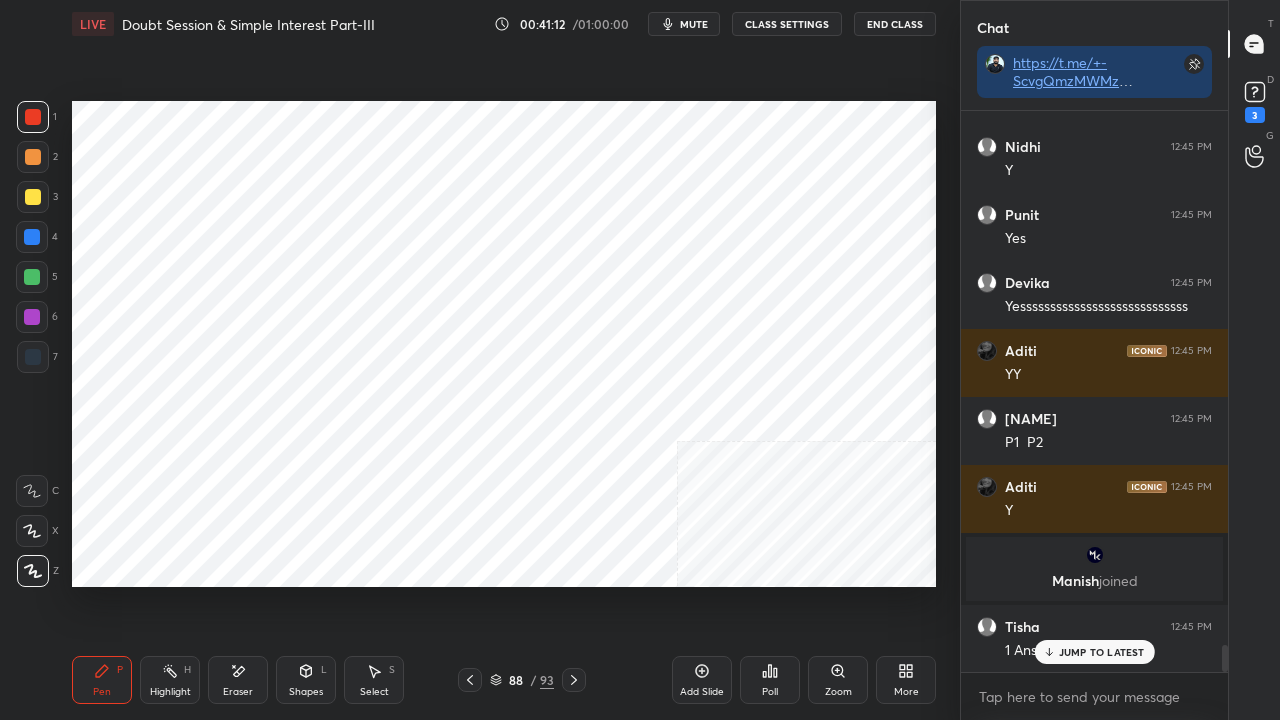 drag, startPoint x: 476, startPoint y: 676, endPoint x: 492, endPoint y: 660, distance: 22.627417 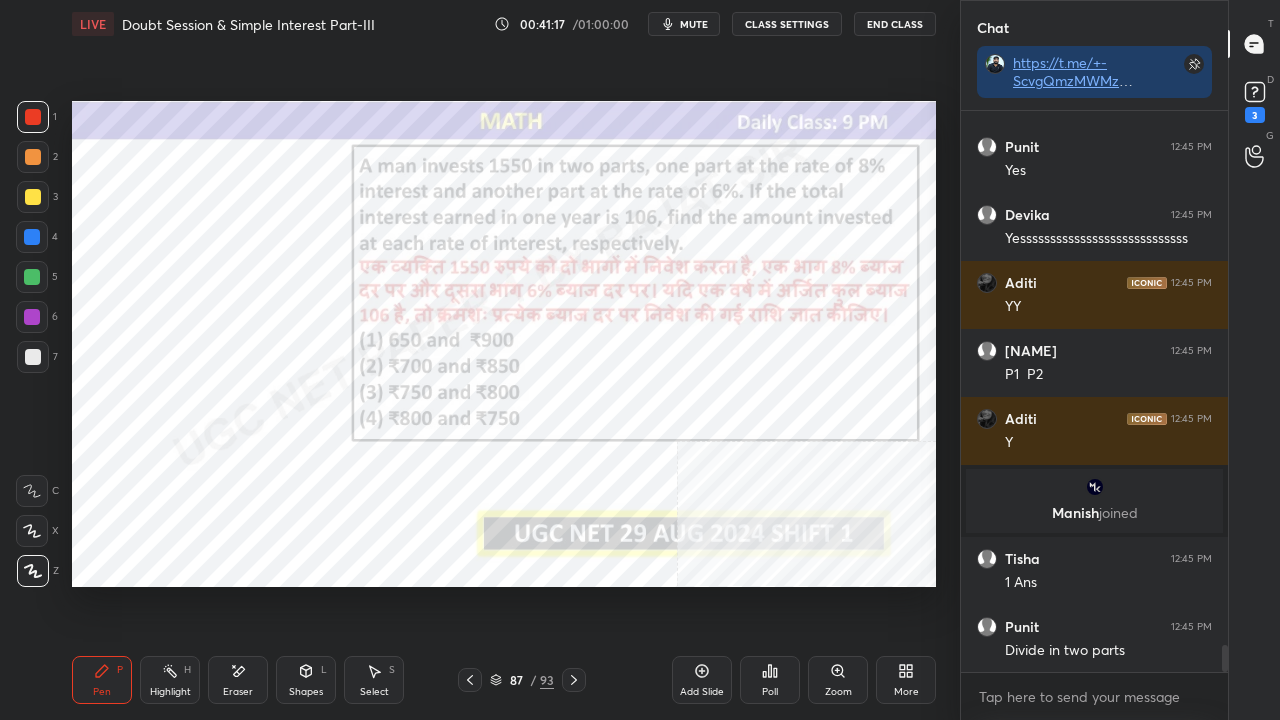 scroll, scrollTop: 11088, scrollLeft: 0, axis: vertical 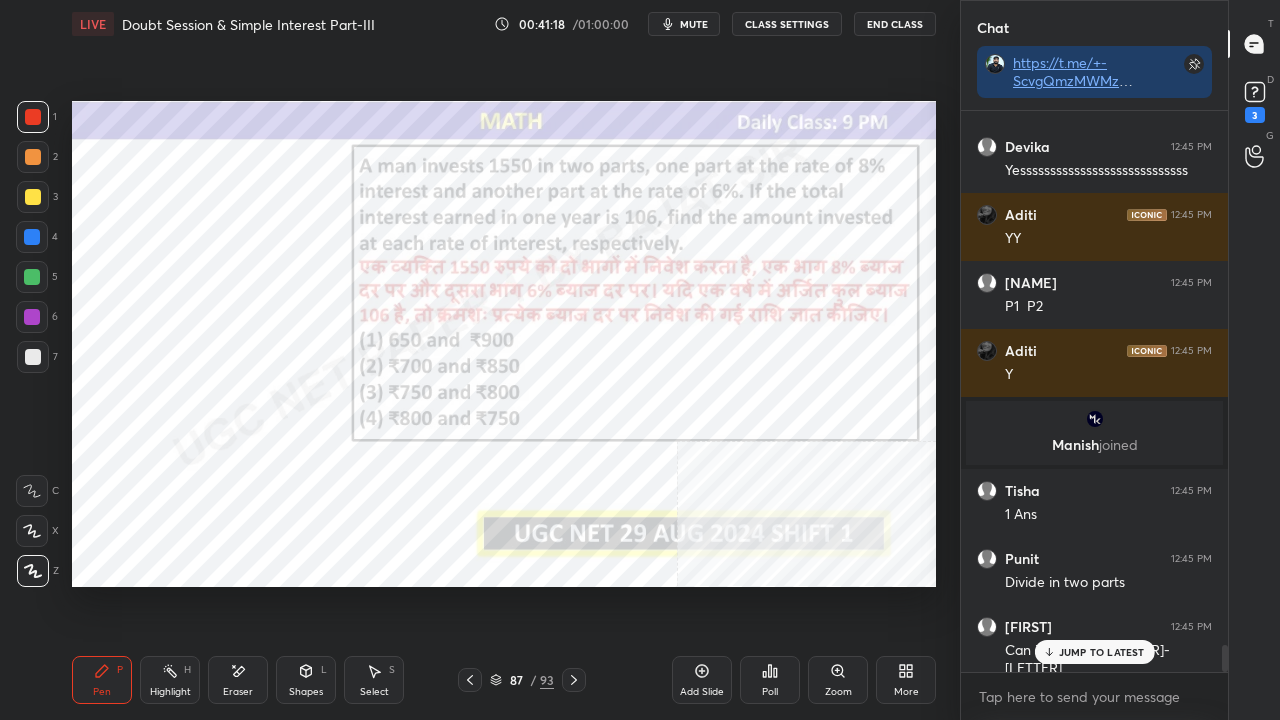 click 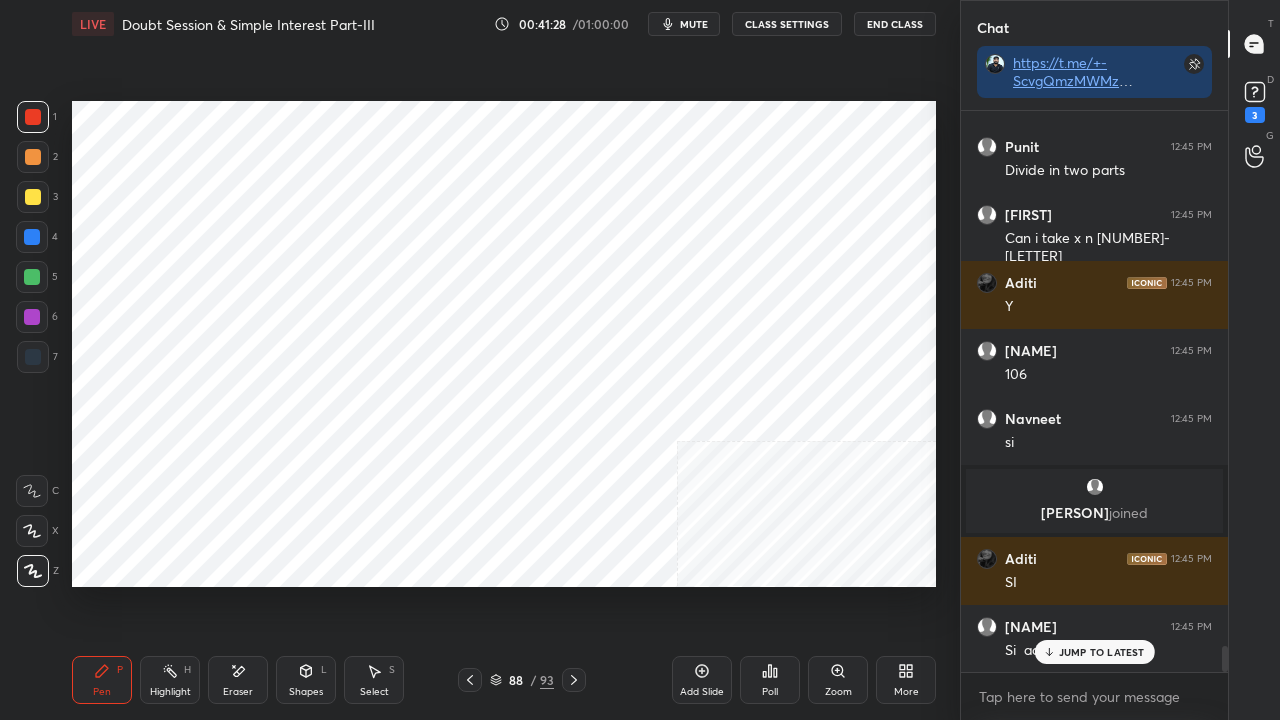 scroll, scrollTop: 11772, scrollLeft: 0, axis: vertical 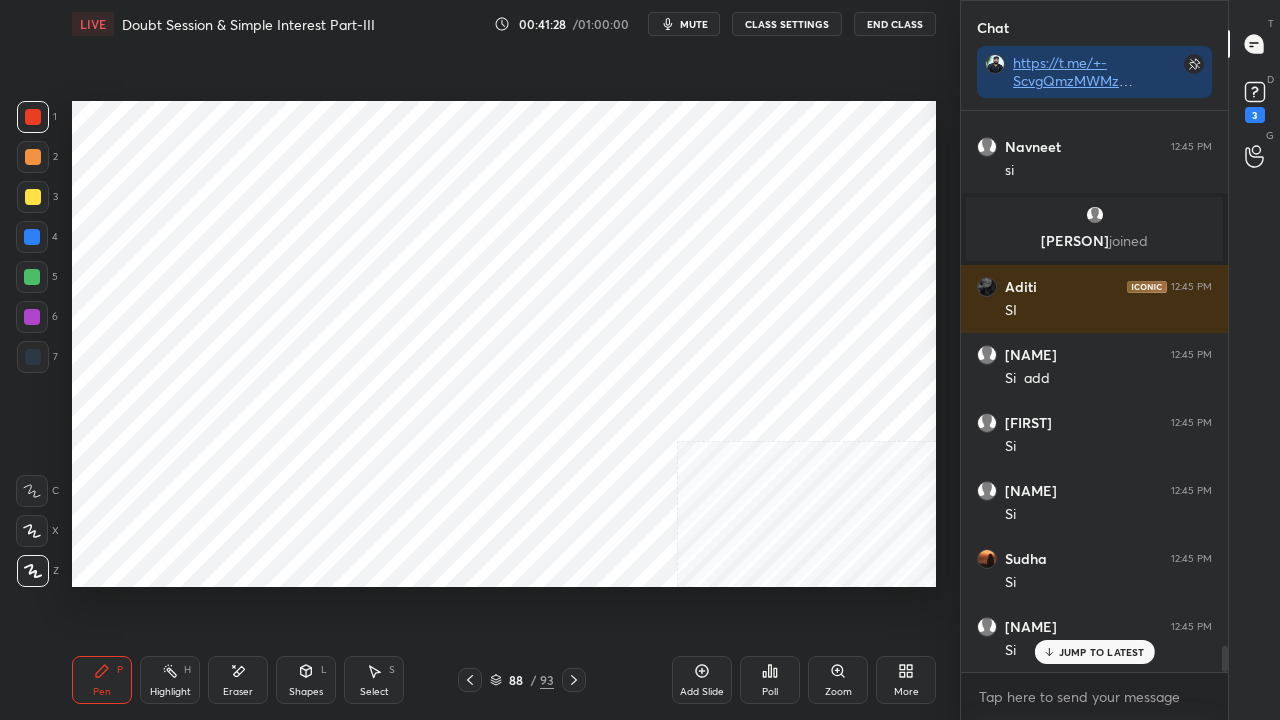 click at bounding box center [32, 317] 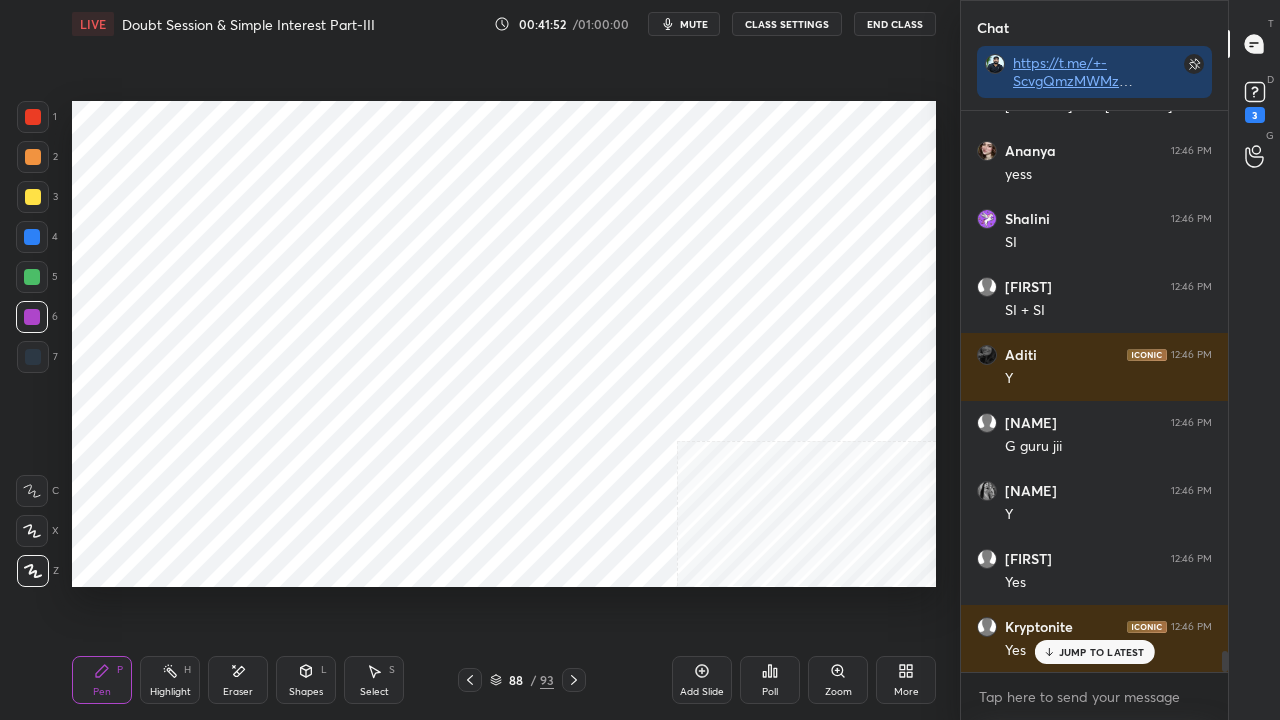 scroll, scrollTop: 14700, scrollLeft: 0, axis: vertical 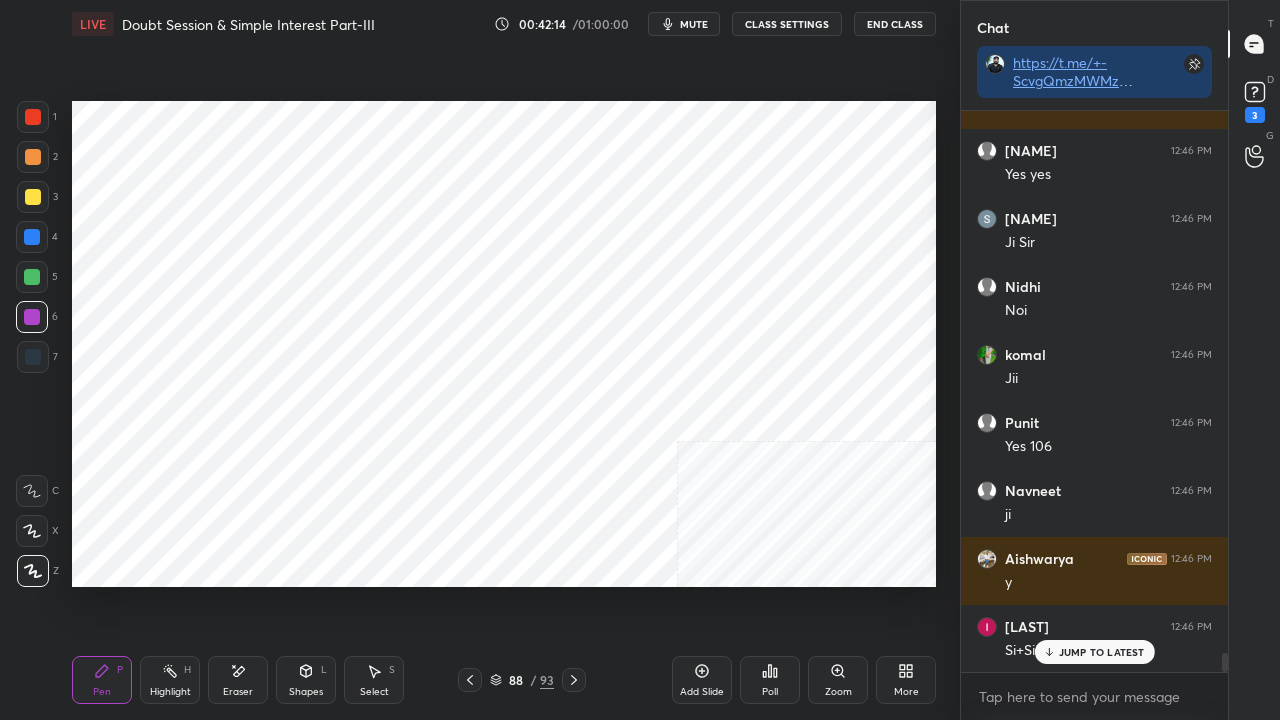click 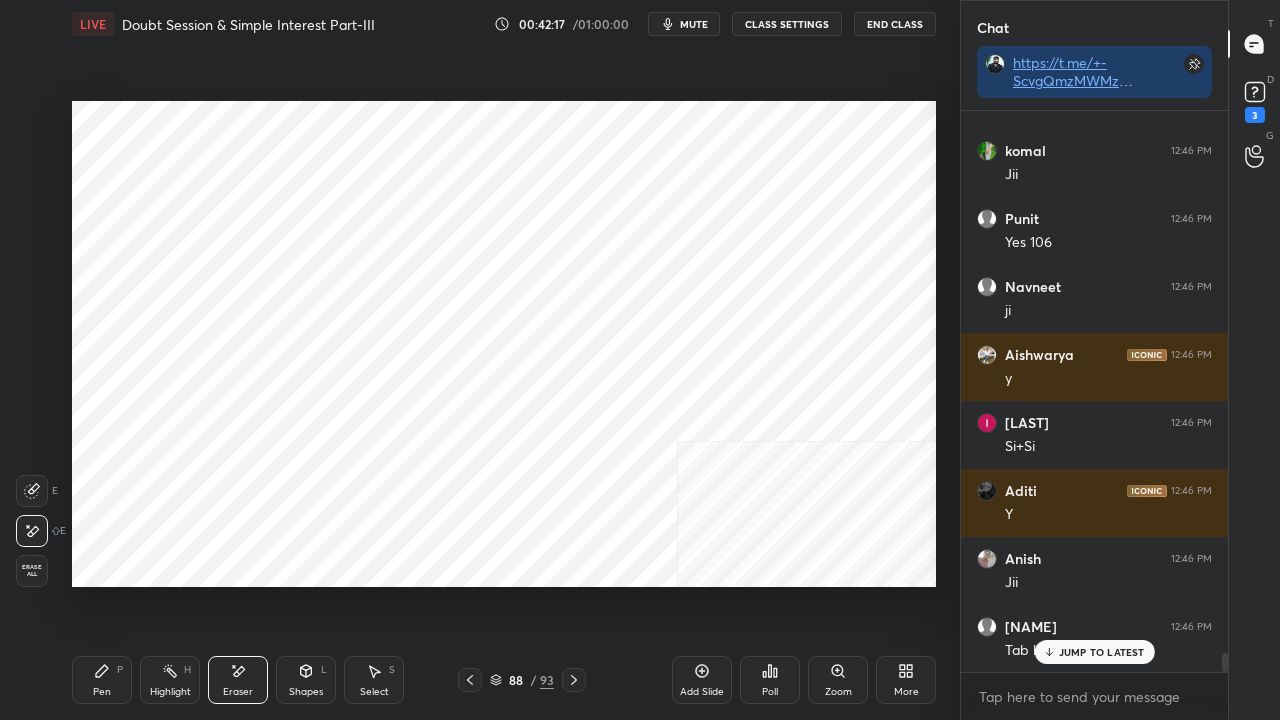 click 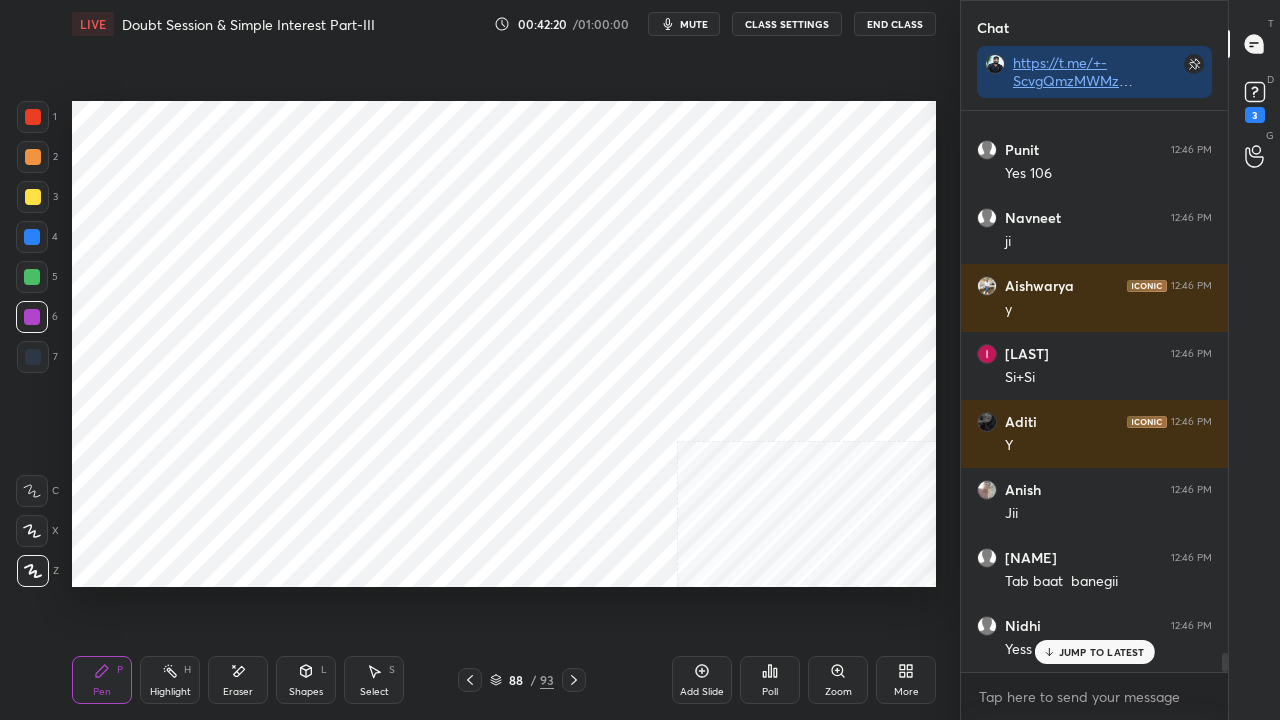 click 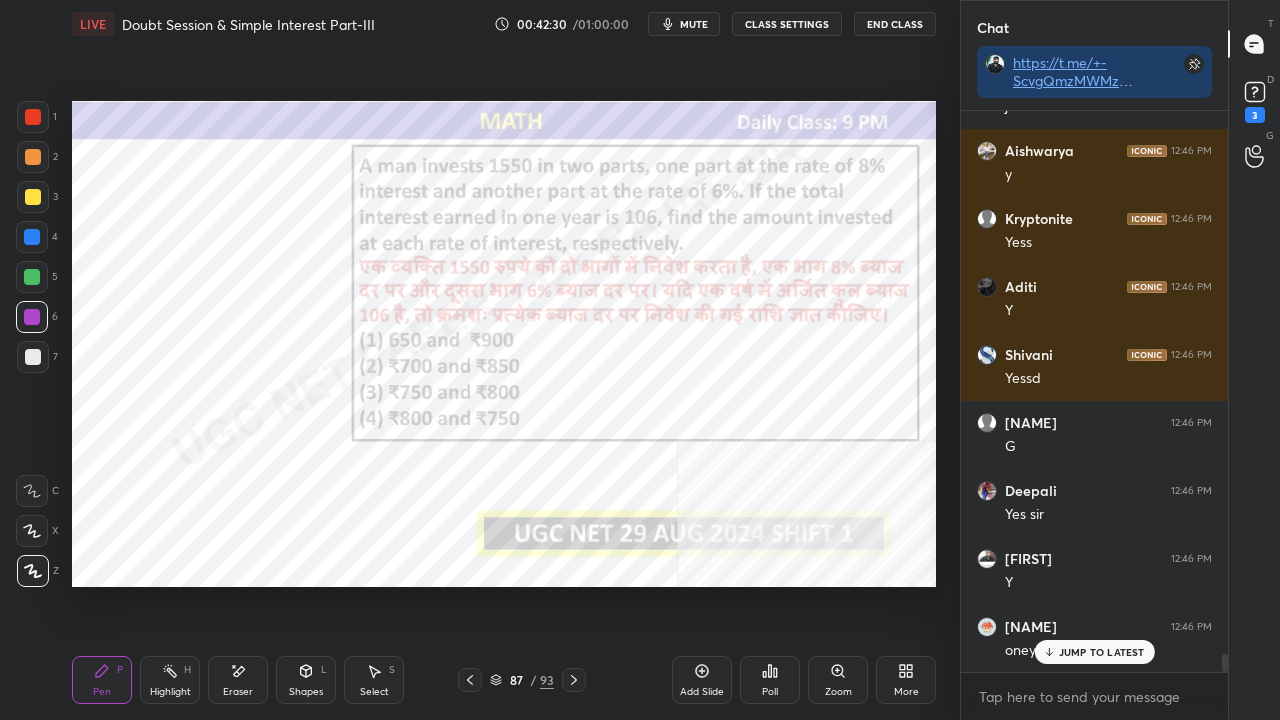 drag, startPoint x: 572, startPoint y: 682, endPoint x: 551, endPoint y: 658, distance: 31.890438 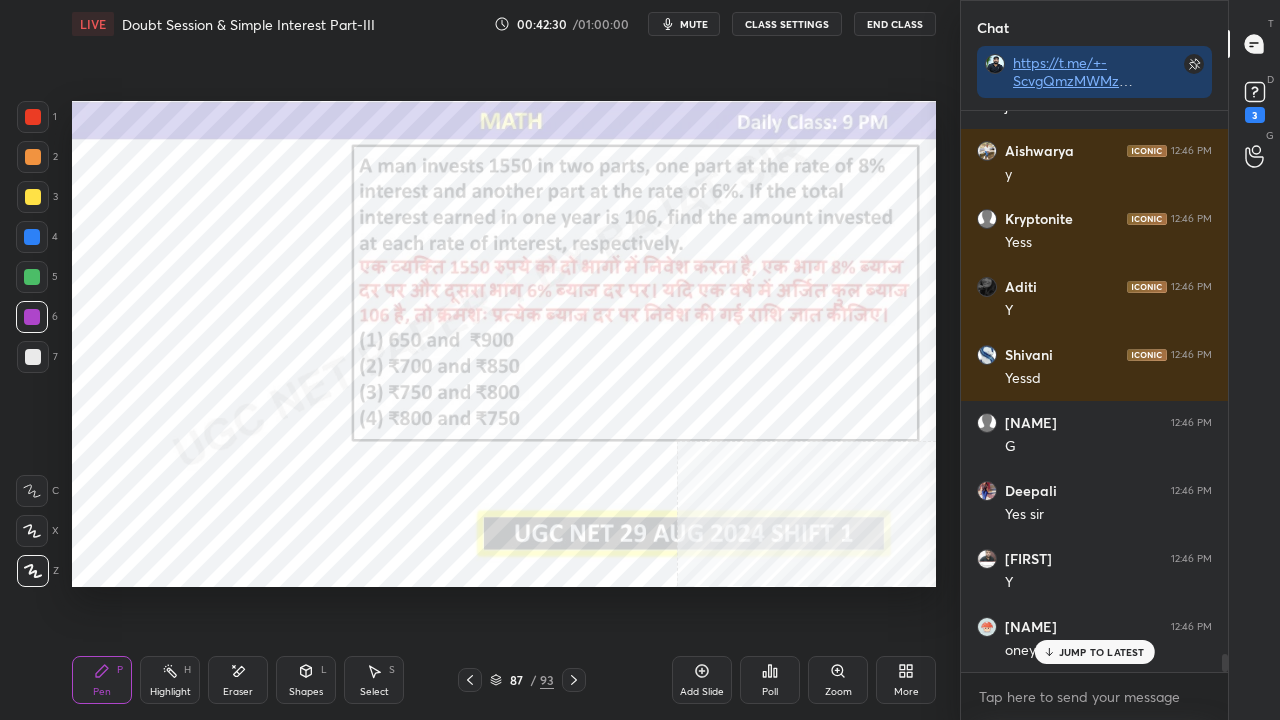 click 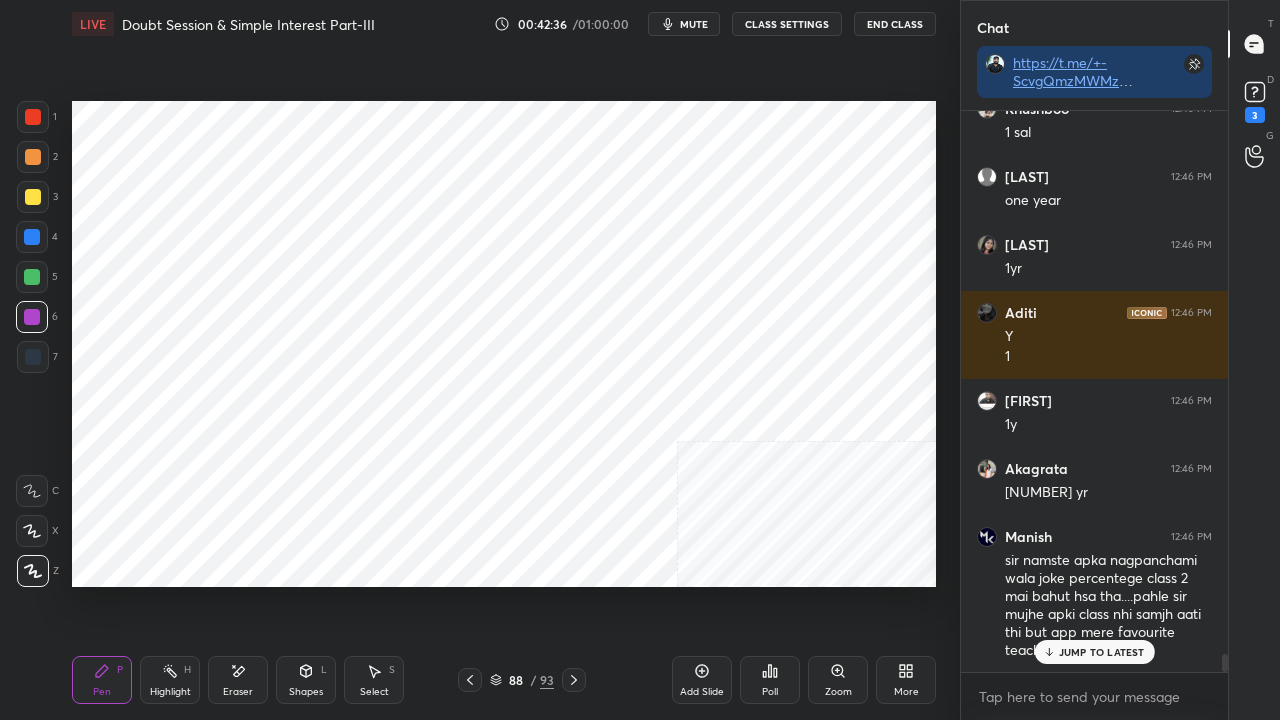 click on "[PERSON] 12:46 PM jii [PERSON] 12:46 PM y [PERSON] 12:46 PM Yess [PERSON] 12:46 PM Y [PERSON] 12:46 PM Yessd [PERSON] 12:46 PM G [PERSON] 12:46 PM Yes sir [PERSON] 12:46 PM Y [PERSON] 12:46 PM oneyear [PERSON] 12:46 PM 1 [PERSON] 12:46 PM 1 sal [PERSON] 12:46 PM one year [PERSON] 12:46 PM 1yr [PERSON] 12:46 PM Y 1 [PERSON] 12:46 PM 1y [PERSON] 12:46 PM 1 yr [PERSON] 12:46 PM sir namste apka nagpanchami wala joke percentege class 2 mai bahut hsa tha....pahle sir mujhe apki class nhi samjh aati thi but app mere favourite teacher hai JUMP TO LATEST" at bounding box center [1094, 391] 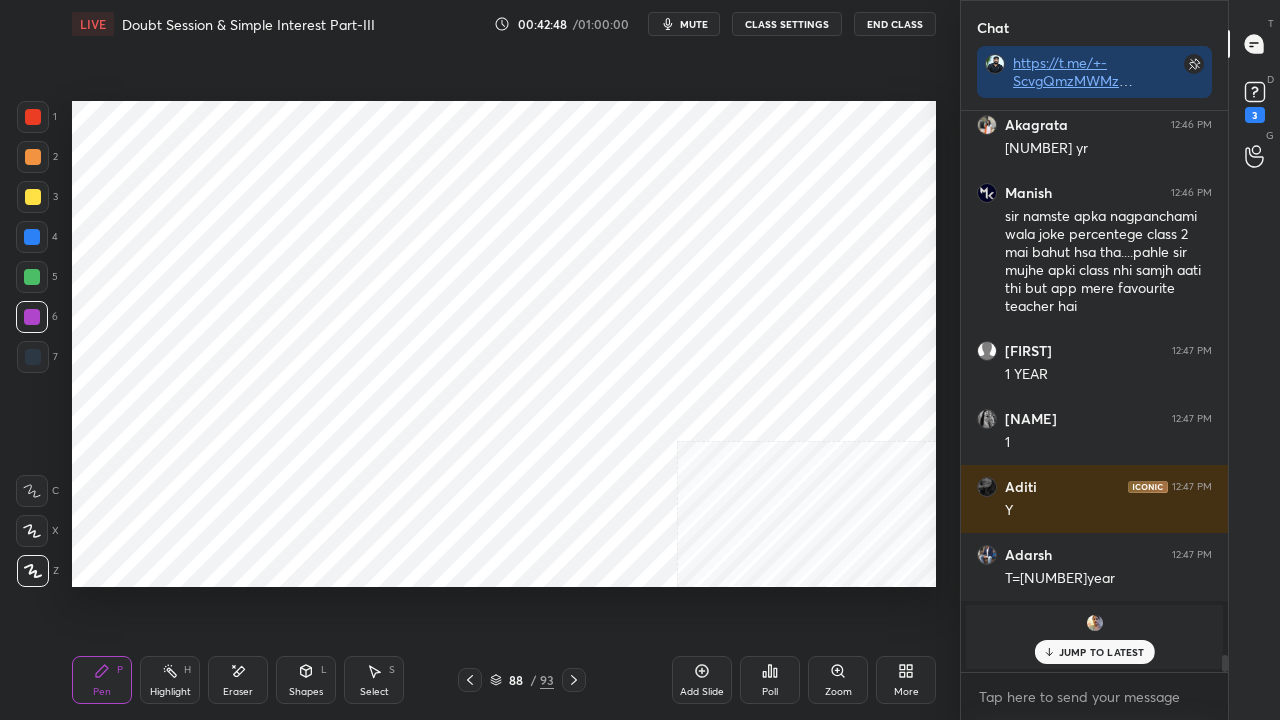 drag, startPoint x: 476, startPoint y: 680, endPoint x: 467, endPoint y: 674, distance: 10.816654 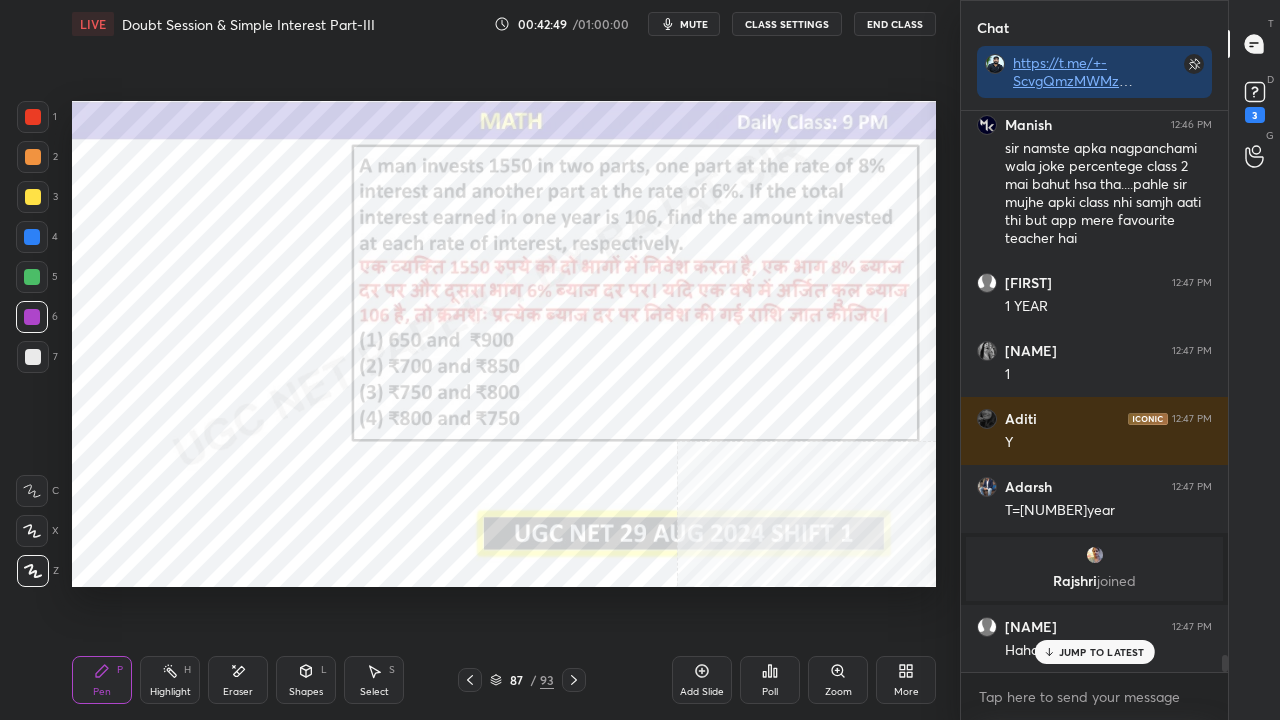 click at bounding box center [33, 117] 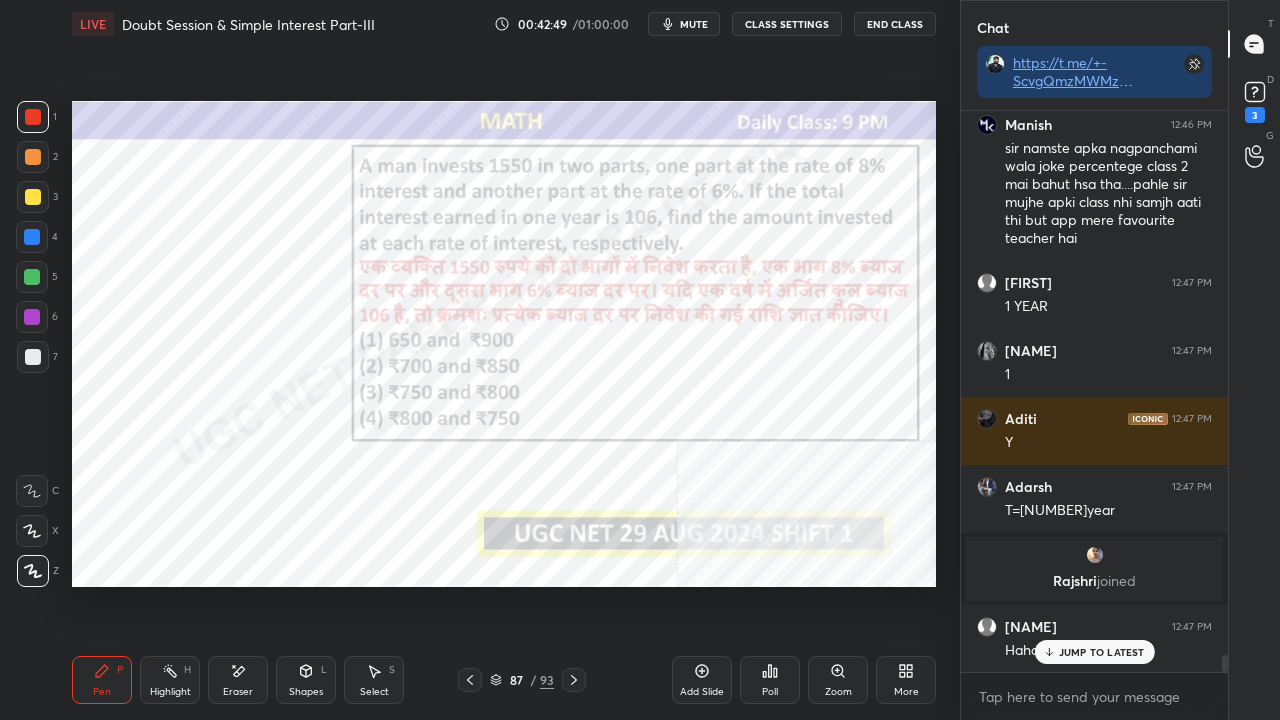 click at bounding box center (33, 117) 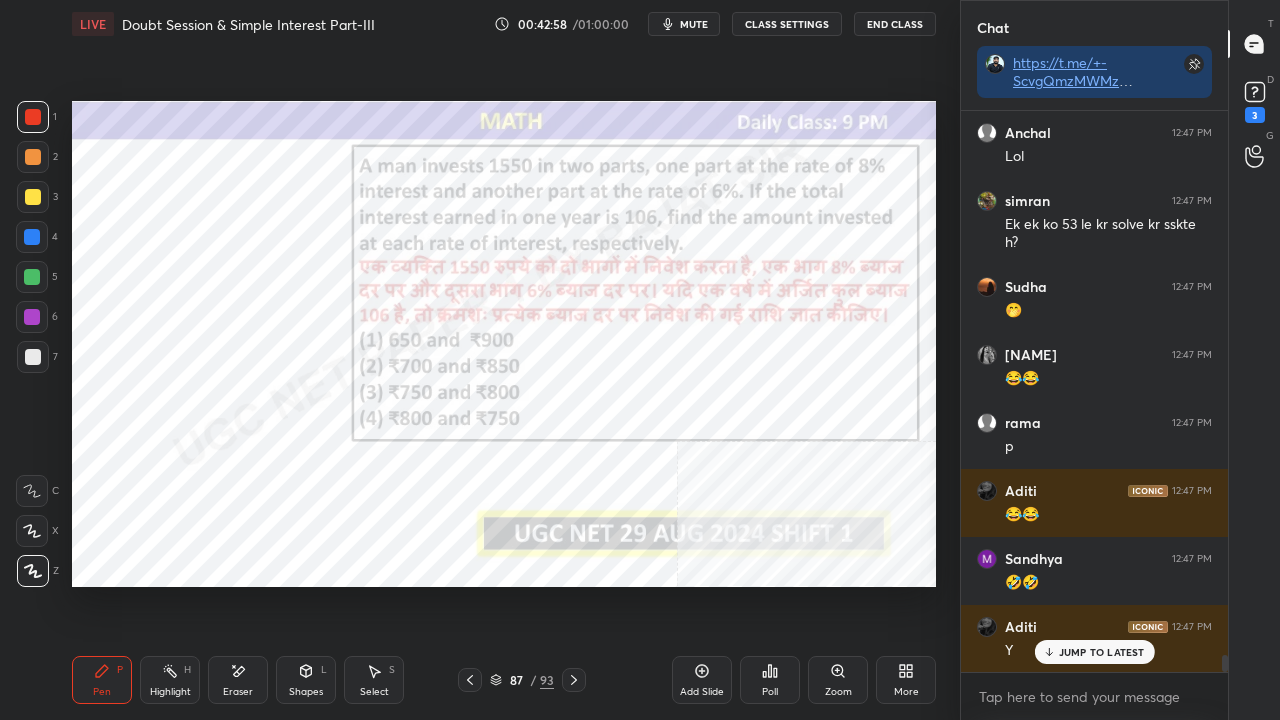 click 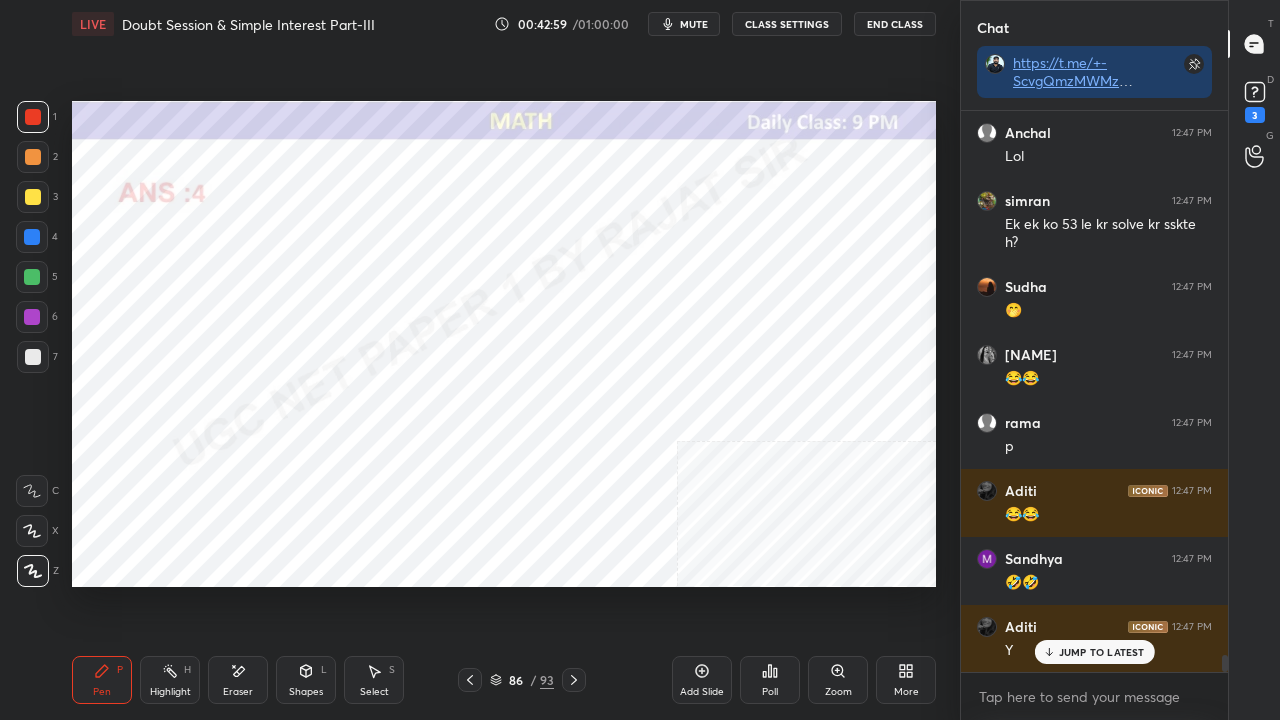 click 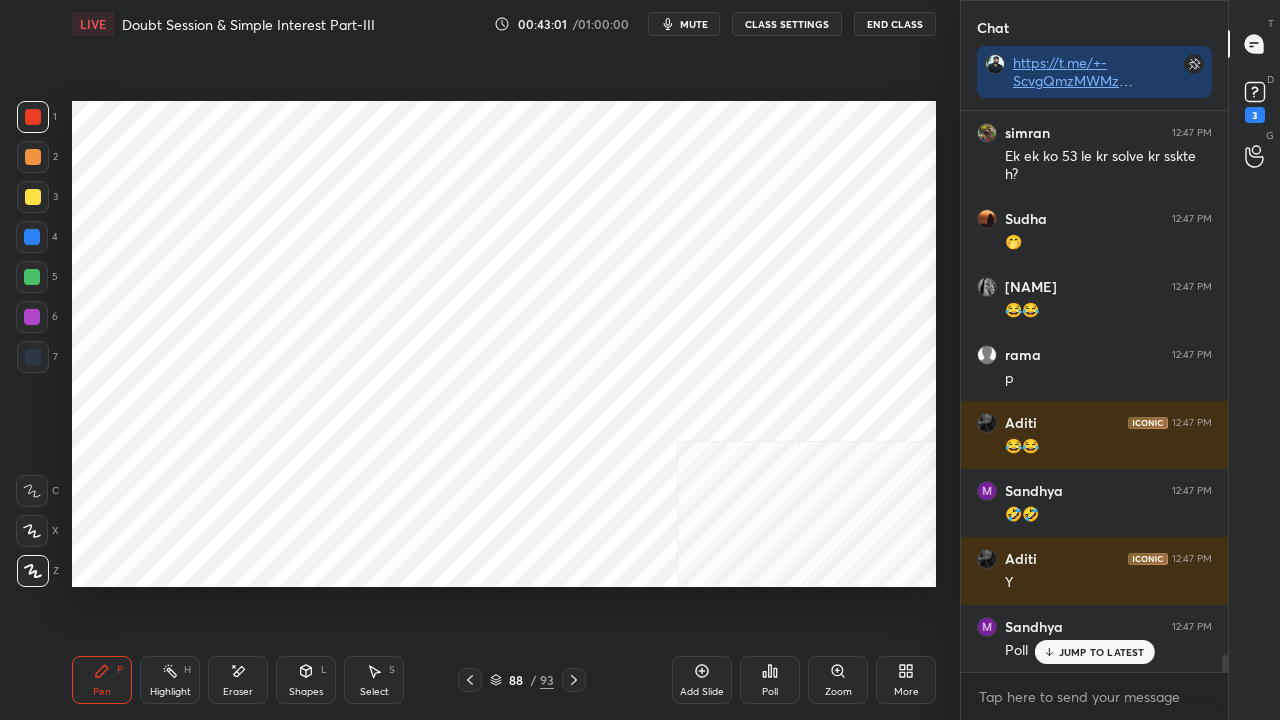 drag, startPoint x: 34, startPoint y: 355, endPoint x: 48, endPoint y: 339, distance: 21.260292 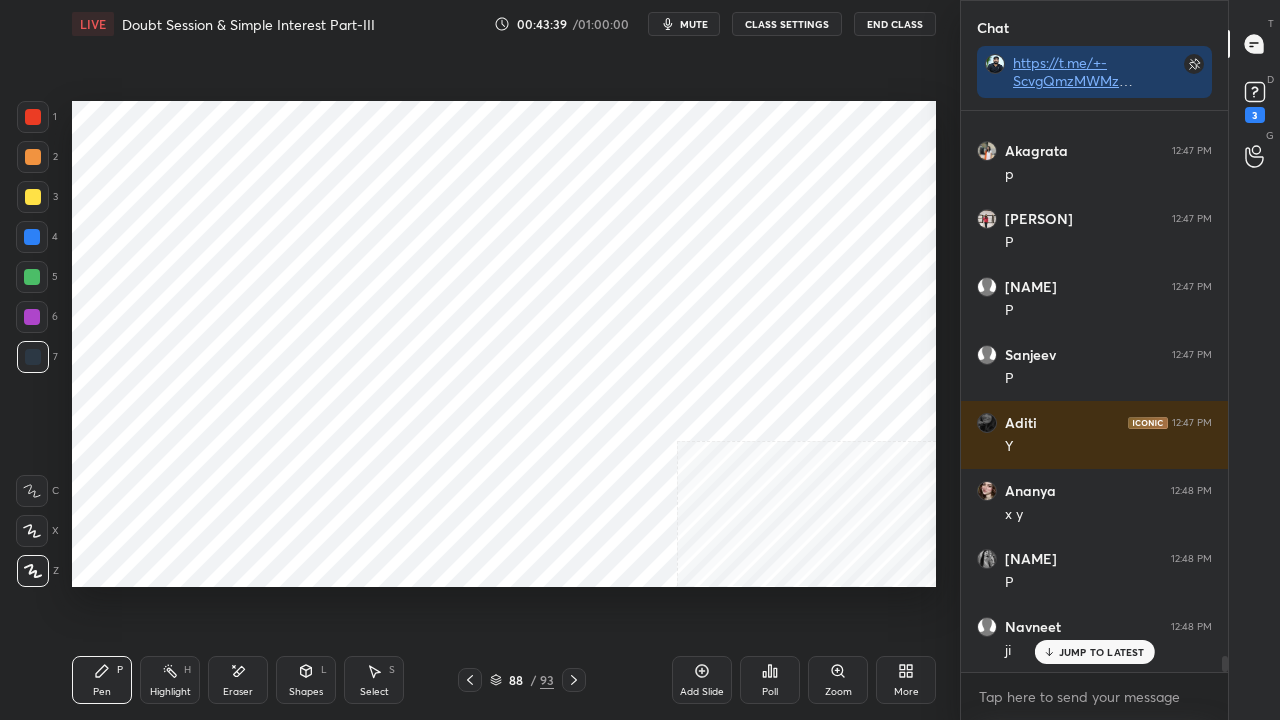 scroll, scrollTop: 19592, scrollLeft: 0, axis: vertical 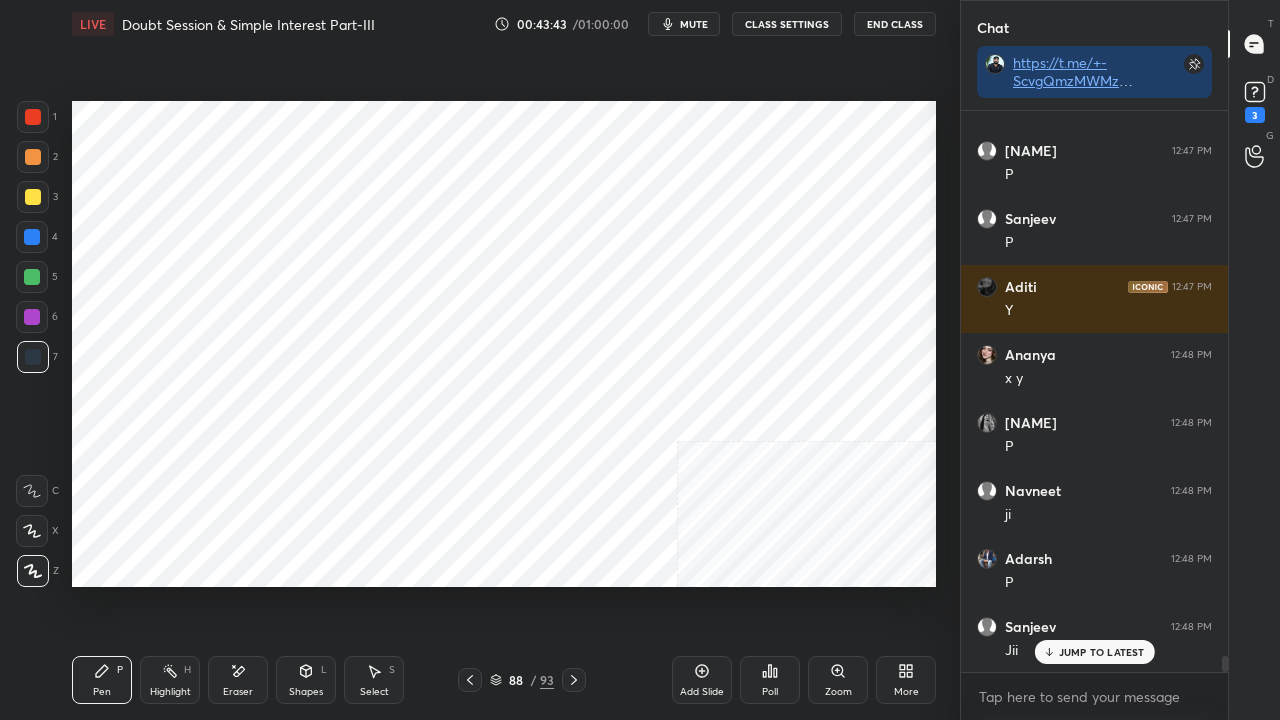 click at bounding box center [33, 117] 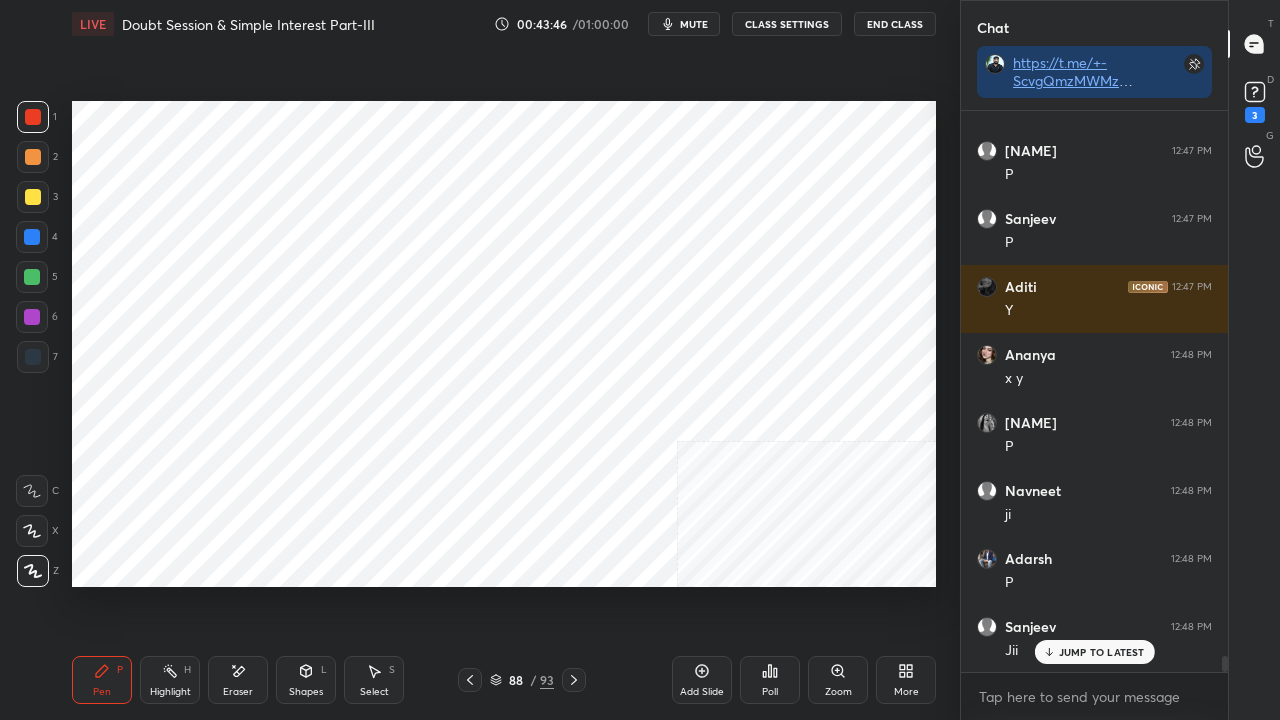scroll, scrollTop: 534, scrollLeft: 261, axis: both 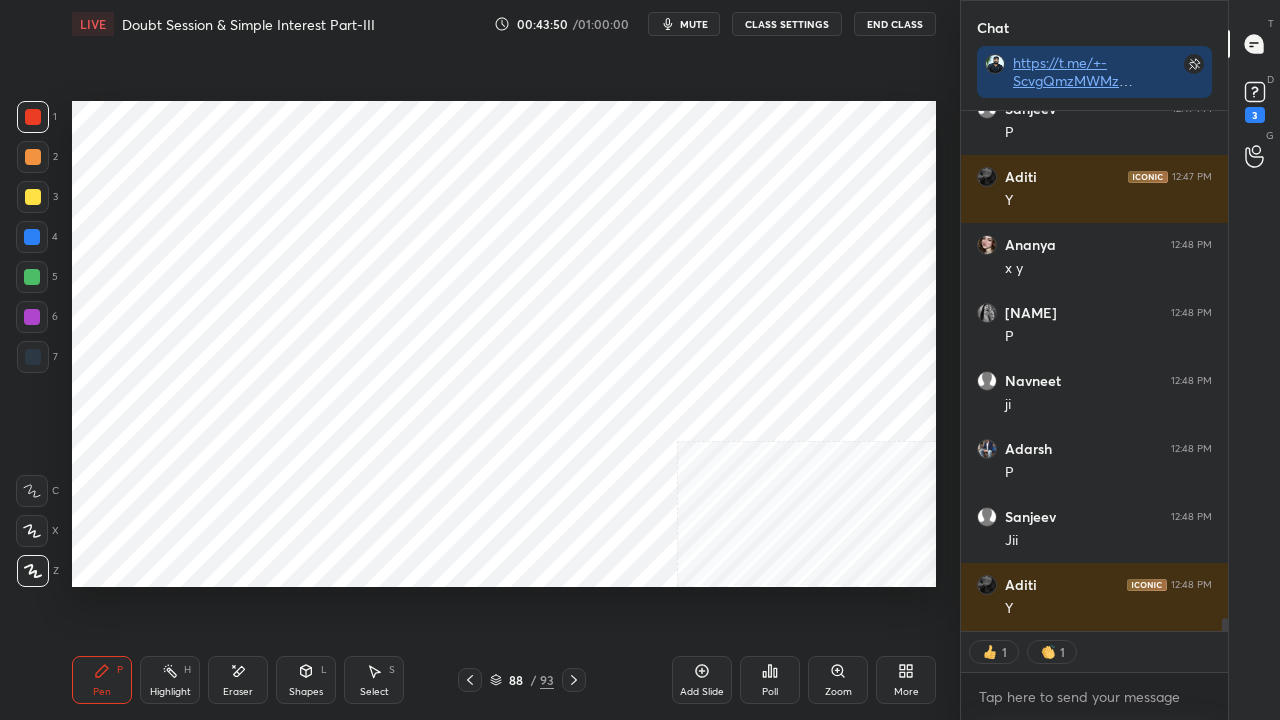 click at bounding box center (32, 237) 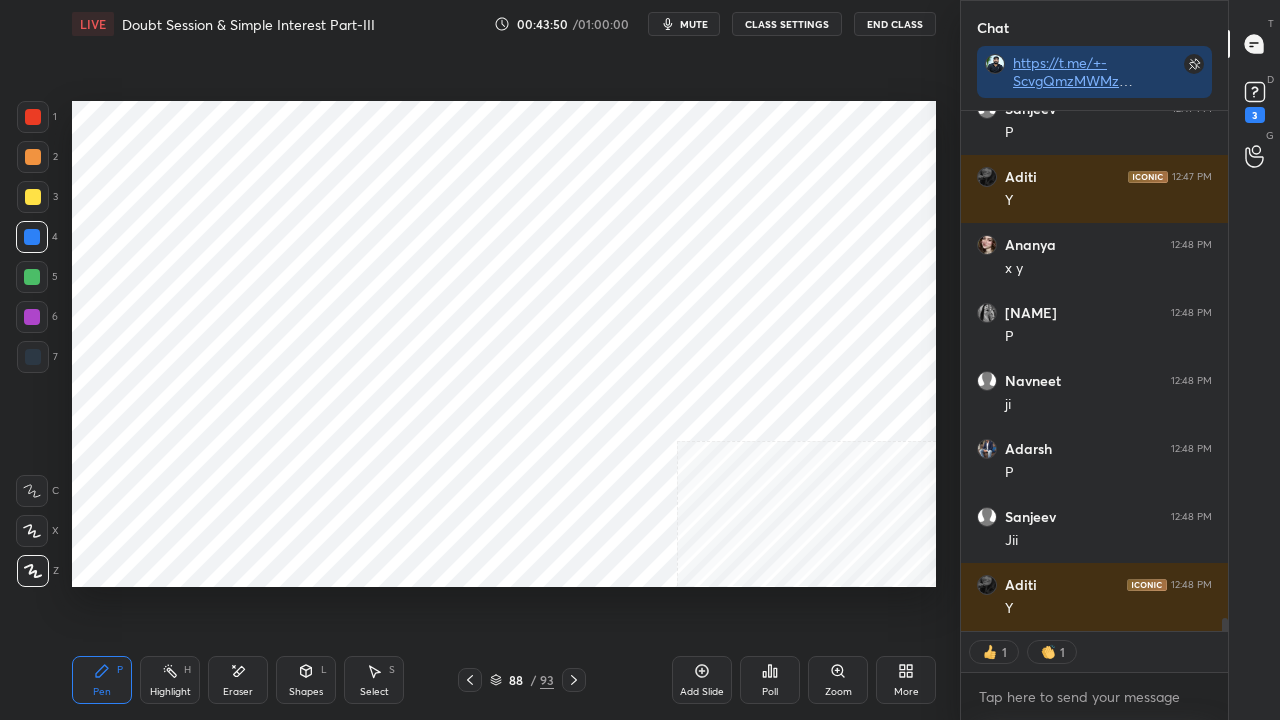 drag, startPoint x: 26, startPoint y: 235, endPoint x: 58, endPoint y: 224, distance: 33.83785 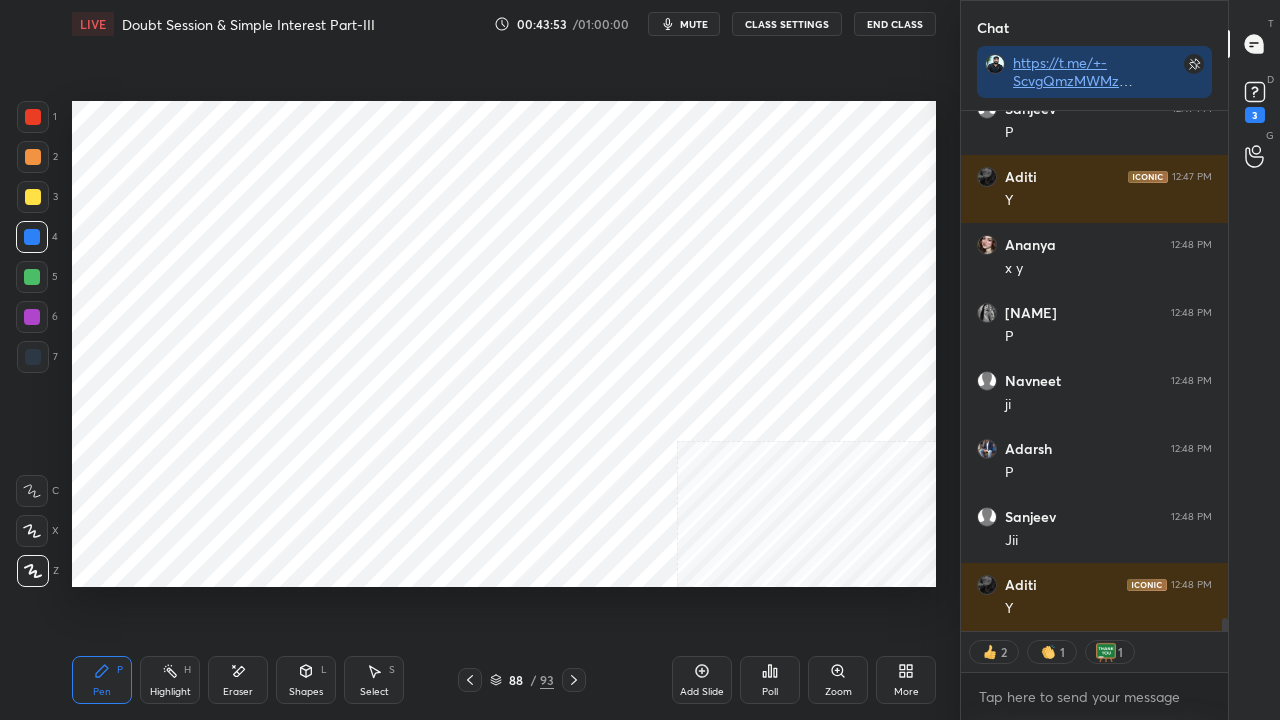 scroll, scrollTop: 19770, scrollLeft: 0, axis: vertical 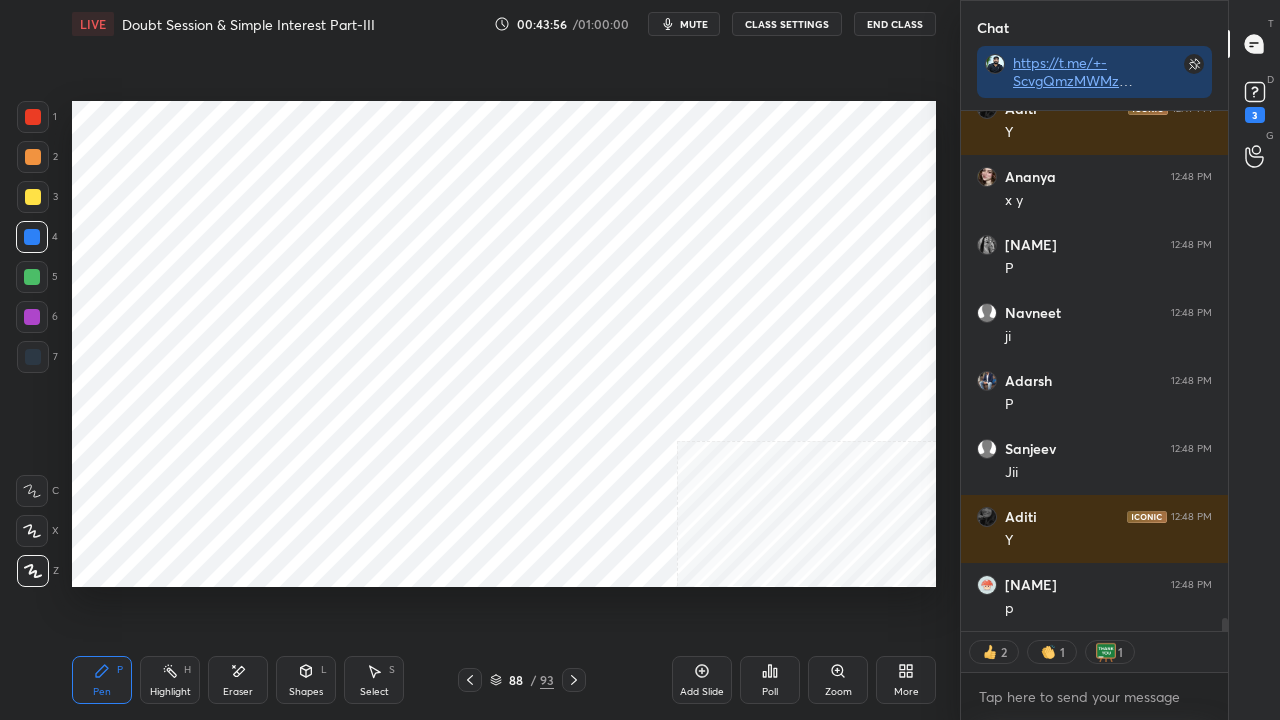 click at bounding box center [33, 117] 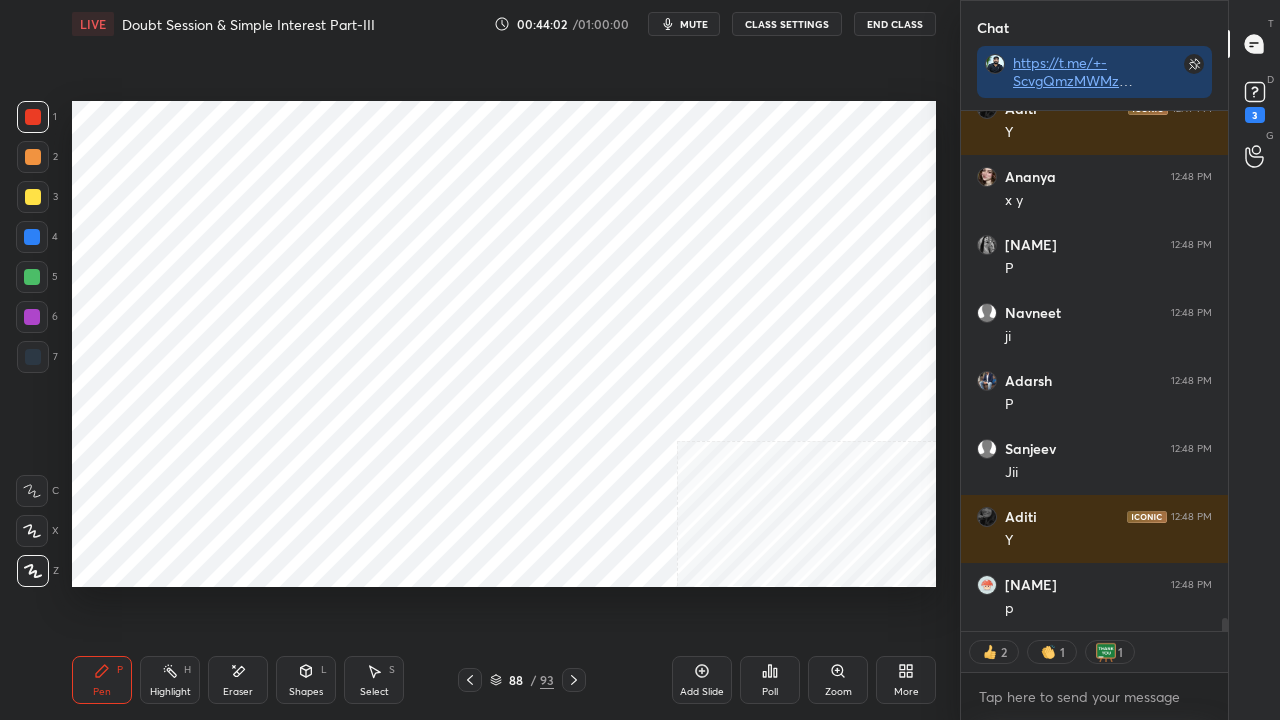 scroll, scrollTop: 6, scrollLeft: 6, axis: both 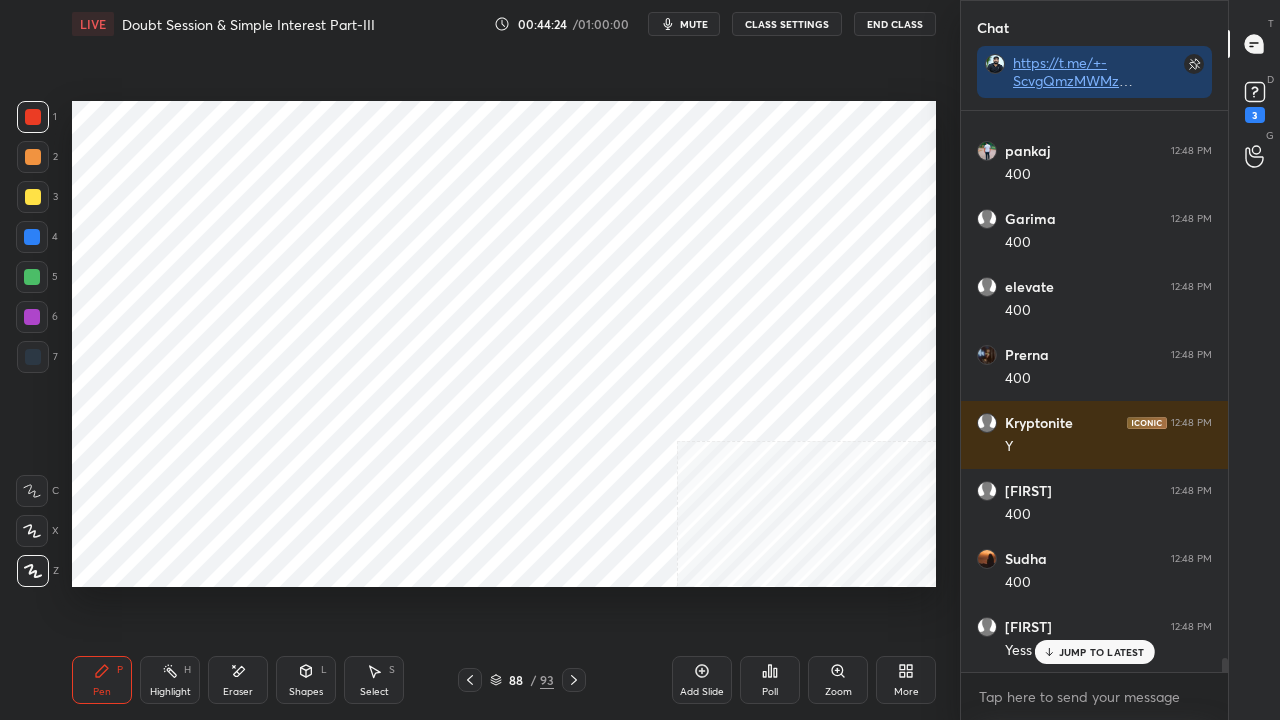 click on "Eraser" at bounding box center [238, 680] 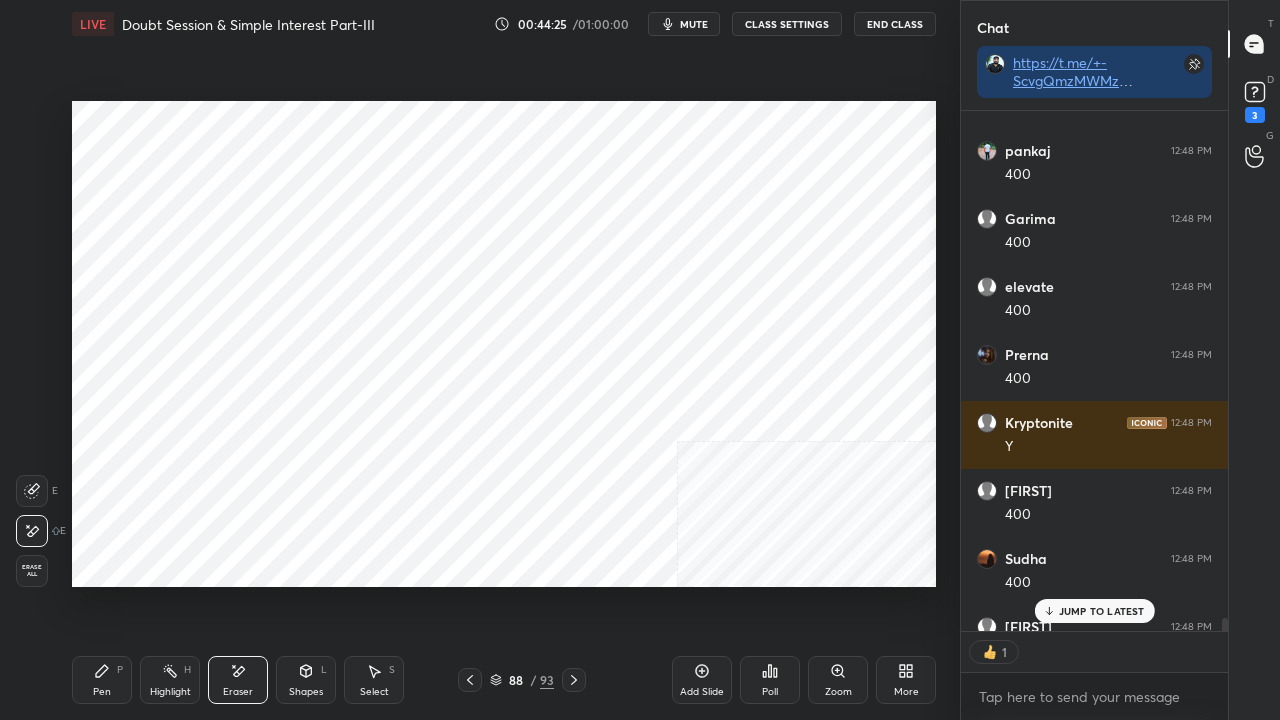 scroll, scrollTop: 514, scrollLeft: 261, axis: both 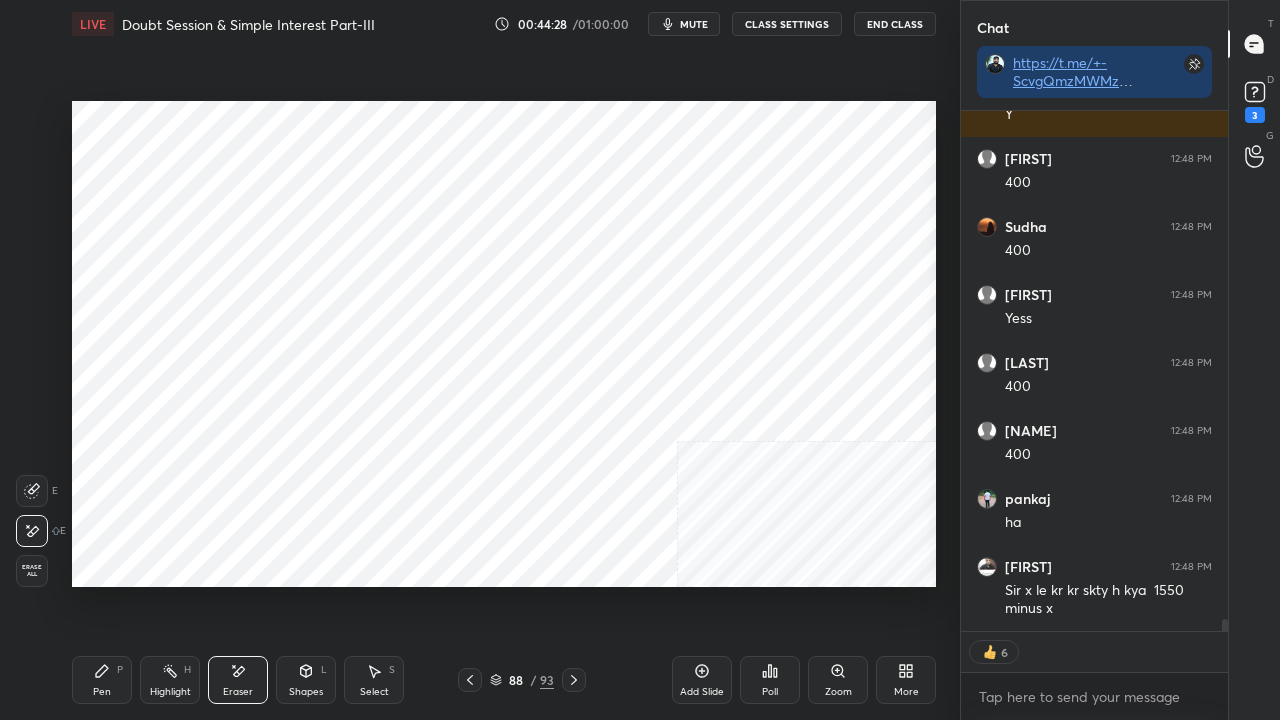 click on "Pen P" at bounding box center (102, 680) 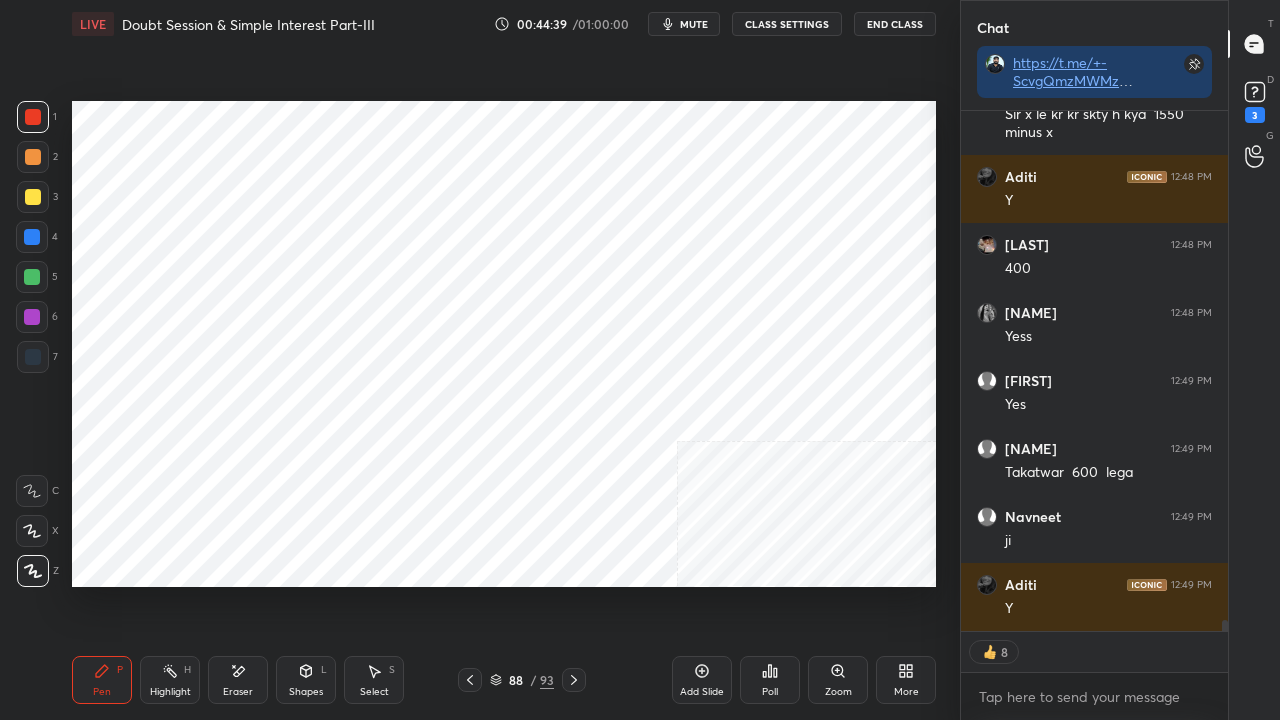 click on "Eraser" at bounding box center (238, 680) 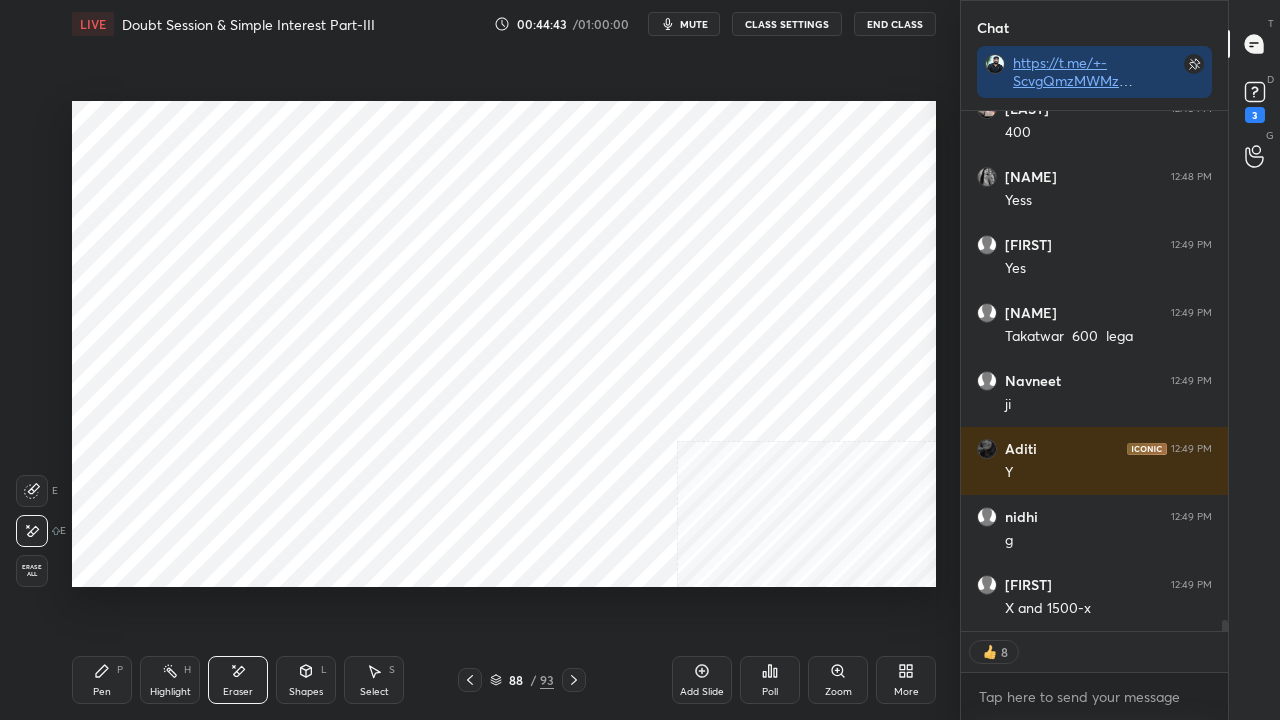 click on "Pen P" at bounding box center [102, 680] 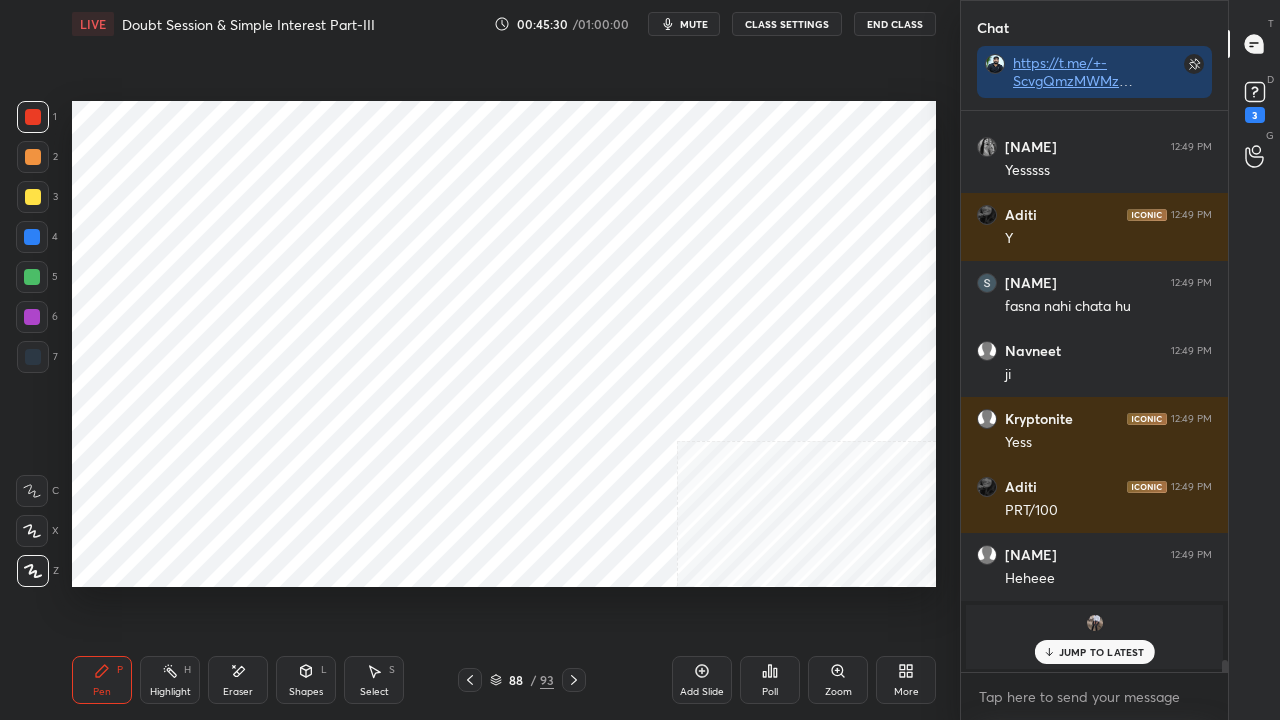 scroll, scrollTop: 24986, scrollLeft: 0, axis: vertical 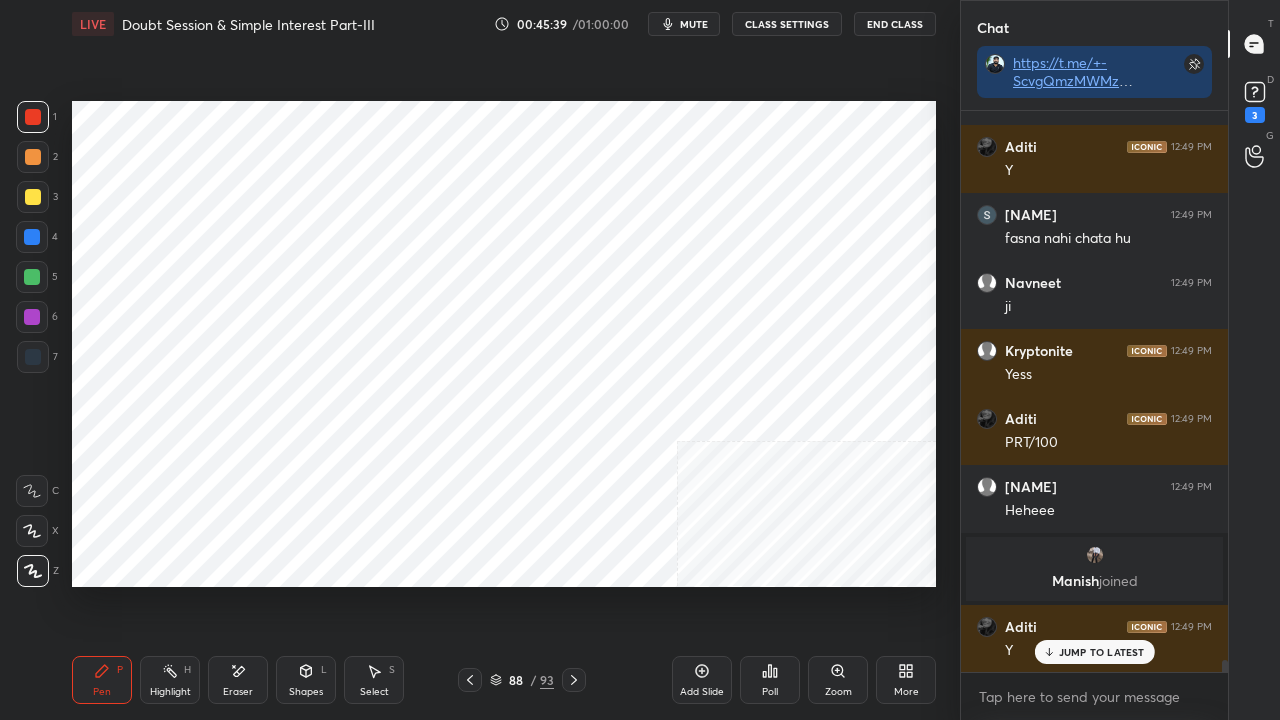drag, startPoint x: 33, startPoint y: 314, endPoint x: 68, endPoint y: 361, distance: 58.60034 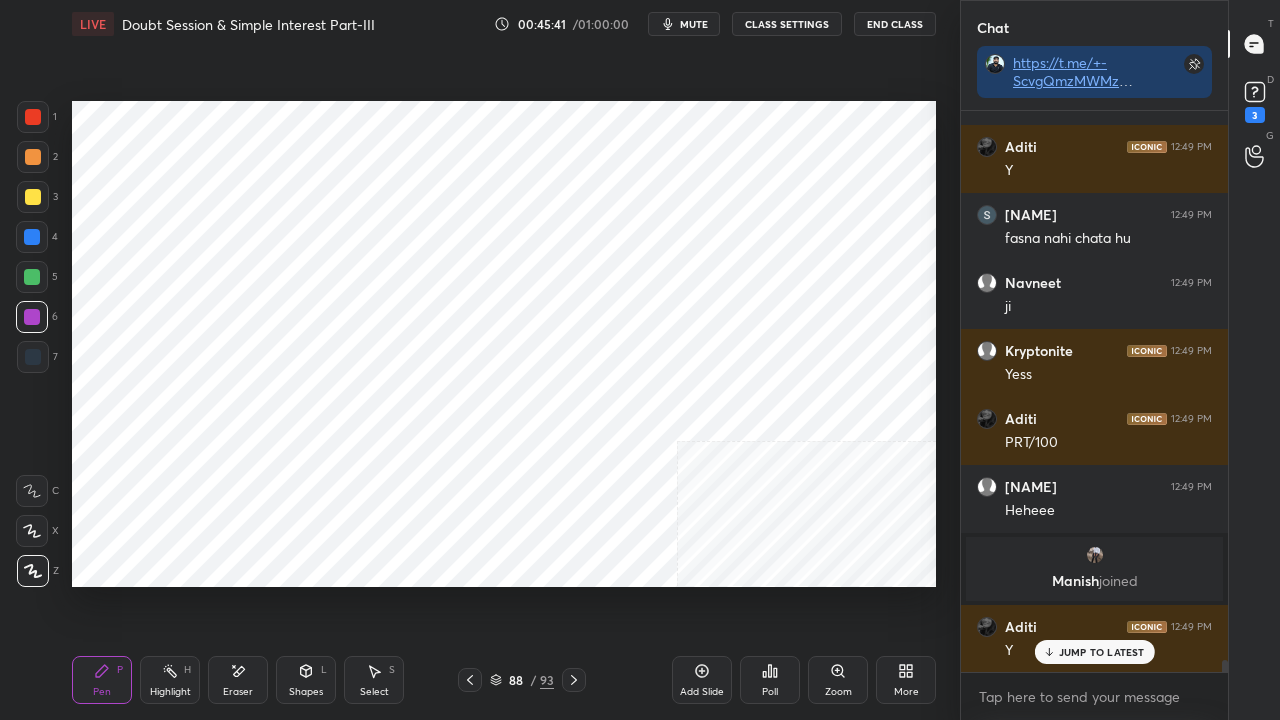 scroll, scrollTop: 514, scrollLeft: 261, axis: both 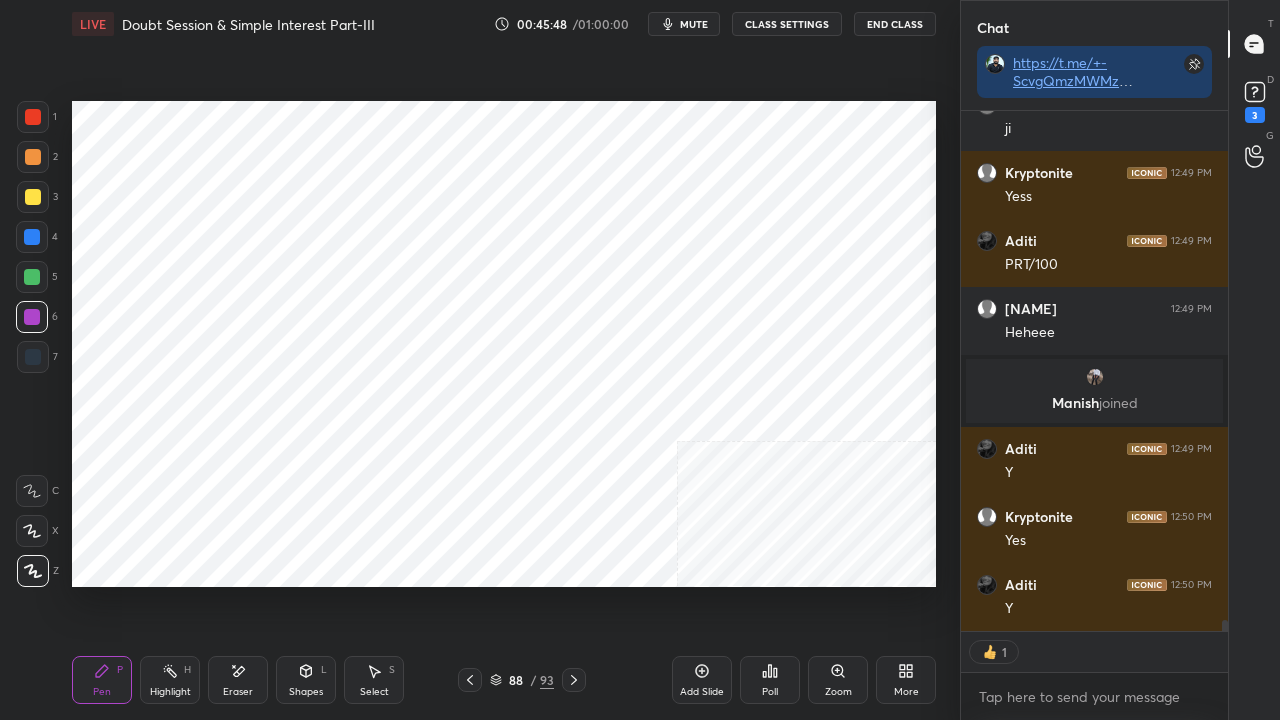 click 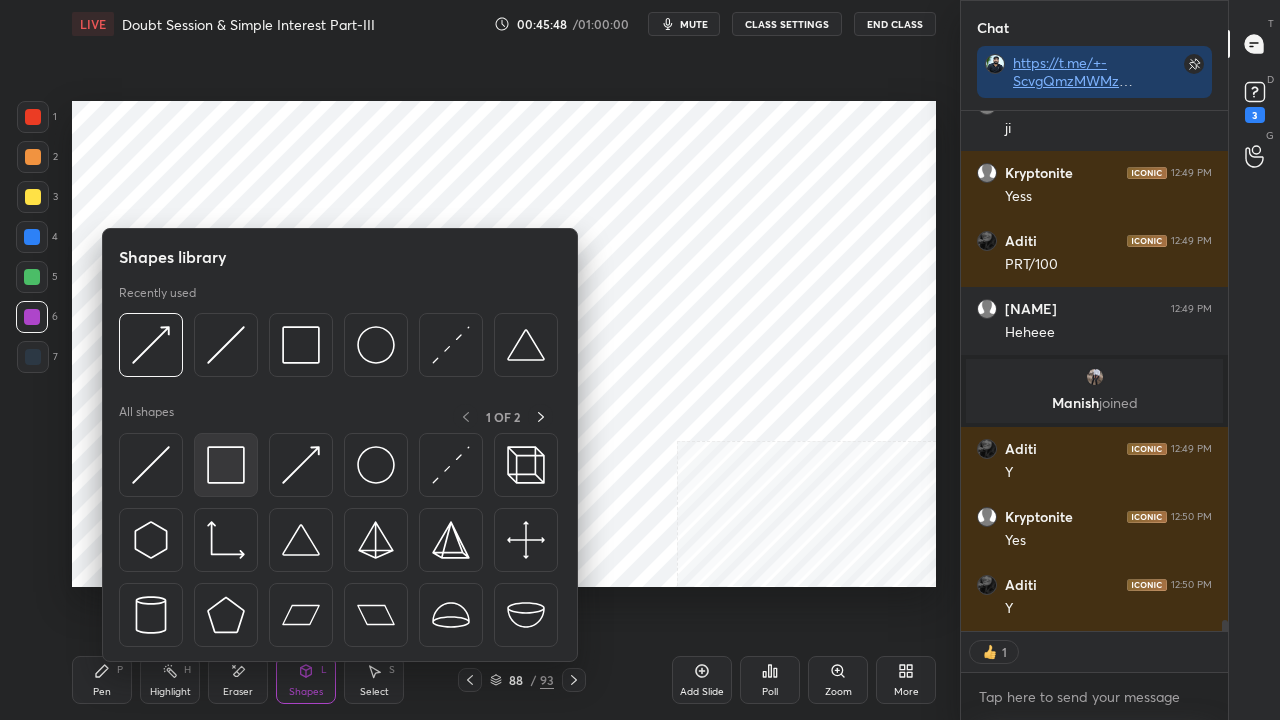 click at bounding box center (226, 465) 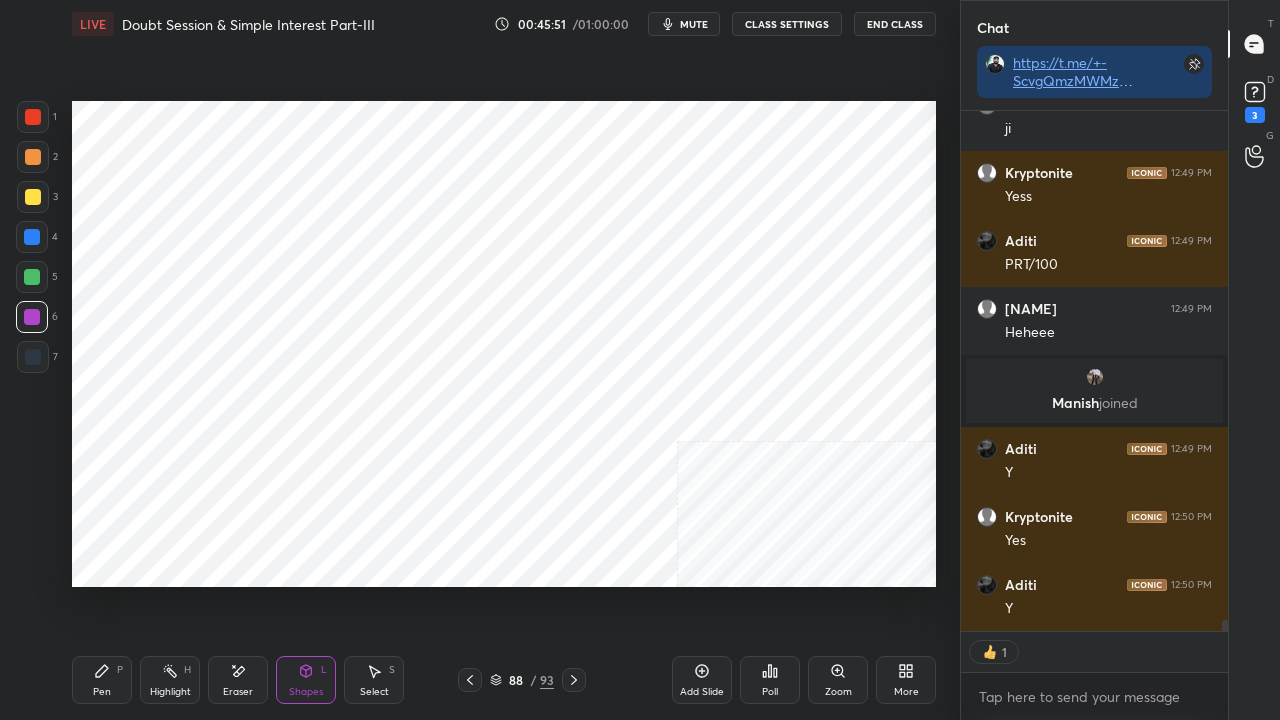 scroll, scrollTop: 6, scrollLeft: 6, axis: both 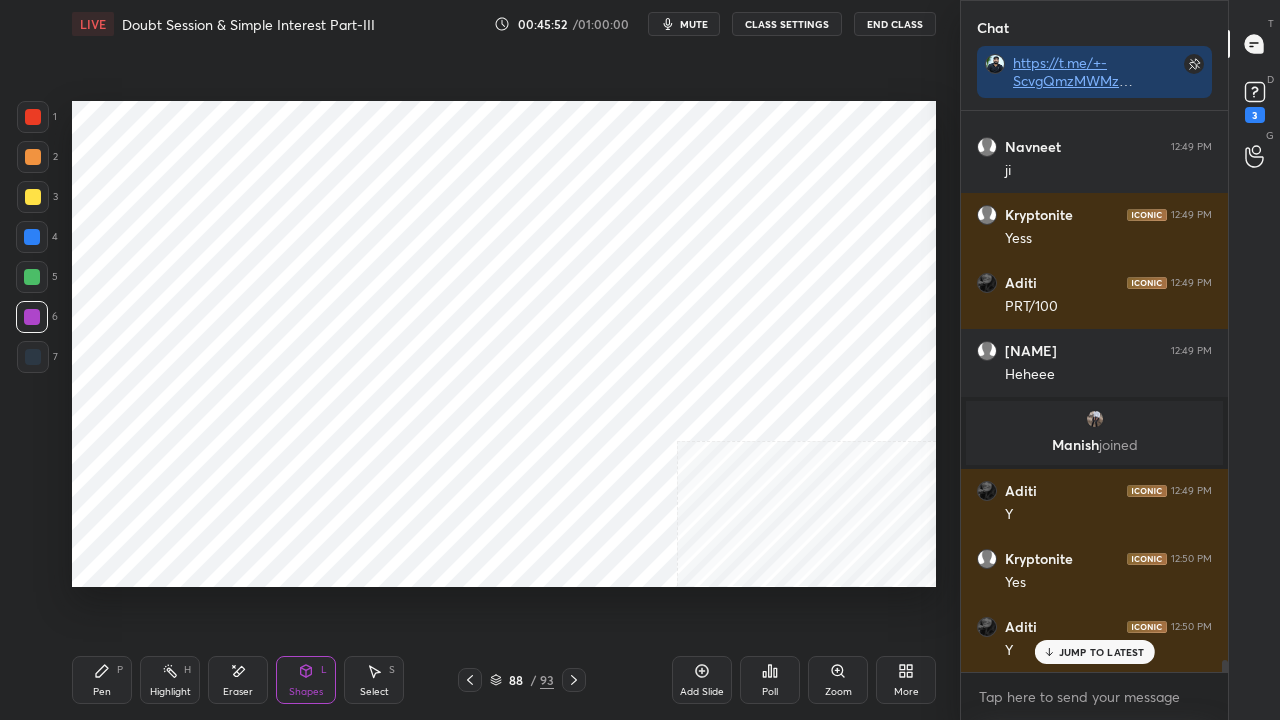 drag, startPoint x: 82, startPoint y: 679, endPoint x: 95, endPoint y: 676, distance: 13.341664 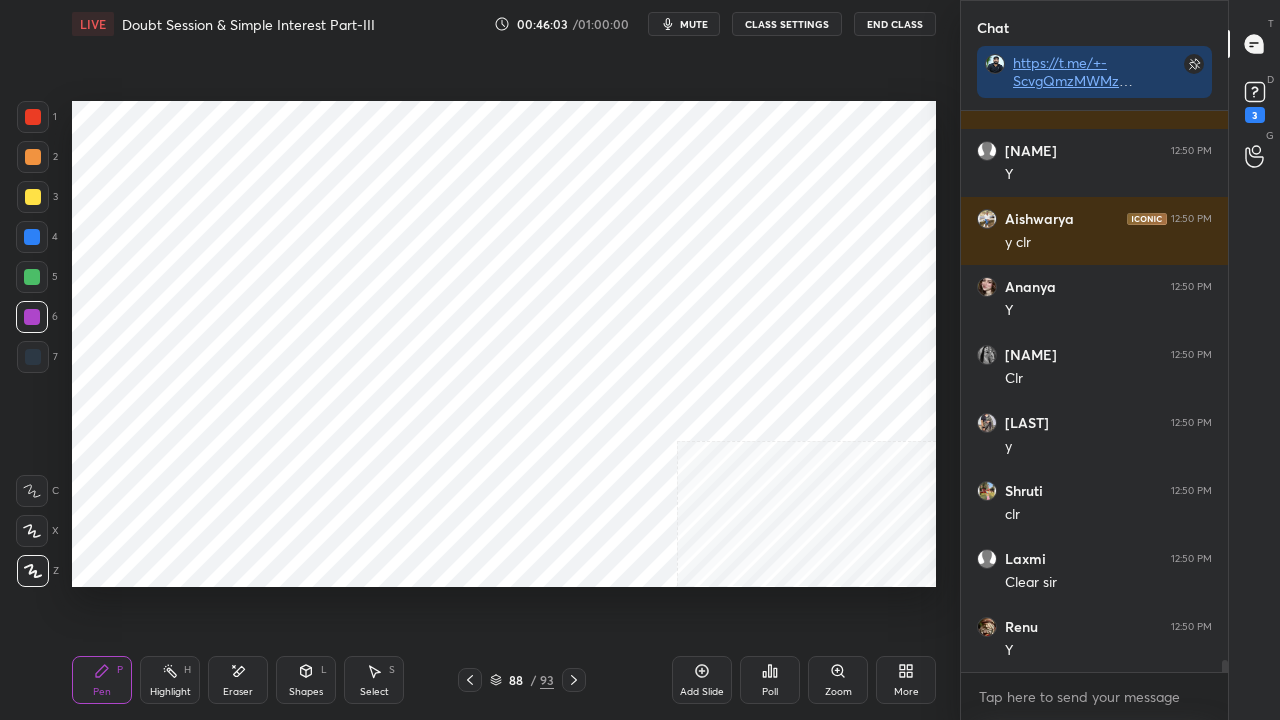 scroll, scrollTop: 25734, scrollLeft: 0, axis: vertical 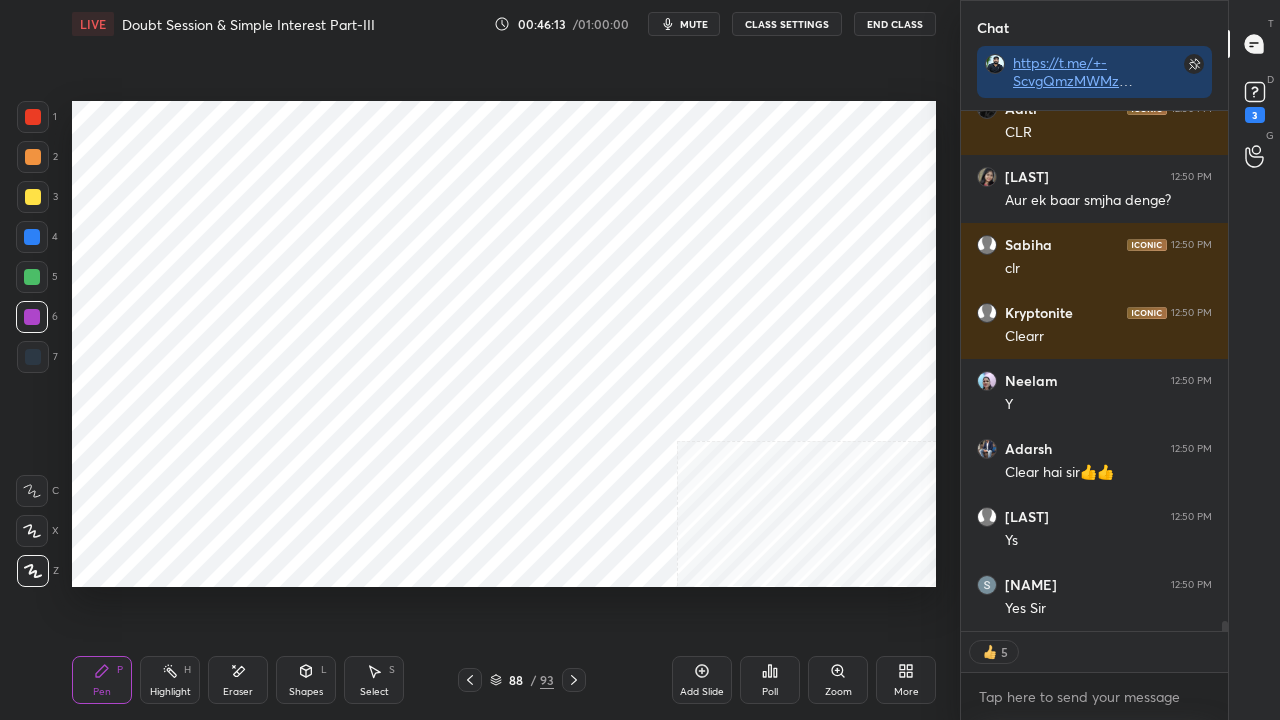 click at bounding box center [33, 117] 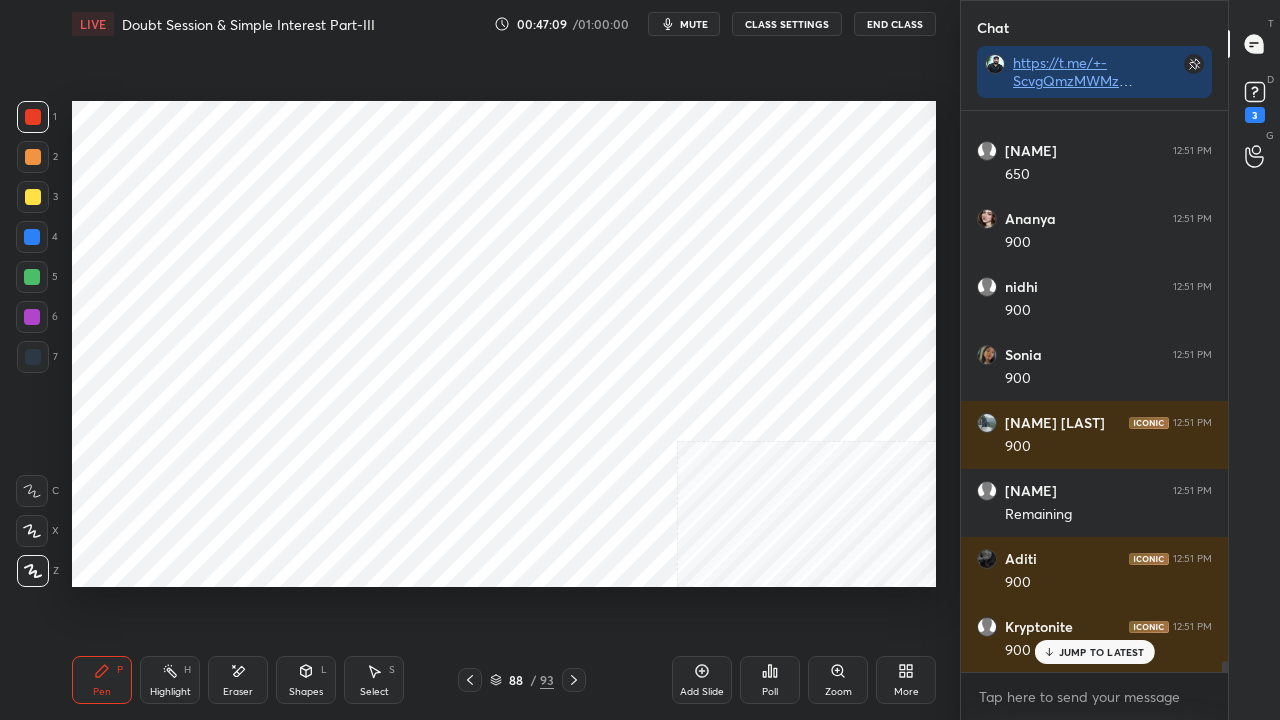scroll, scrollTop: 27438, scrollLeft: 0, axis: vertical 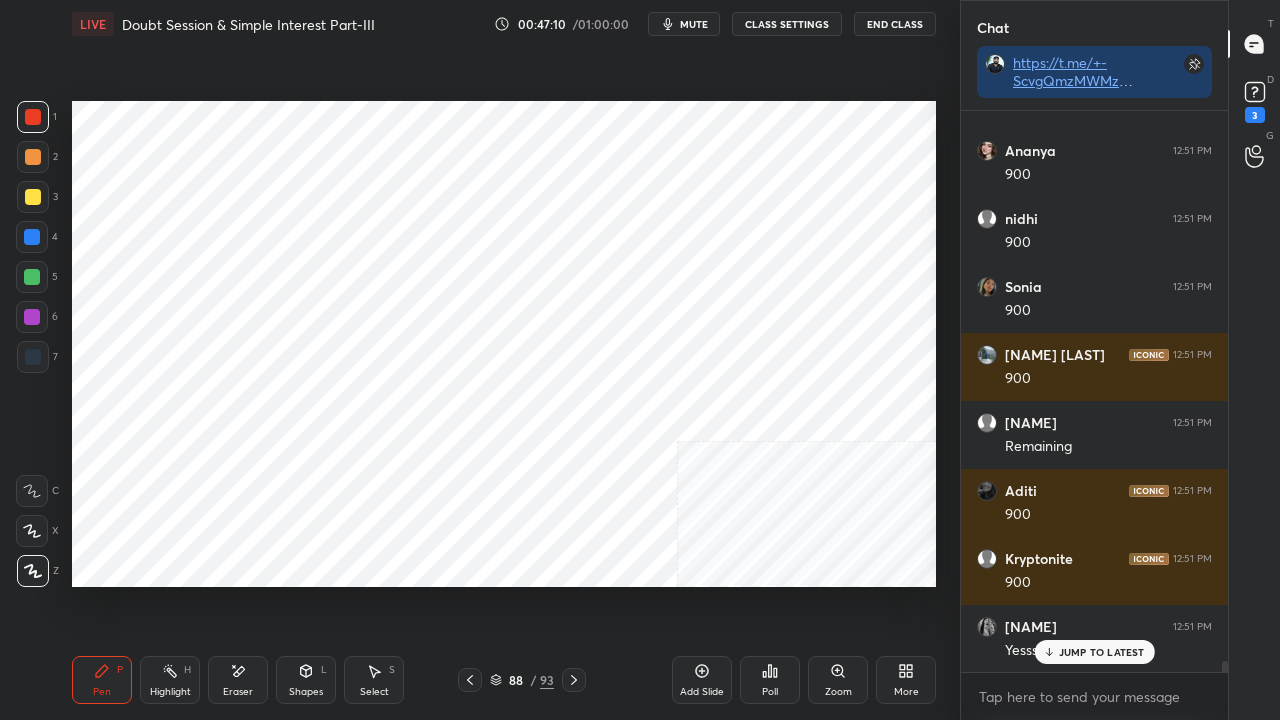 click at bounding box center [32, 317] 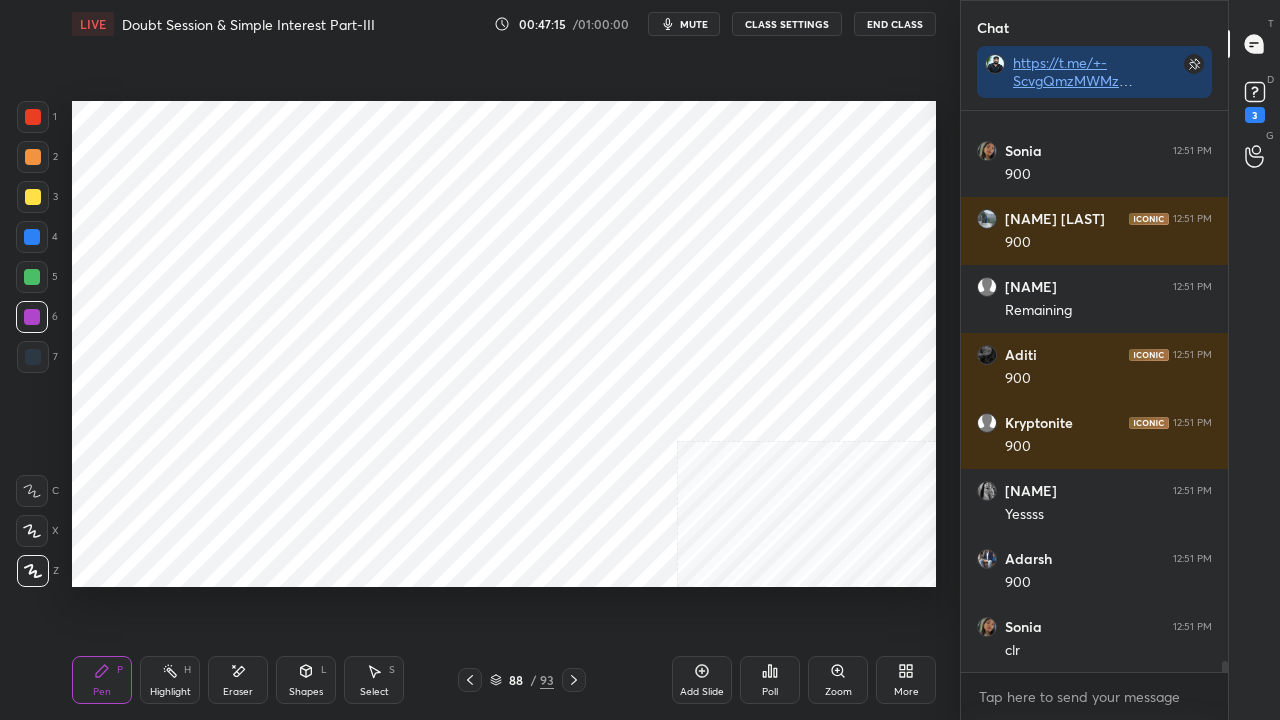 scroll, scrollTop: 27642, scrollLeft: 0, axis: vertical 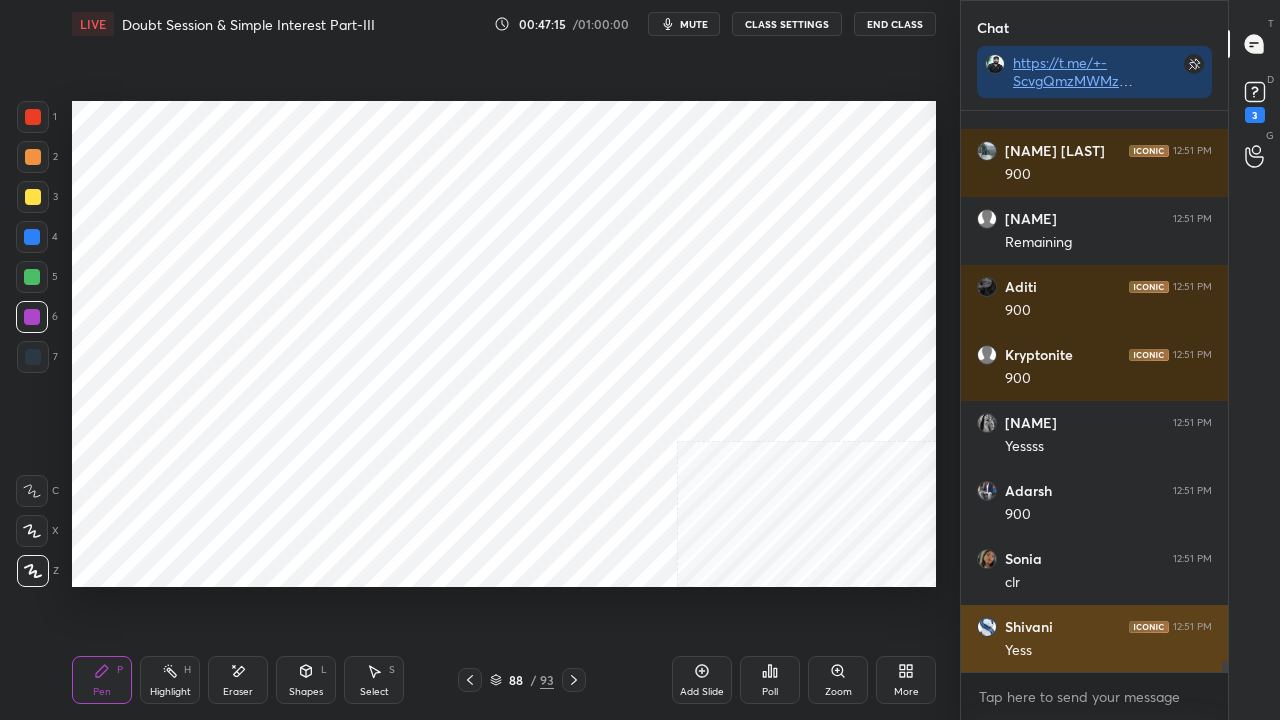 click 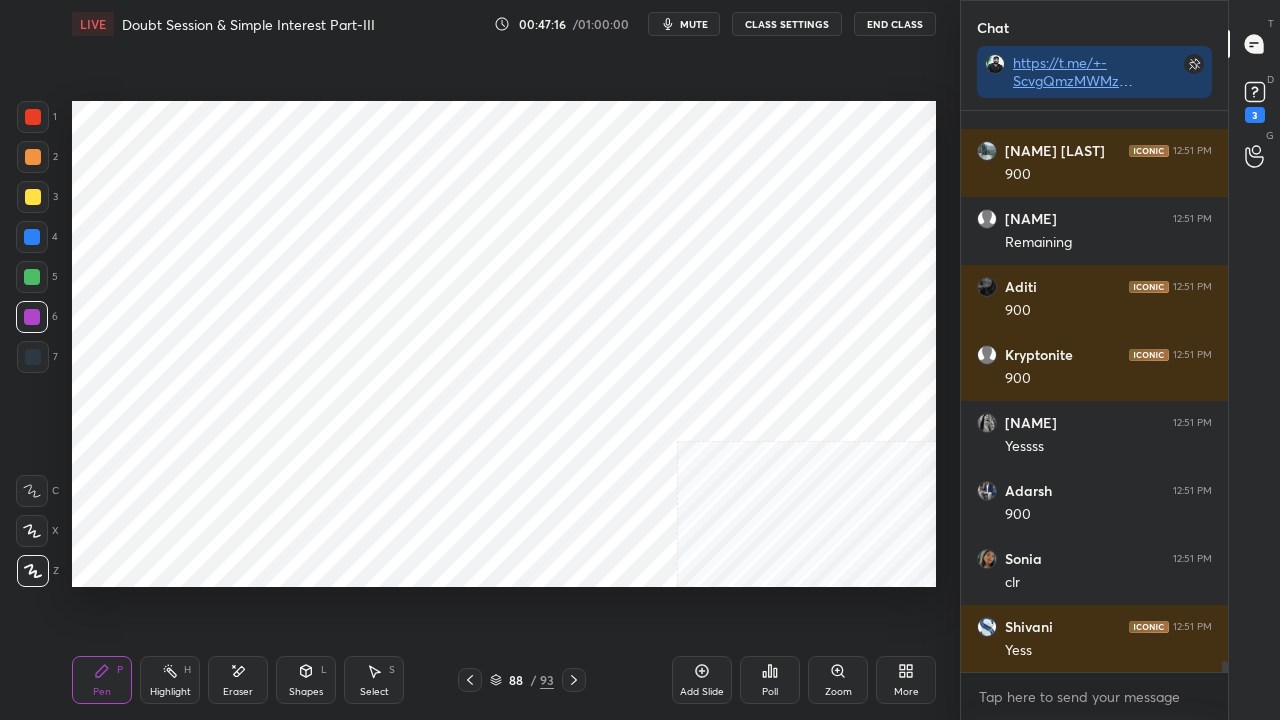 click 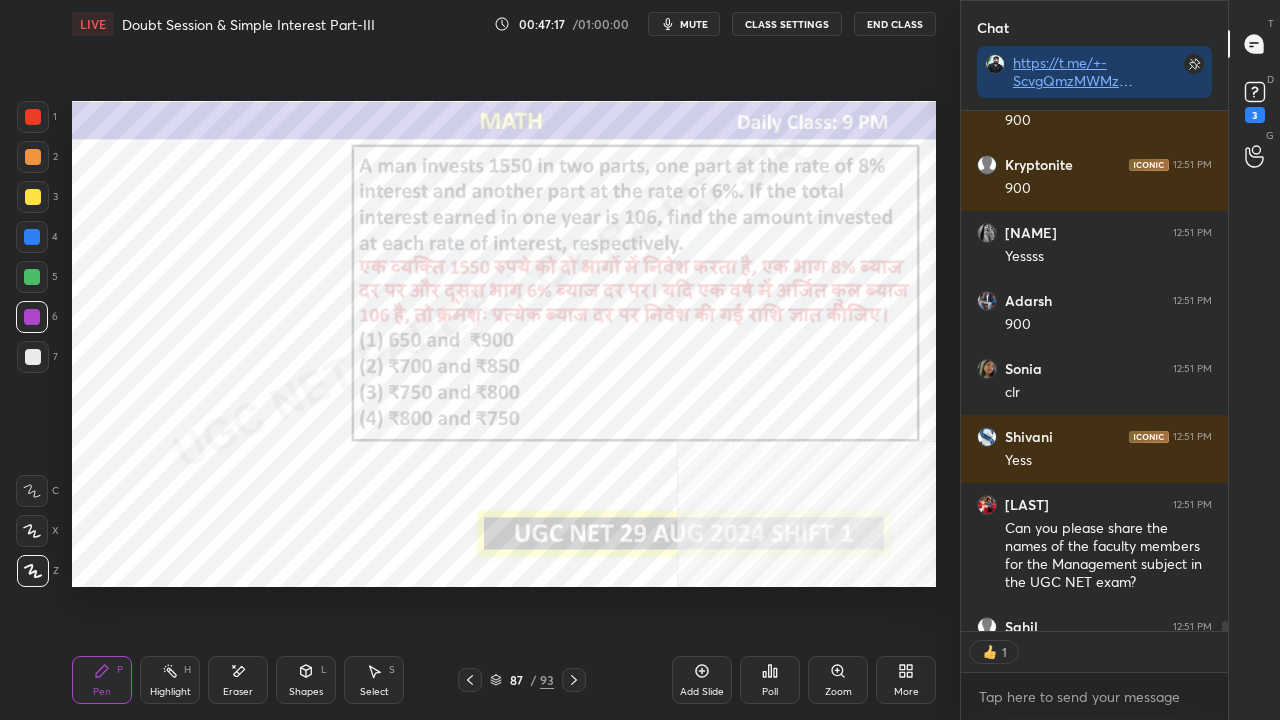 scroll, scrollTop: 514, scrollLeft: 261, axis: both 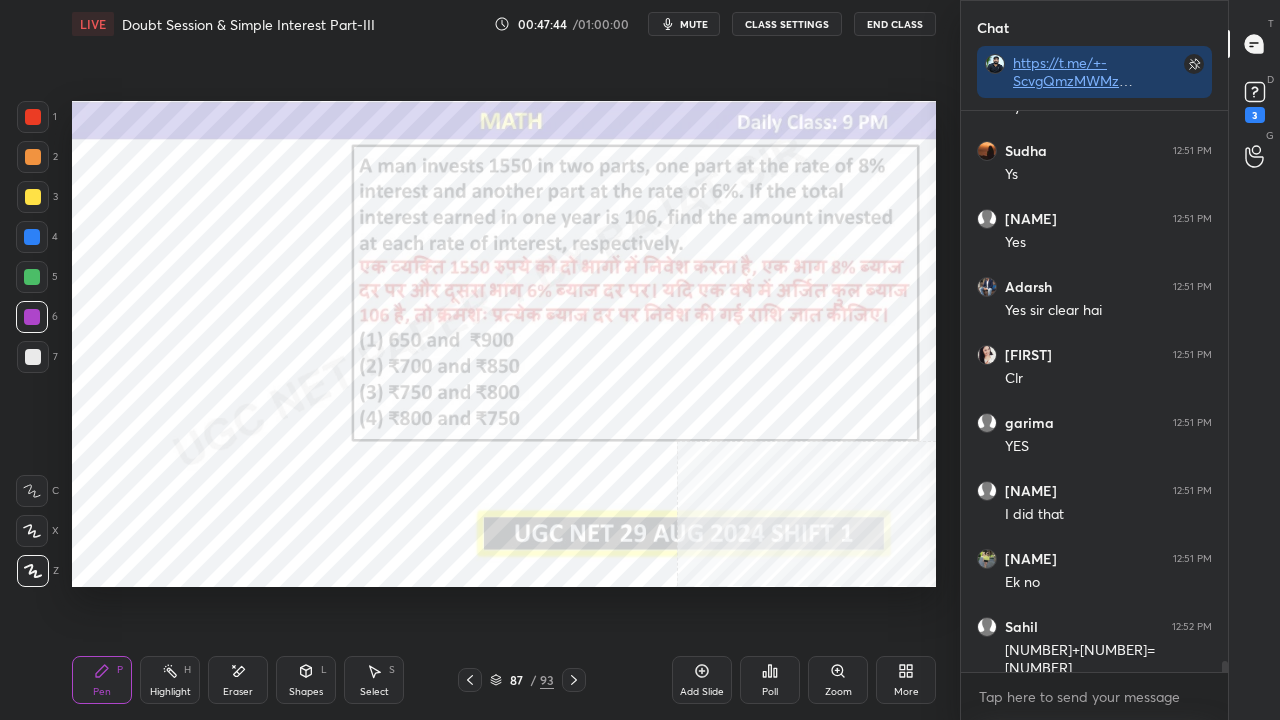 click at bounding box center (33, 117) 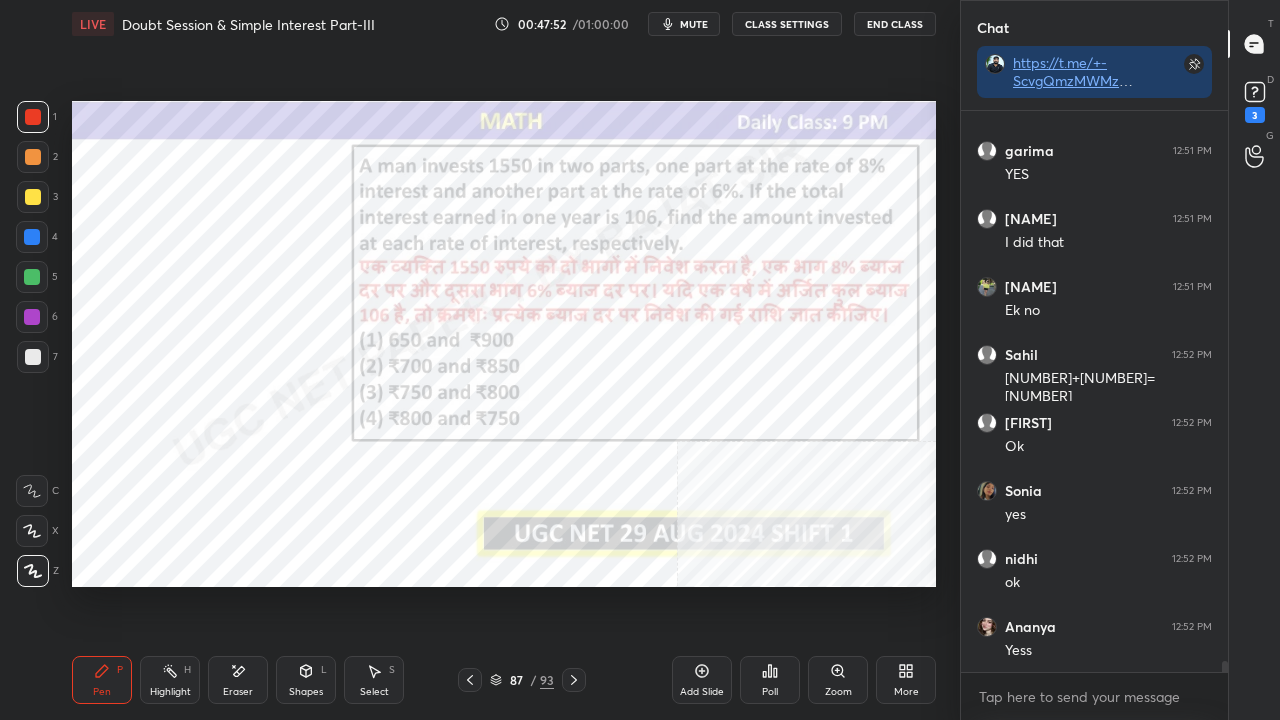 scroll, scrollTop: 28920, scrollLeft: 0, axis: vertical 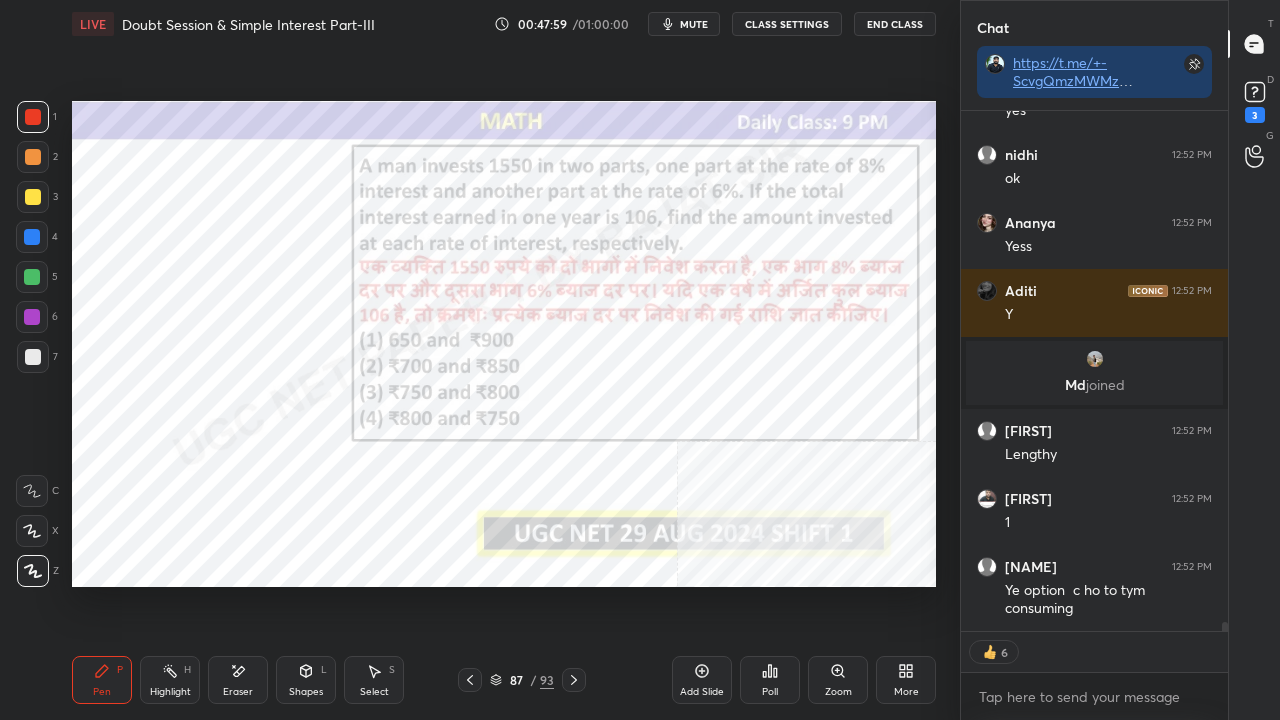 click 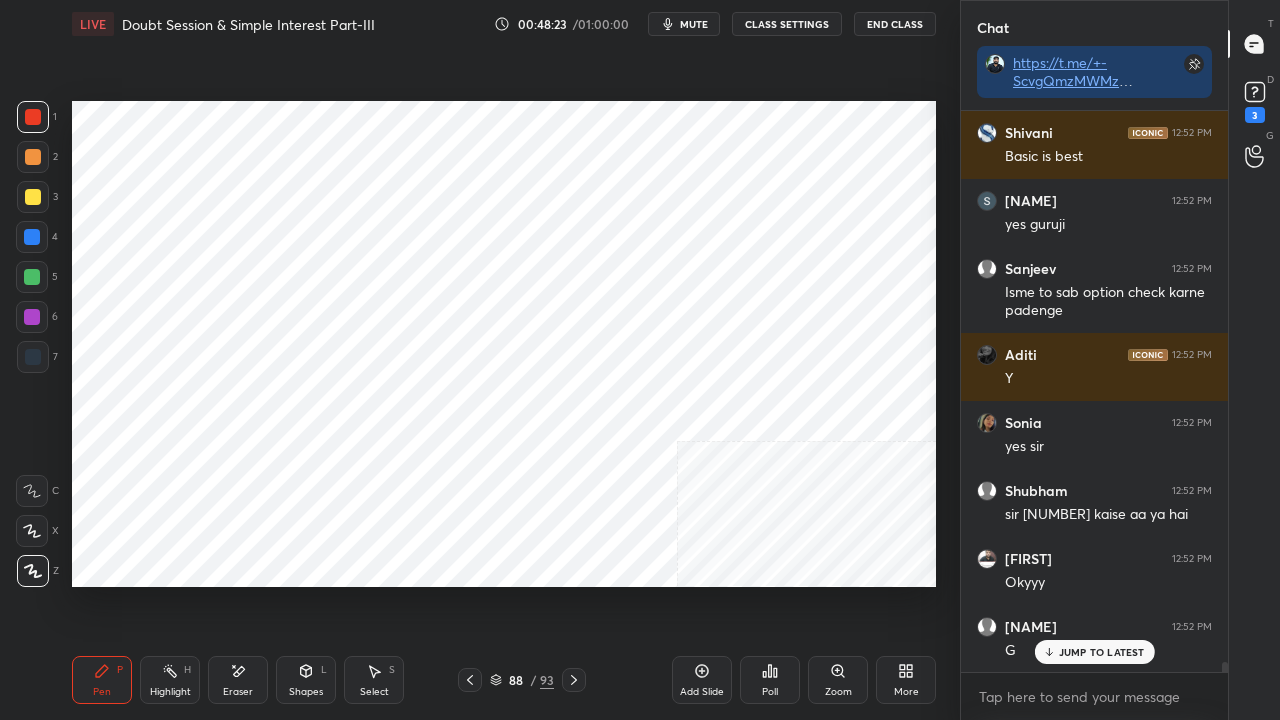 click on "Highlight H" at bounding box center (170, 680) 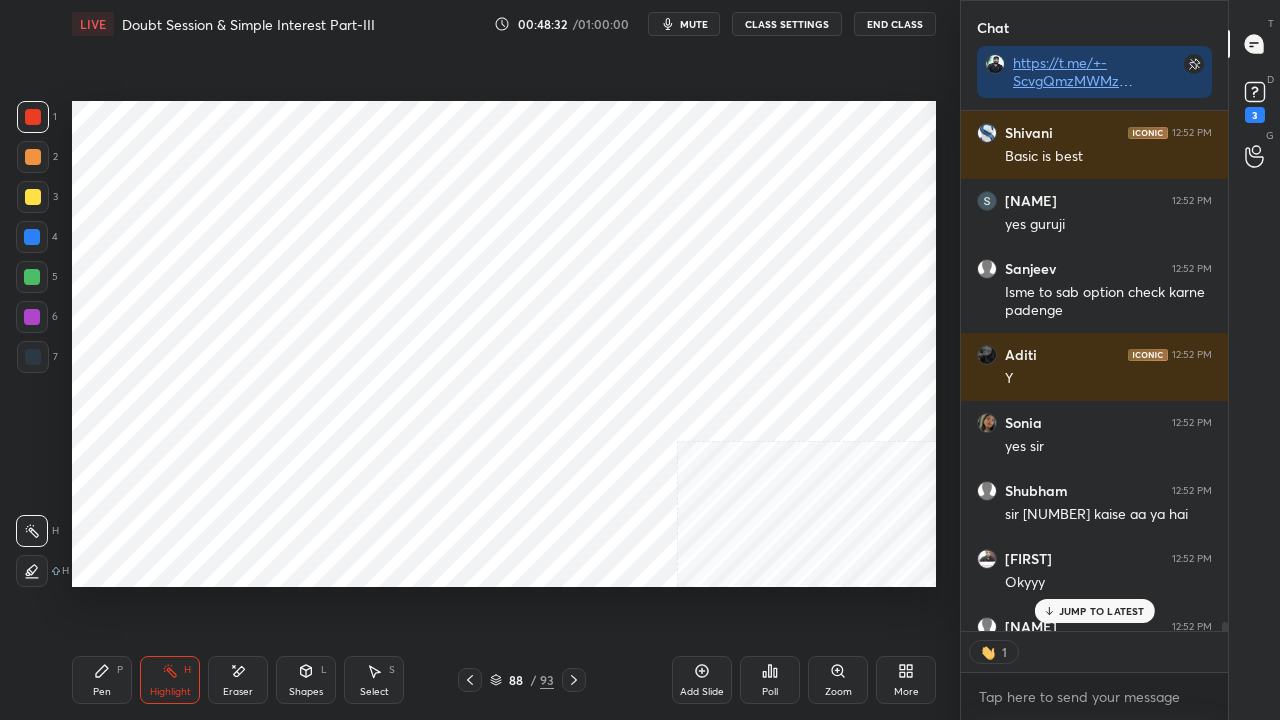 scroll, scrollTop: 514, scrollLeft: 261, axis: both 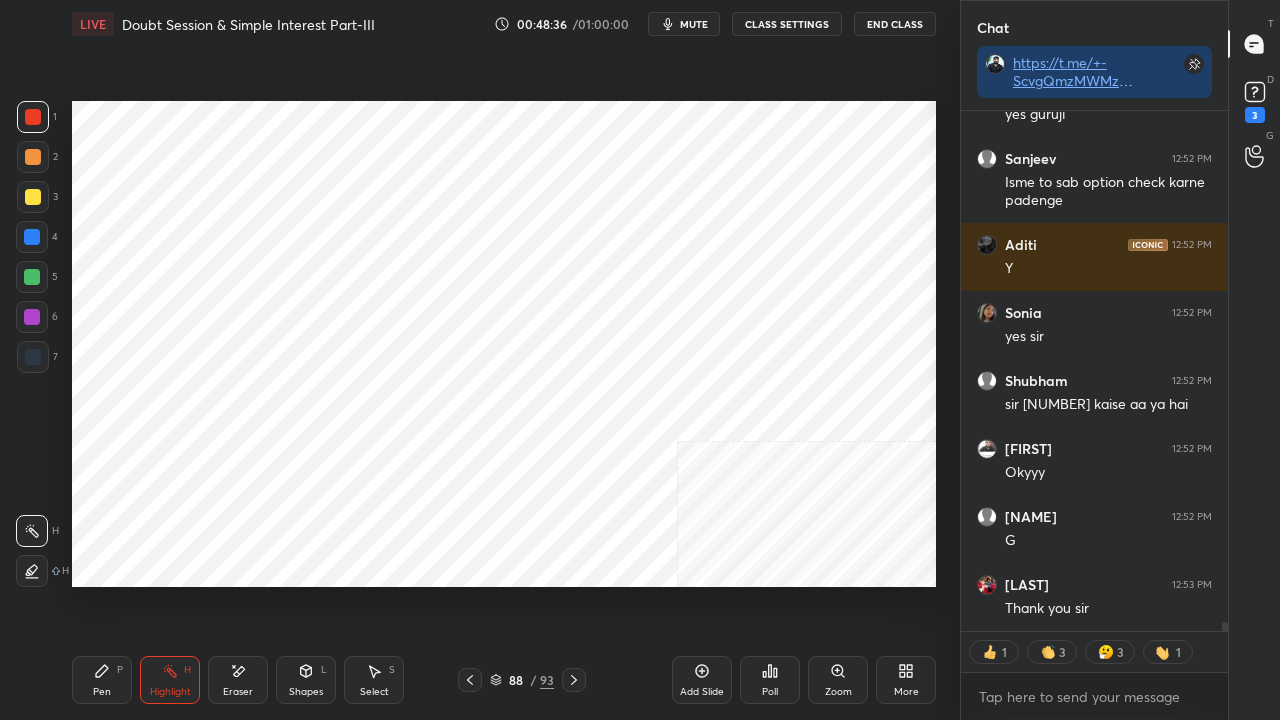click on "Pen P" at bounding box center (102, 680) 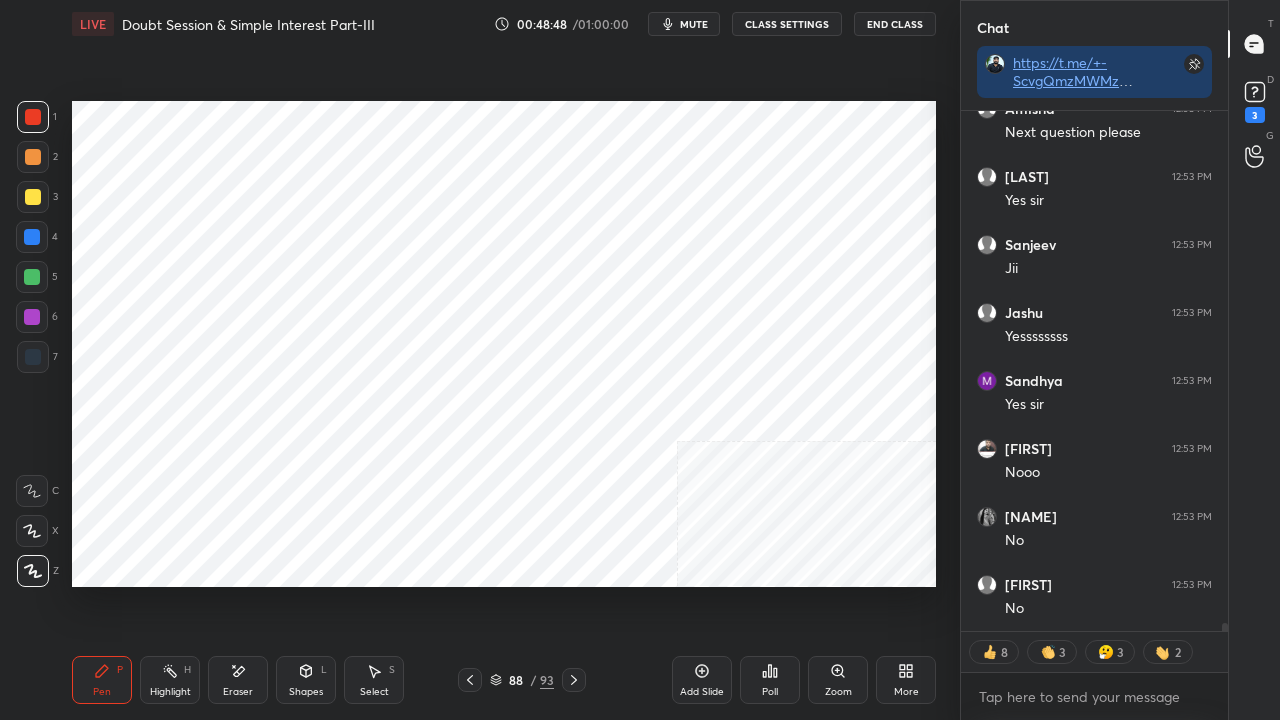 scroll, scrollTop: 31590, scrollLeft: 0, axis: vertical 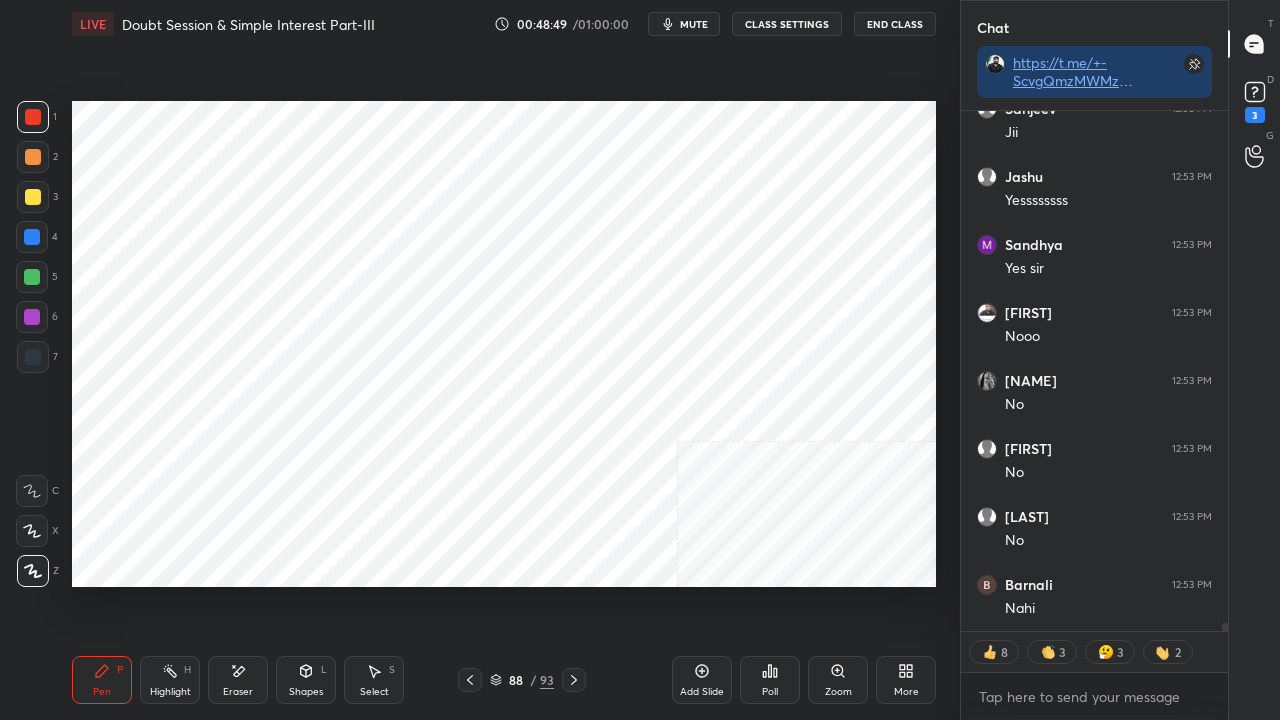 drag, startPoint x: 534, startPoint y: 677, endPoint x: 534, endPoint y: 658, distance: 19 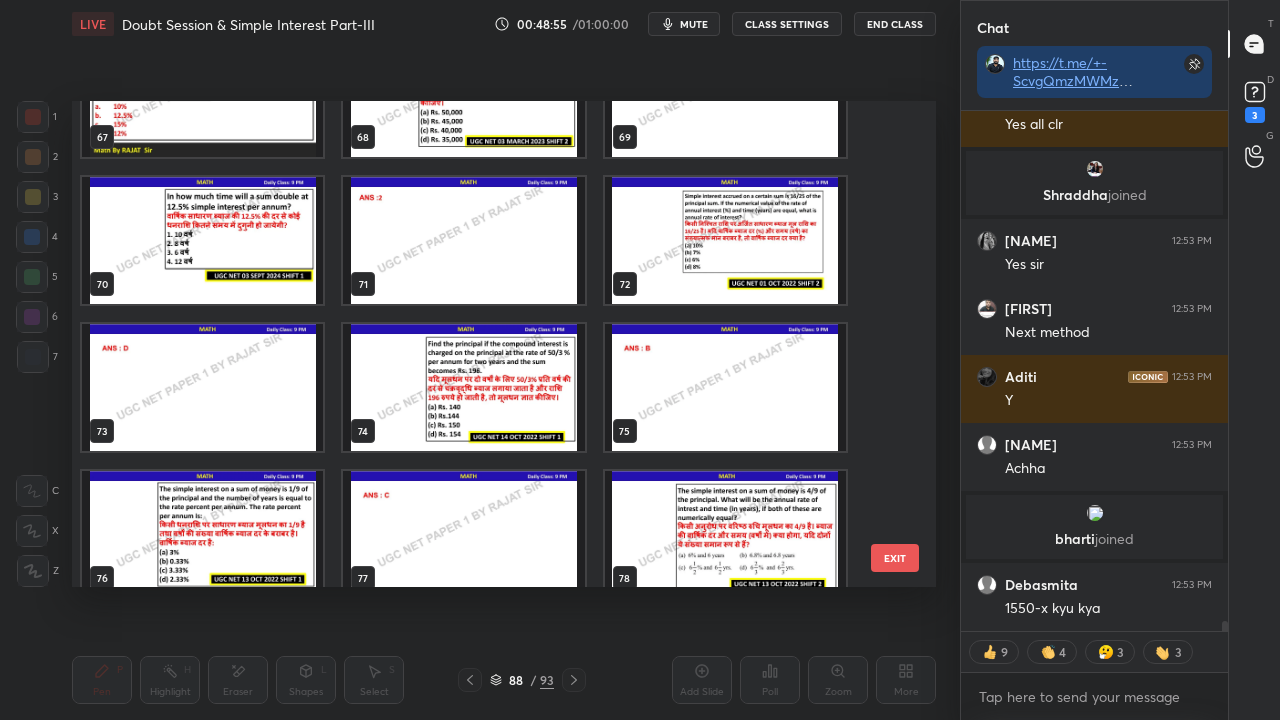 click at bounding box center (725, 240) 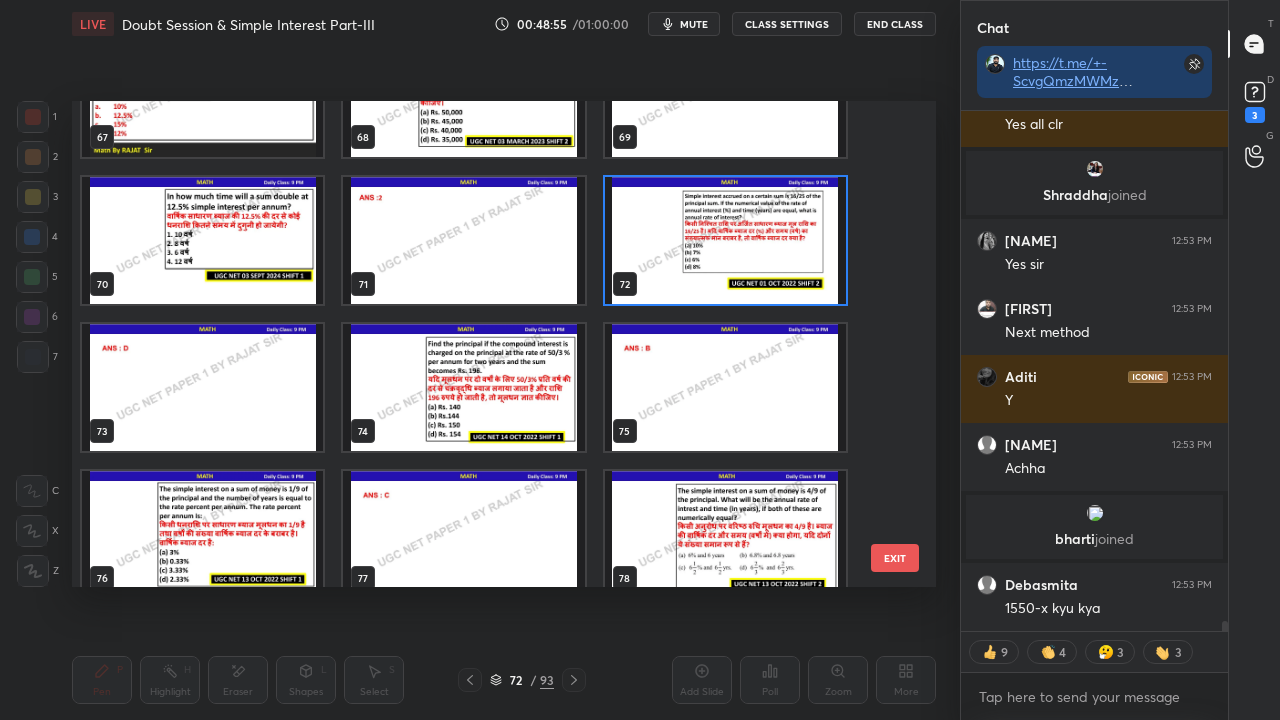 click at bounding box center (725, 240) 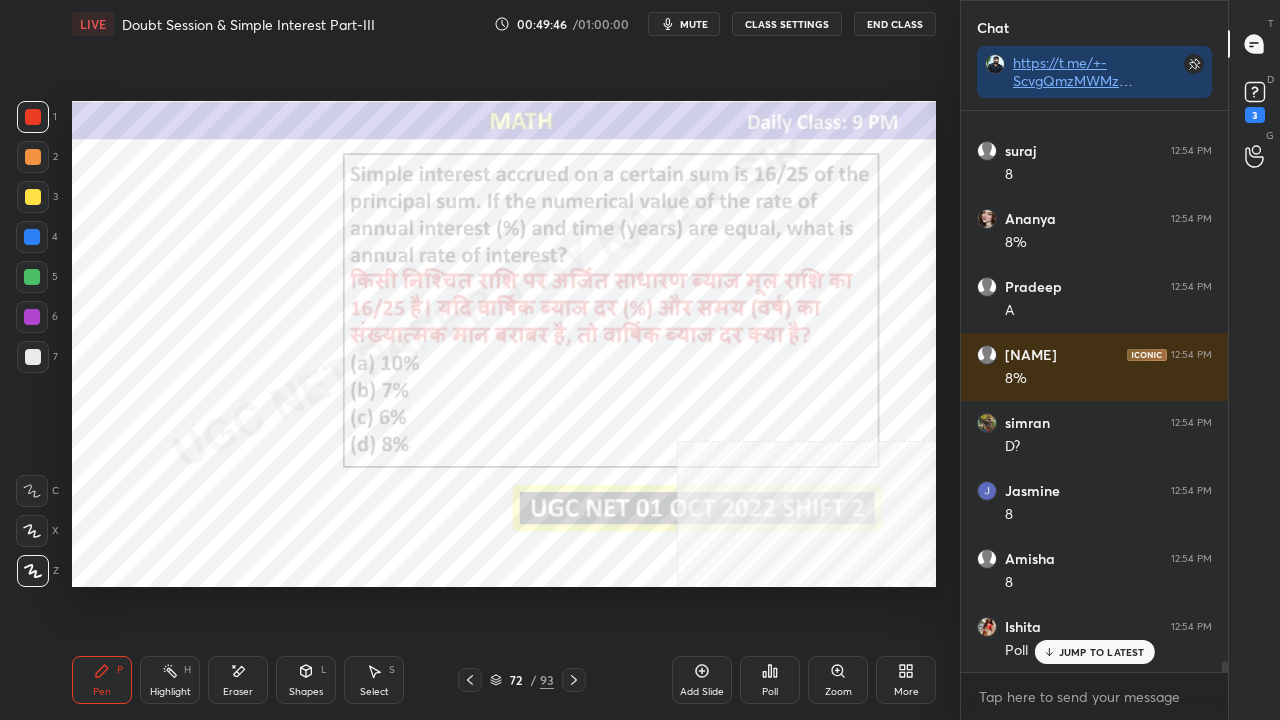 scroll, scrollTop: 27688, scrollLeft: 0, axis: vertical 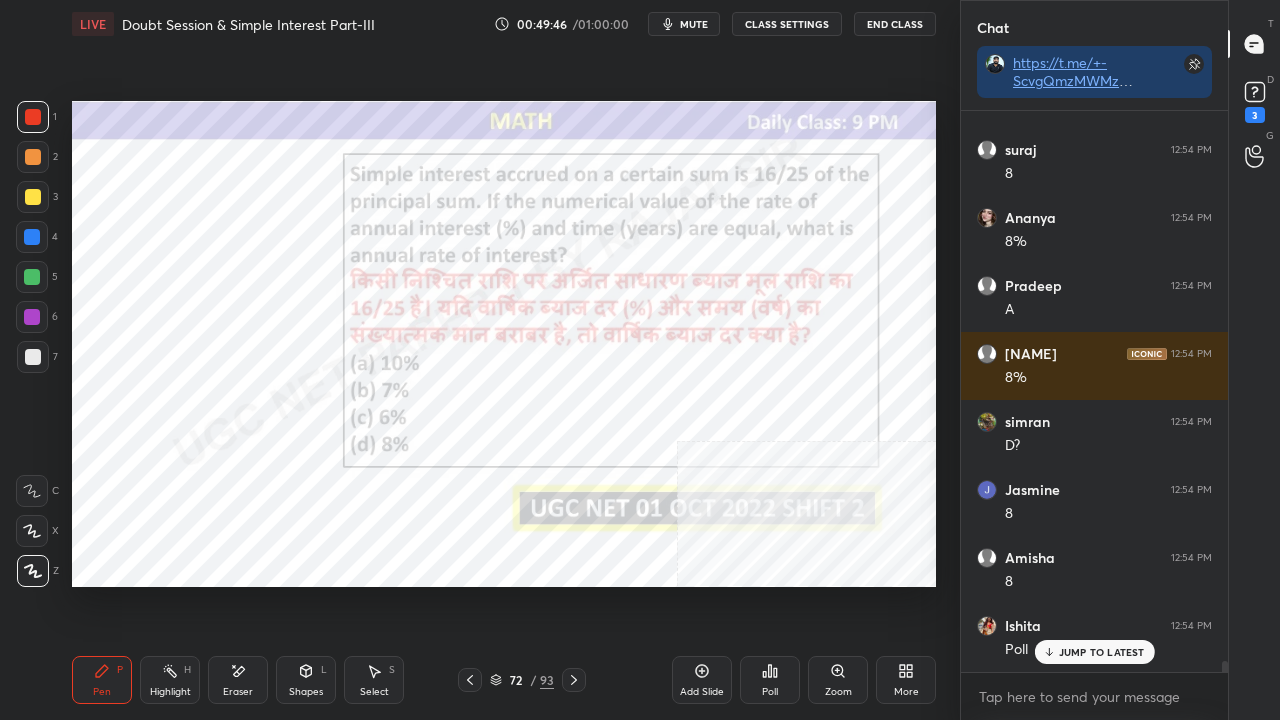 click at bounding box center [32, 317] 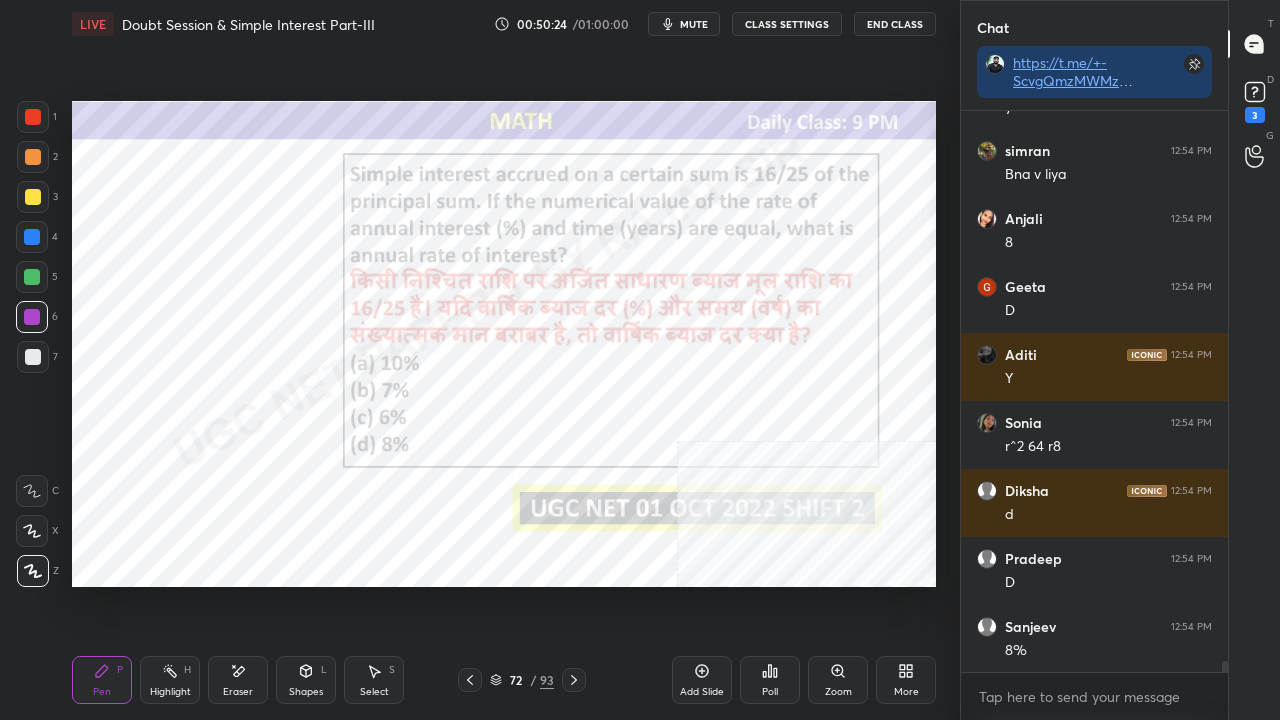 scroll, scrollTop: 28300, scrollLeft: 0, axis: vertical 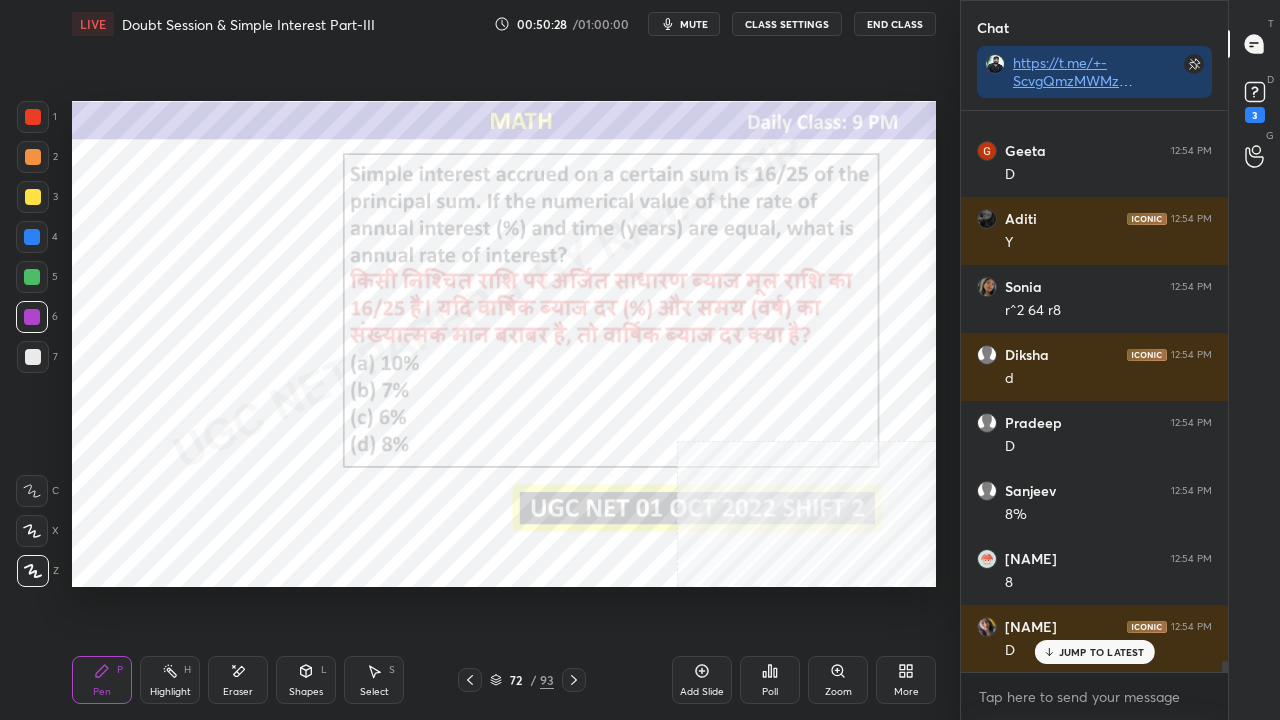 click 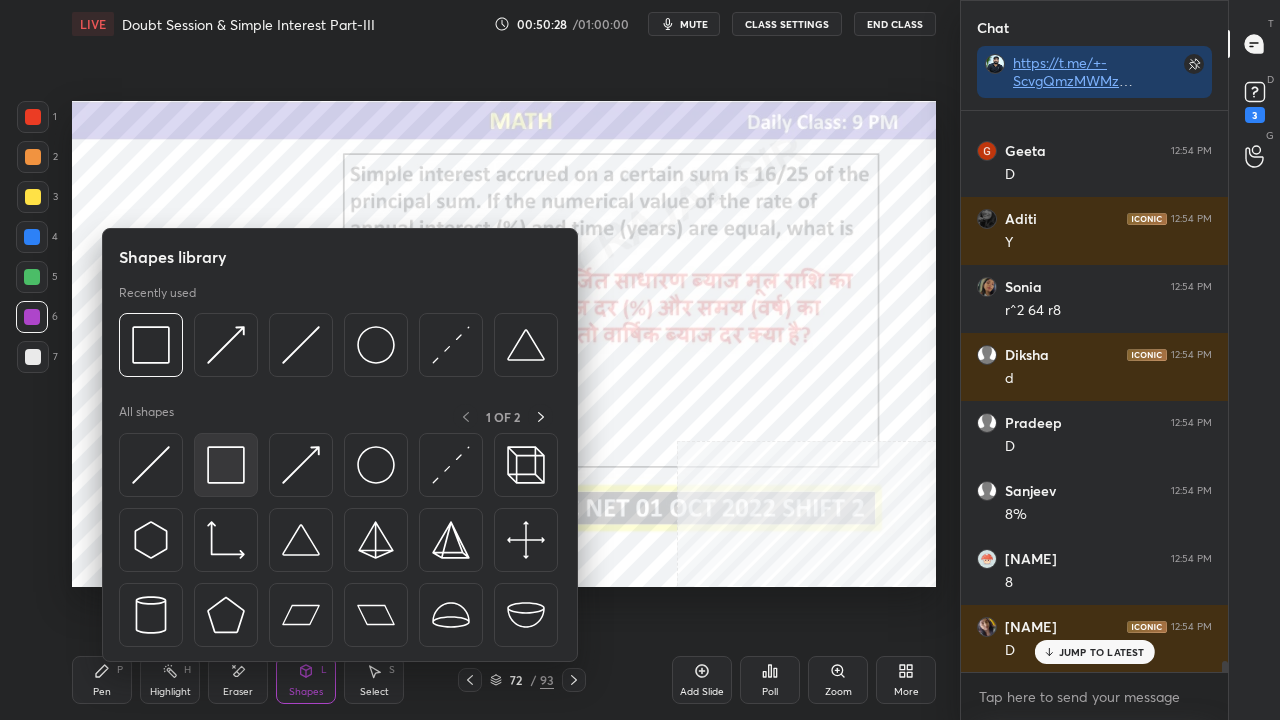 click at bounding box center [226, 465] 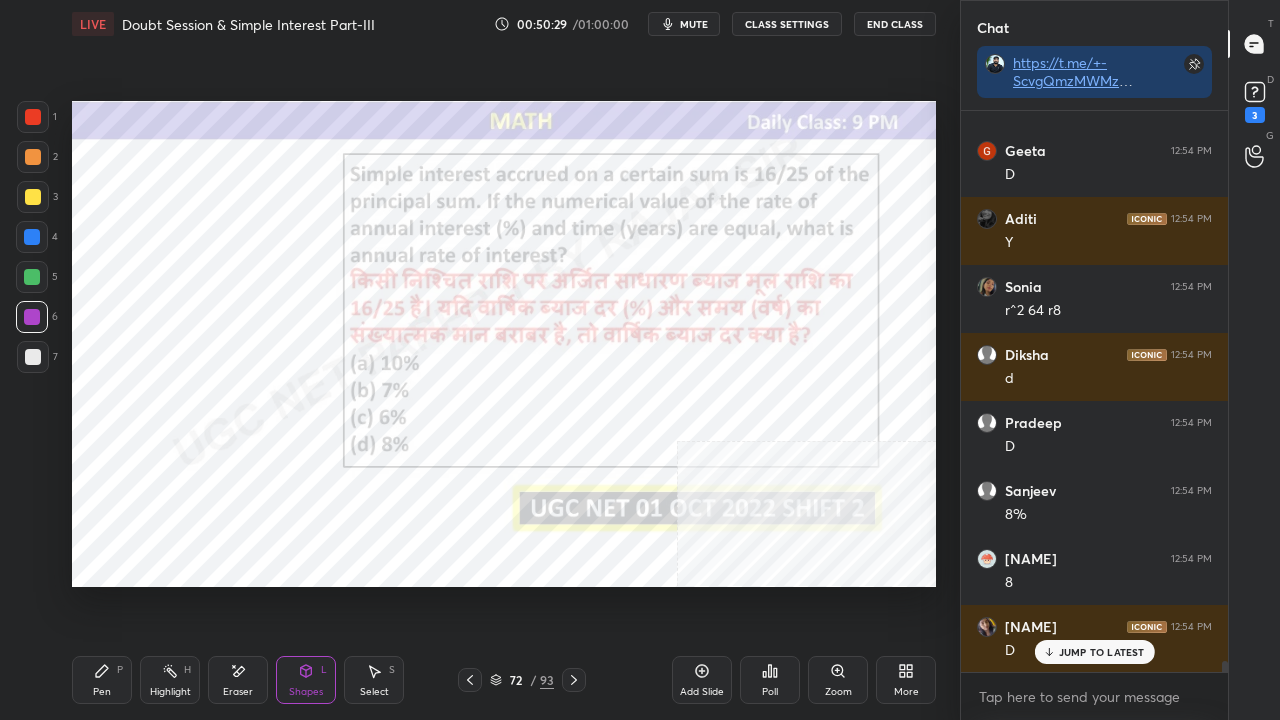 scroll, scrollTop: 28436, scrollLeft: 0, axis: vertical 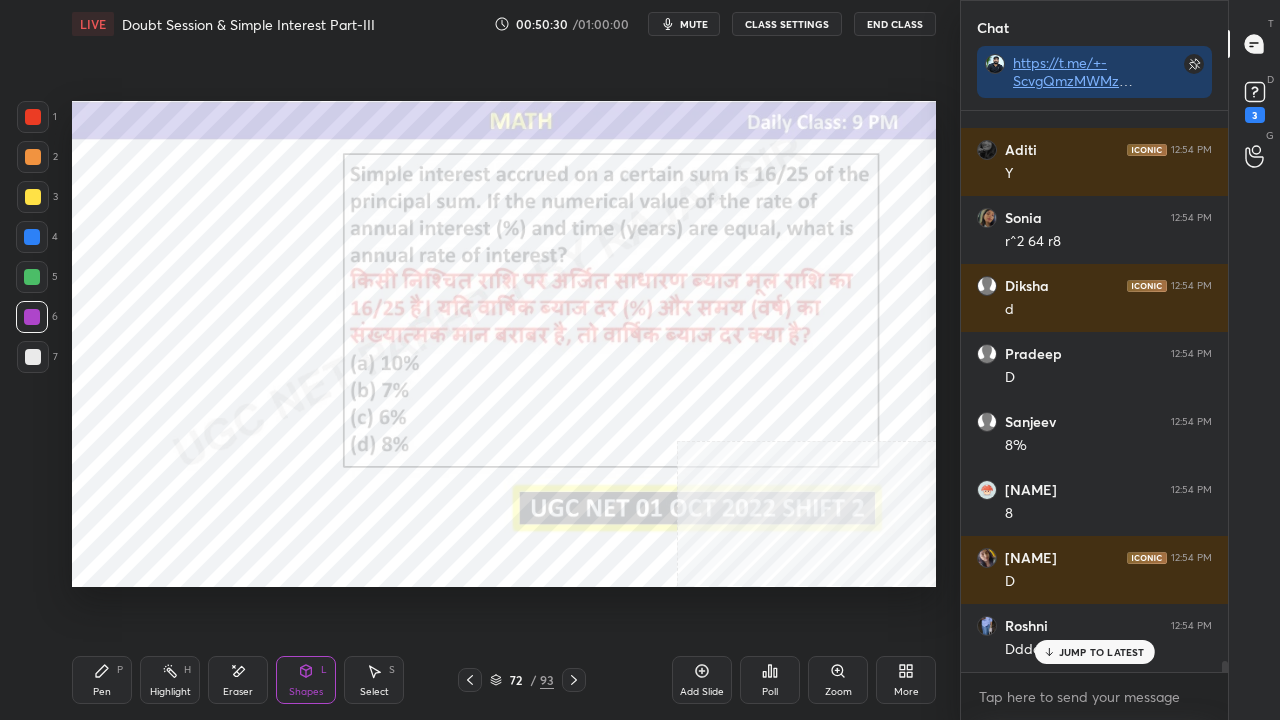 click on "Pen P" at bounding box center [102, 680] 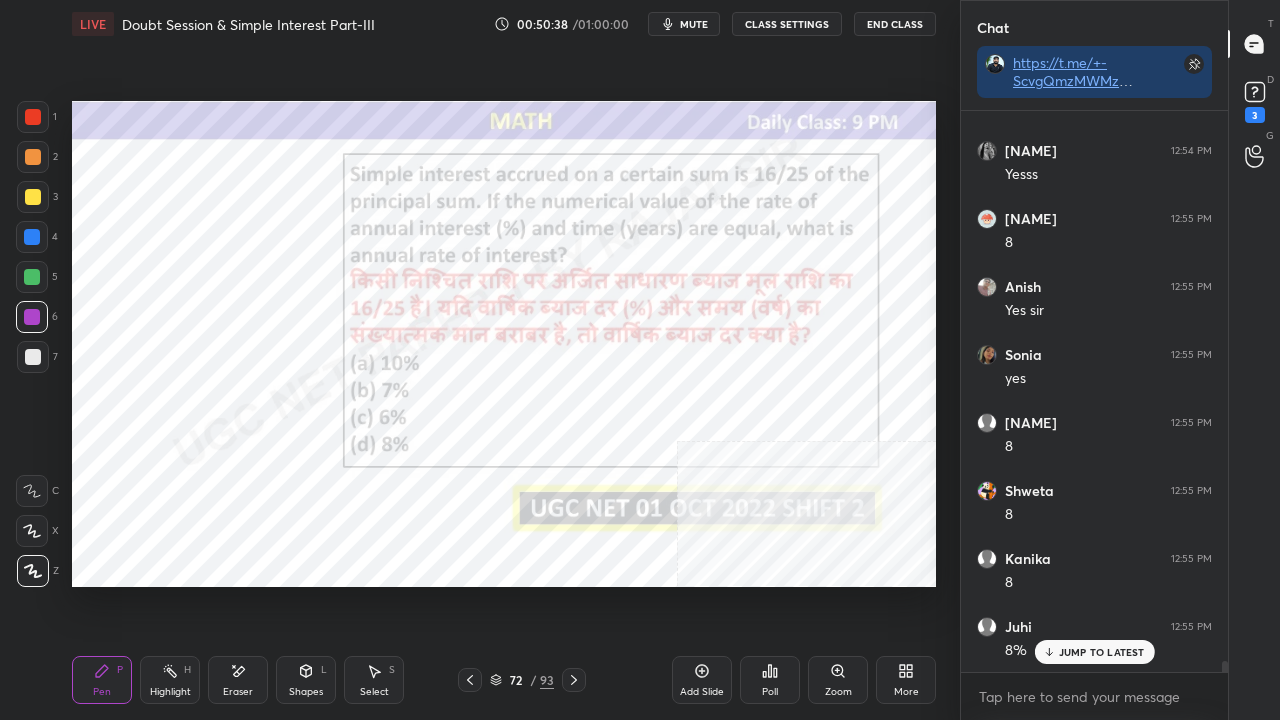 scroll, scrollTop: 29388, scrollLeft: 0, axis: vertical 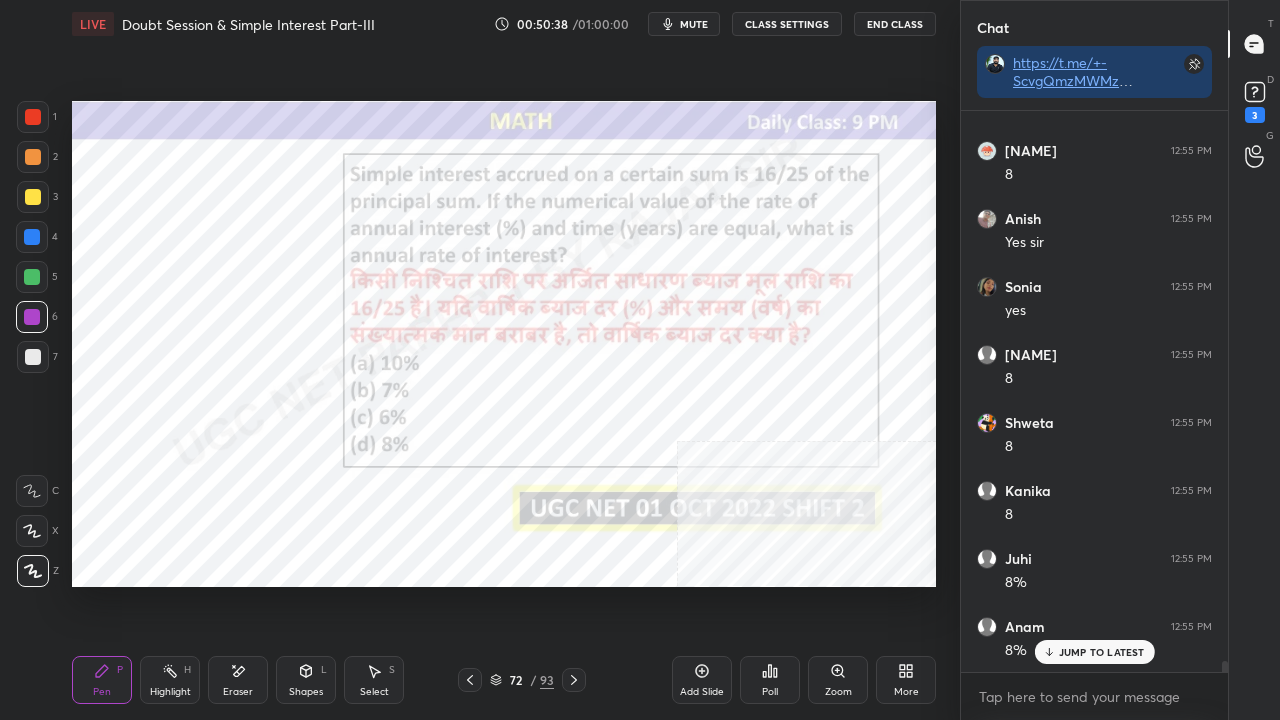 click at bounding box center [32, 237] 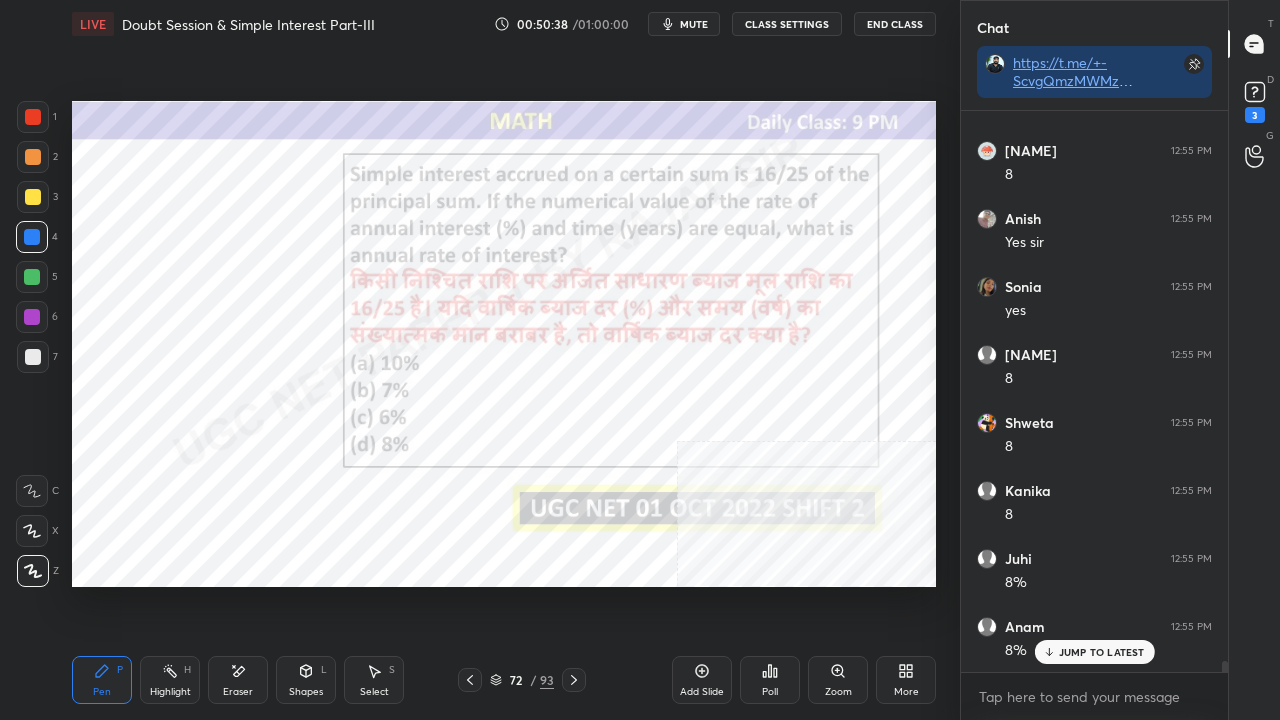 click at bounding box center [32, 237] 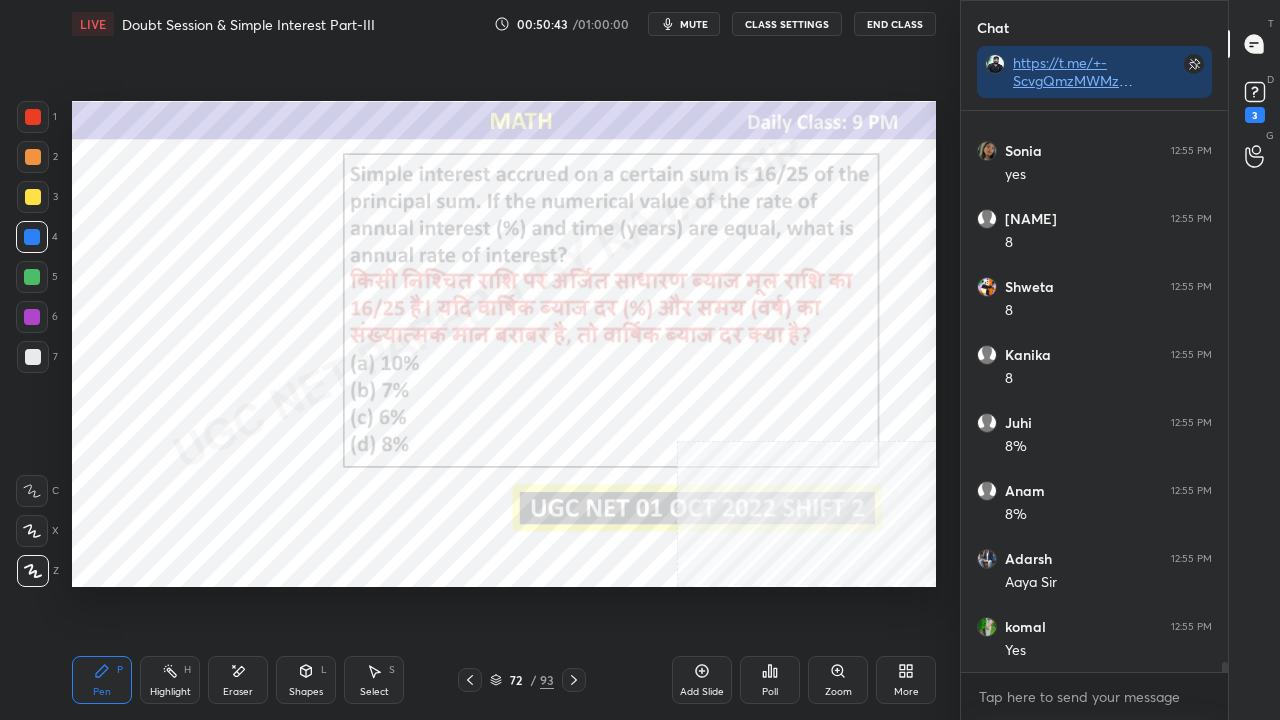 scroll, scrollTop: 29592, scrollLeft: 0, axis: vertical 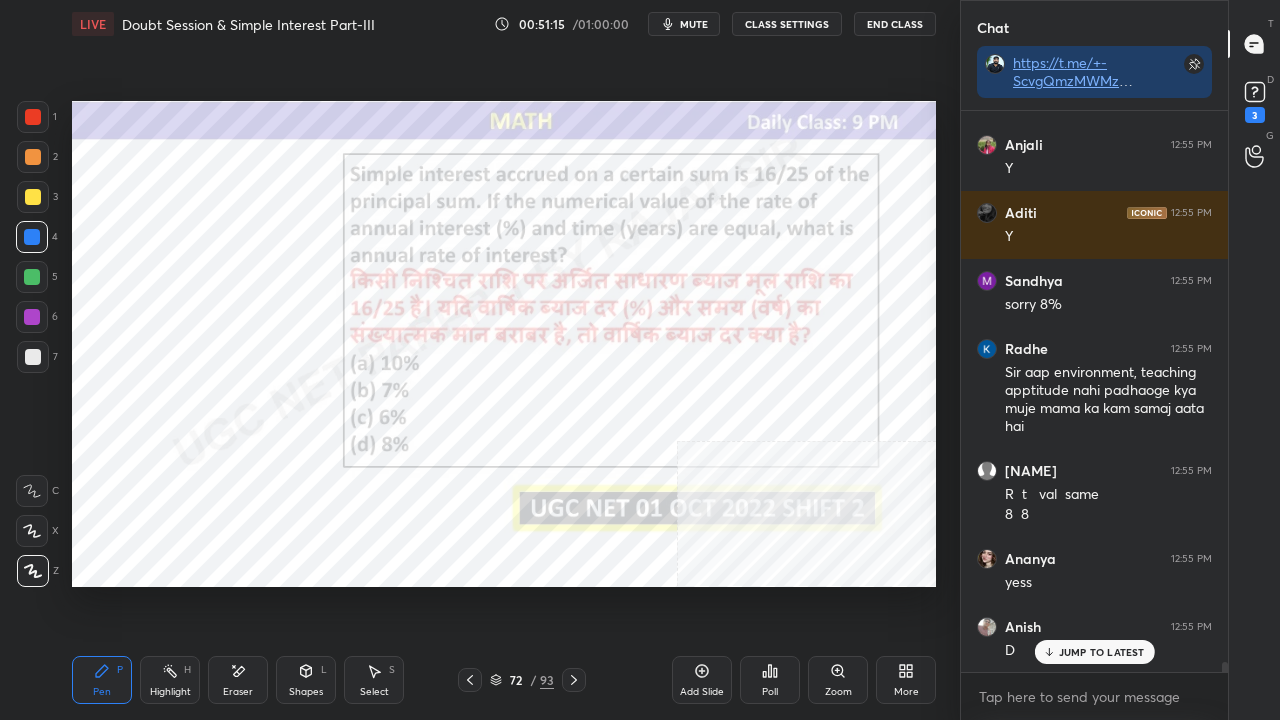 click at bounding box center [33, 117] 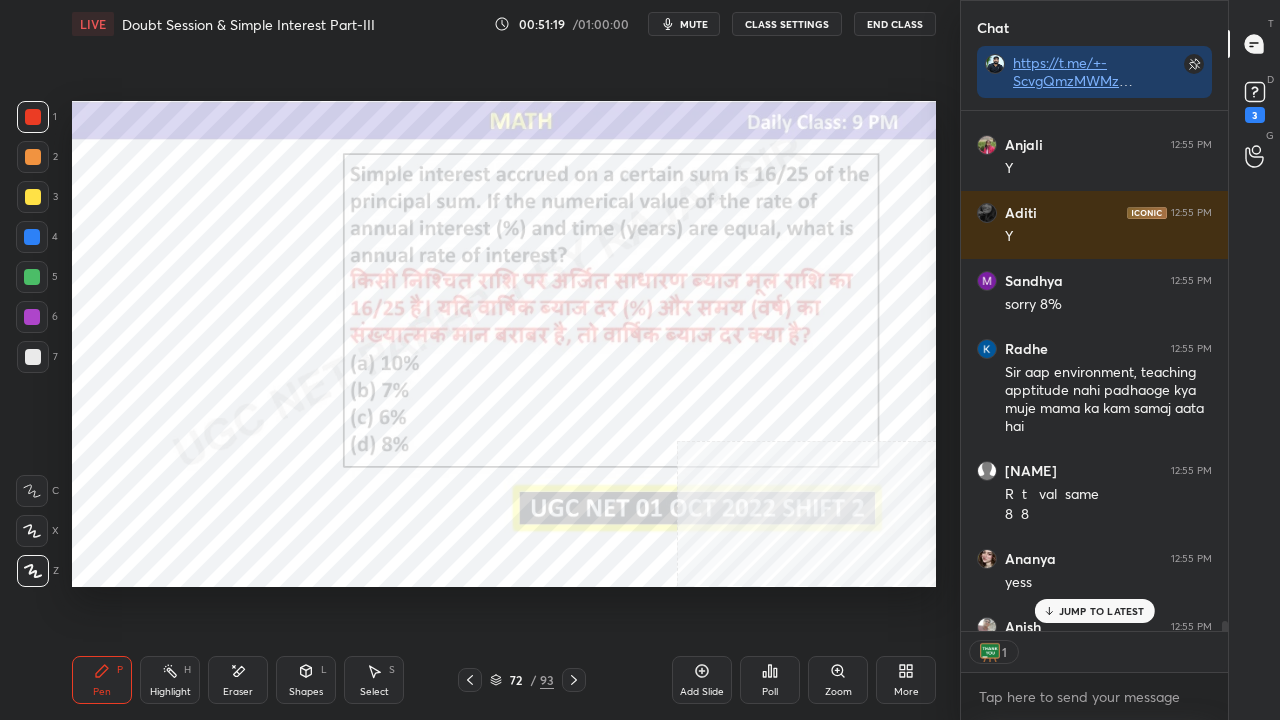 scroll, scrollTop: 514, scrollLeft: 261, axis: both 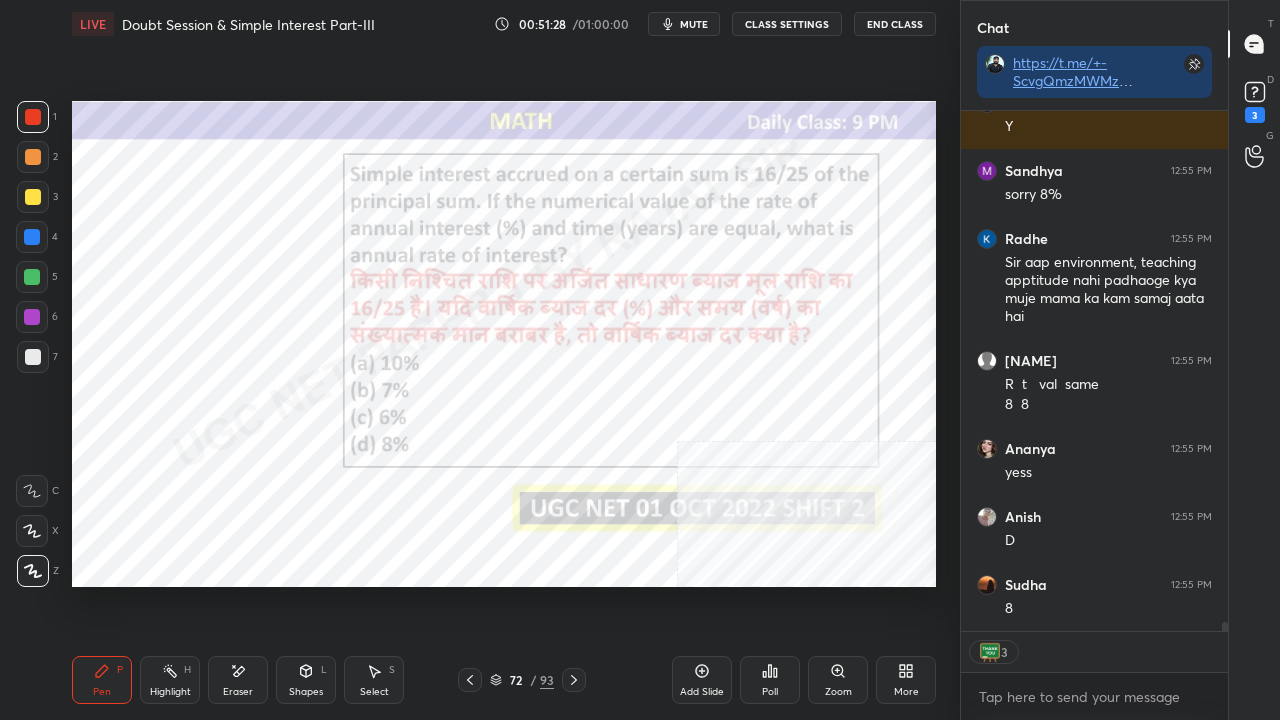 click on "72 / 93" at bounding box center (522, 680) 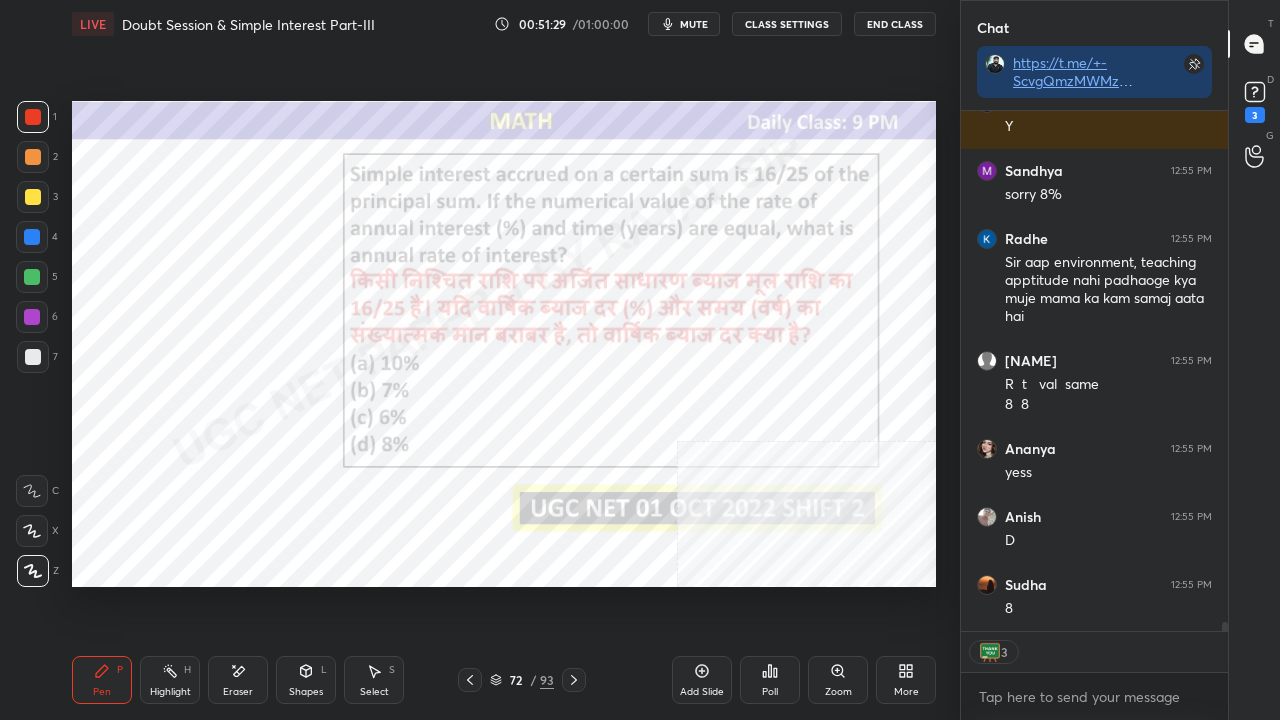 scroll, scrollTop: 30252, scrollLeft: 0, axis: vertical 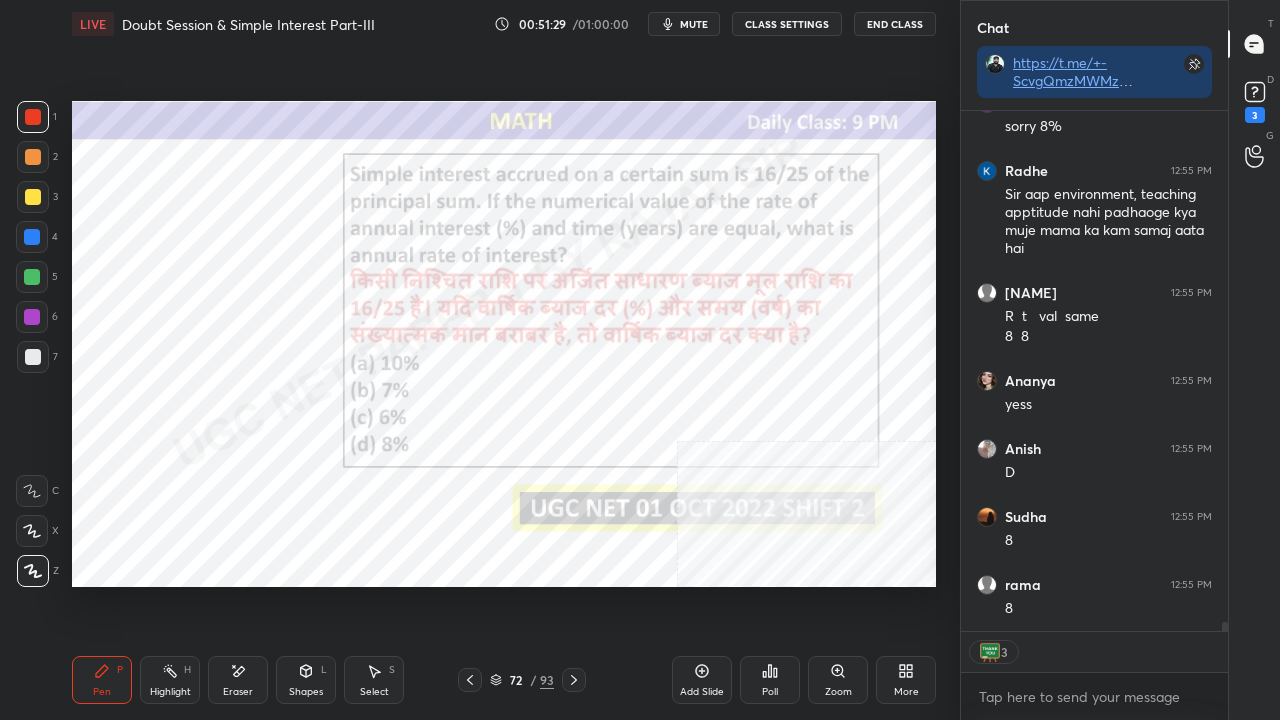 drag, startPoint x: 520, startPoint y: 679, endPoint x: 526, endPoint y: 665, distance: 15.231546 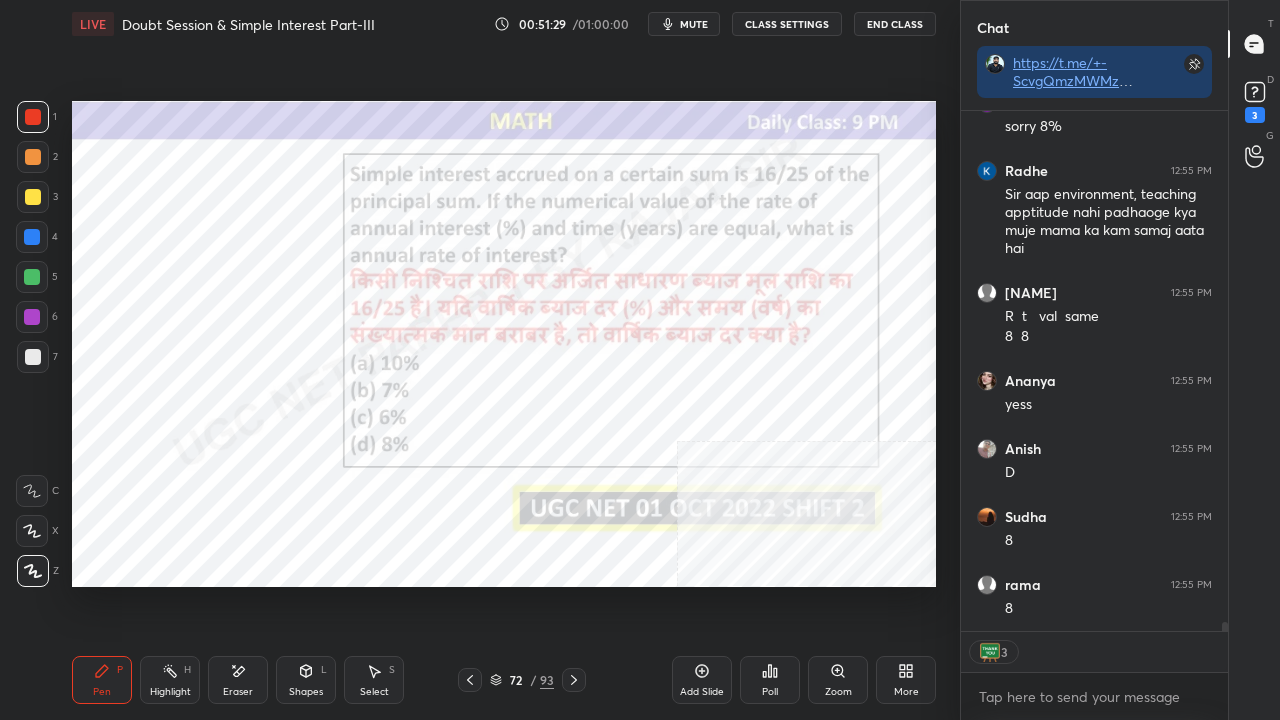 click on "72" at bounding box center (516, 680) 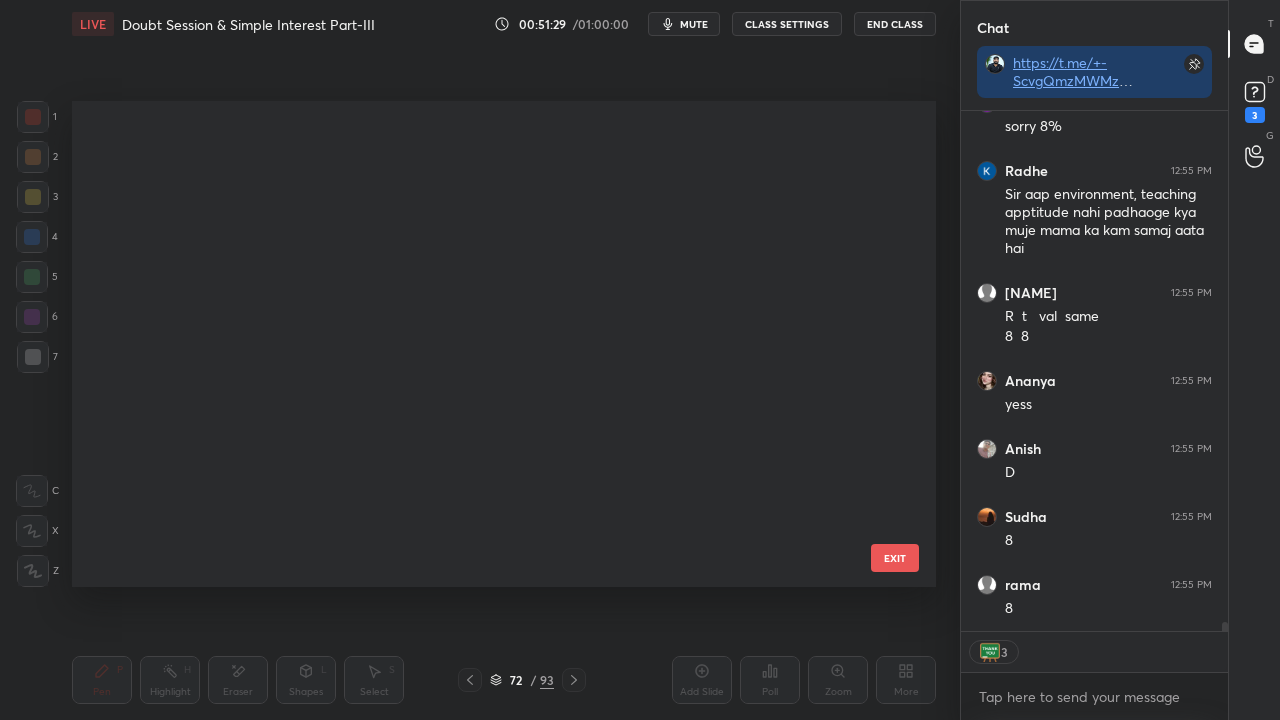 scroll, scrollTop: 3042, scrollLeft: 0, axis: vertical 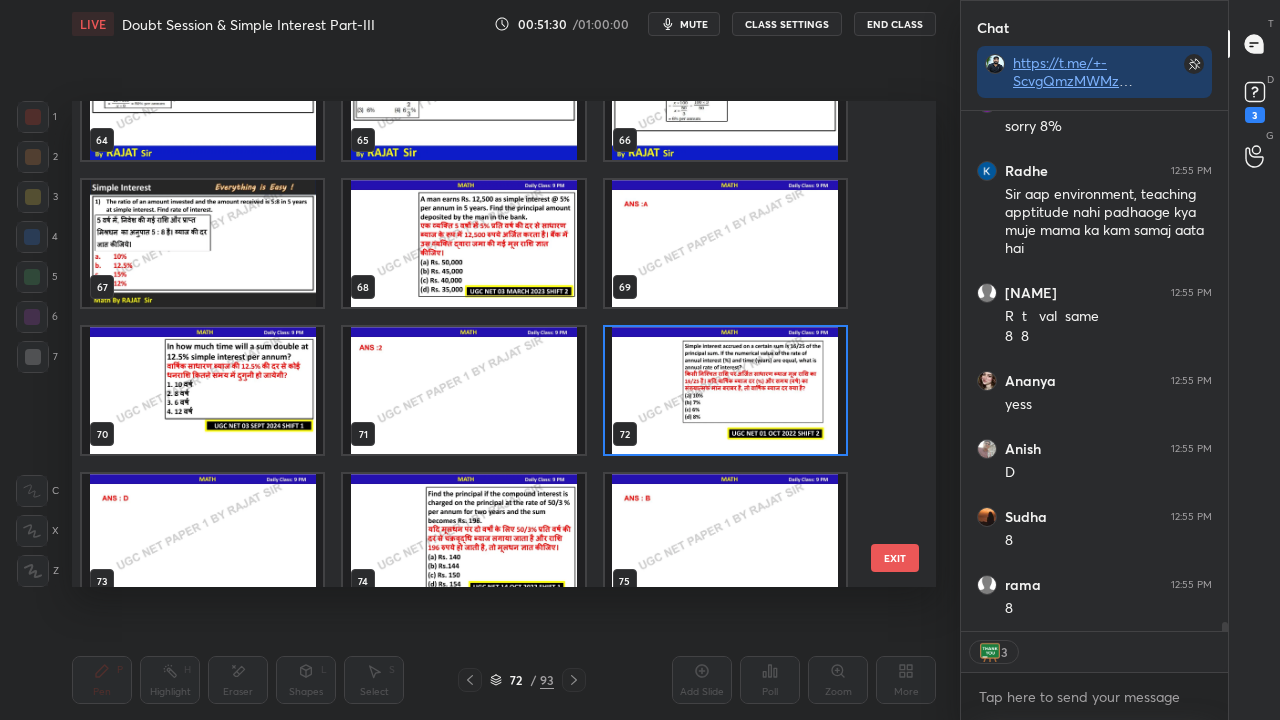 click at bounding box center (725, 390) 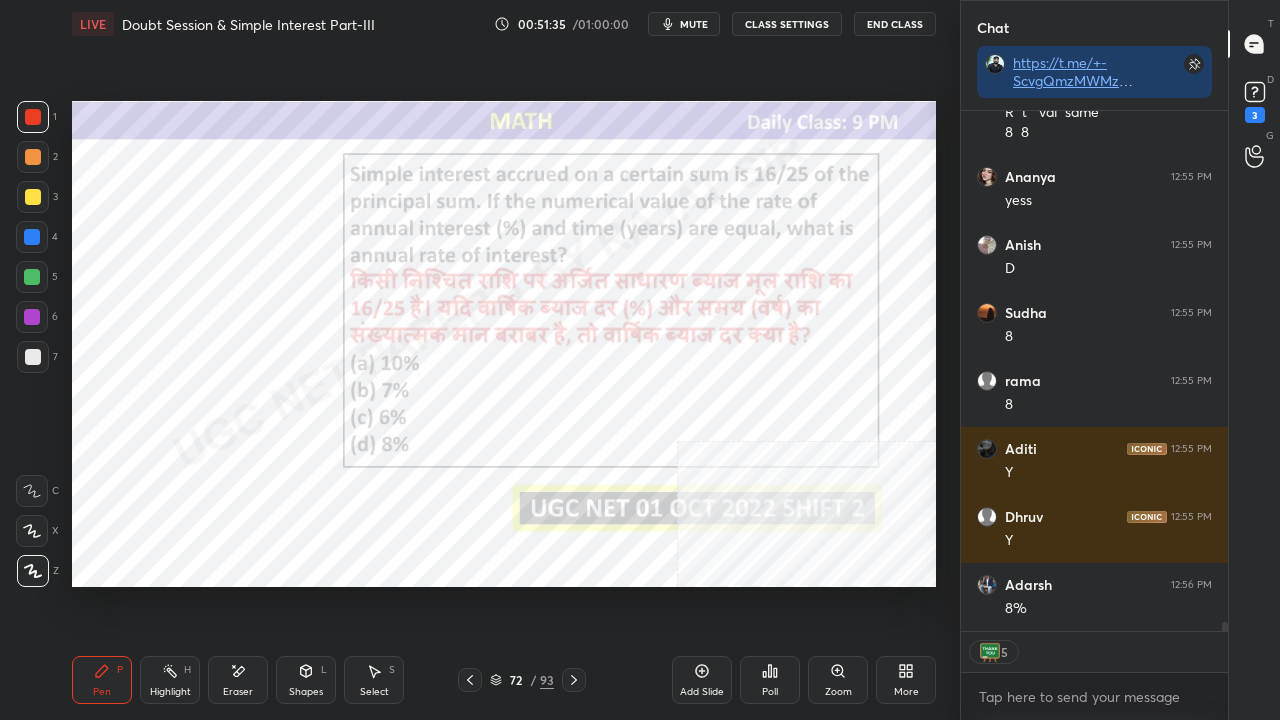 click 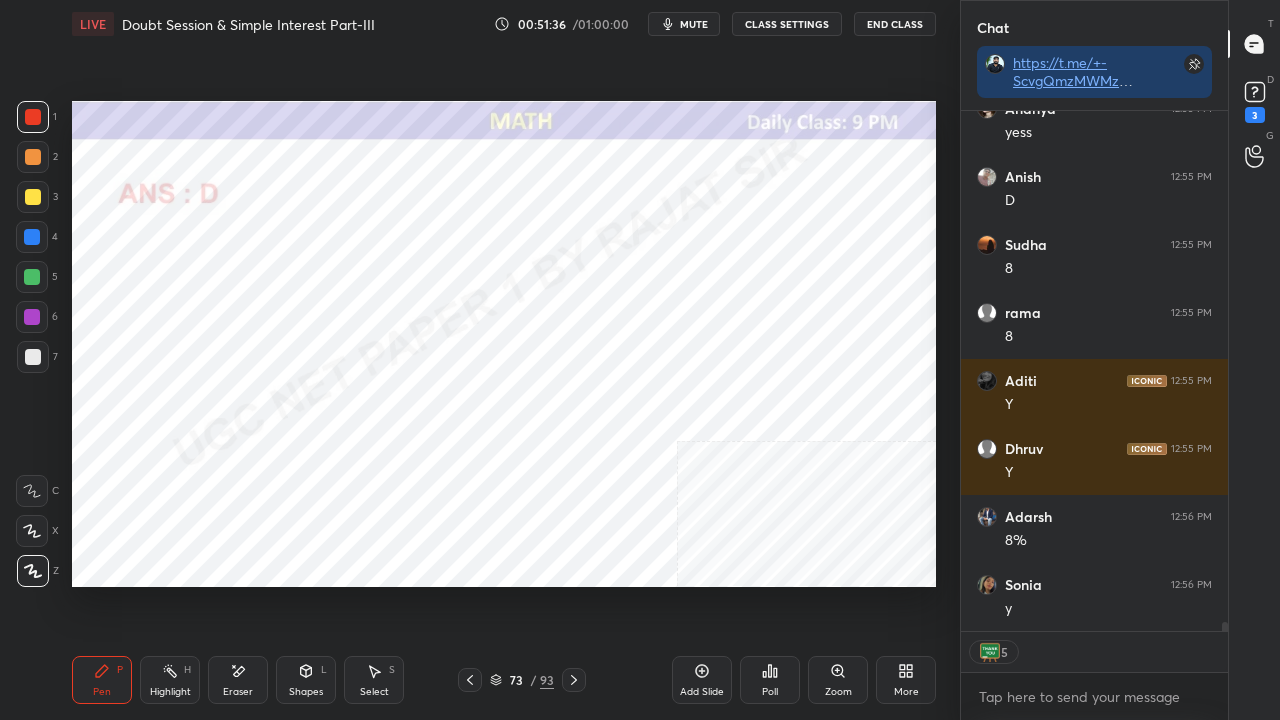 drag, startPoint x: 578, startPoint y: 676, endPoint x: 578, endPoint y: 644, distance: 32 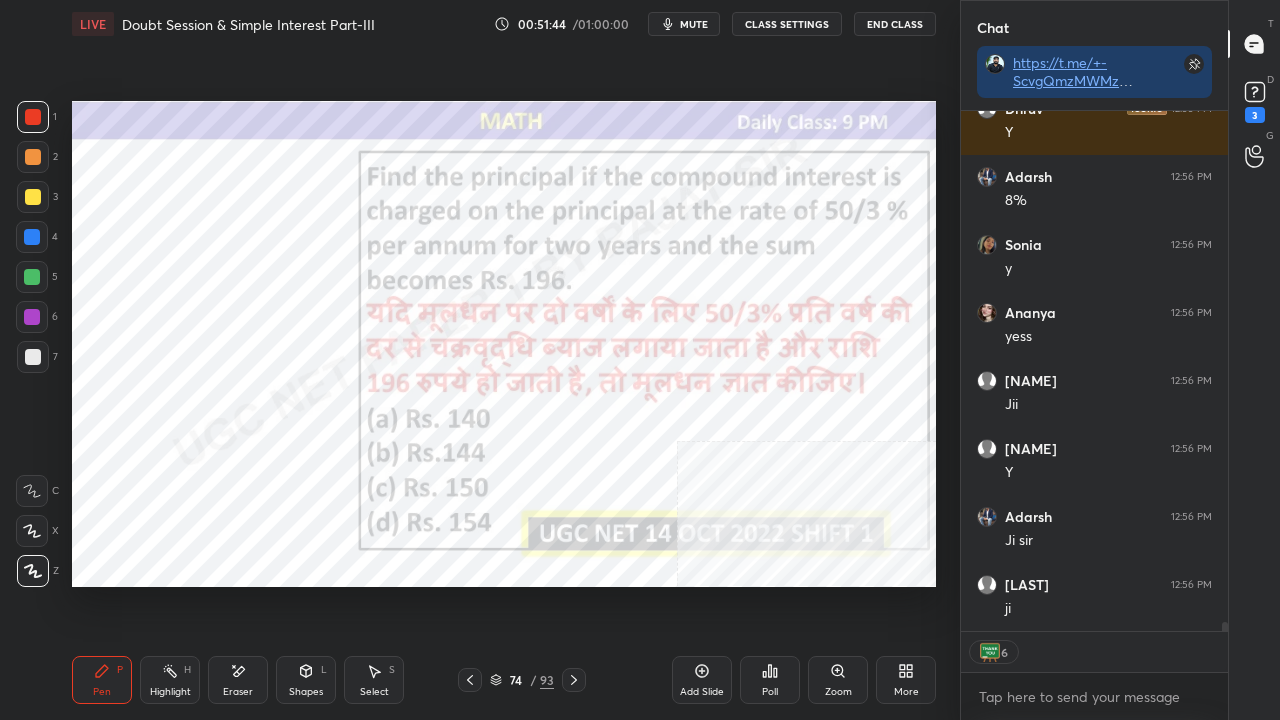 scroll, scrollTop: 30932, scrollLeft: 0, axis: vertical 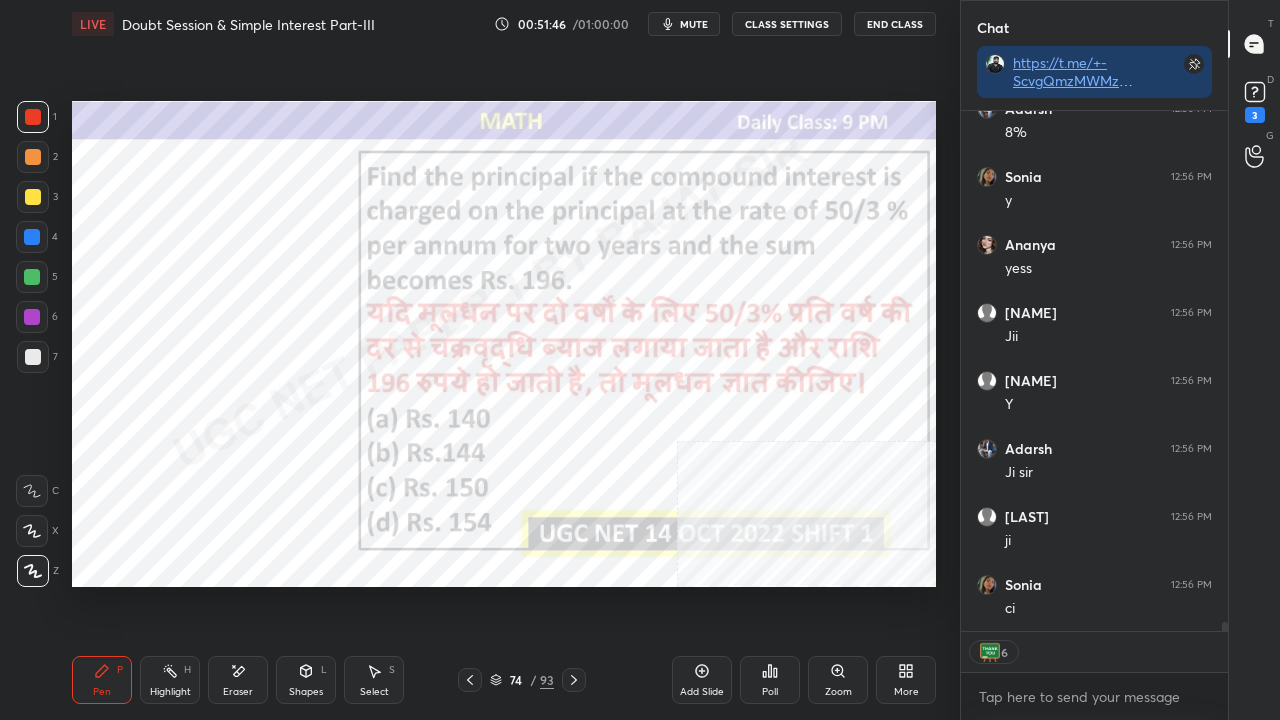 type on "x" 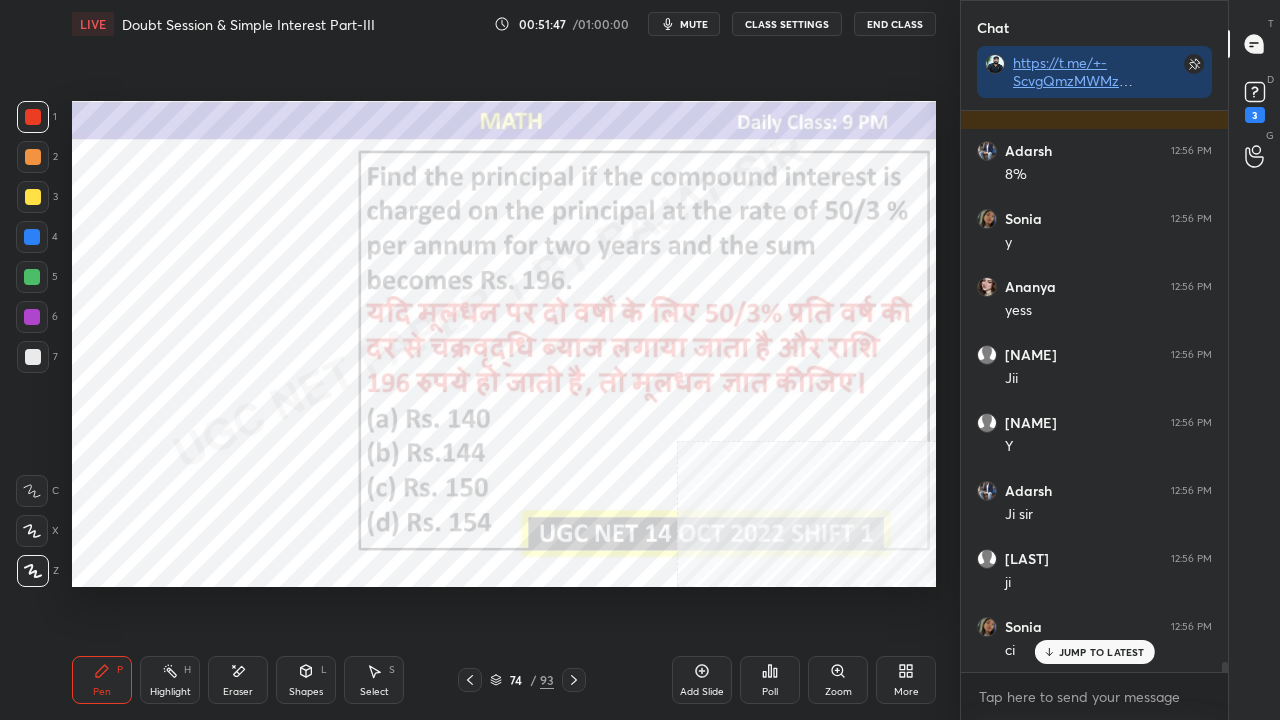 click 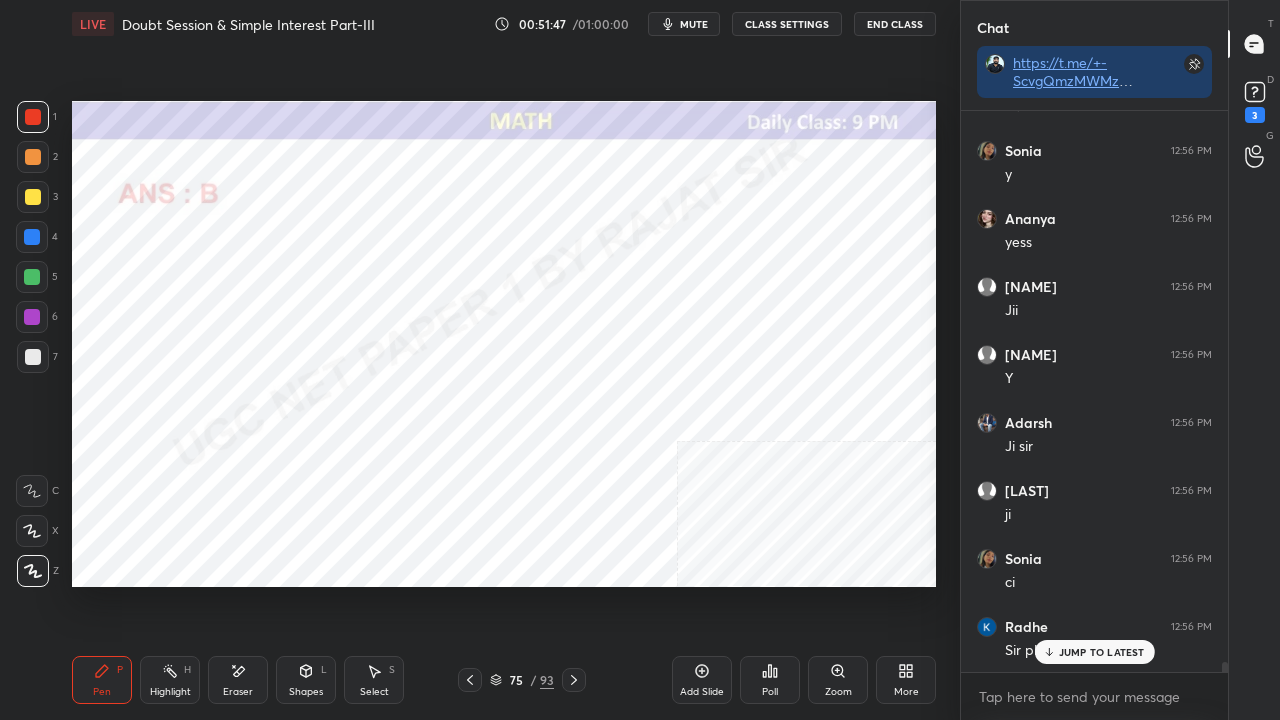 click 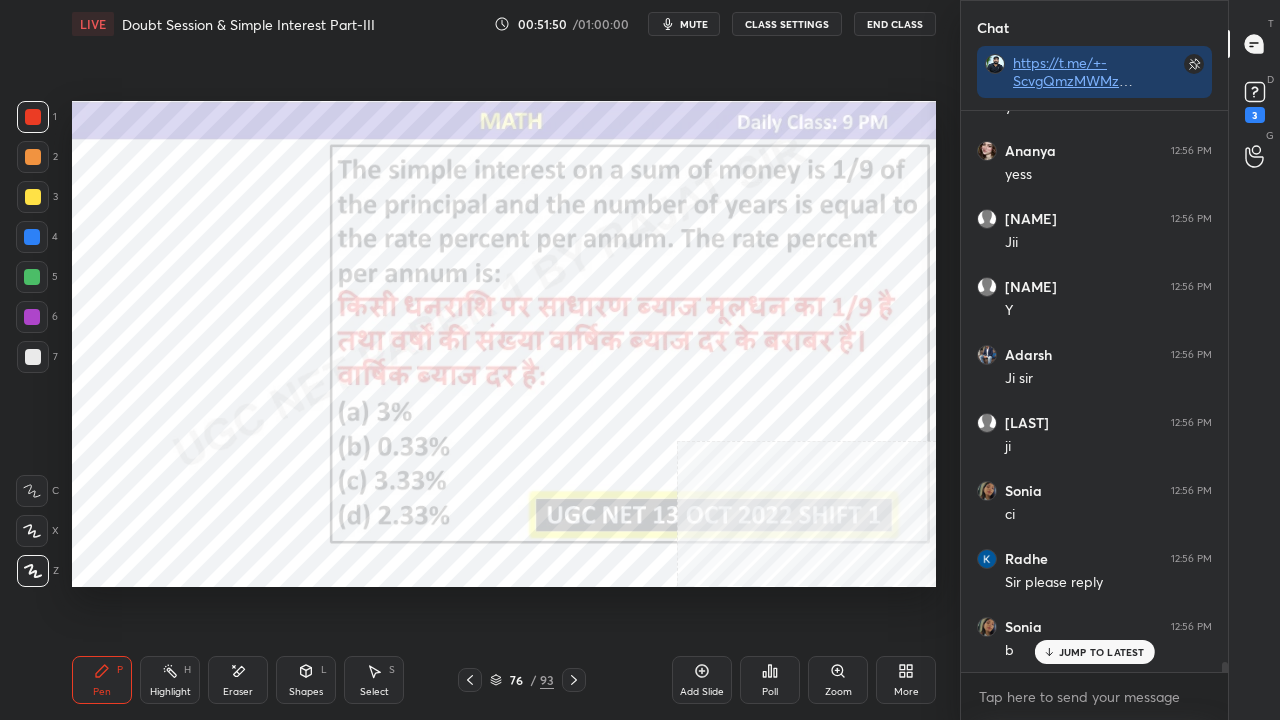 drag, startPoint x: 535, startPoint y: 685, endPoint x: 540, endPoint y: 663, distance: 22.561028 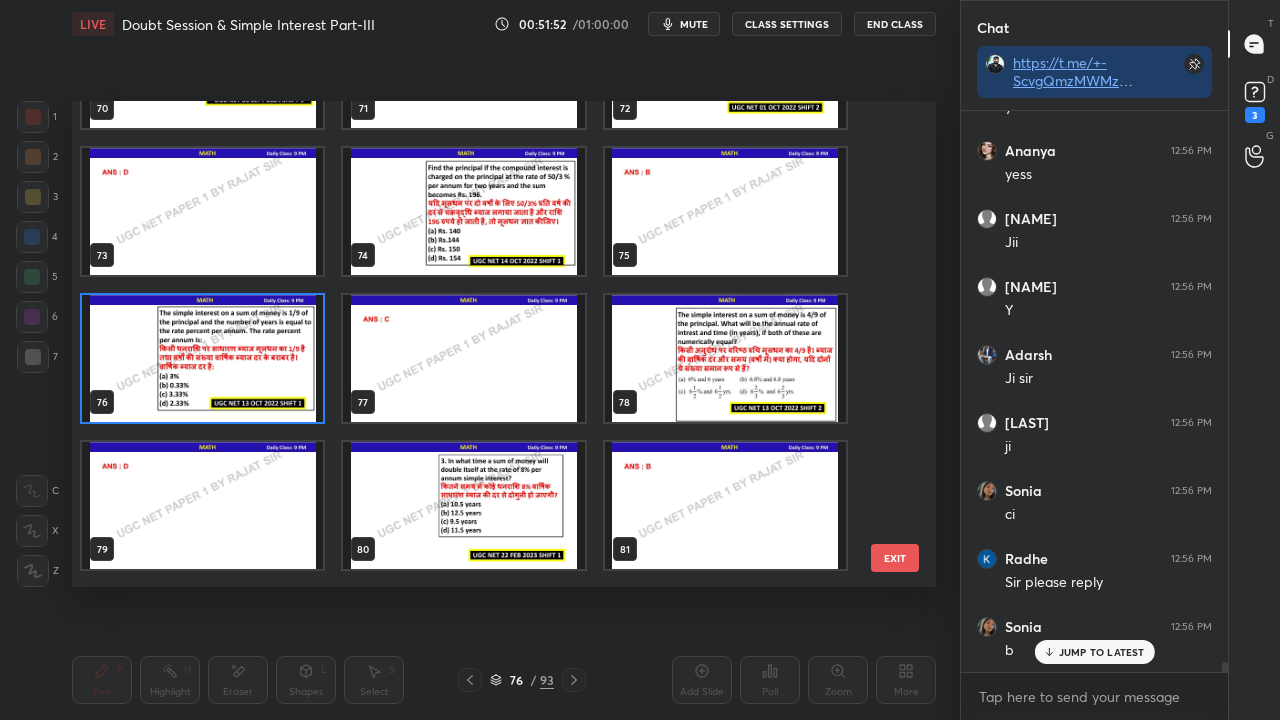 click at bounding box center (202, 358) 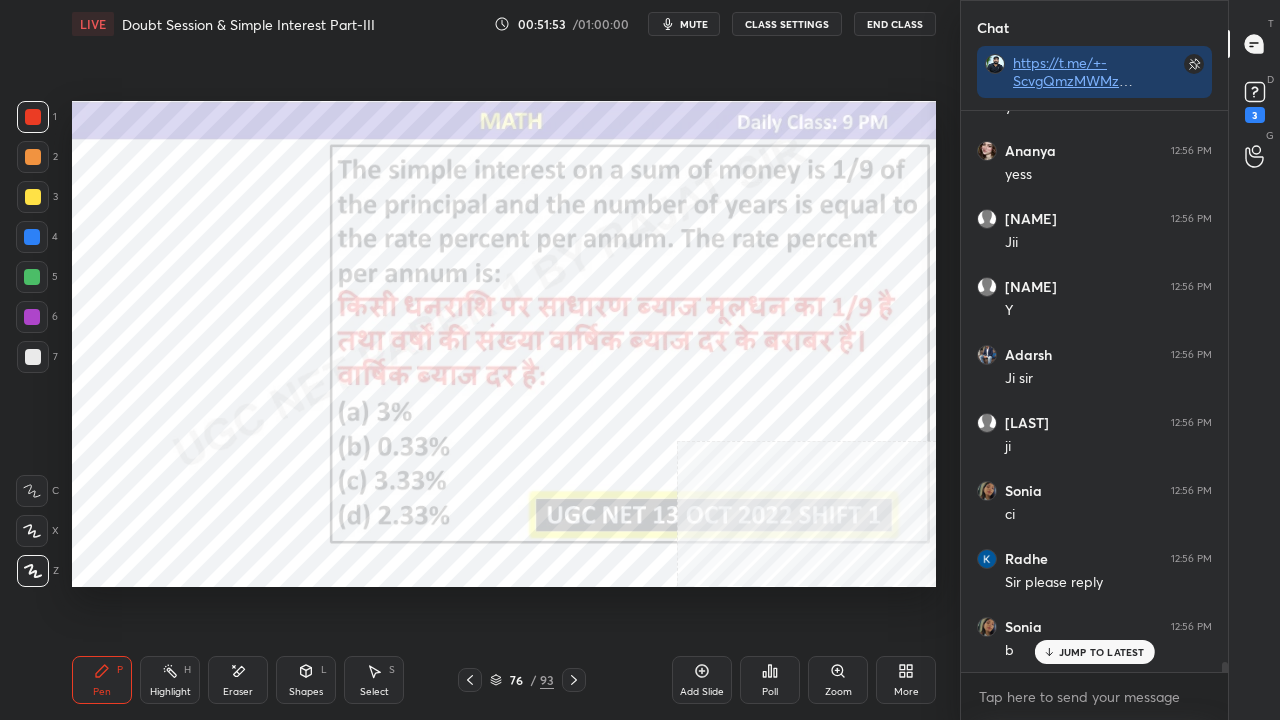 click 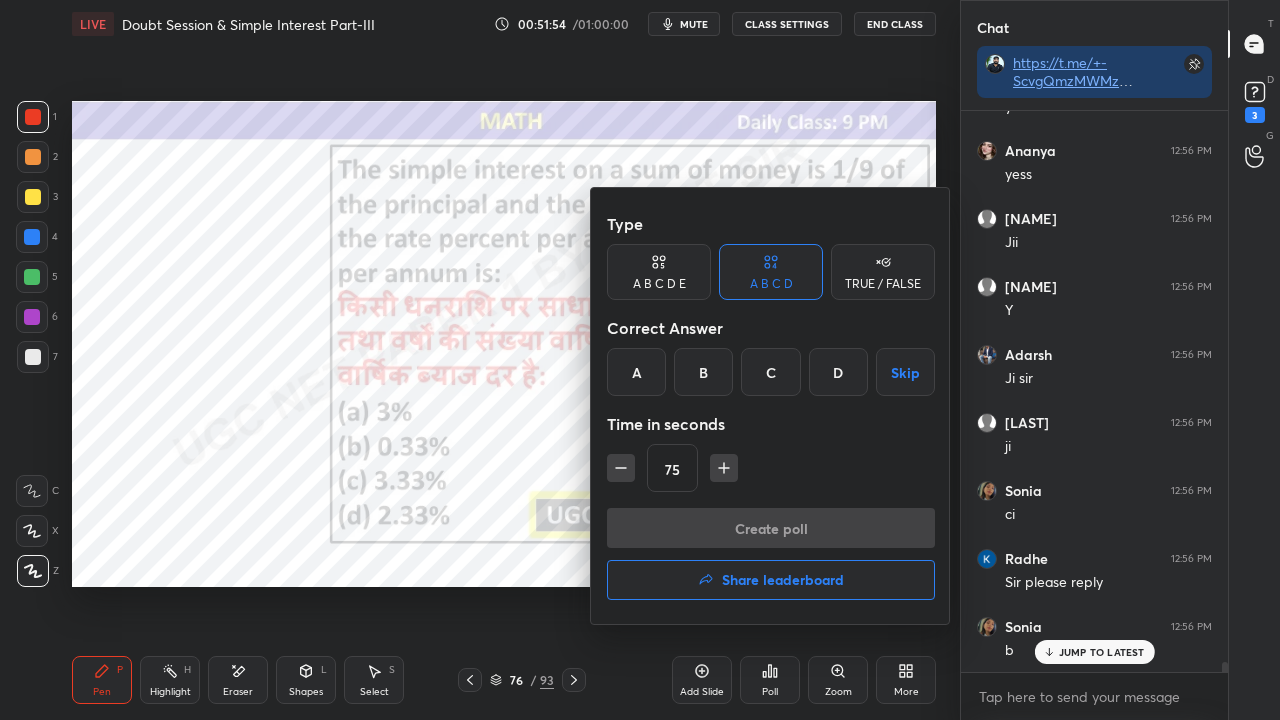 drag, startPoint x: 764, startPoint y: 371, endPoint x: 717, endPoint y: 465, distance: 105.09519 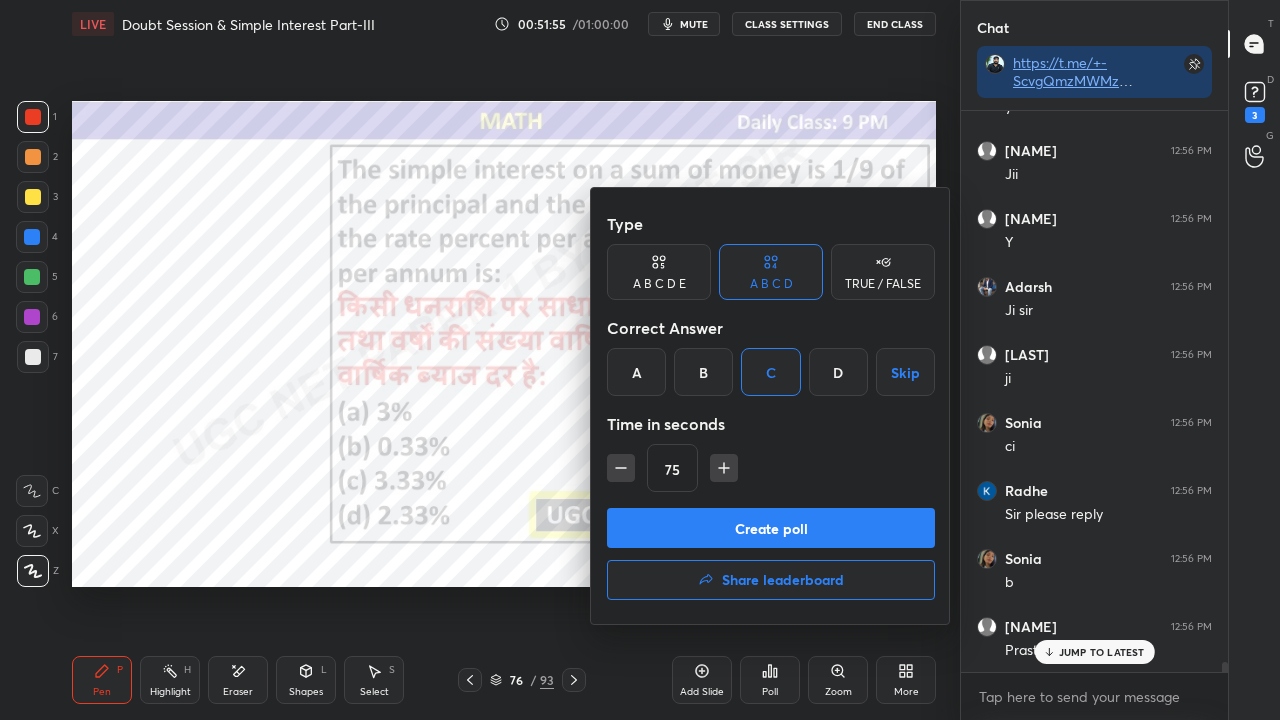 drag, startPoint x: 718, startPoint y: 470, endPoint x: 728, endPoint y: 519, distance: 50.01 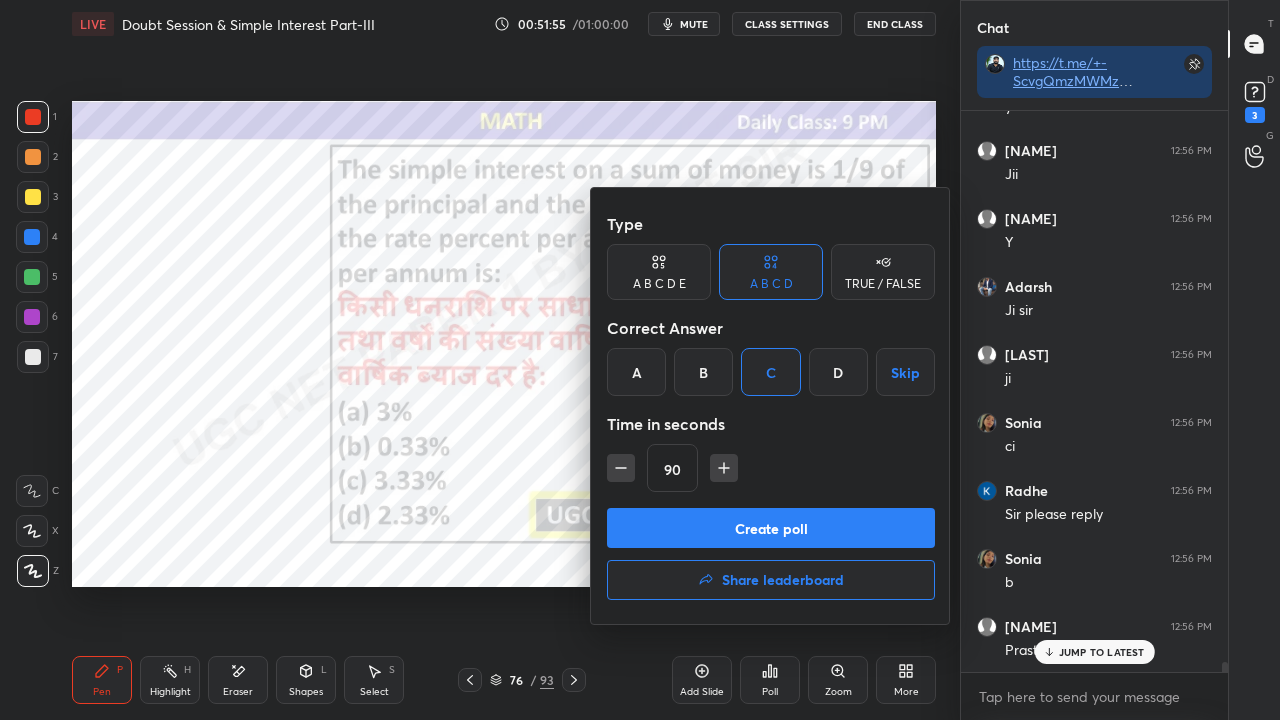 click on "Create poll" at bounding box center [771, 528] 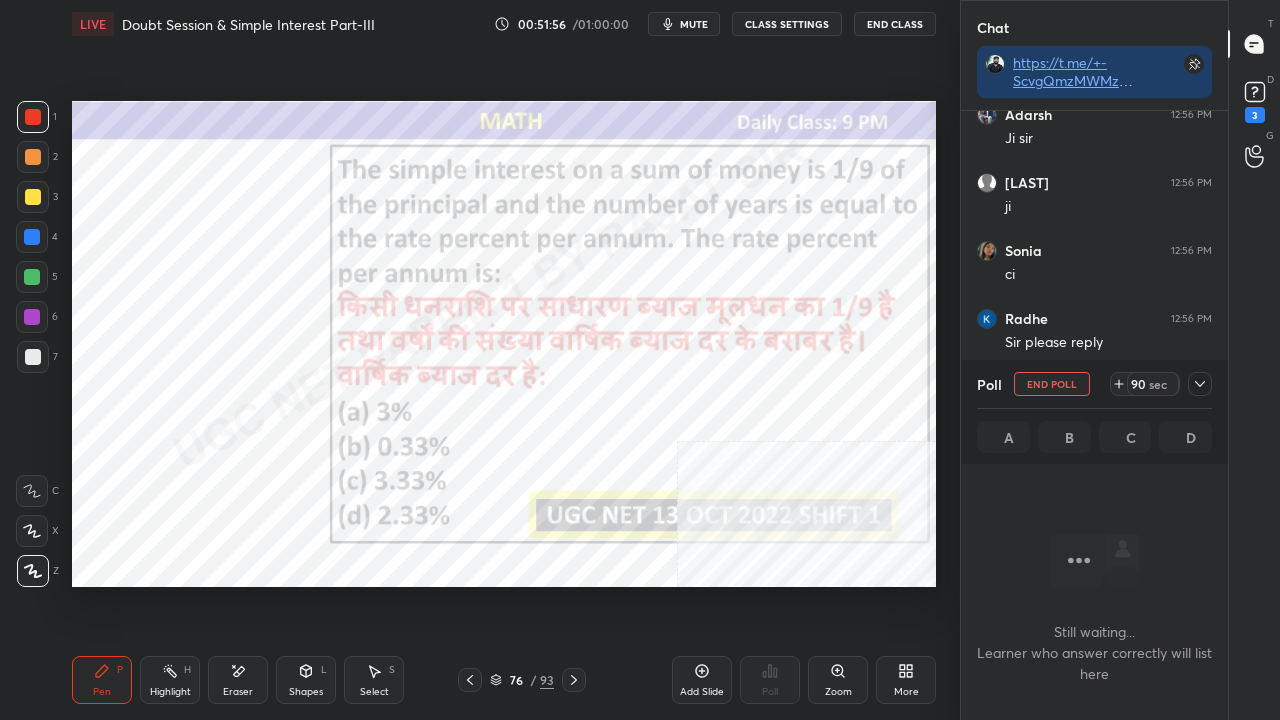 click on "CLASS SETTINGS" at bounding box center [787, 24] 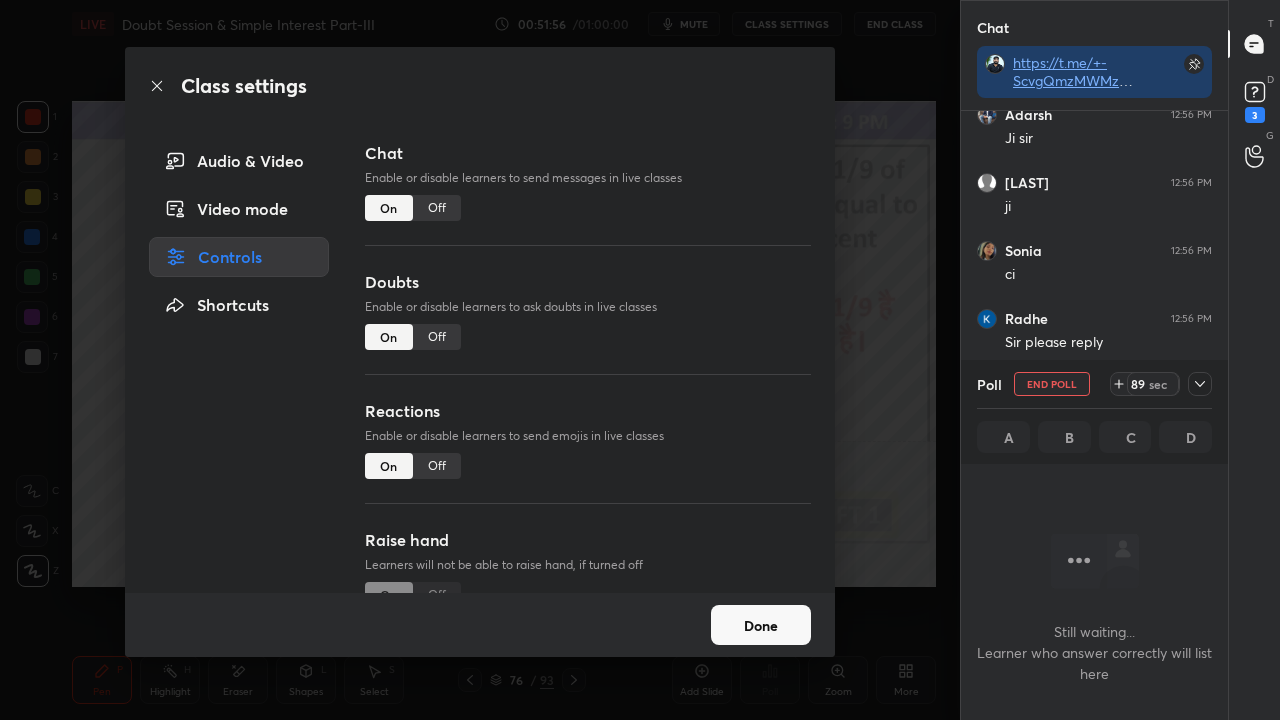 click on "Off" at bounding box center [437, 208] 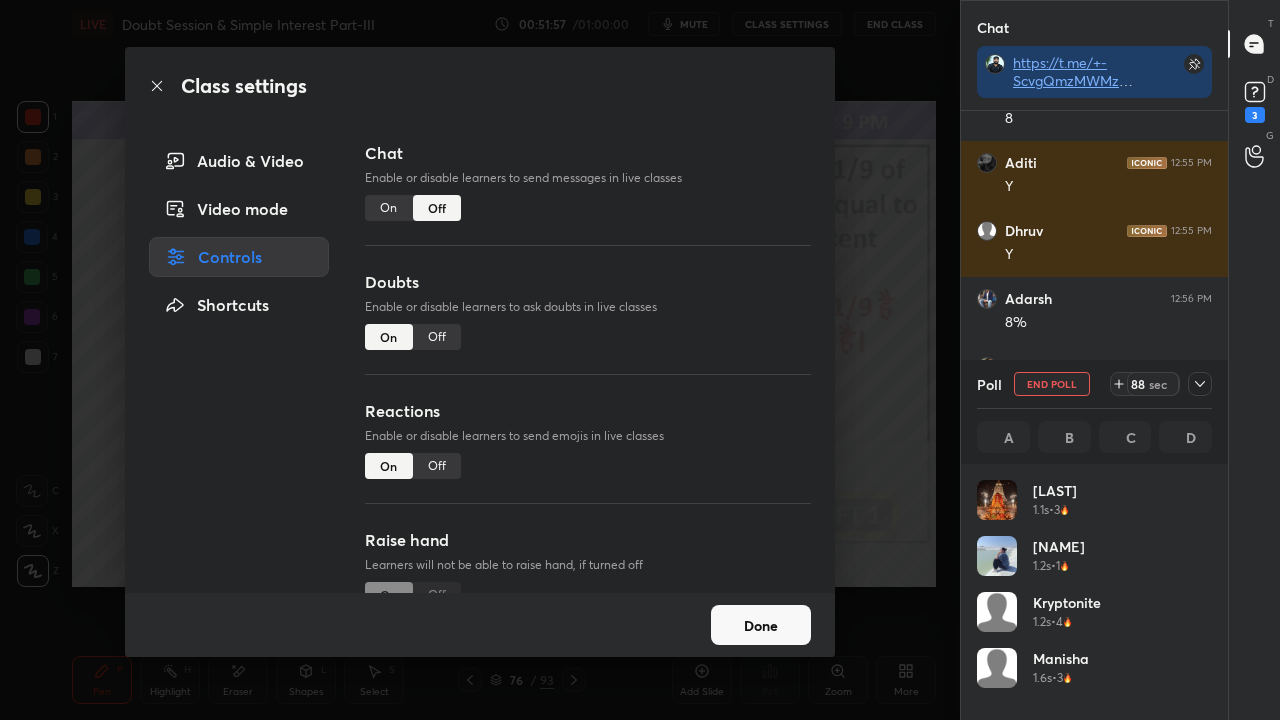 click 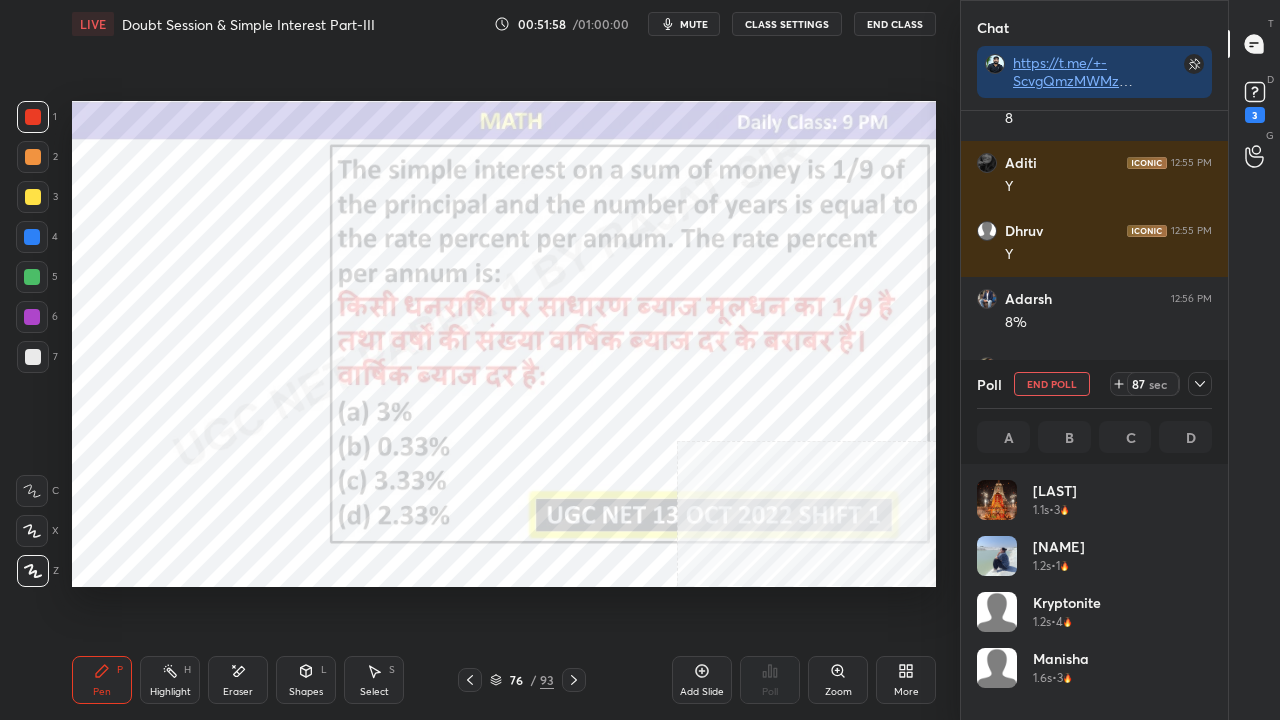 click 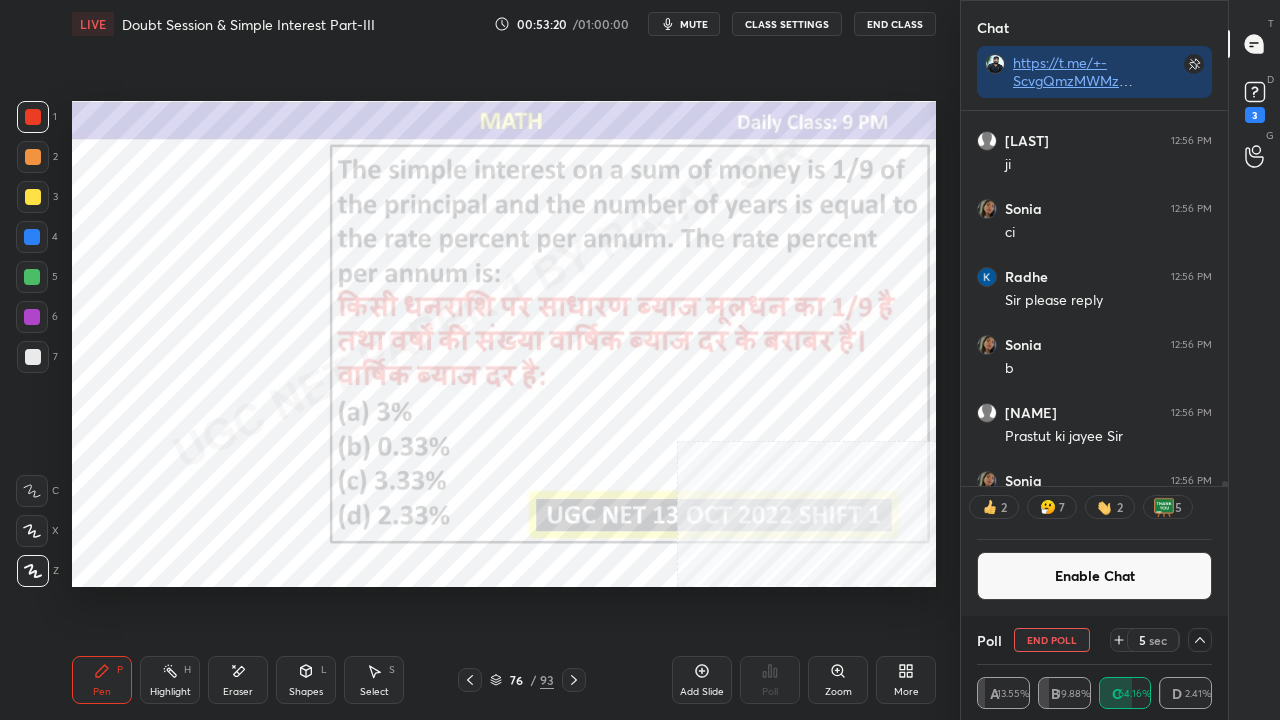 click at bounding box center (32, 317) 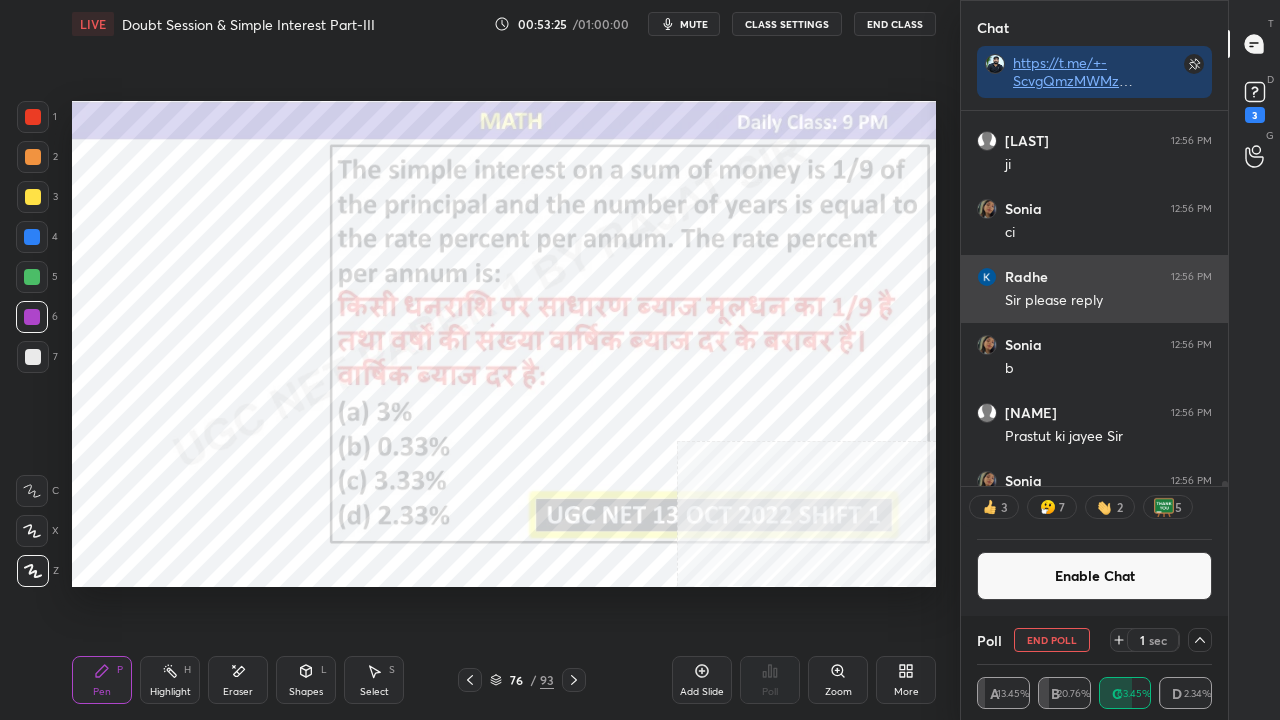 scroll, scrollTop: 30098, scrollLeft: 0, axis: vertical 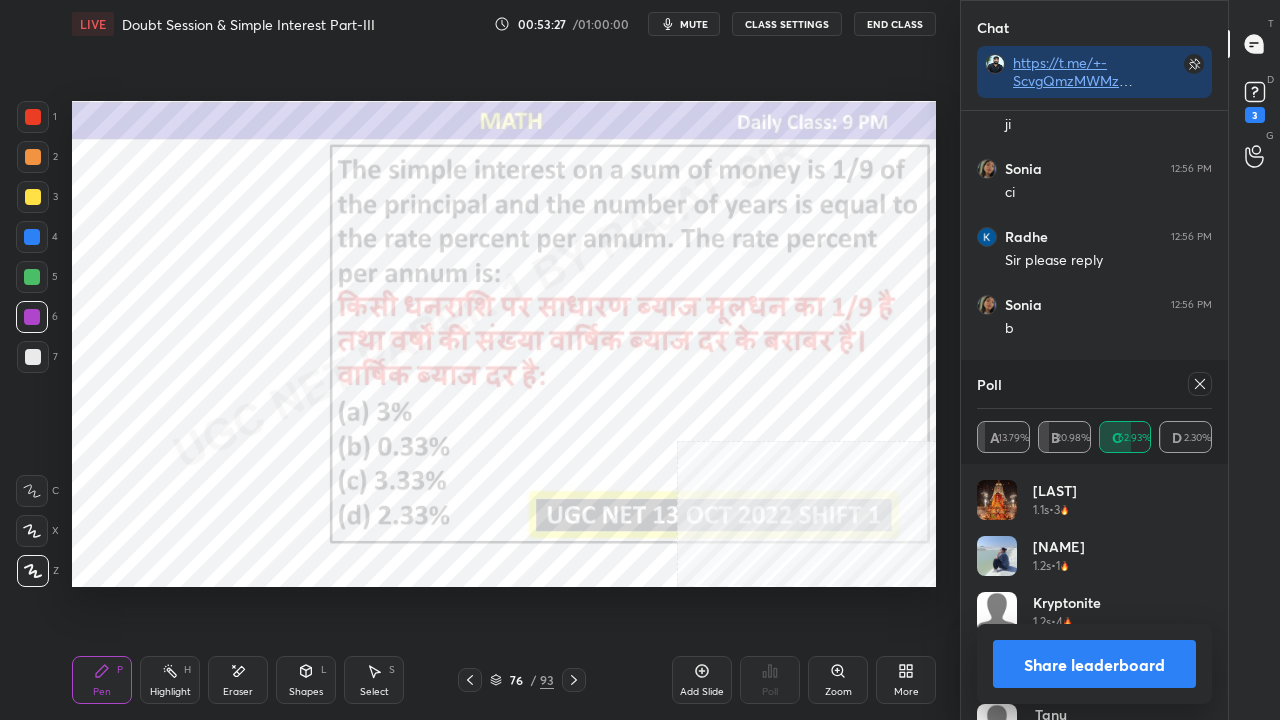 click 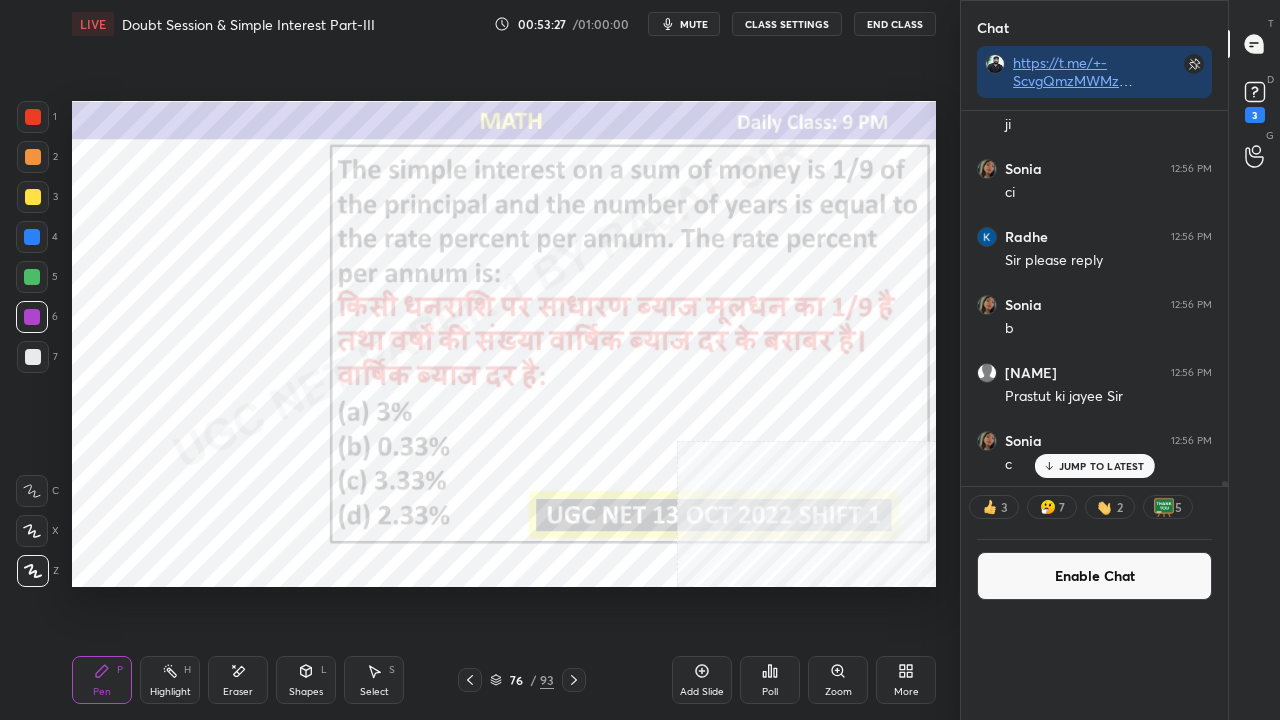 scroll, scrollTop: 0, scrollLeft: 0, axis: both 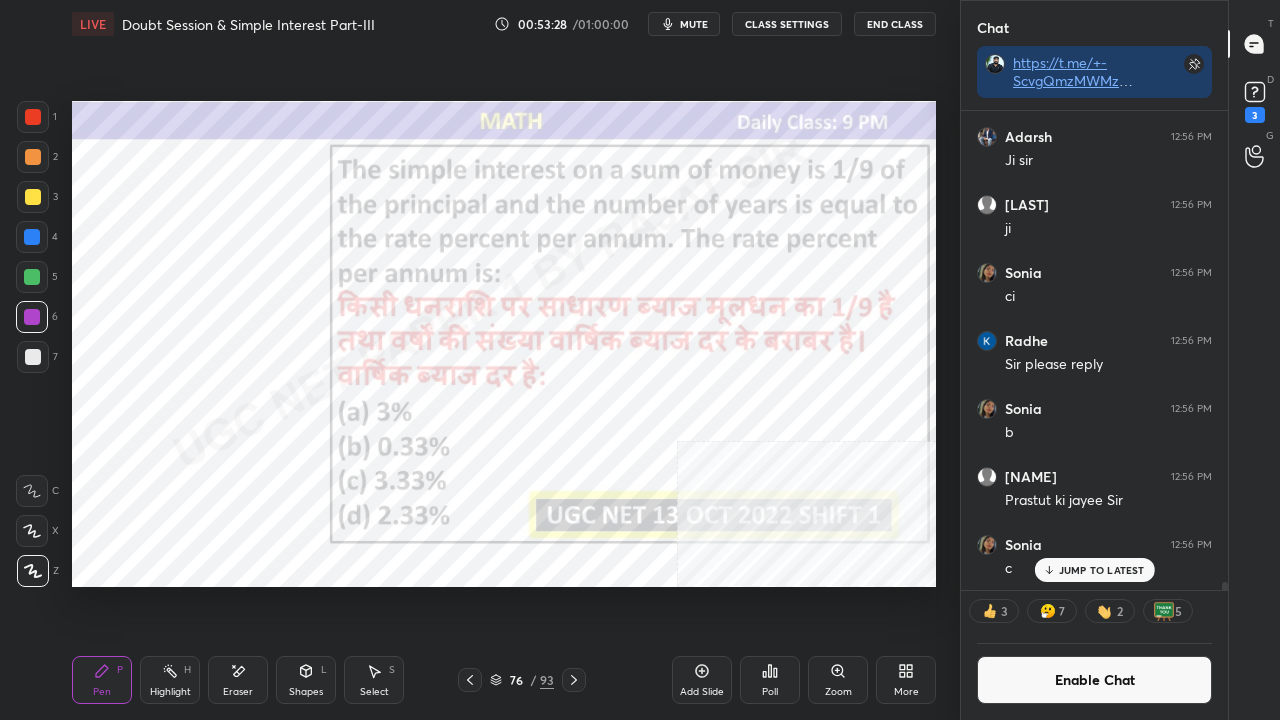 click on "Enable Chat" at bounding box center (1094, 680) 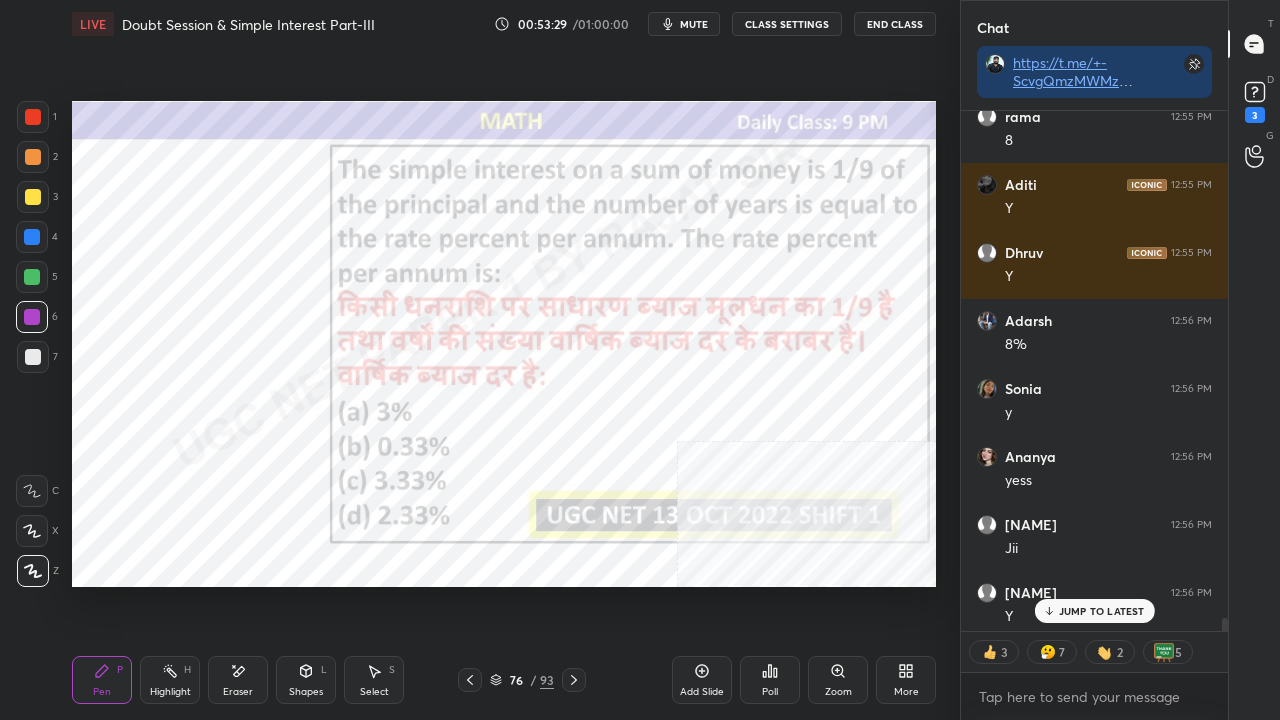 click on "JUMP TO LATEST" at bounding box center [1102, 611] 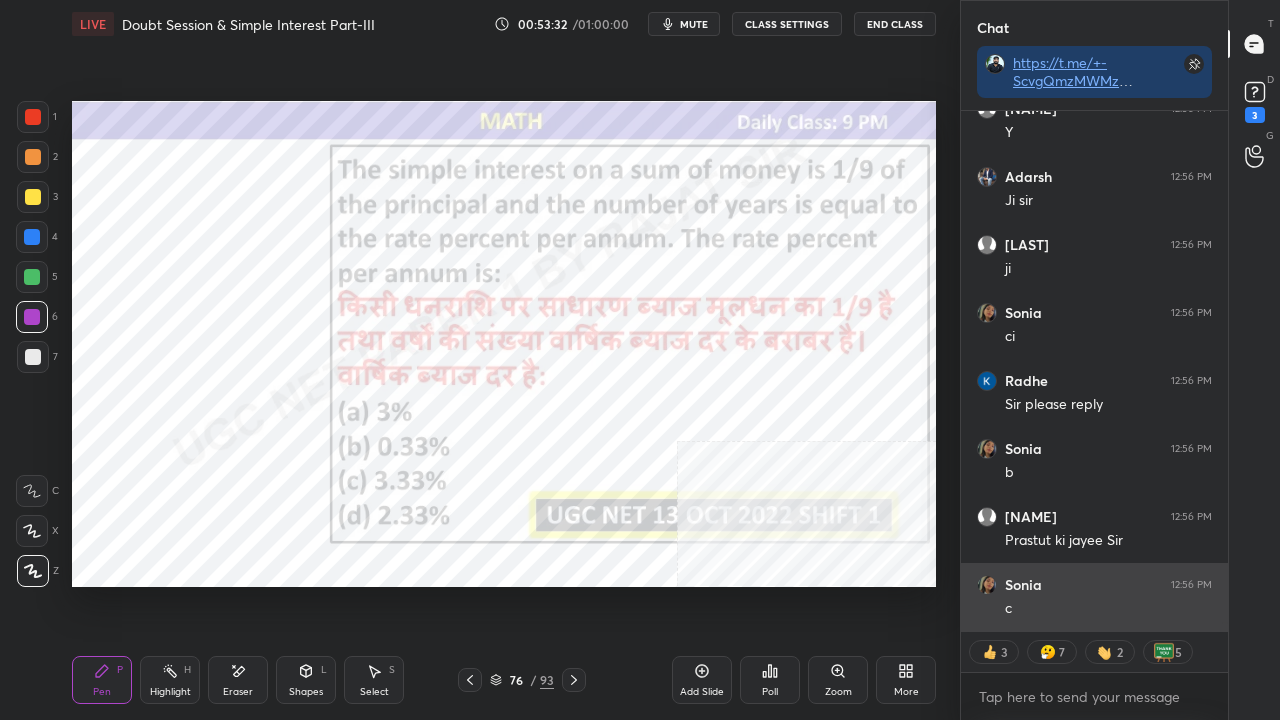 type on "x" 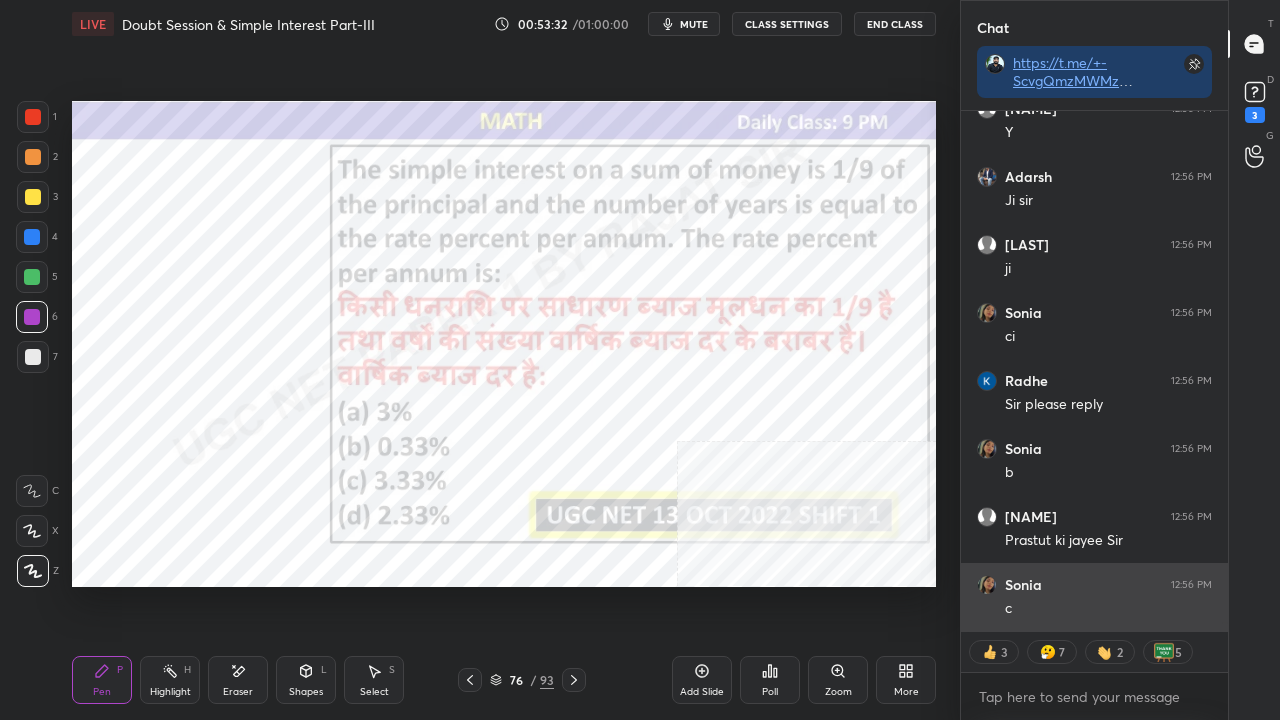 scroll, scrollTop: 6, scrollLeft: 6, axis: both 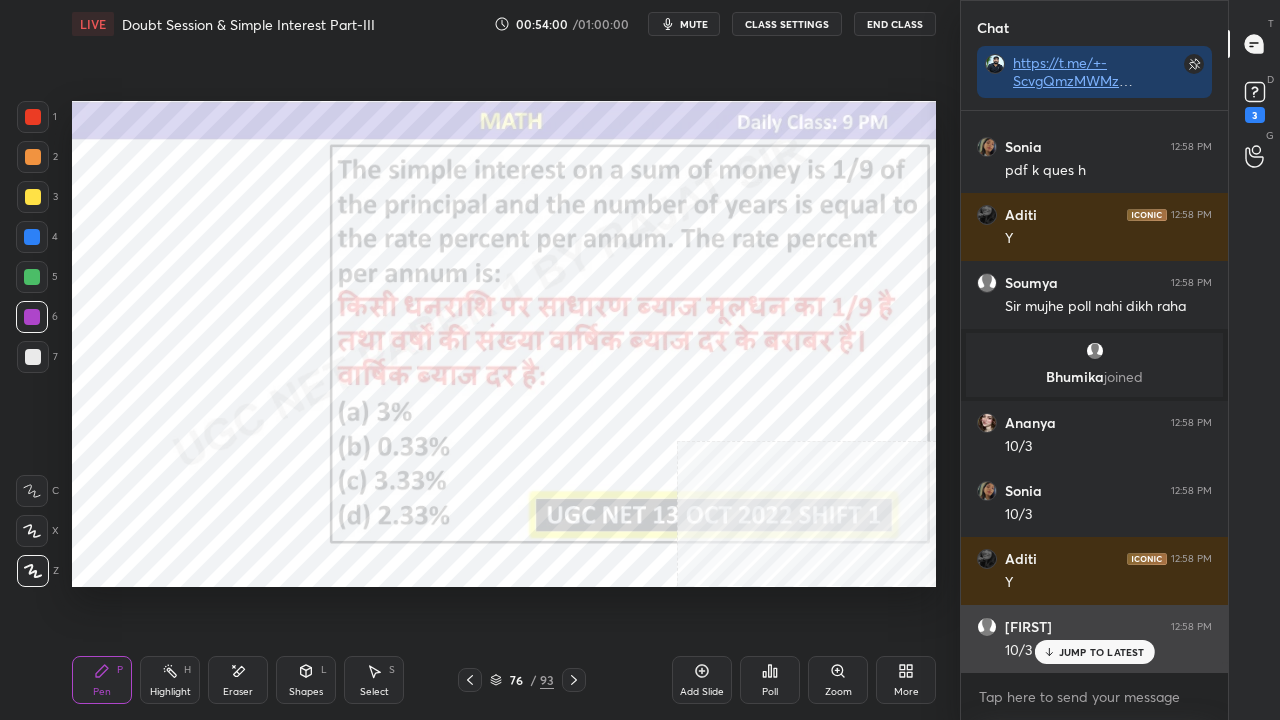 drag, startPoint x: 1091, startPoint y: 652, endPoint x: 1002, endPoint y: 630, distance: 91.67879 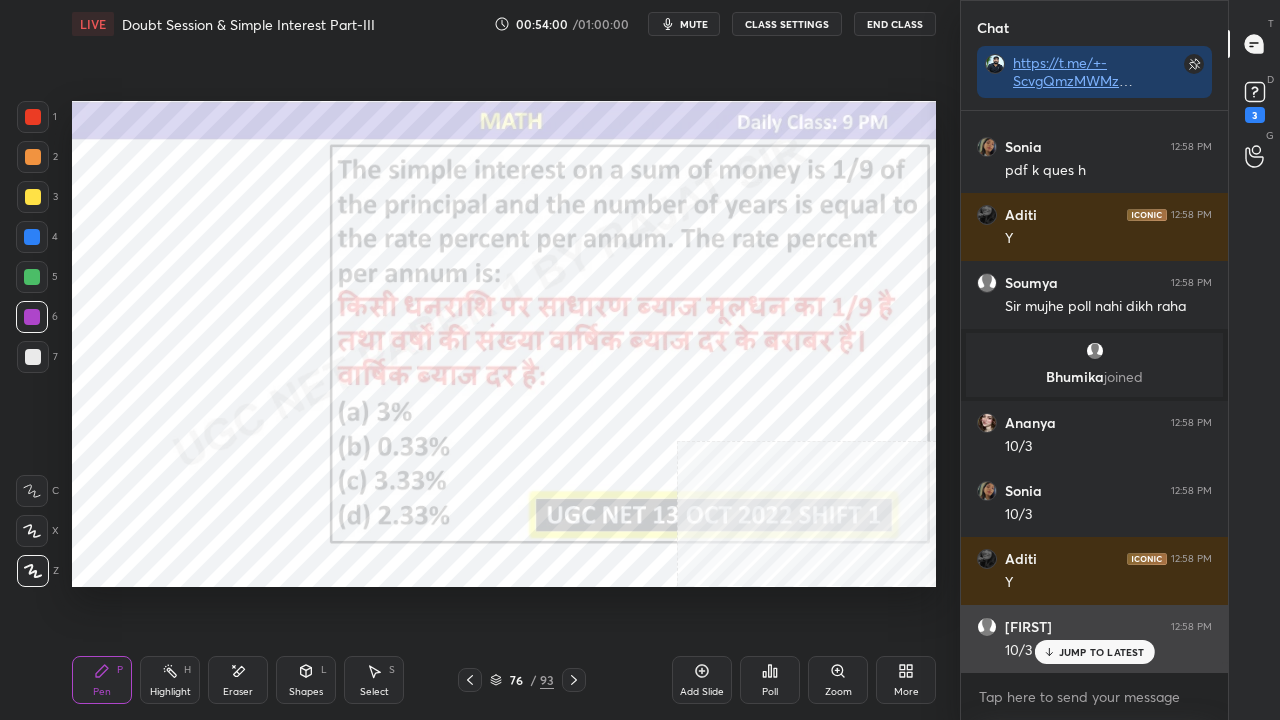 click on "JUMP TO LATEST" at bounding box center (1102, 652) 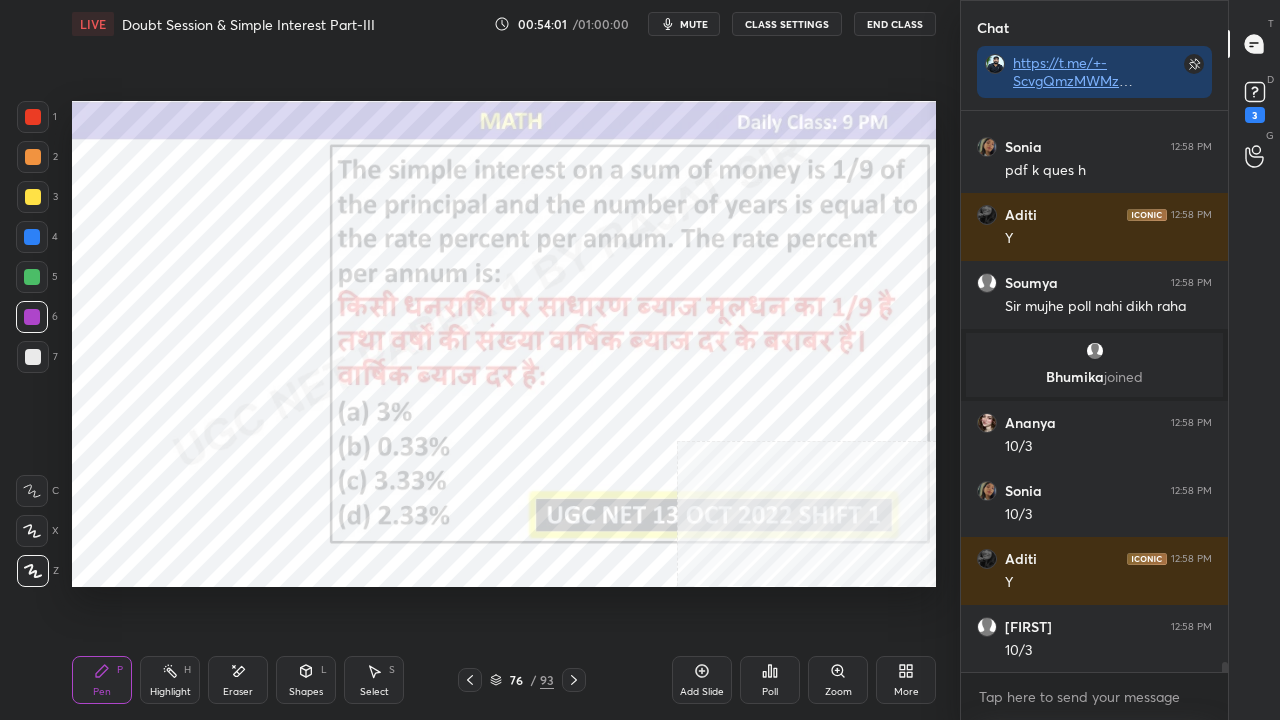 drag, startPoint x: 523, startPoint y: 677, endPoint x: 546, endPoint y: 595, distance: 85.16454 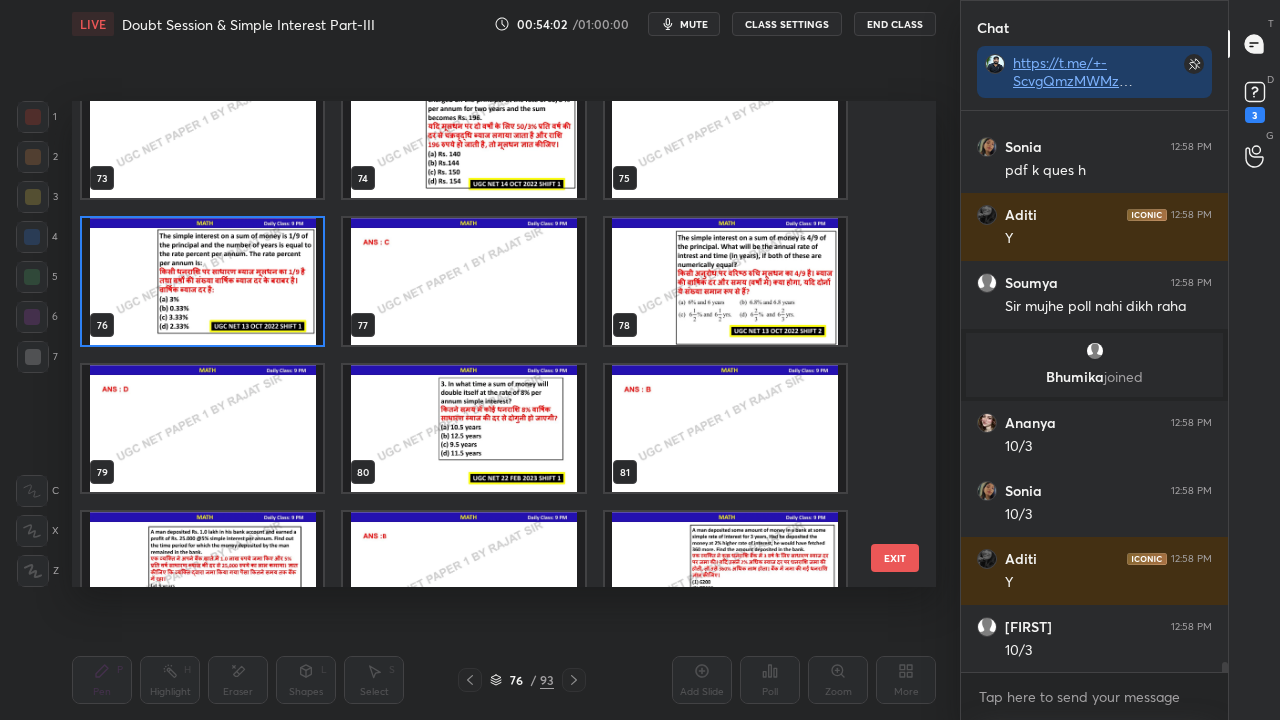 click at bounding box center (725, 281) 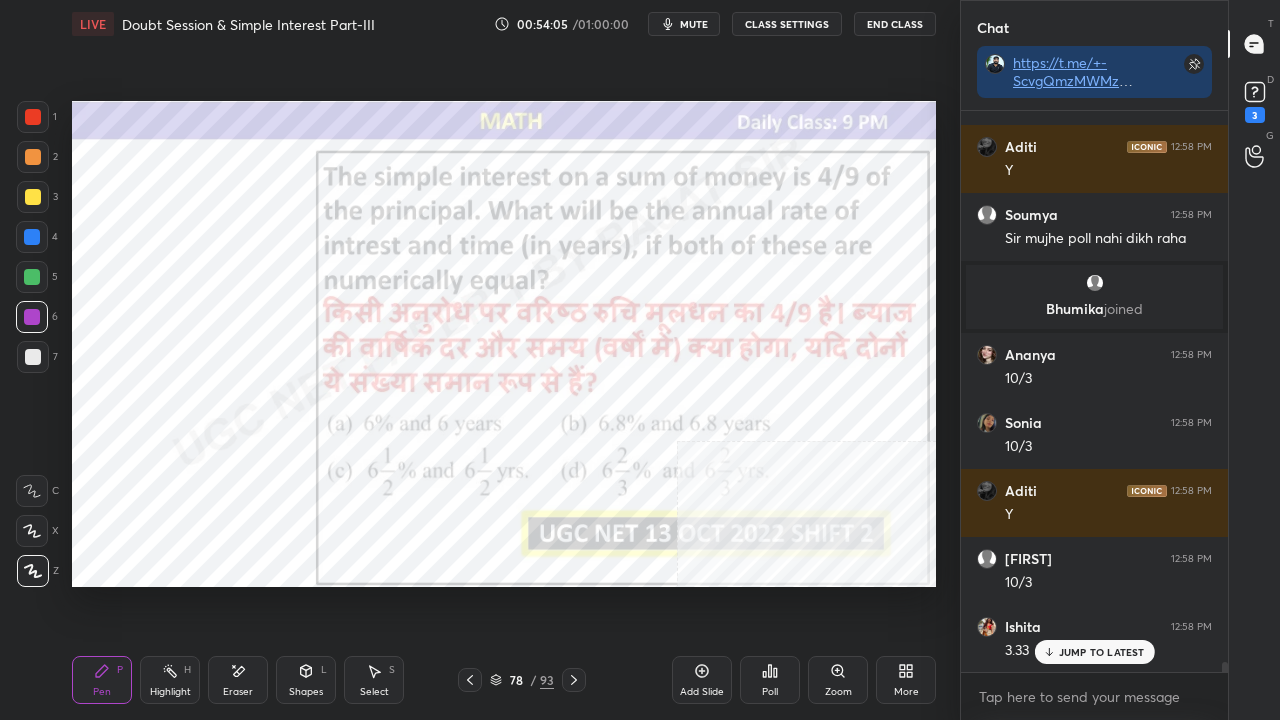 click on "Poll" at bounding box center [770, 680] 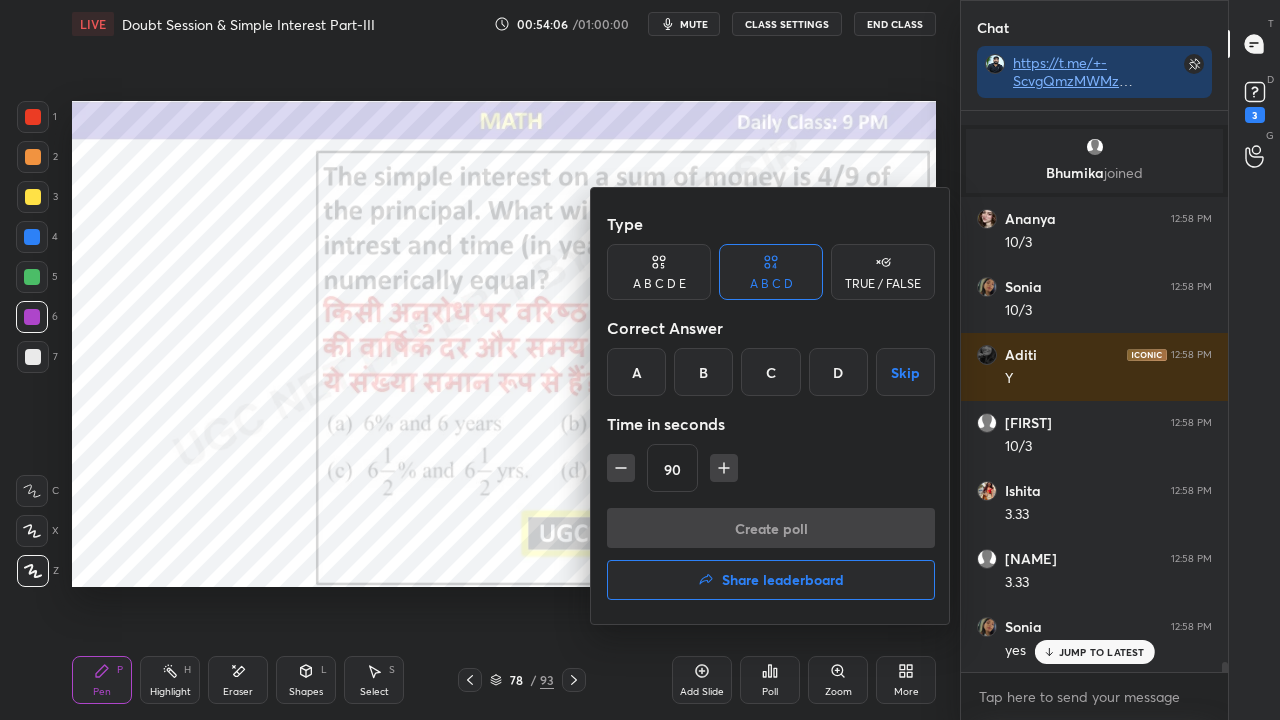 click on "D" at bounding box center [838, 372] 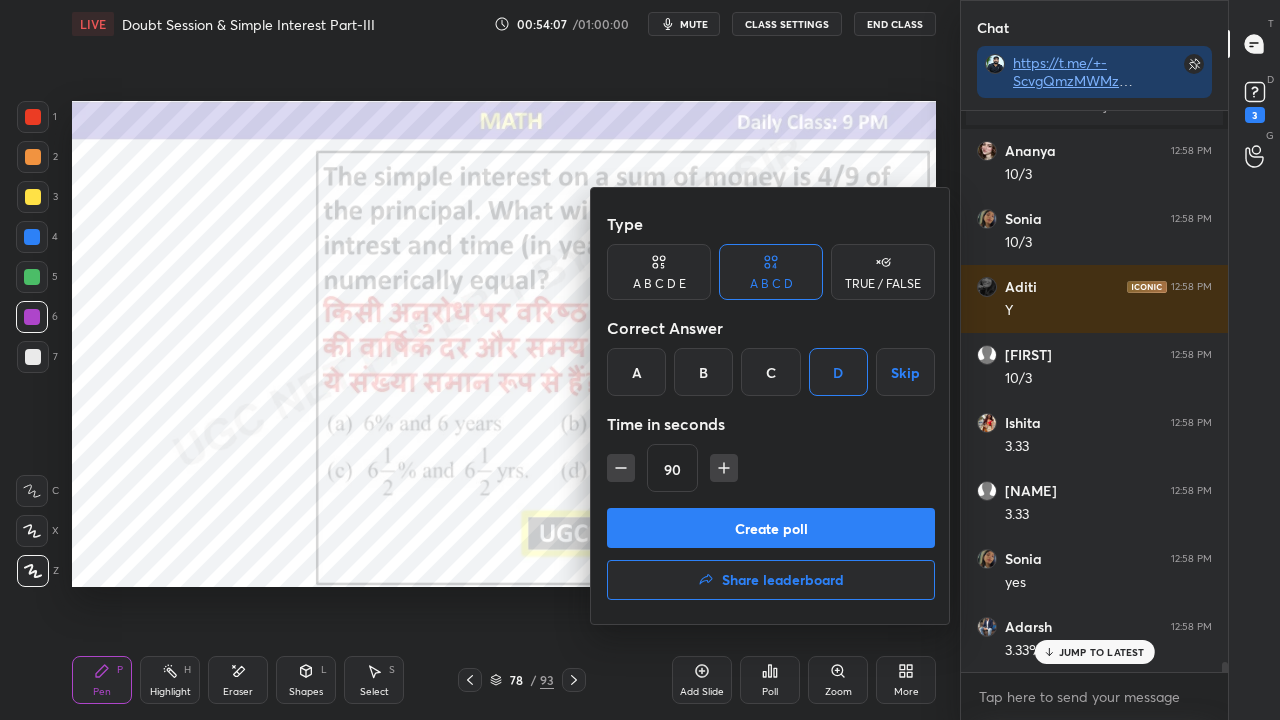 click 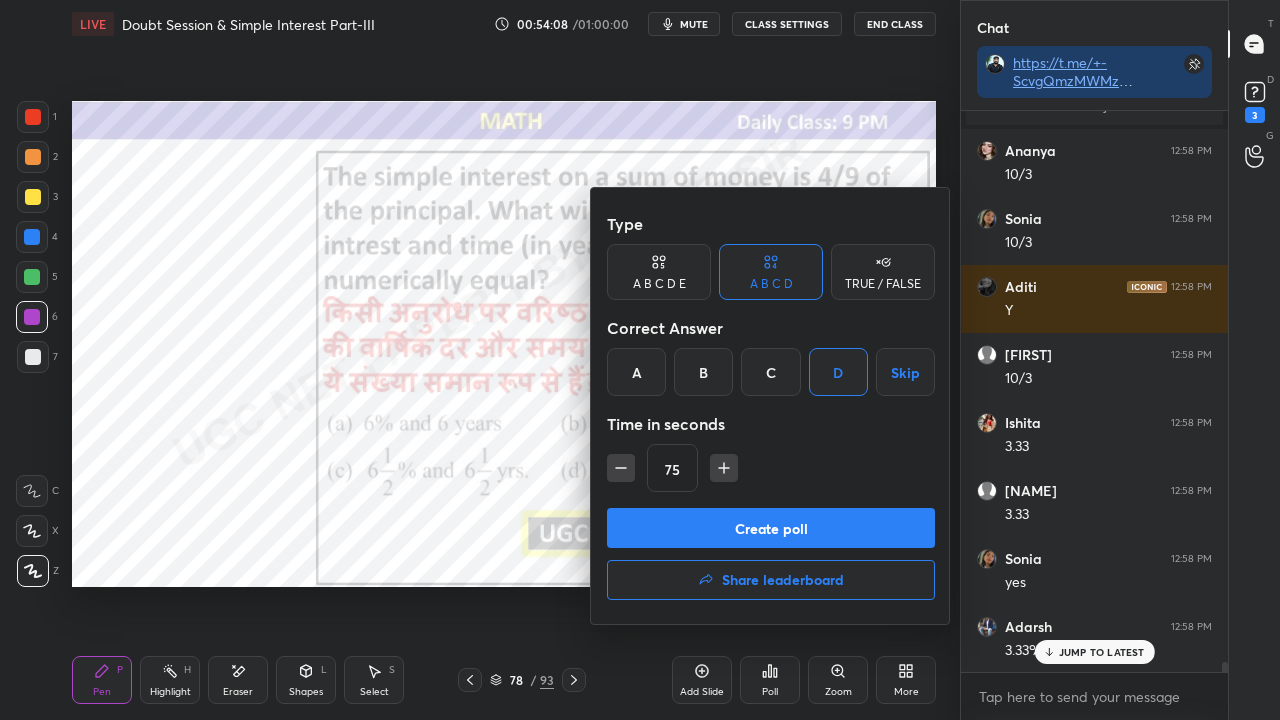 click on "Create poll" at bounding box center [771, 528] 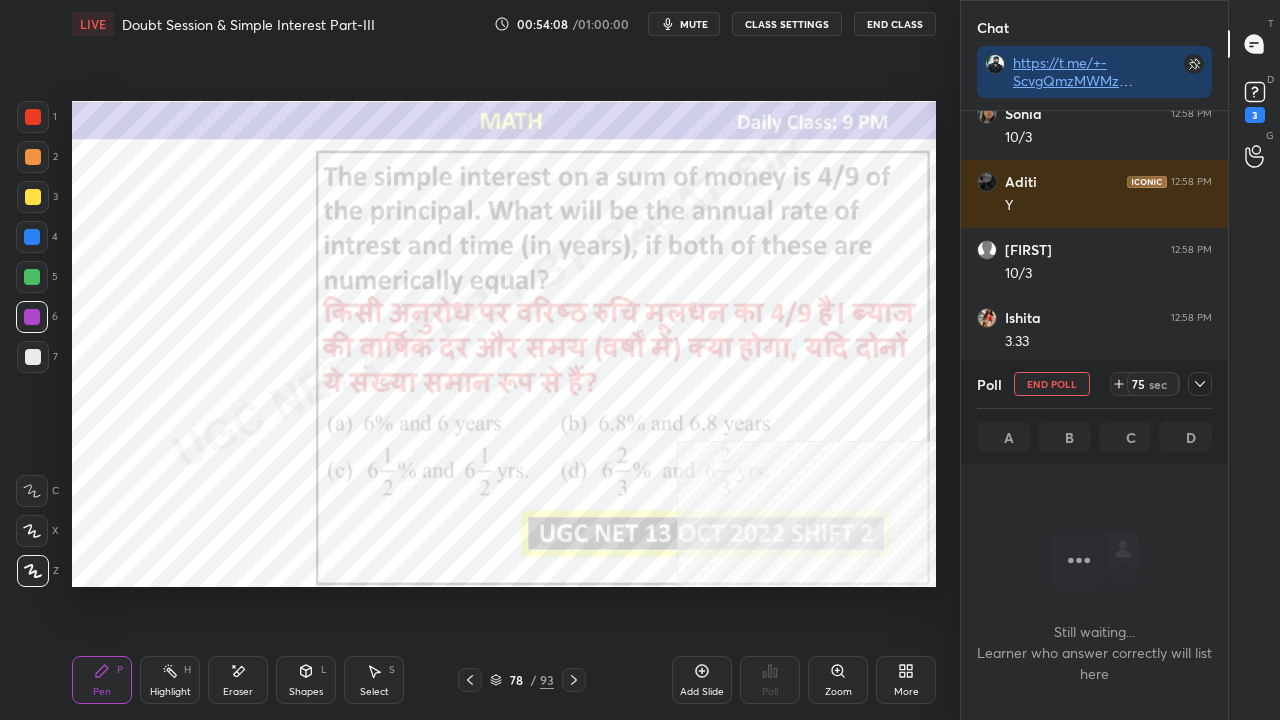 click on "CLASS SETTINGS" at bounding box center (787, 24) 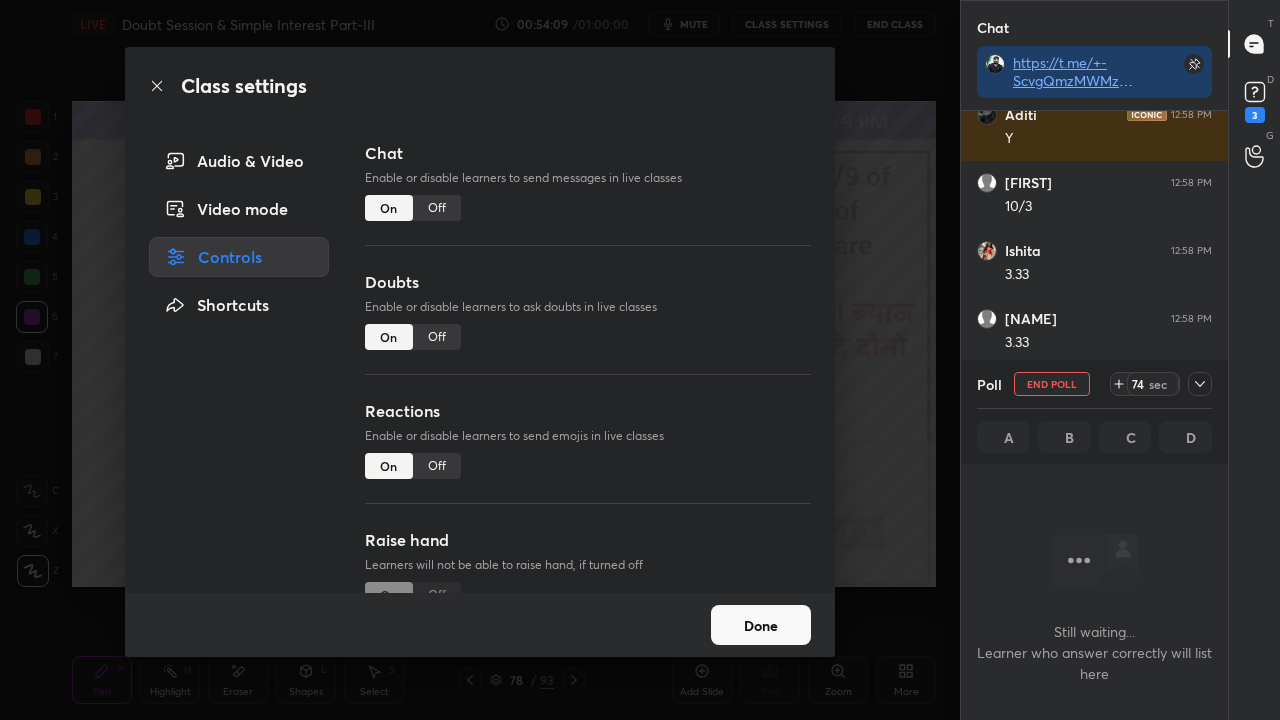 click on "Off" at bounding box center [437, 208] 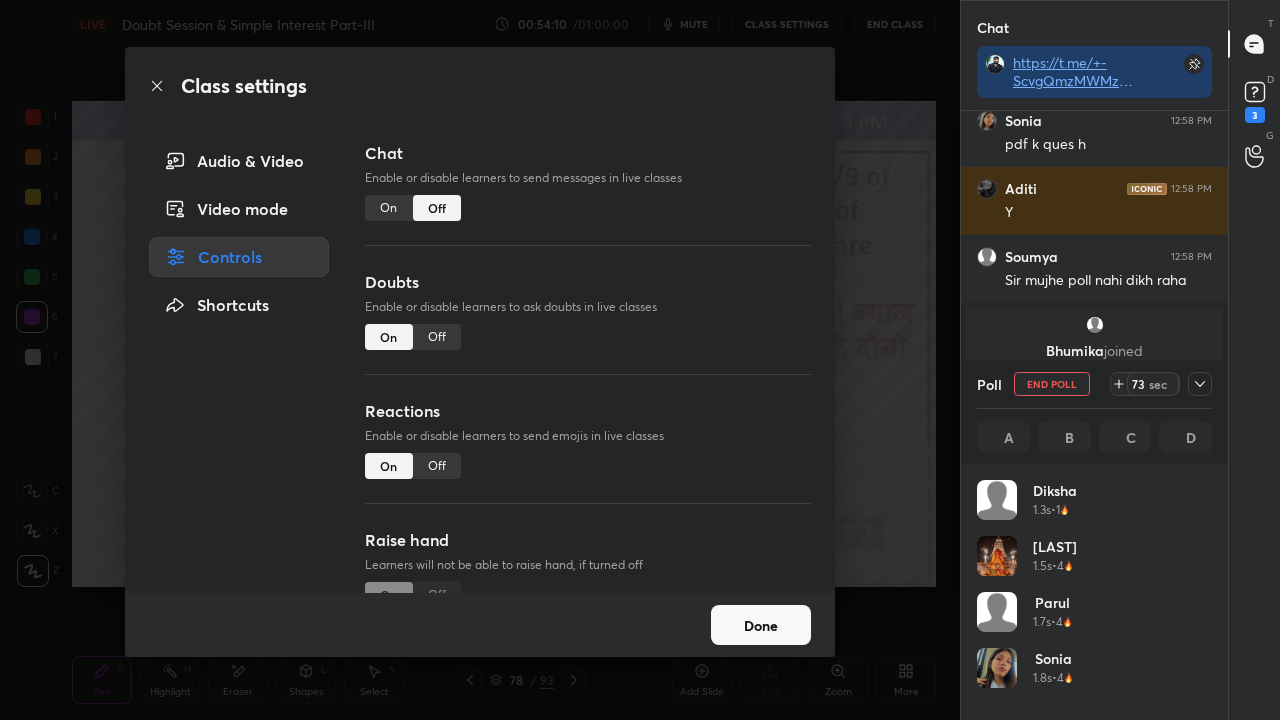 click on "Class settings" at bounding box center (480, 86) 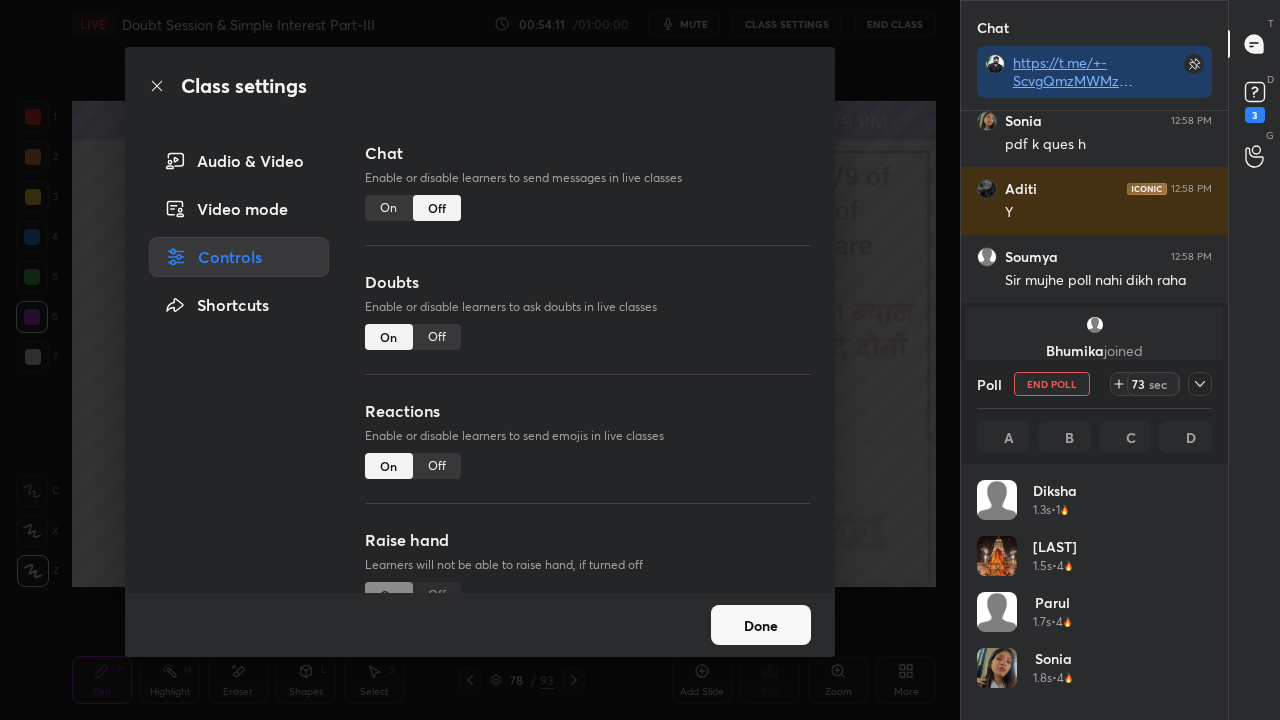 click 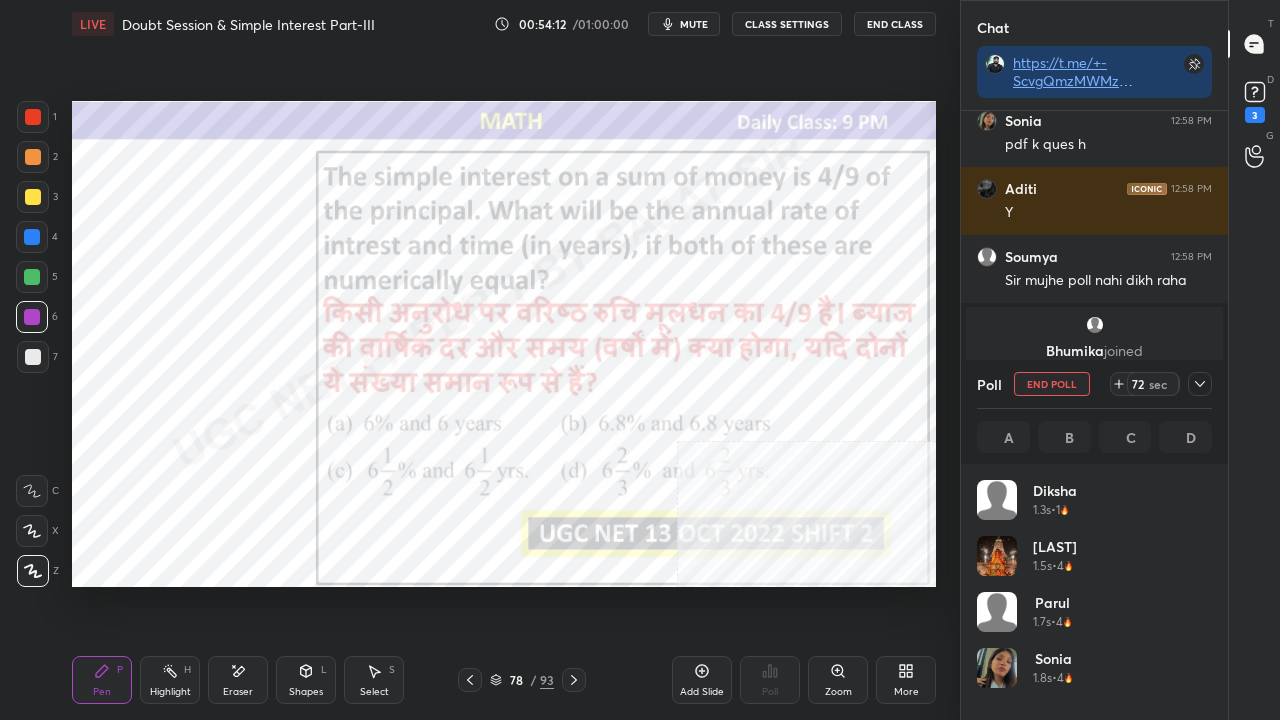 click 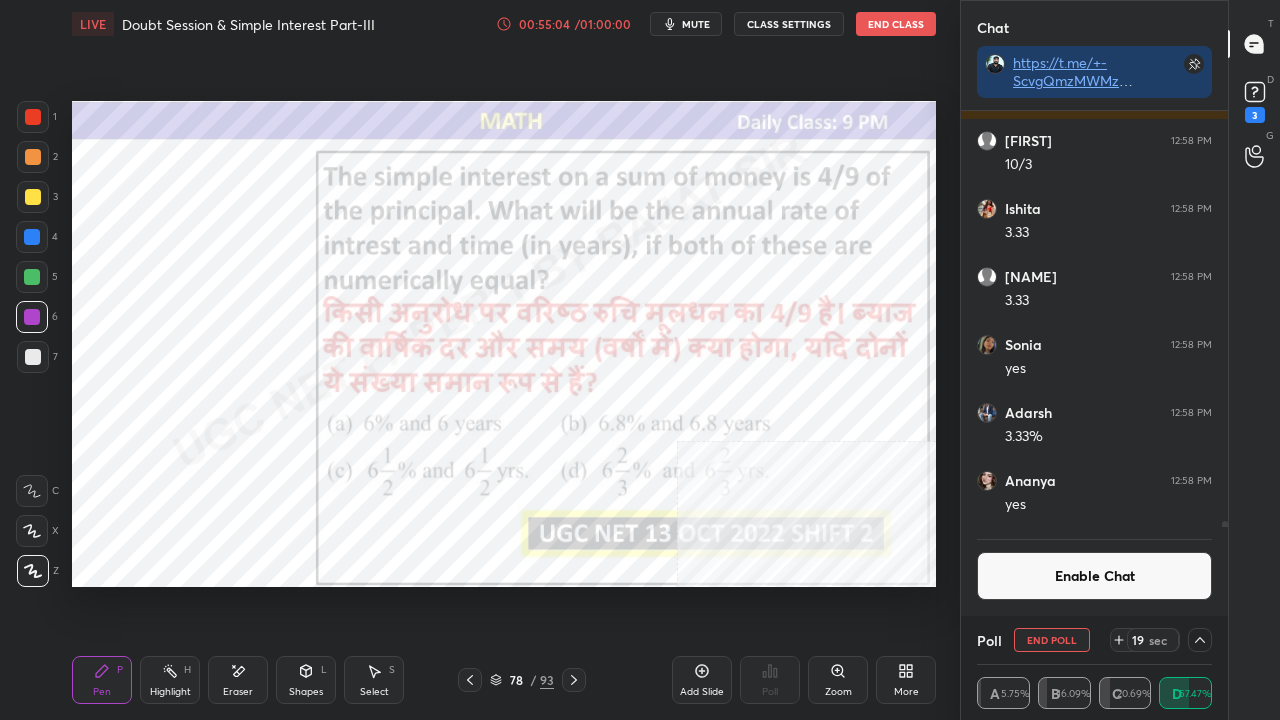 click on "Enable Chat" at bounding box center [1094, 576] 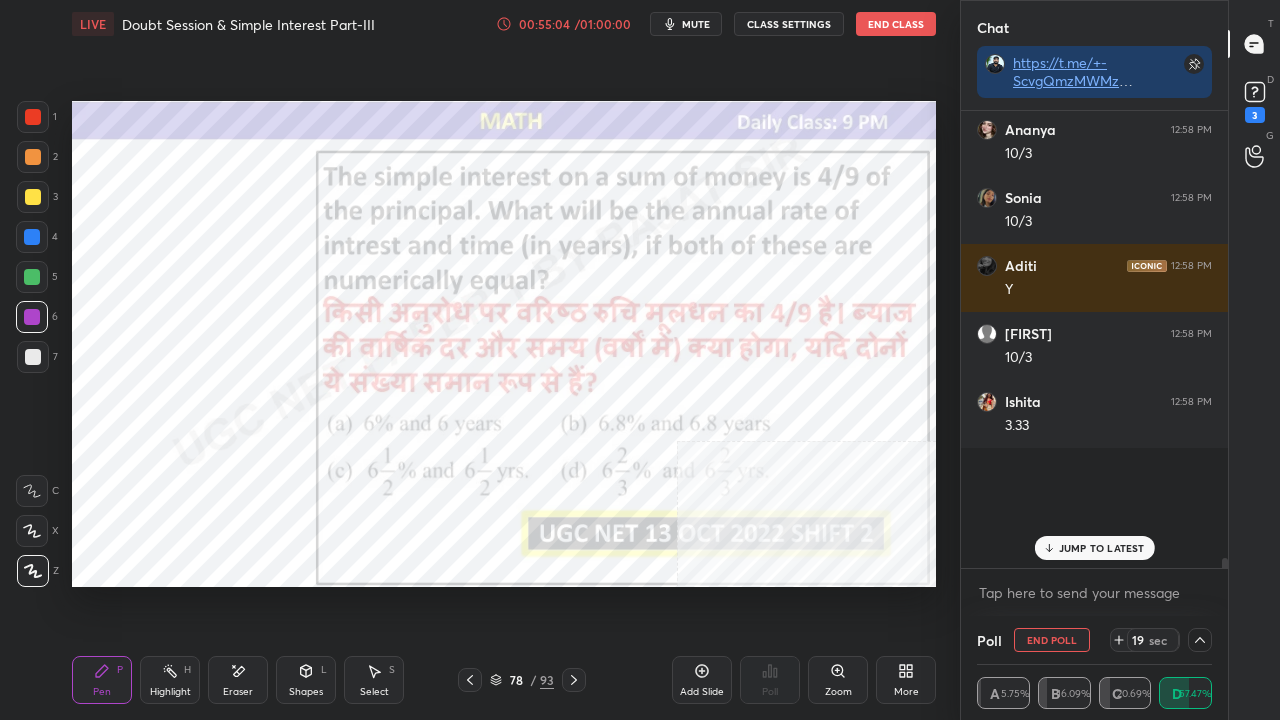 scroll, scrollTop: 6, scrollLeft: 6, axis: both 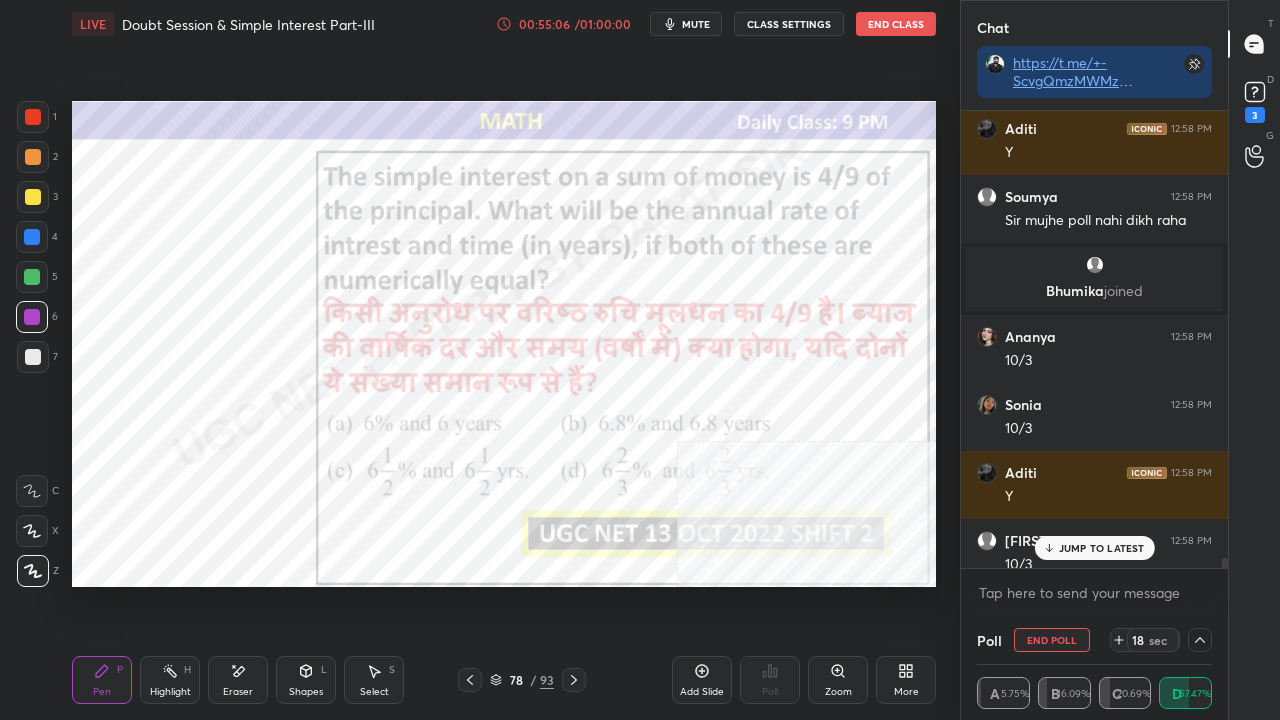 click 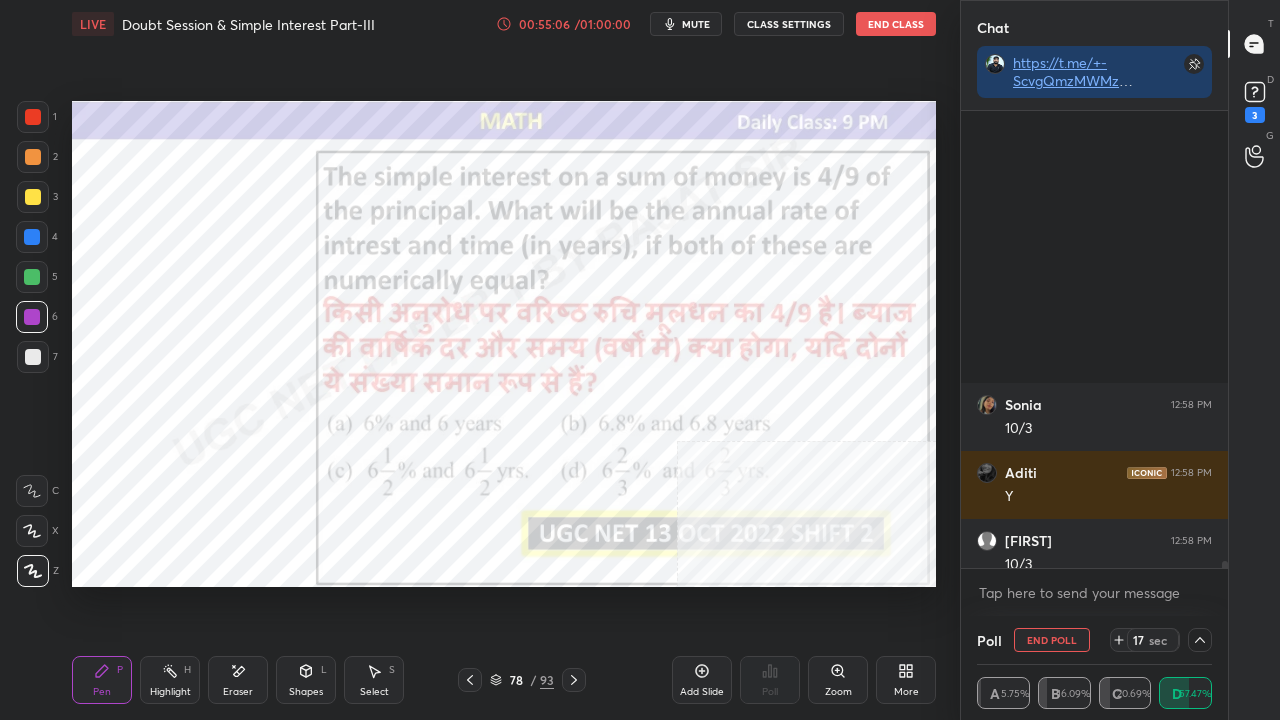 scroll, scrollTop: 30592, scrollLeft: 0, axis: vertical 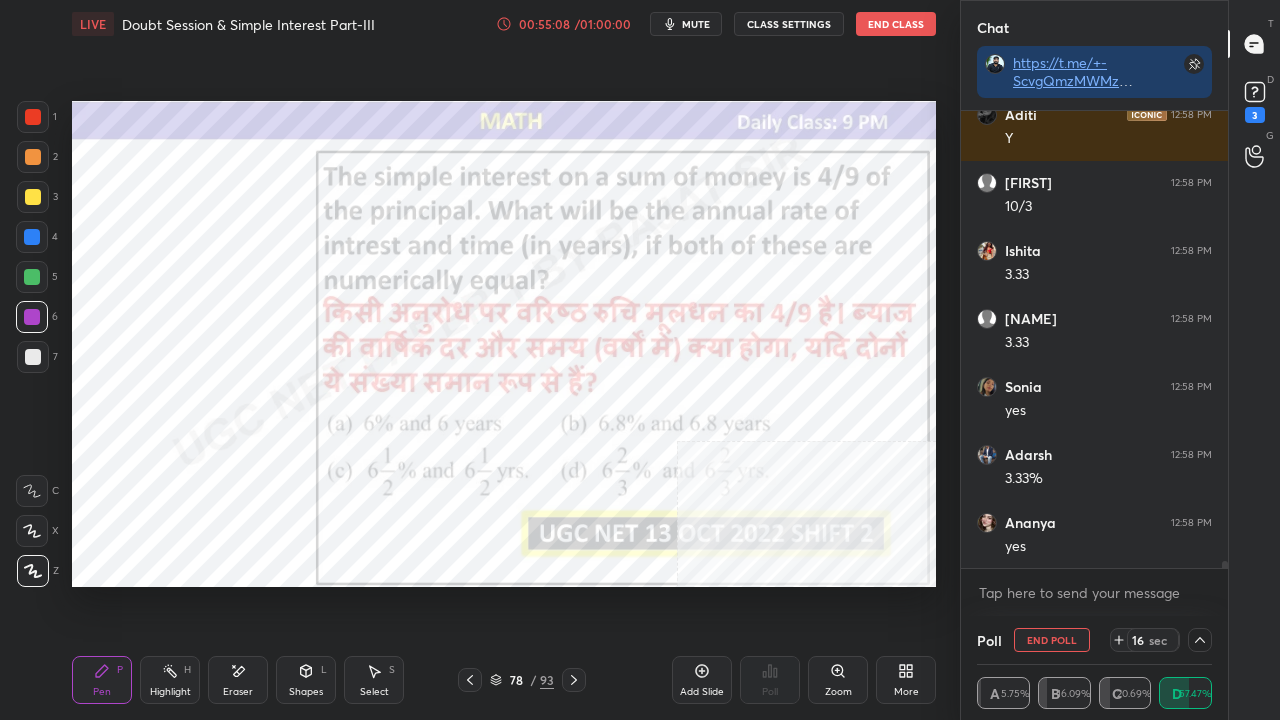 click at bounding box center [33, 117] 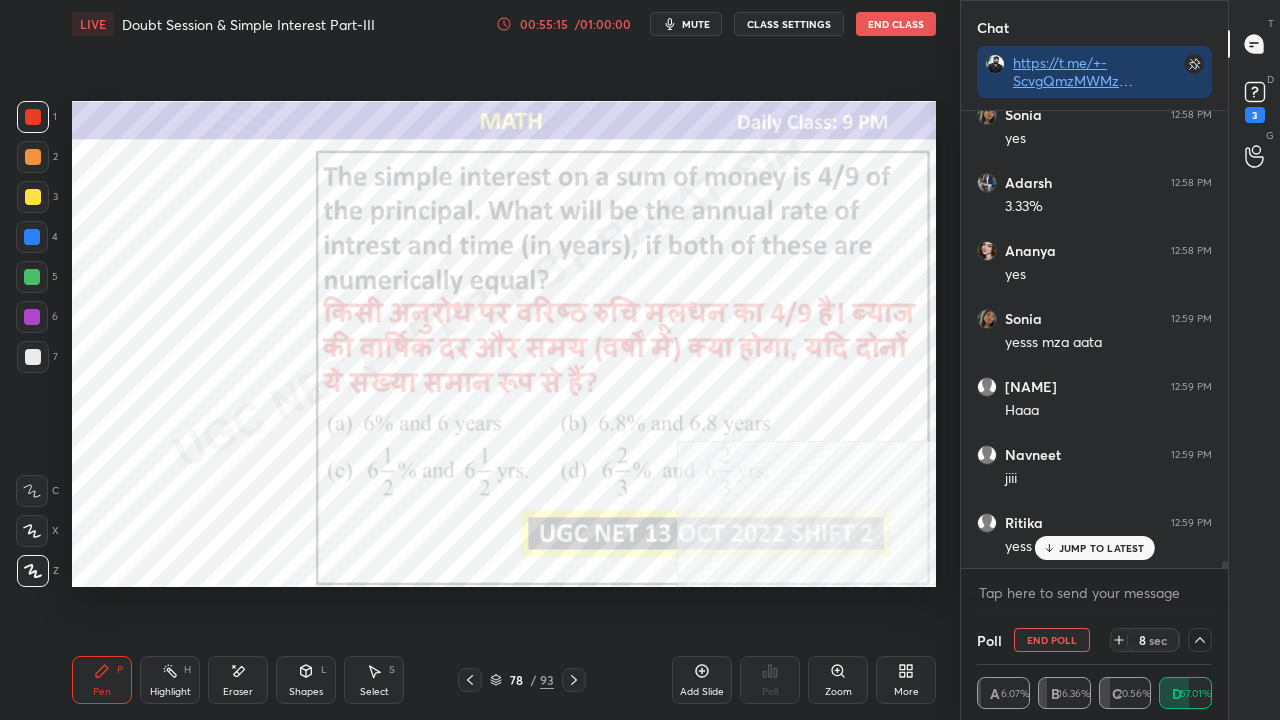 scroll, scrollTop: 30932, scrollLeft: 0, axis: vertical 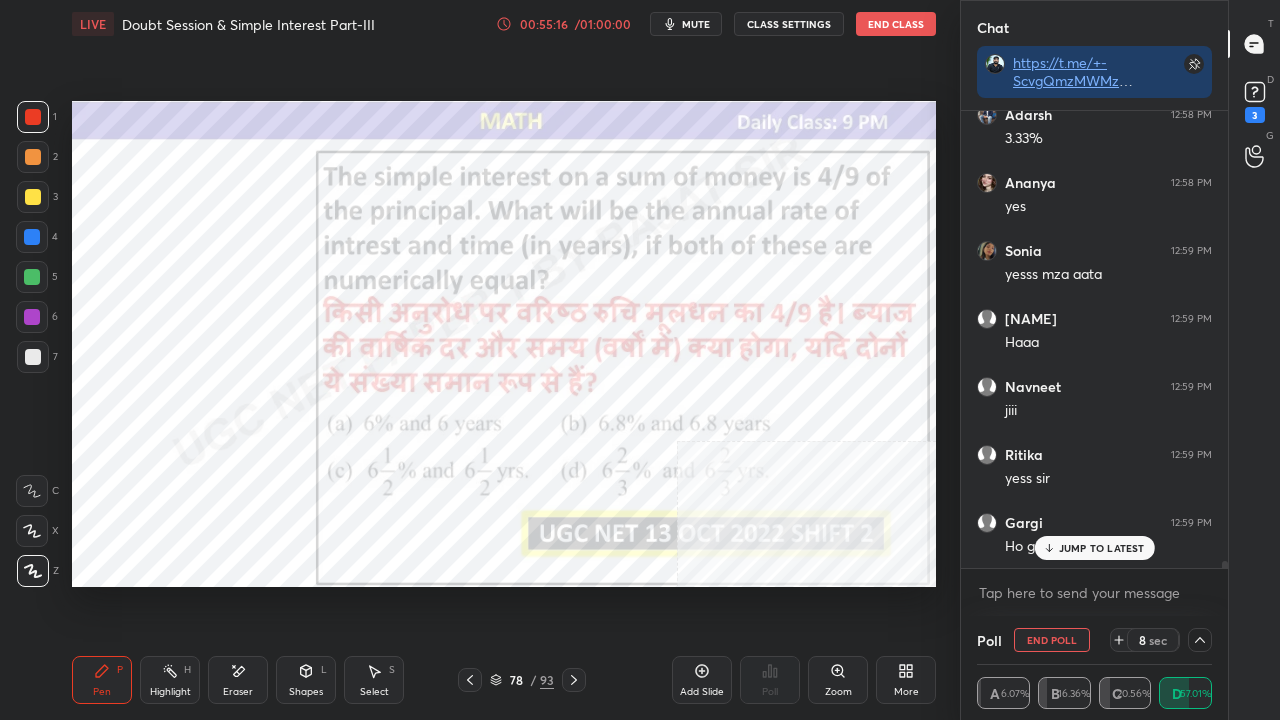 click on "JUMP TO LATEST" at bounding box center (1102, 548) 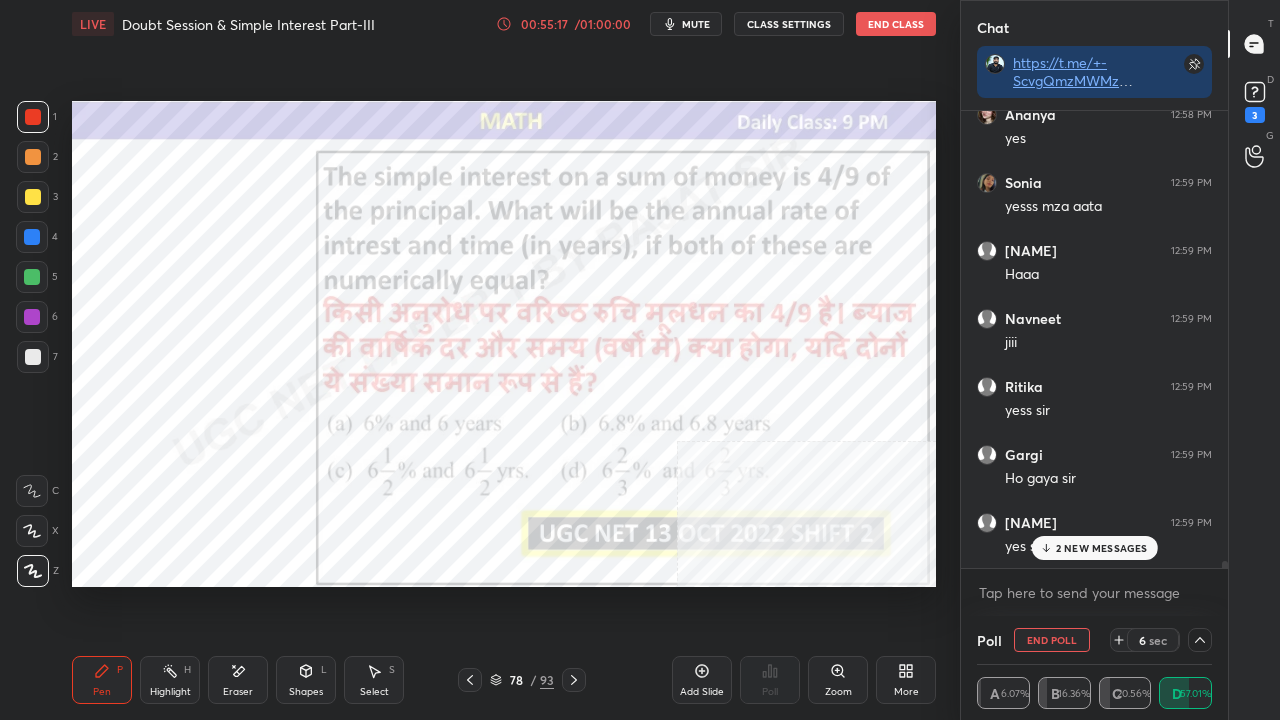 scroll, scrollTop: 31136, scrollLeft: 0, axis: vertical 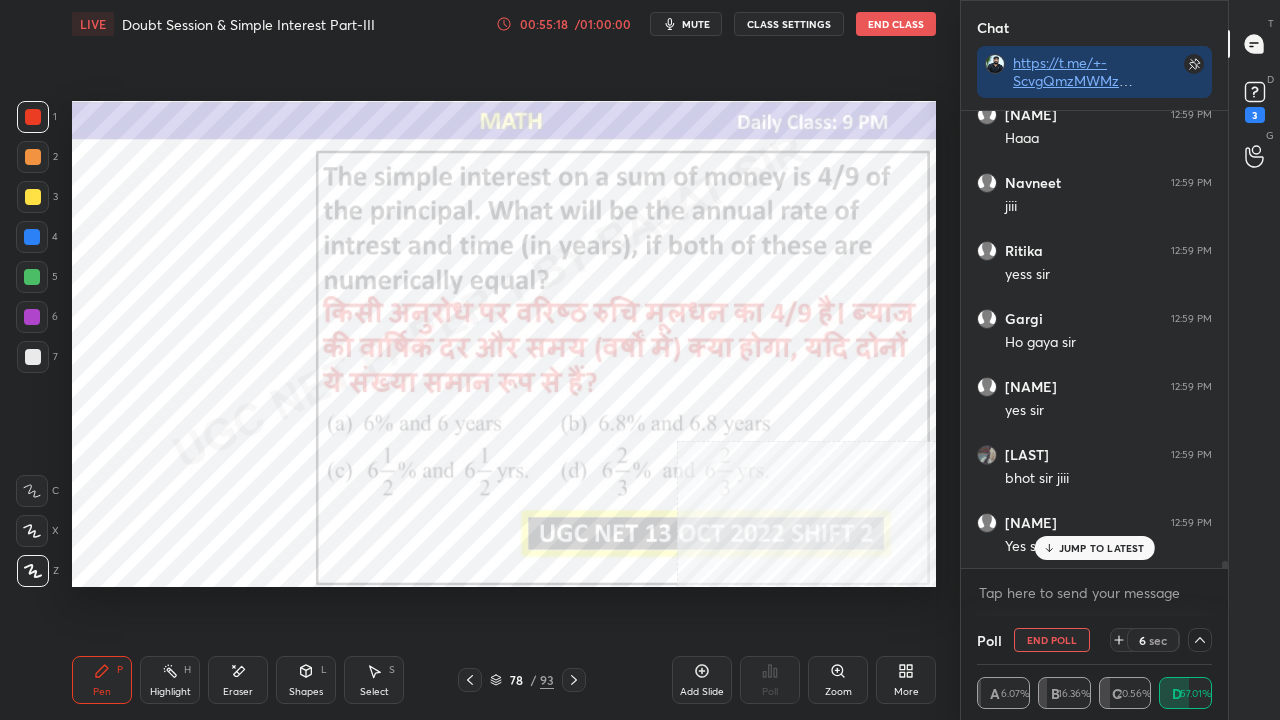 click on "JUMP TO LATEST" at bounding box center [1102, 548] 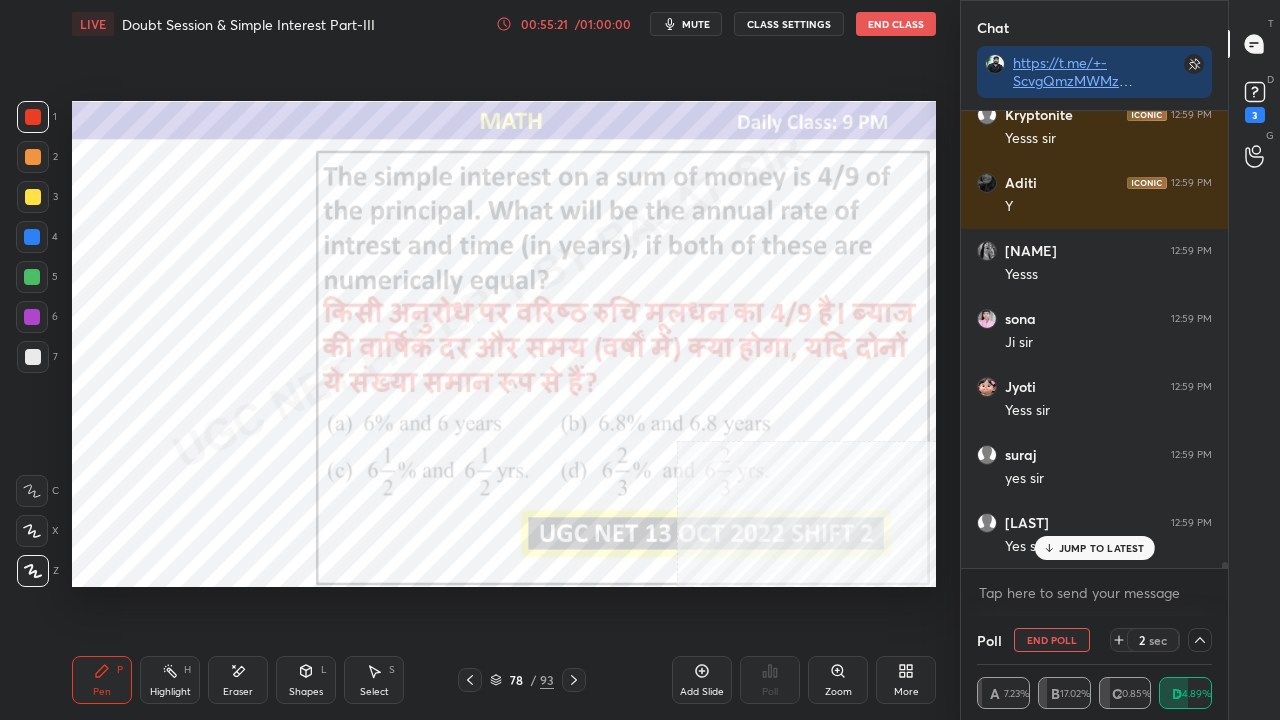 scroll, scrollTop: 31748, scrollLeft: 0, axis: vertical 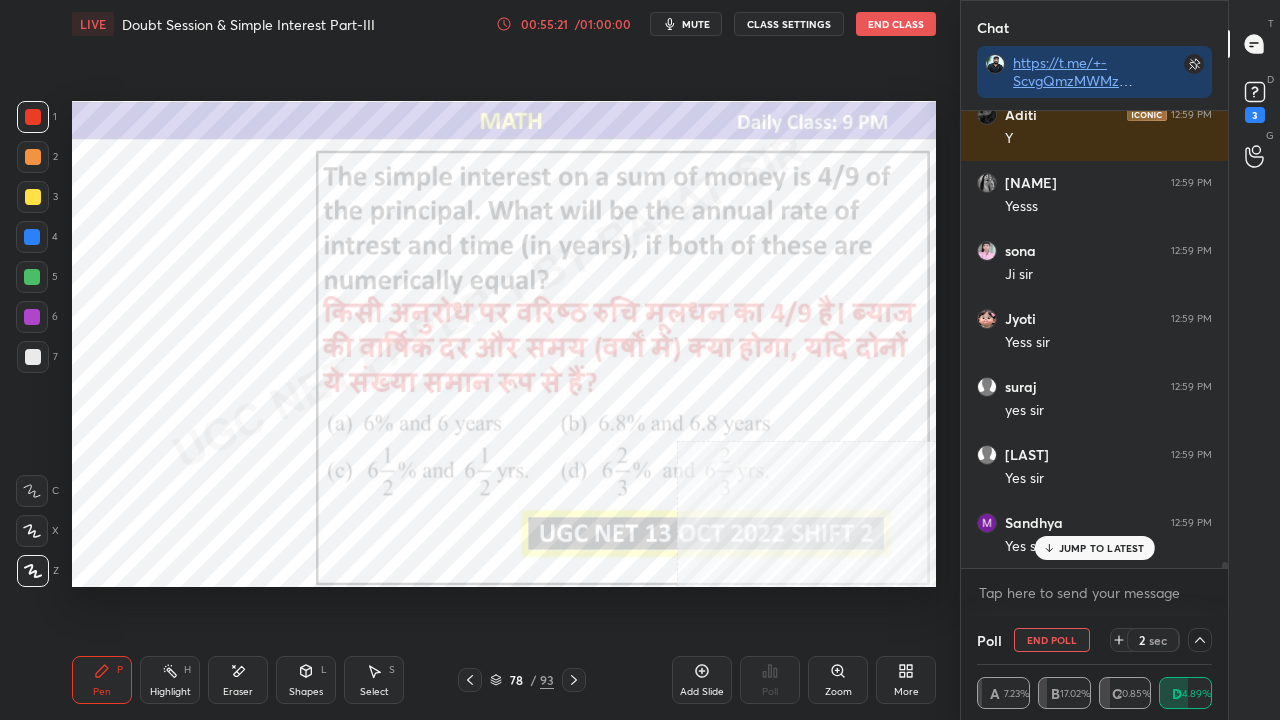 click 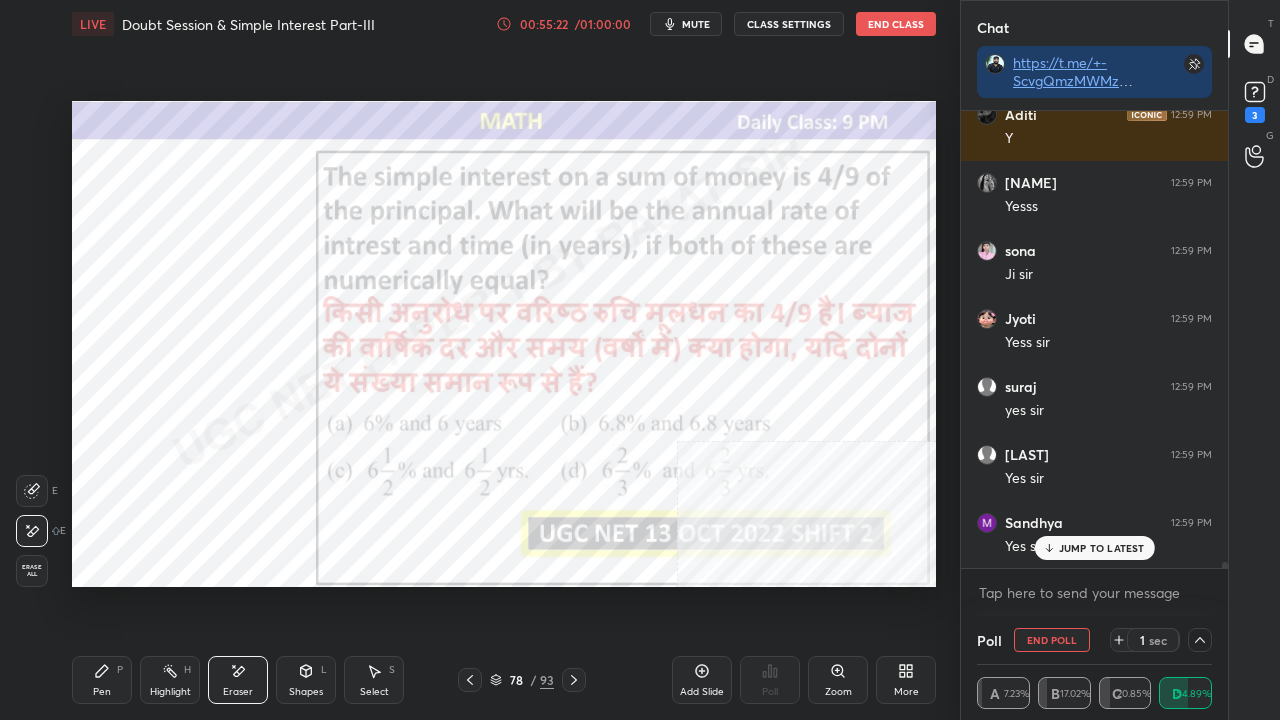 scroll, scrollTop: 31816, scrollLeft: 0, axis: vertical 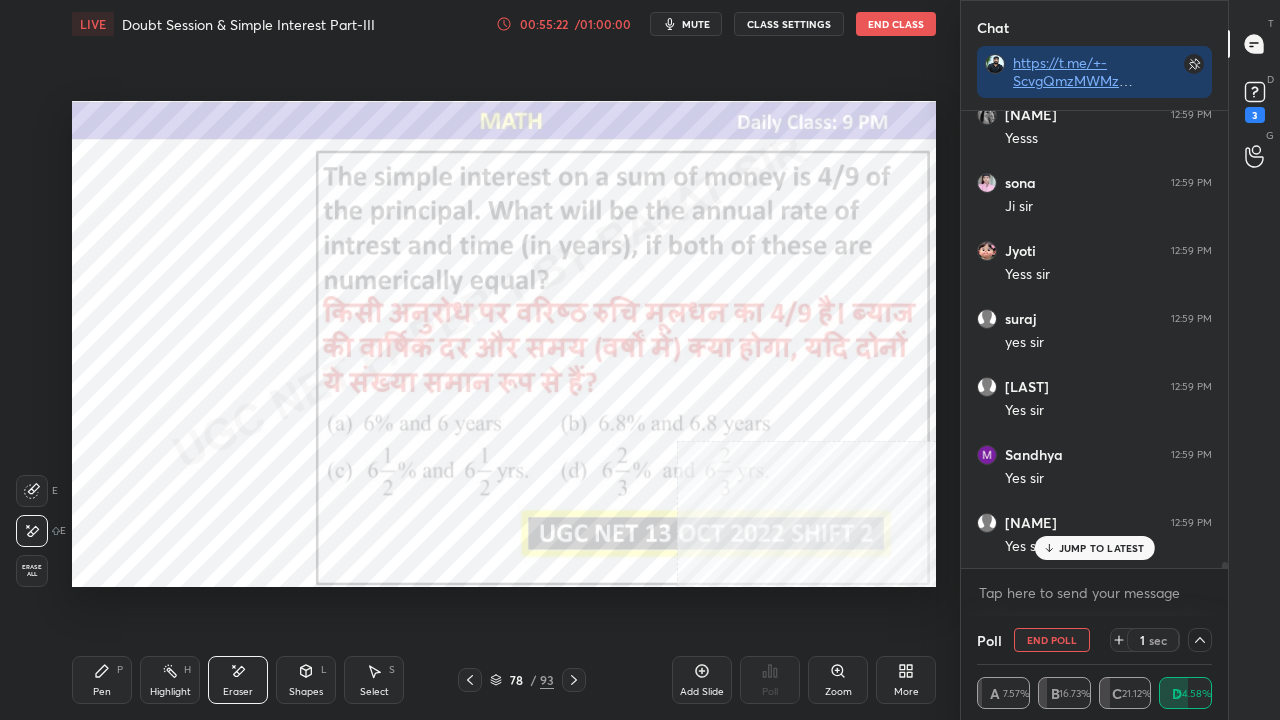 click on "Erase all" at bounding box center (32, 571) 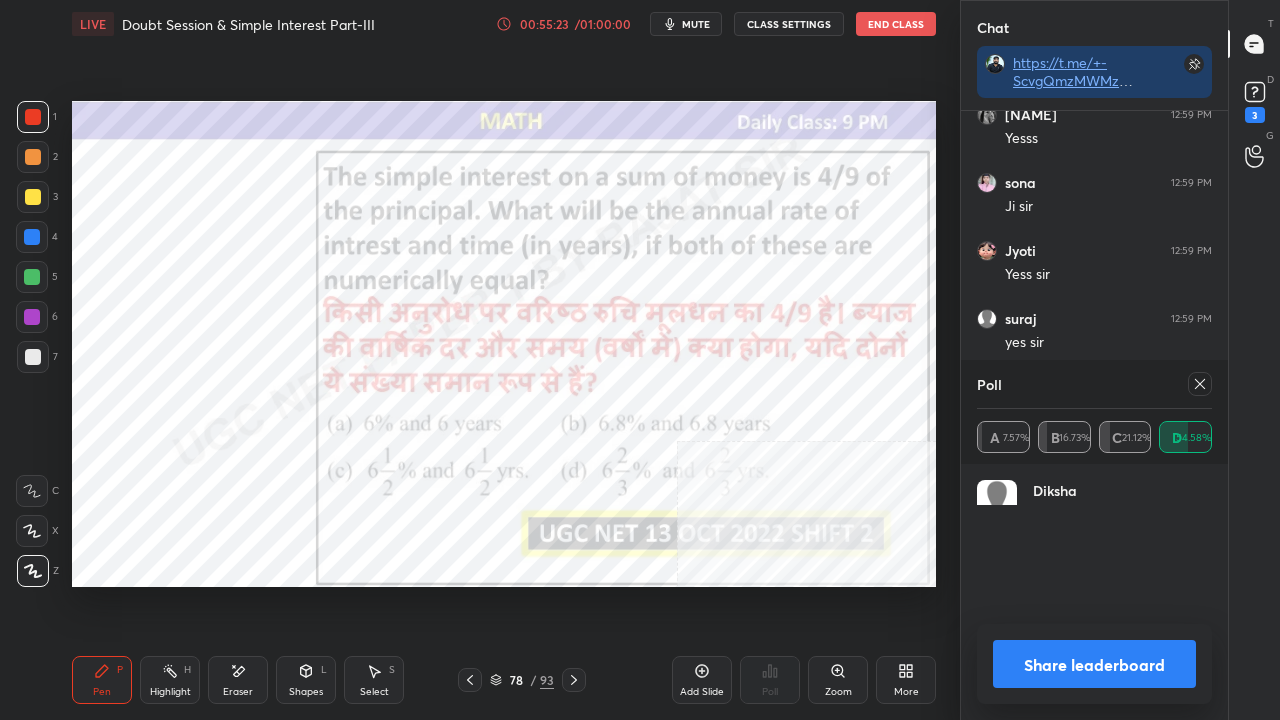 scroll, scrollTop: 6, scrollLeft: 6, axis: both 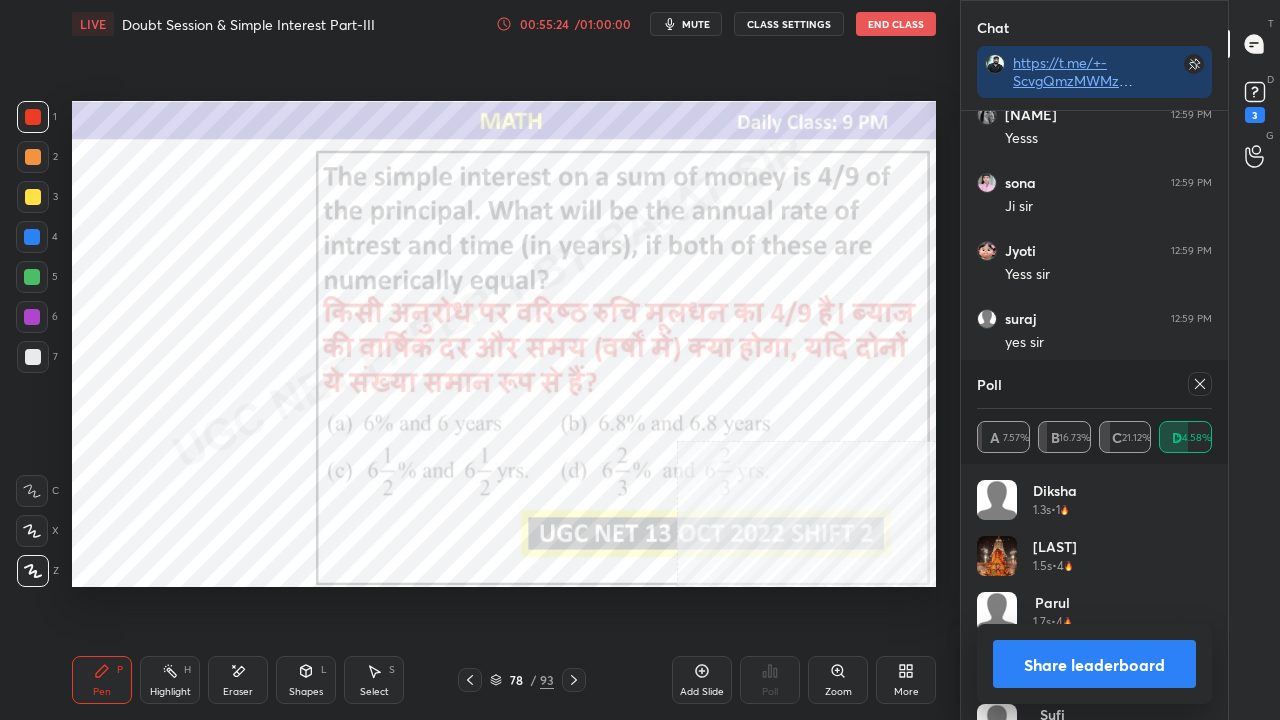 click 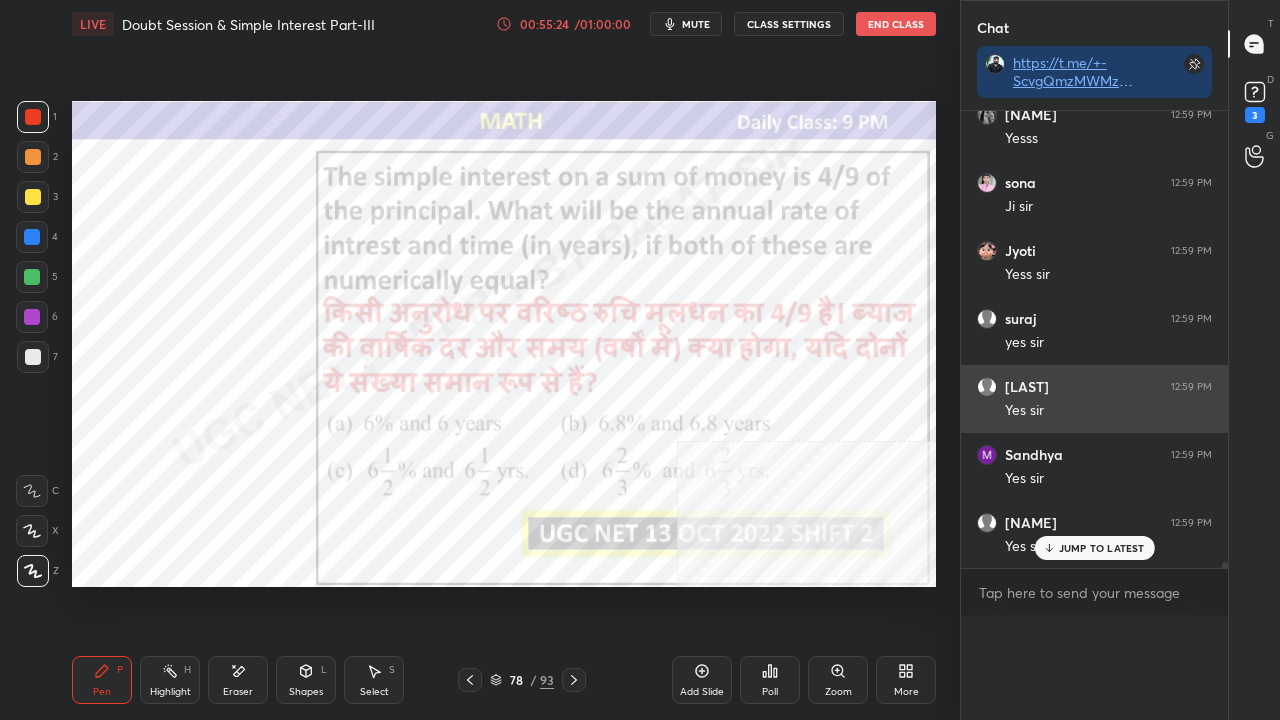 scroll, scrollTop: 88, scrollLeft: 229, axis: both 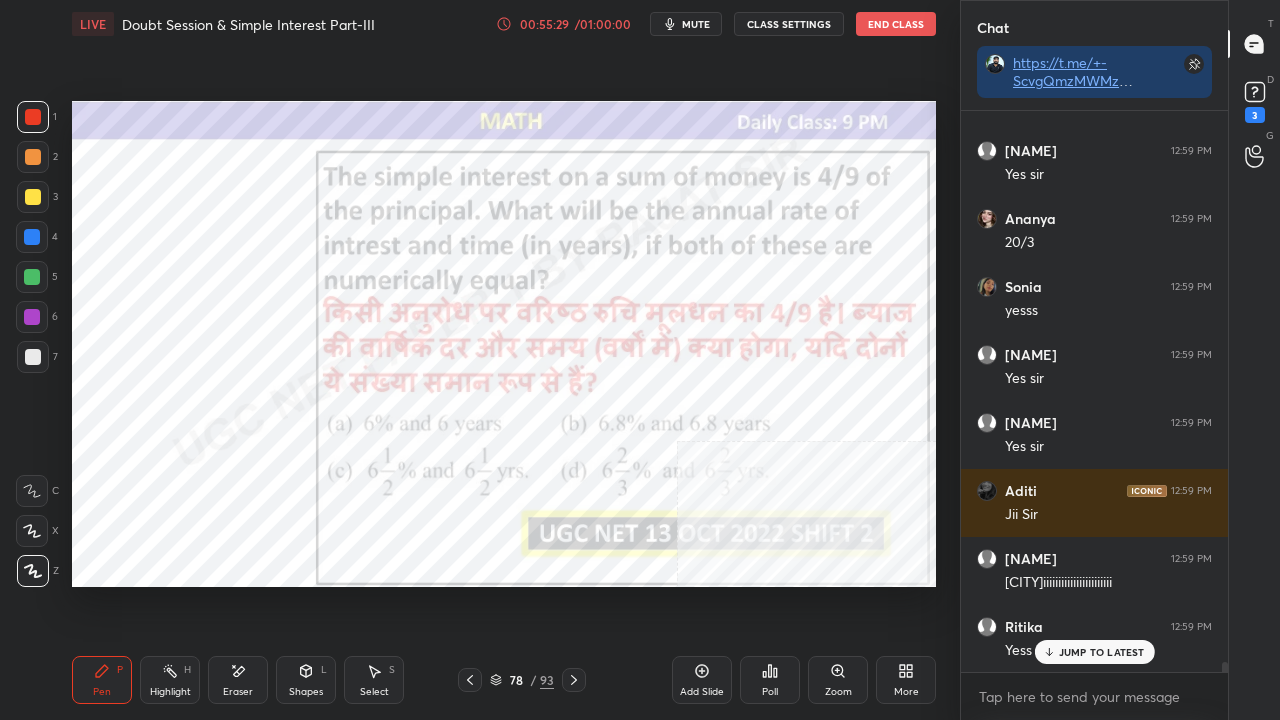 click on "JUMP TO LATEST" at bounding box center (1102, 652) 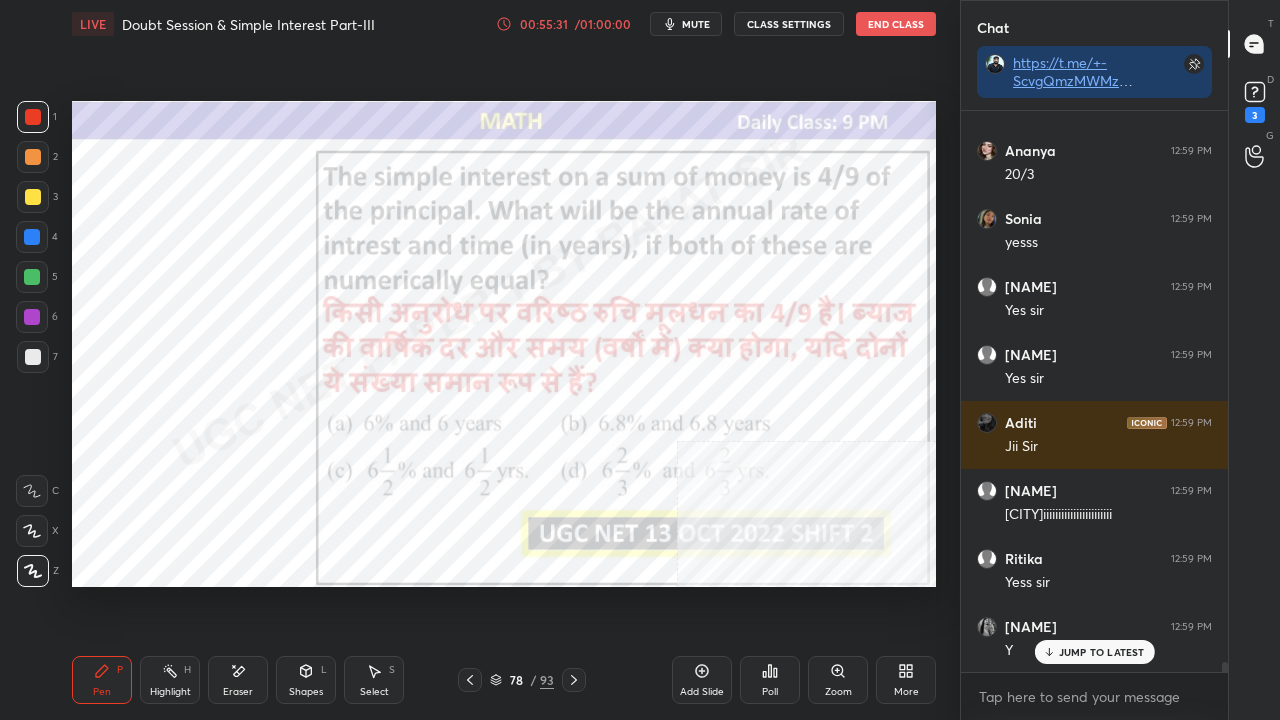 drag, startPoint x: 32, startPoint y: 318, endPoint x: 54, endPoint y: 300, distance: 28.42534 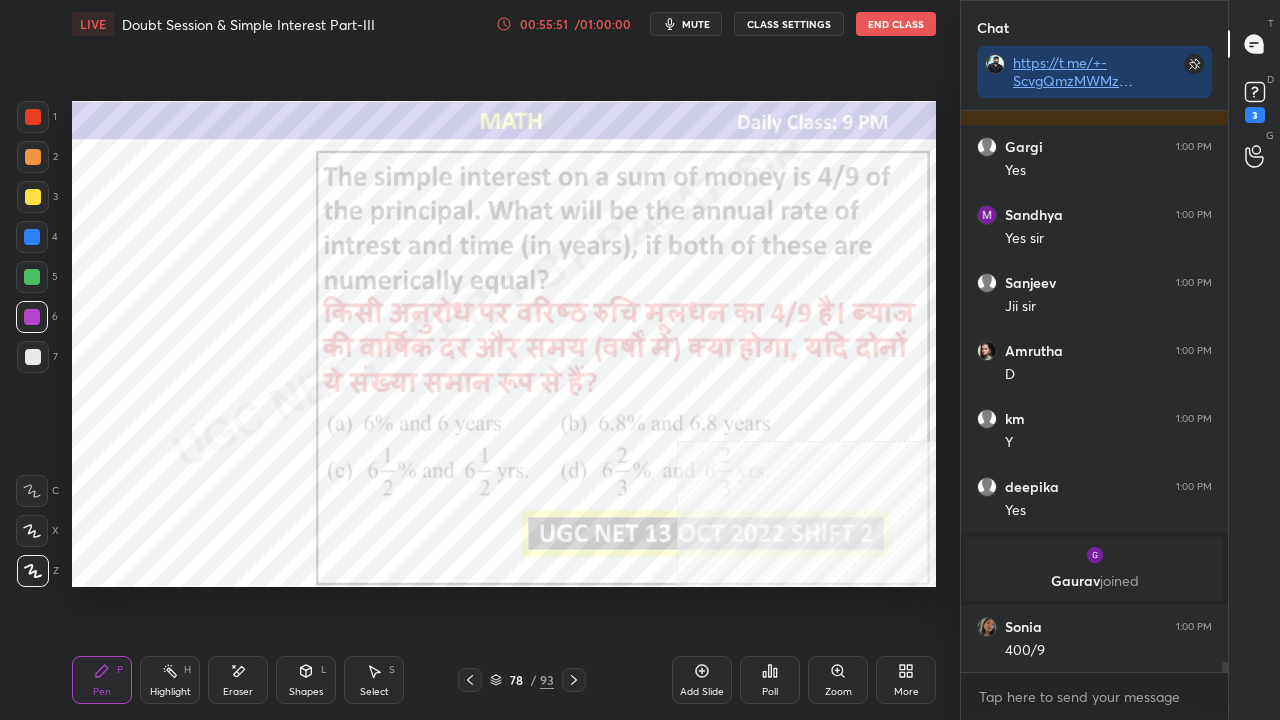 click on "/" at bounding box center [533, 680] 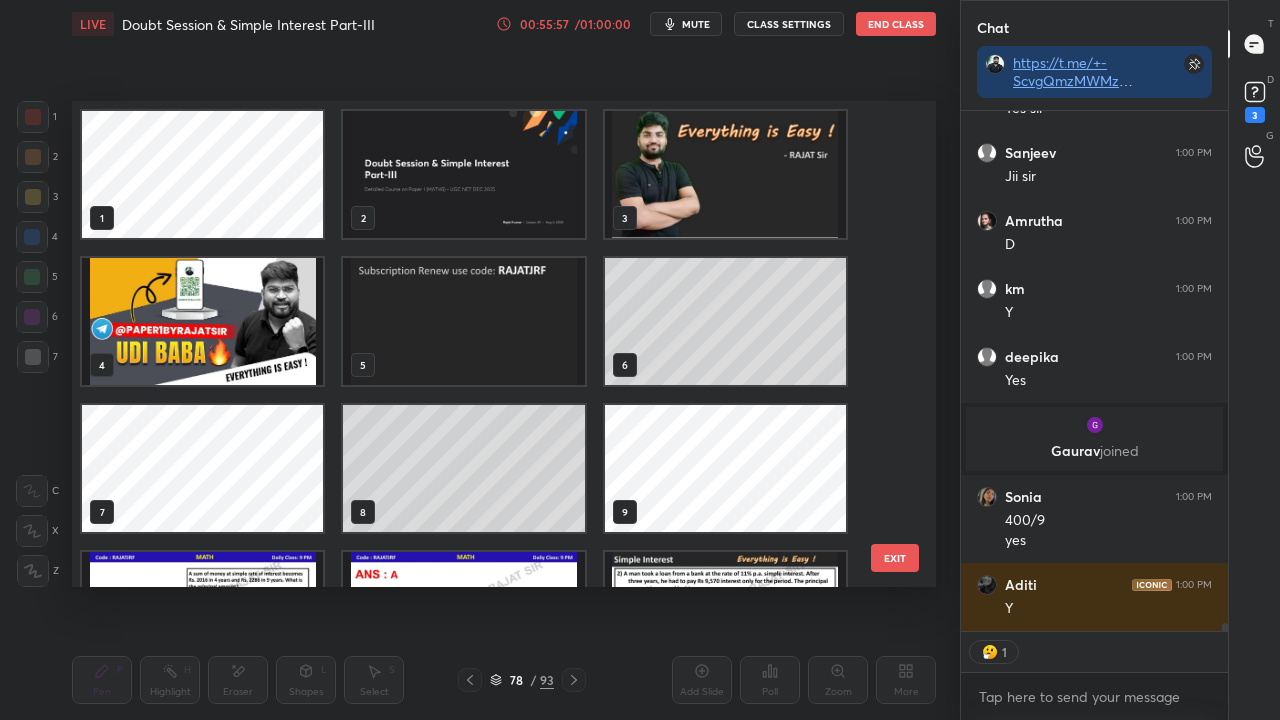 click at bounding box center (463, 174) 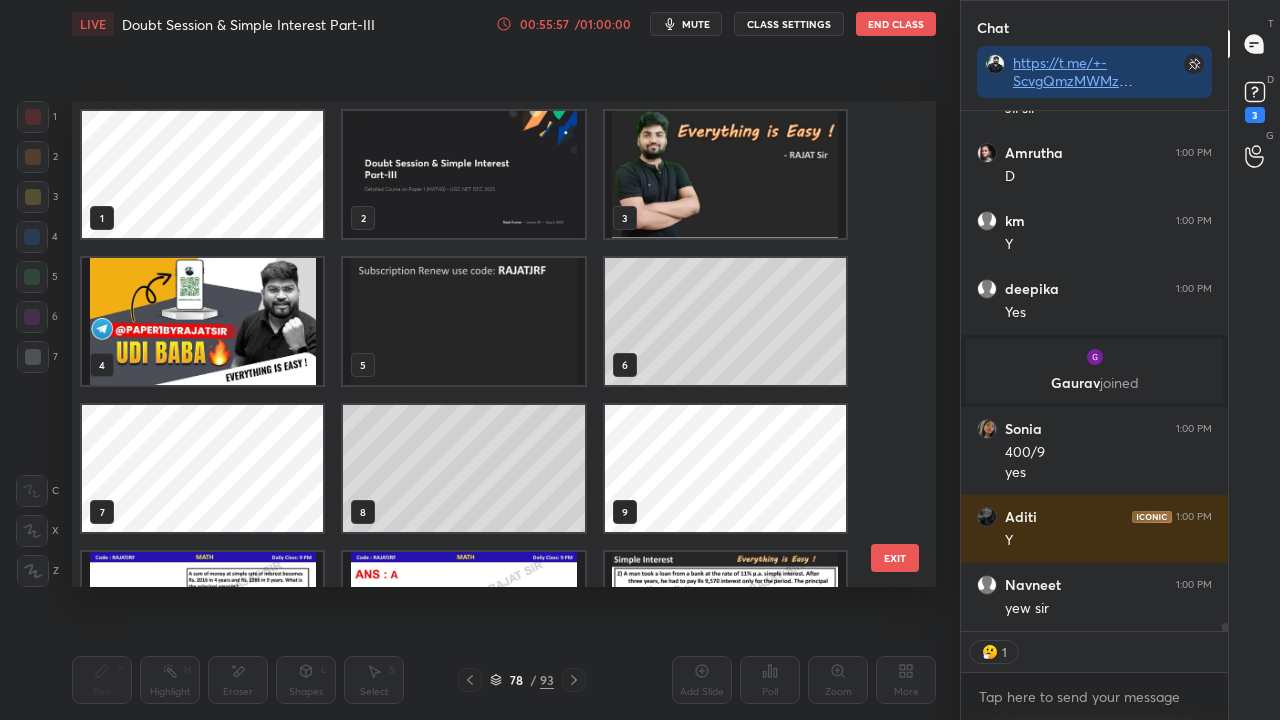 click at bounding box center (463, 174) 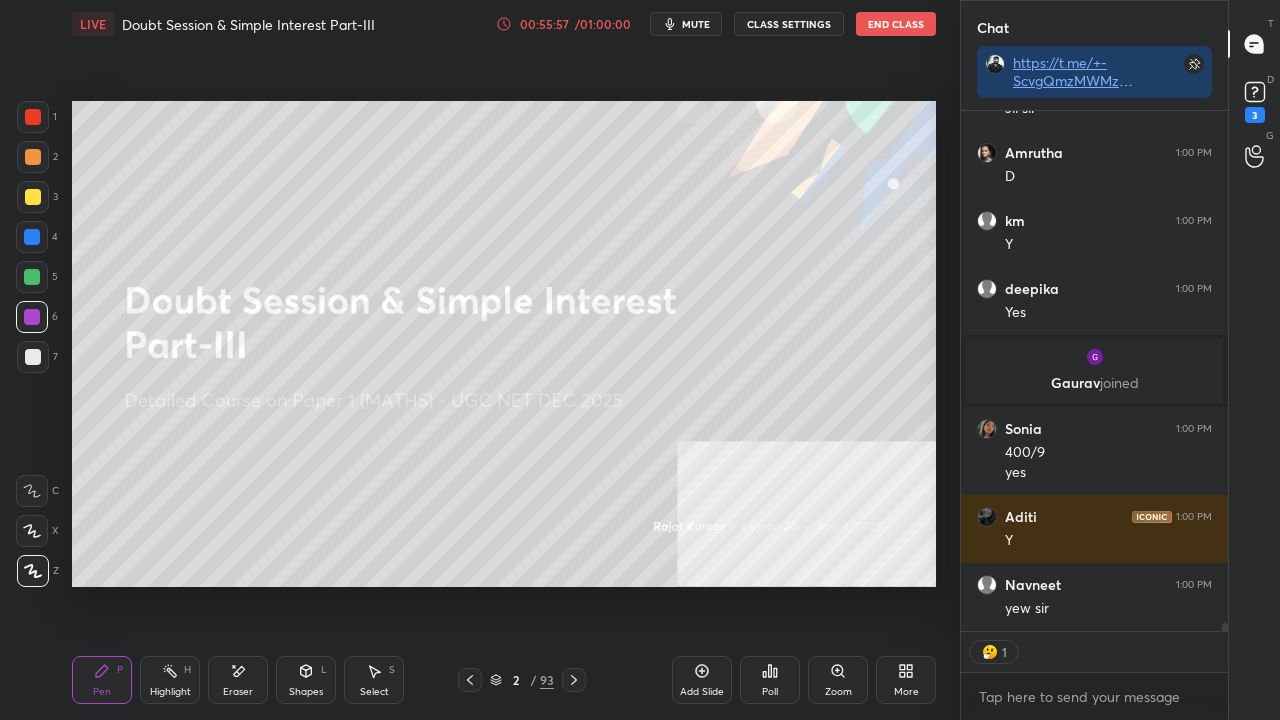click at bounding box center (463, 174) 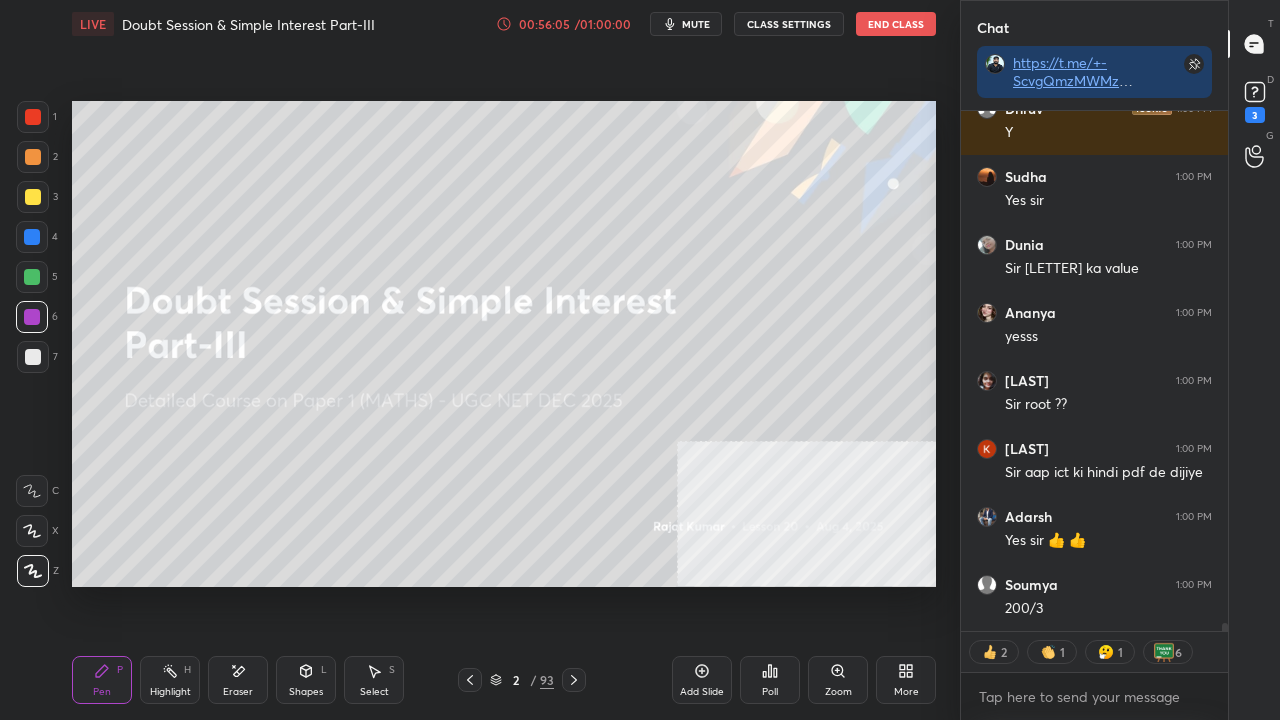 click at bounding box center [33, 197] 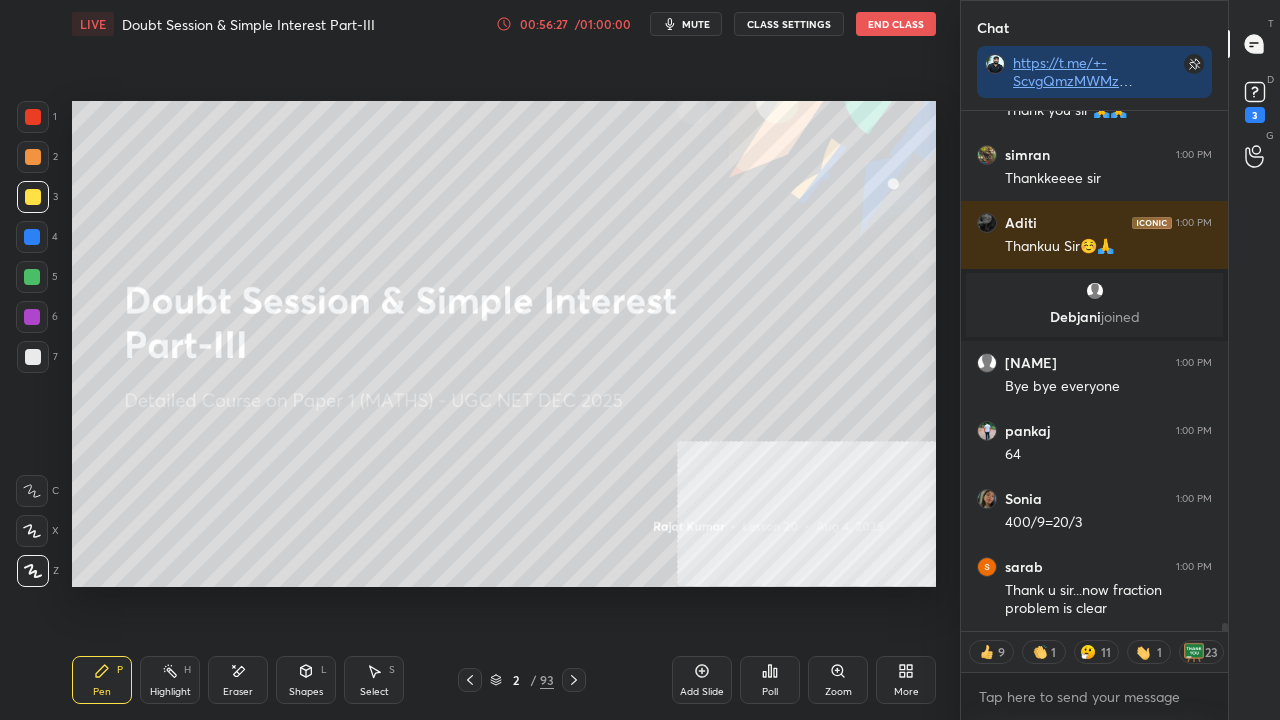 click at bounding box center [33, 357] 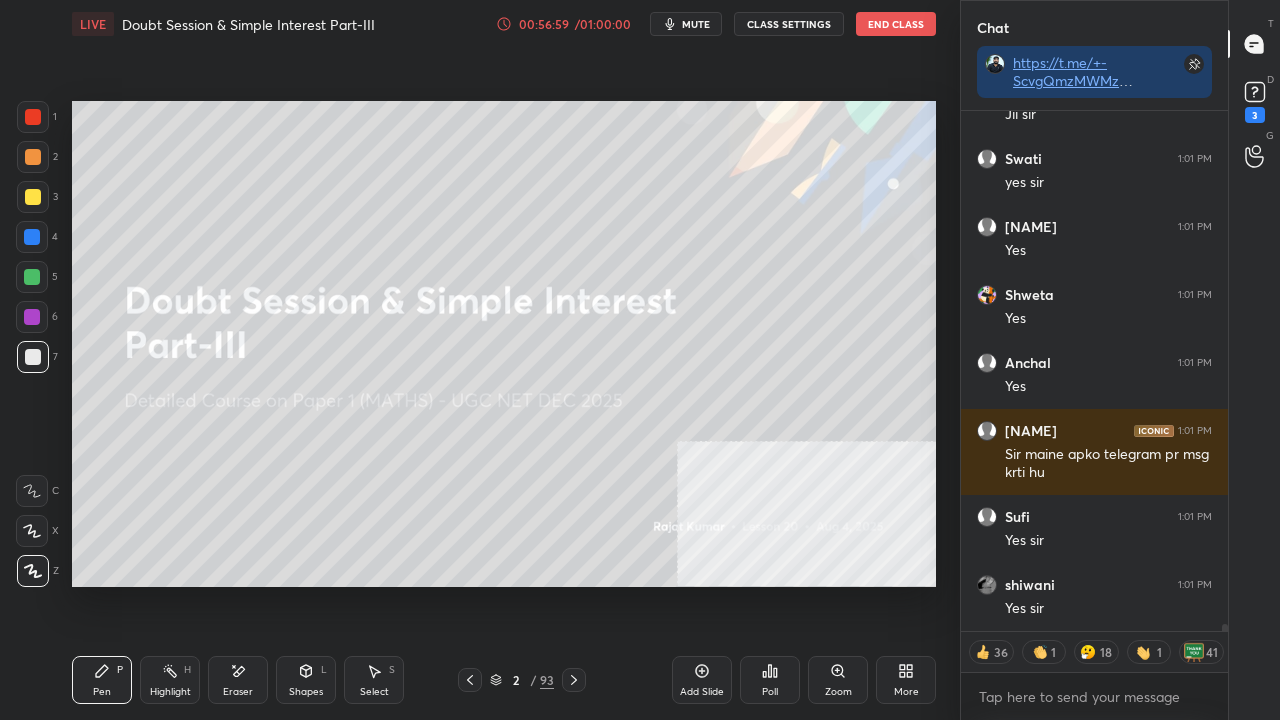 click at bounding box center (33, 197) 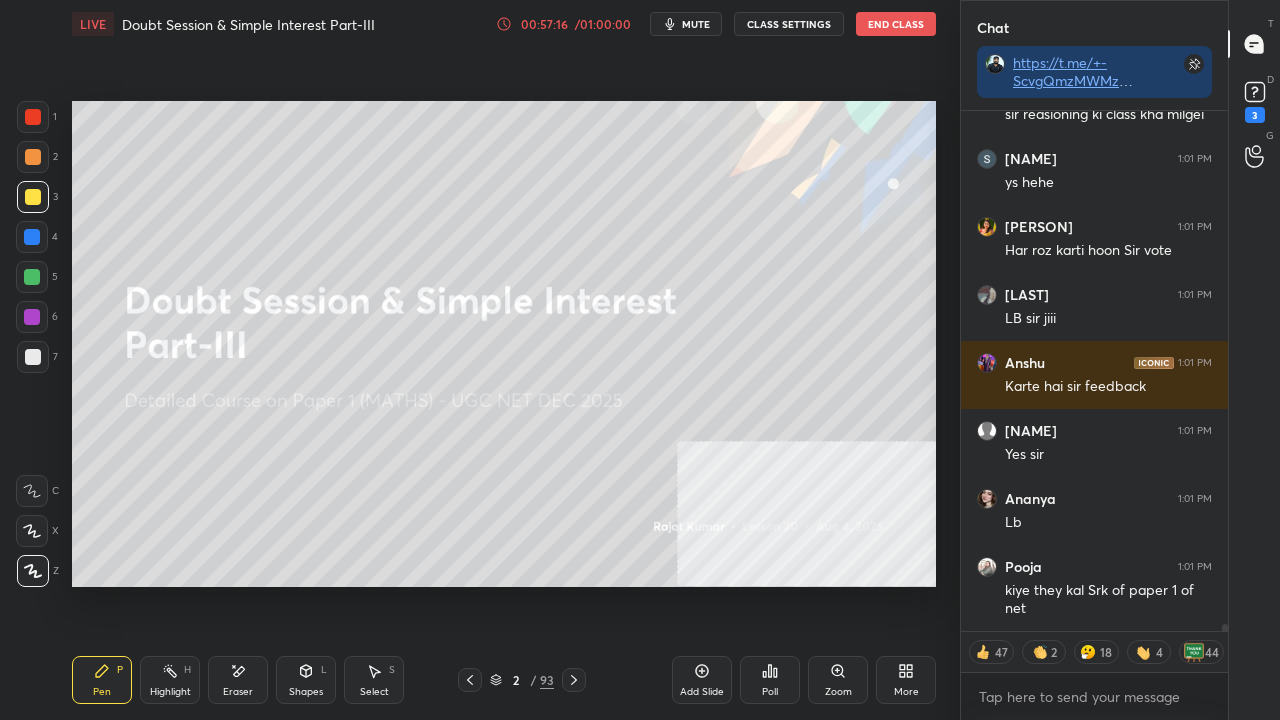 click 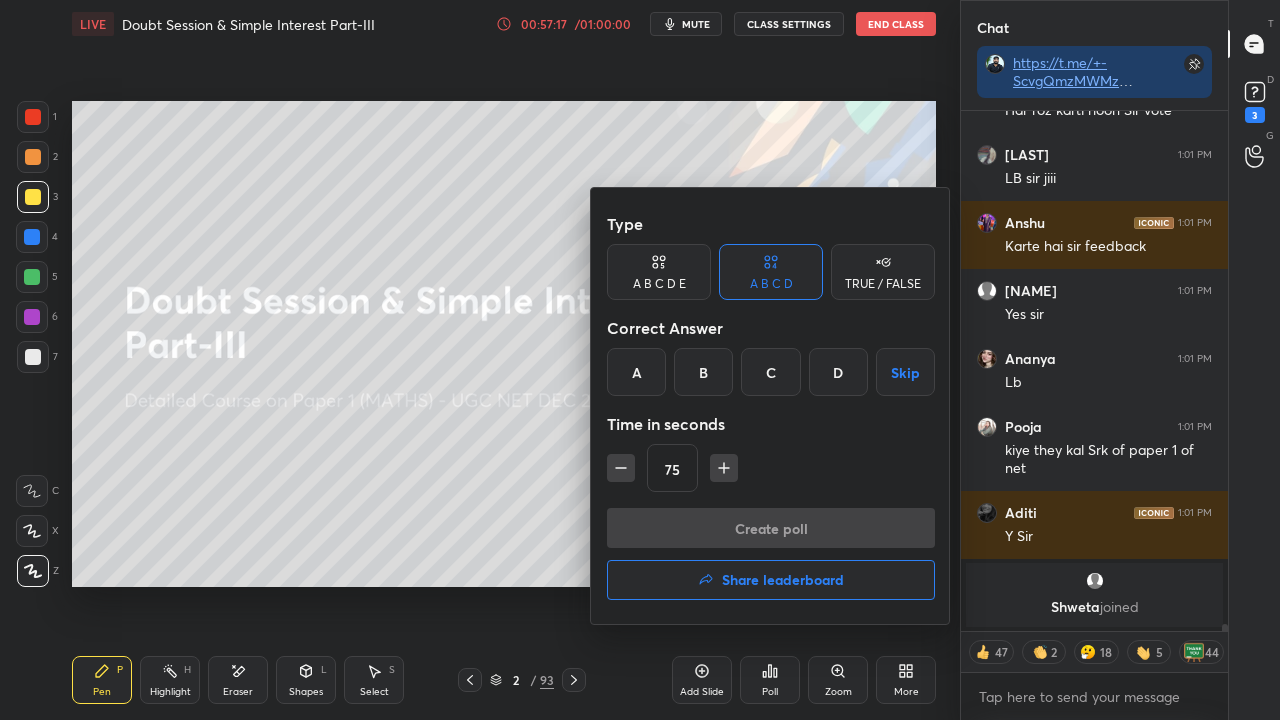 click on "Share leaderboard" at bounding box center [783, 580] 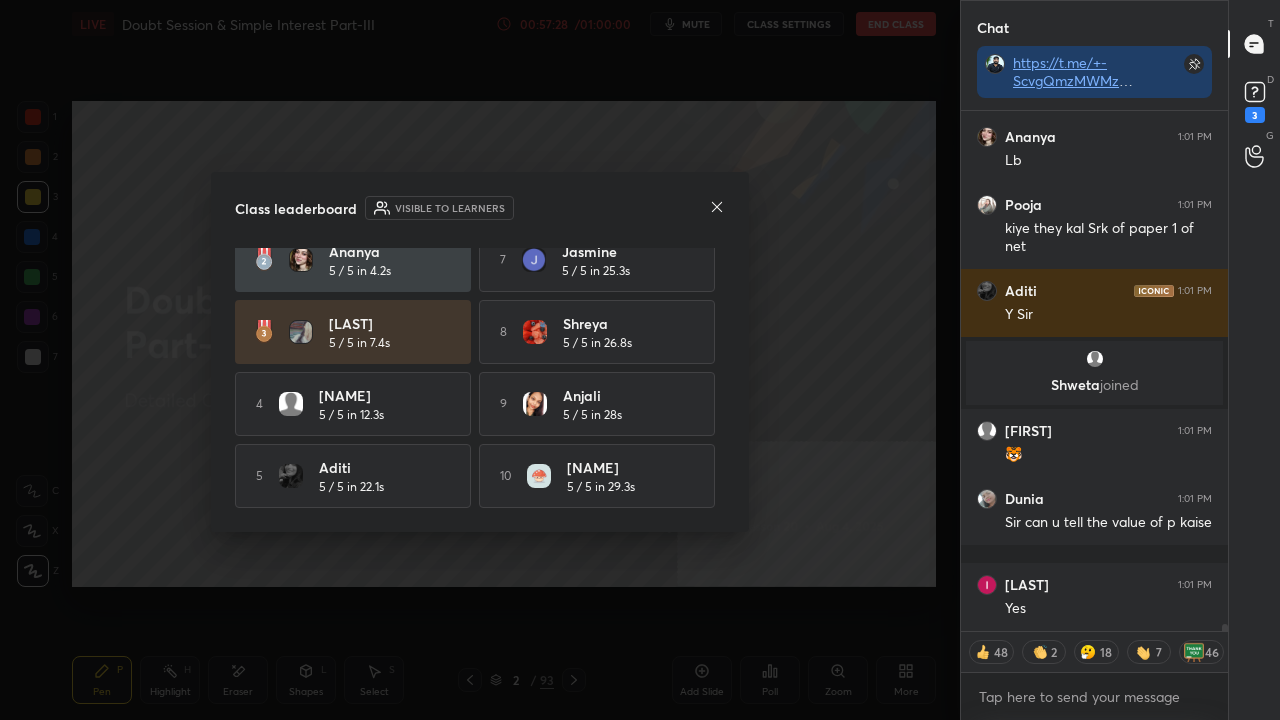click 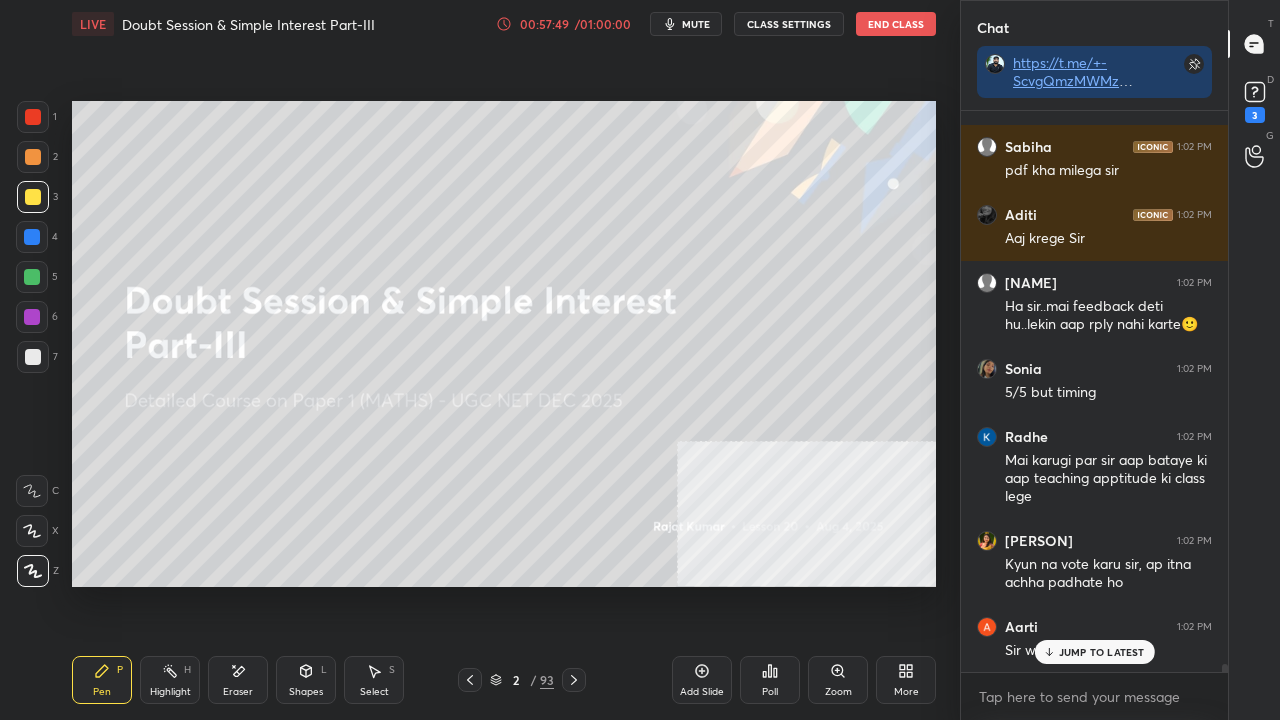 click at bounding box center [32, 237] 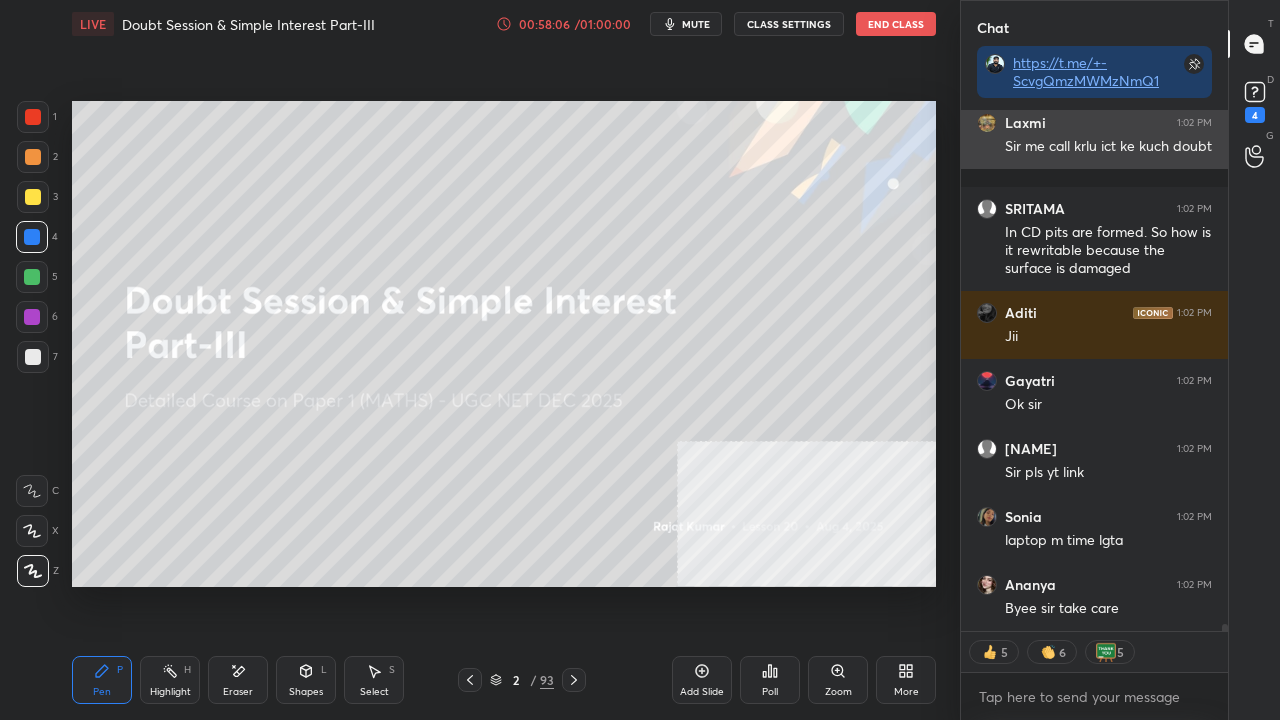 click 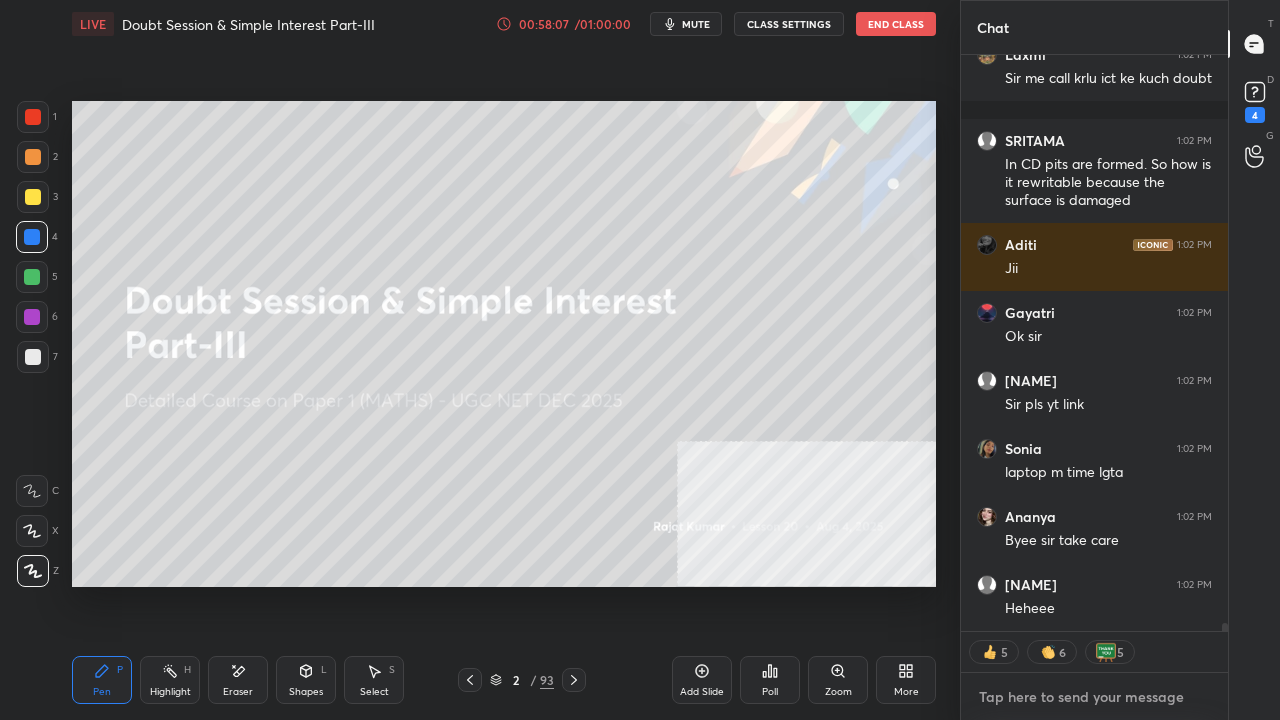 type on "x" 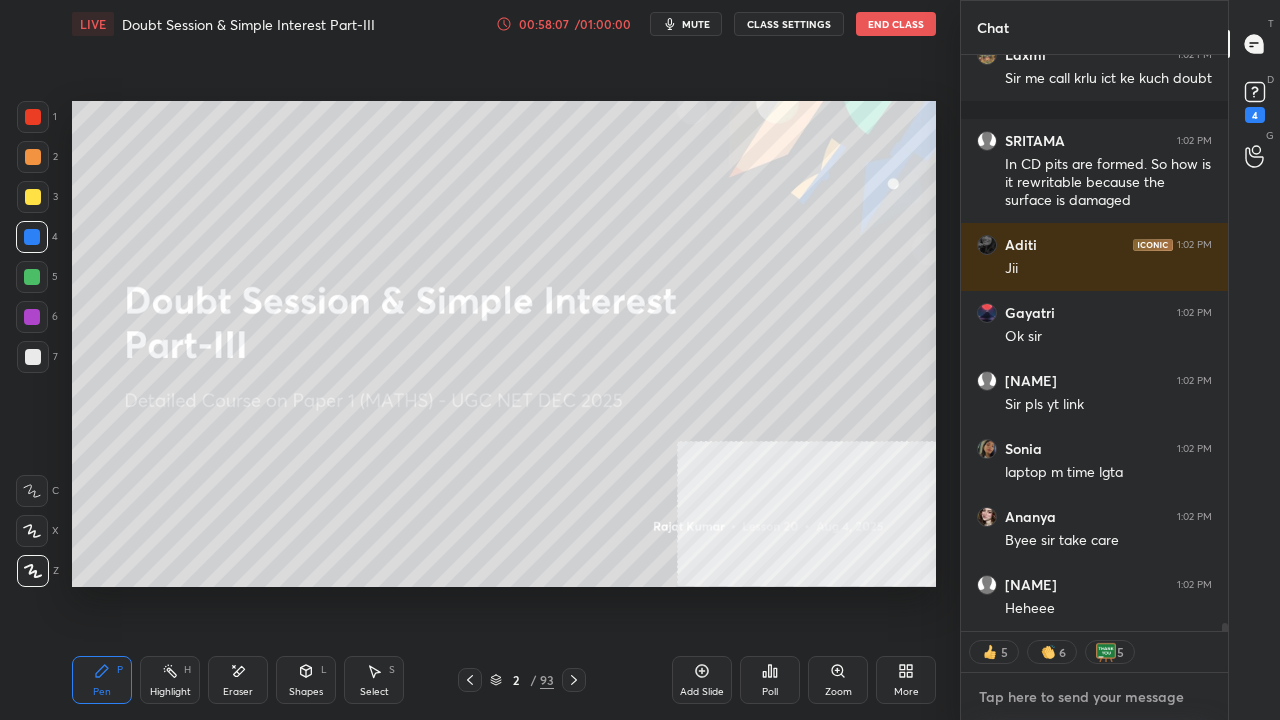click at bounding box center (1094, 697) 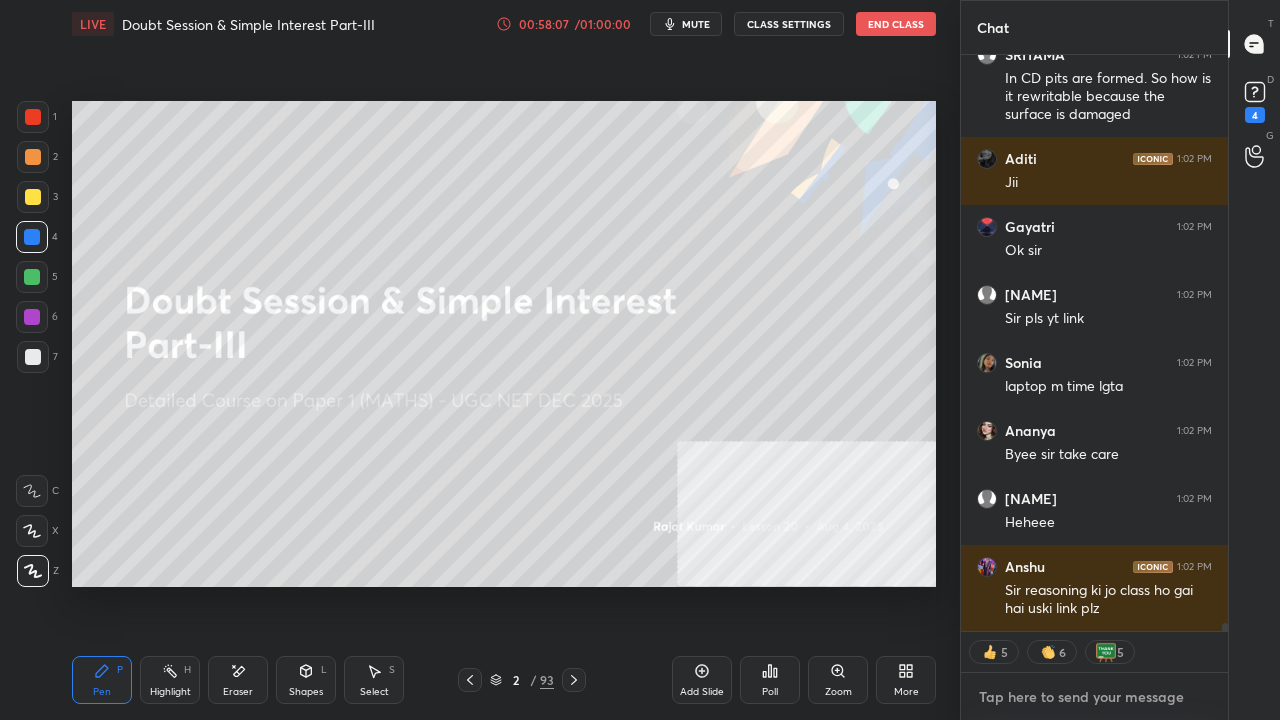 type on "https://t.me/+-ScvgQmzMWMzNmQ1" 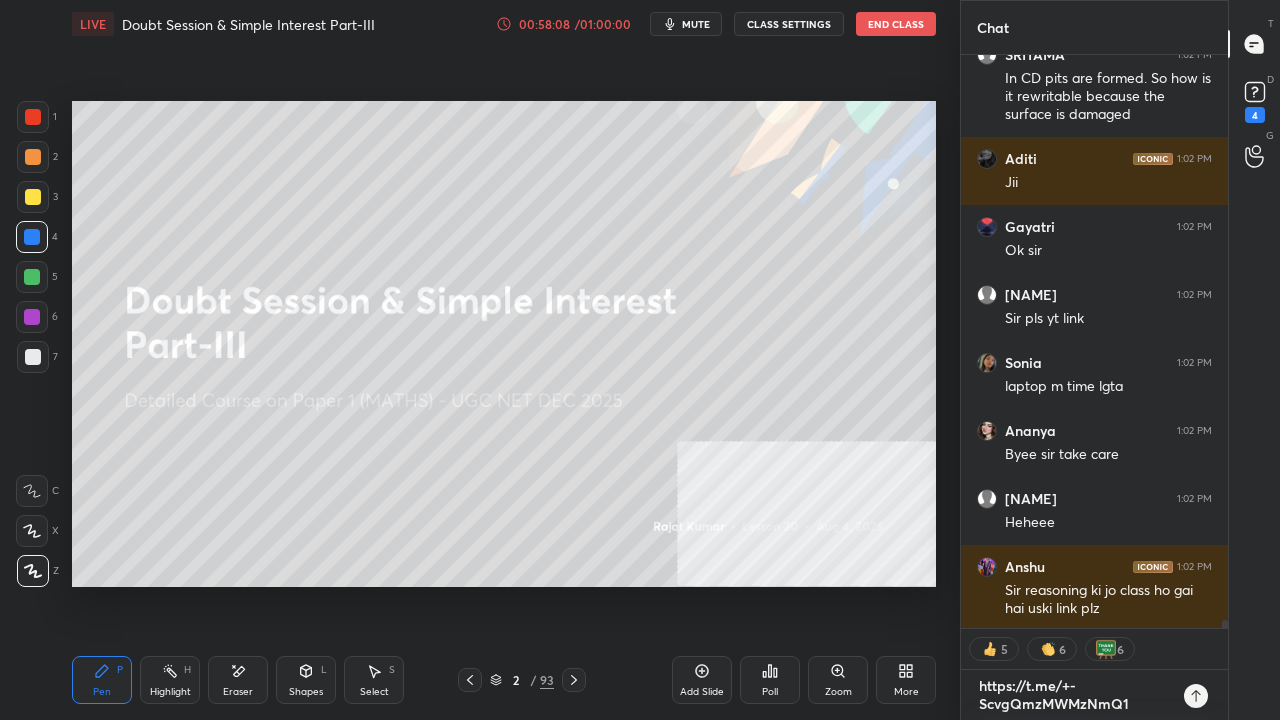 type on "x" 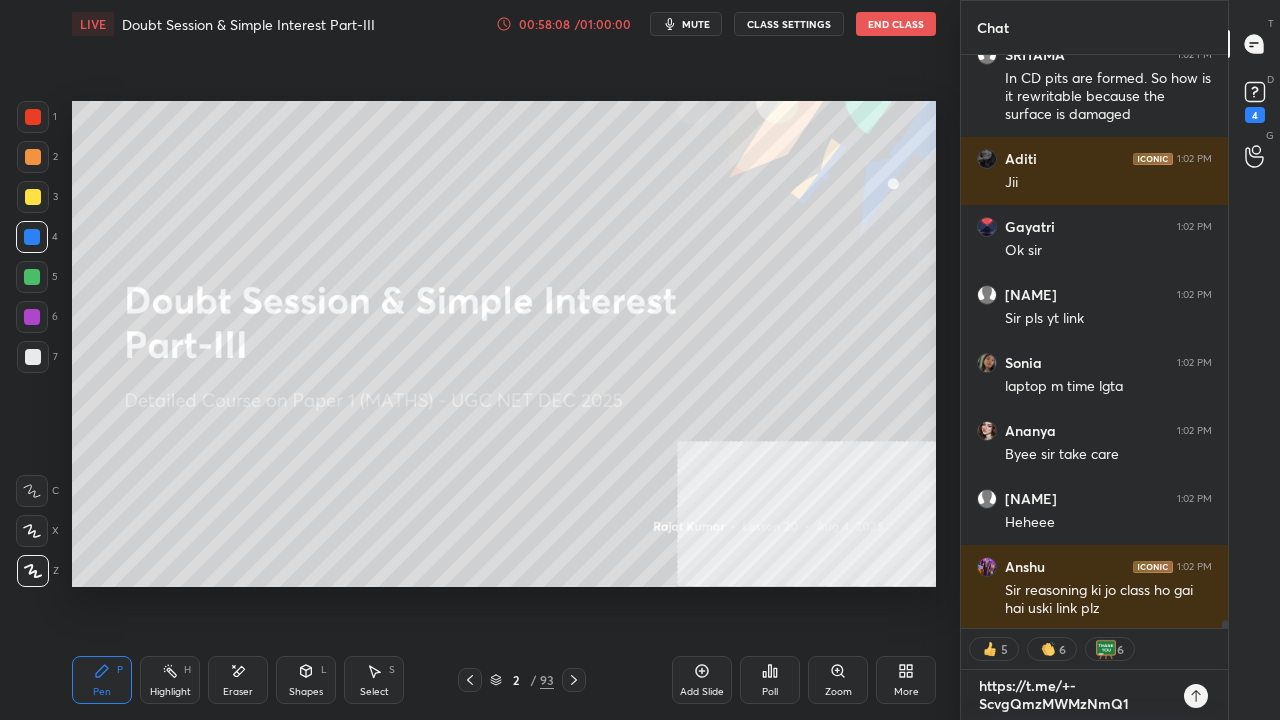 type on "https://t.me/+-ScvgQmzMWMzNmQ1" 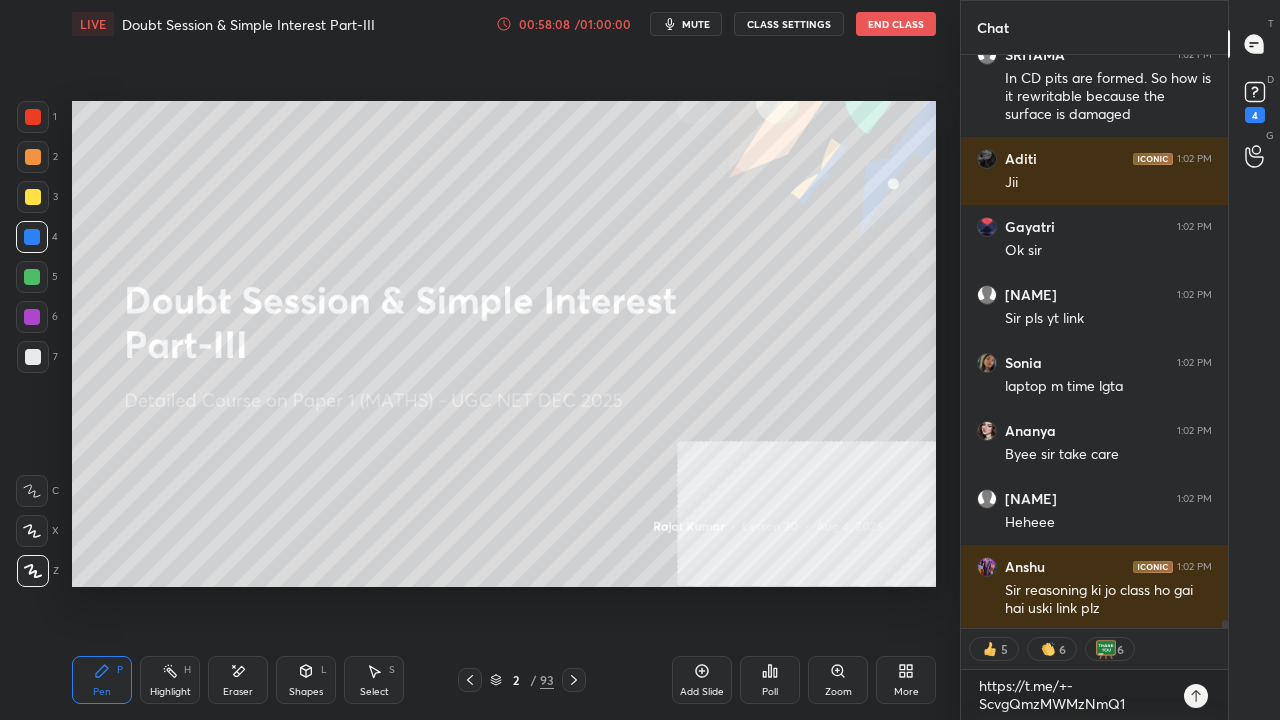 click on "https://t.me/+-ScvgQmzMWMzNmQ1 x" at bounding box center [1094, 695] 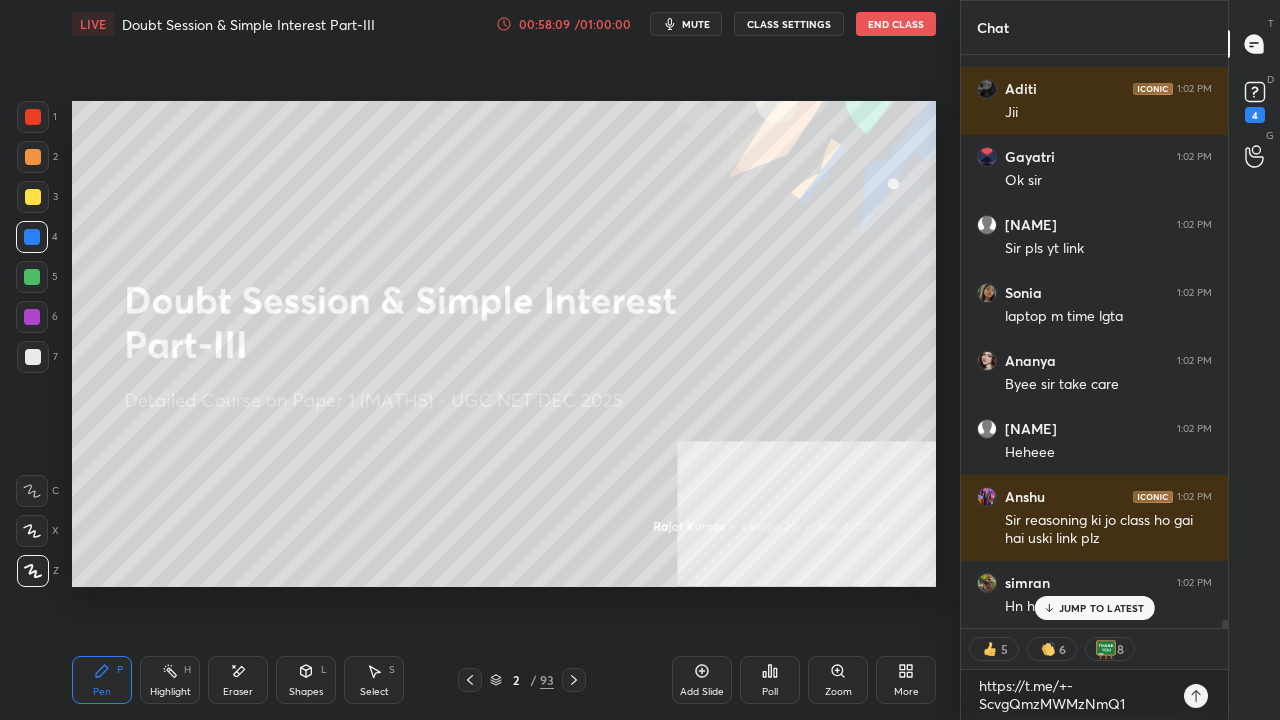 click on "JUMP TO LATEST" at bounding box center (1102, 608) 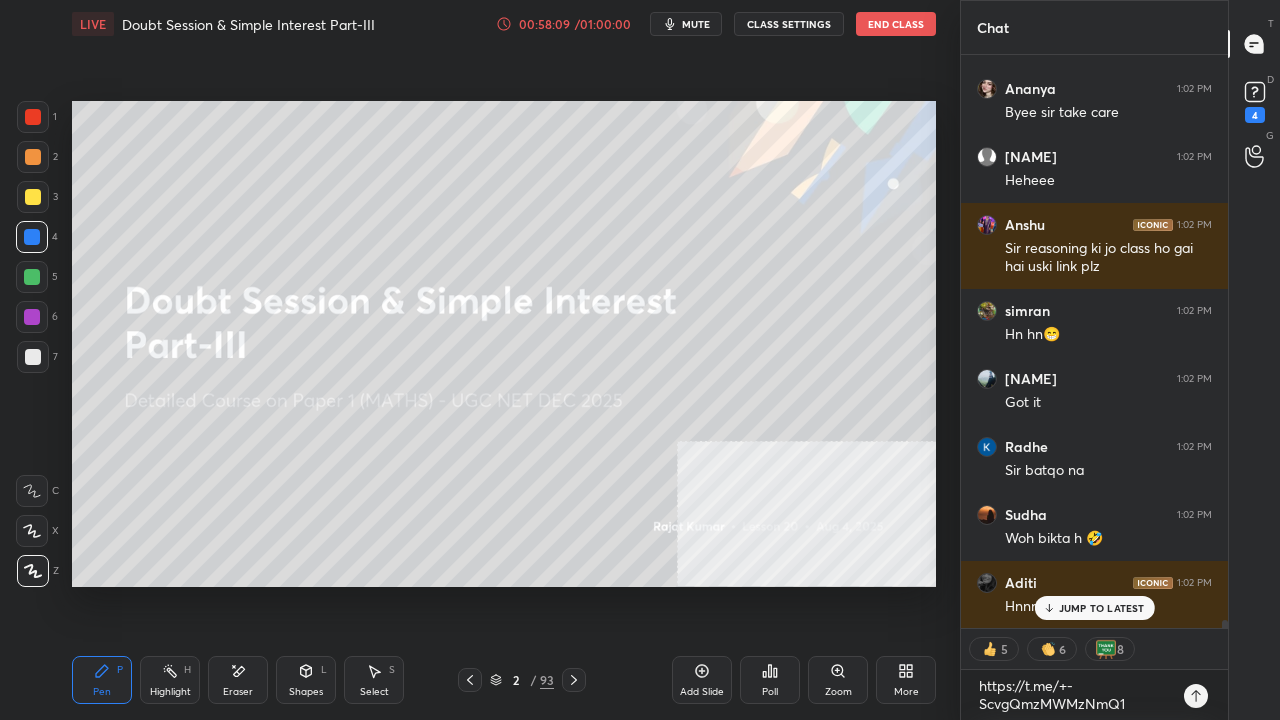 type on "x" 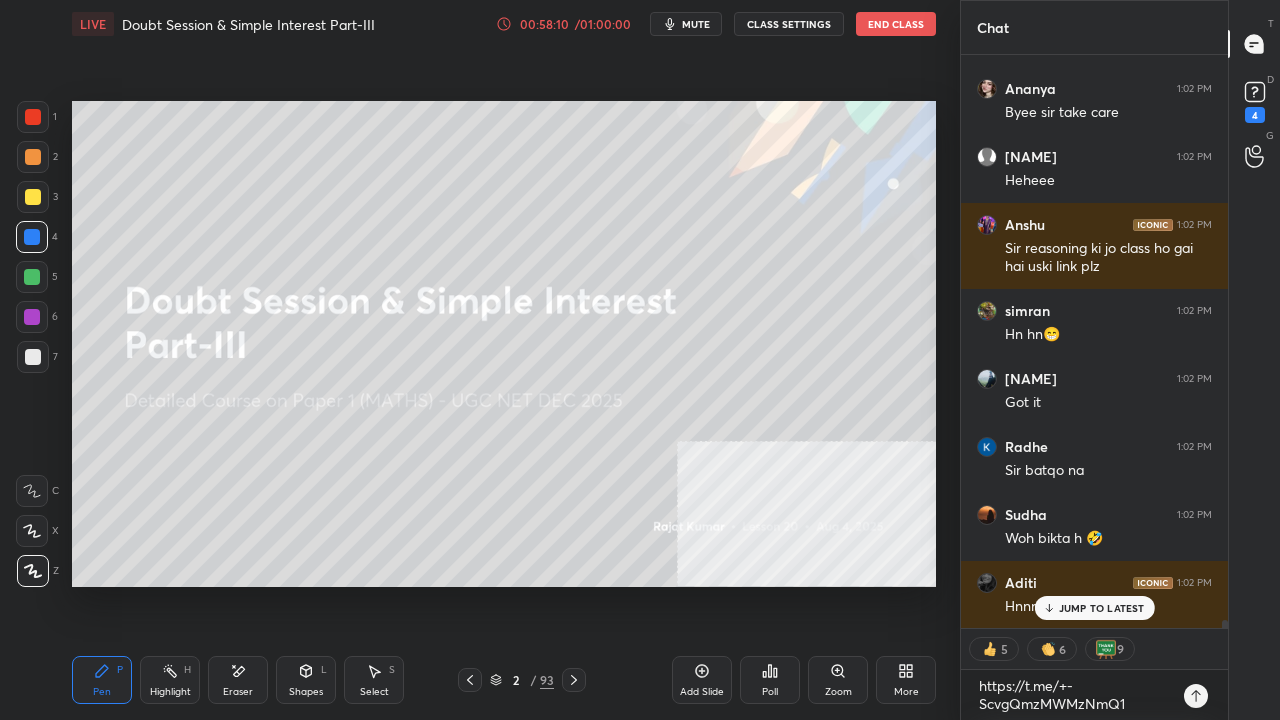 click 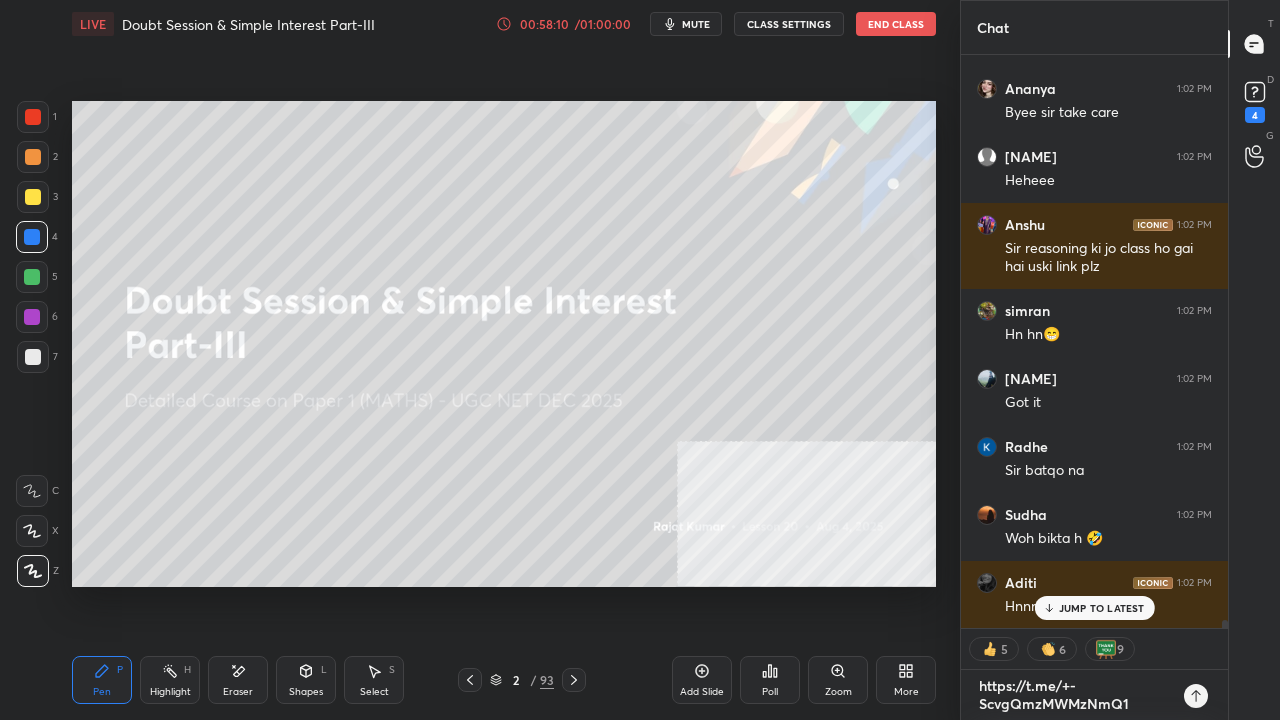 type 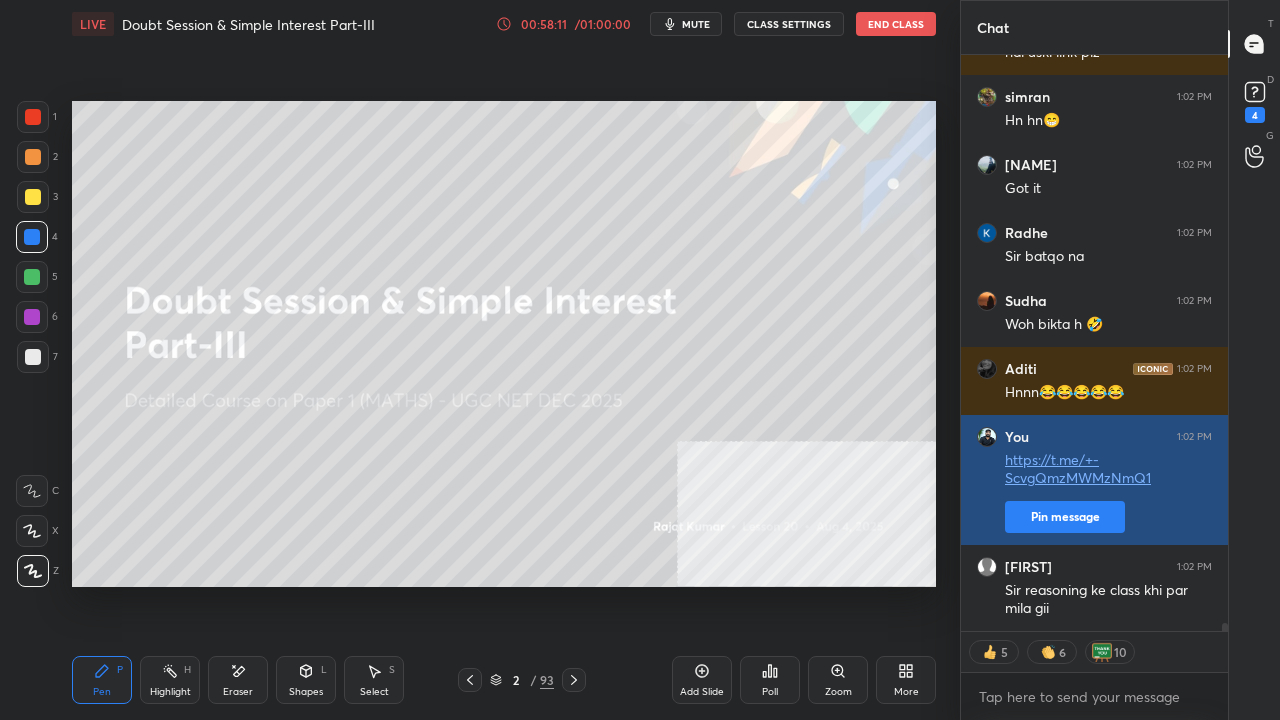 click on "Pin message" at bounding box center [1065, 517] 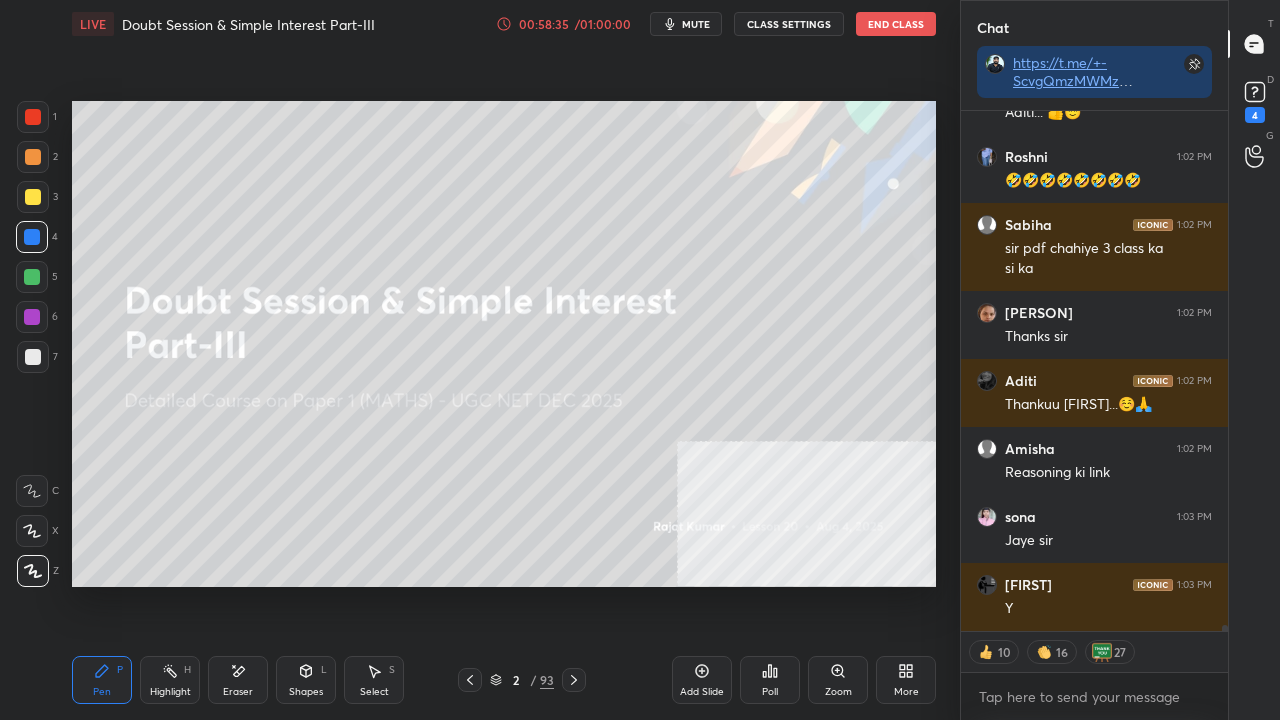 click on "D Doubts (D) 4" at bounding box center (1254, 100) 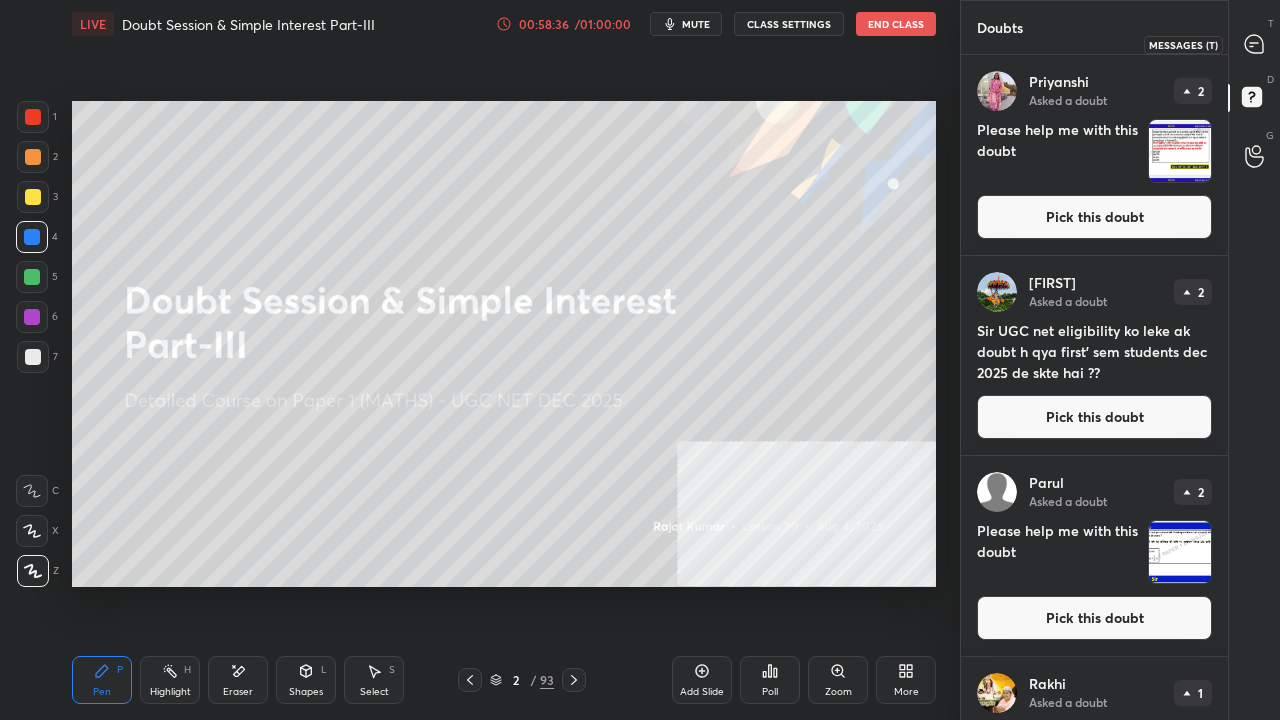 click 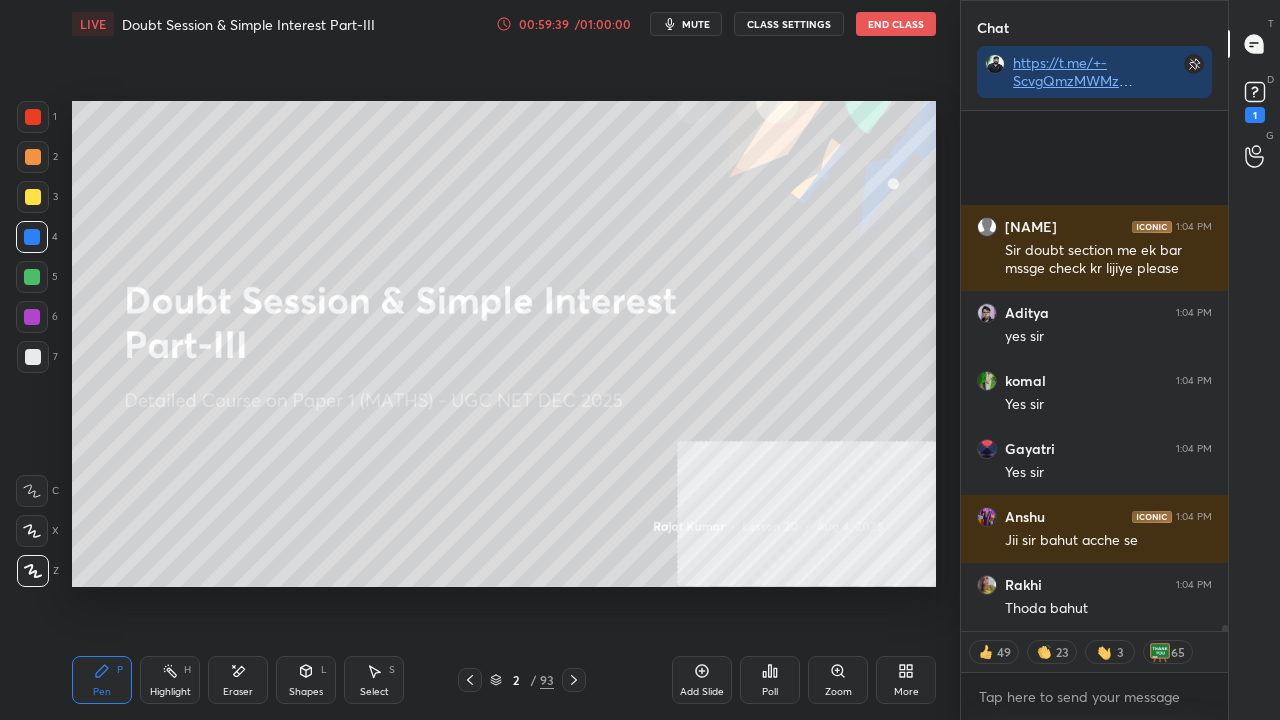scroll, scrollTop: 44778, scrollLeft: 0, axis: vertical 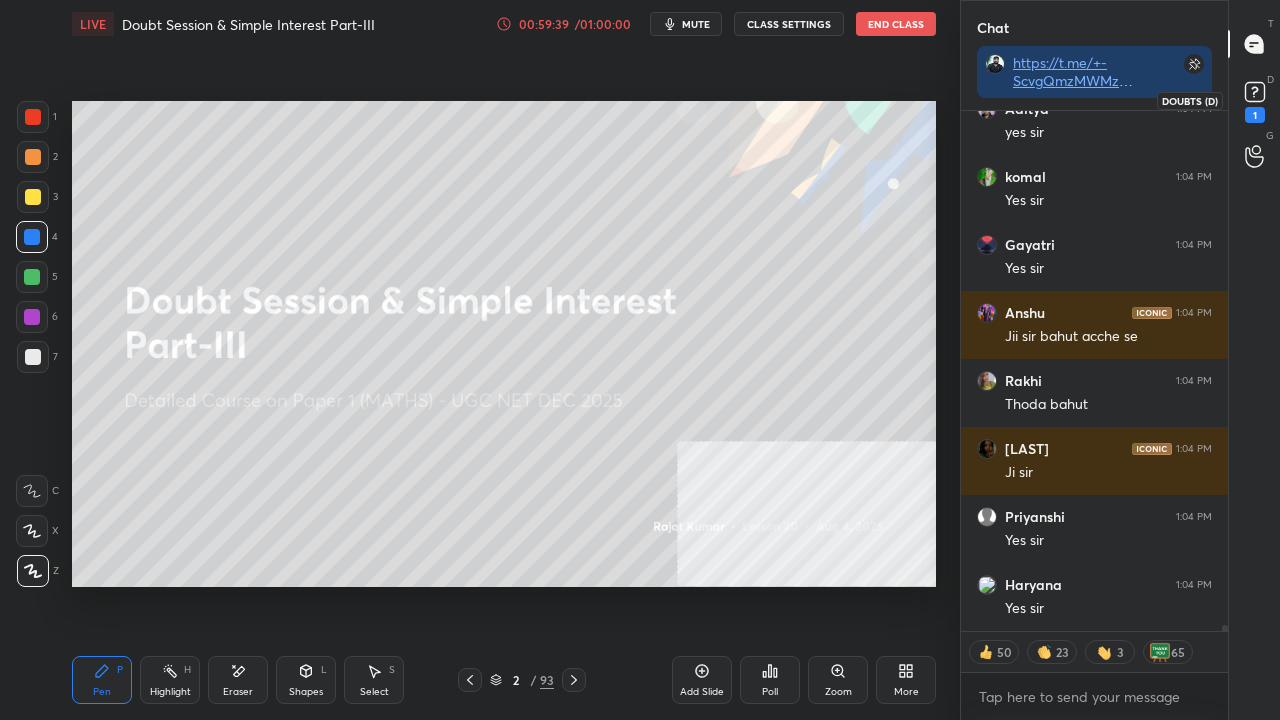 click 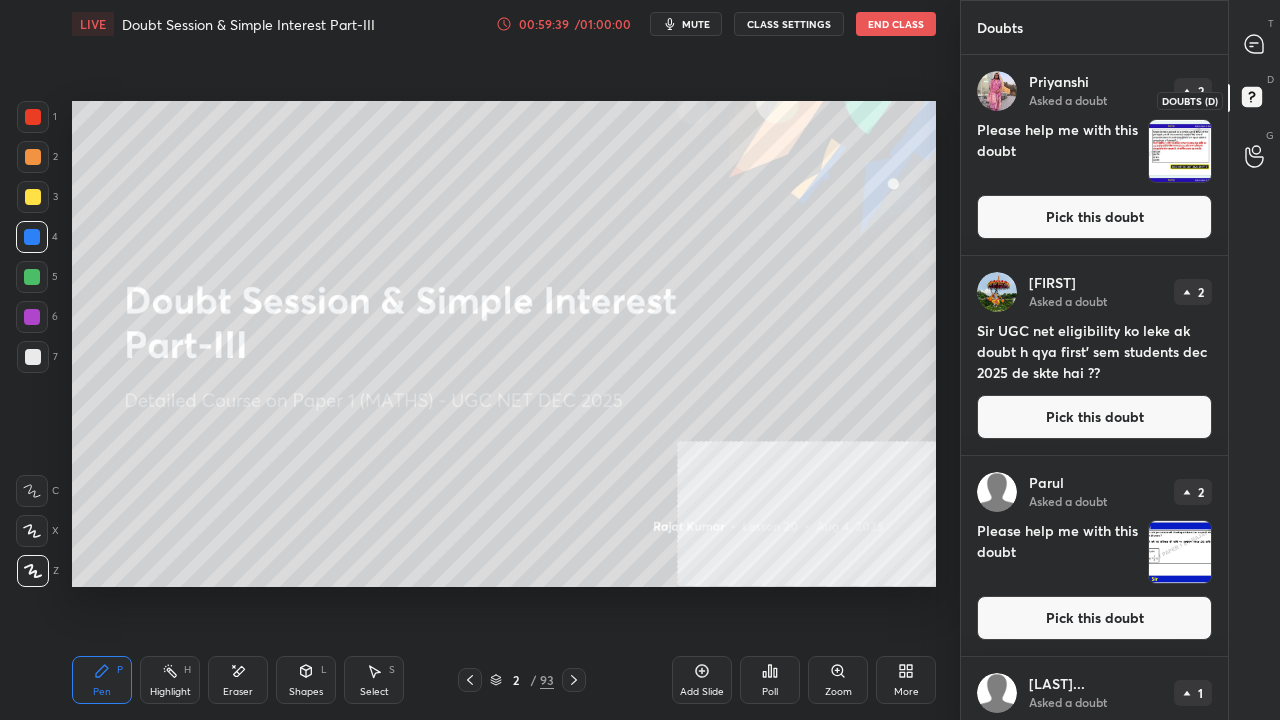 scroll, scrollTop: 6, scrollLeft: 6, axis: both 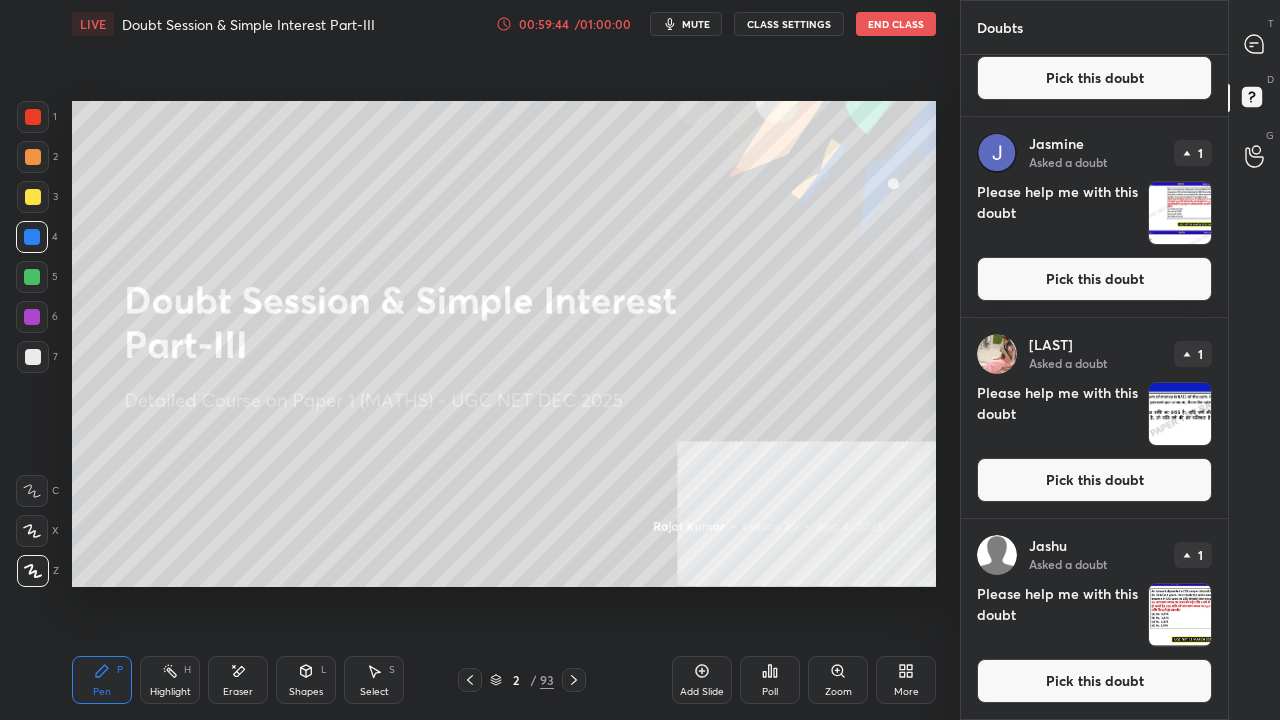 click on "Pick this doubt" at bounding box center (1094, 480) 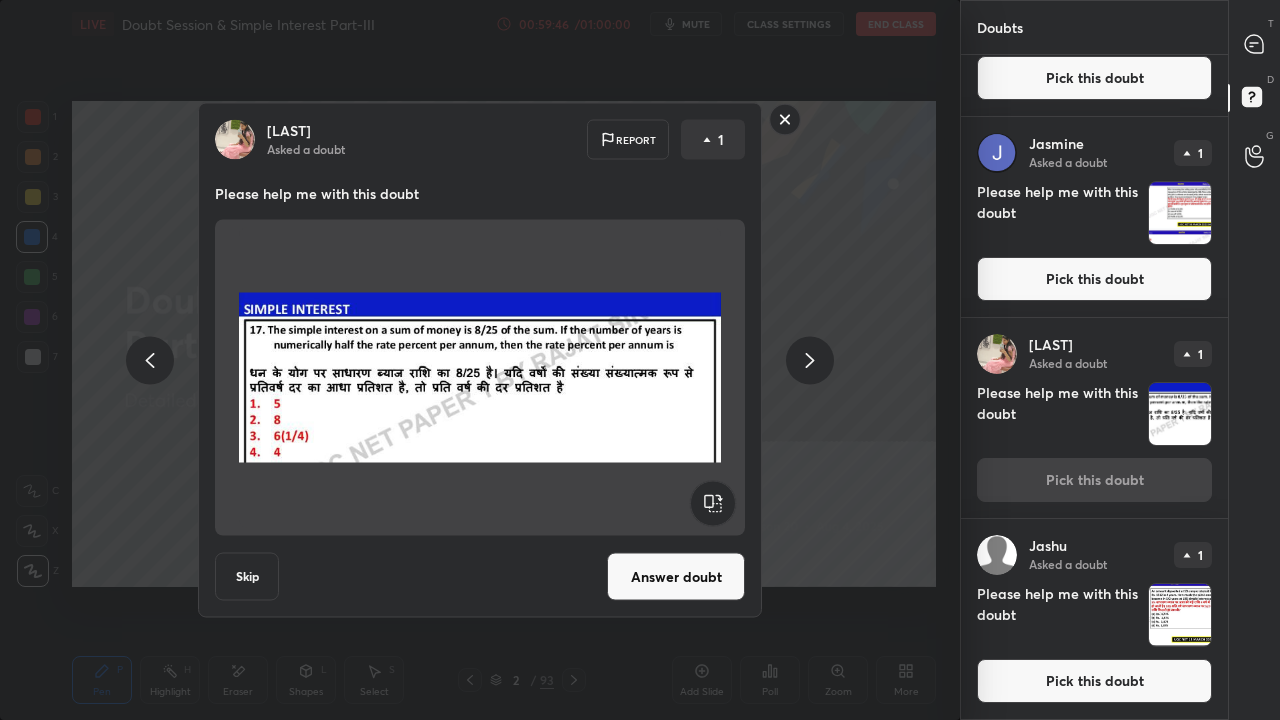 click on "Answer doubt" at bounding box center [676, 577] 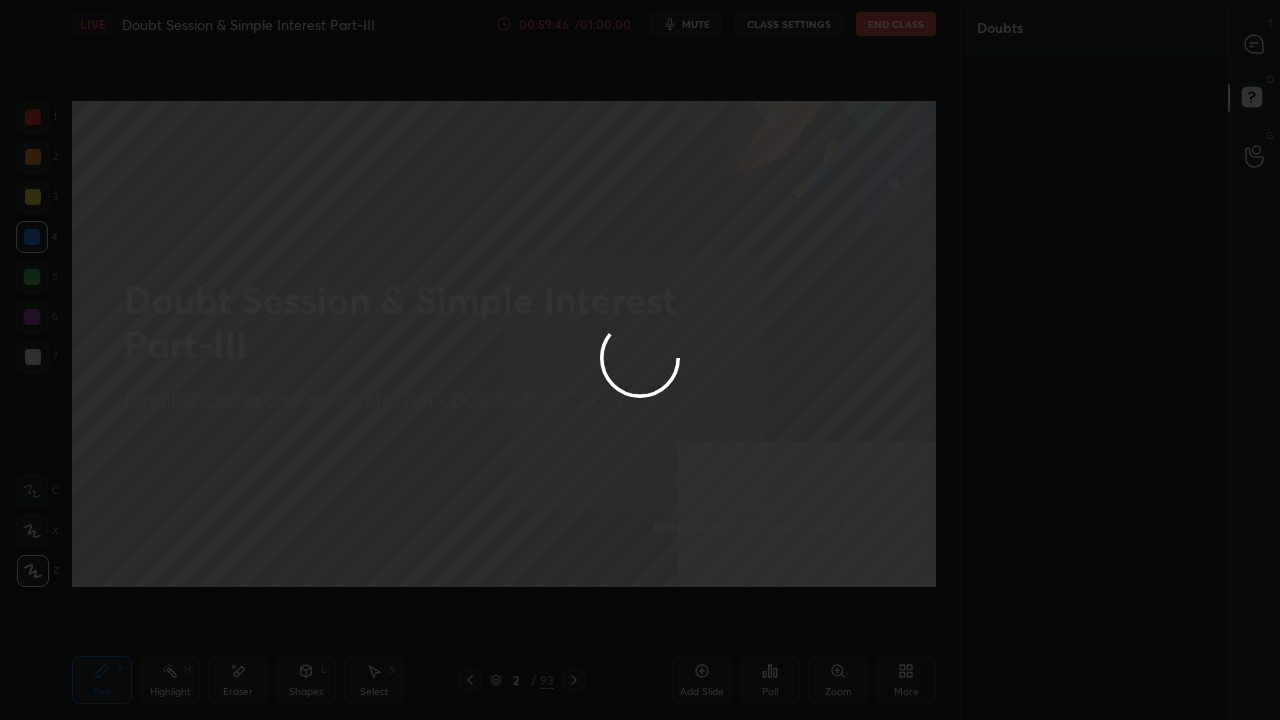 scroll, scrollTop: 0, scrollLeft: 0, axis: both 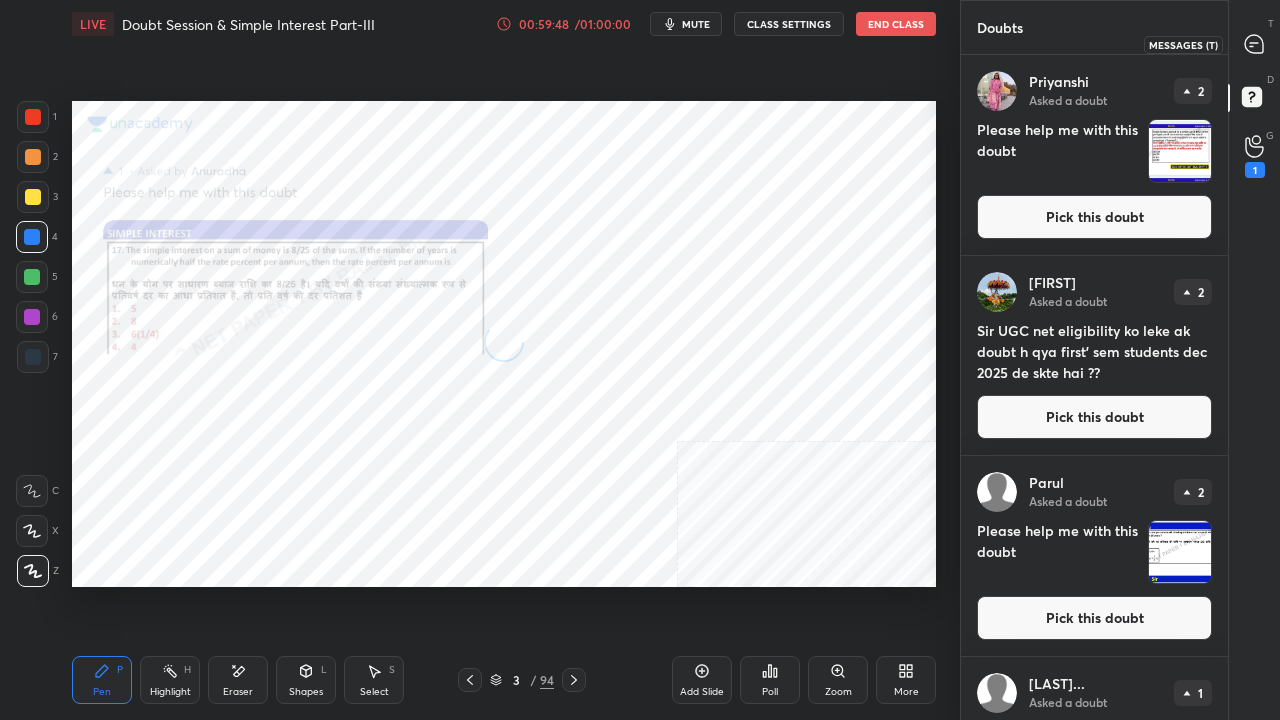 click 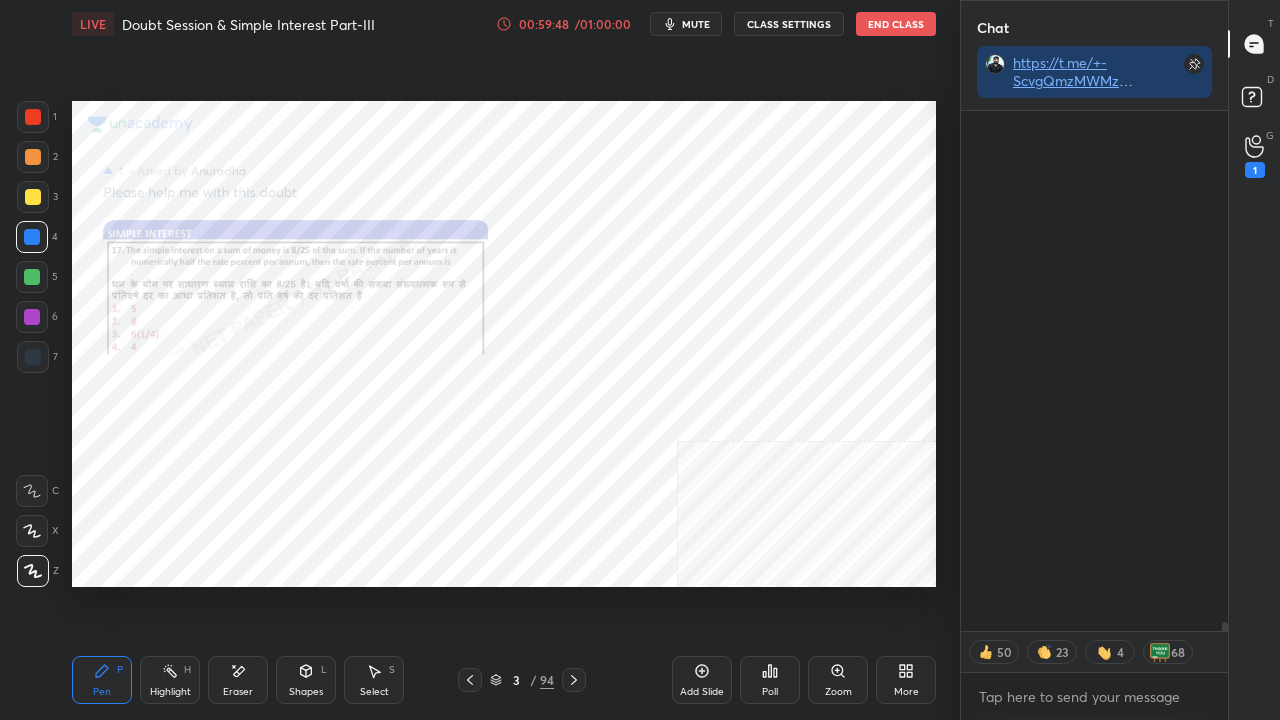 scroll, scrollTop: 45996, scrollLeft: 0, axis: vertical 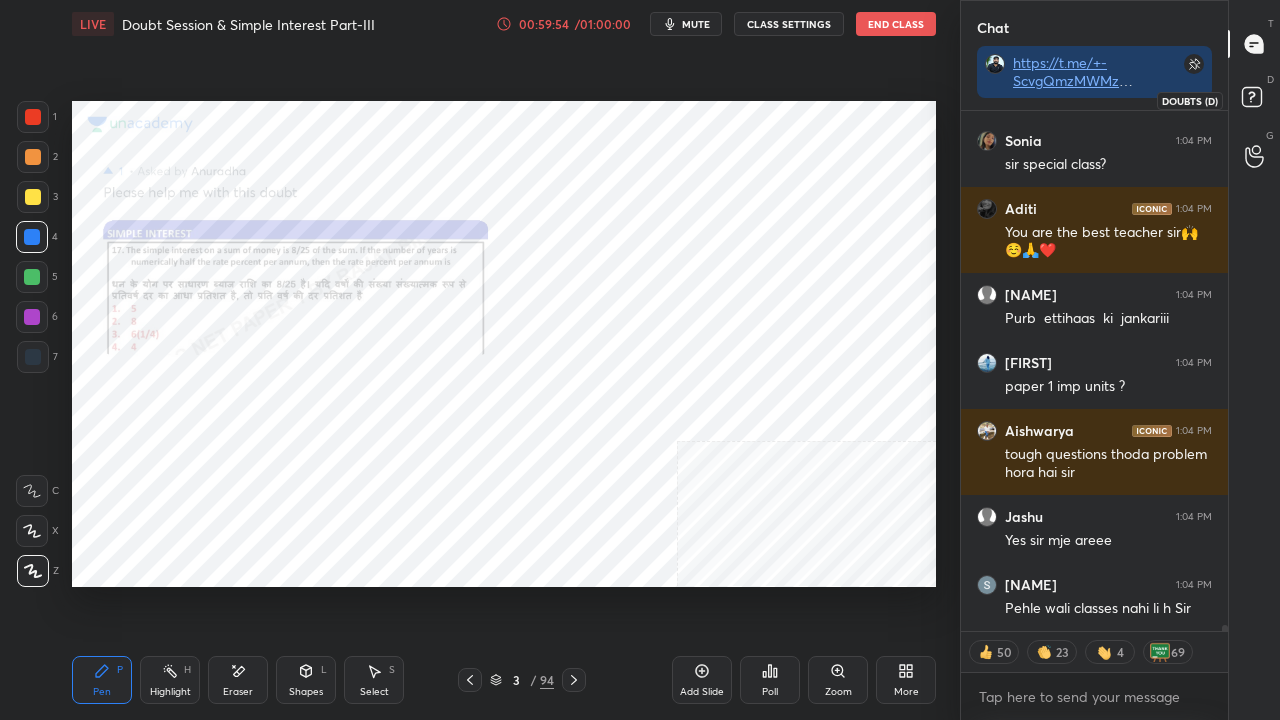 click 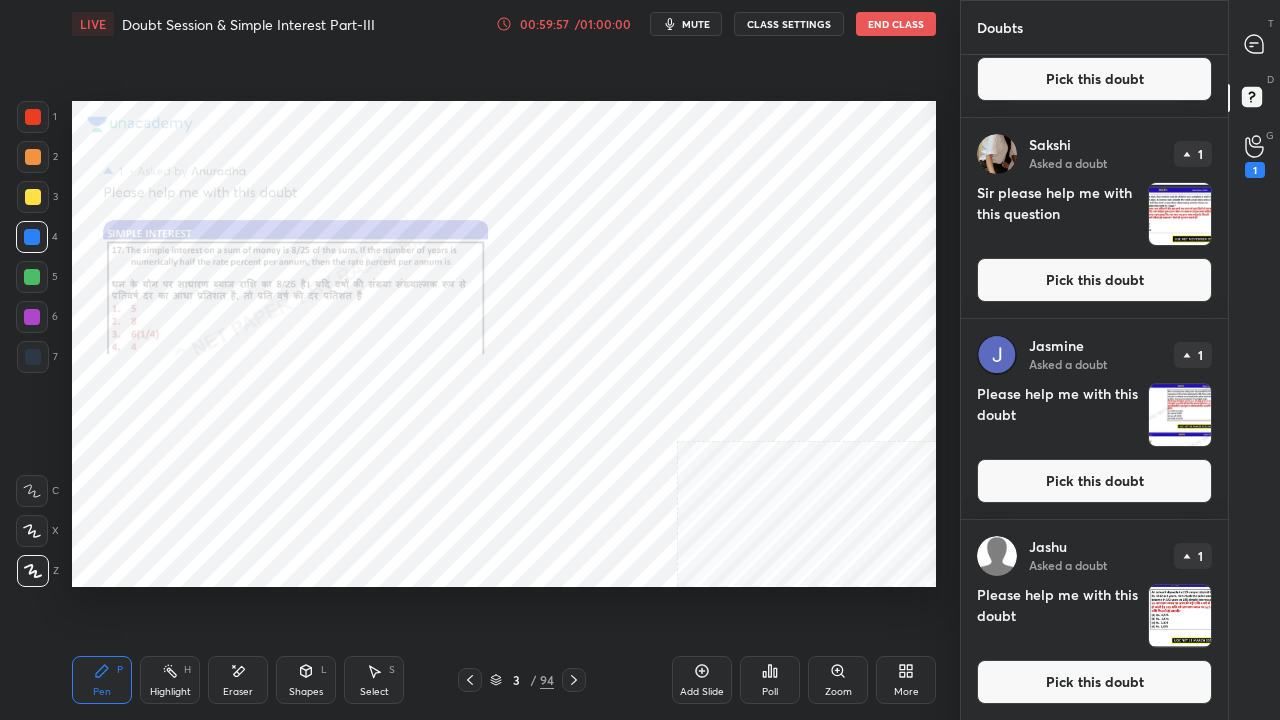 click on "Pick this doubt" at bounding box center [1094, 481] 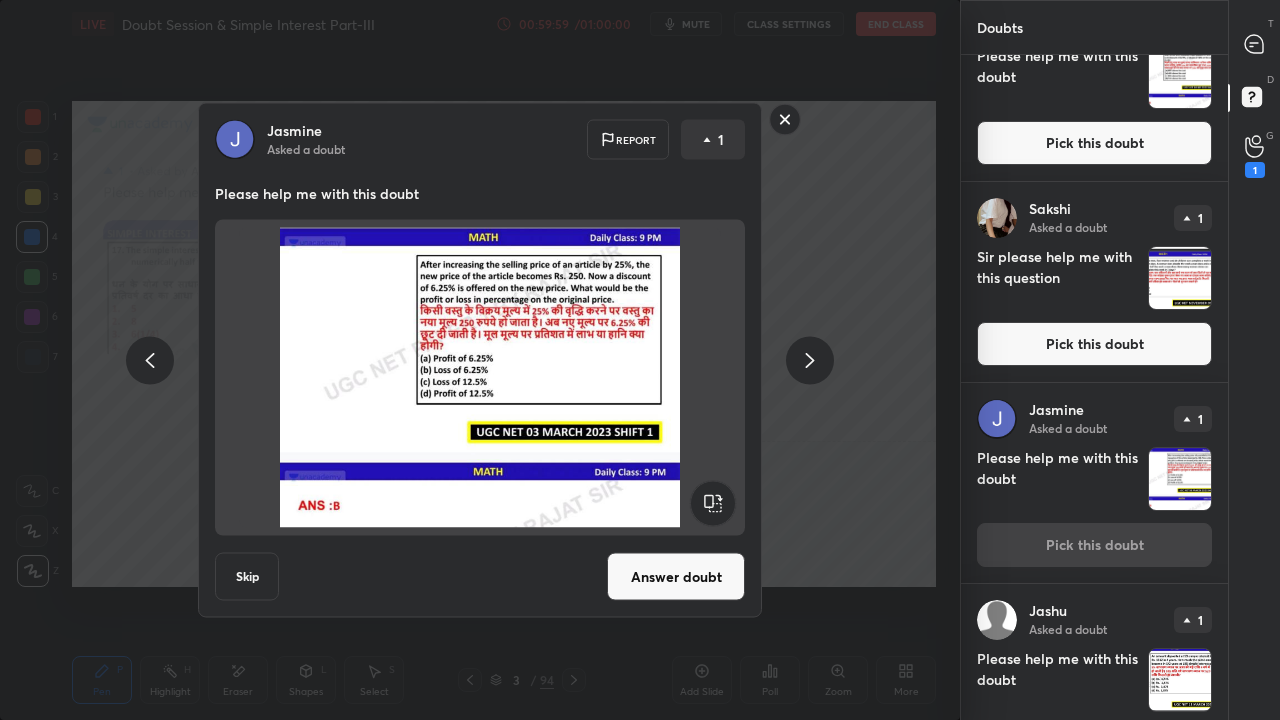 click on "Pick this doubt" at bounding box center (1094, 344) 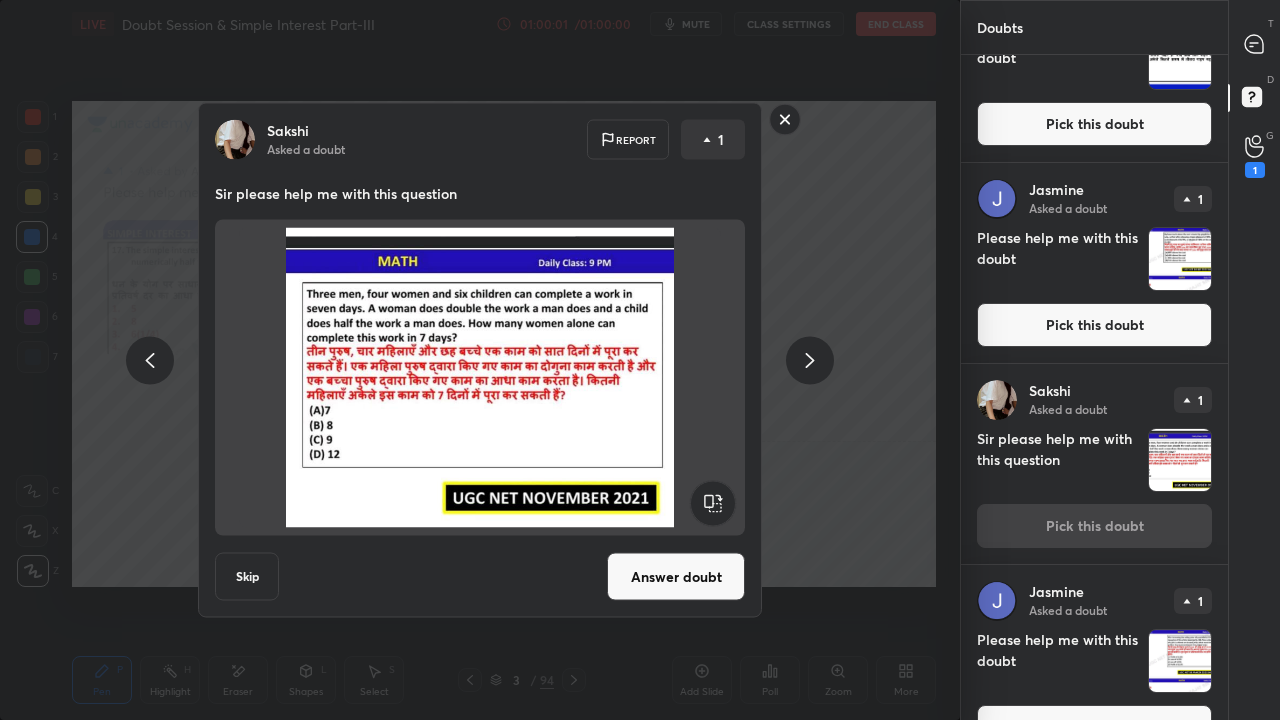 click on "Pick this doubt" at bounding box center (1094, 325) 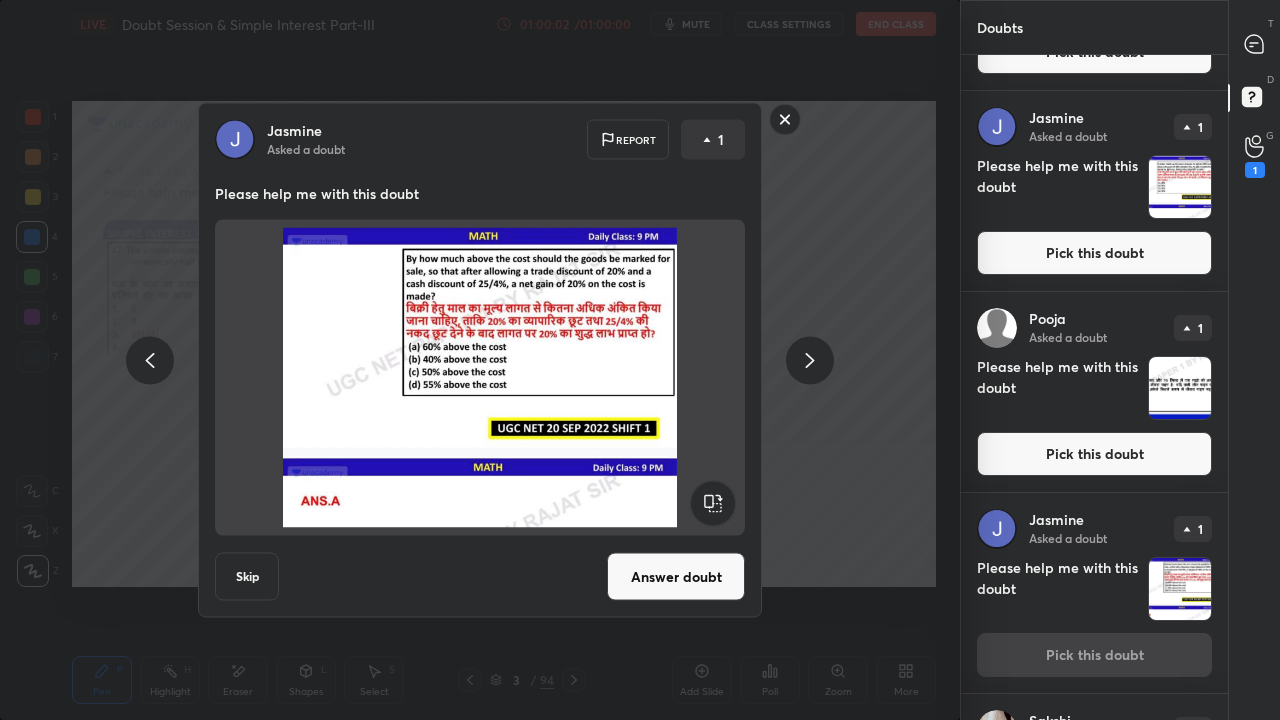 click on "Pick this doubt" at bounding box center [1094, 253] 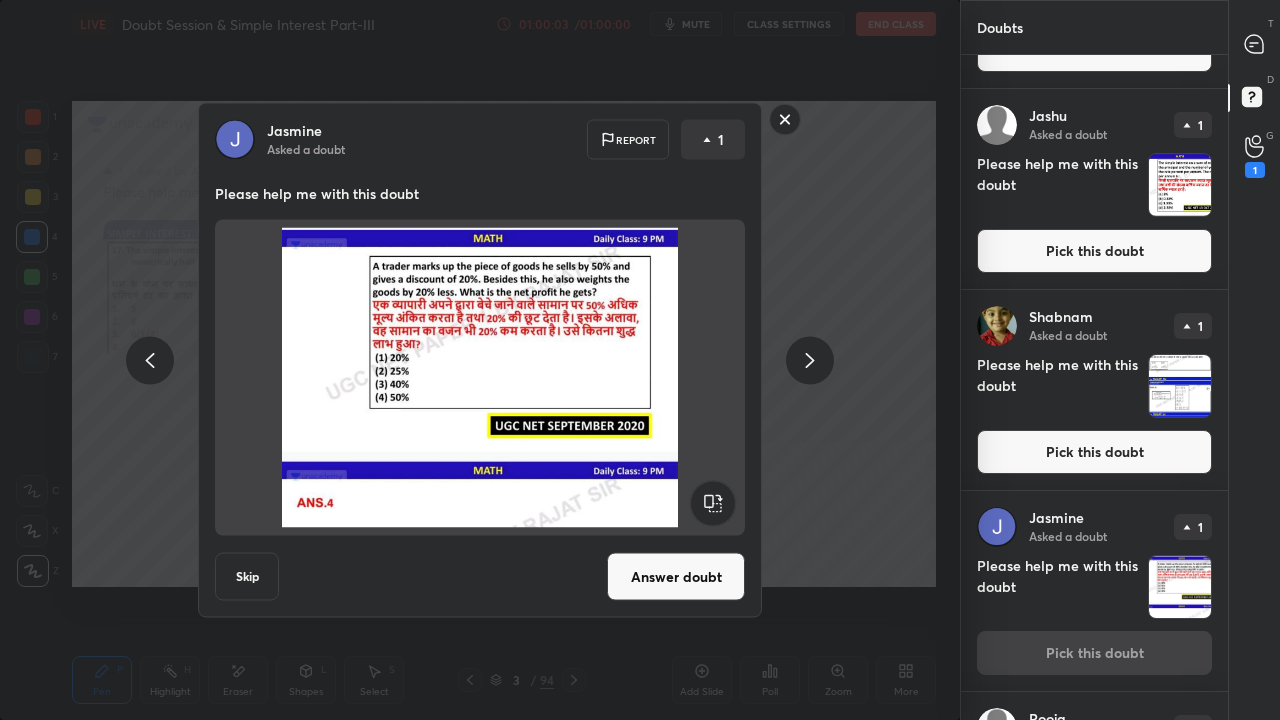 click on "Pick this doubt" at bounding box center [1094, 251] 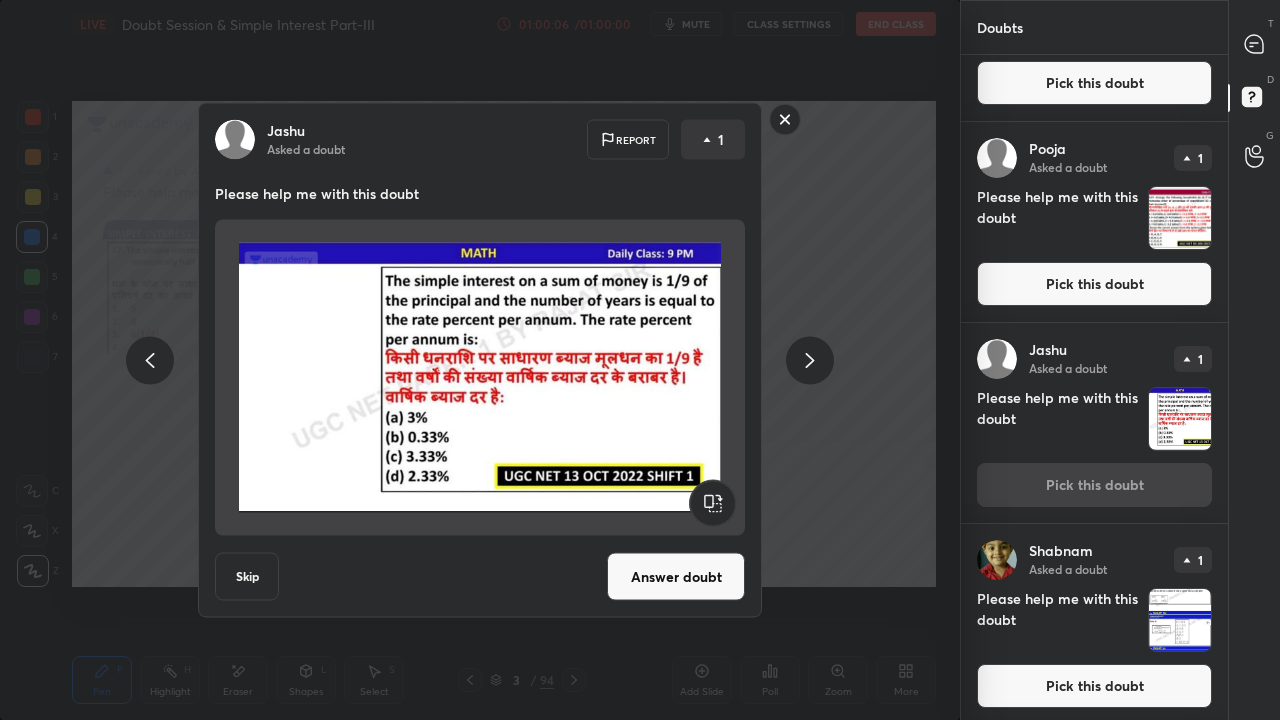 click on "Answer doubt" at bounding box center [676, 577] 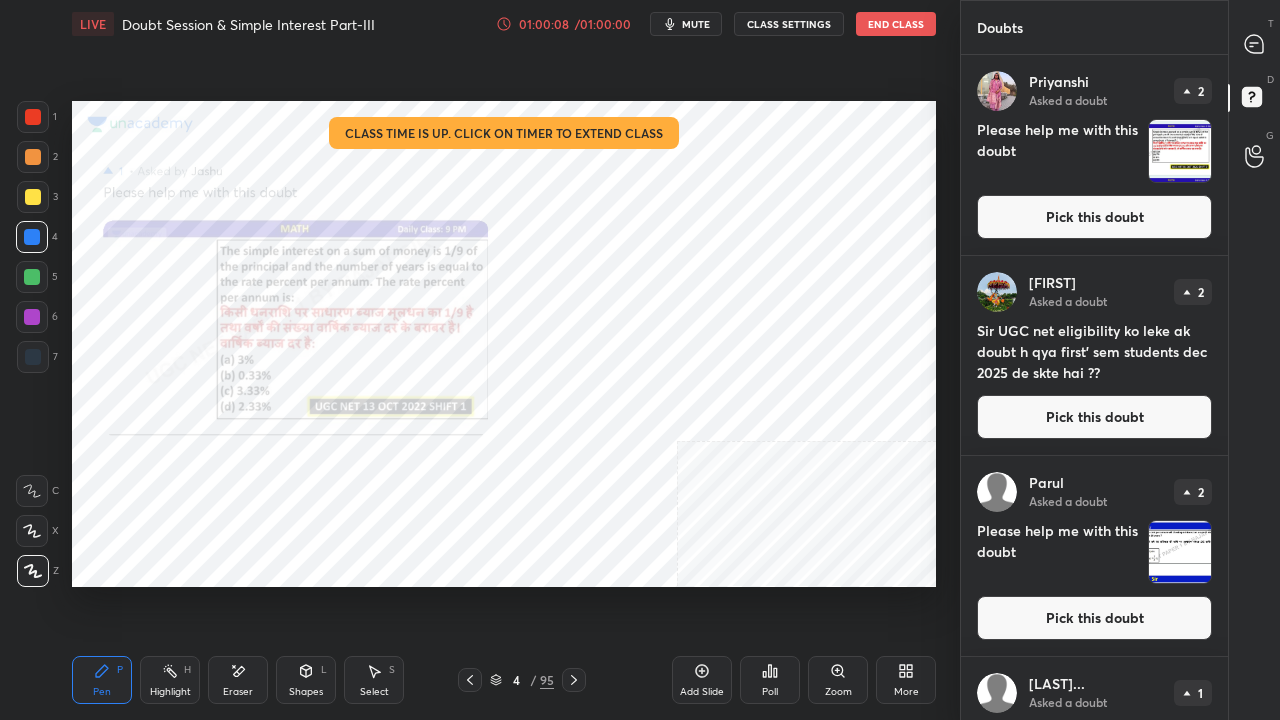 click at bounding box center (1255, 44) 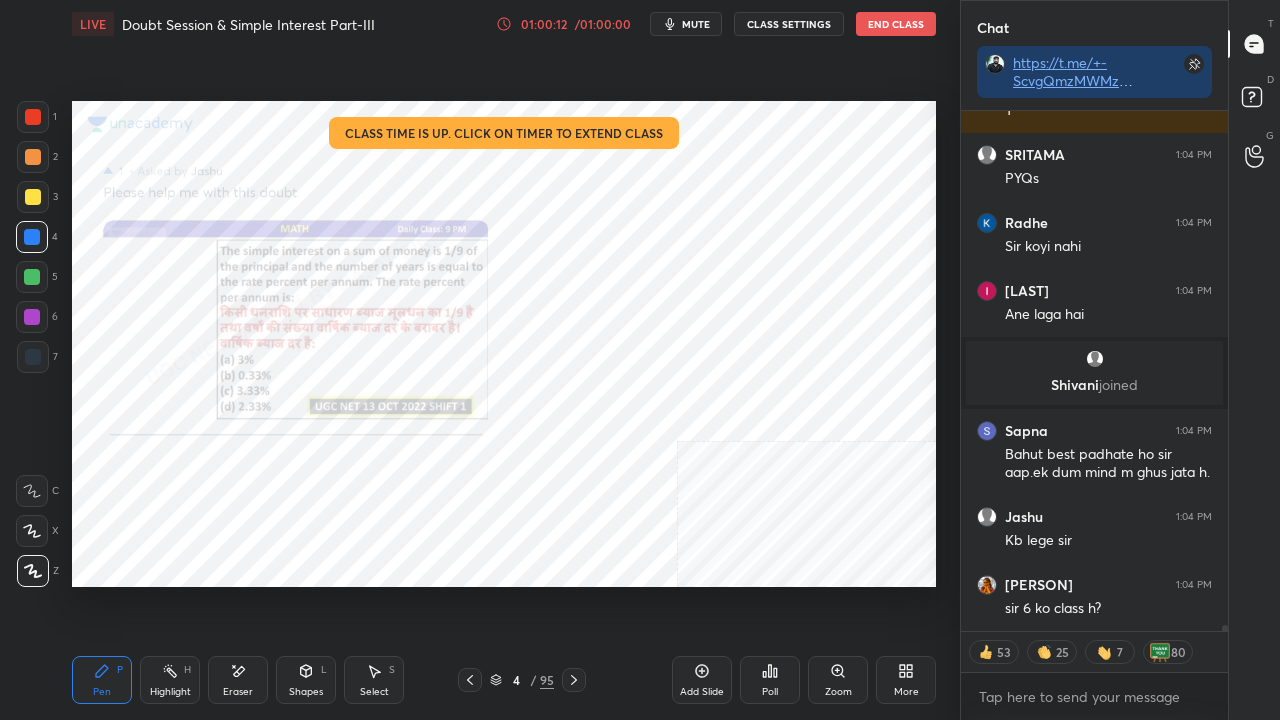 drag, startPoint x: 504, startPoint y: 681, endPoint x: 516, endPoint y: 623, distance: 59.22837 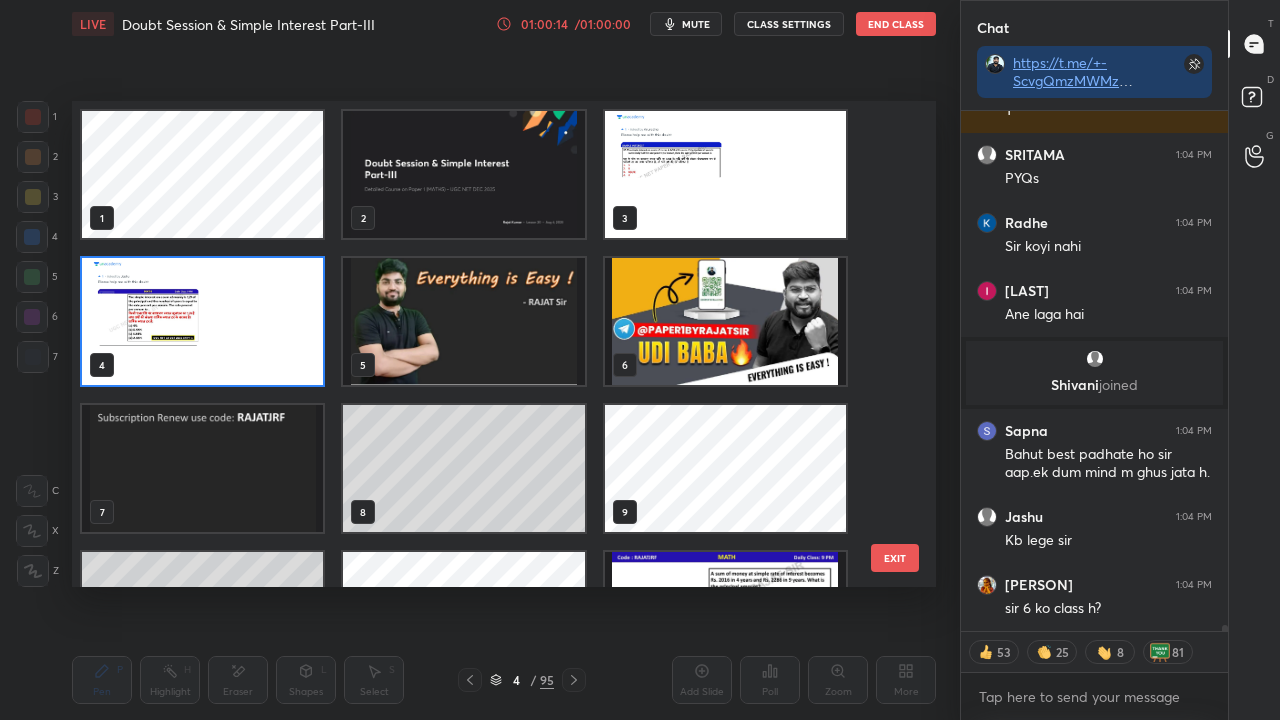 click at bounding box center (463, 321) 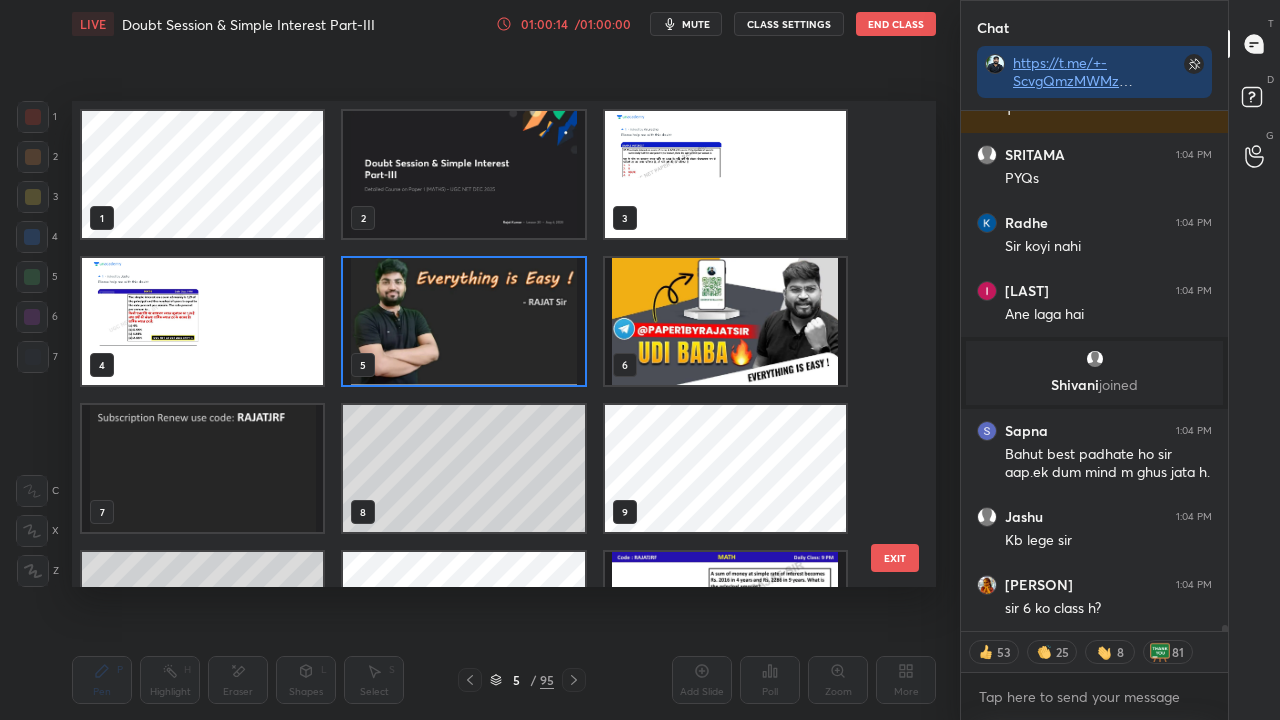drag, startPoint x: 490, startPoint y: 288, endPoint x: 502, endPoint y: 289, distance: 12.0415945 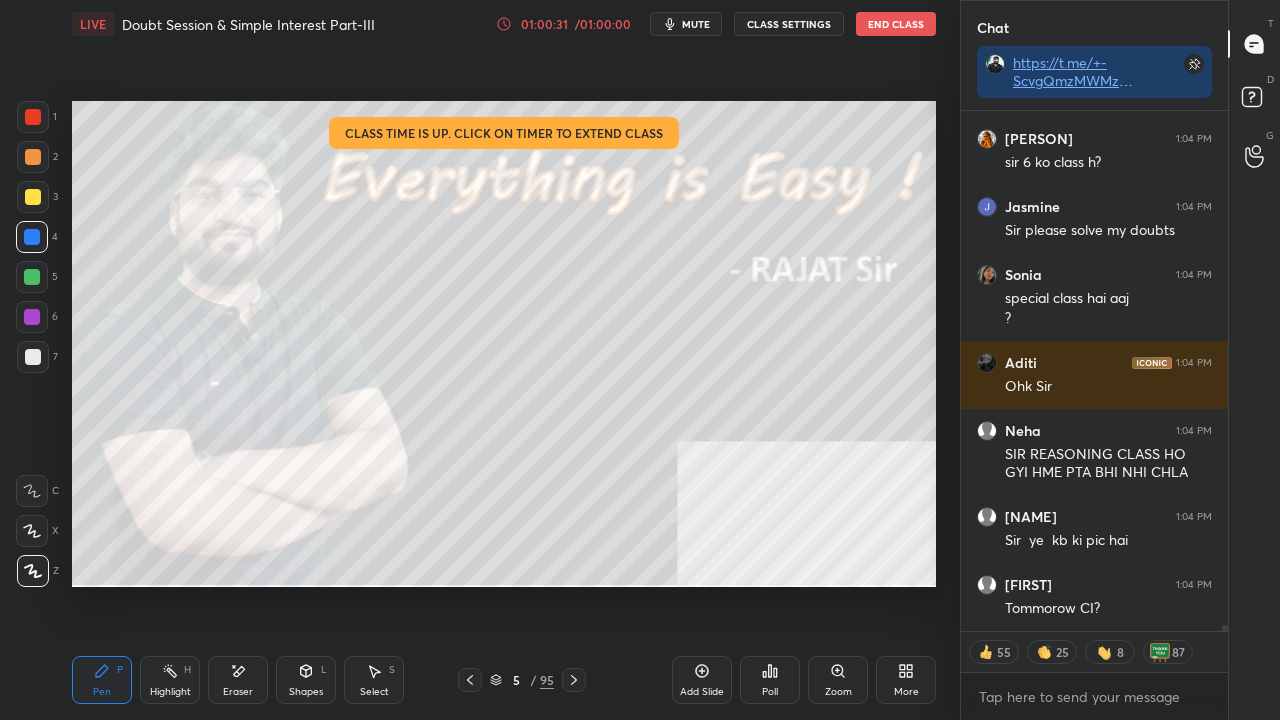 click at bounding box center [574, 680] 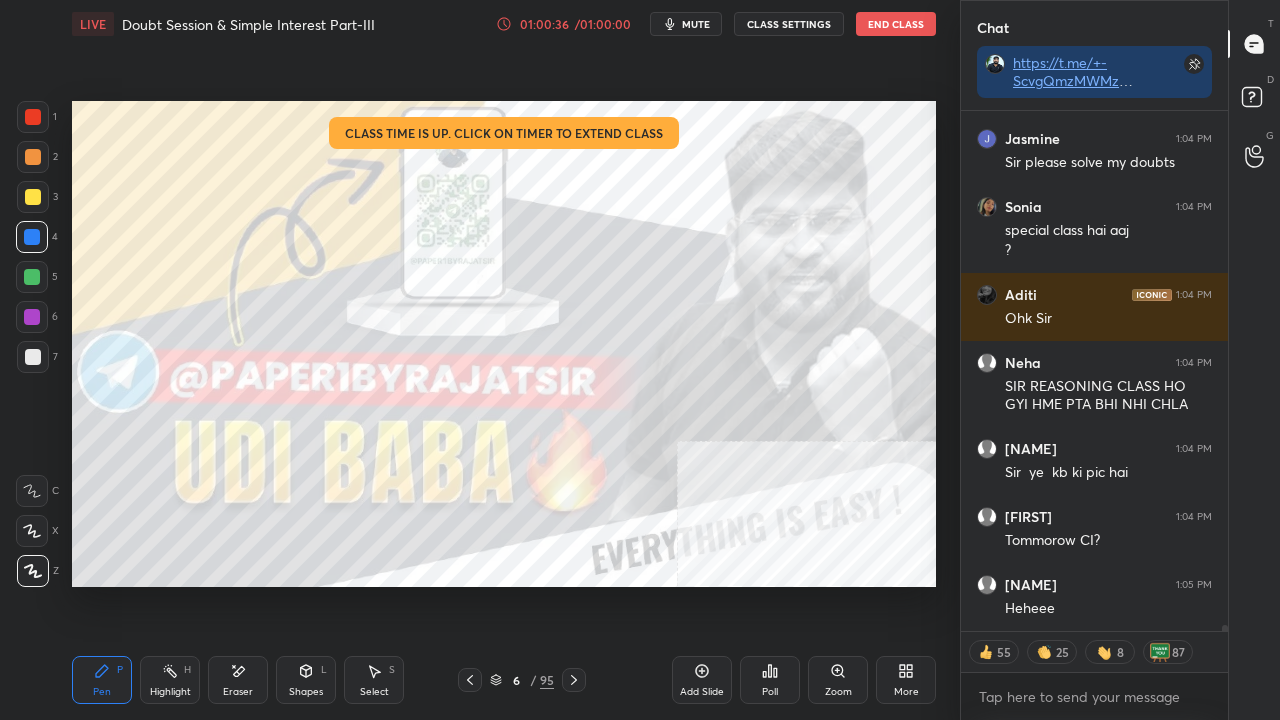 click on "End Class" at bounding box center [896, 24] 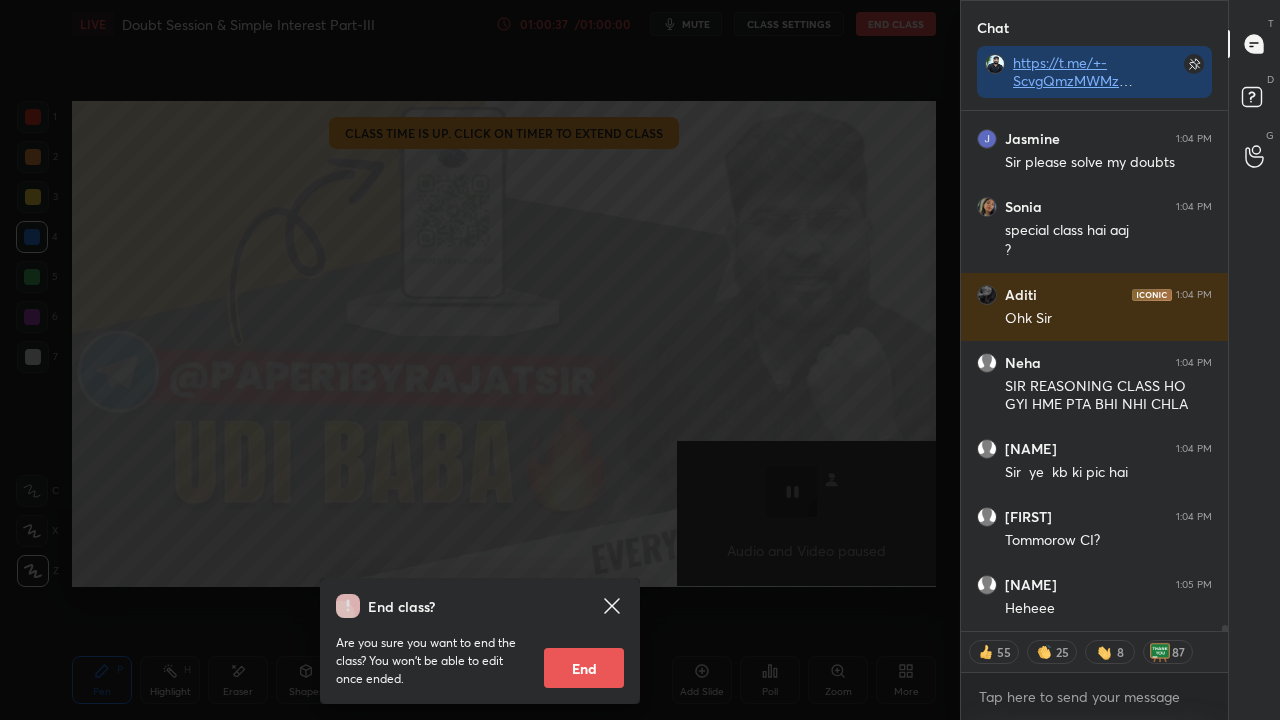click on "End" at bounding box center [584, 668] 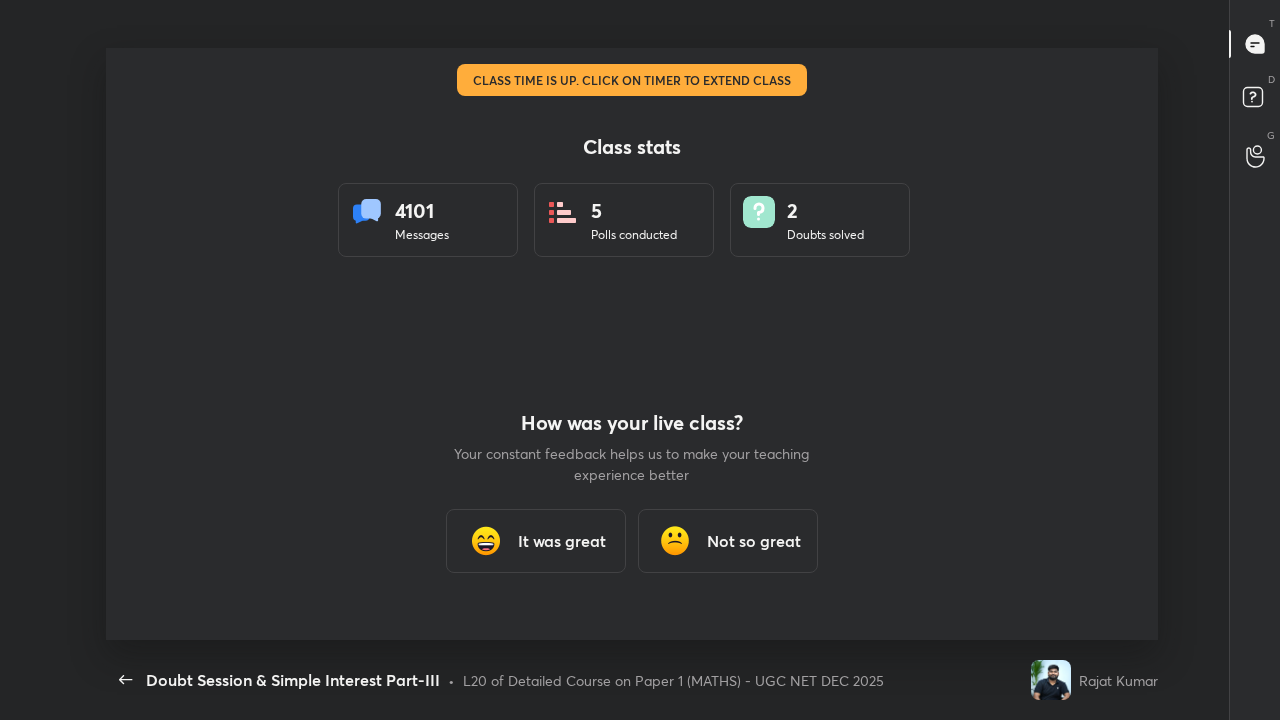 click on "How was your live class? Your constant feedback helps us to make your teaching experience better It was great Not so great" at bounding box center [632, 492] 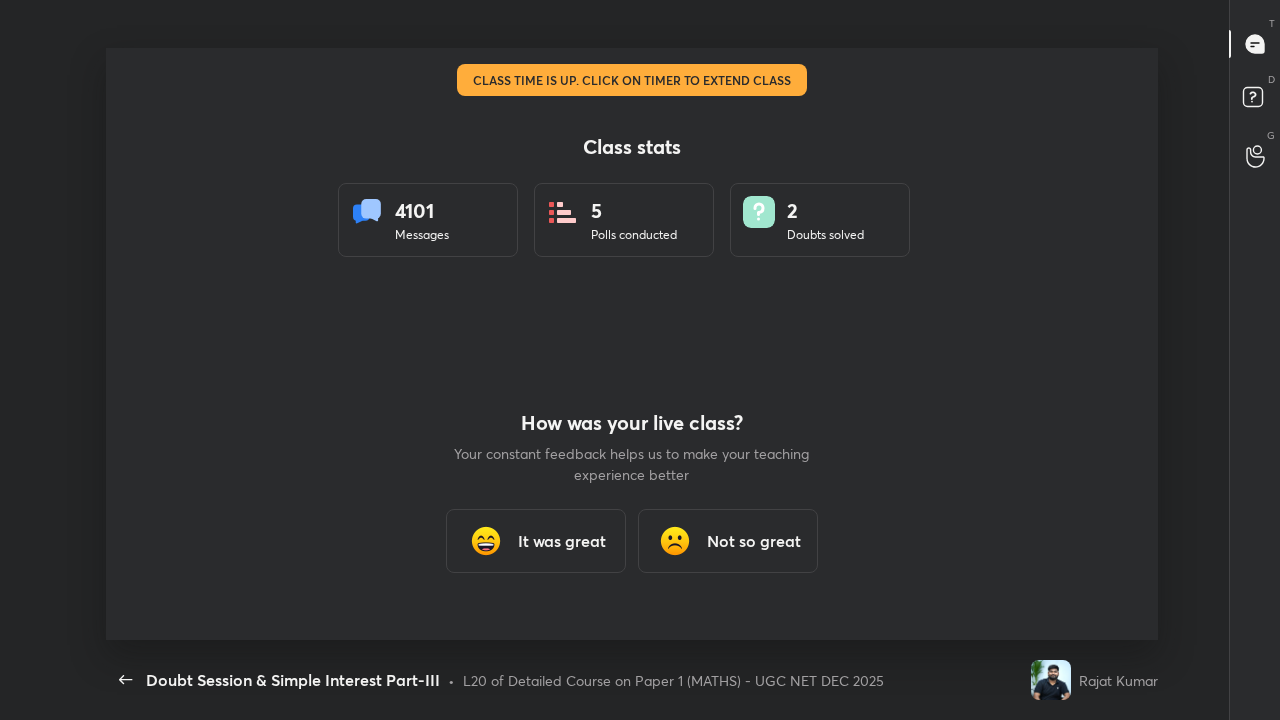 click on "It was great" at bounding box center [562, 541] 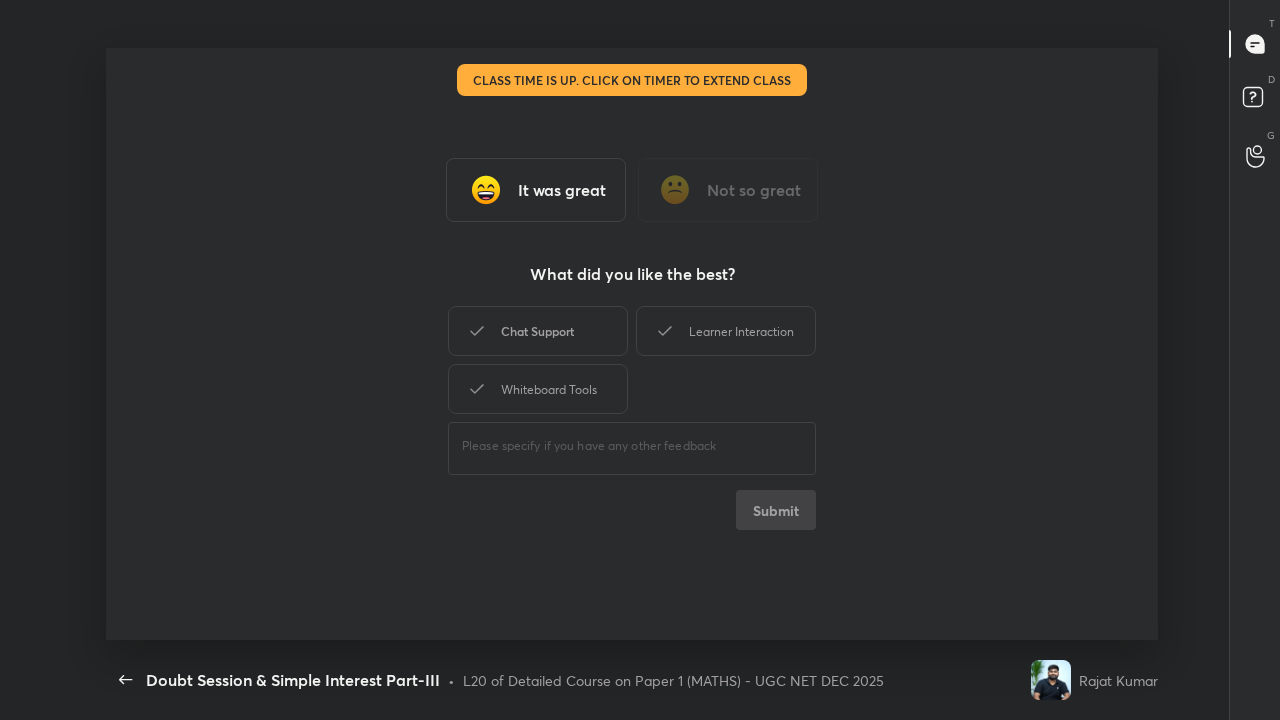 drag, startPoint x: 558, startPoint y: 380, endPoint x: 560, endPoint y: 331, distance: 49.0408 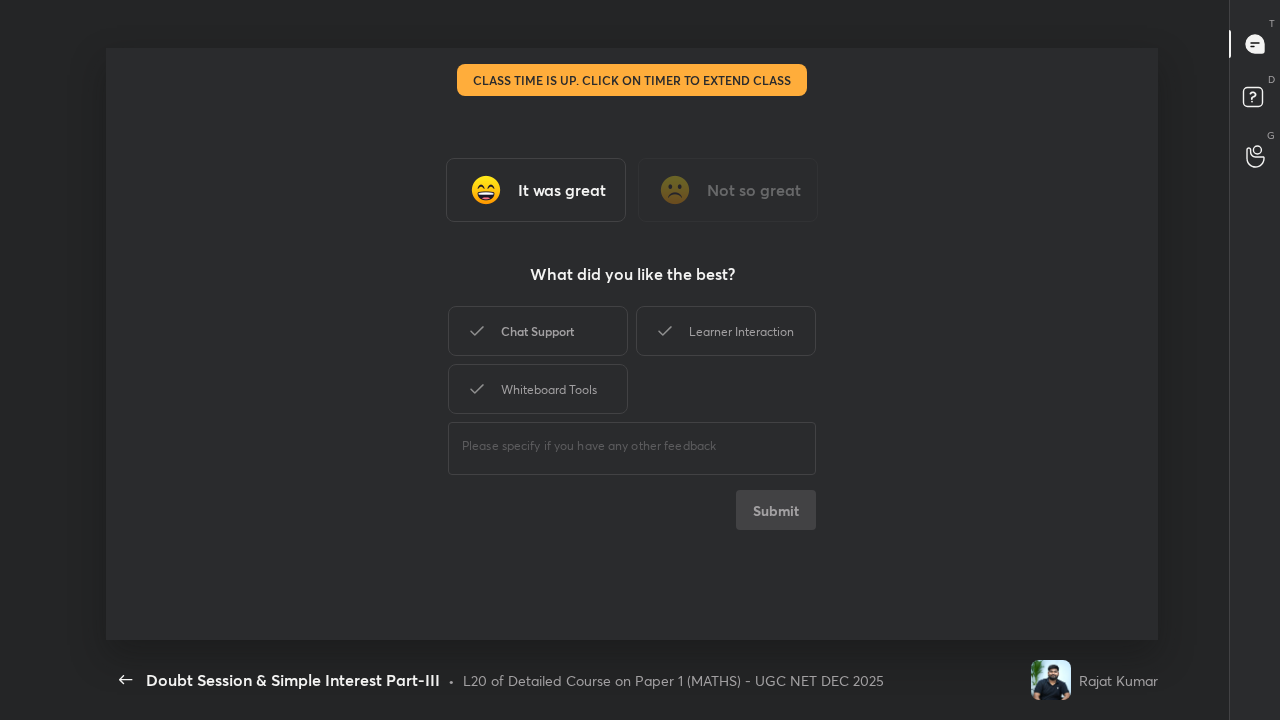 click on "Whiteboard Tools" at bounding box center [538, 389] 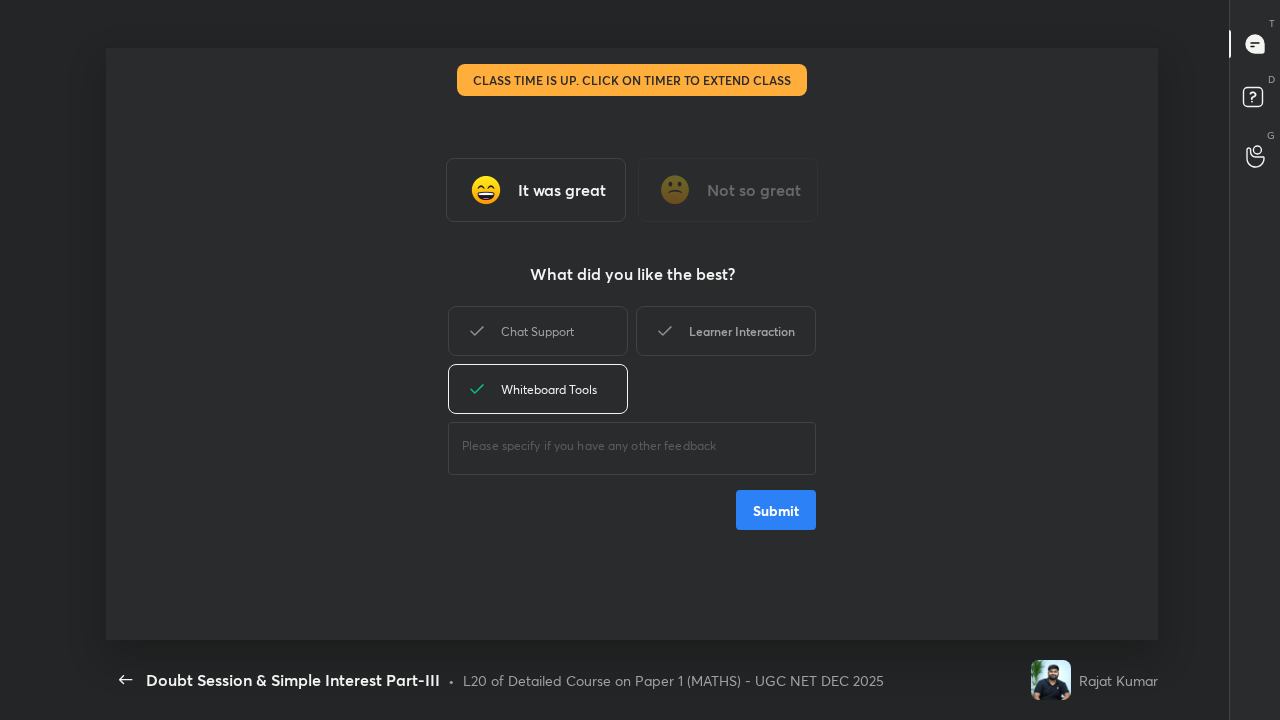drag, startPoint x: 560, startPoint y: 331, endPoint x: 696, endPoint y: 330, distance: 136.00368 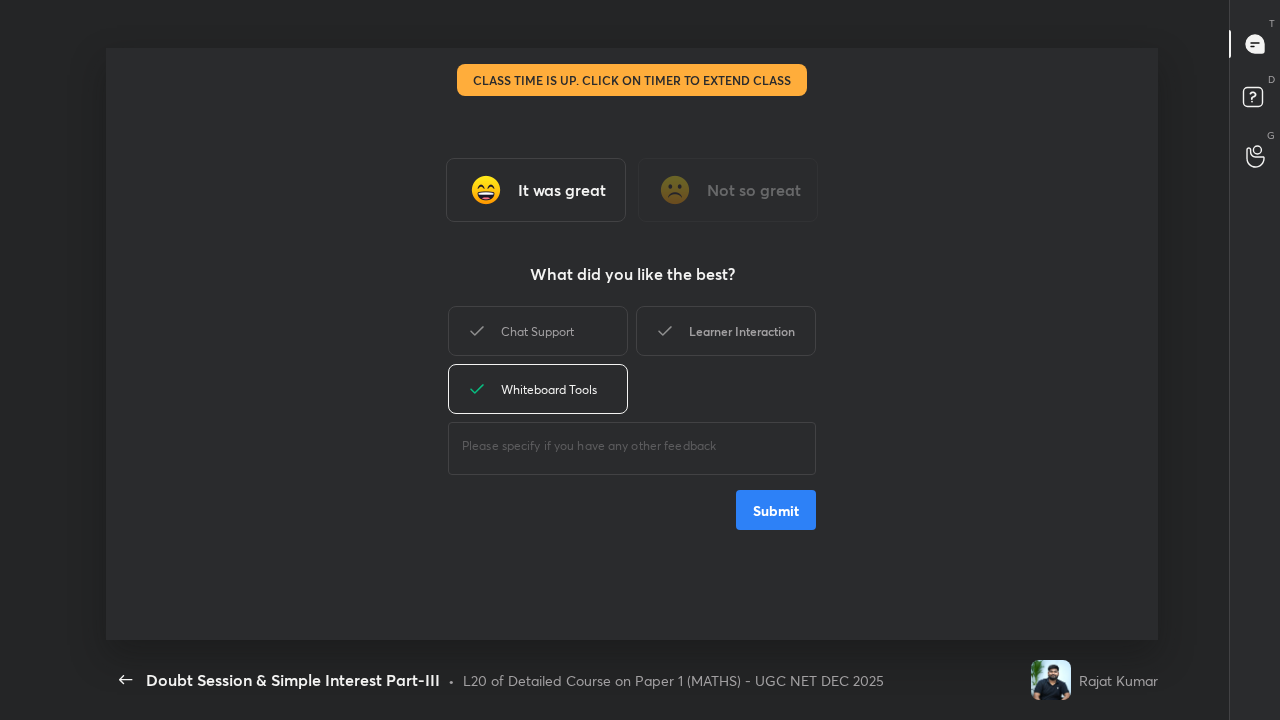 click on "Chat Support" at bounding box center (538, 331) 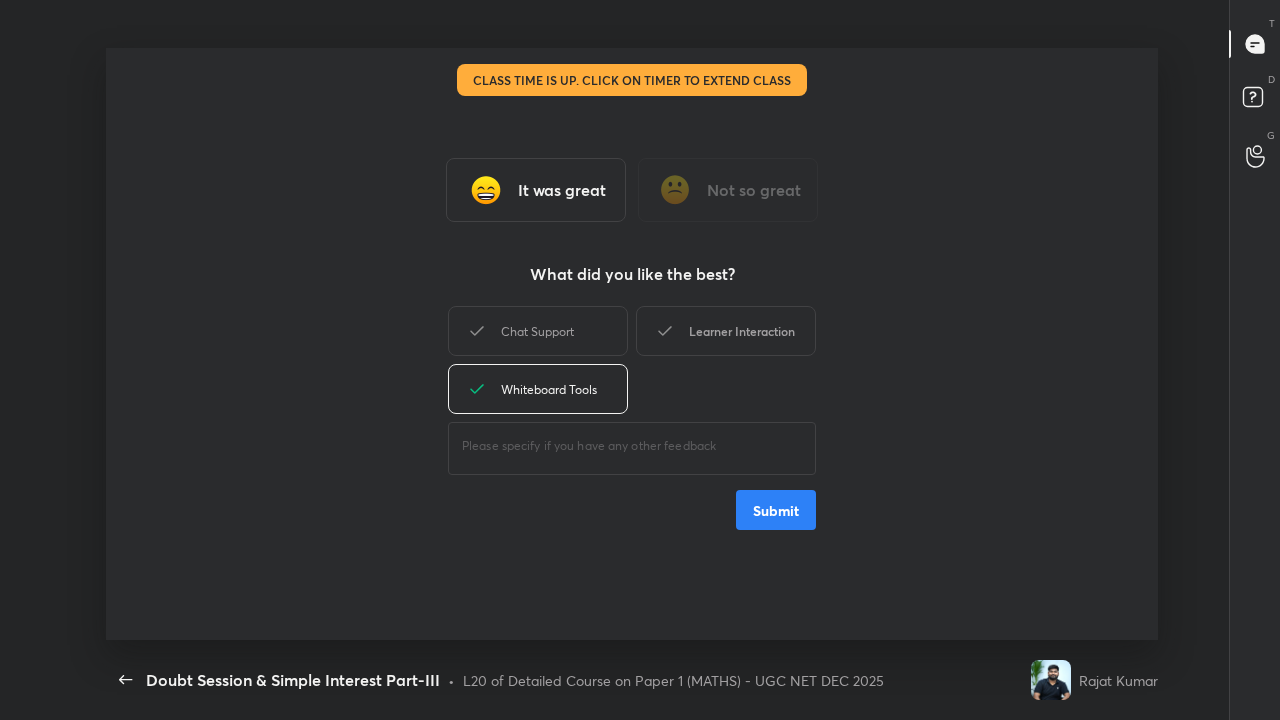 click on "Learner Interaction" at bounding box center (726, 331) 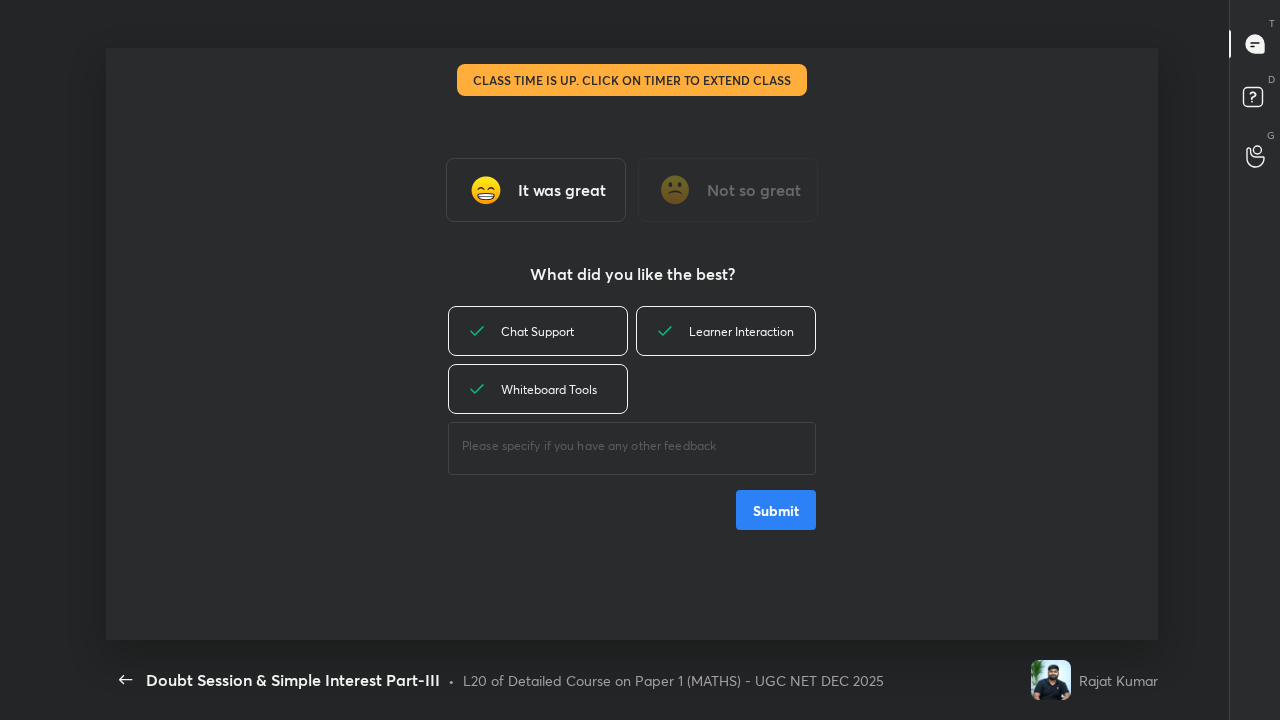 click on "Submit" at bounding box center (776, 510) 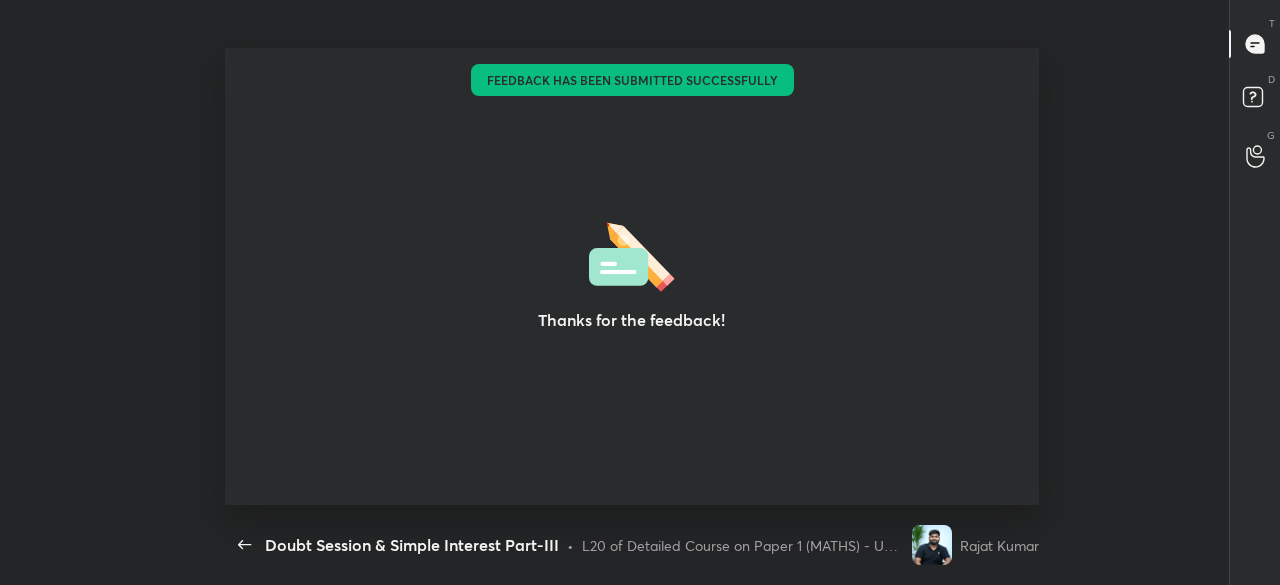 type on "x" 